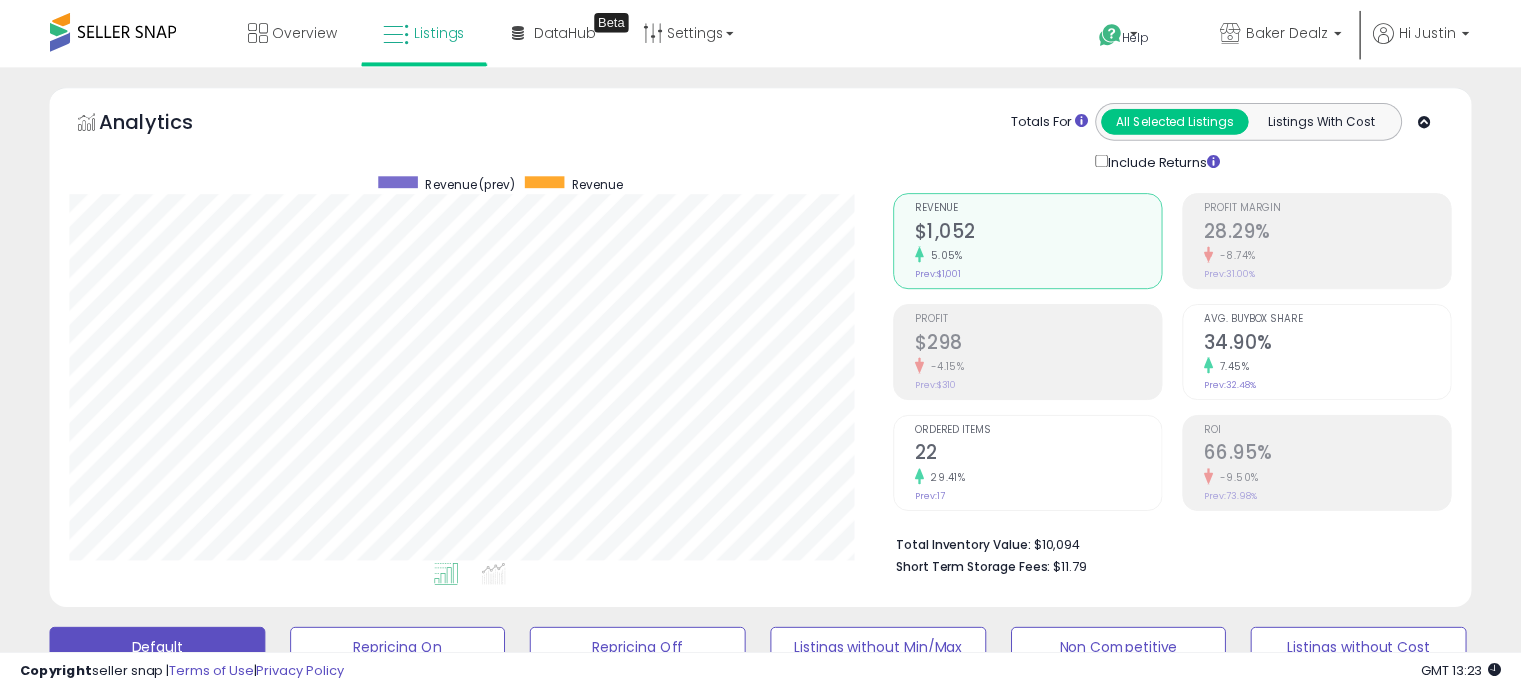 scroll, scrollTop: 0, scrollLeft: 0, axis: both 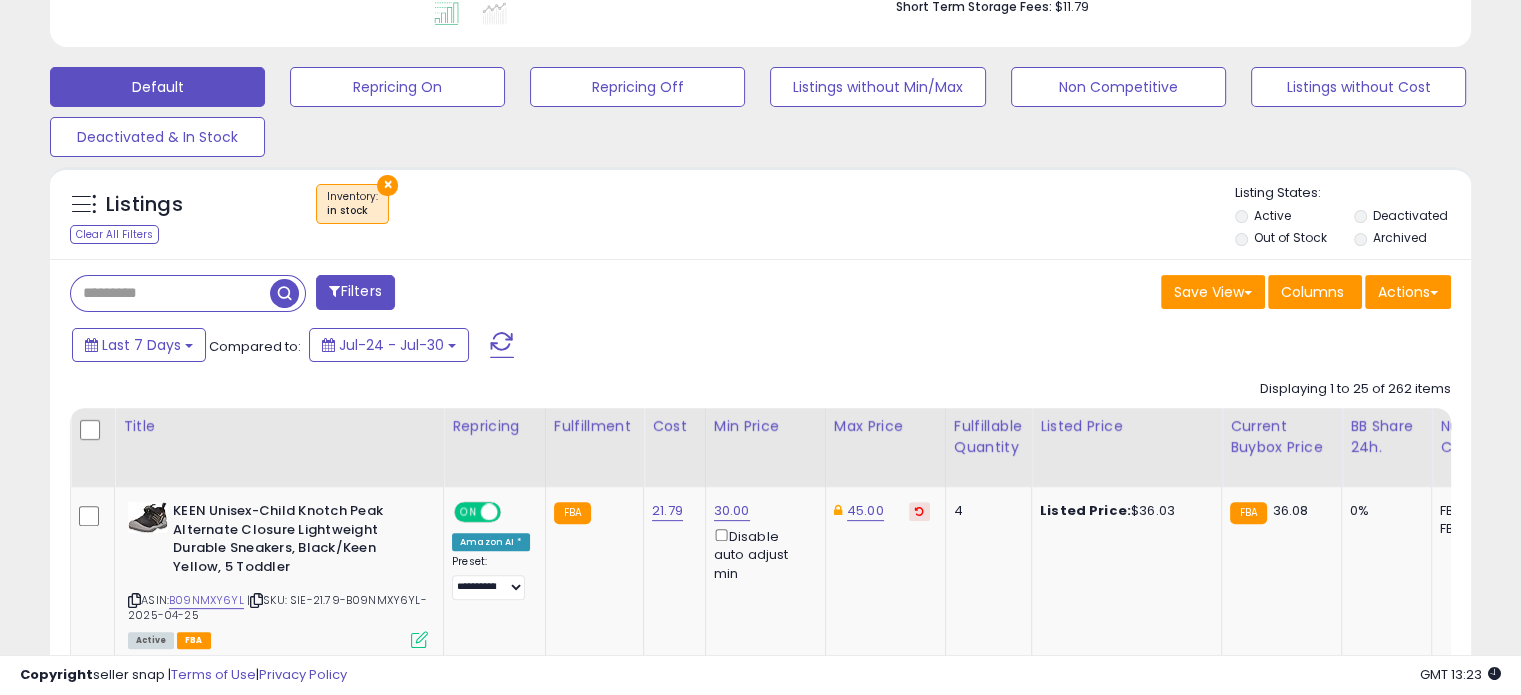 click on "Last 7 Days
Compared to:
Jul-24 - Jul-30" at bounding box center (585, 347) 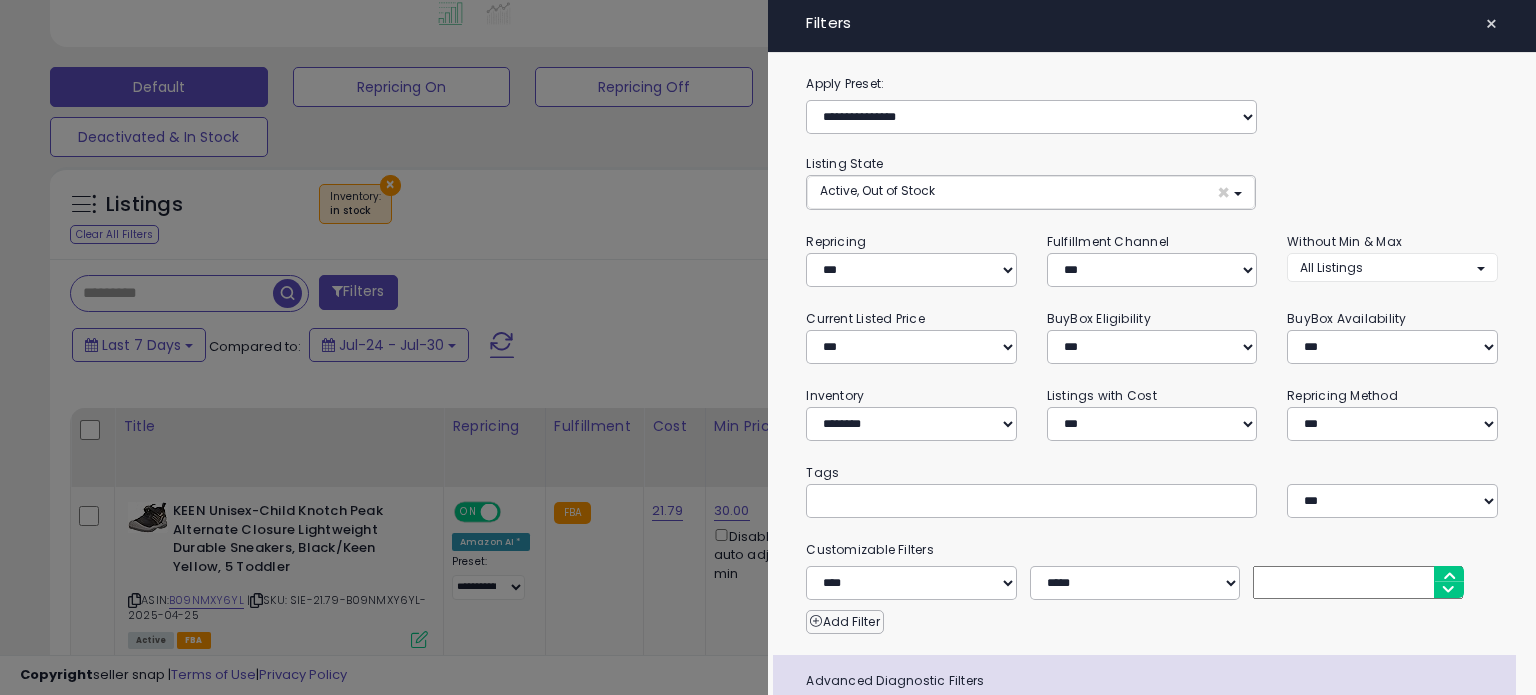 scroll, scrollTop: 999589, scrollLeft: 999168, axis: both 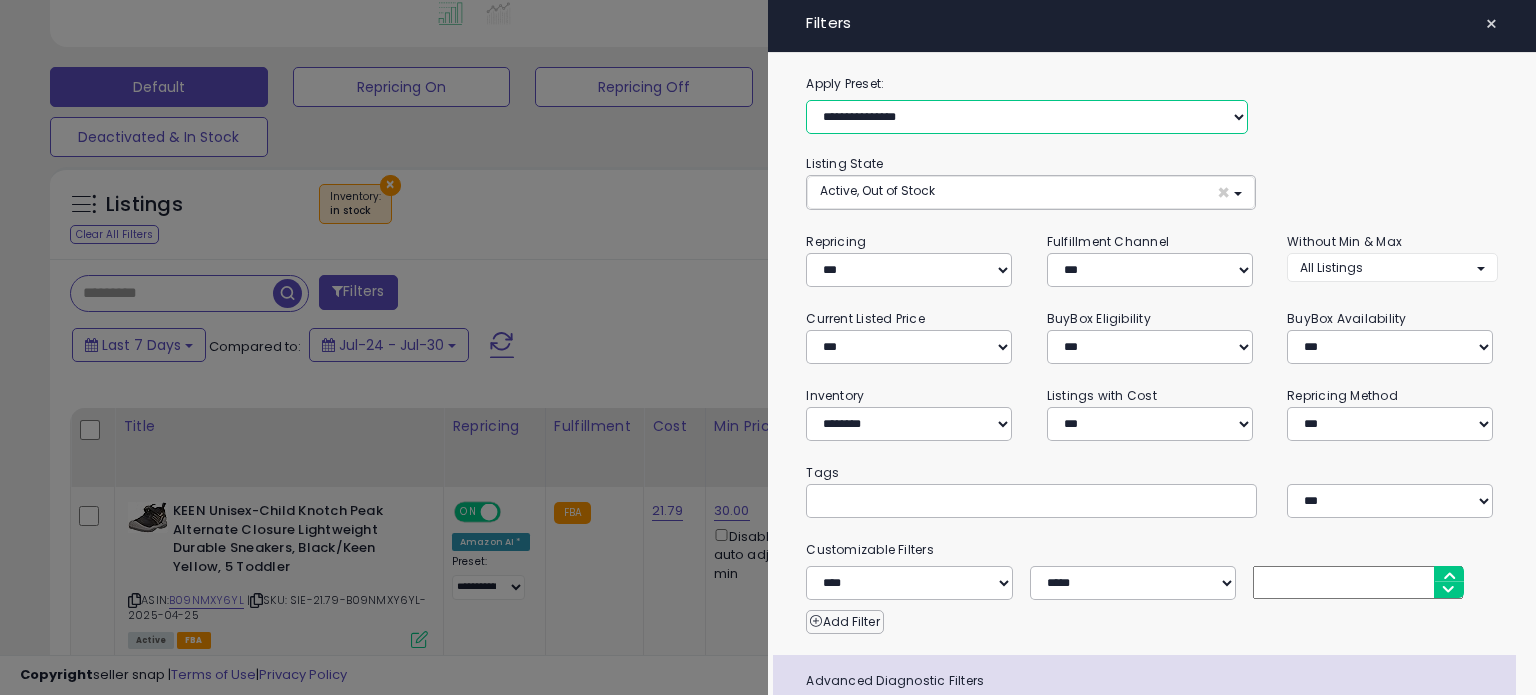 click on "**********" at bounding box center [1027, 117] 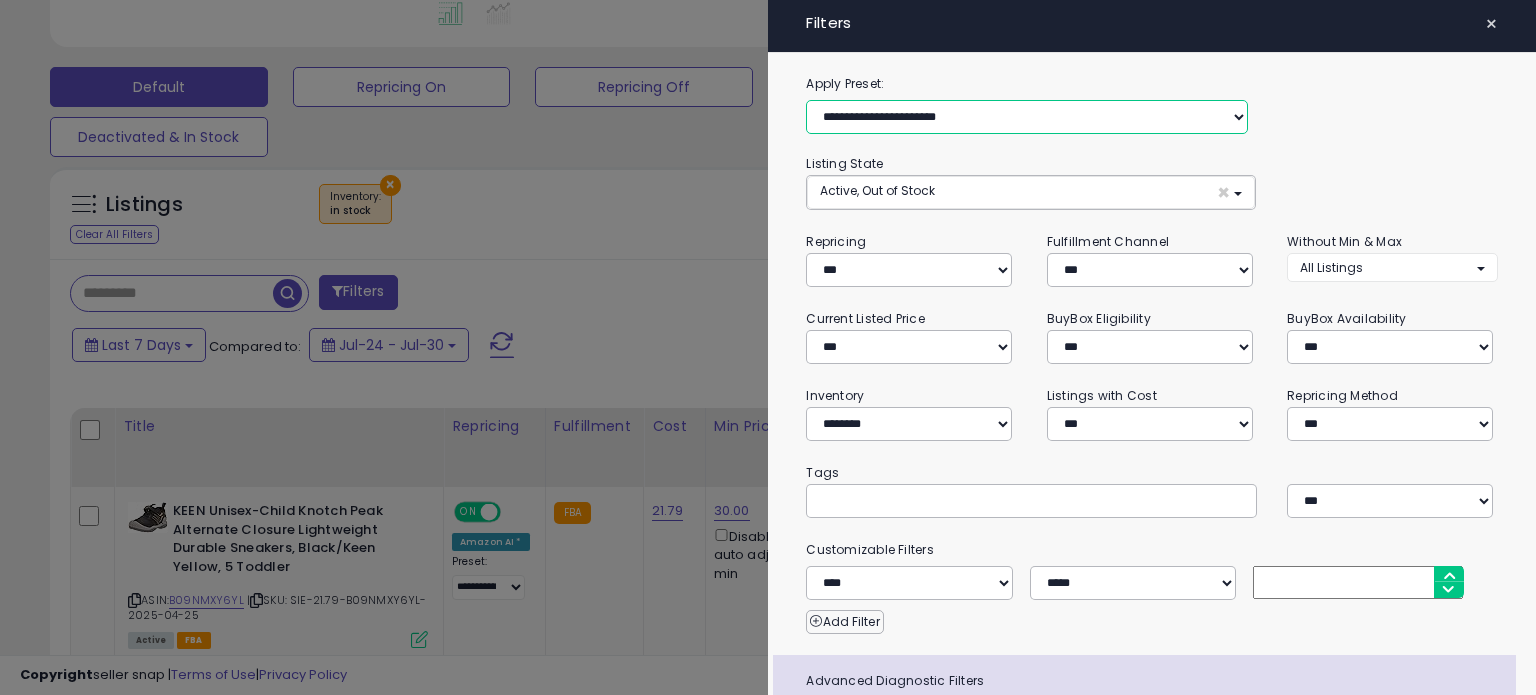 click on "**********" at bounding box center (1027, 117) 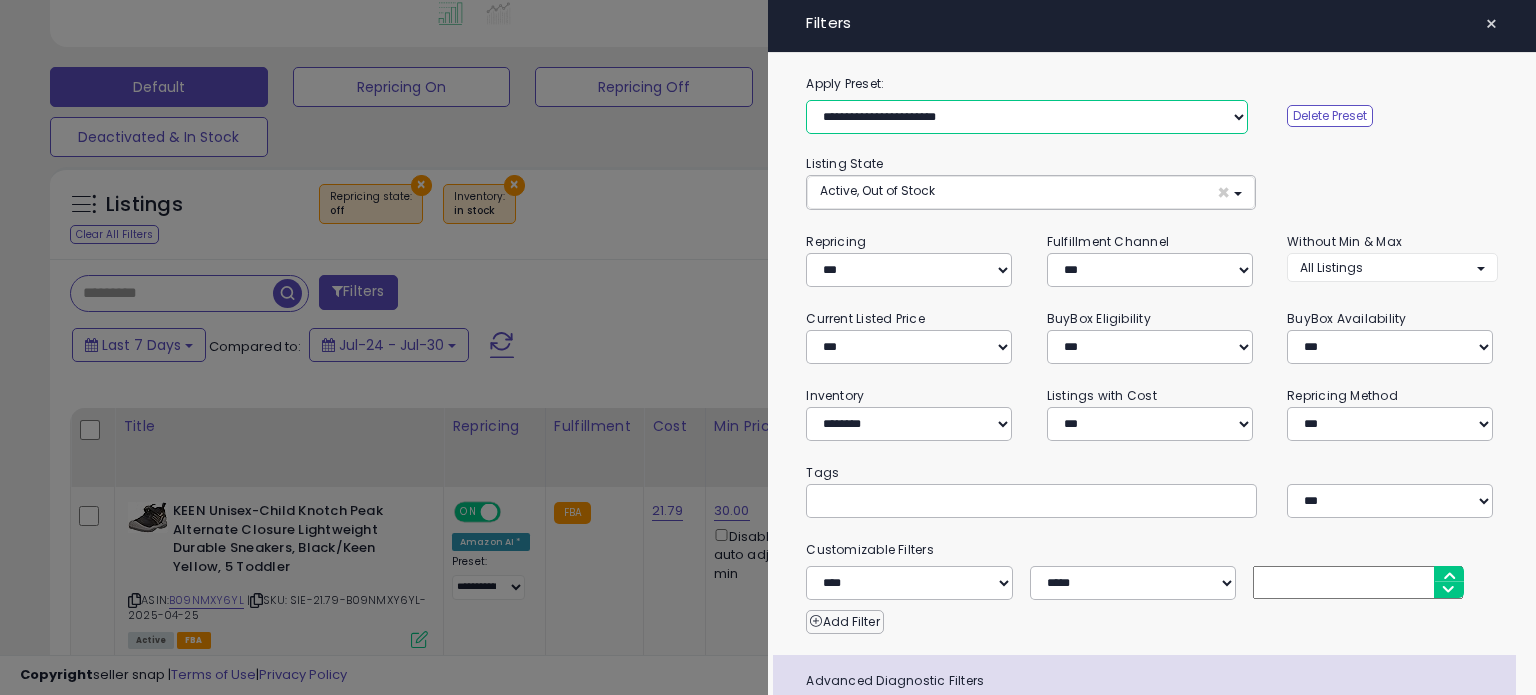 scroll, scrollTop: 154, scrollLeft: 0, axis: vertical 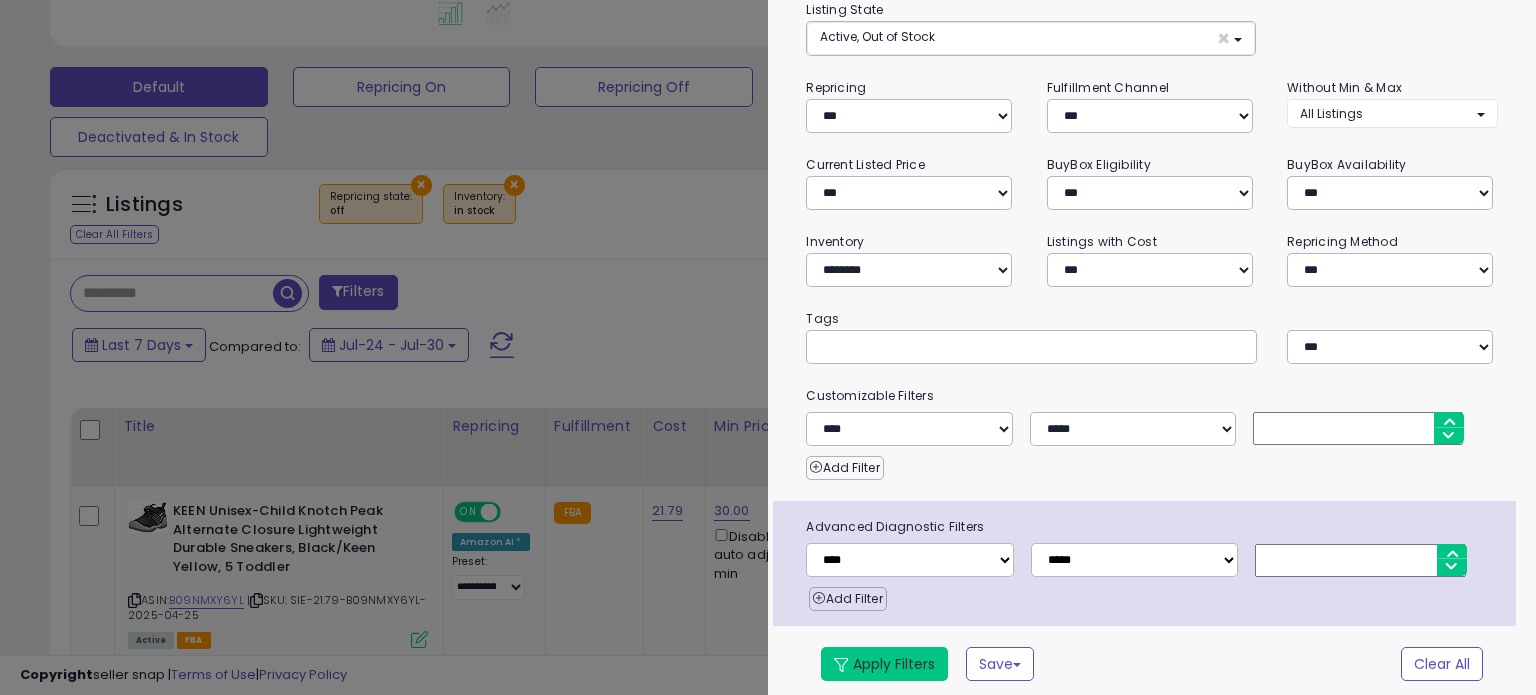 click on "Apply Filters" at bounding box center (884, 664) 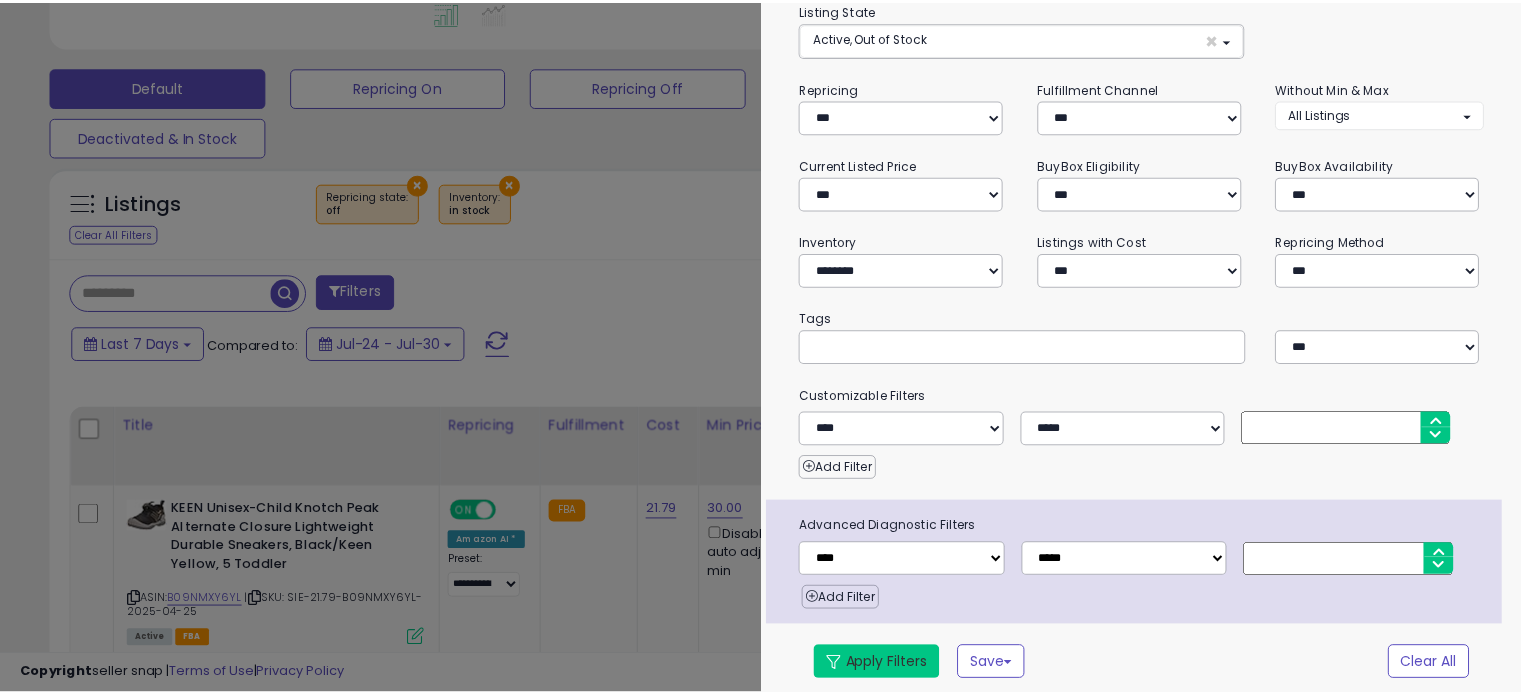 scroll, scrollTop: 544, scrollLeft: 0, axis: vertical 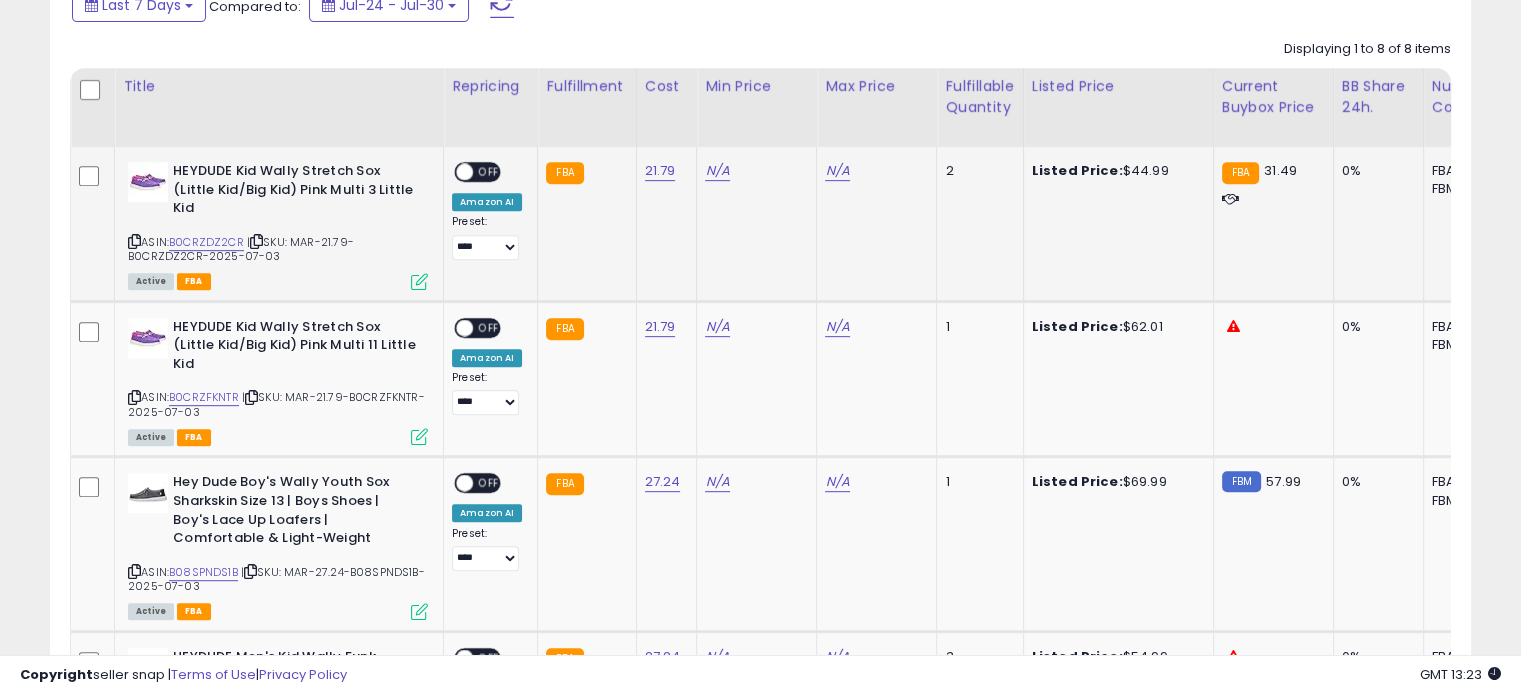 click at bounding box center [419, 281] 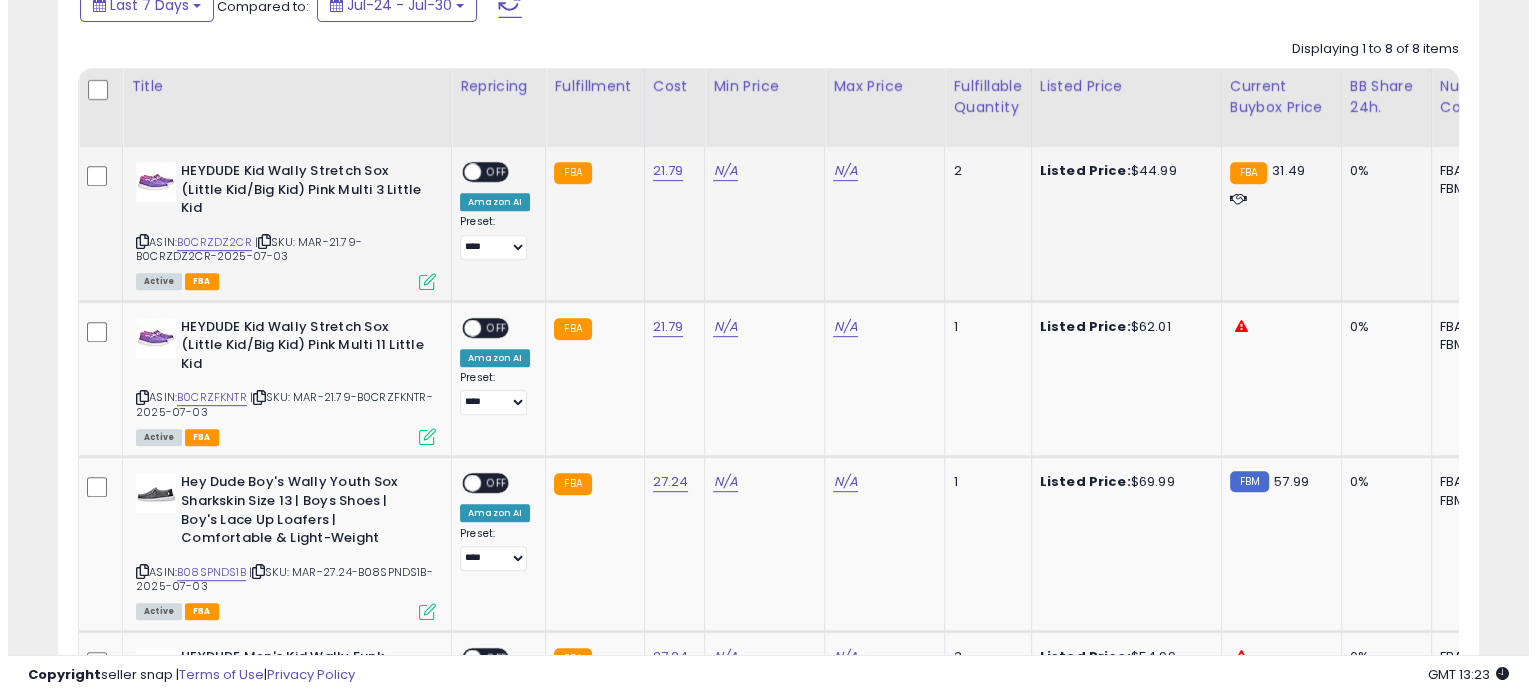 scroll, scrollTop: 999589, scrollLeft: 999168, axis: both 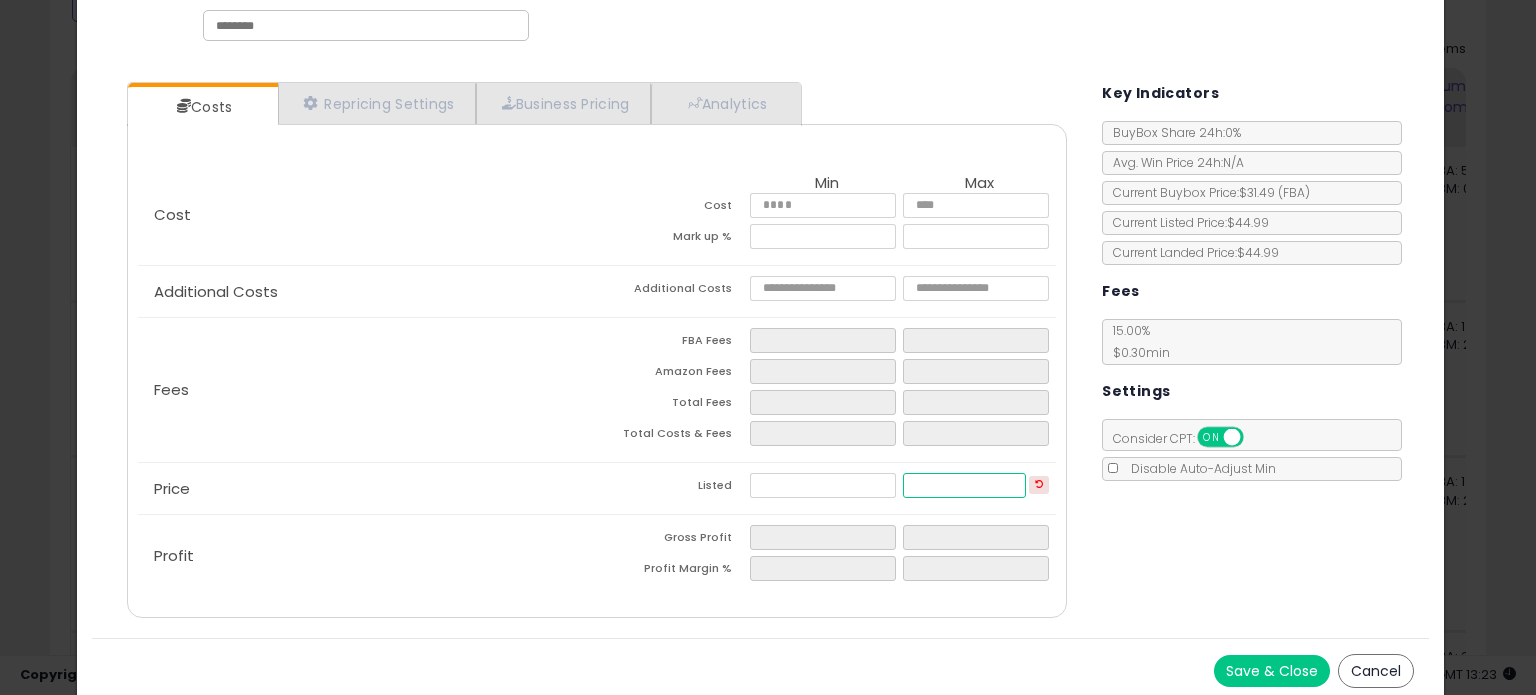 click at bounding box center (964, 485) 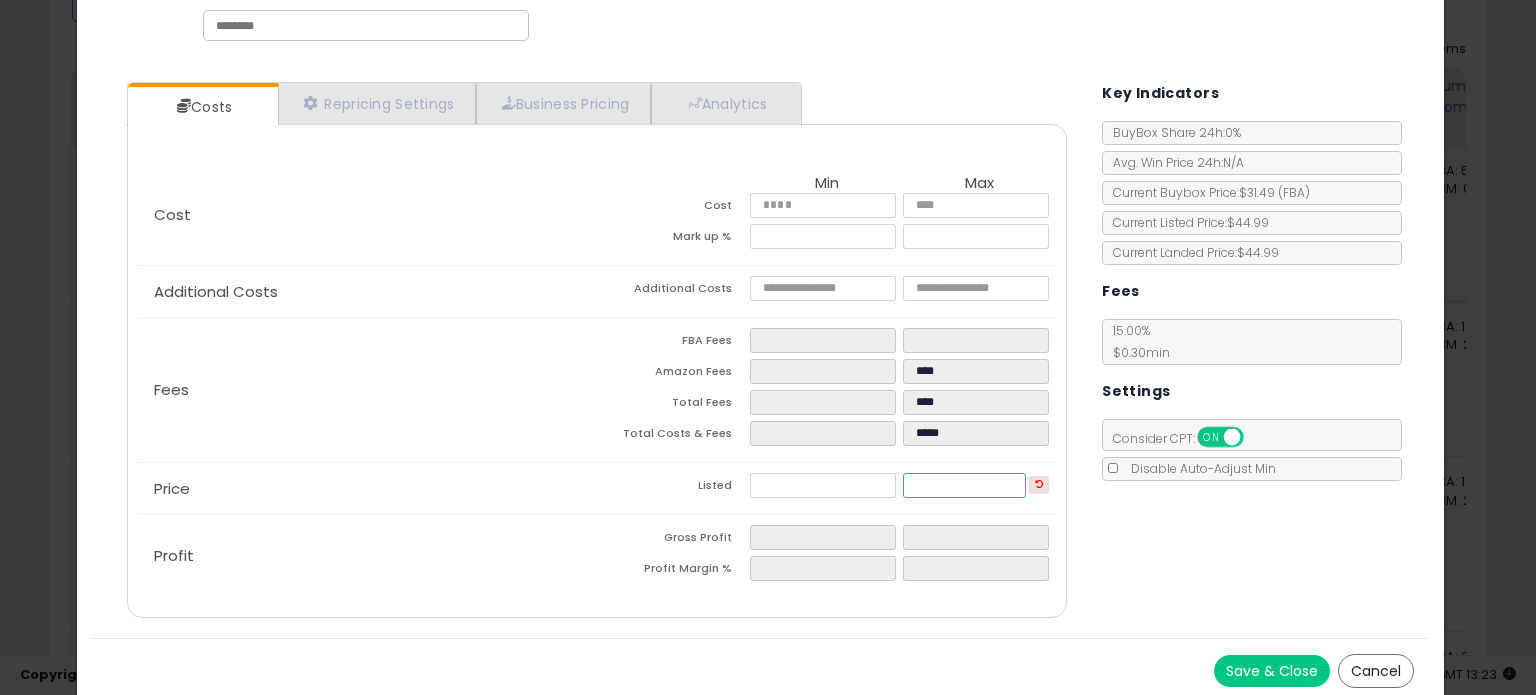 type on "****" 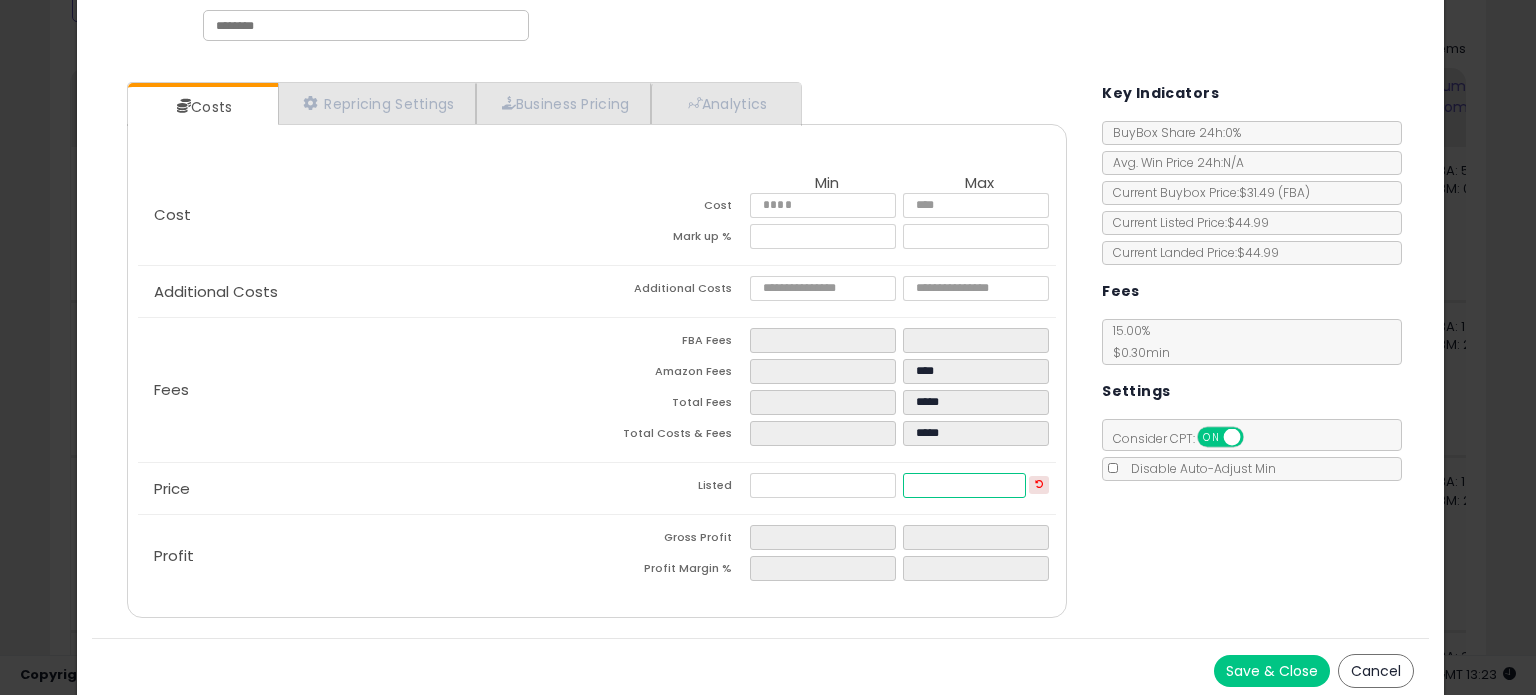 type on "**" 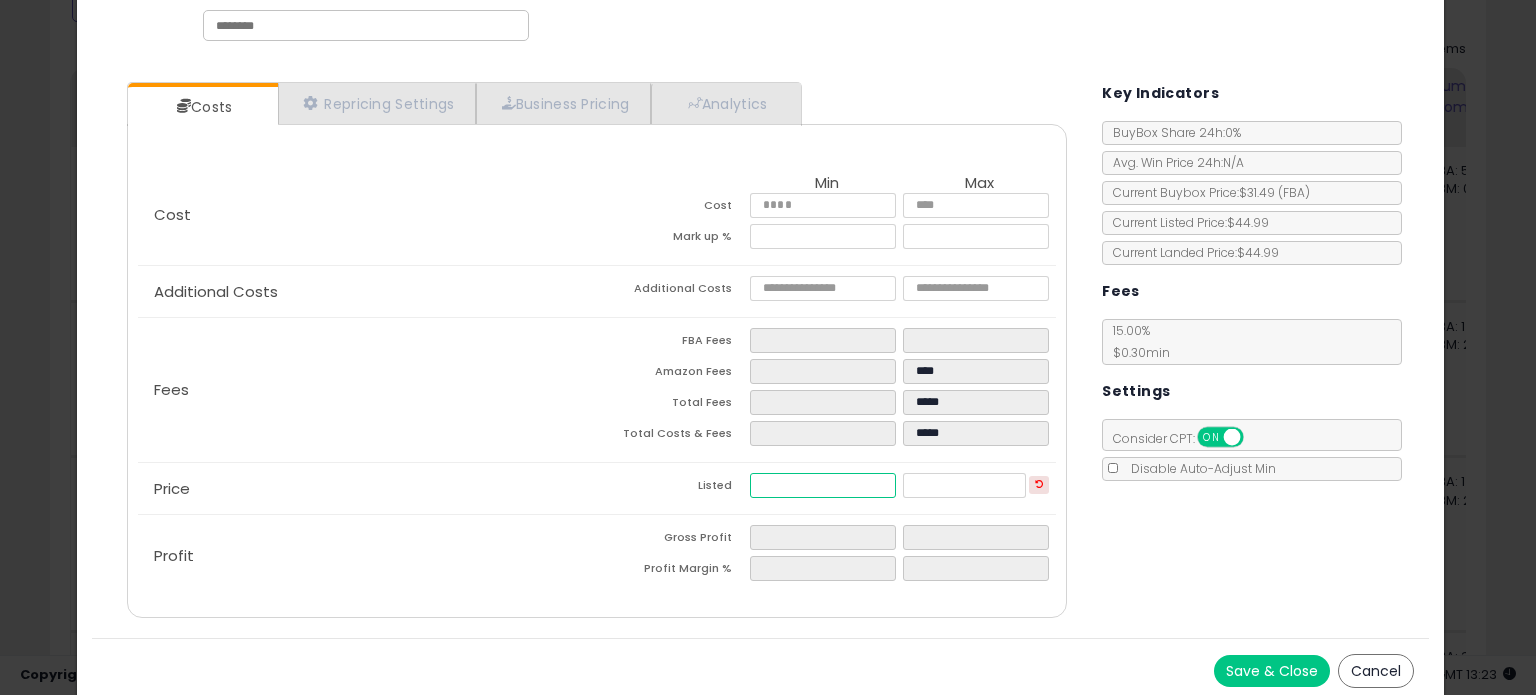 type on "*****" 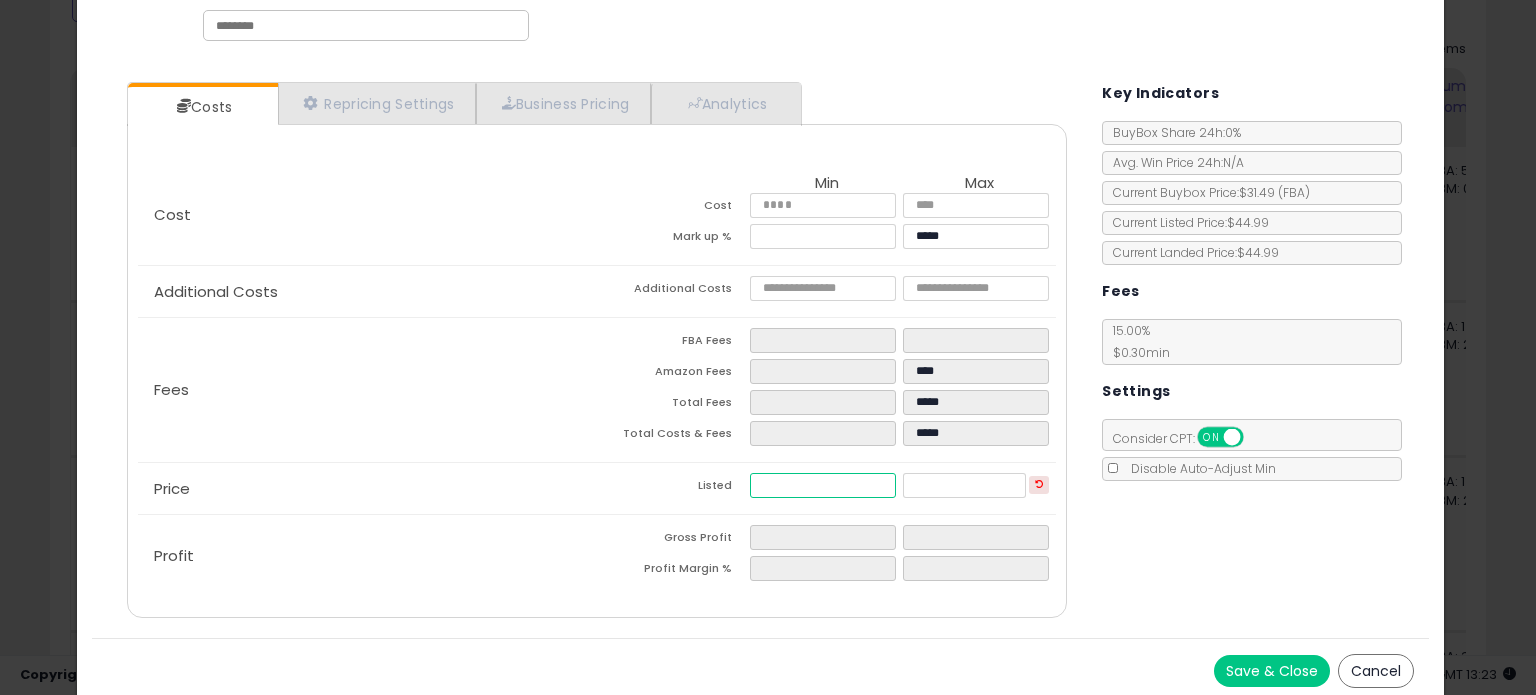 type on "*****" 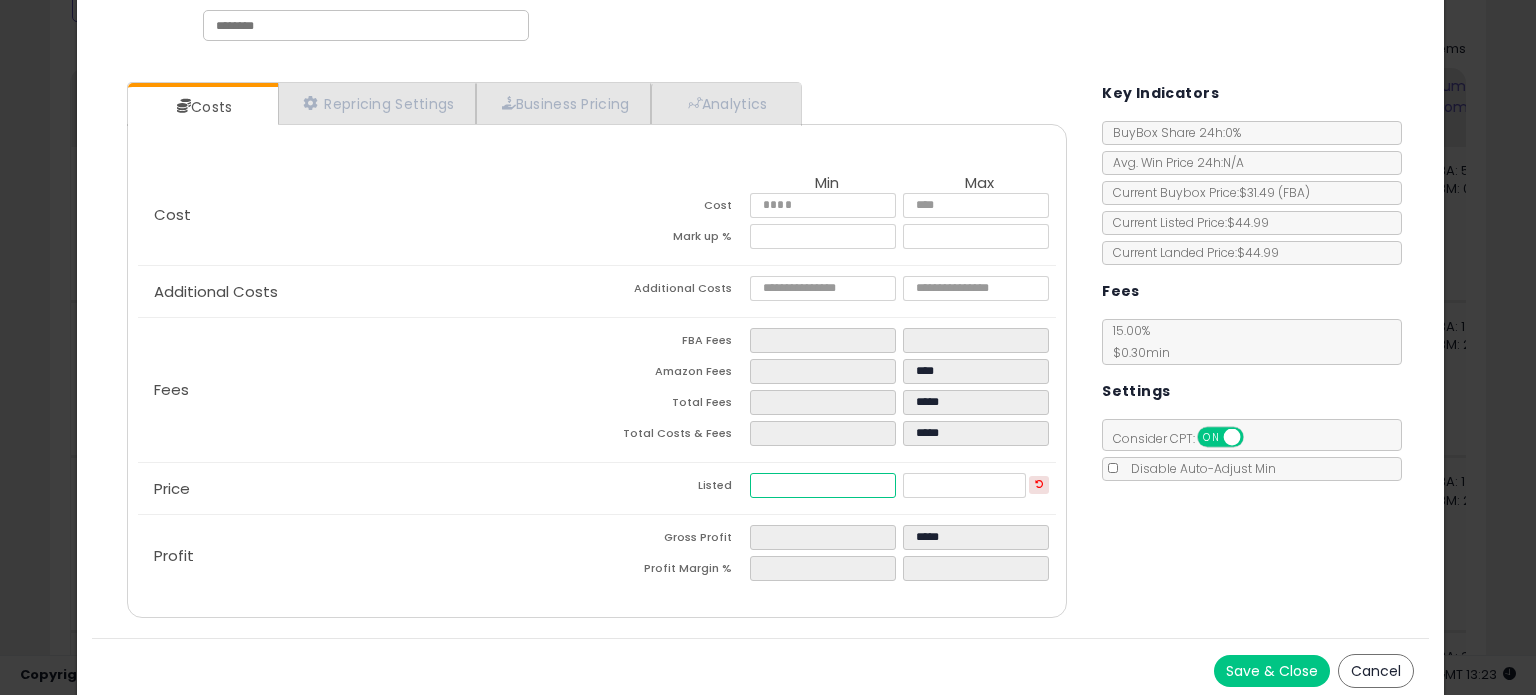 click at bounding box center (822, 485) 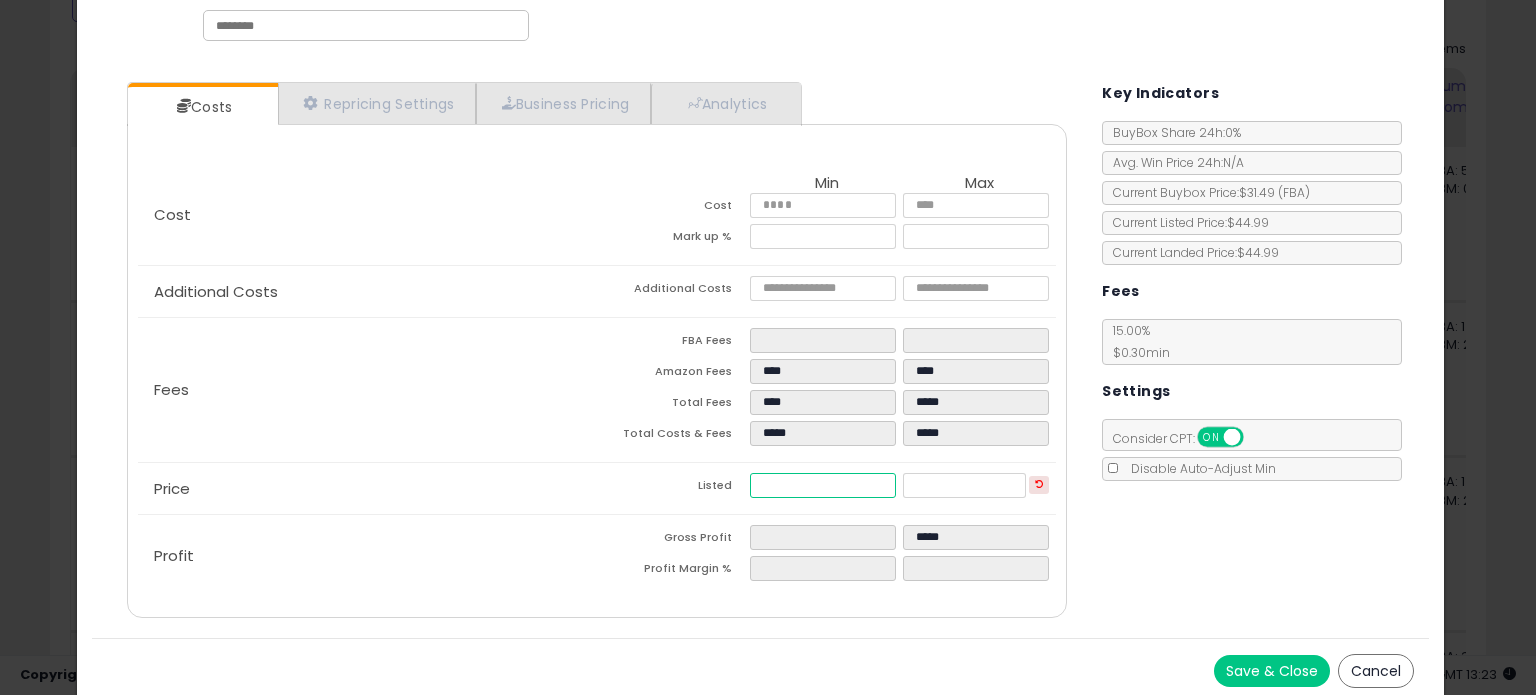 type on "****" 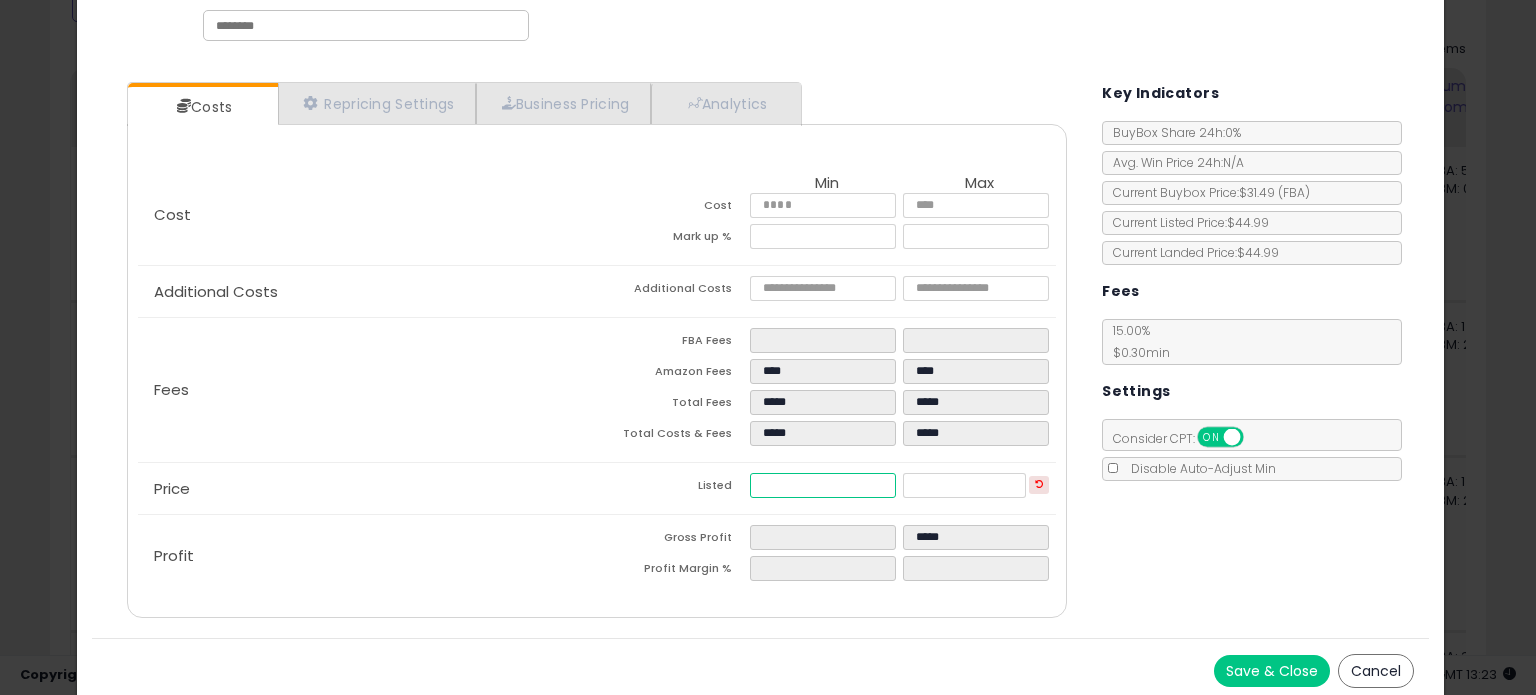 click on "**" at bounding box center [822, 485] 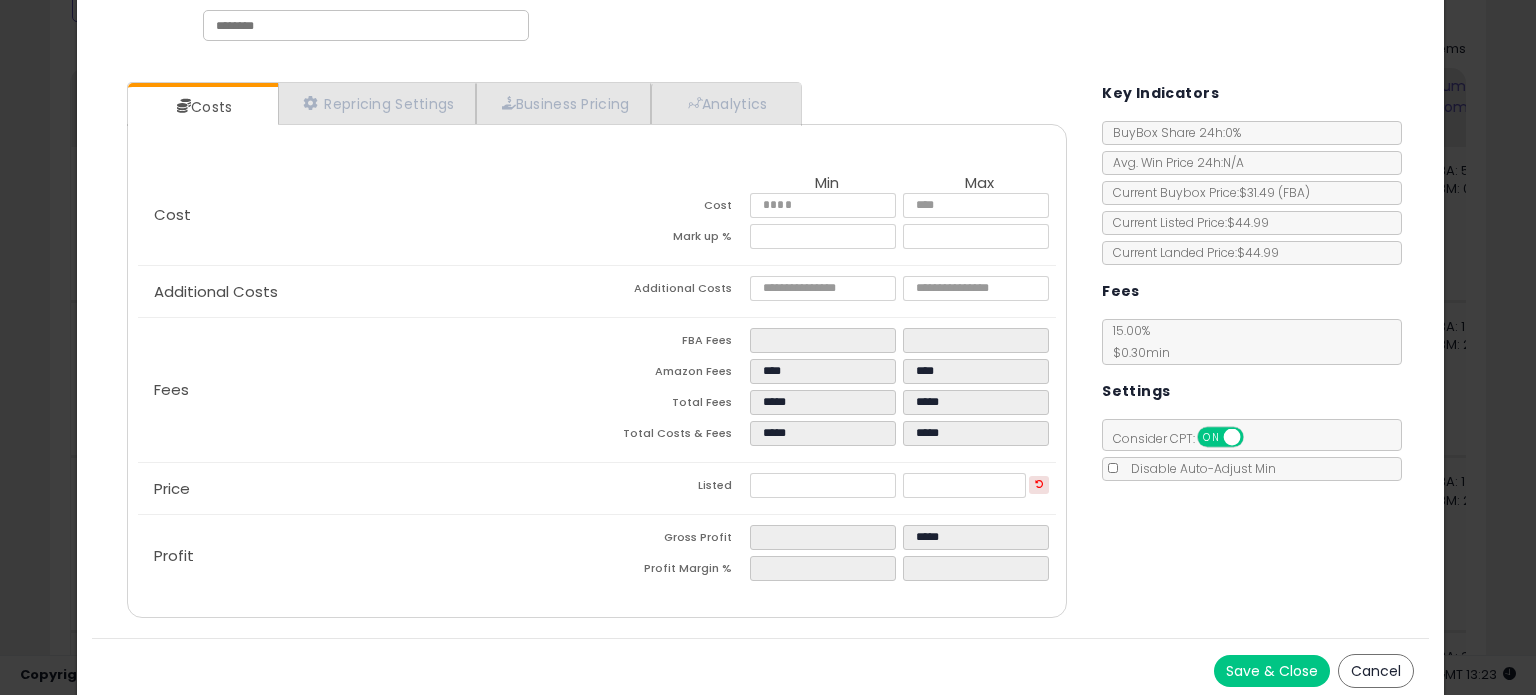 type on "*****" 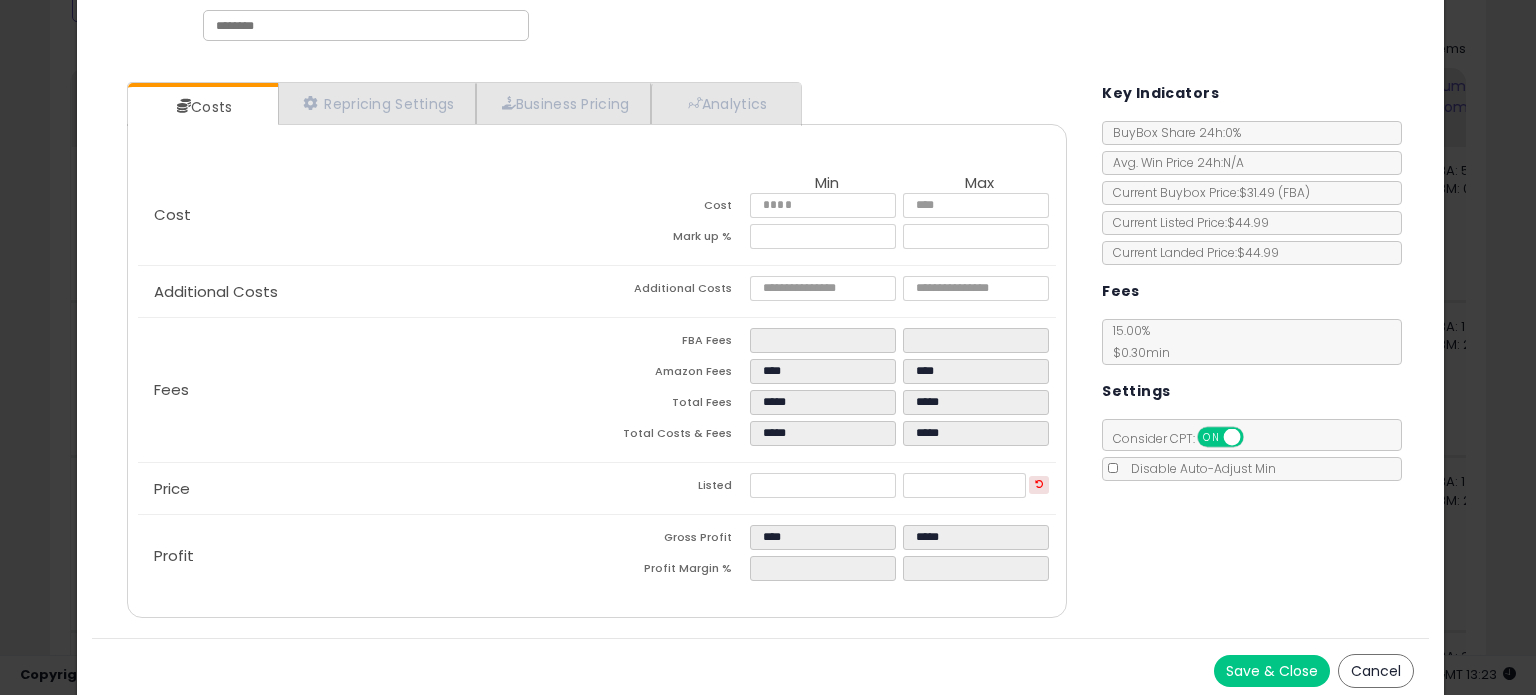 click on "Listed" at bounding box center [673, 488] 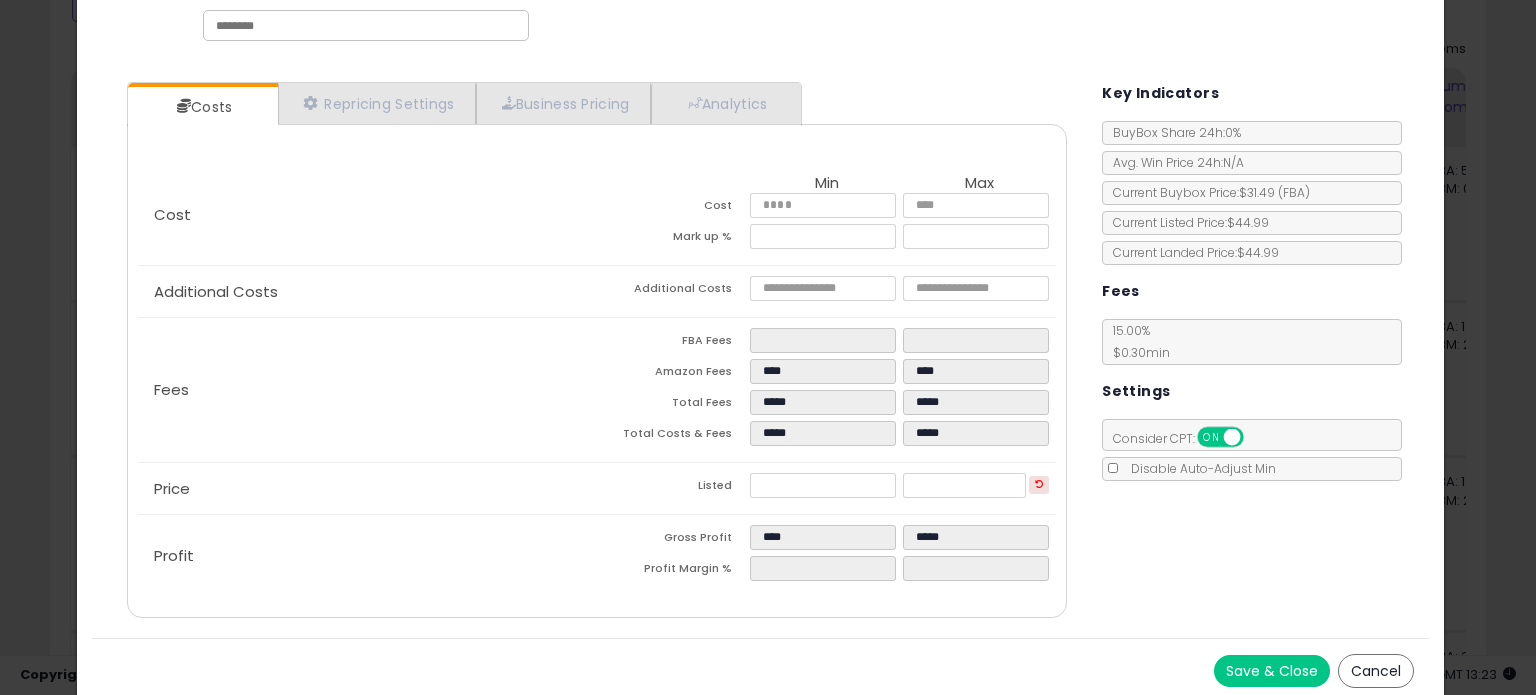 click on "Save & Close" at bounding box center (1272, 671) 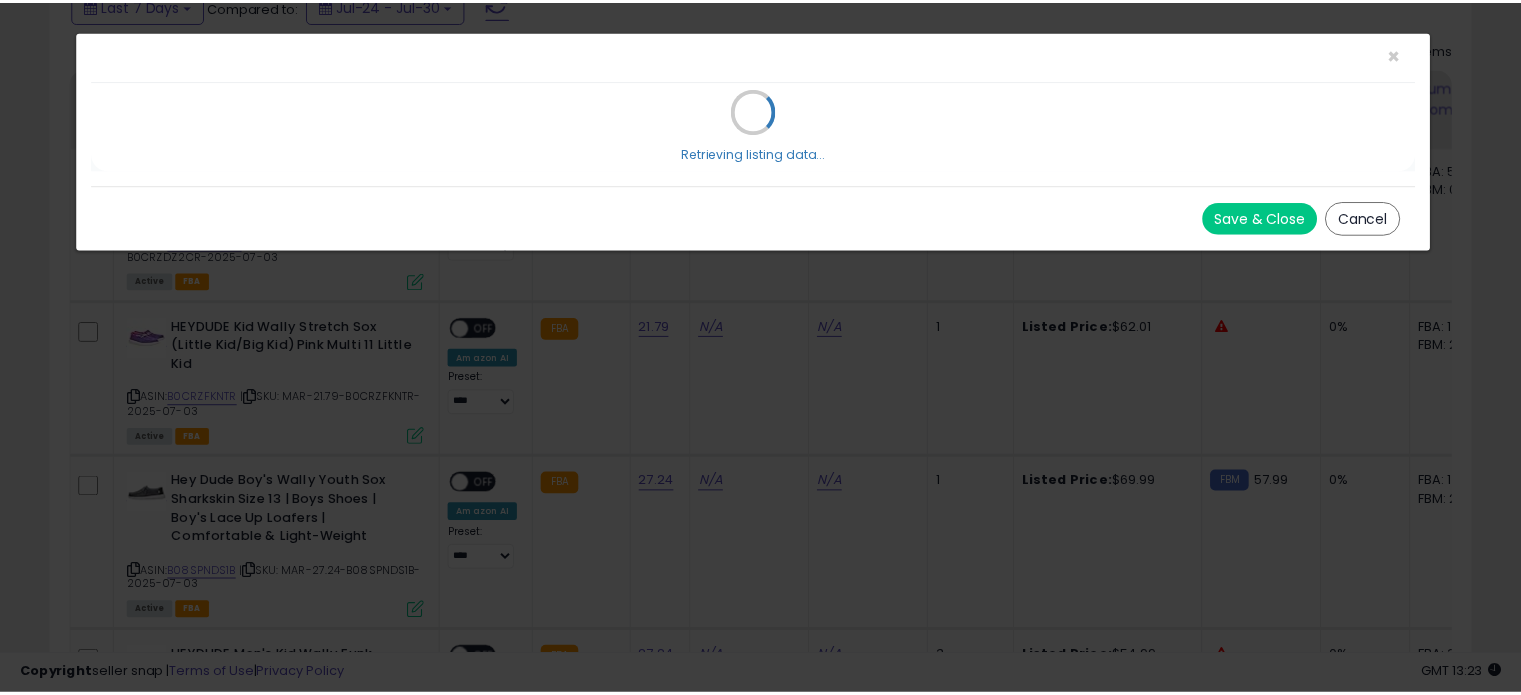 scroll, scrollTop: 0, scrollLeft: 0, axis: both 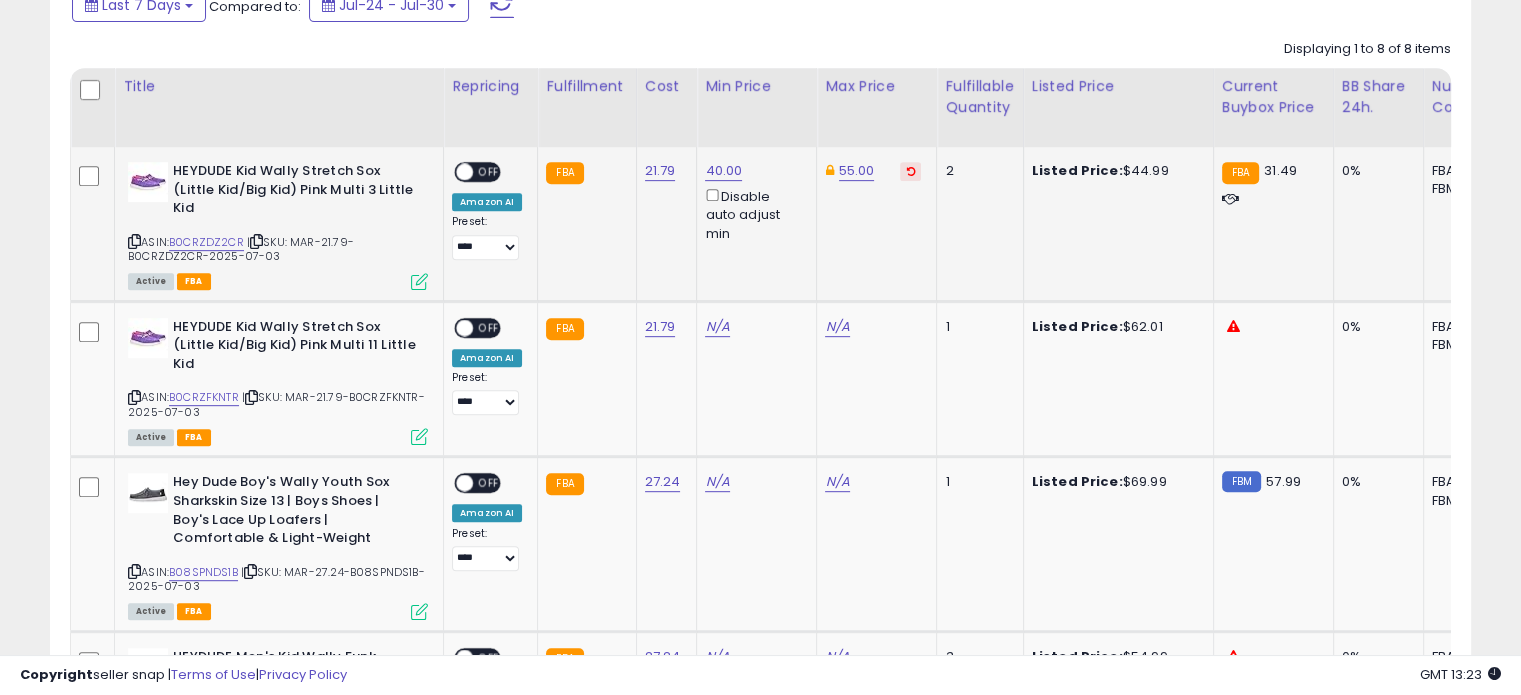click at bounding box center [464, 172] 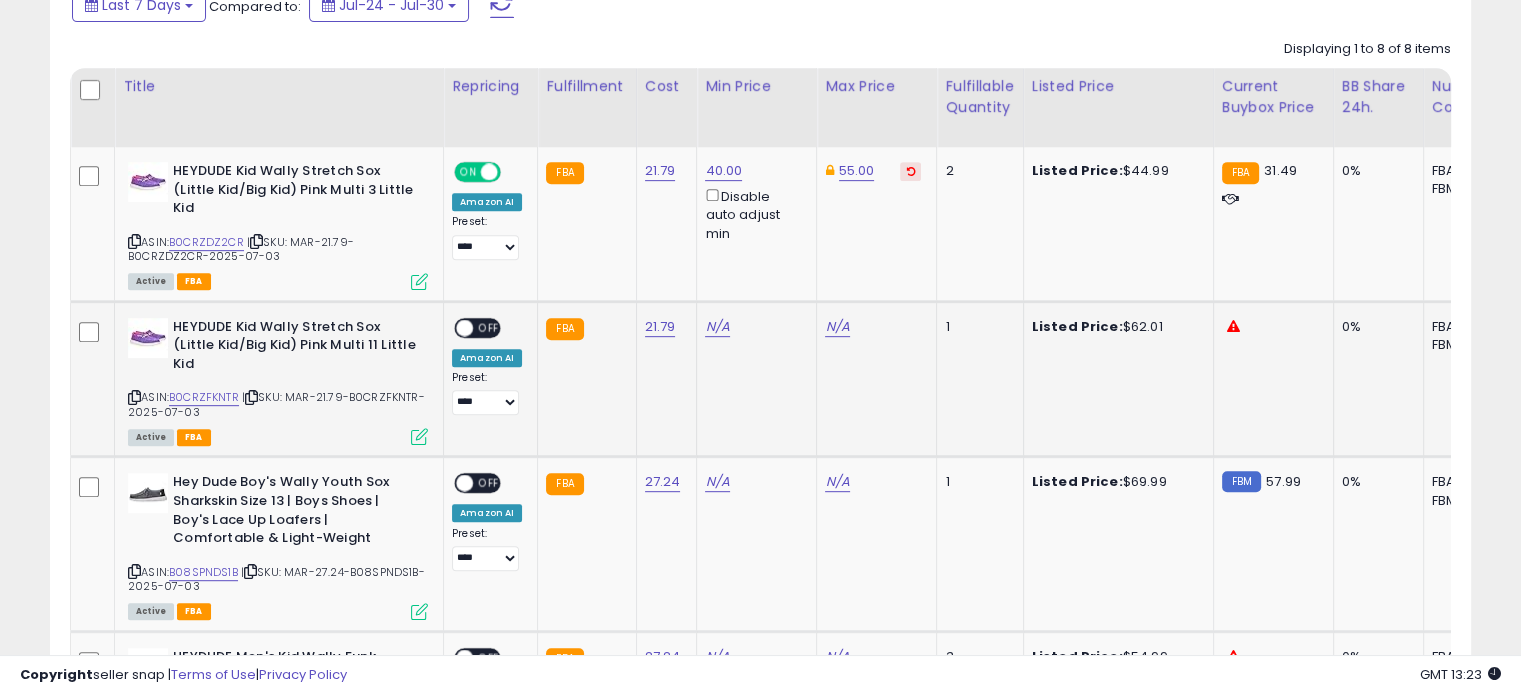 click at bounding box center [419, 436] 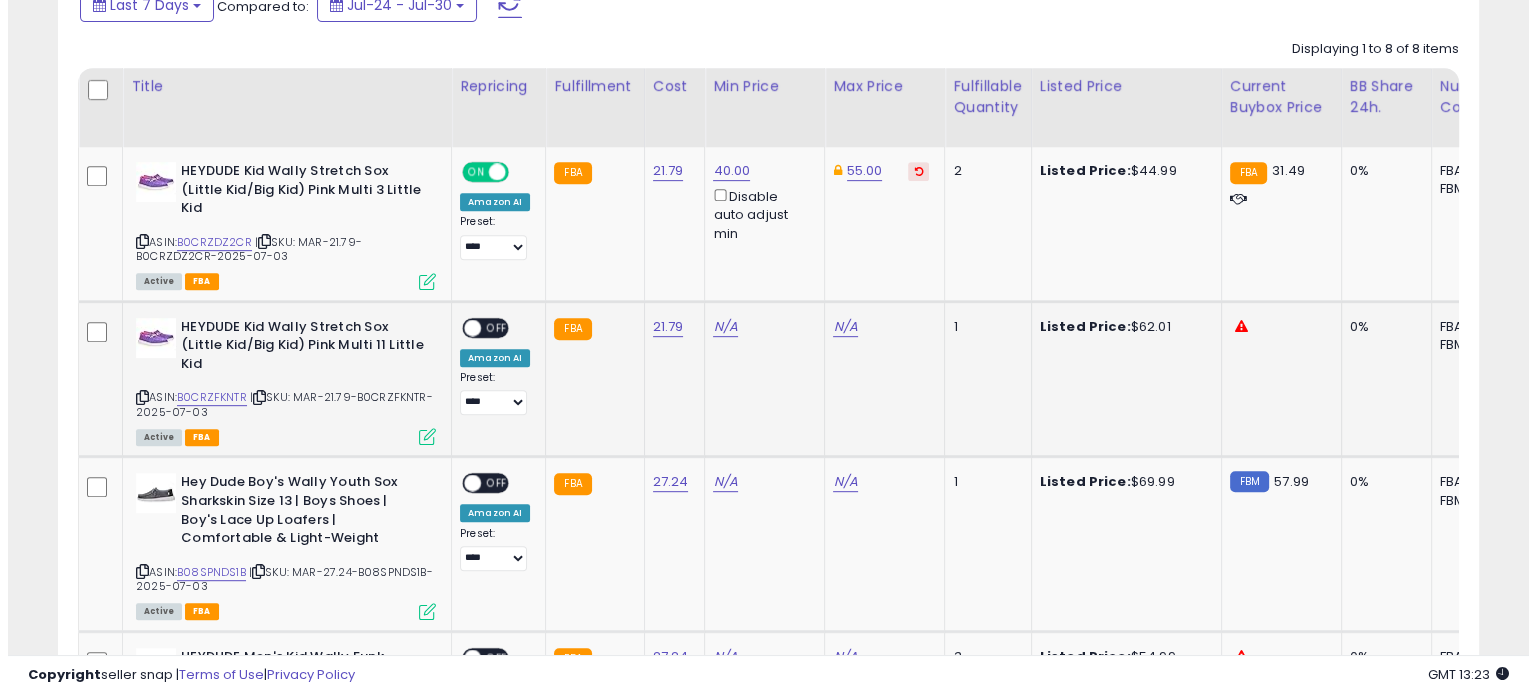scroll, scrollTop: 999589, scrollLeft: 999168, axis: both 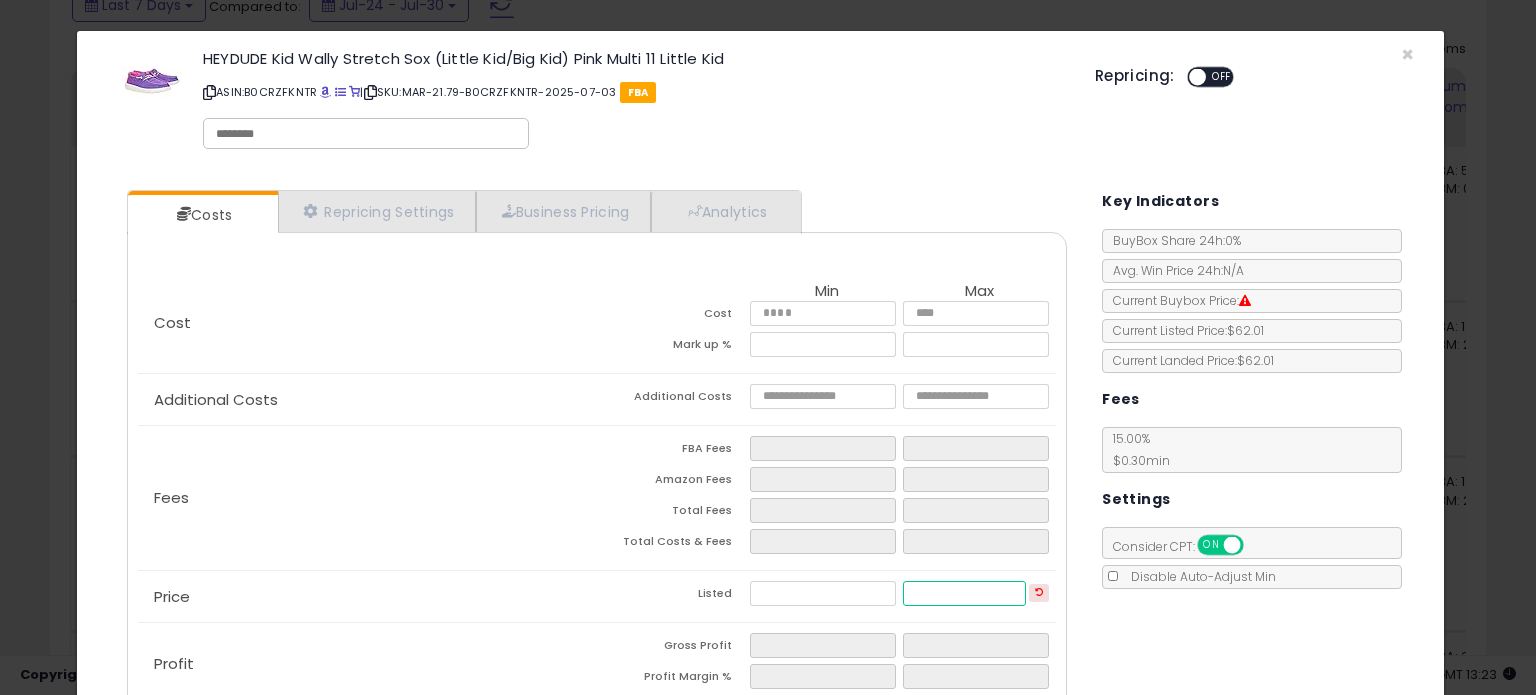click at bounding box center (964, 593) 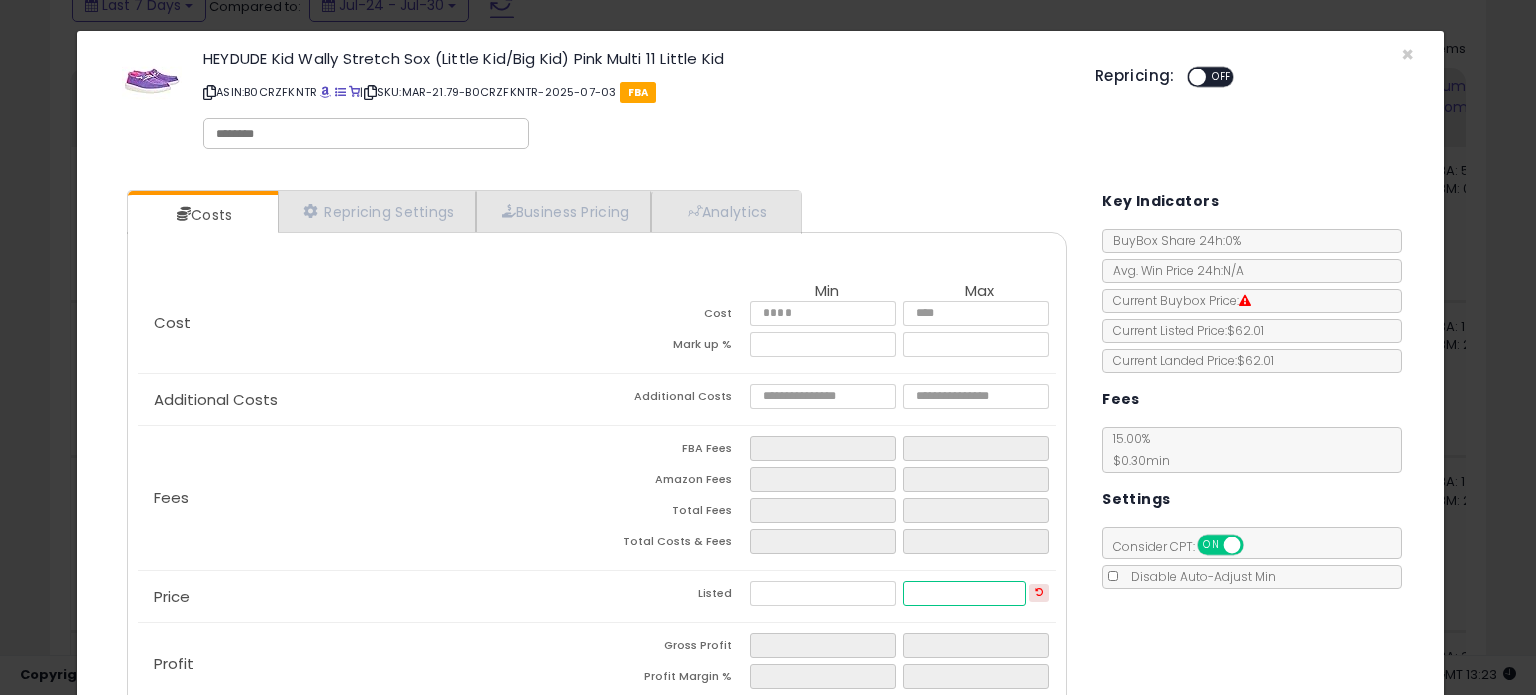 type on "****" 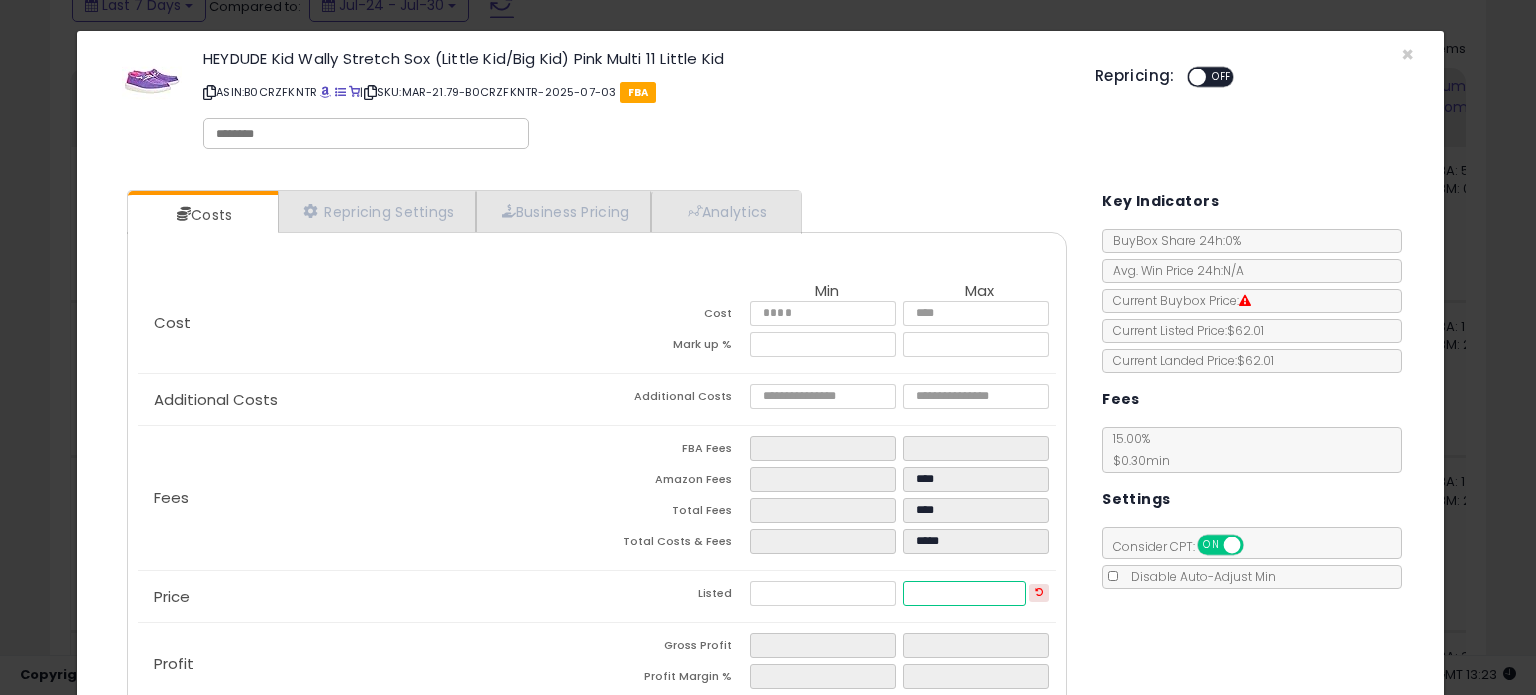 type on "****" 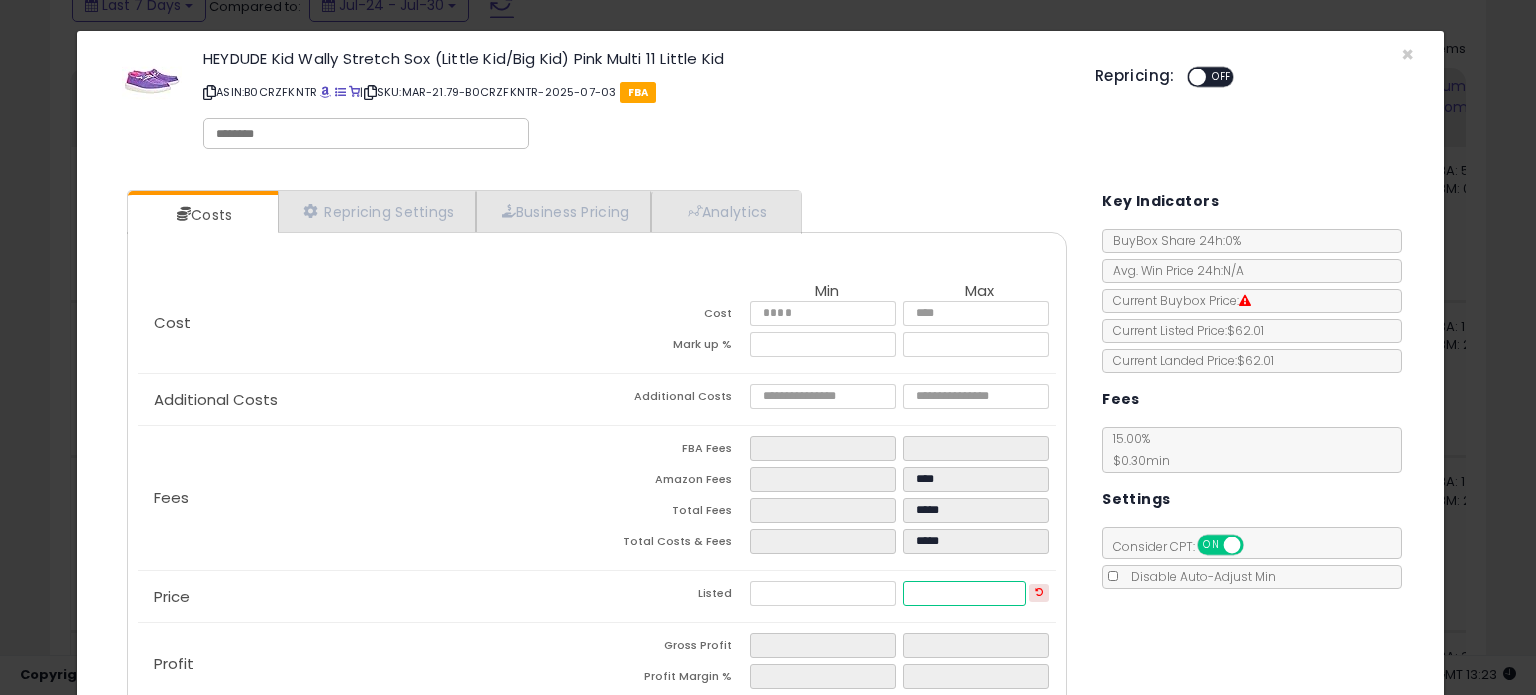 type on "**" 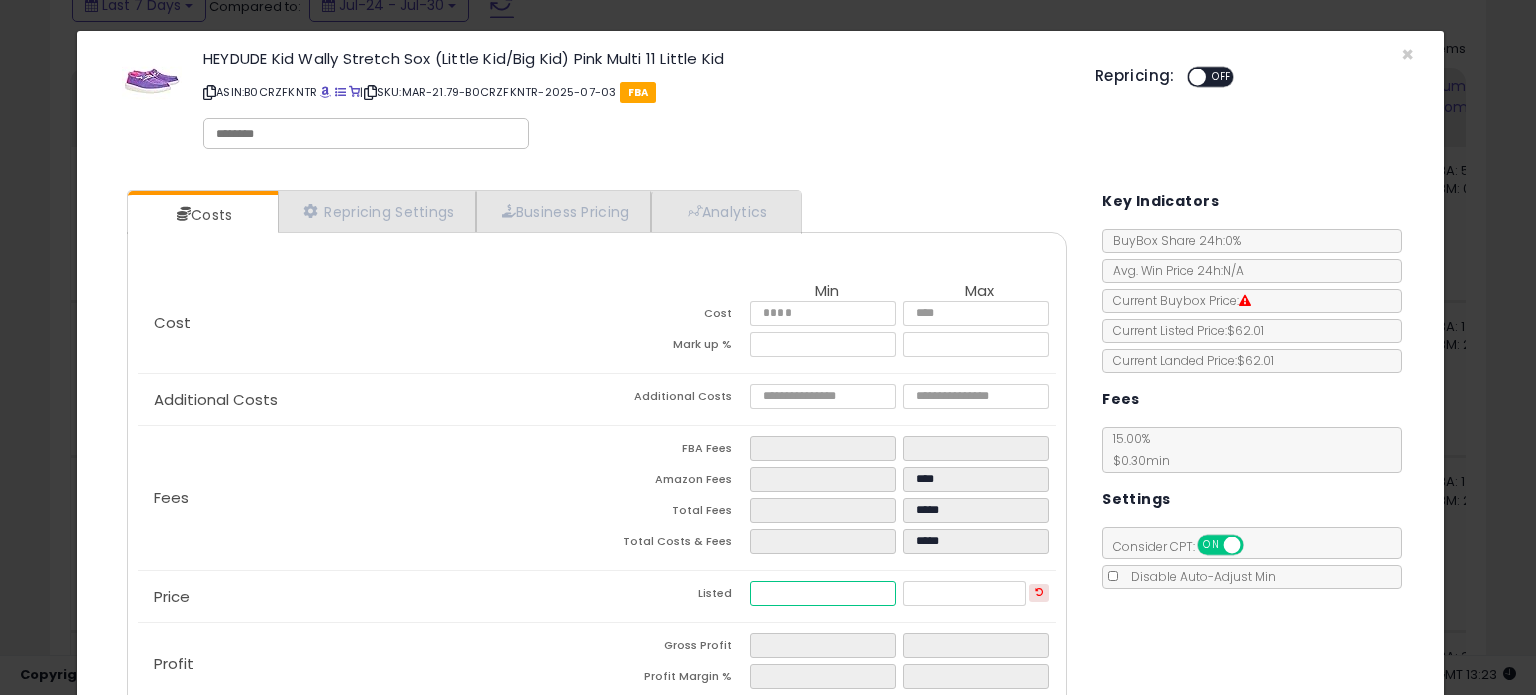 type on "******" 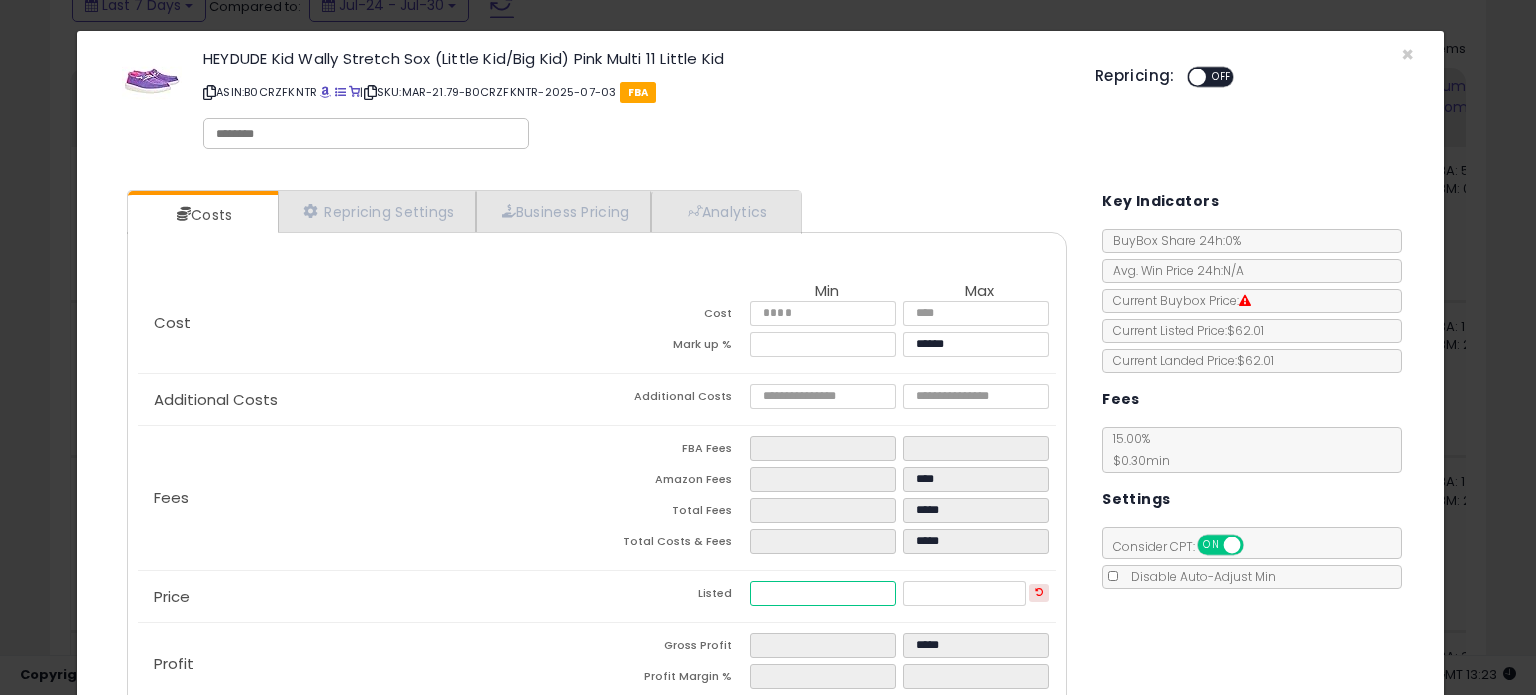 click at bounding box center [822, 593] 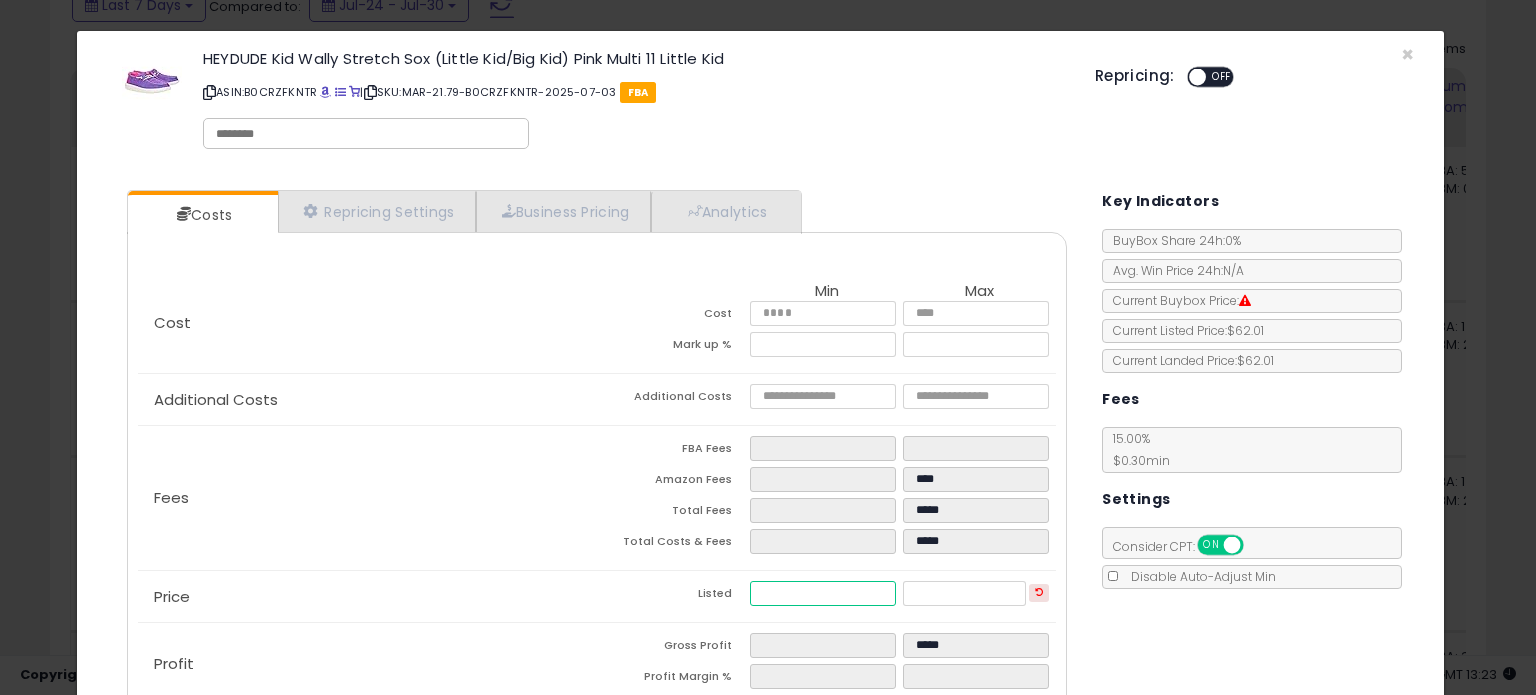 type on "****" 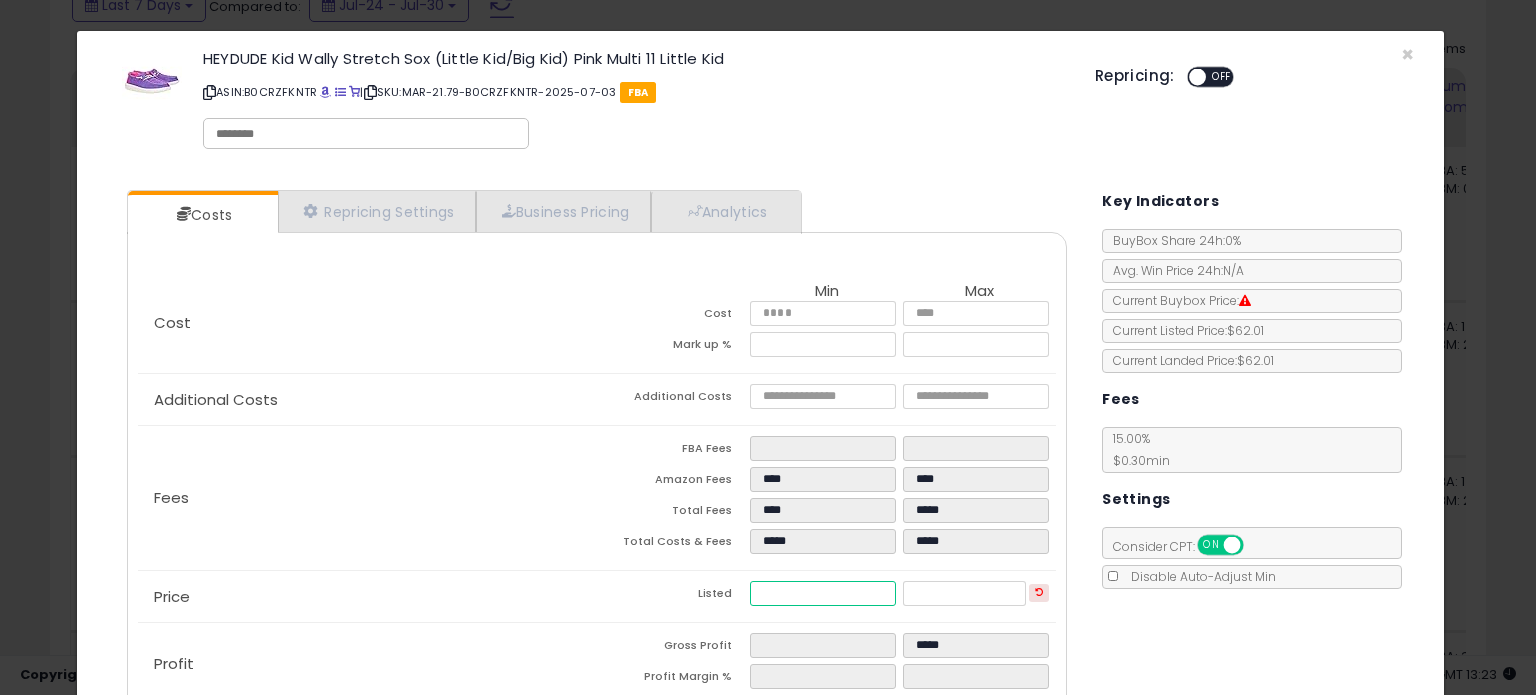 type on "****" 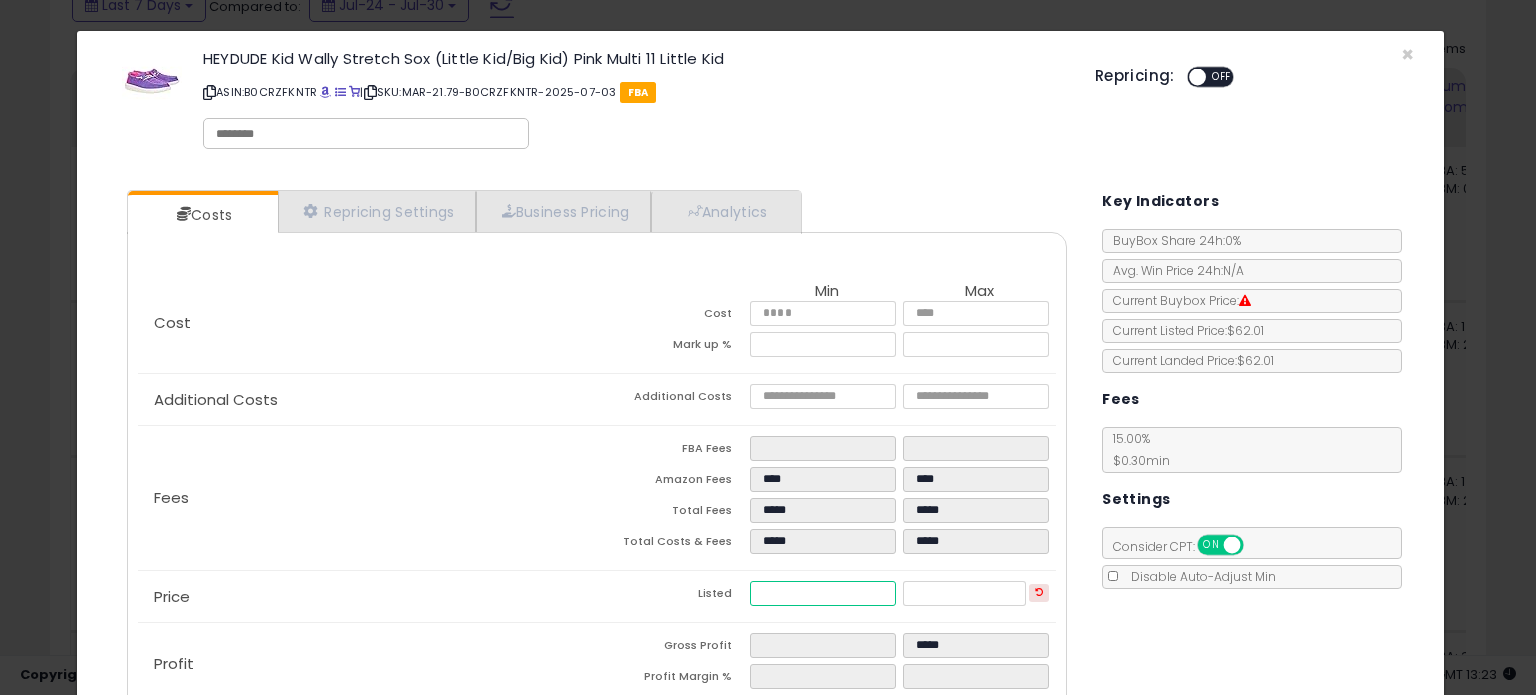 type on "**" 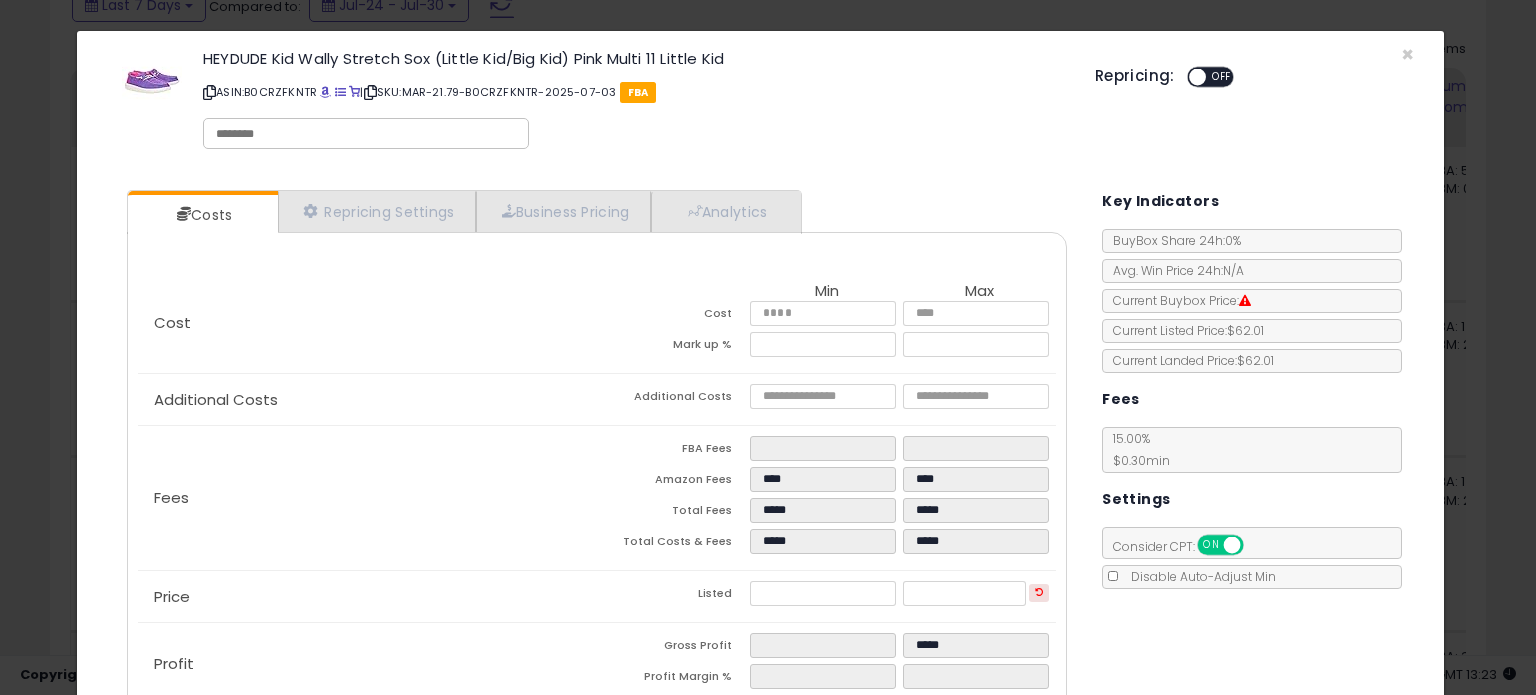type on "*****" 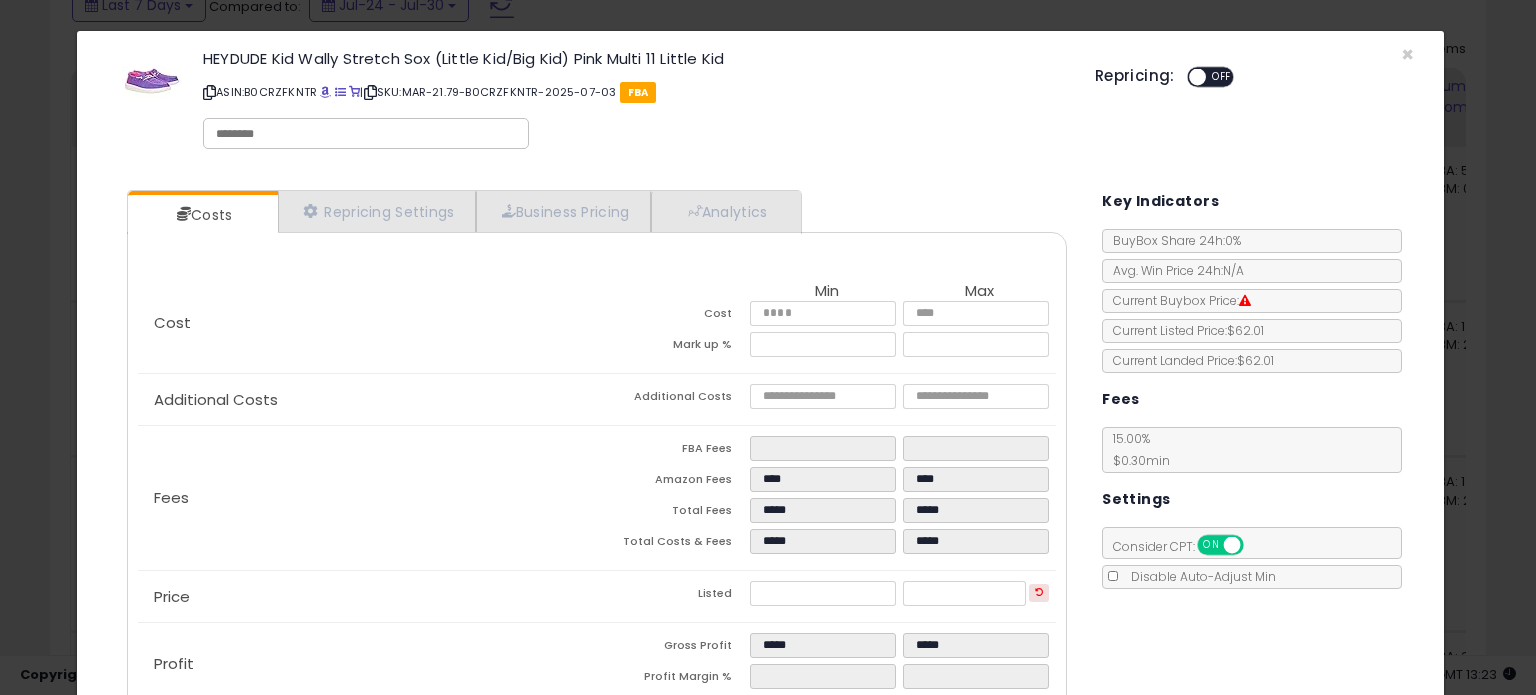 click on "Costs
Repricing Settings
Business Pricing
Analytics
Cost" at bounding box center (760, 460) 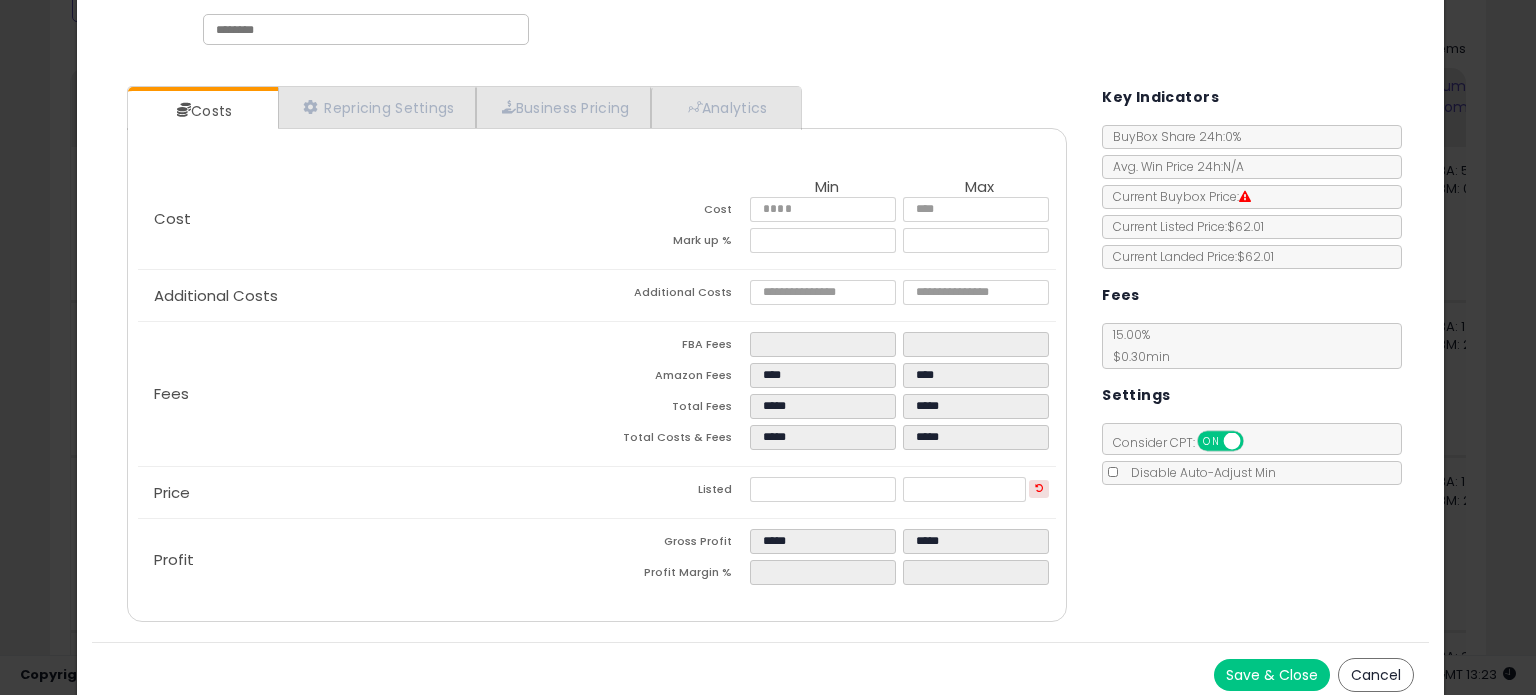 scroll, scrollTop: 113, scrollLeft: 0, axis: vertical 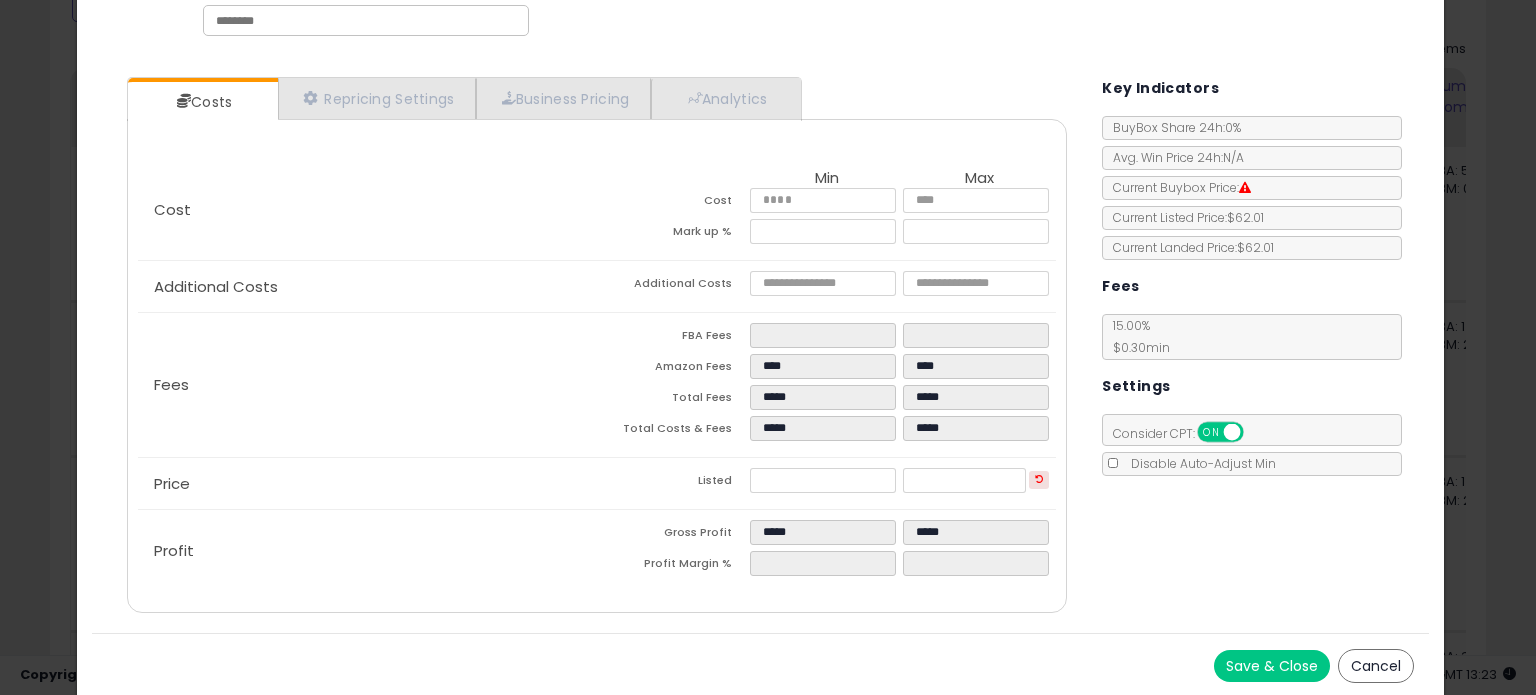 click on "Save & Close" at bounding box center [1272, 666] 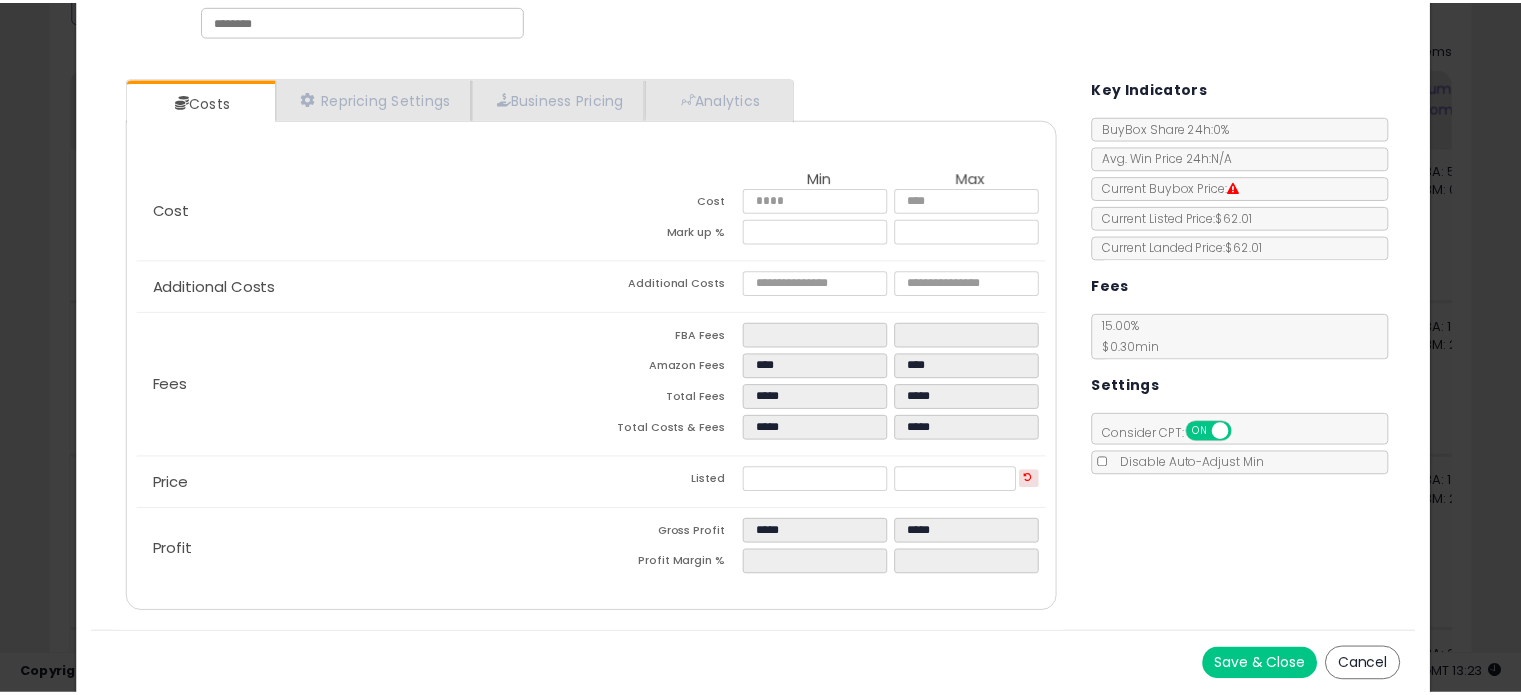 scroll, scrollTop: 0, scrollLeft: 0, axis: both 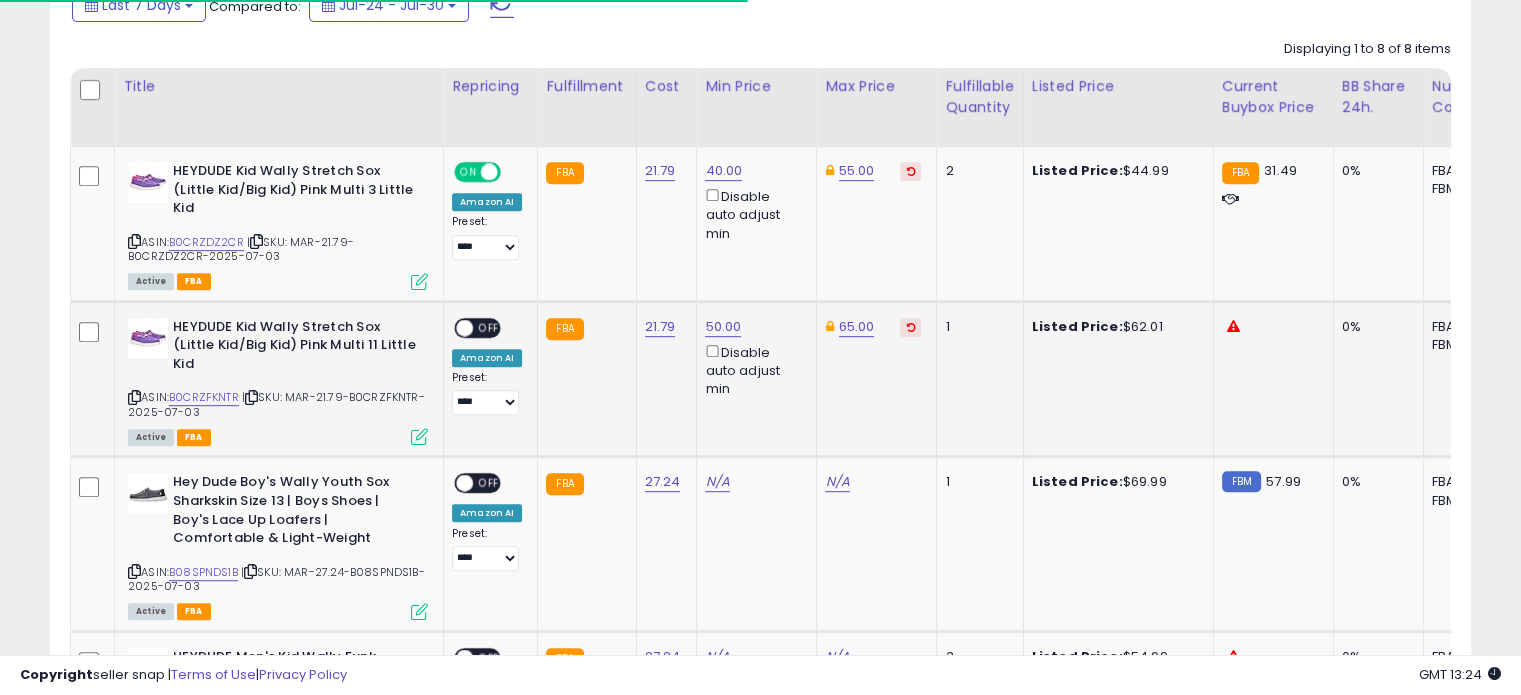click at bounding box center (464, 327) 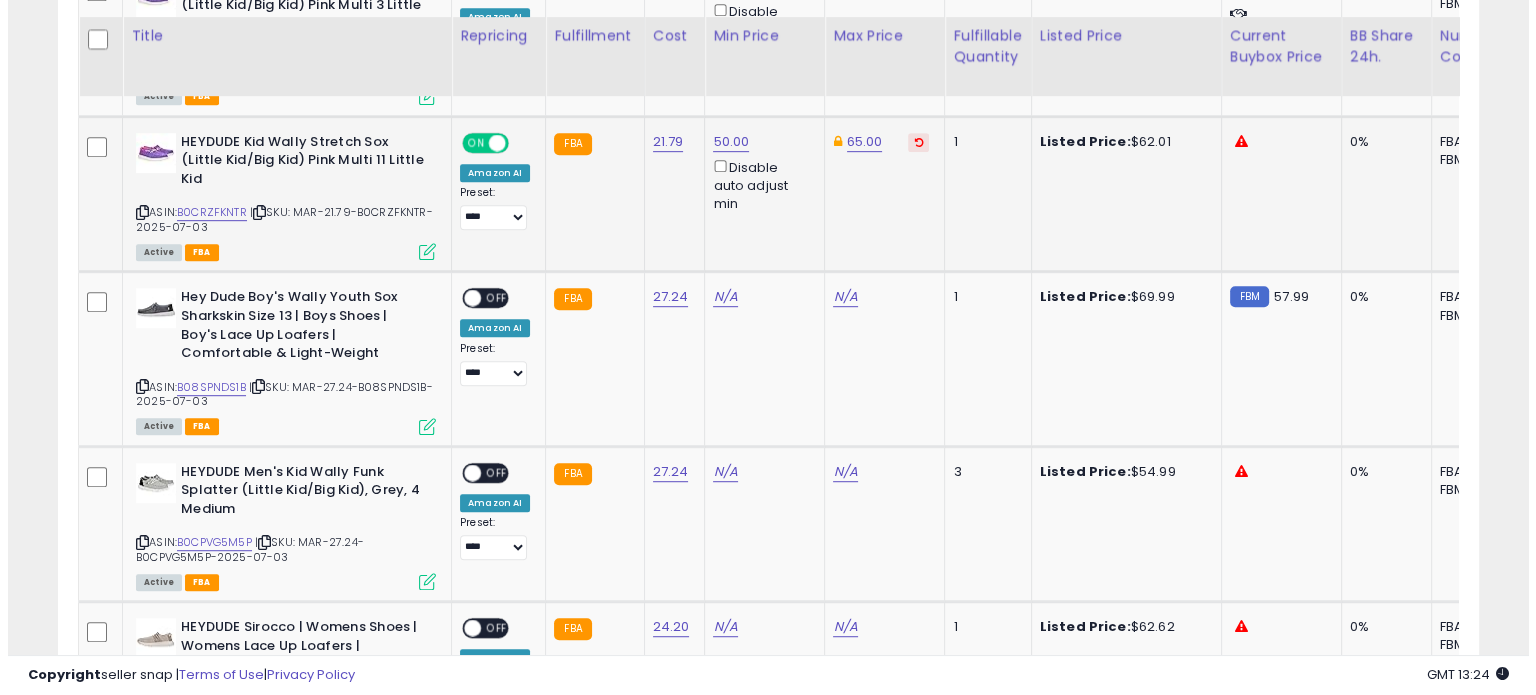 scroll, scrollTop: 1132, scrollLeft: 0, axis: vertical 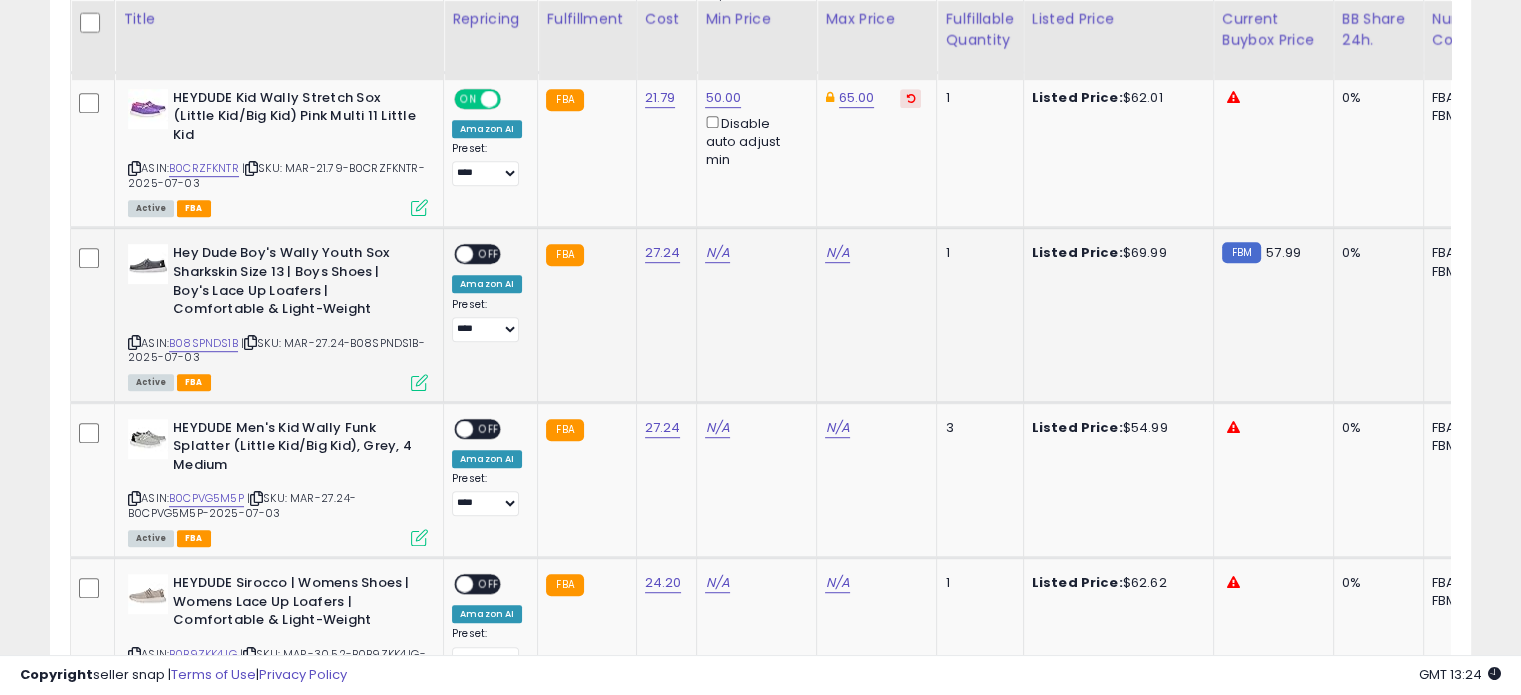 click at bounding box center (419, 382) 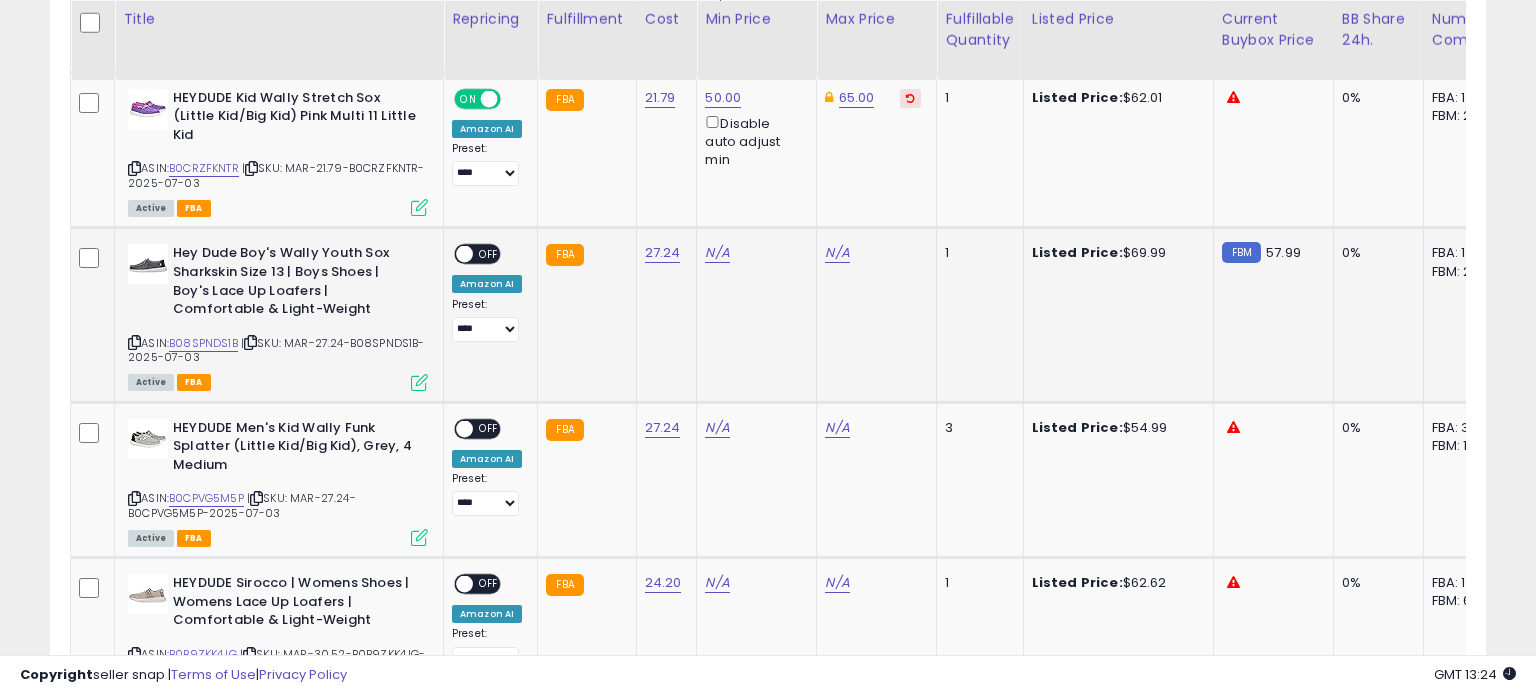 scroll, scrollTop: 999589, scrollLeft: 999168, axis: both 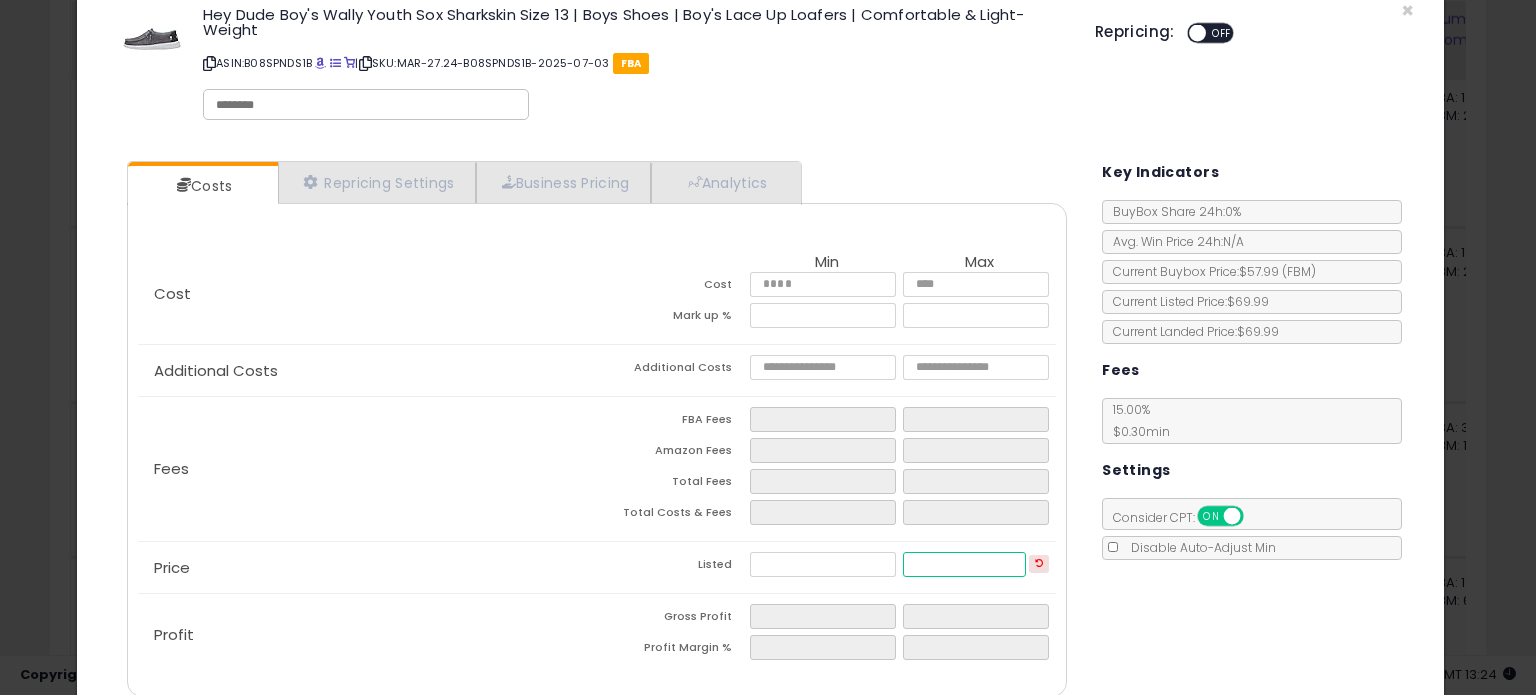 click at bounding box center (964, 564) 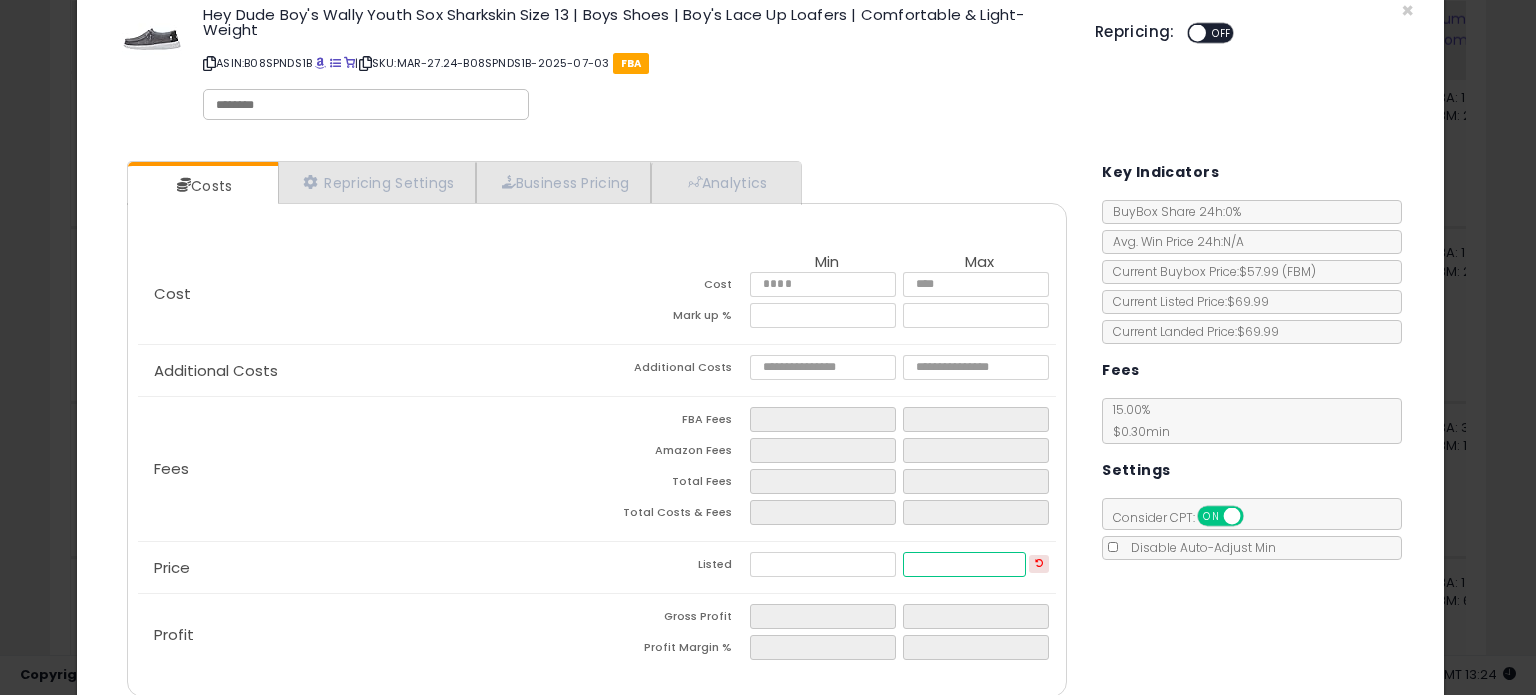 type on "****" 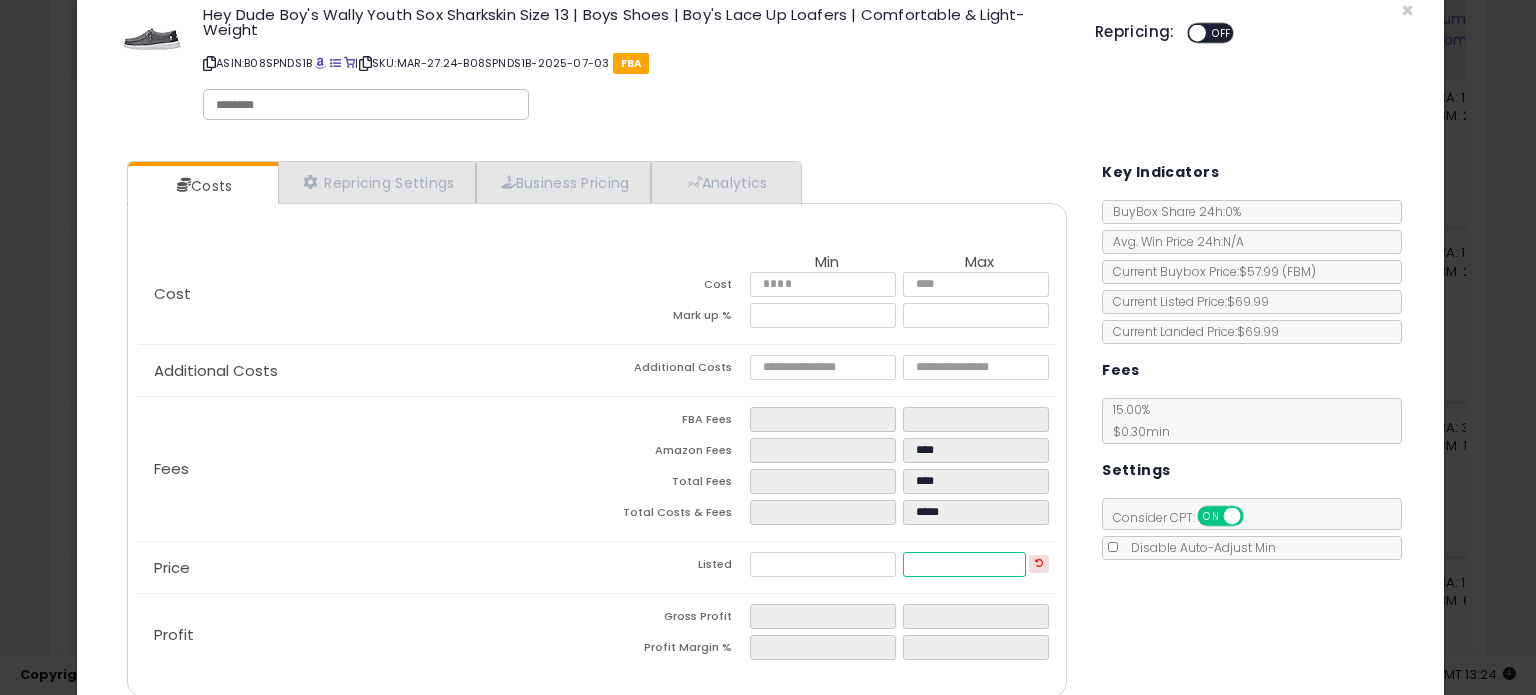 type on "*****" 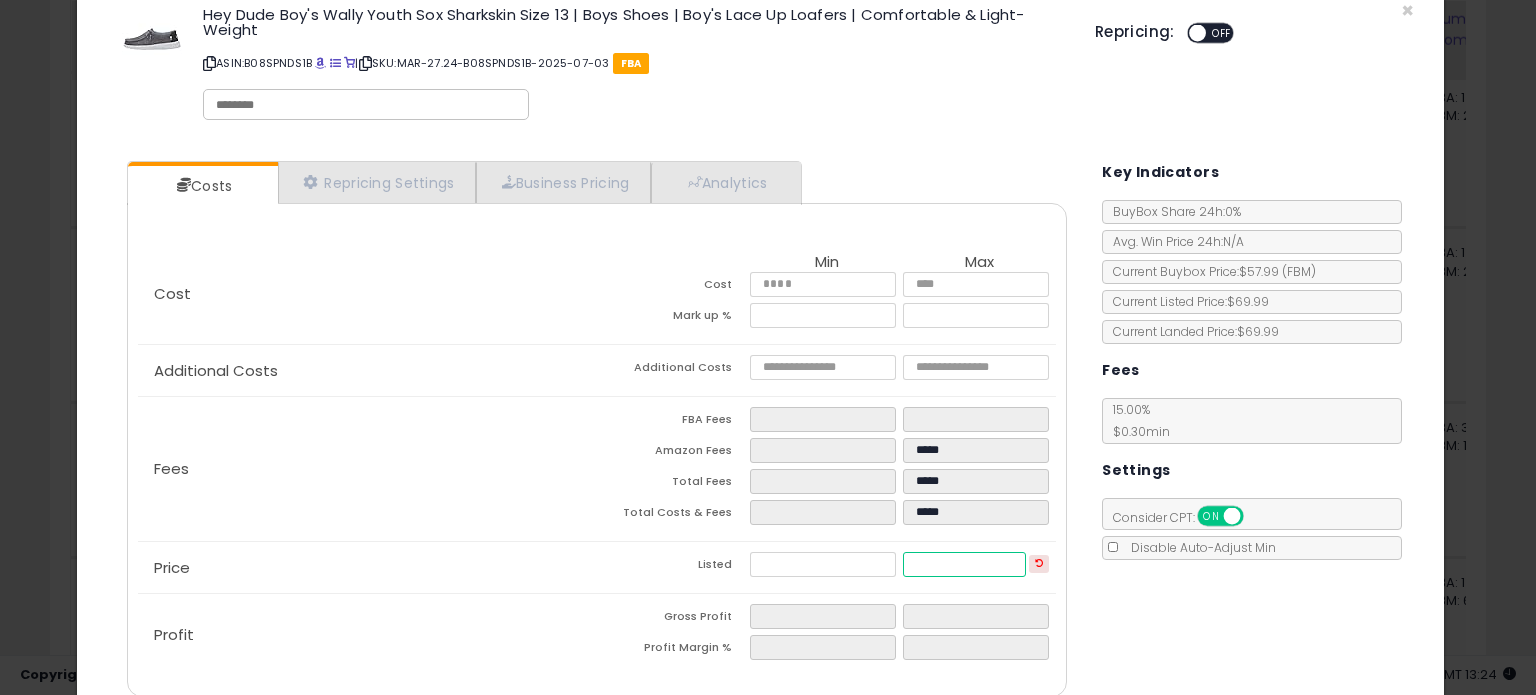 type on "**" 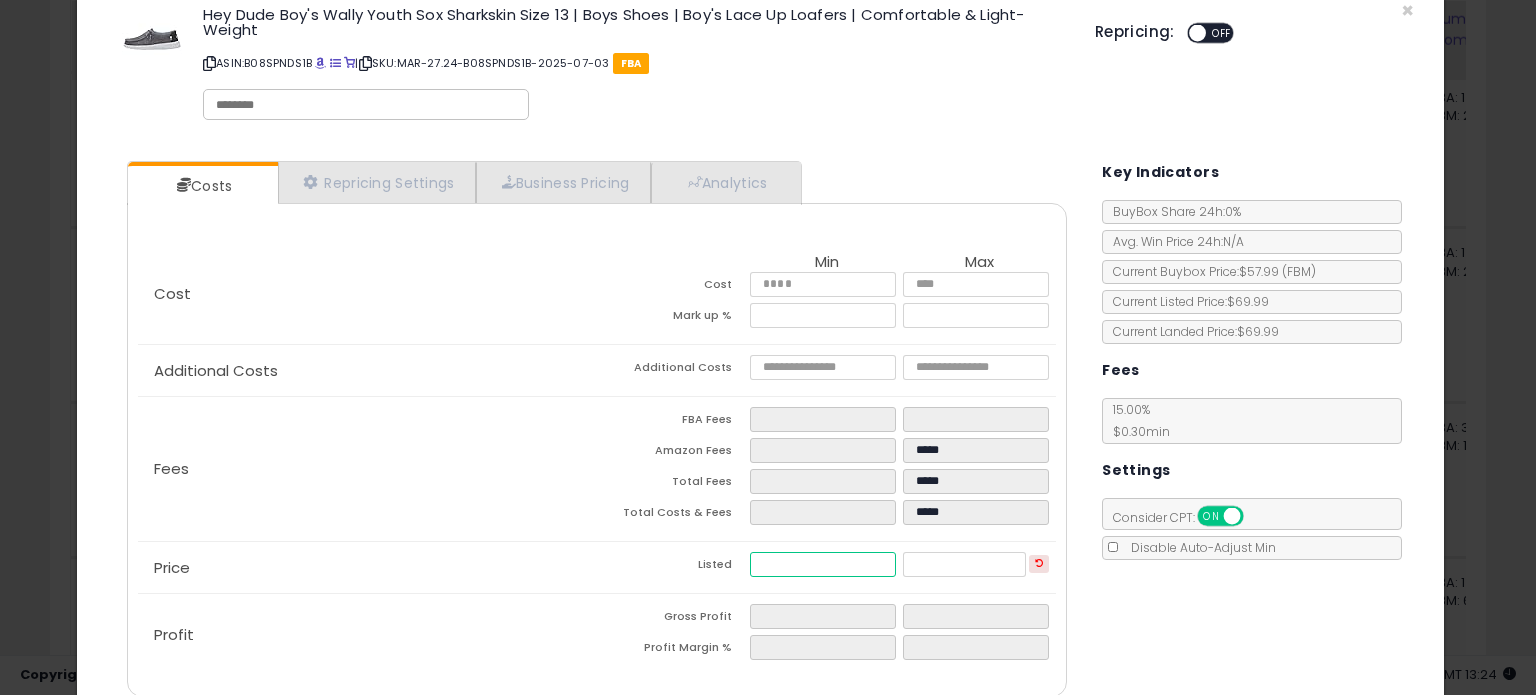 type on "*****" 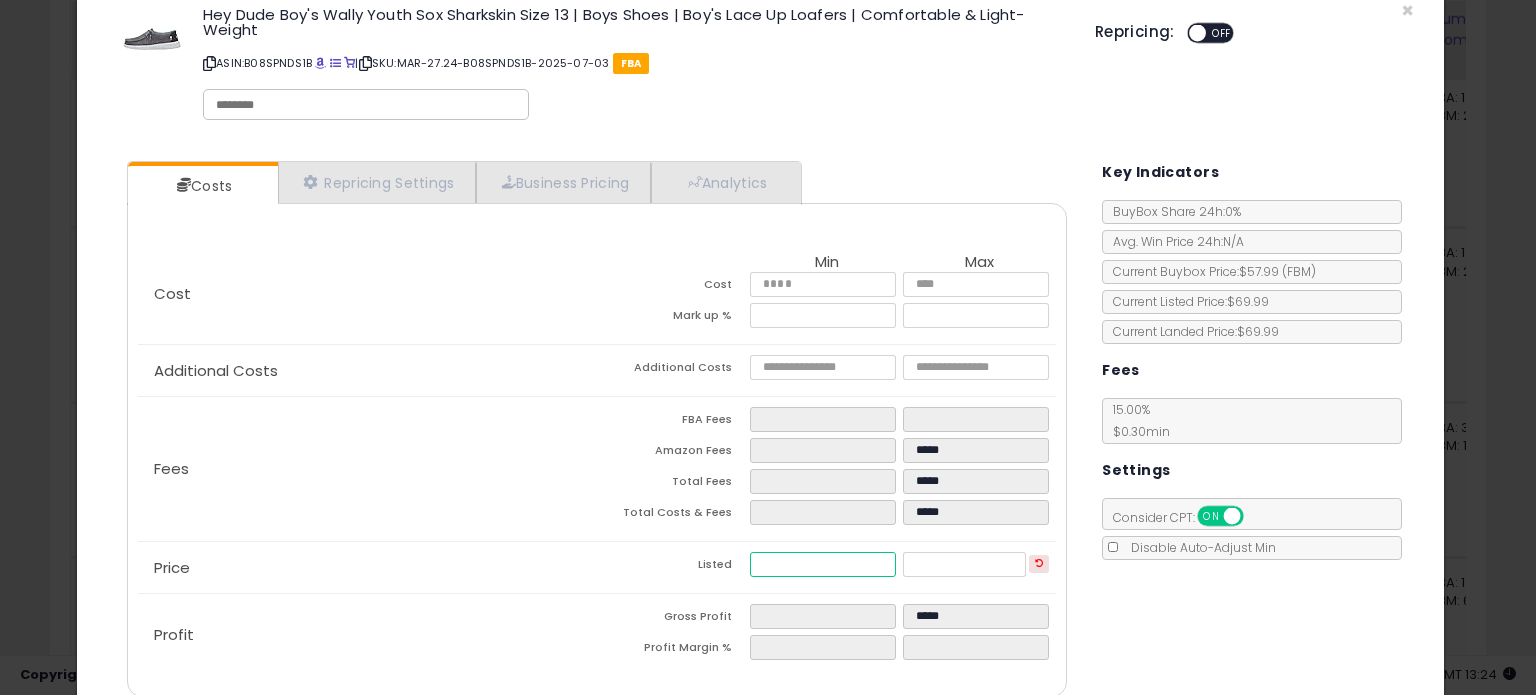 click at bounding box center [822, 564] 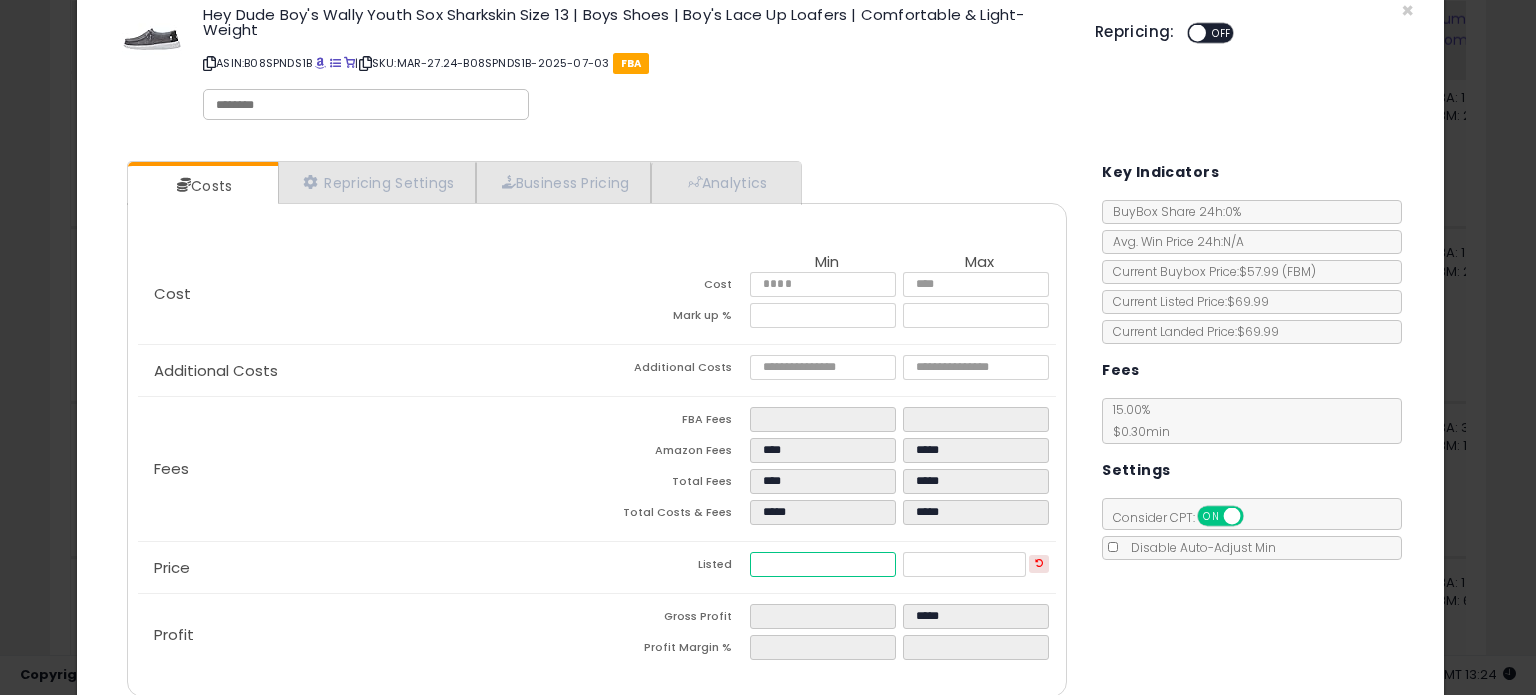 type on "****" 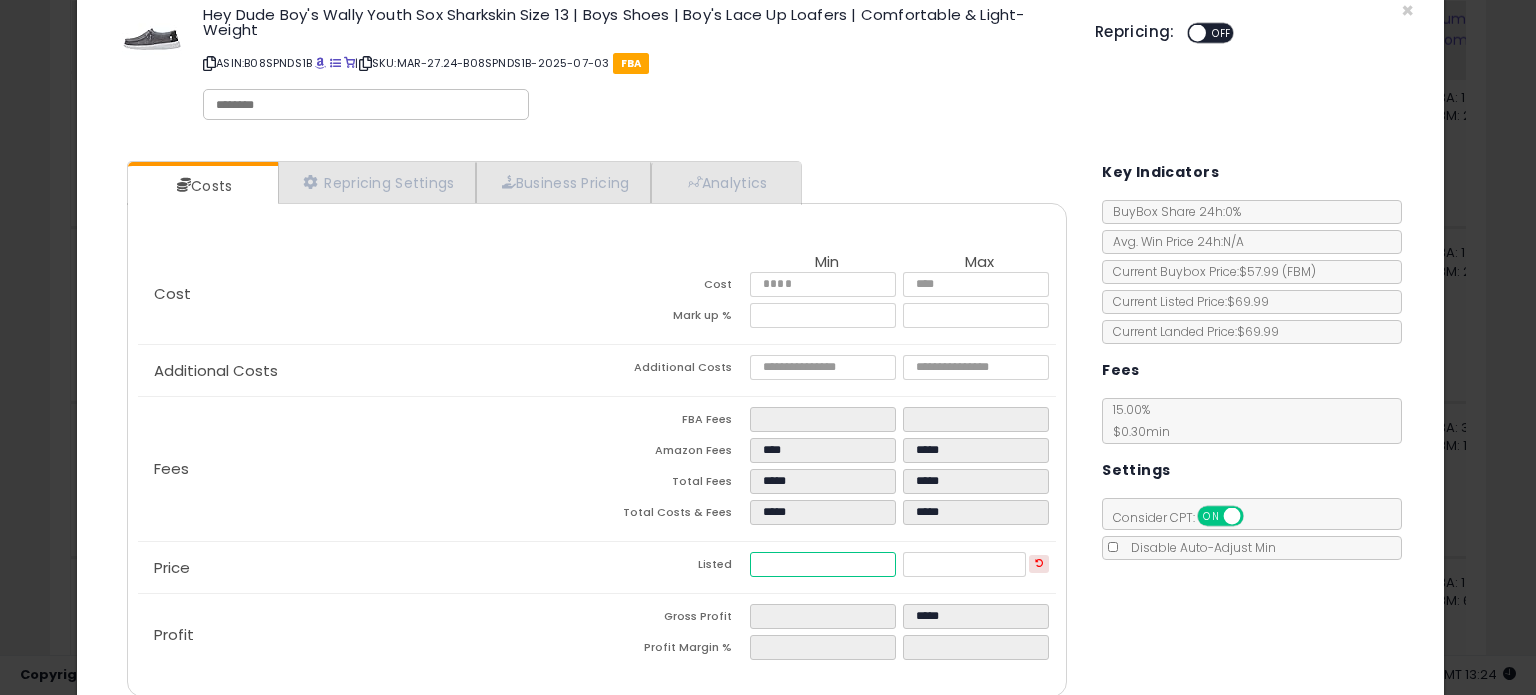 type on "**" 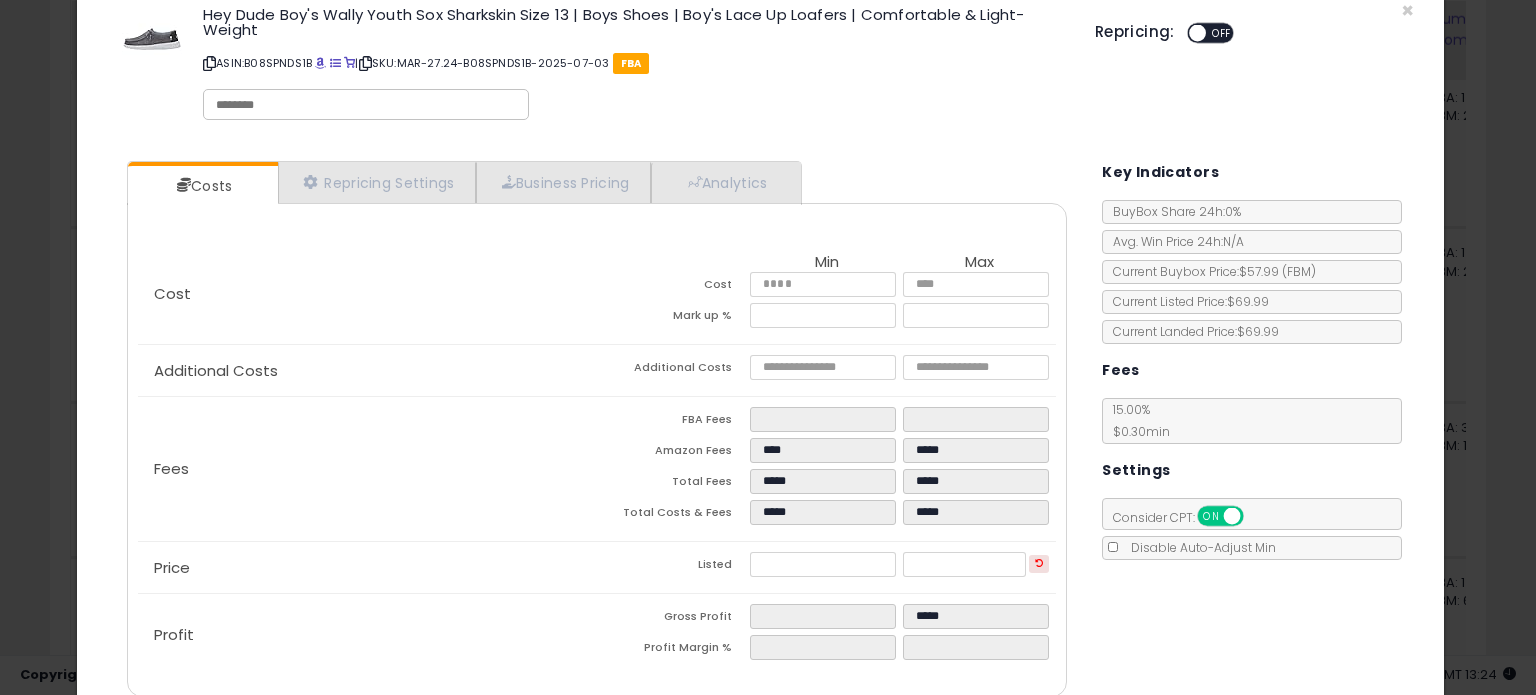 type on "*****" 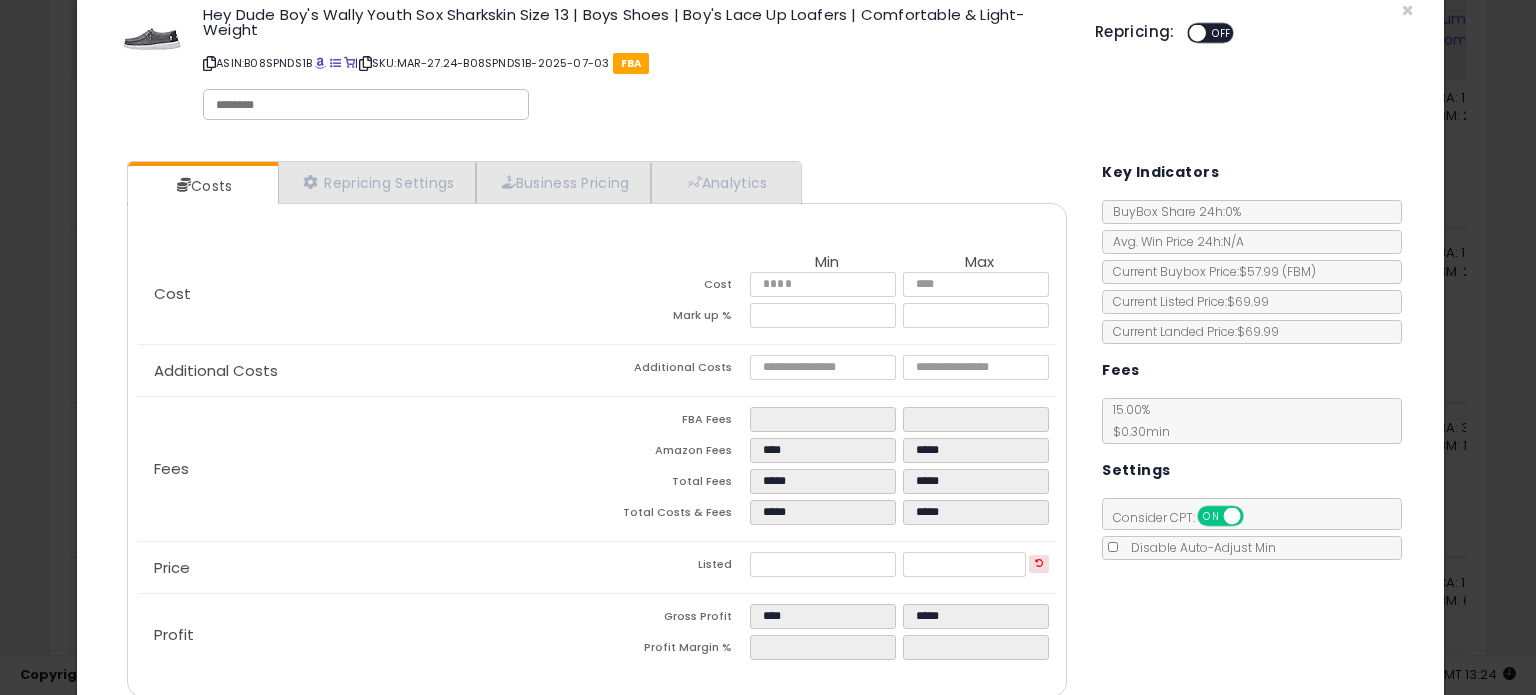 click on "Costs
Repricing Settings
Business Pricing
Analytics
Cost" at bounding box center [760, 431] 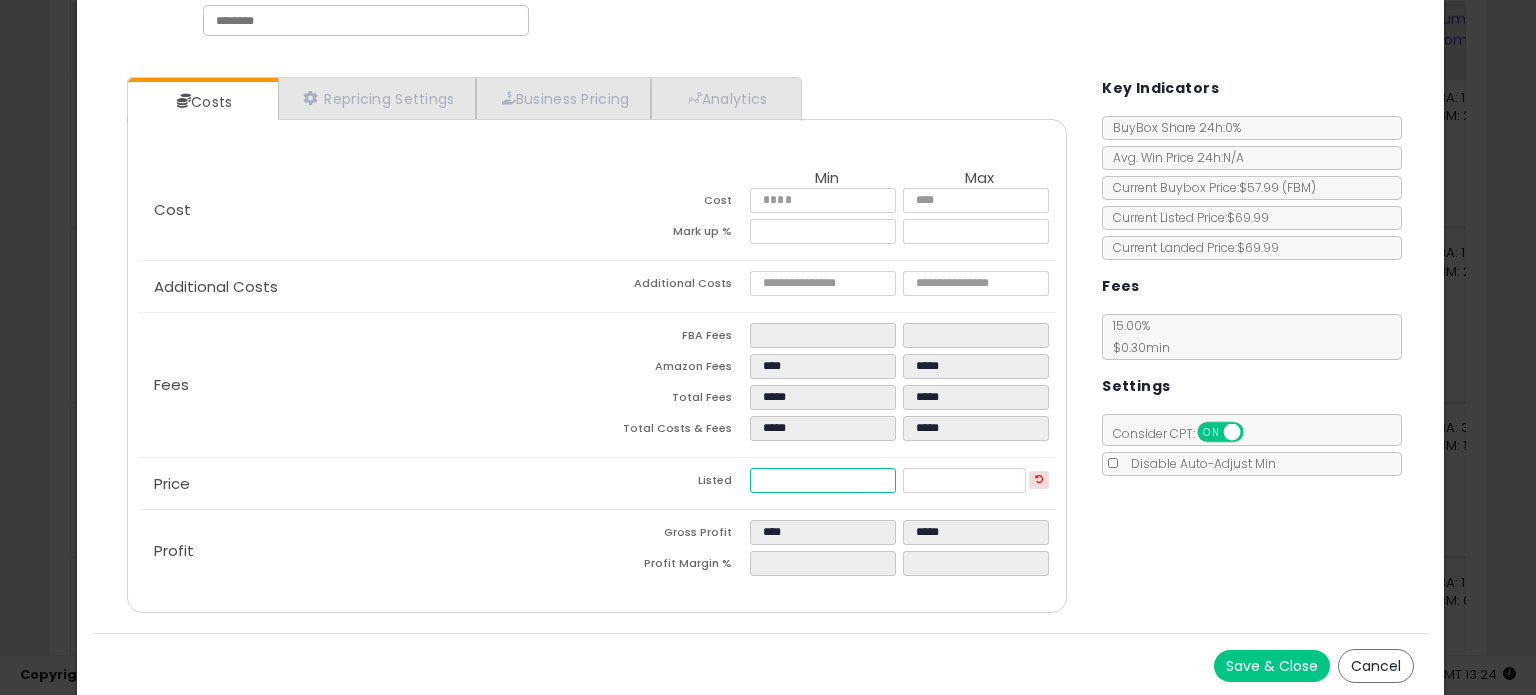 drag, startPoint x: 808, startPoint y: 473, endPoint x: 748, endPoint y: 475, distance: 60.033325 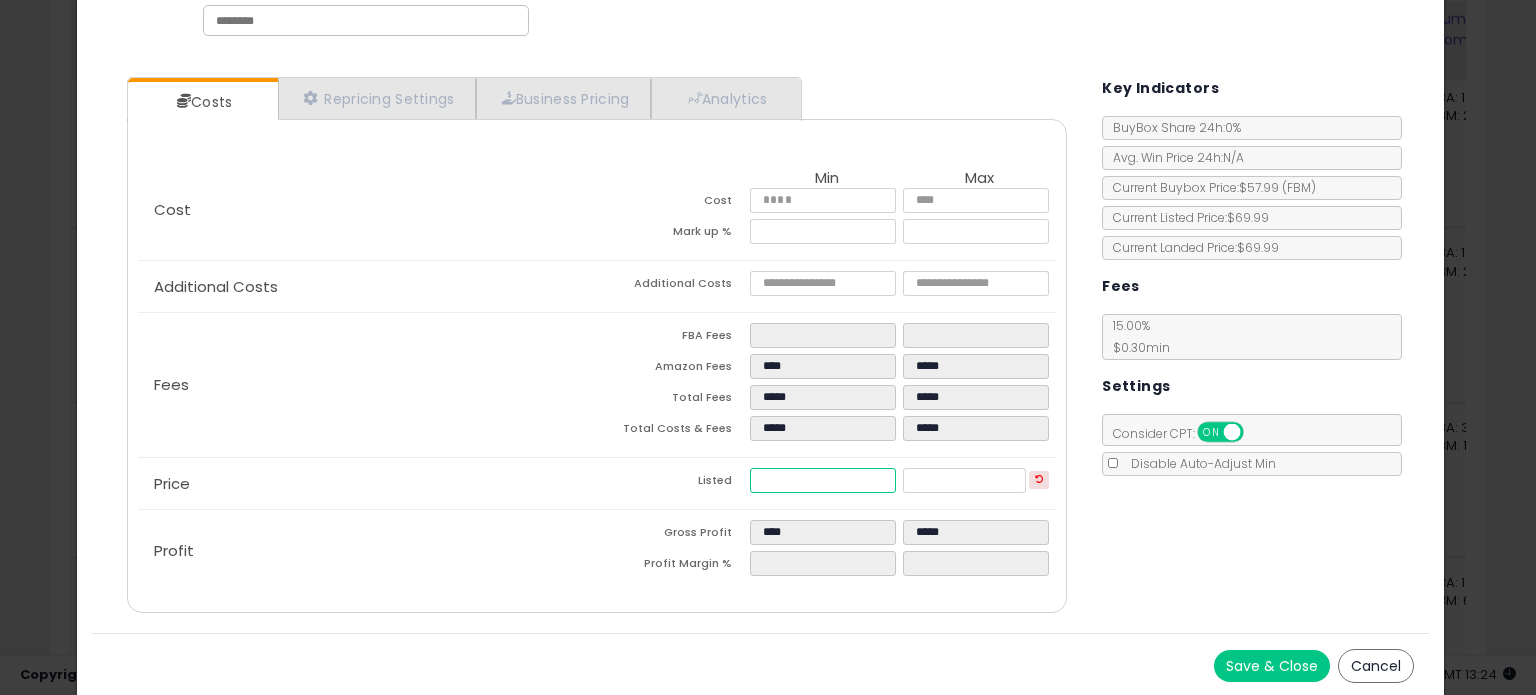 type on "****" 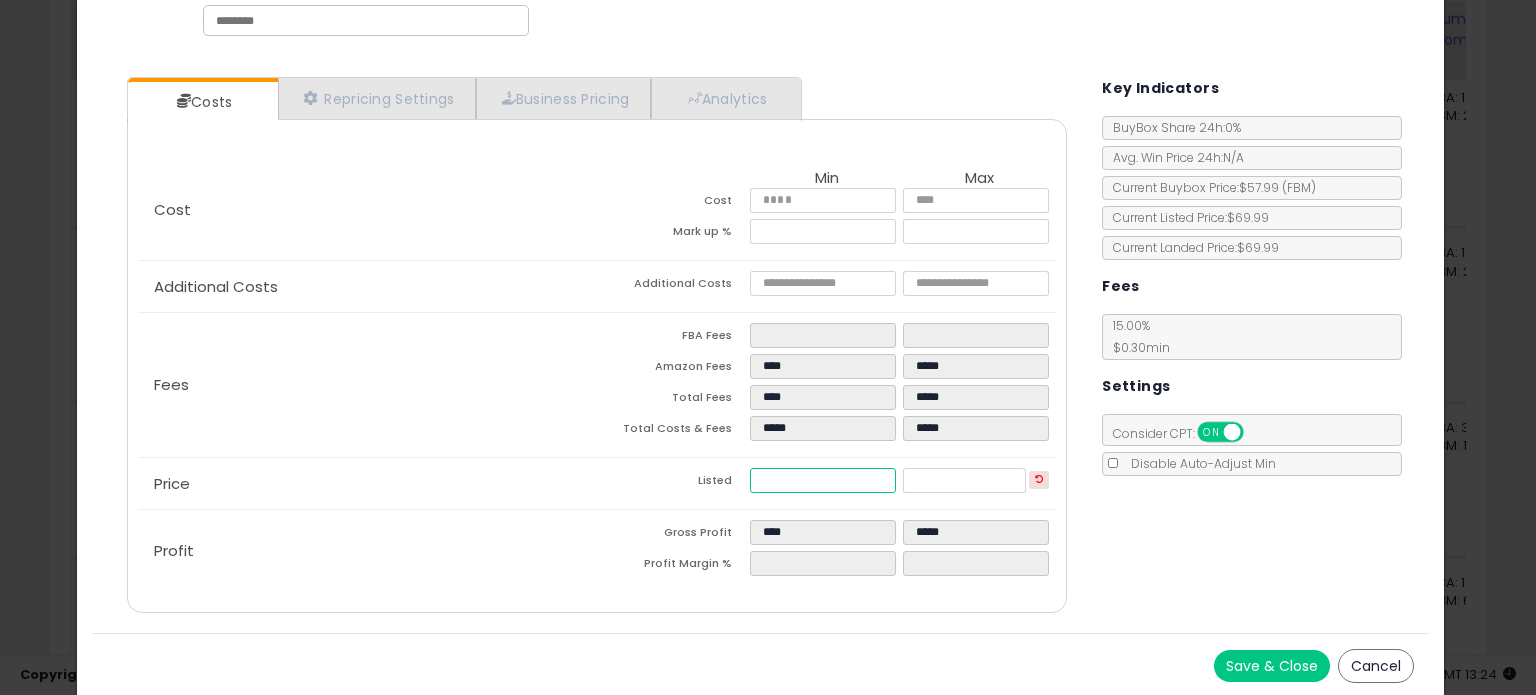 type on "****" 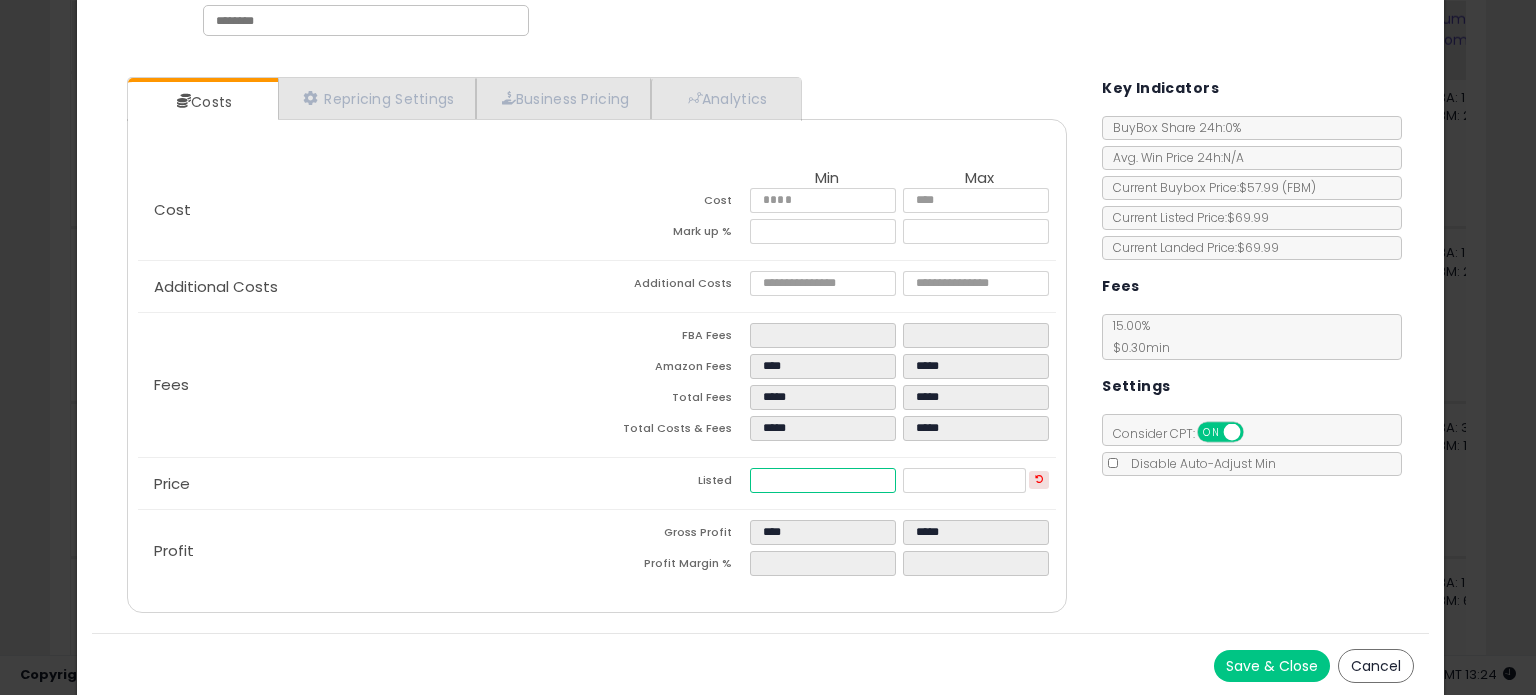 type on "**" 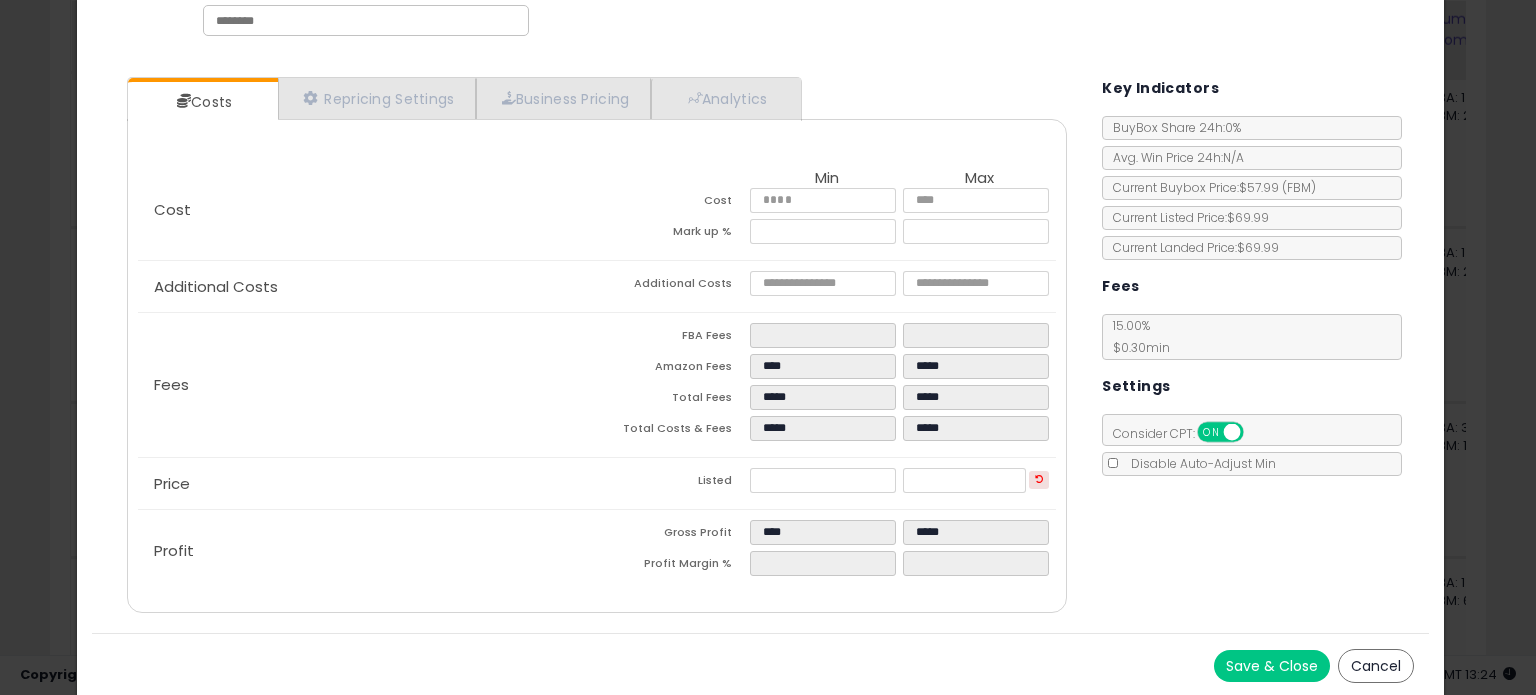 type on "*****" 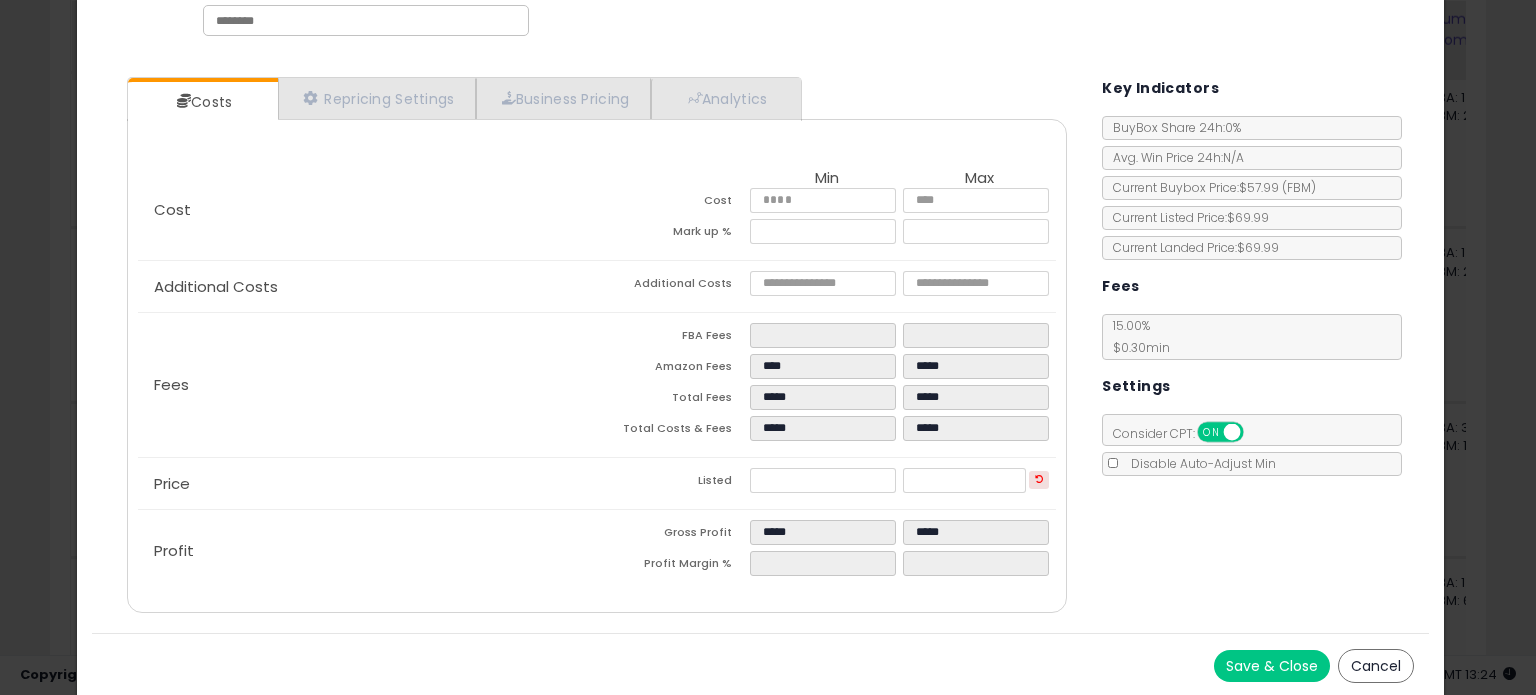 click on "Costs
Repricing Settings
Business Pricing
Analytics
Cost" at bounding box center [760, 347] 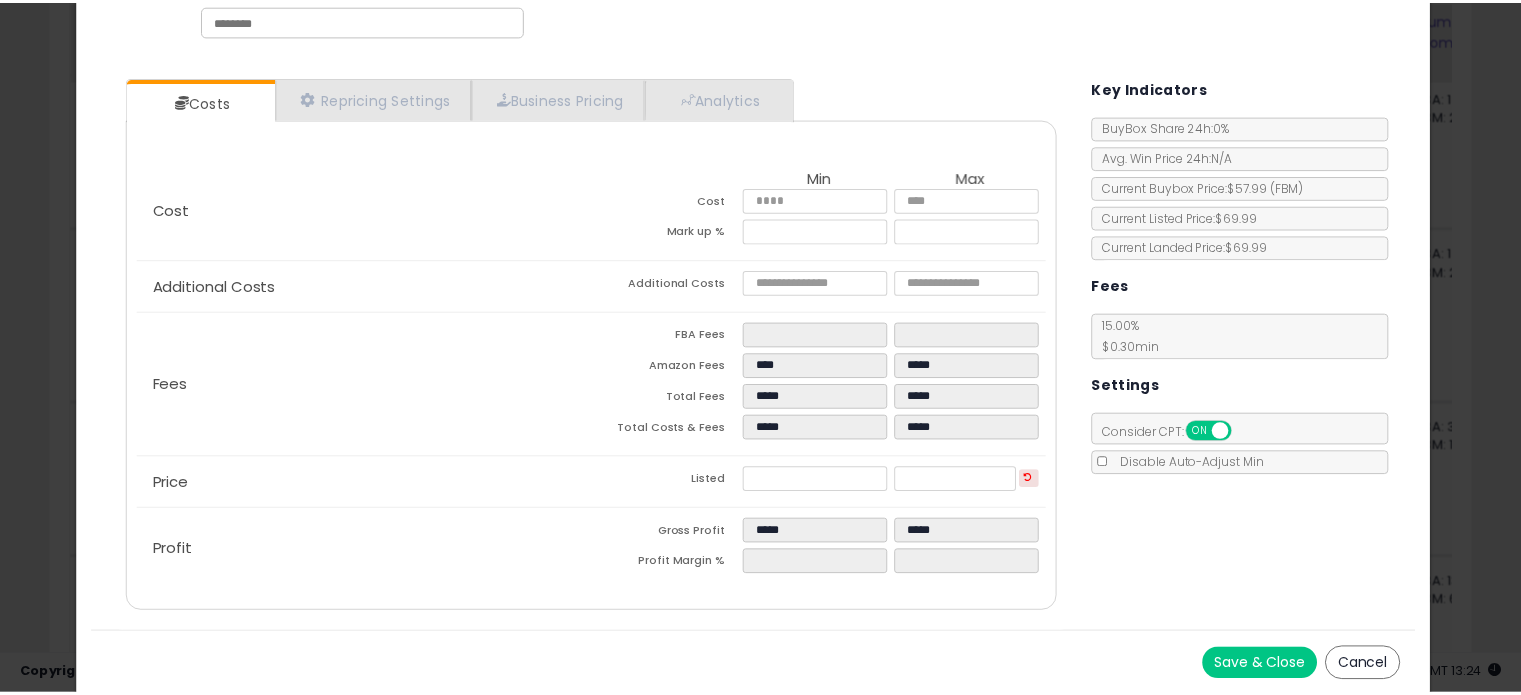 scroll, scrollTop: 0, scrollLeft: 0, axis: both 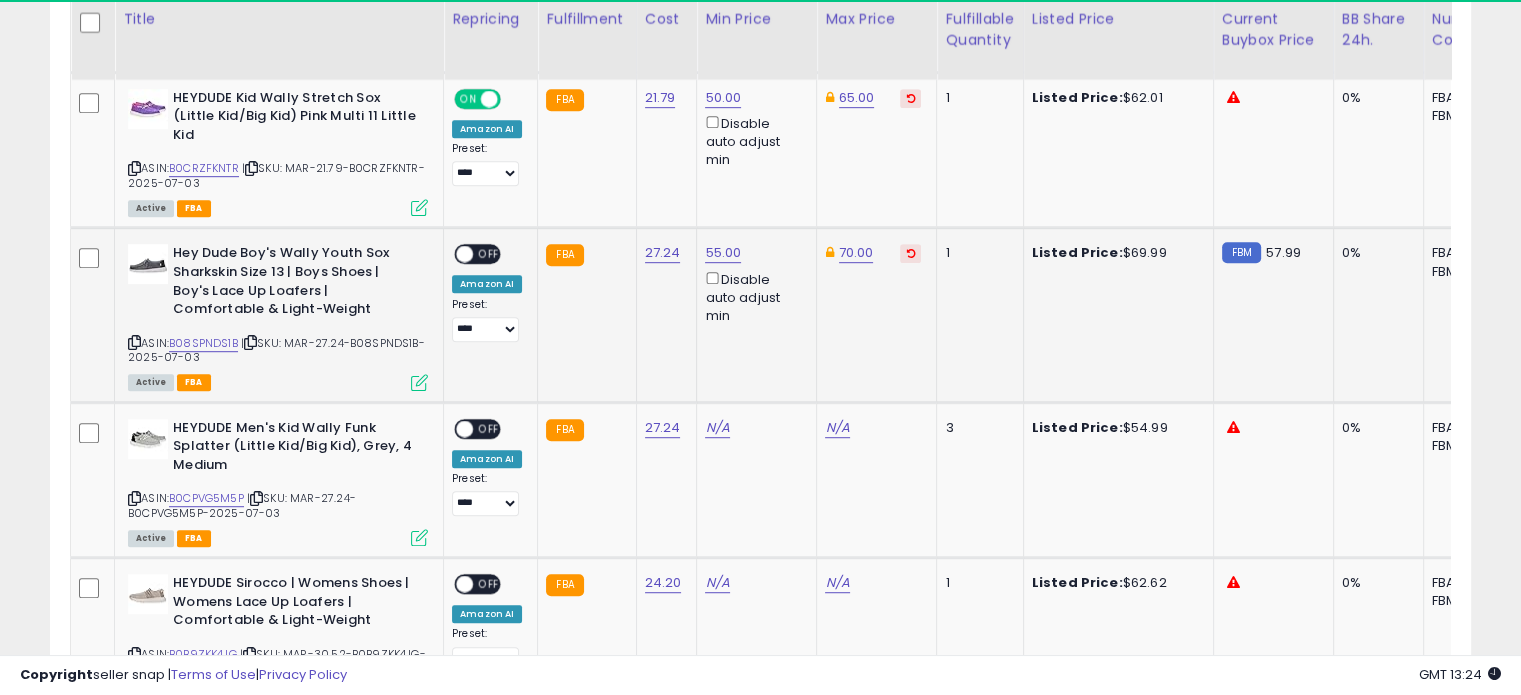 click at bounding box center (464, 254) 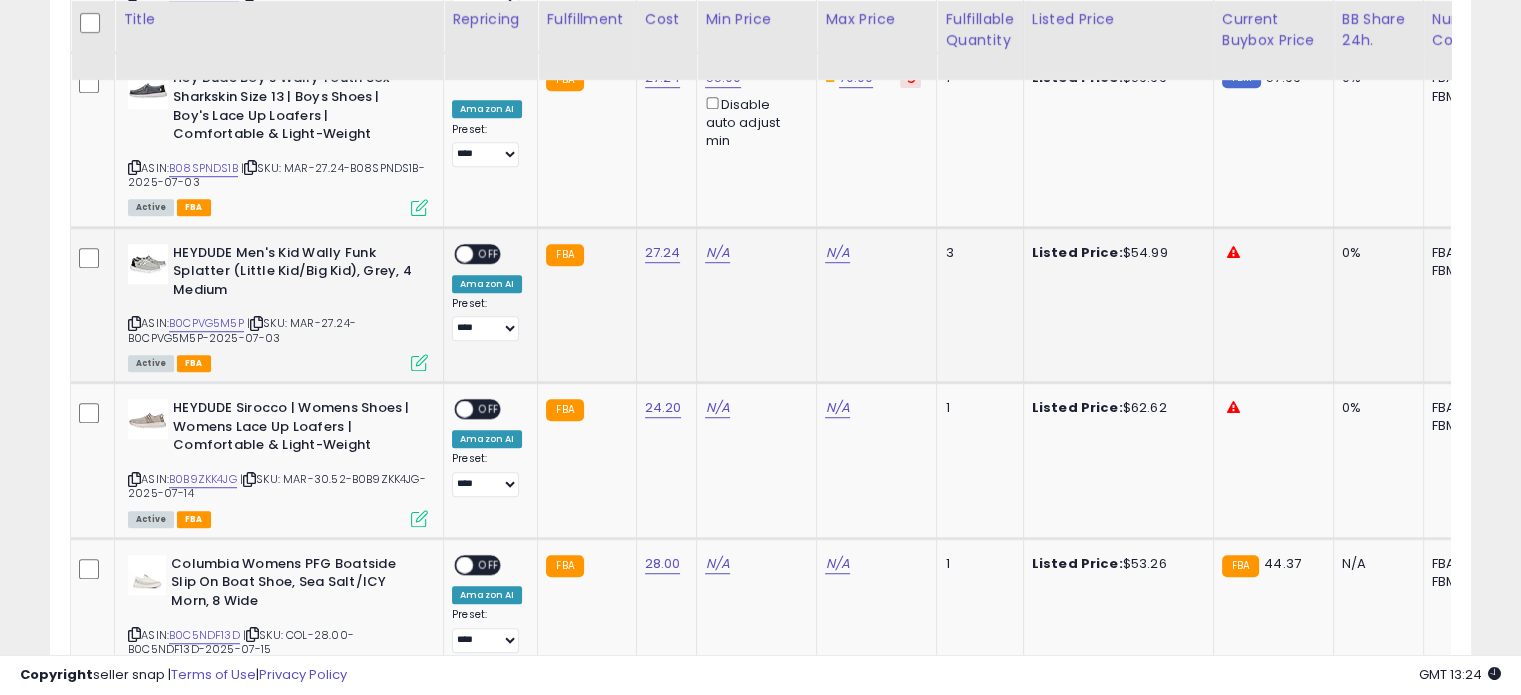 click at bounding box center [419, 362] 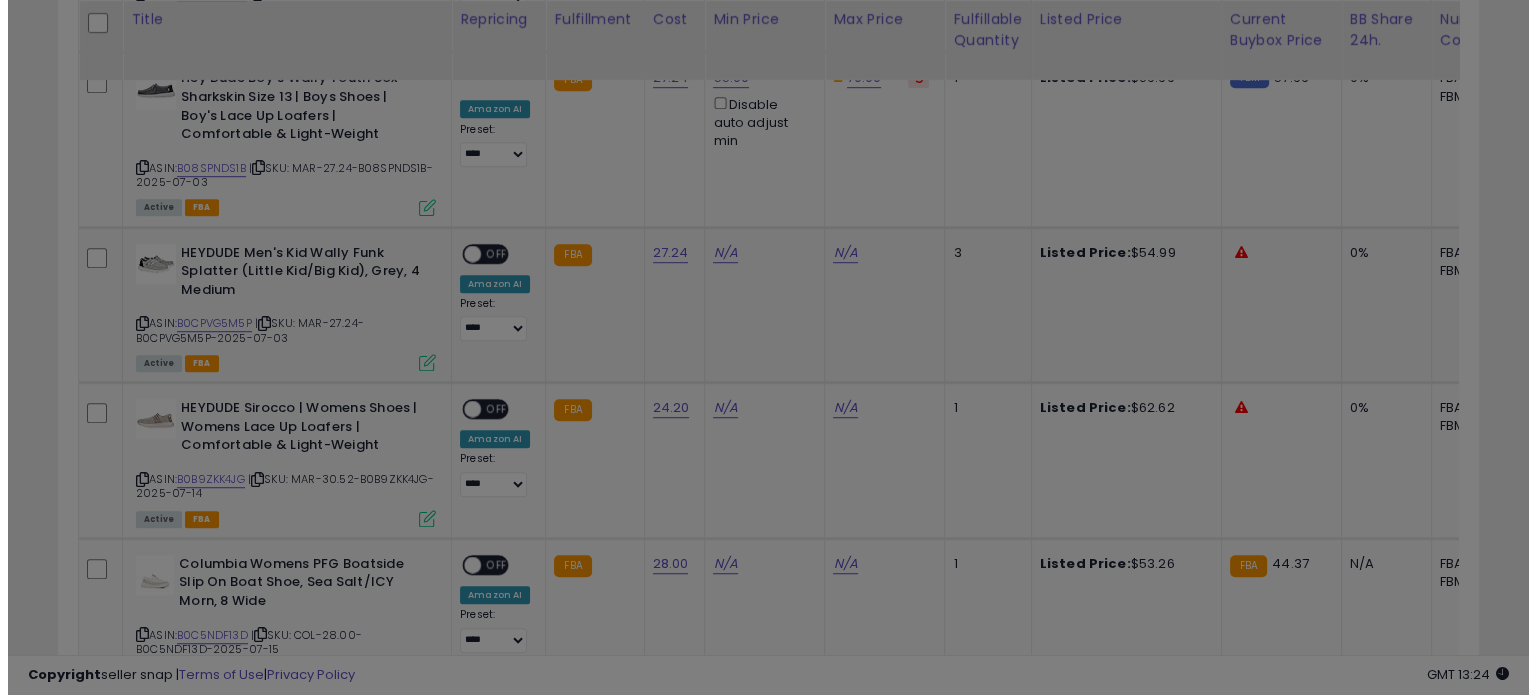 scroll, scrollTop: 999589, scrollLeft: 999168, axis: both 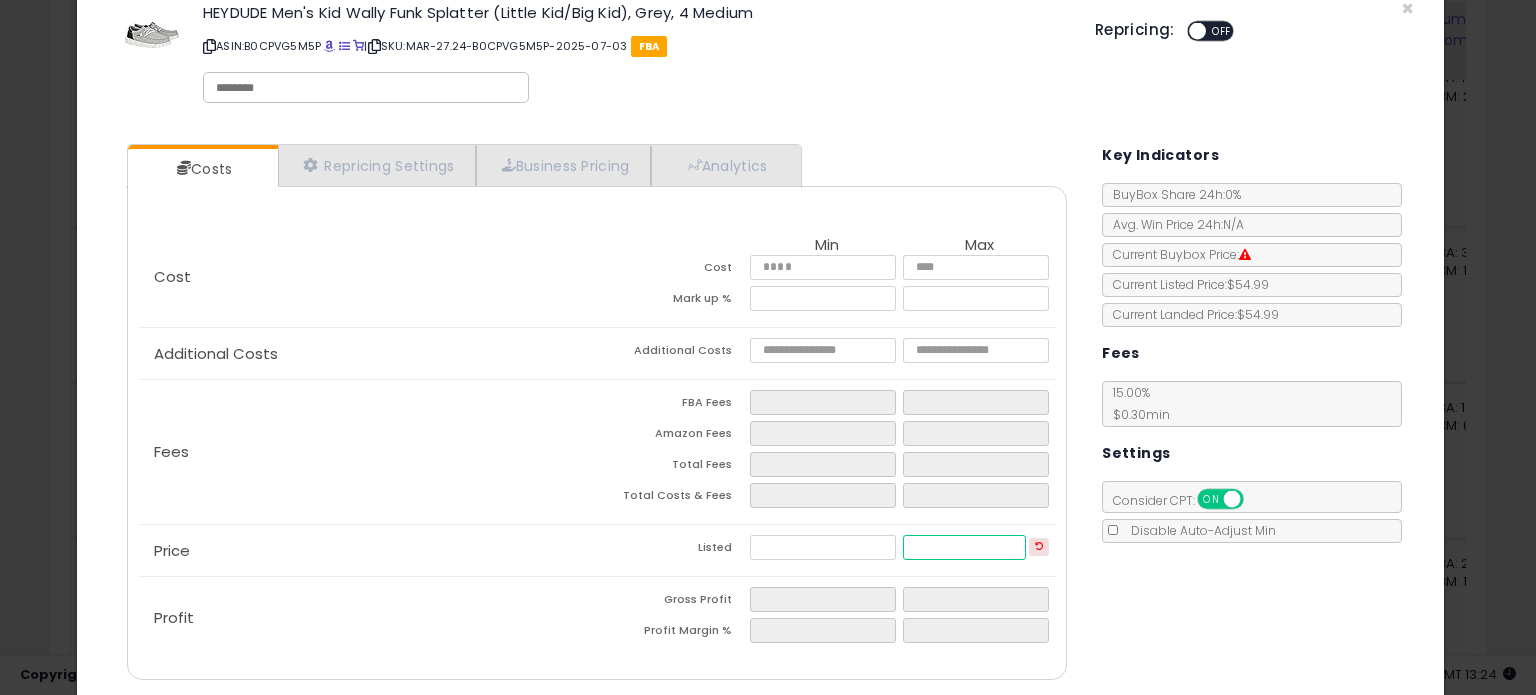click at bounding box center [964, 547] 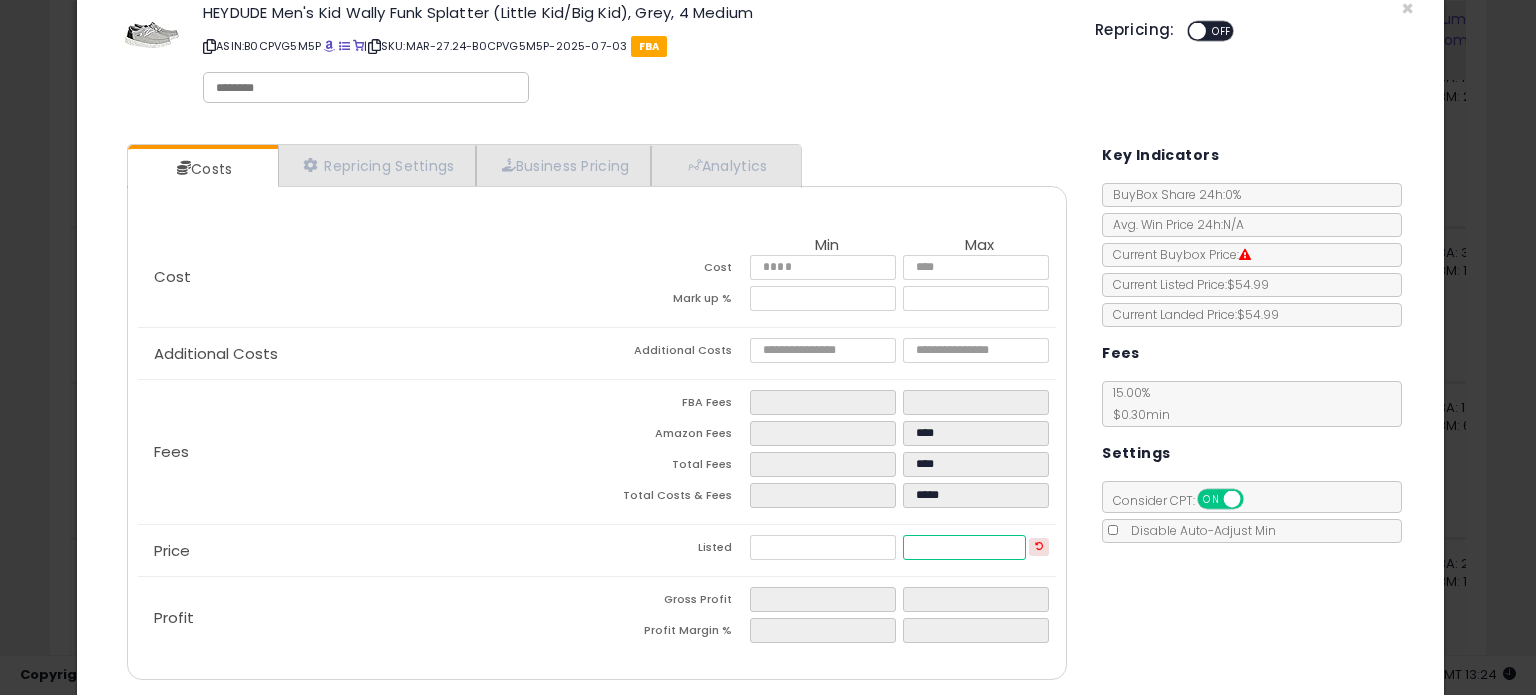 type on "**" 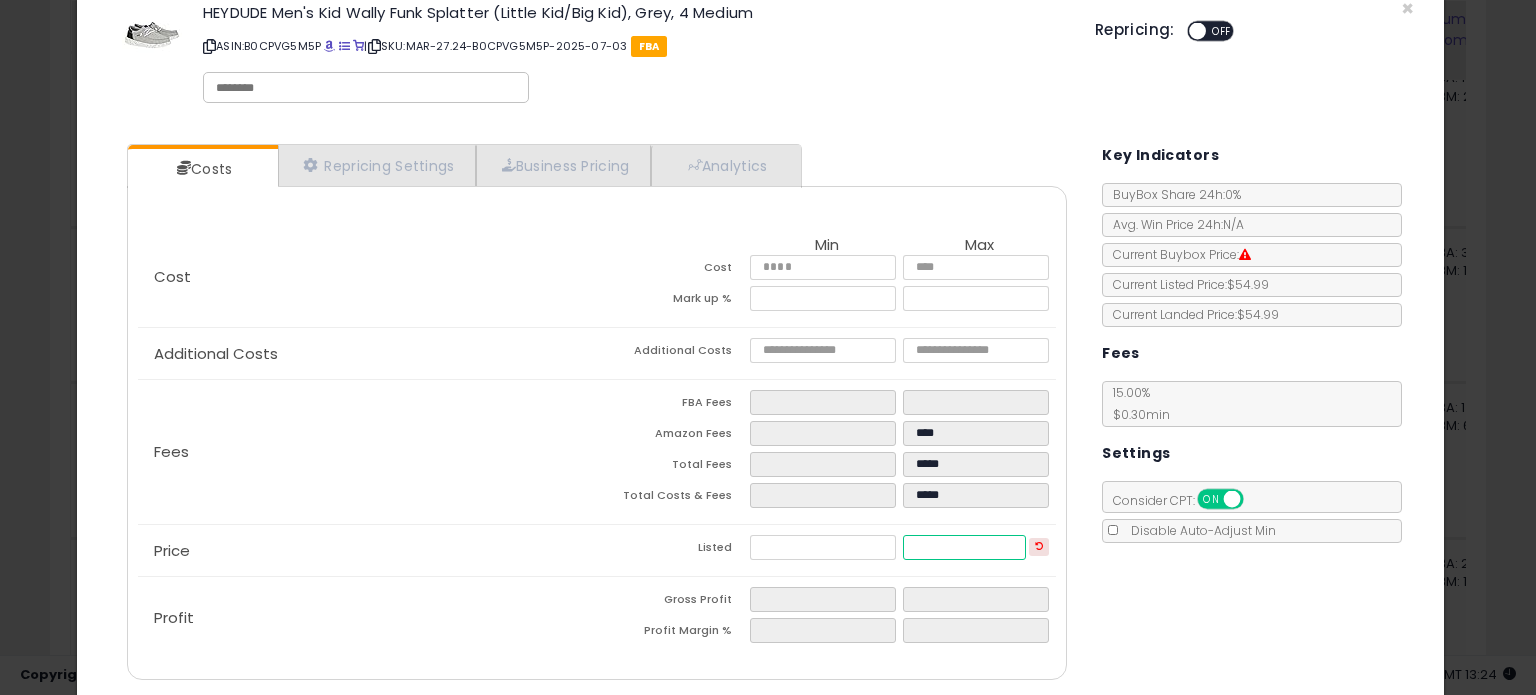 type on "**" 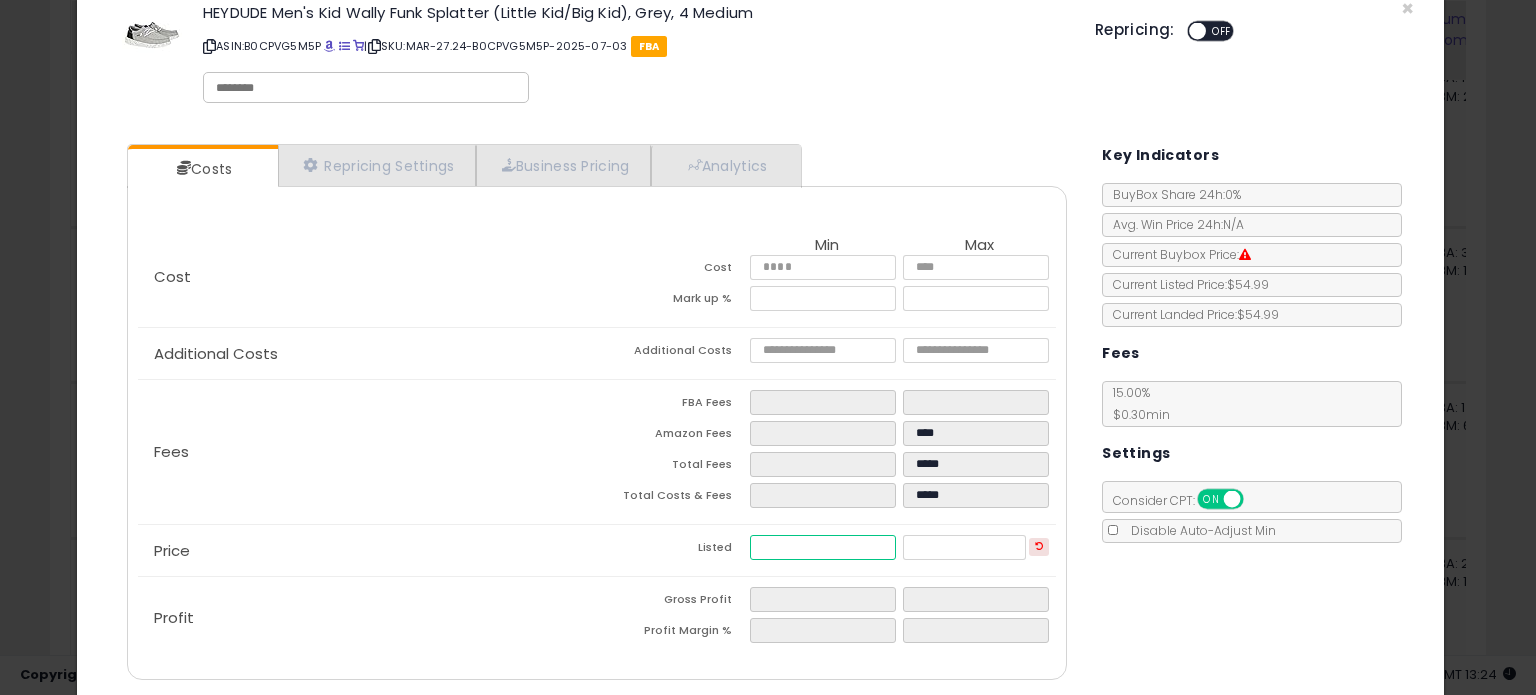 type on "*****" 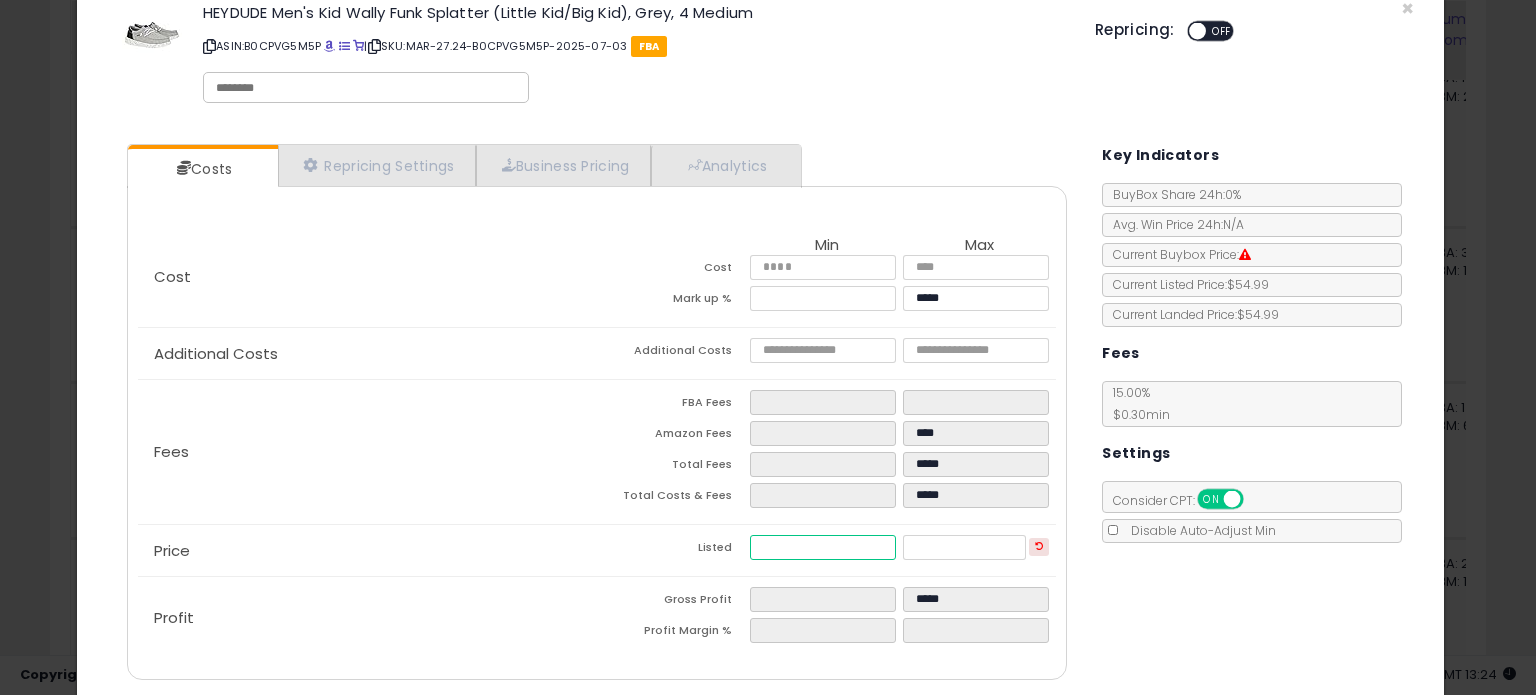 click at bounding box center (822, 547) 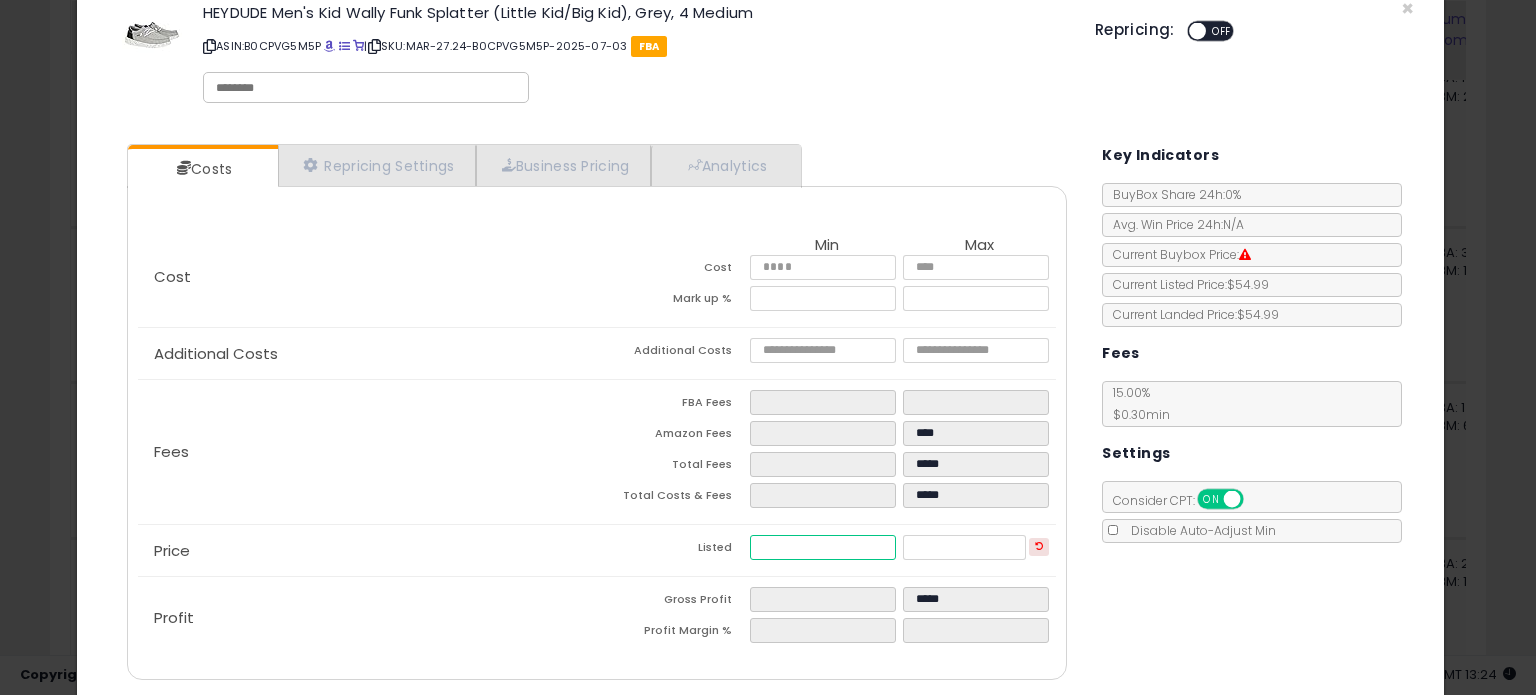 type on "****" 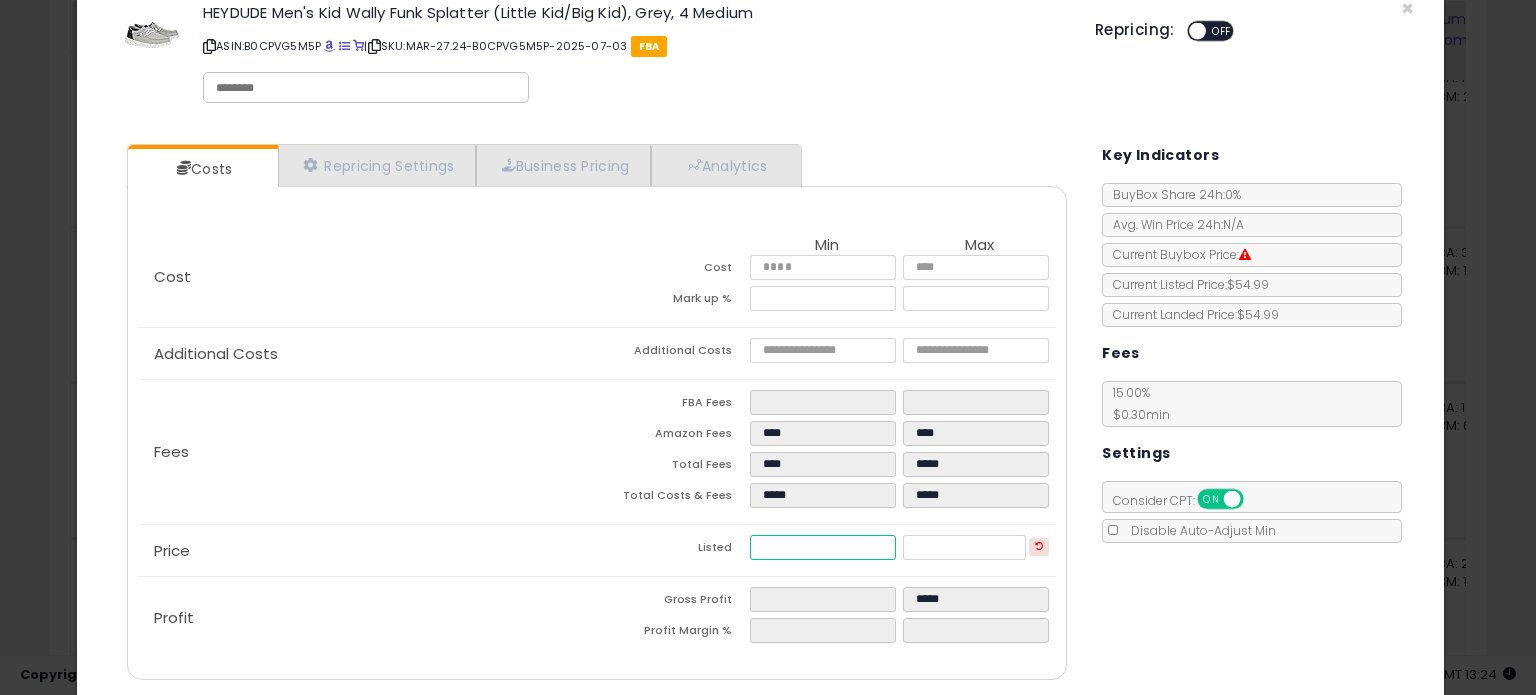 type on "****" 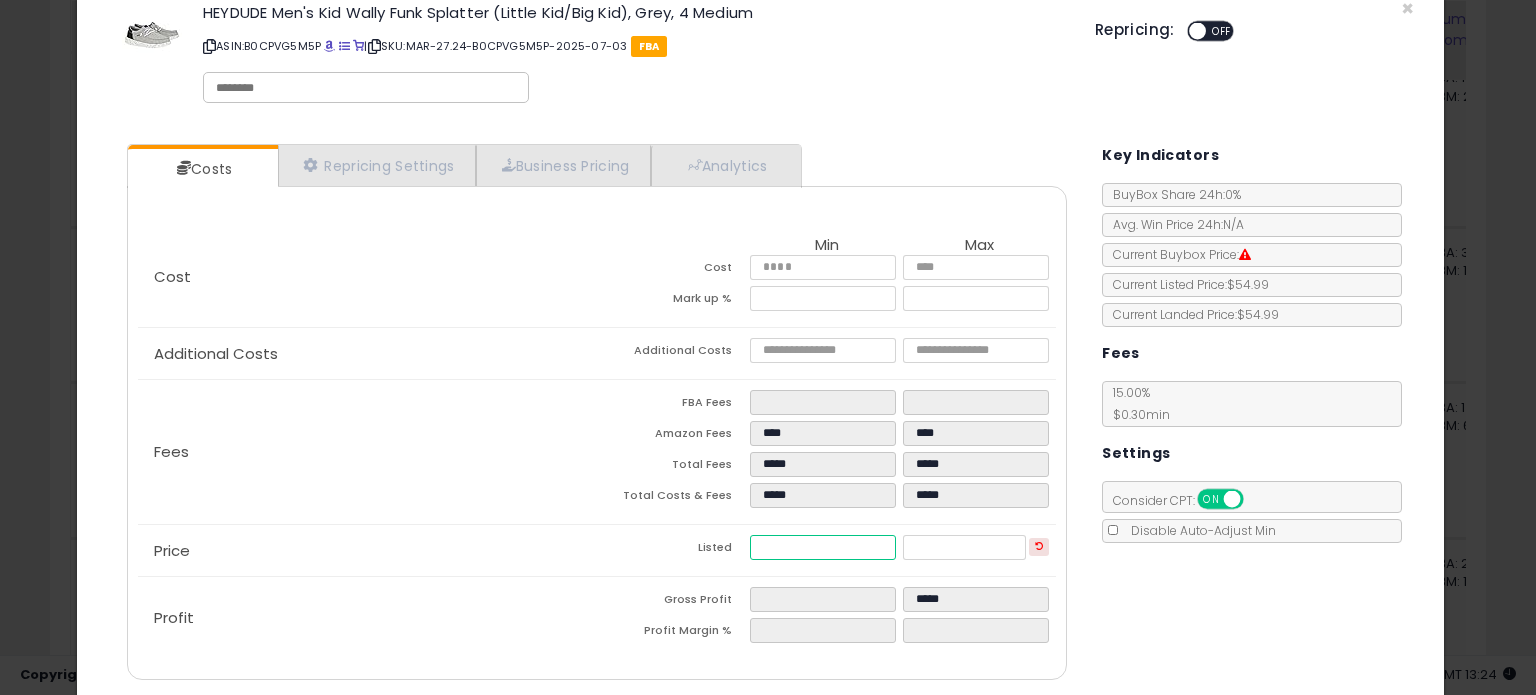type on "**" 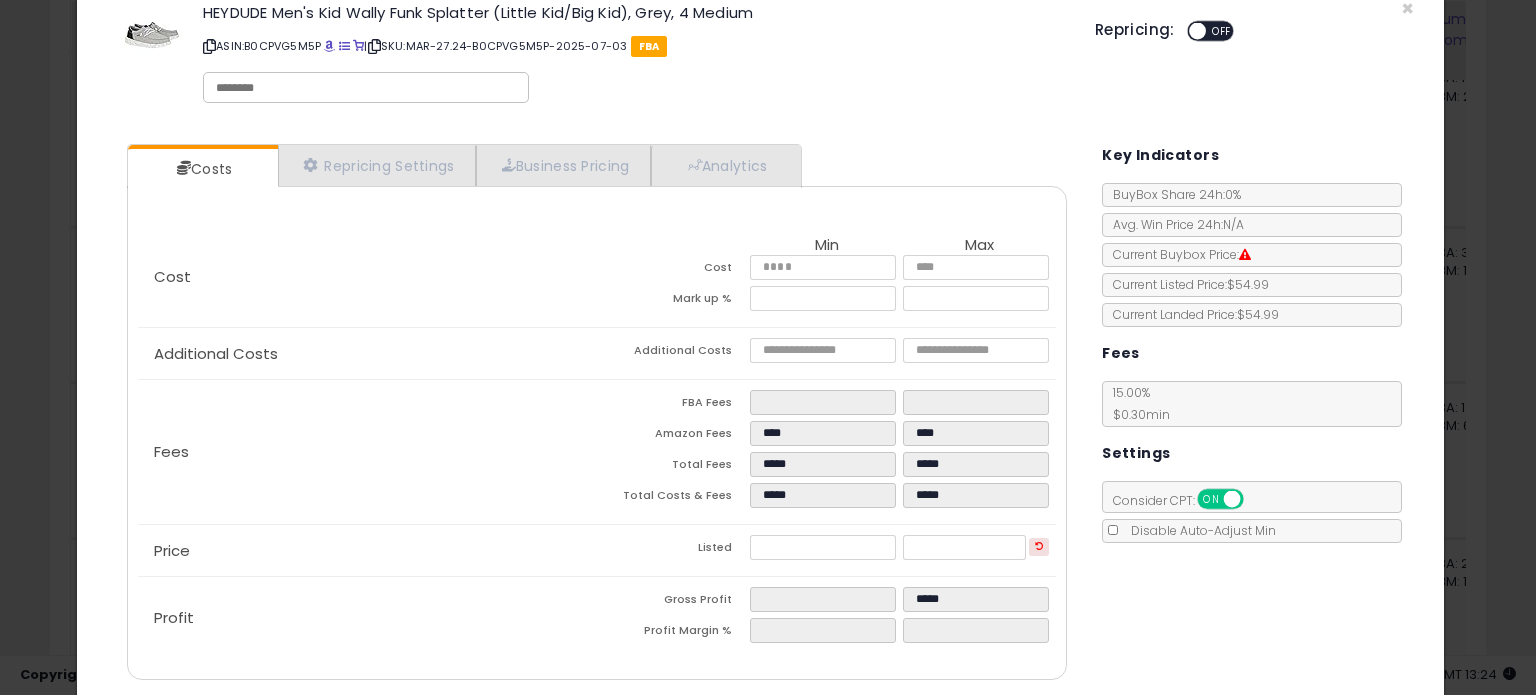 type on "*****" 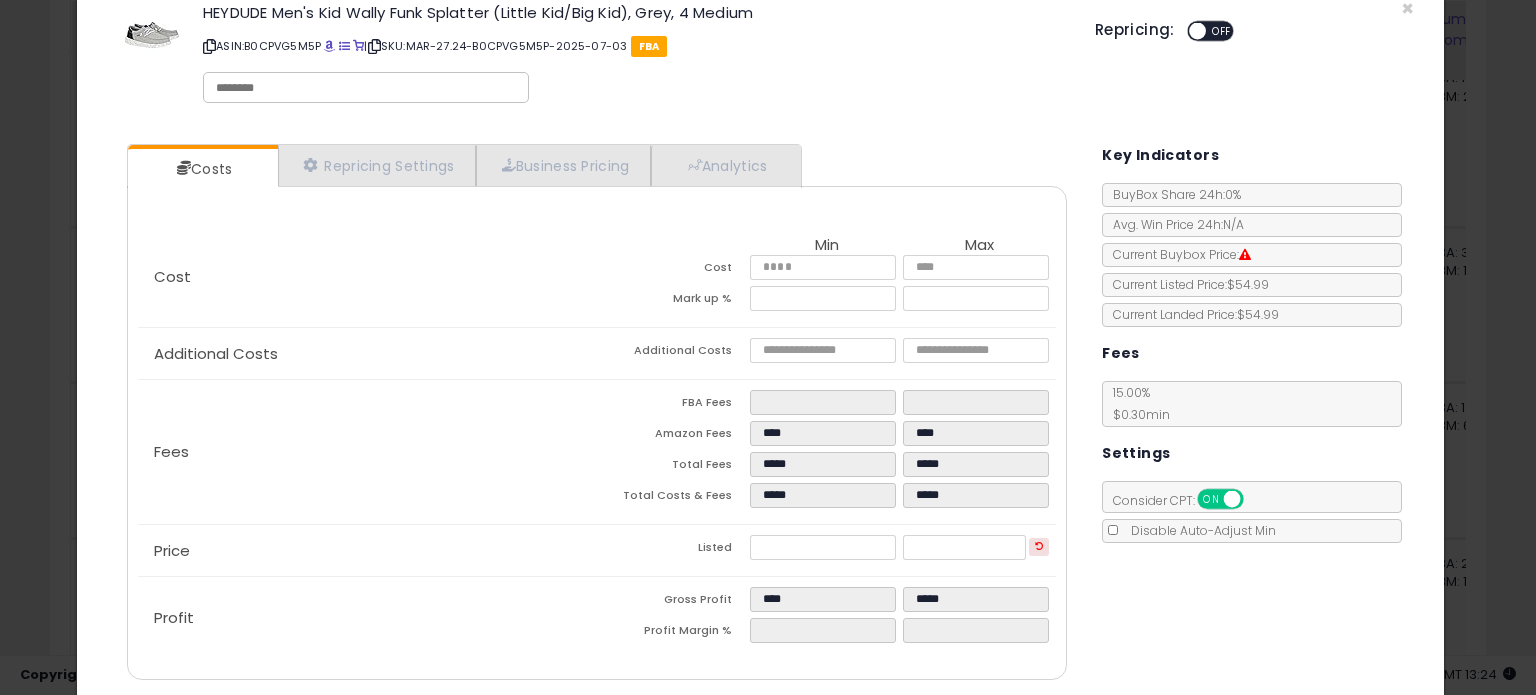 click on "Costs
Repricing Settings
Business Pricing
Analytics
Cost" at bounding box center [760, 414] 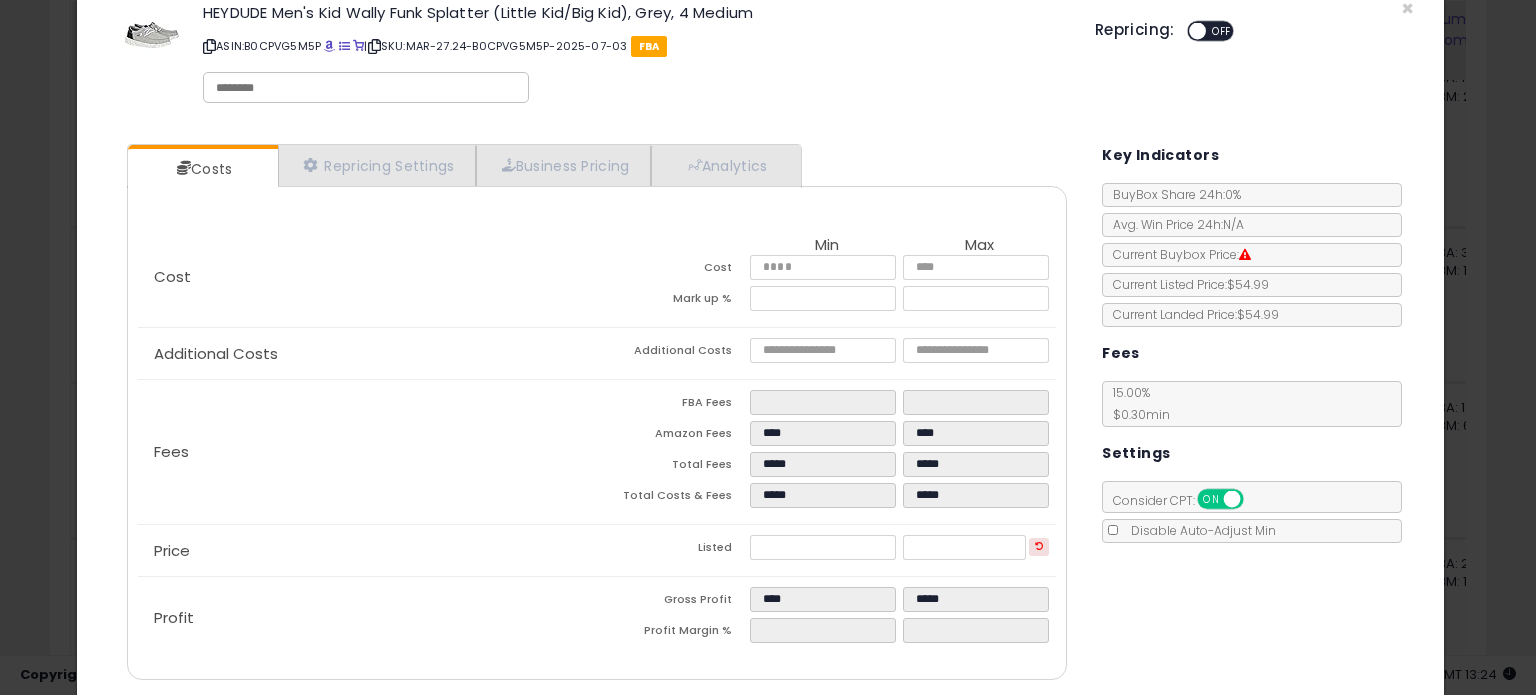 scroll, scrollTop: 113, scrollLeft: 0, axis: vertical 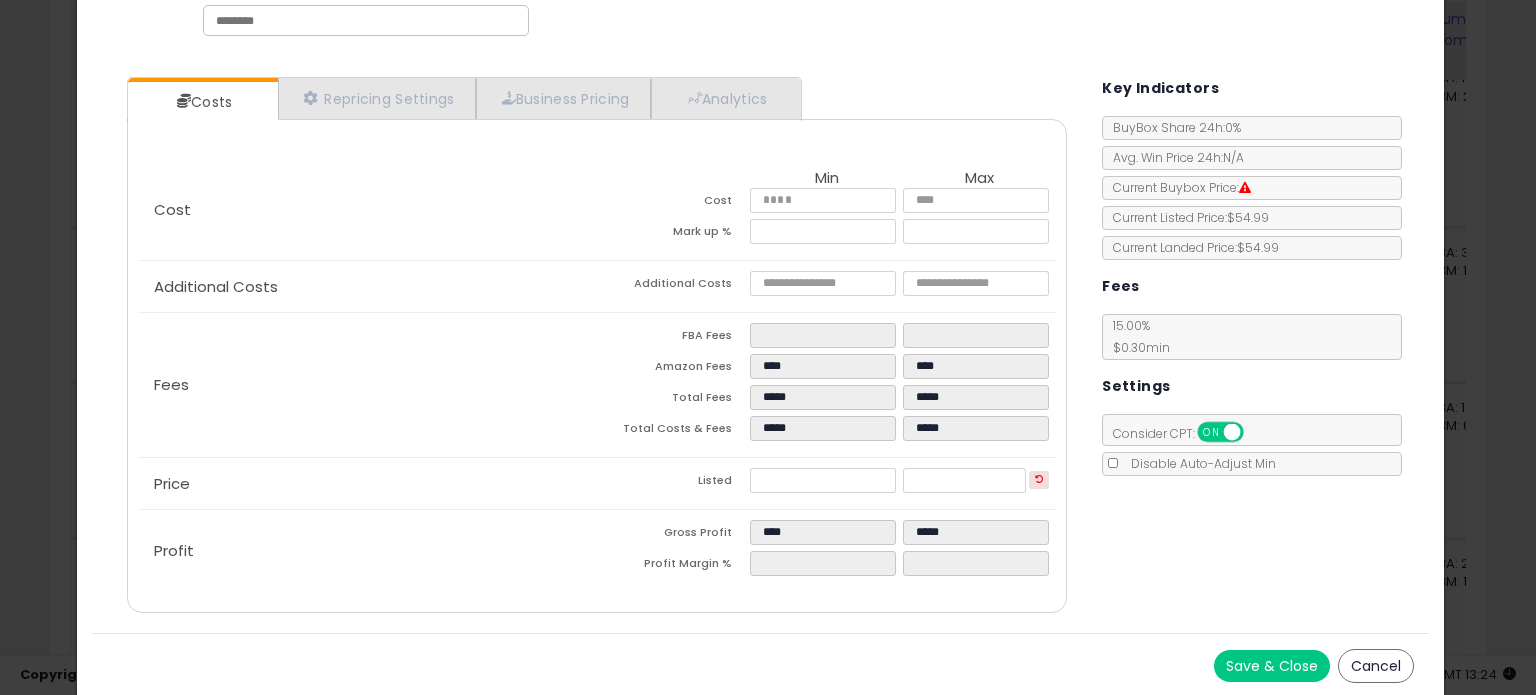 click on "Save & Close" at bounding box center [1272, 666] 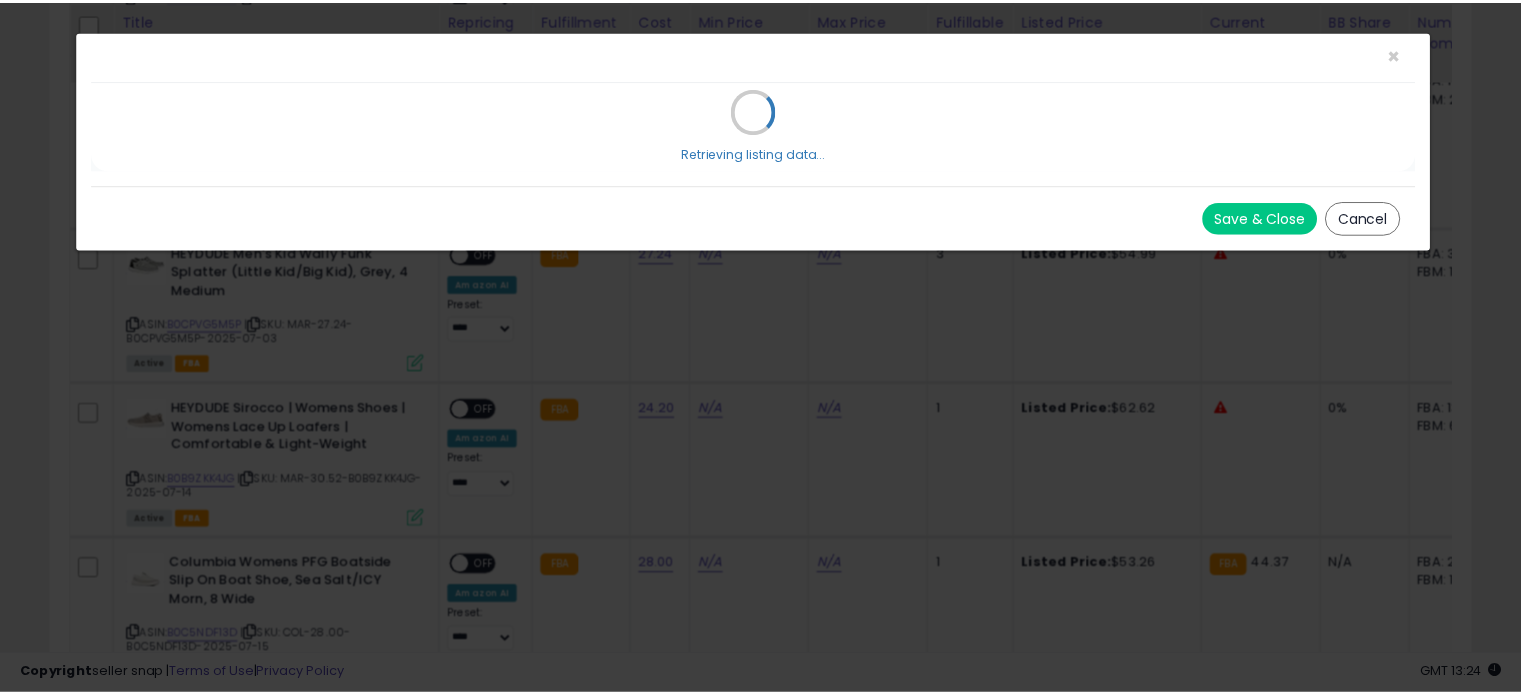 scroll, scrollTop: 0, scrollLeft: 0, axis: both 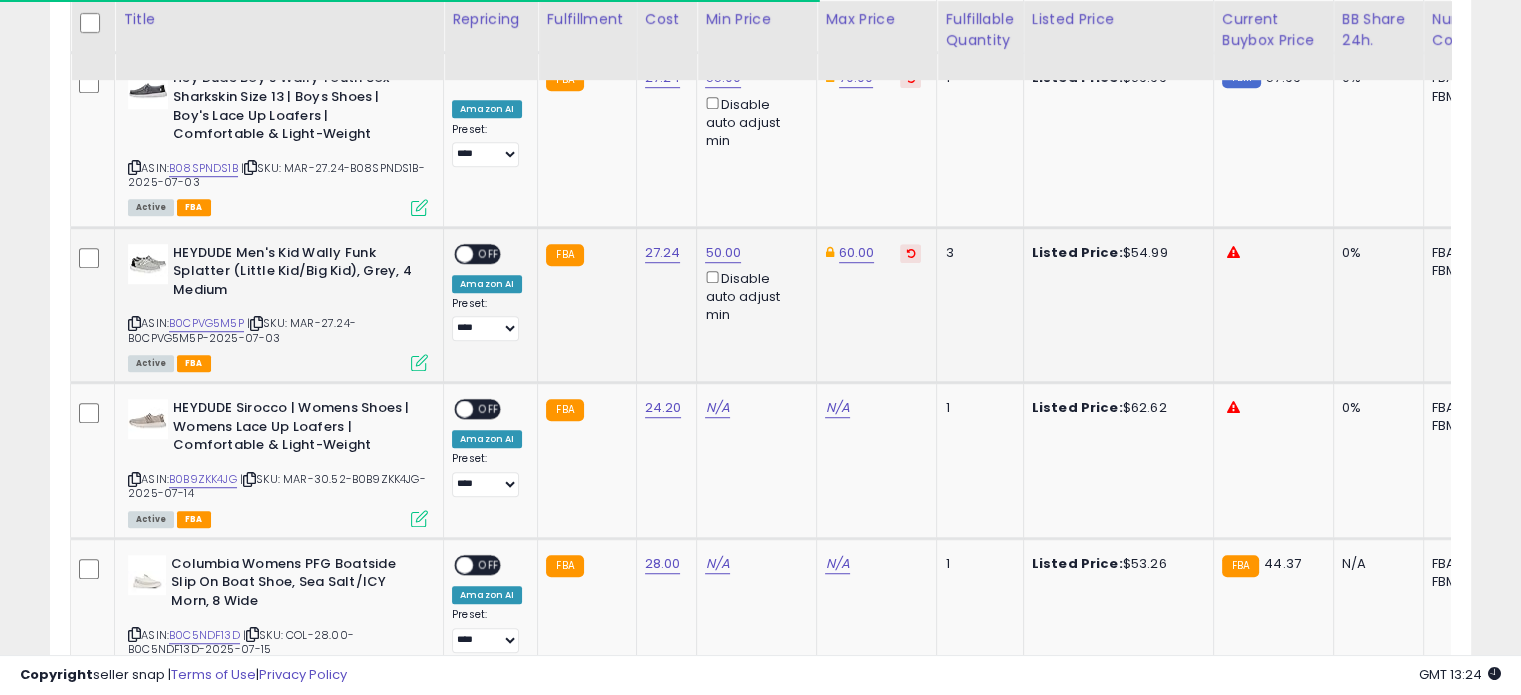 click at bounding box center [464, 253] 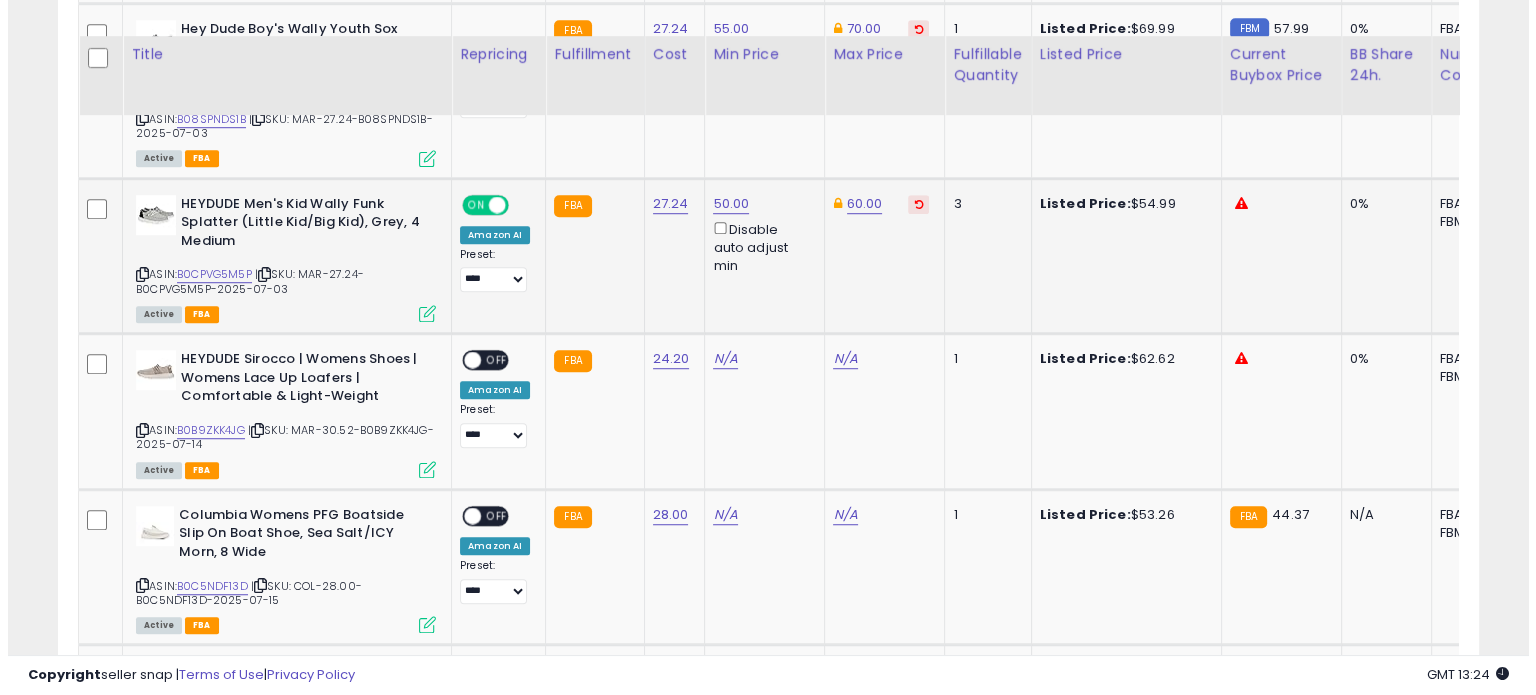 scroll, scrollTop: 1393, scrollLeft: 0, axis: vertical 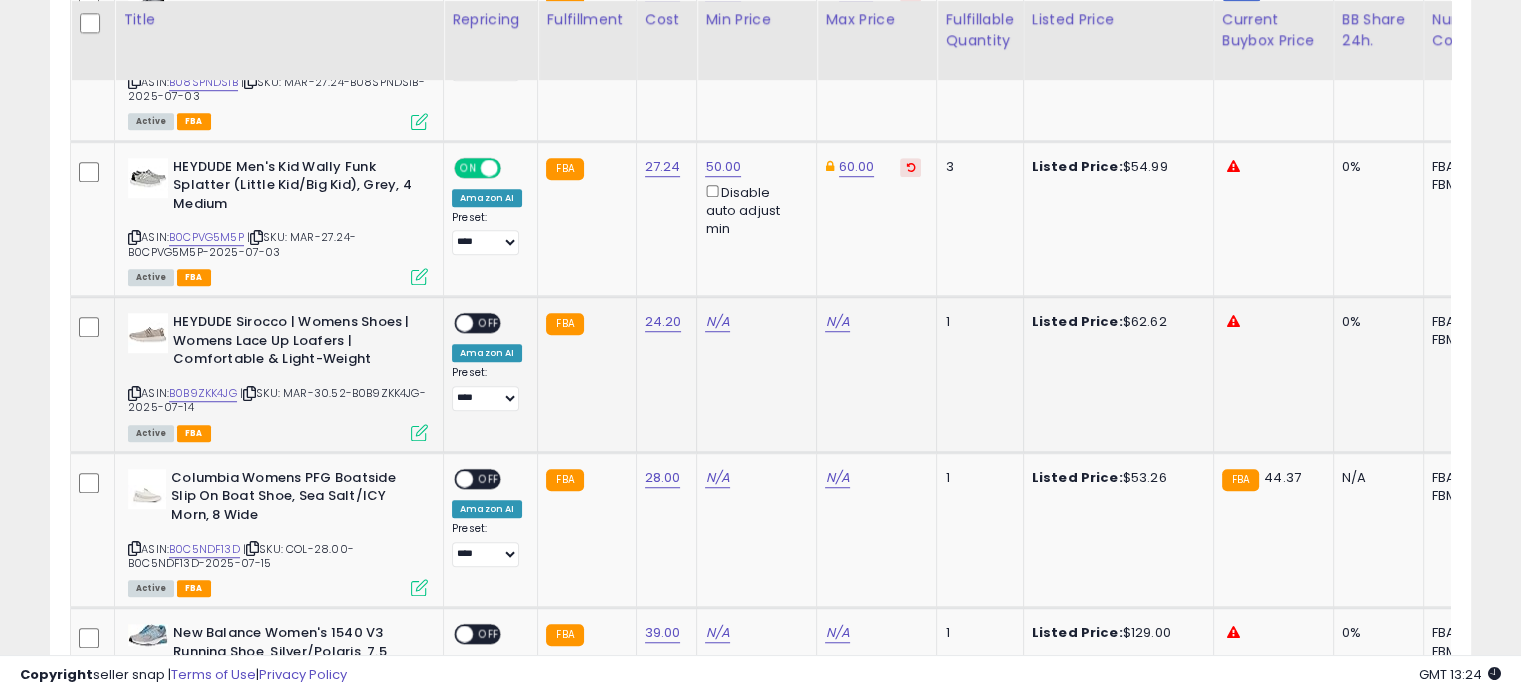 click at bounding box center (419, 432) 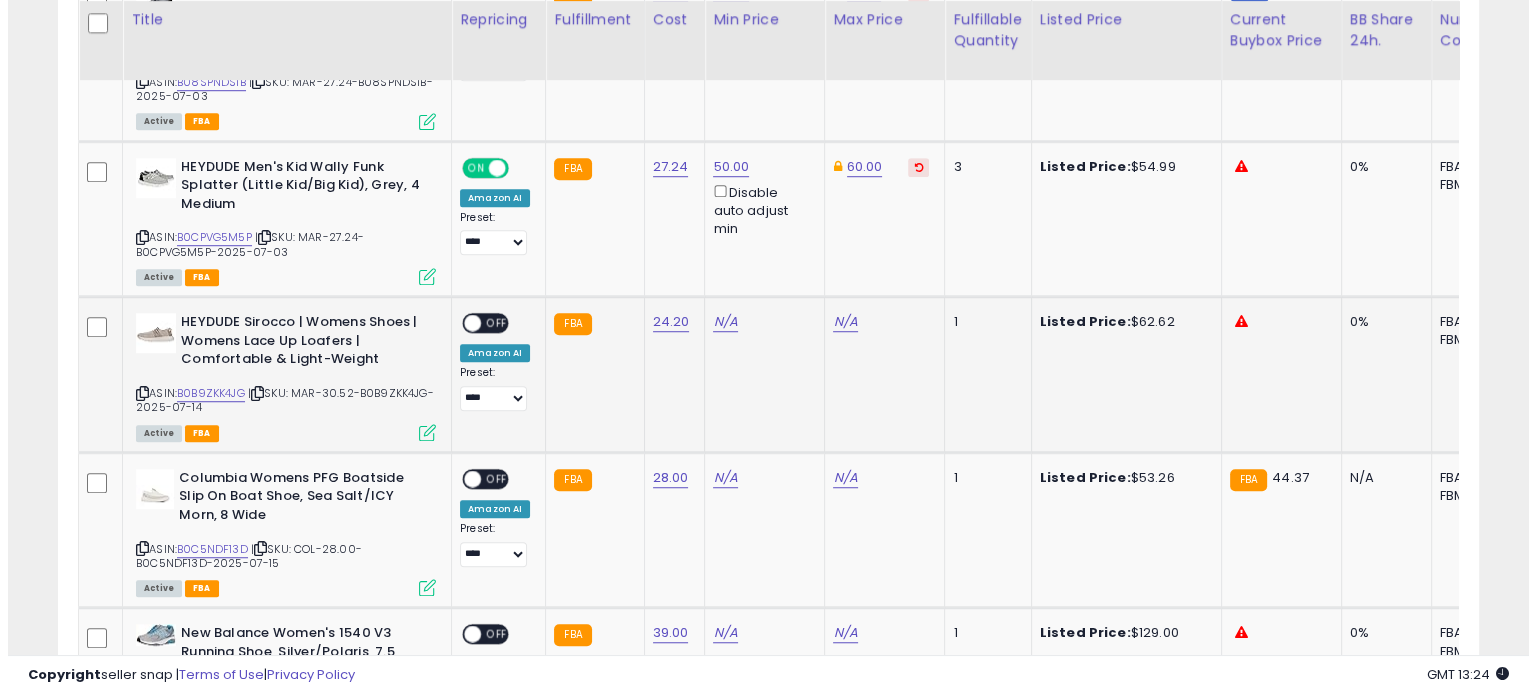scroll, scrollTop: 999589, scrollLeft: 999168, axis: both 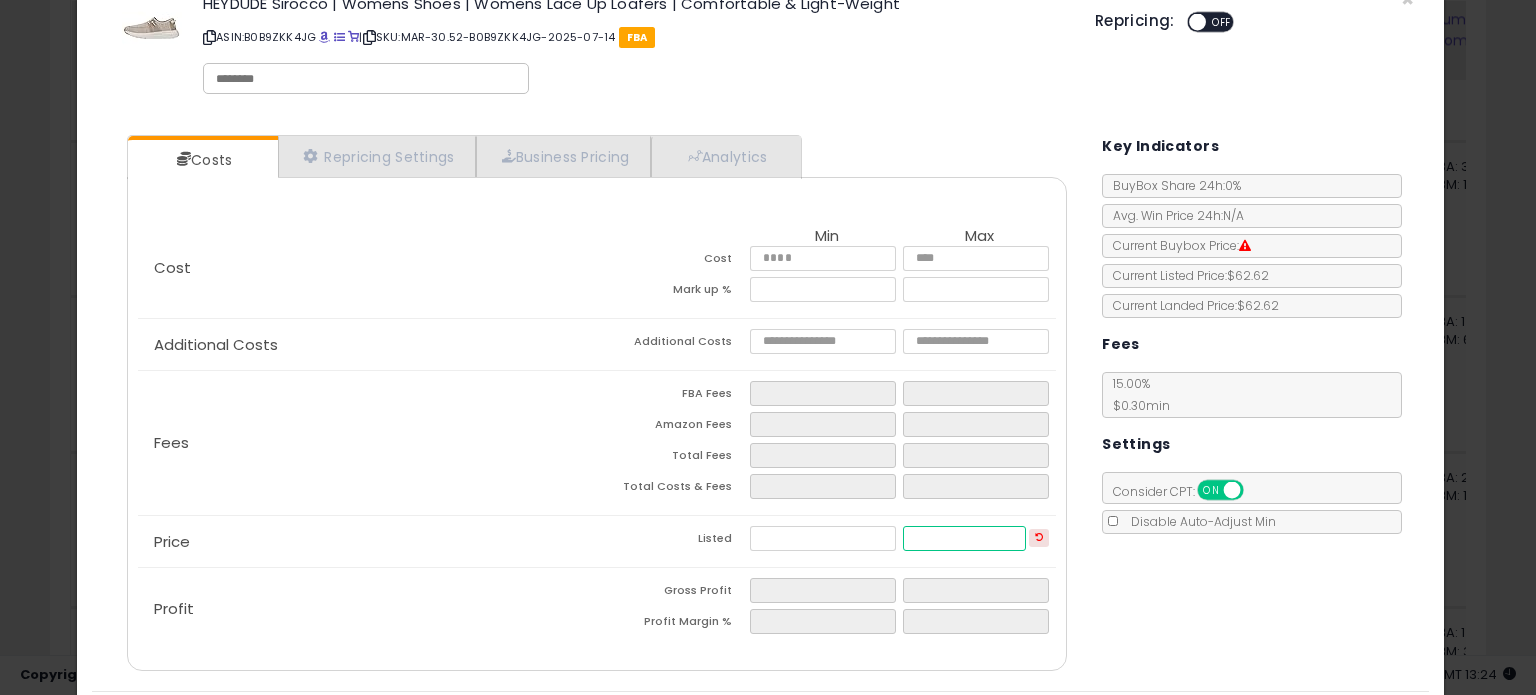 click at bounding box center [964, 538] 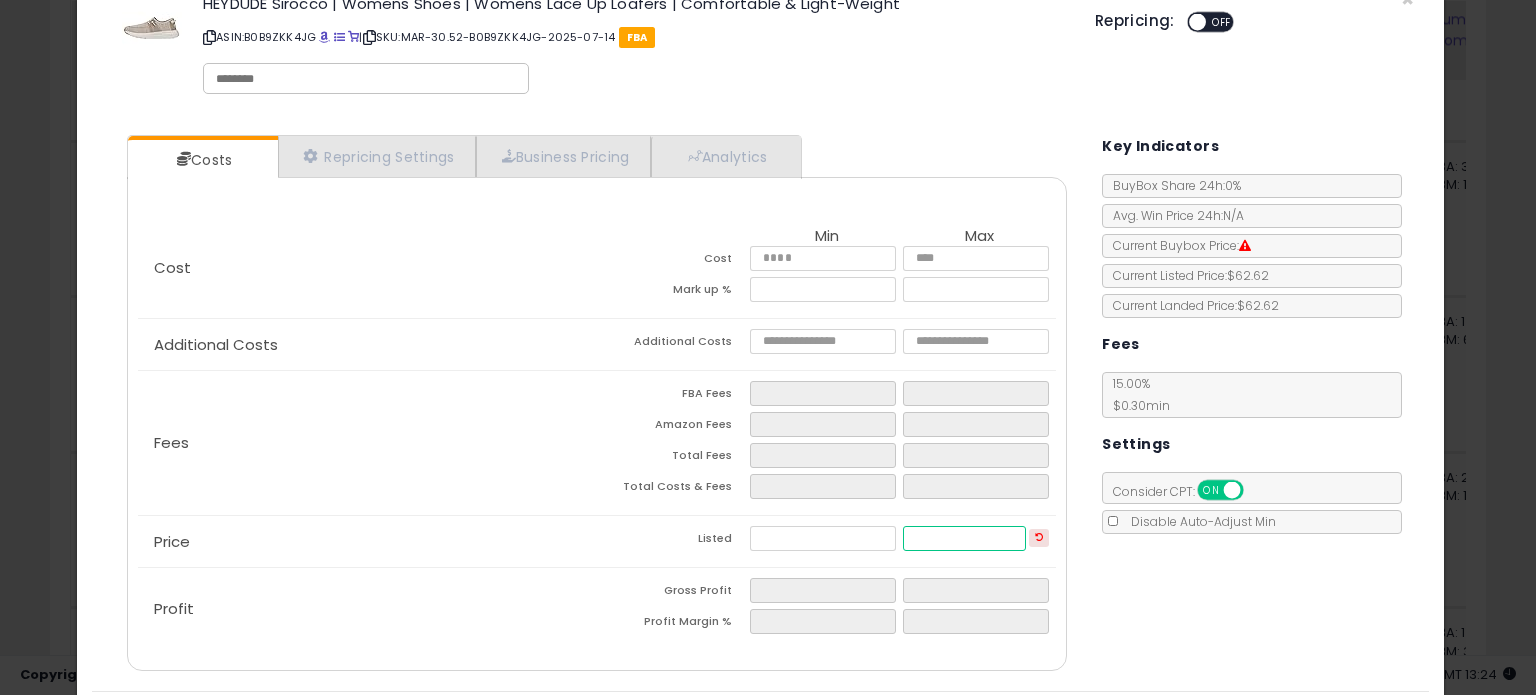 type on "****" 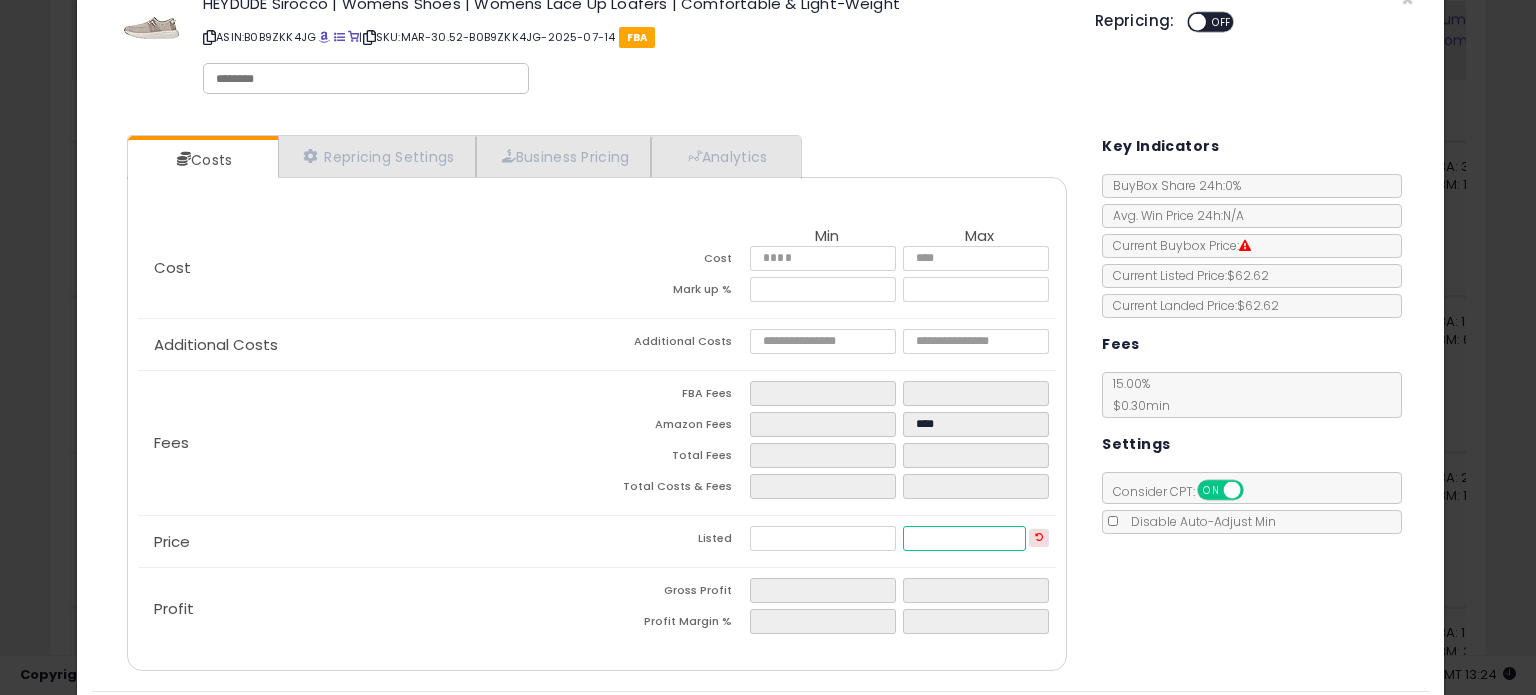 type on "****" 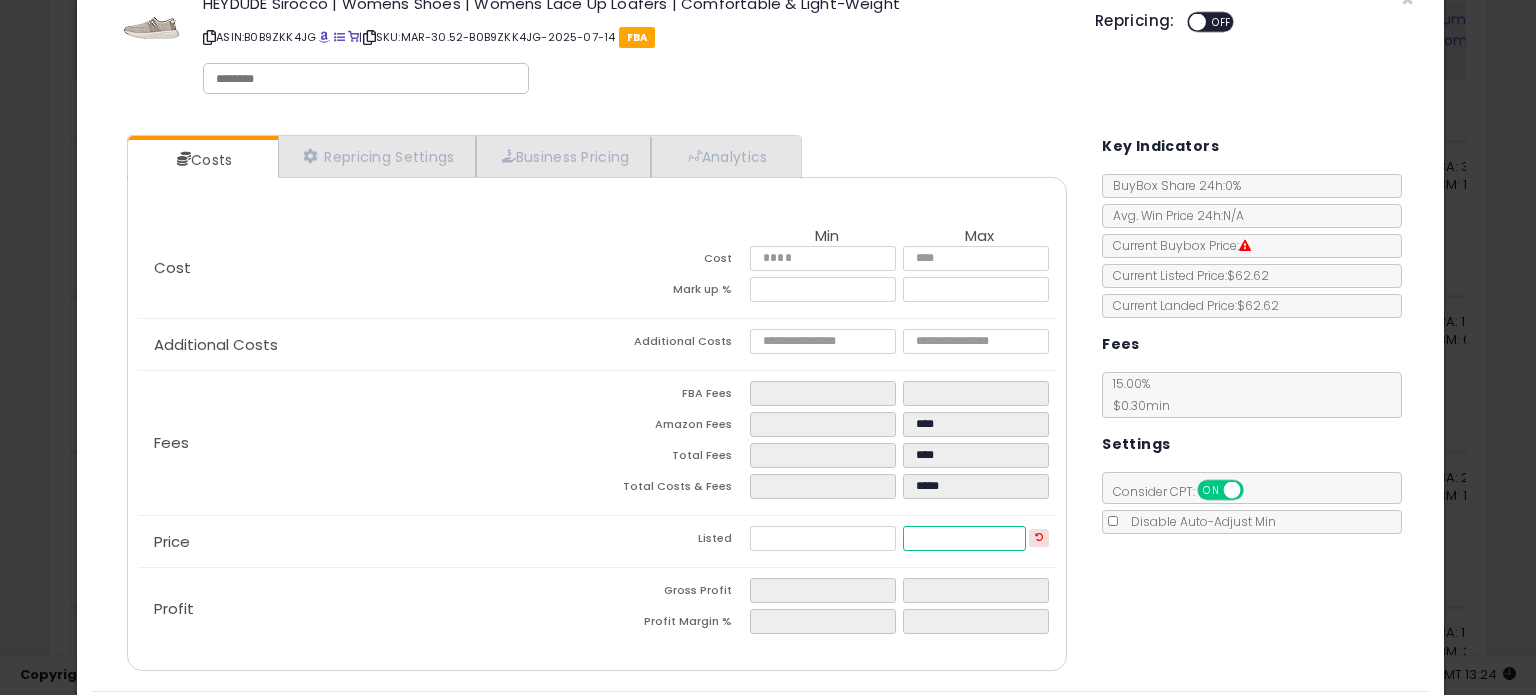 type on "*****" 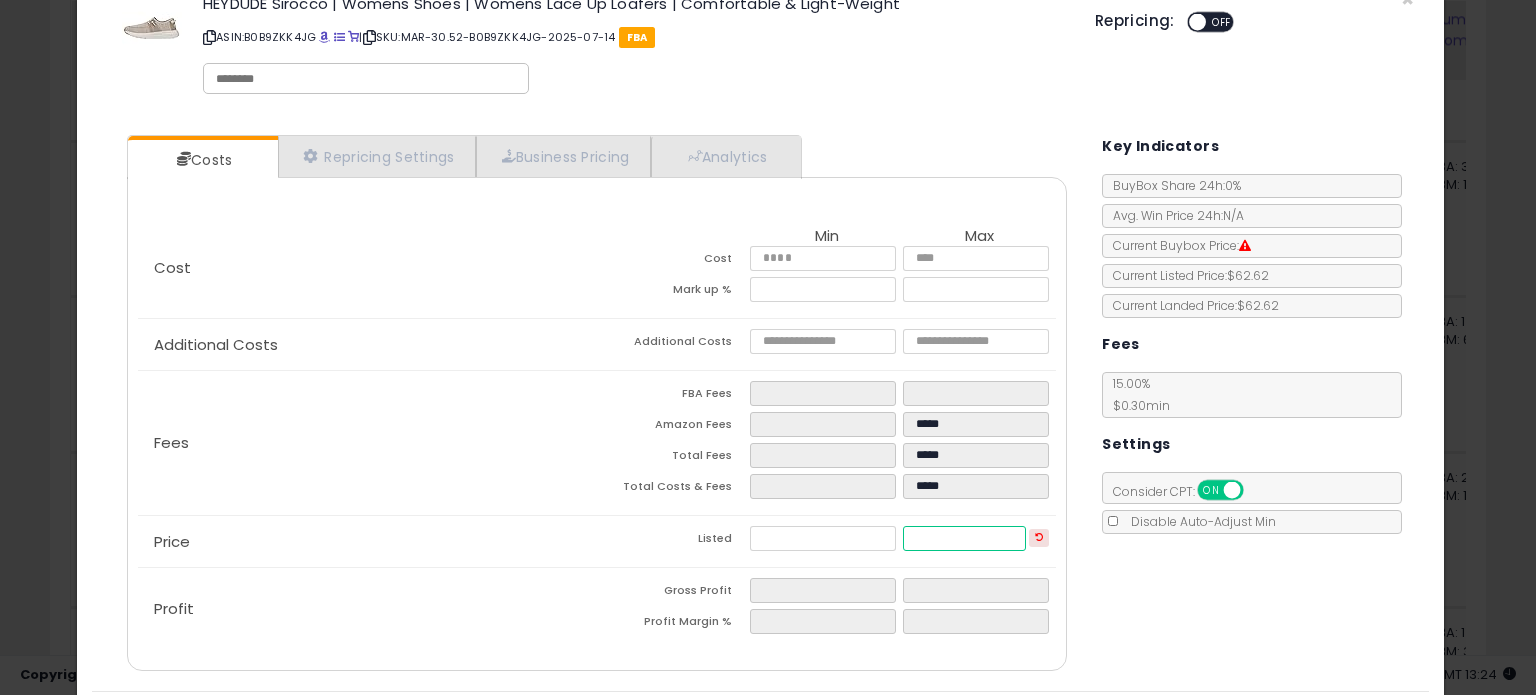 type on "**" 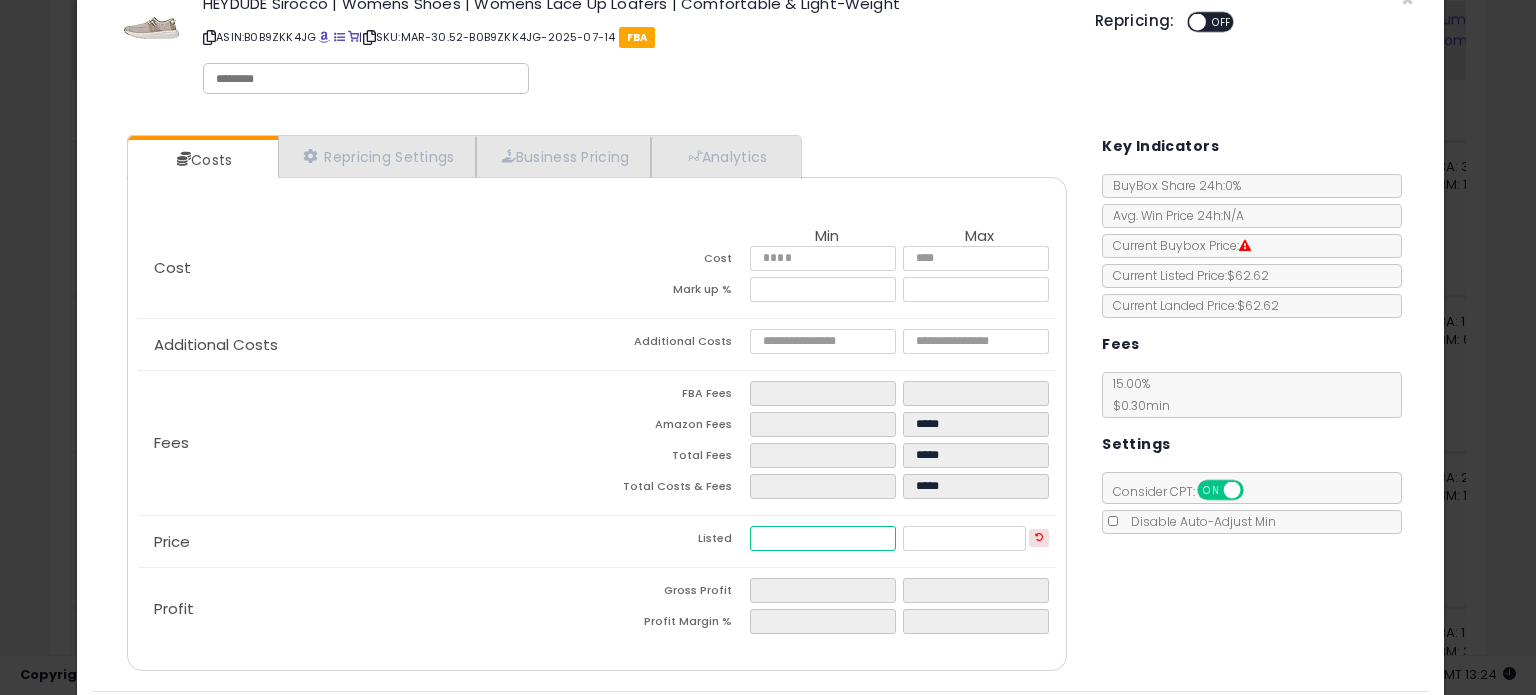type on "******" 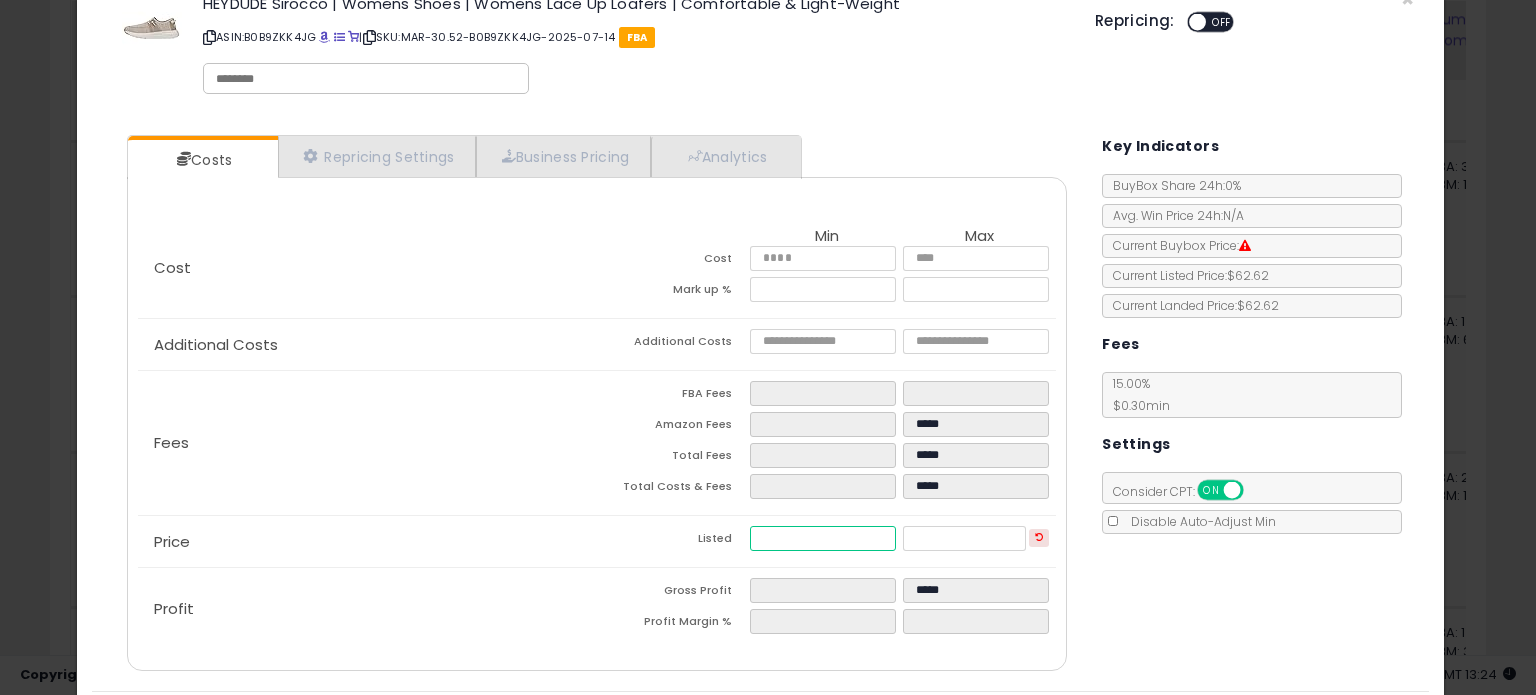 click at bounding box center (822, 538) 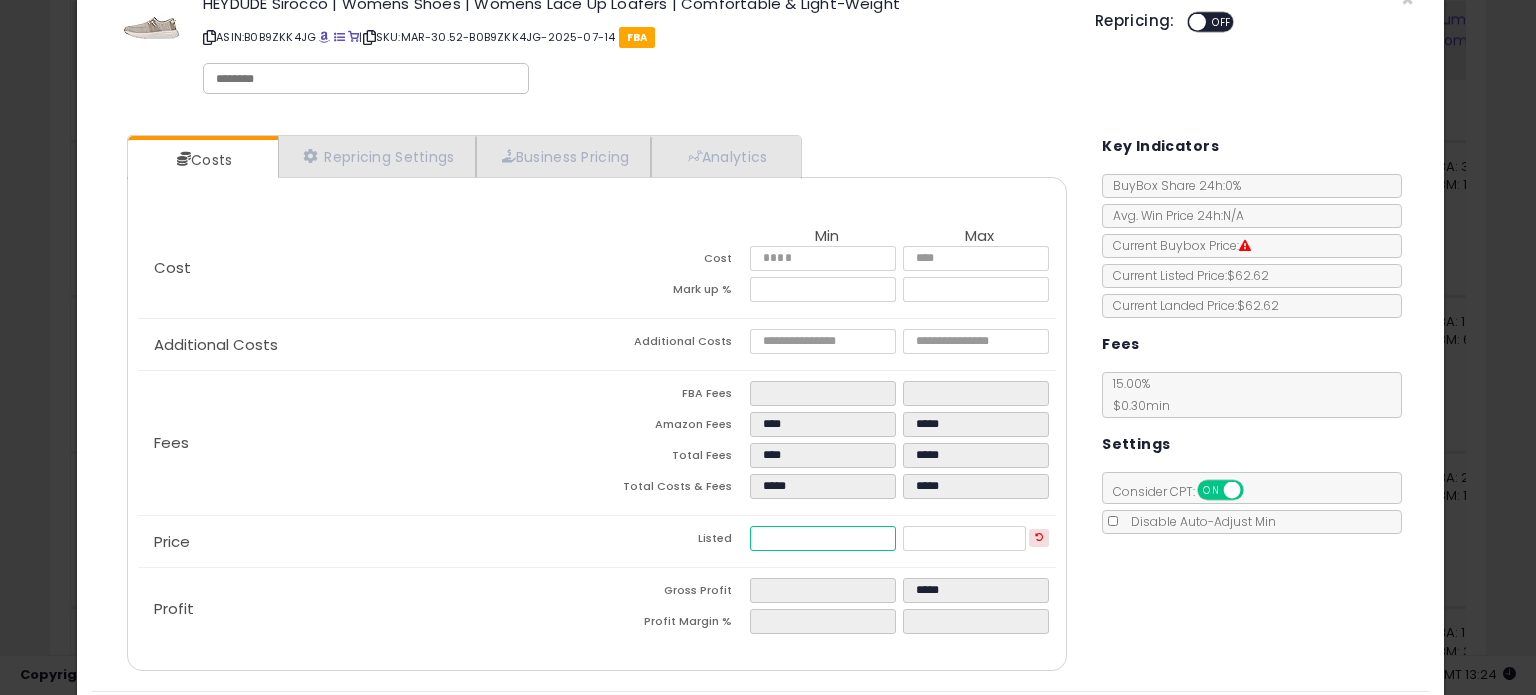 type on "****" 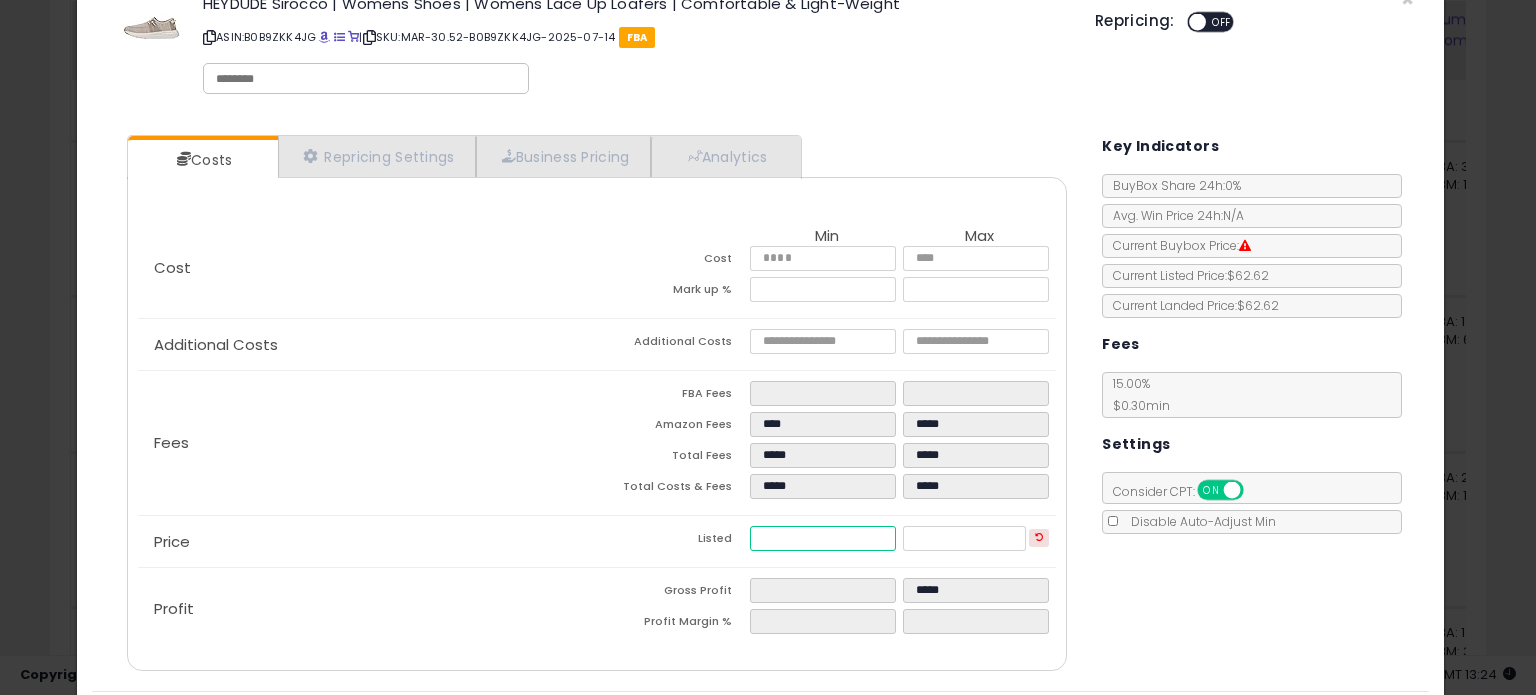 type on "**" 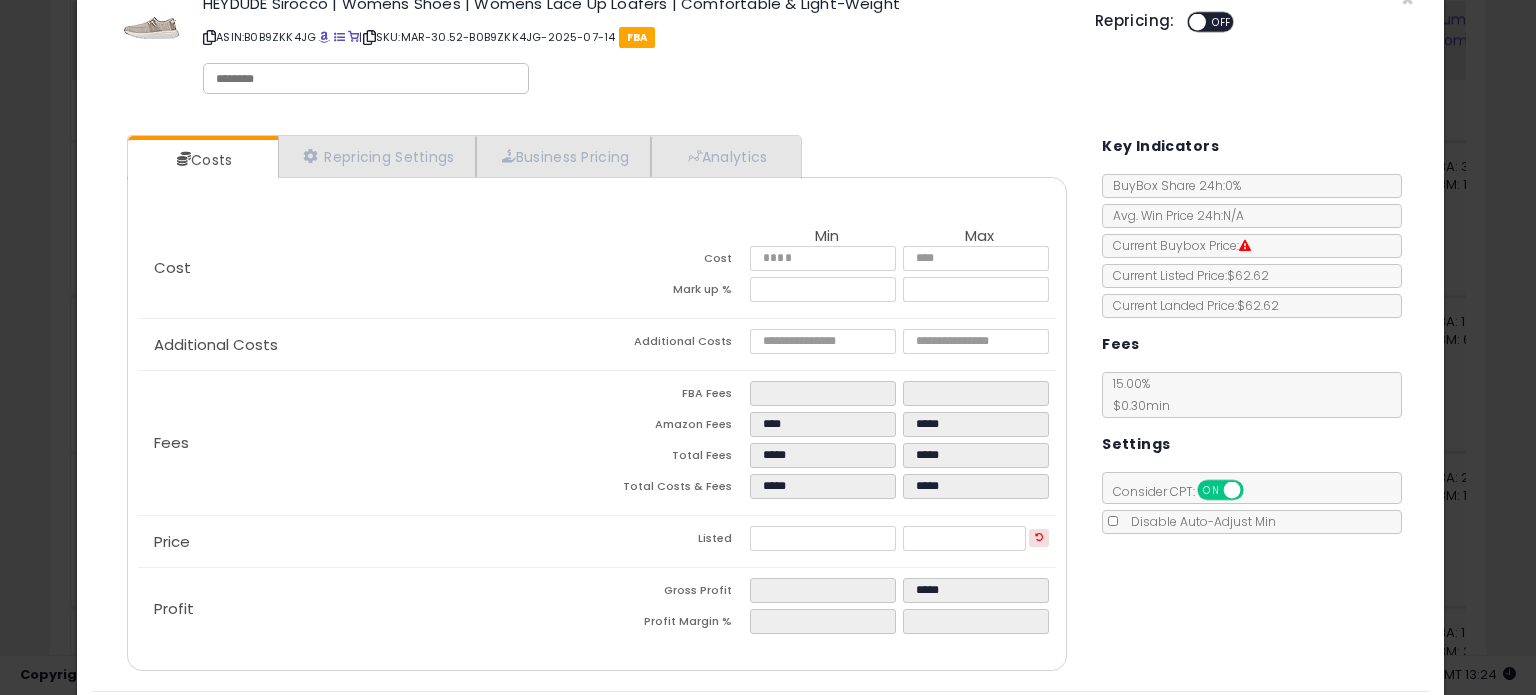 type on "*****" 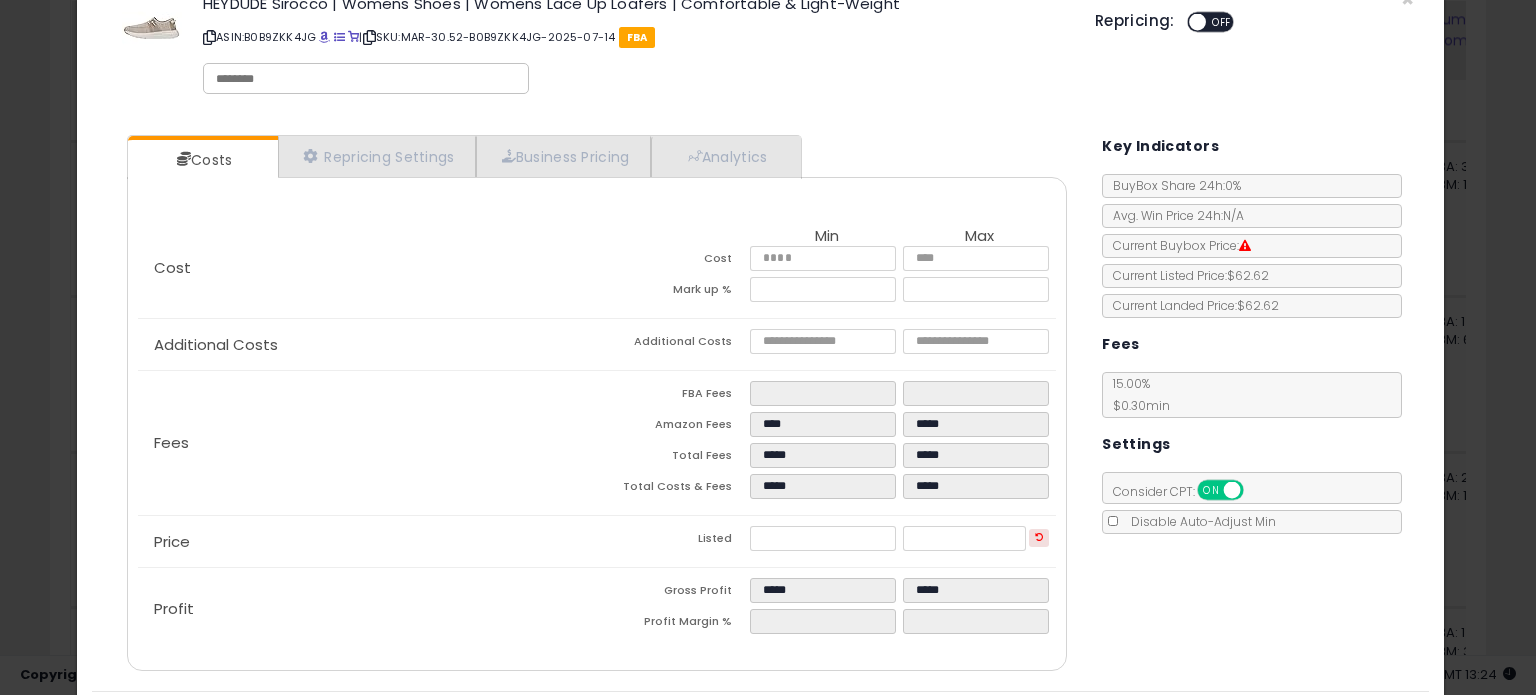 click on "Costs
Repricing Settings
Business Pricing
Analytics
Cost" at bounding box center [760, 405] 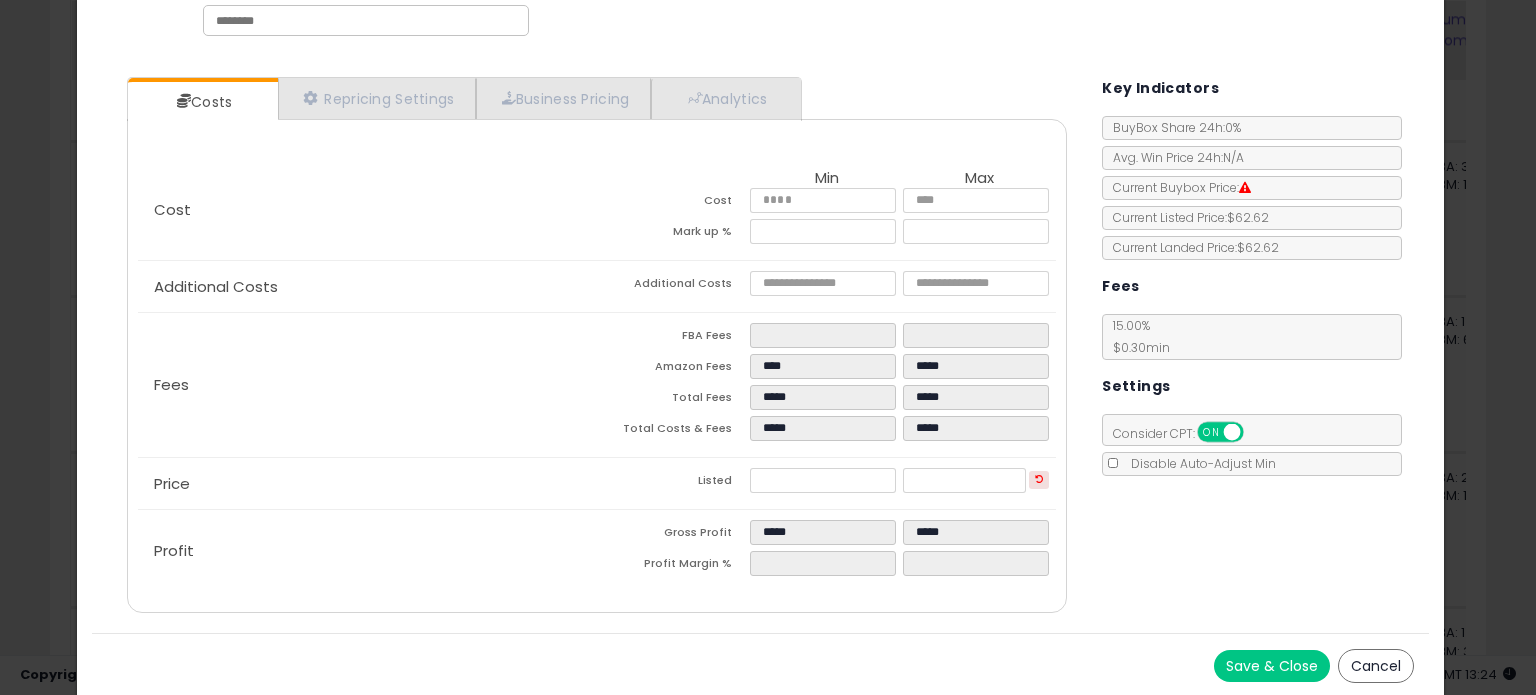 click on "Save & Close" at bounding box center [1272, 666] 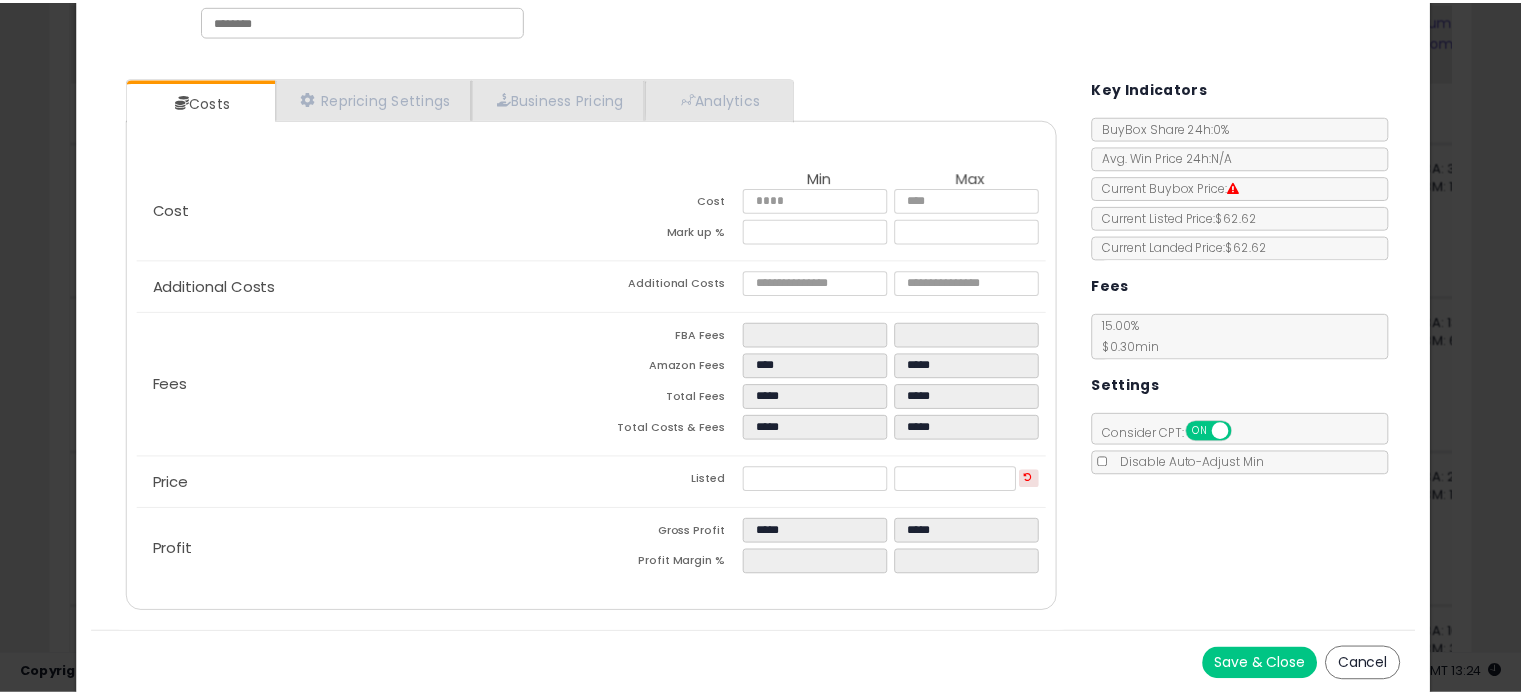 scroll, scrollTop: 0, scrollLeft: 0, axis: both 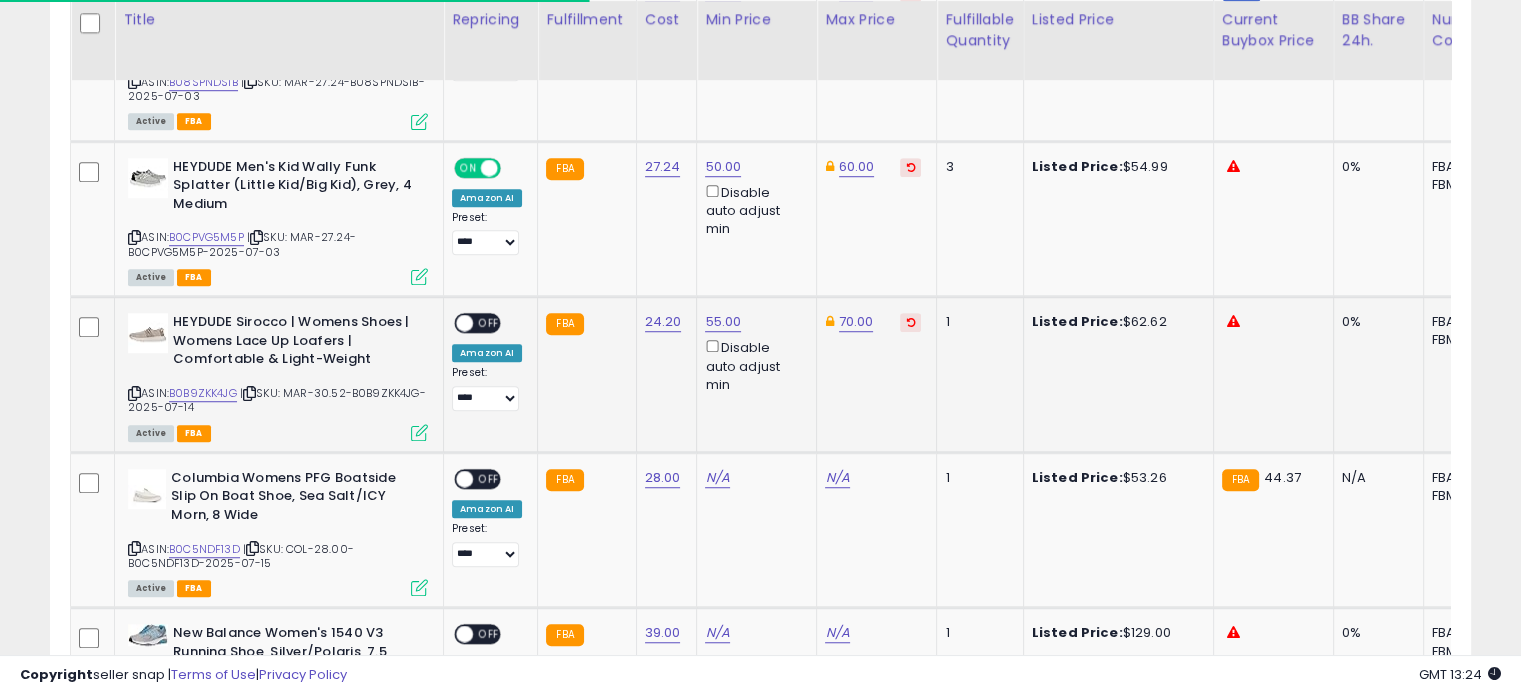 click on "ON   OFF" at bounding box center (477, 323) 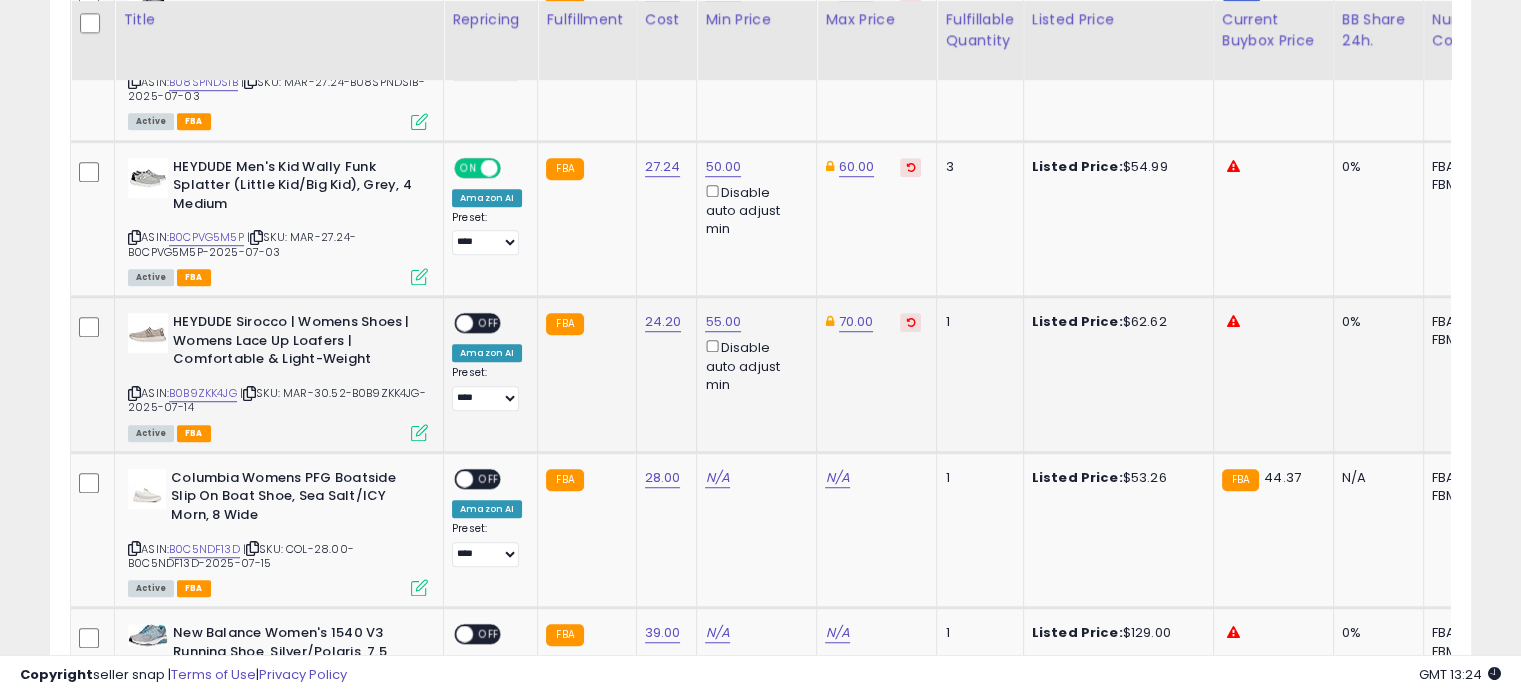 click at bounding box center [464, 323] 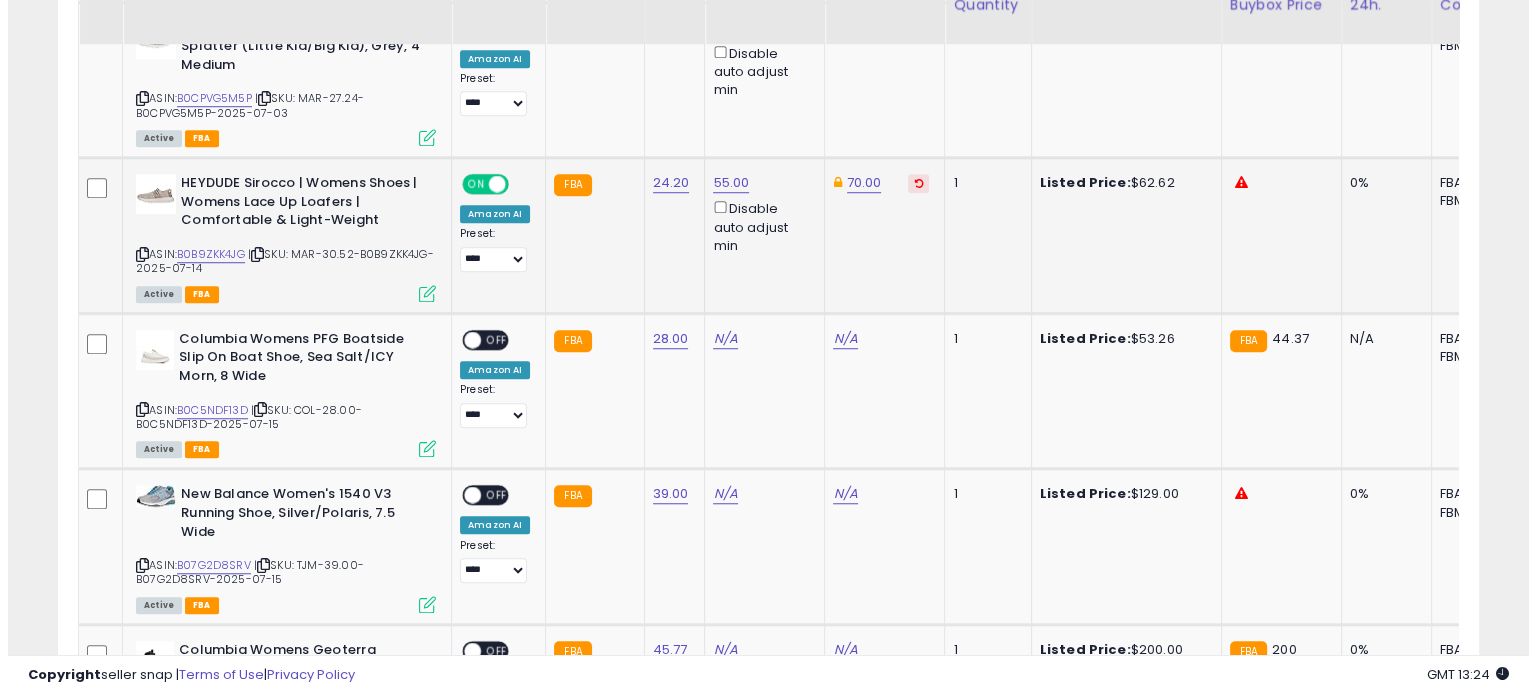 scroll, scrollTop: 1536, scrollLeft: 0, axis: vertical 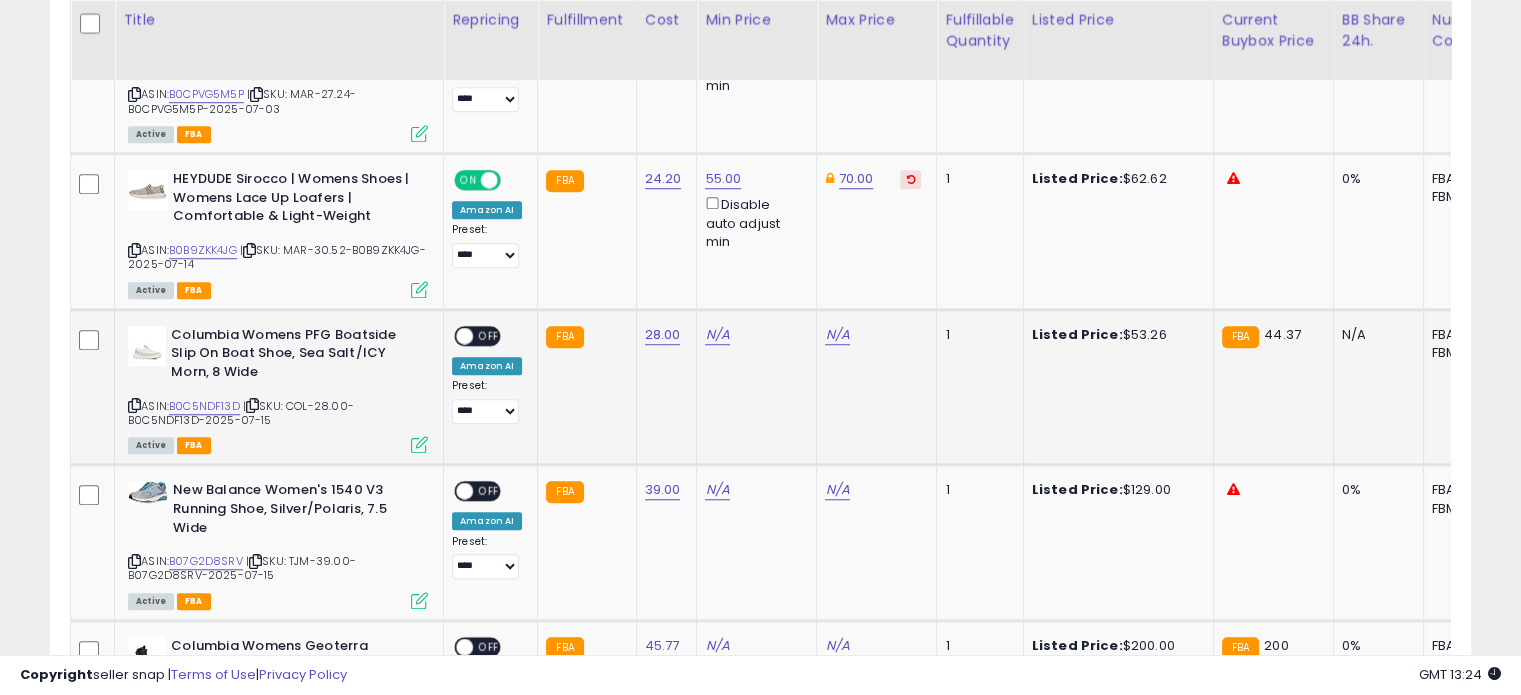 click at bounding box center [419, 444] 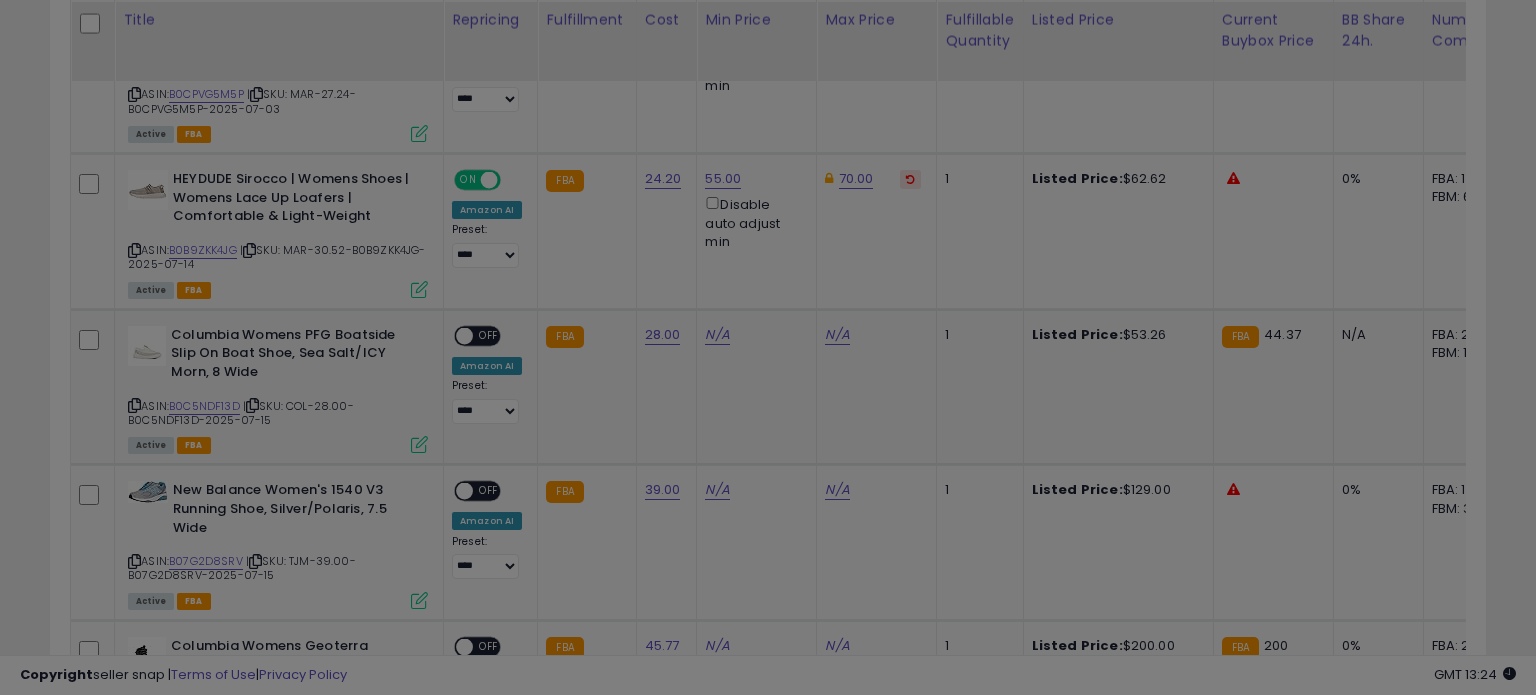 scroll, scrollTop: 999589, scrollLeft: 999168, axis: both 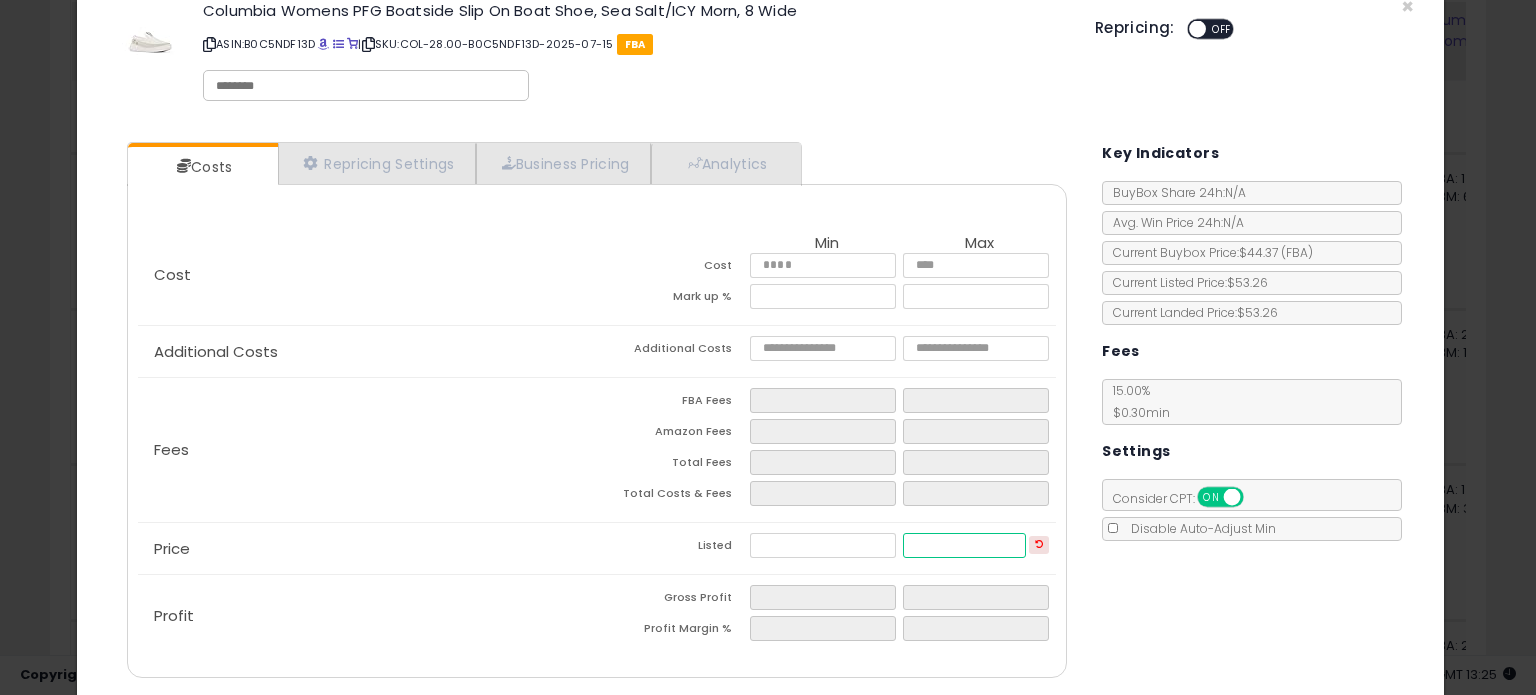 click at bounding box center (964, 545) 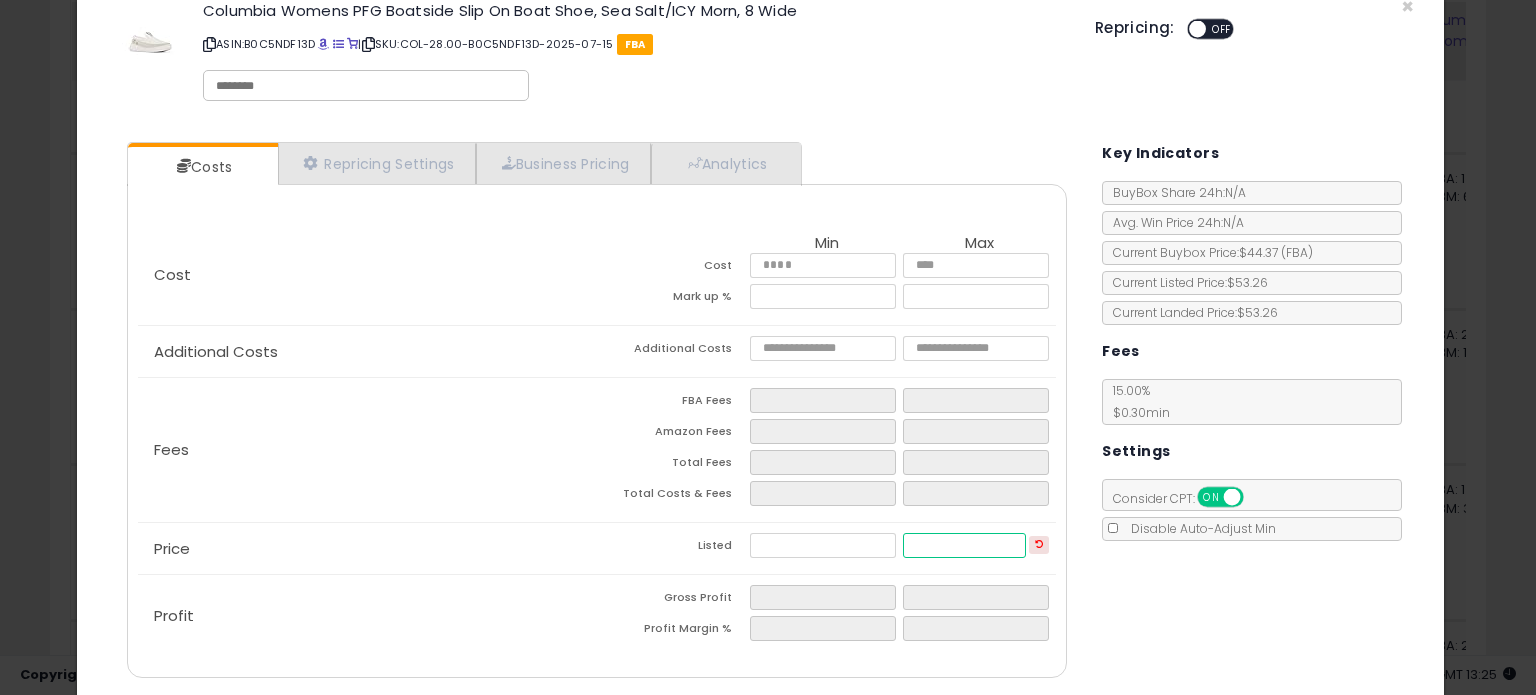 type on "****" 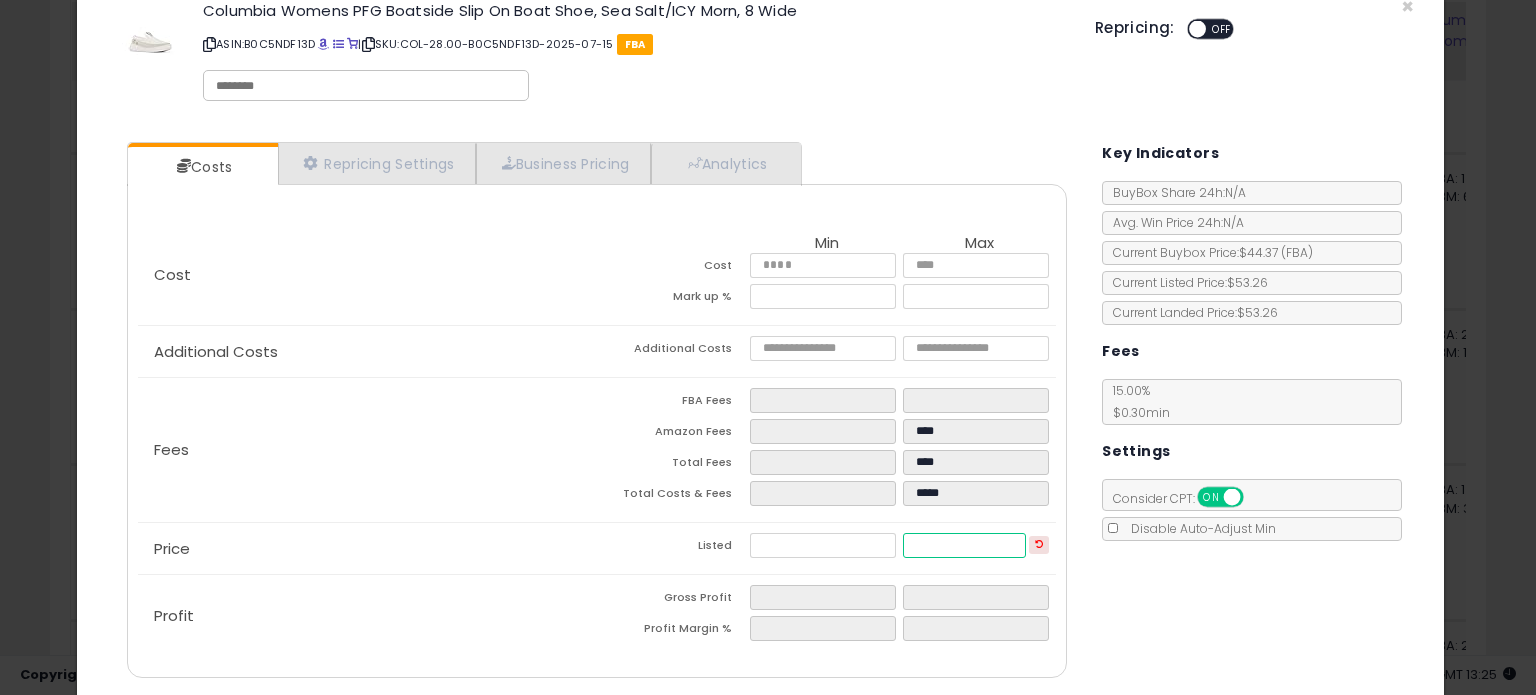 type on "****" 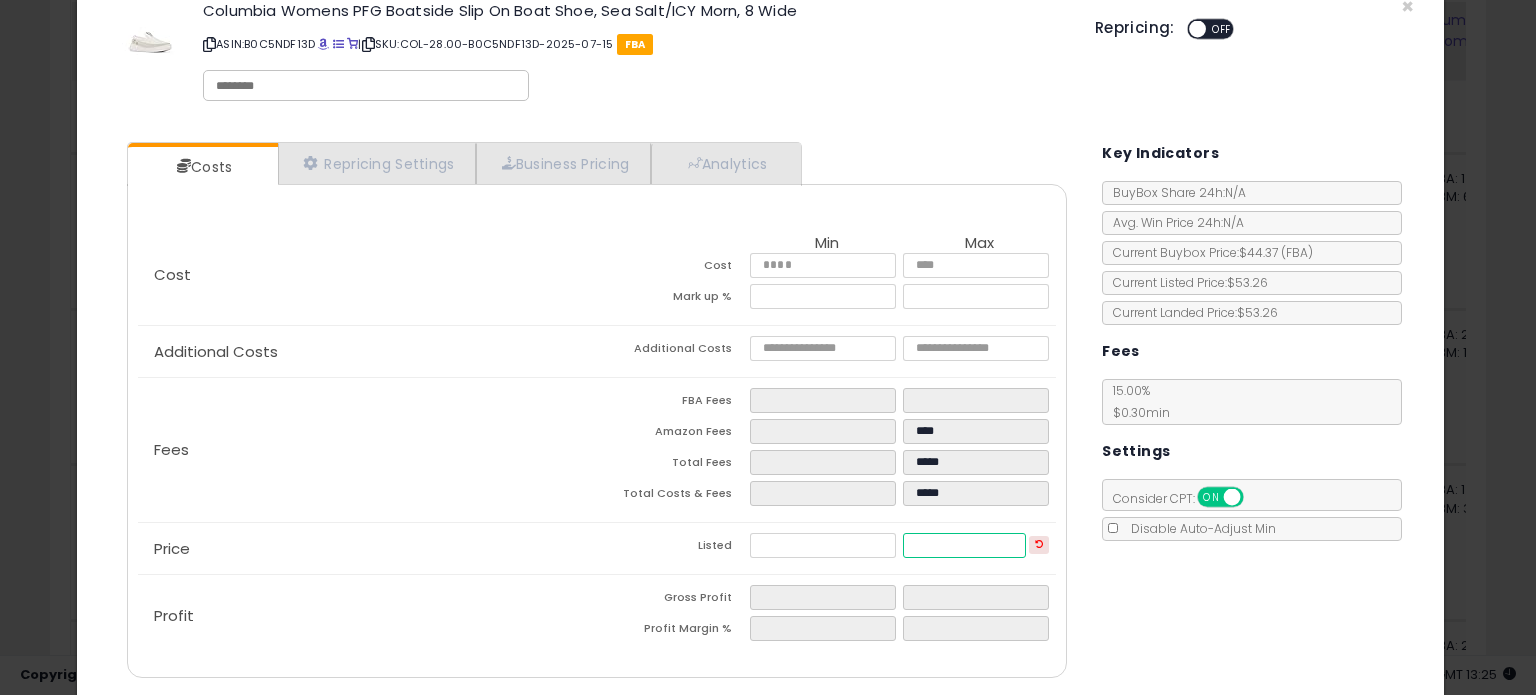 type on "**" 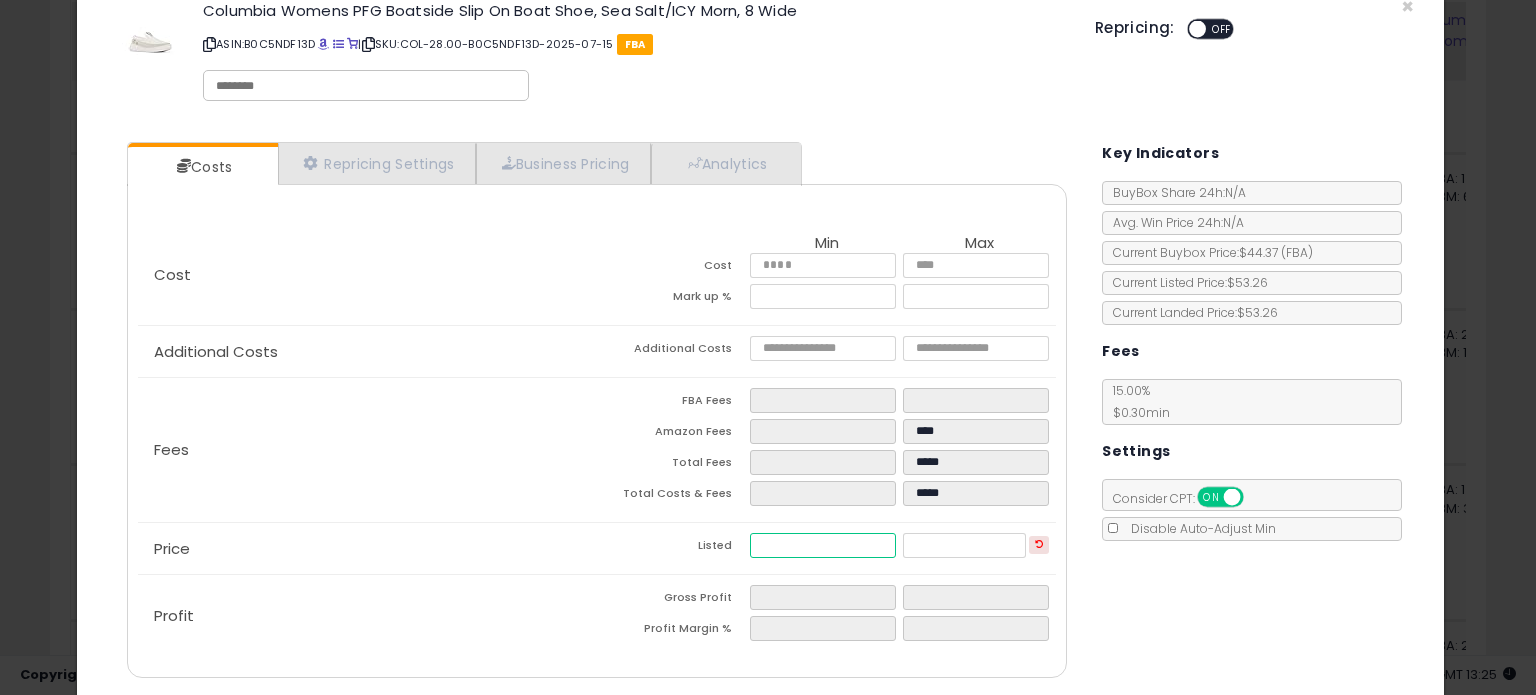 type on "*****" 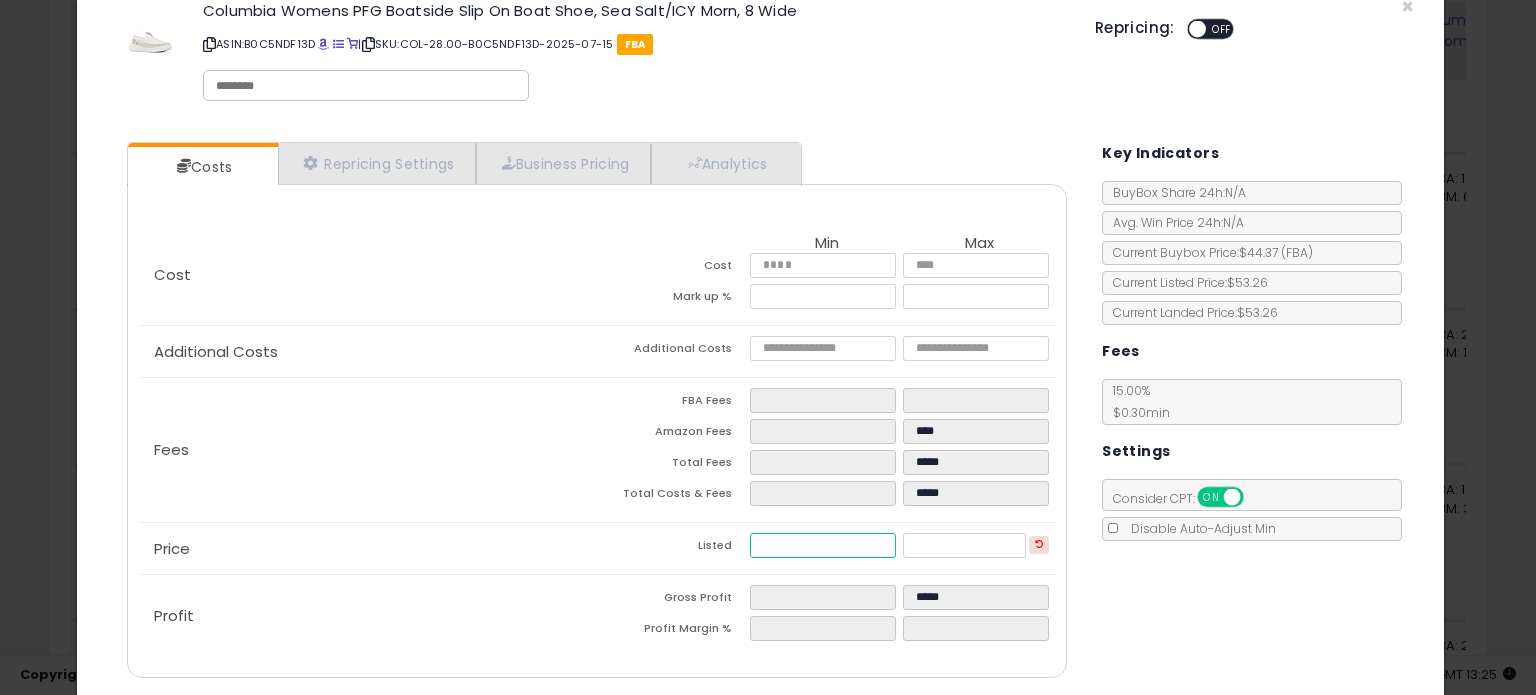 click at bounding box center [822, 545] 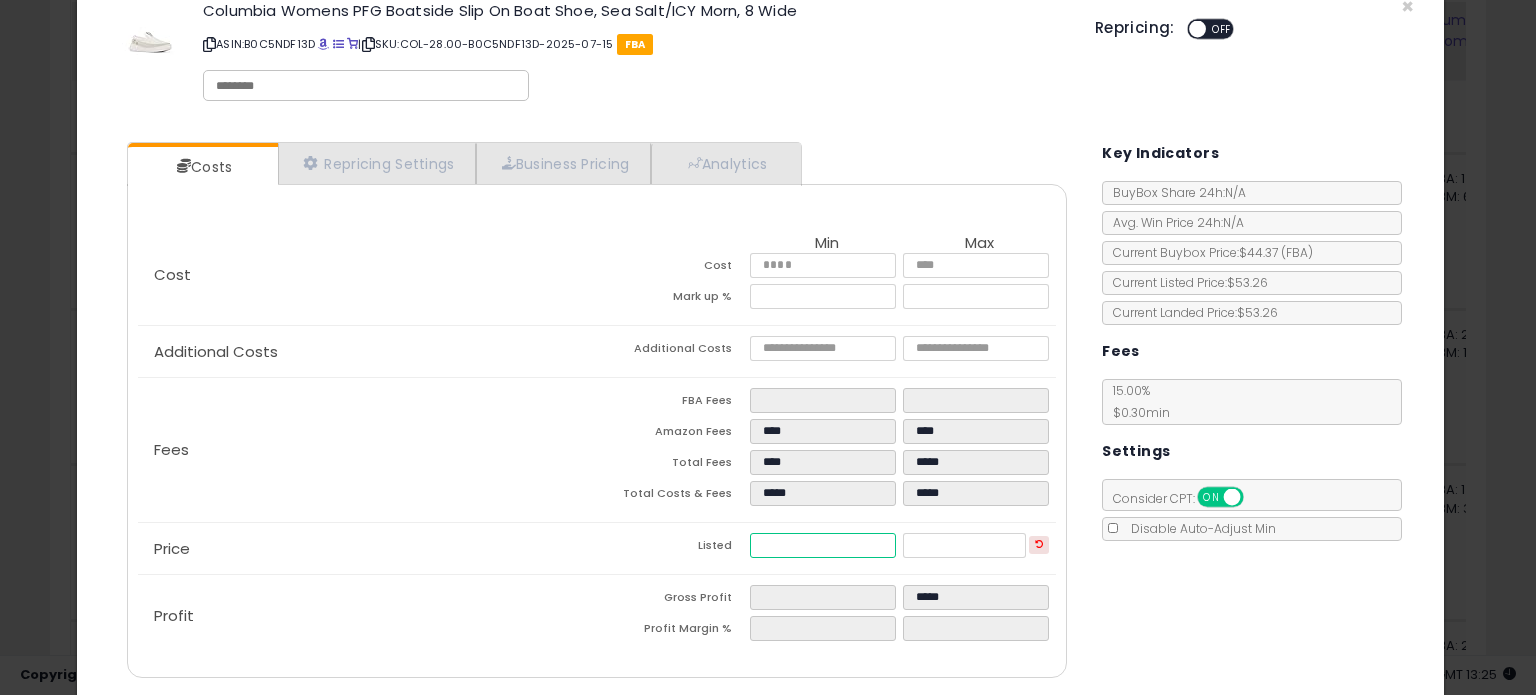 type on "****" 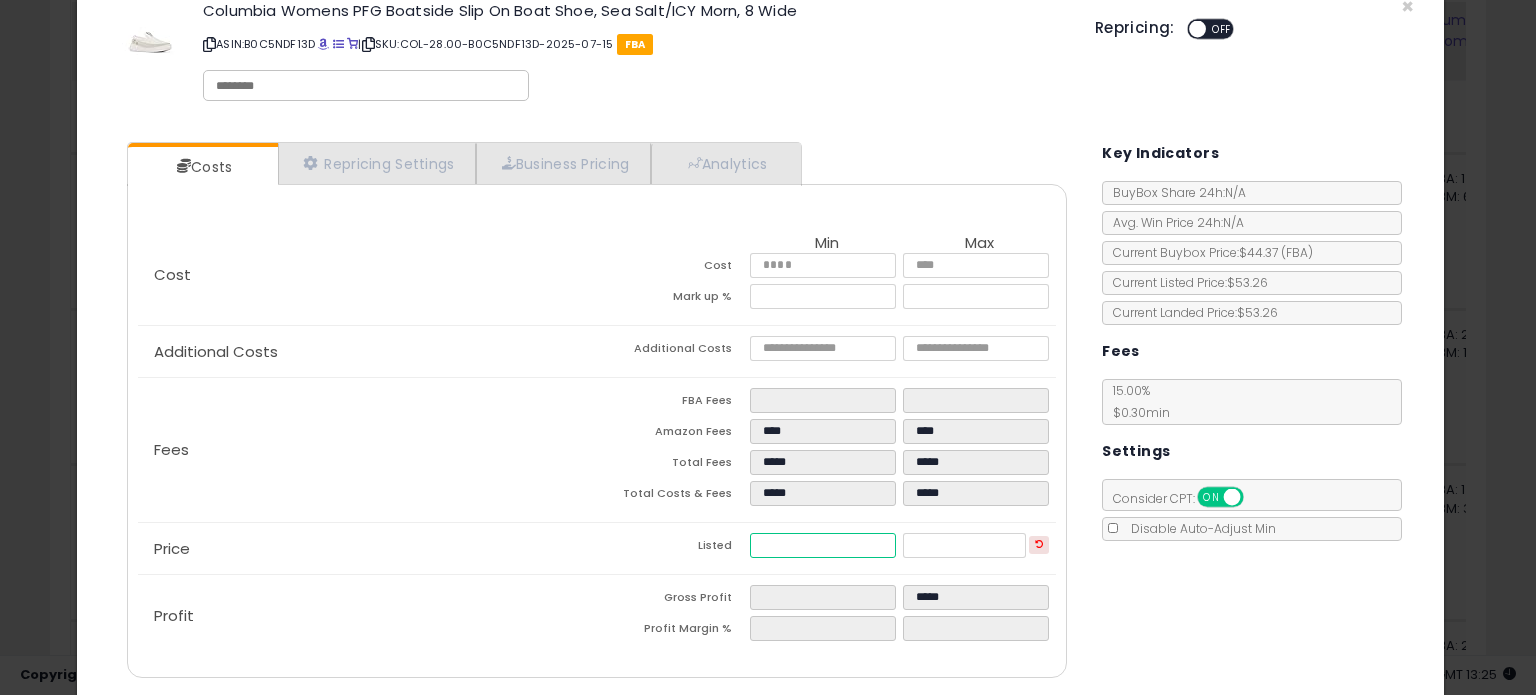 type on "**" 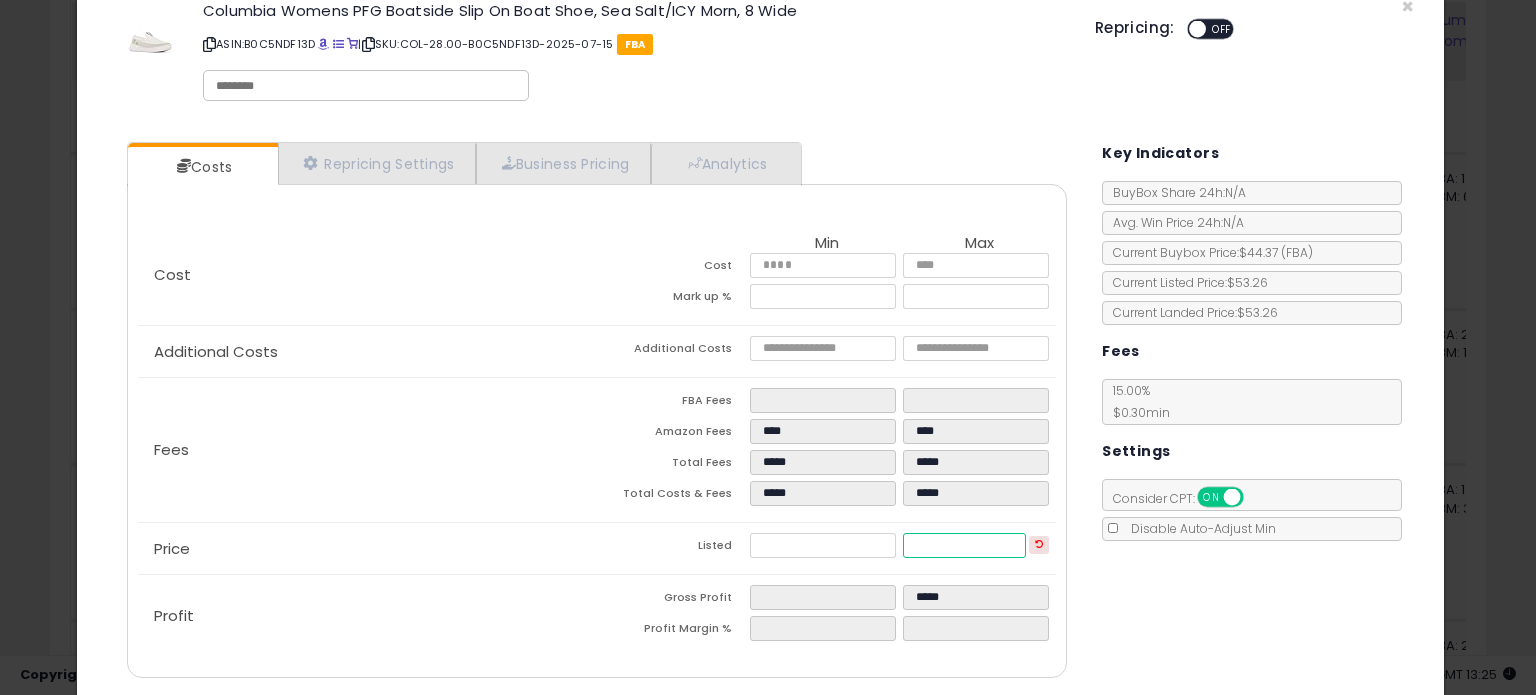 type on "*****" 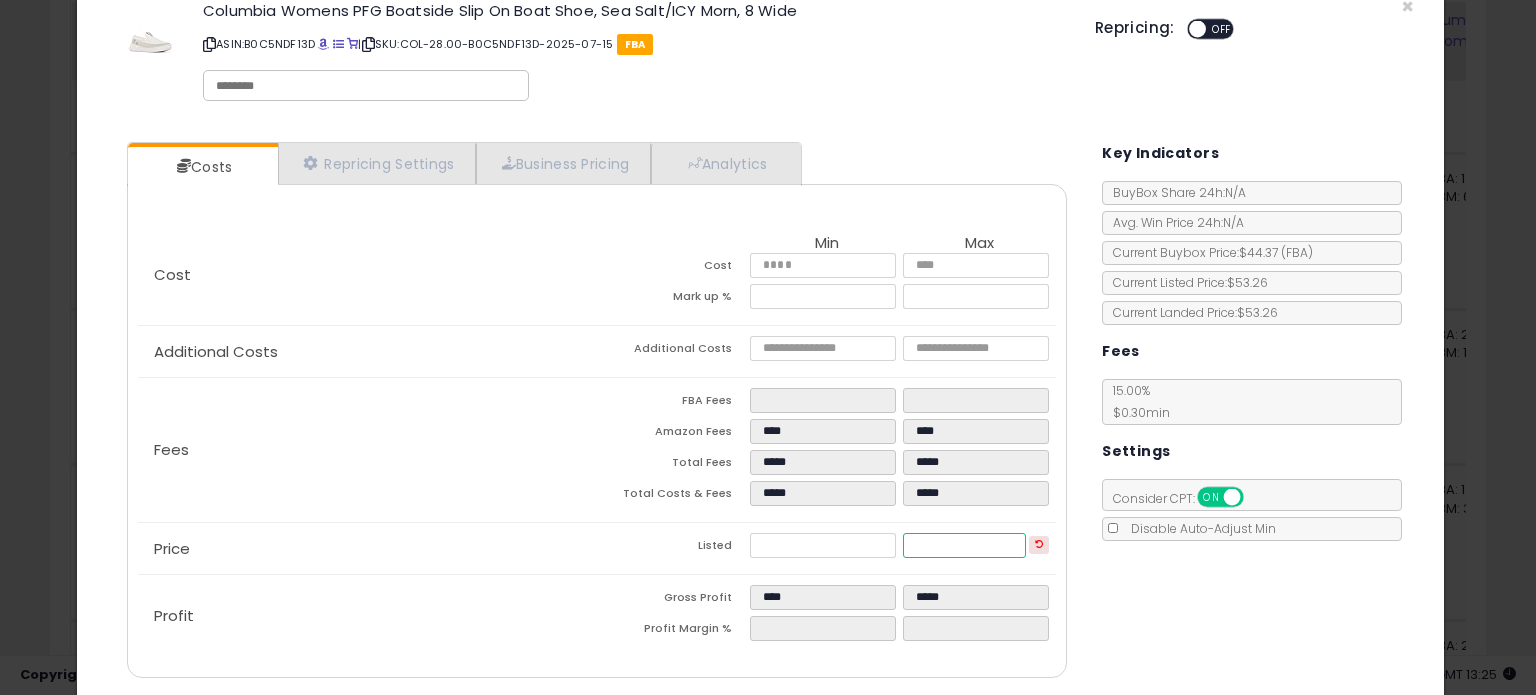 drag, startPoint x: 954, startPoint y: 549, endPoint x: 896, endPoint y: 540, distance: 58.694122 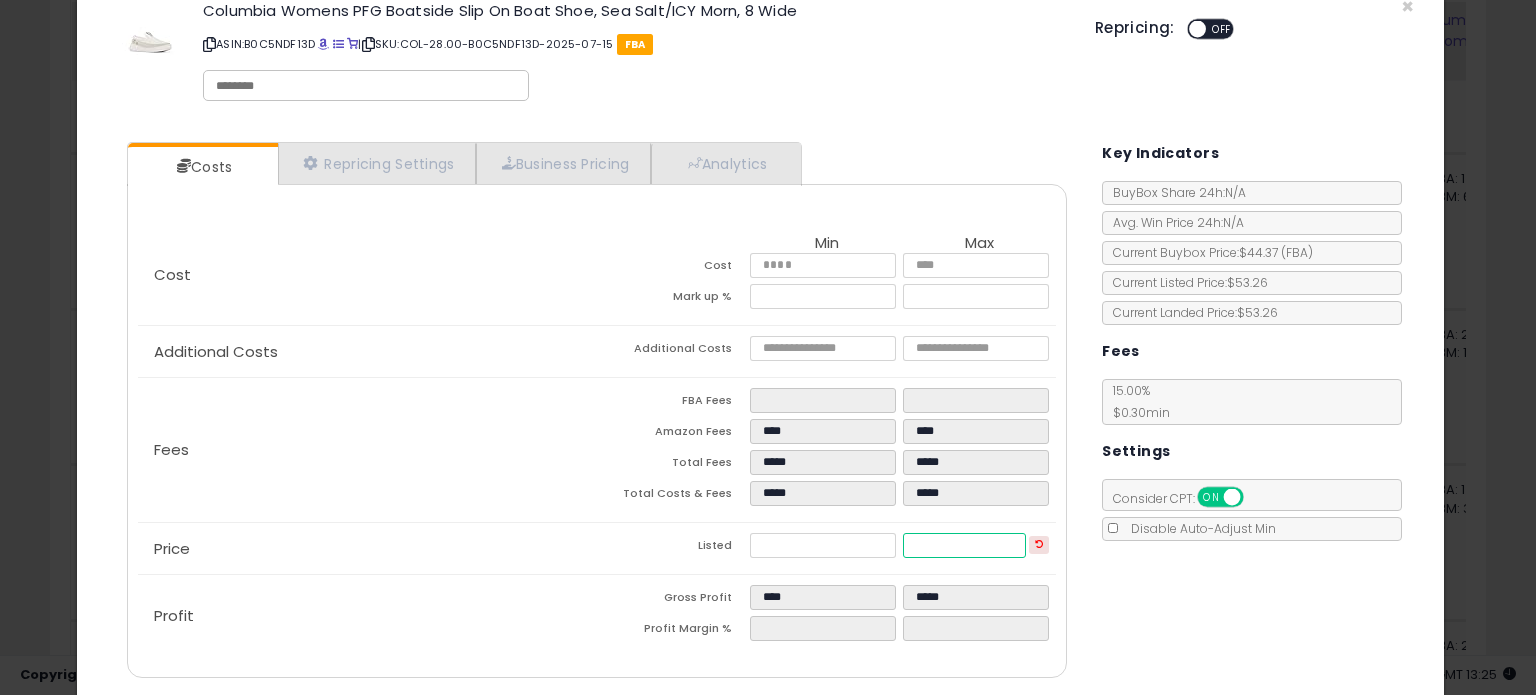 type on "****" 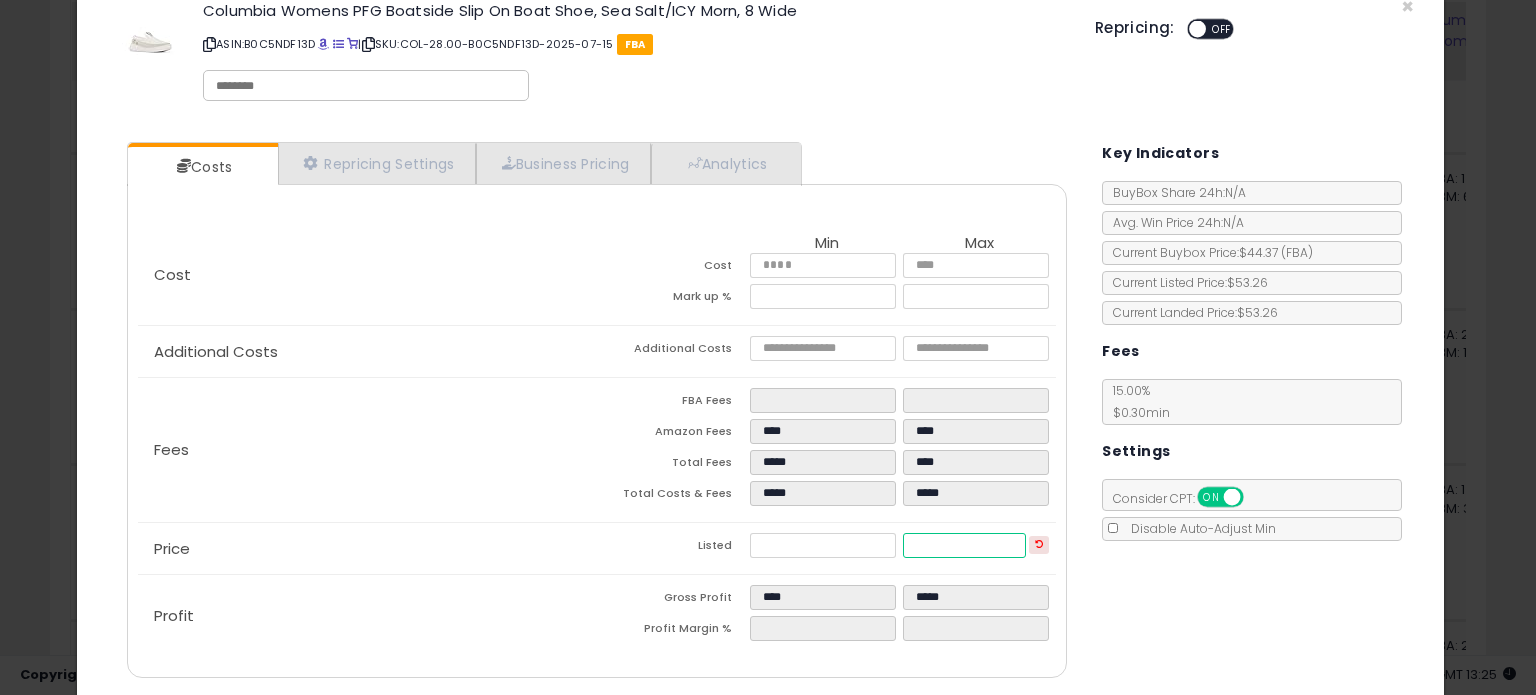 type on "****" 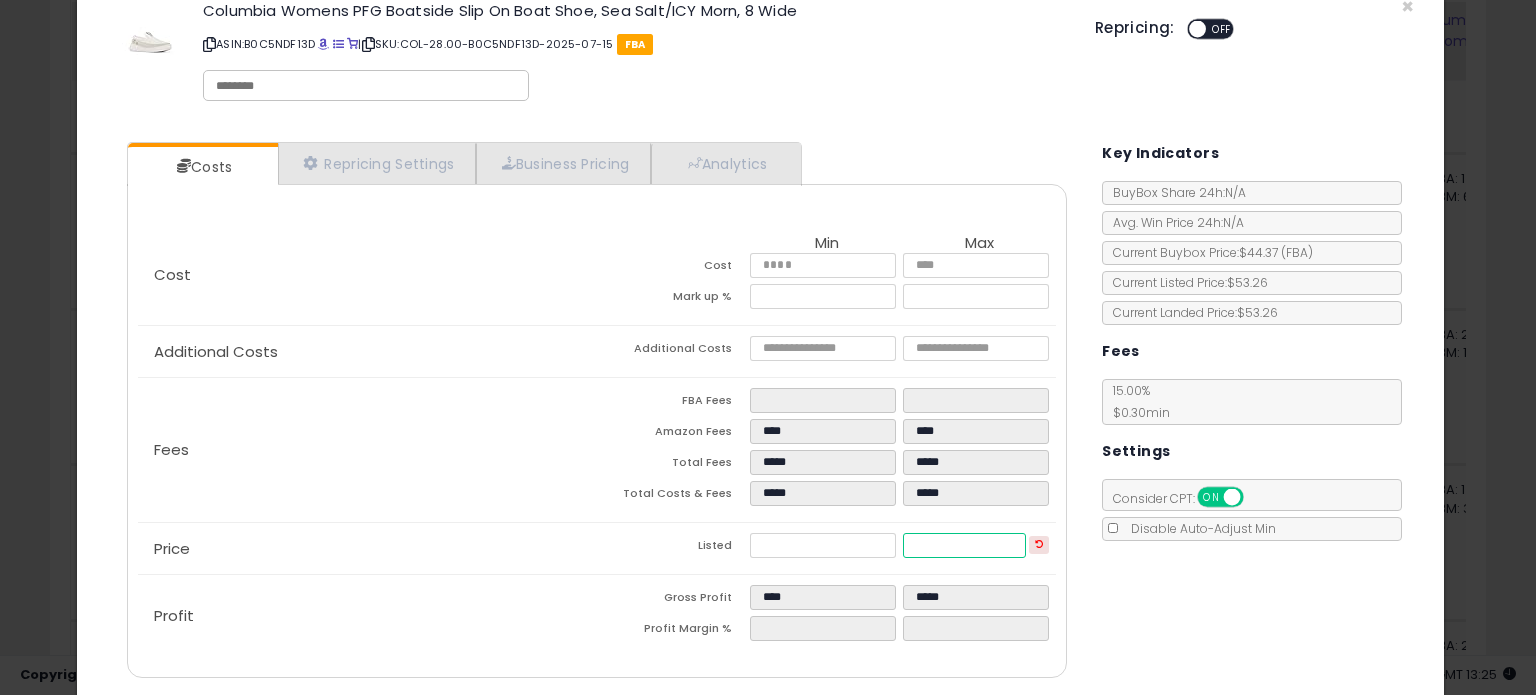 type on "**" 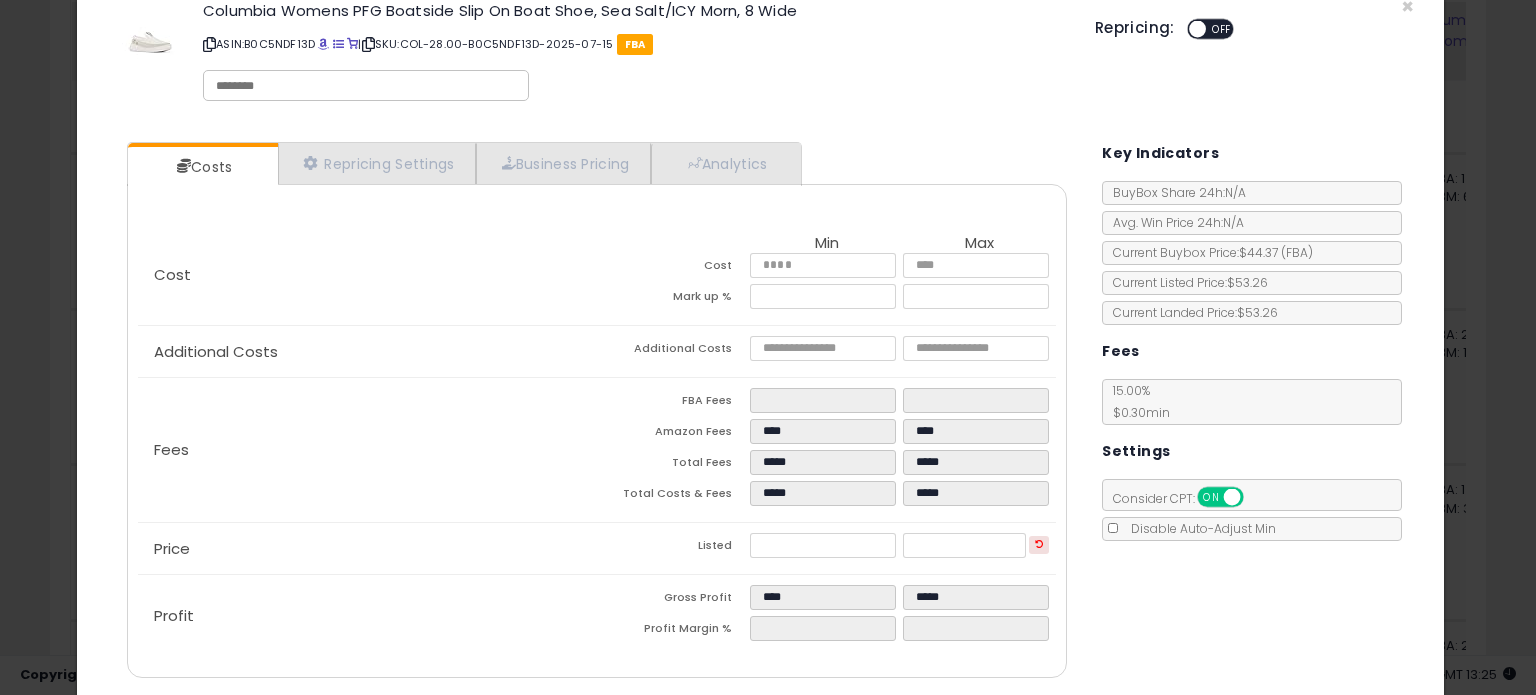 type on "*****" 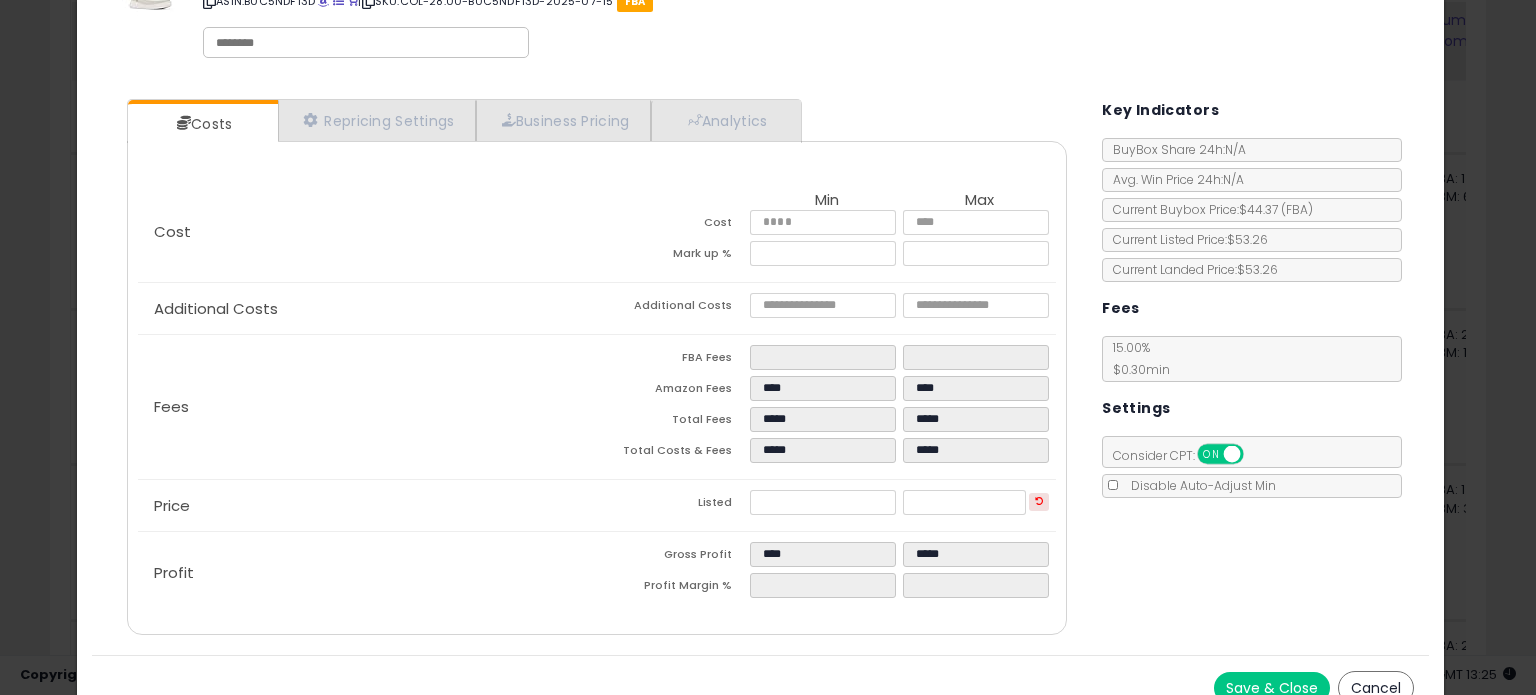 scroll, scrollTop: 92, scrollLeft: 0, axis: vertical 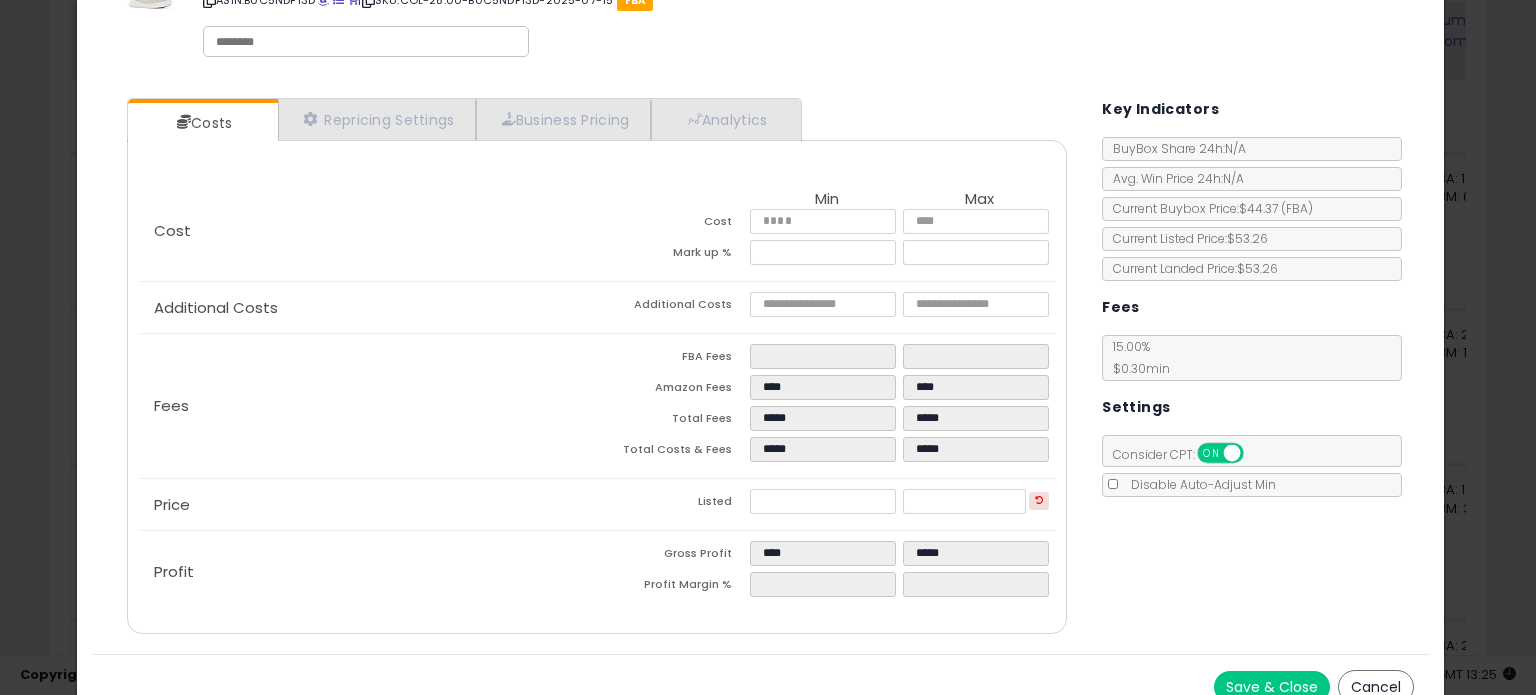 click on "Save & Close" at bounding box center [1272, 687] 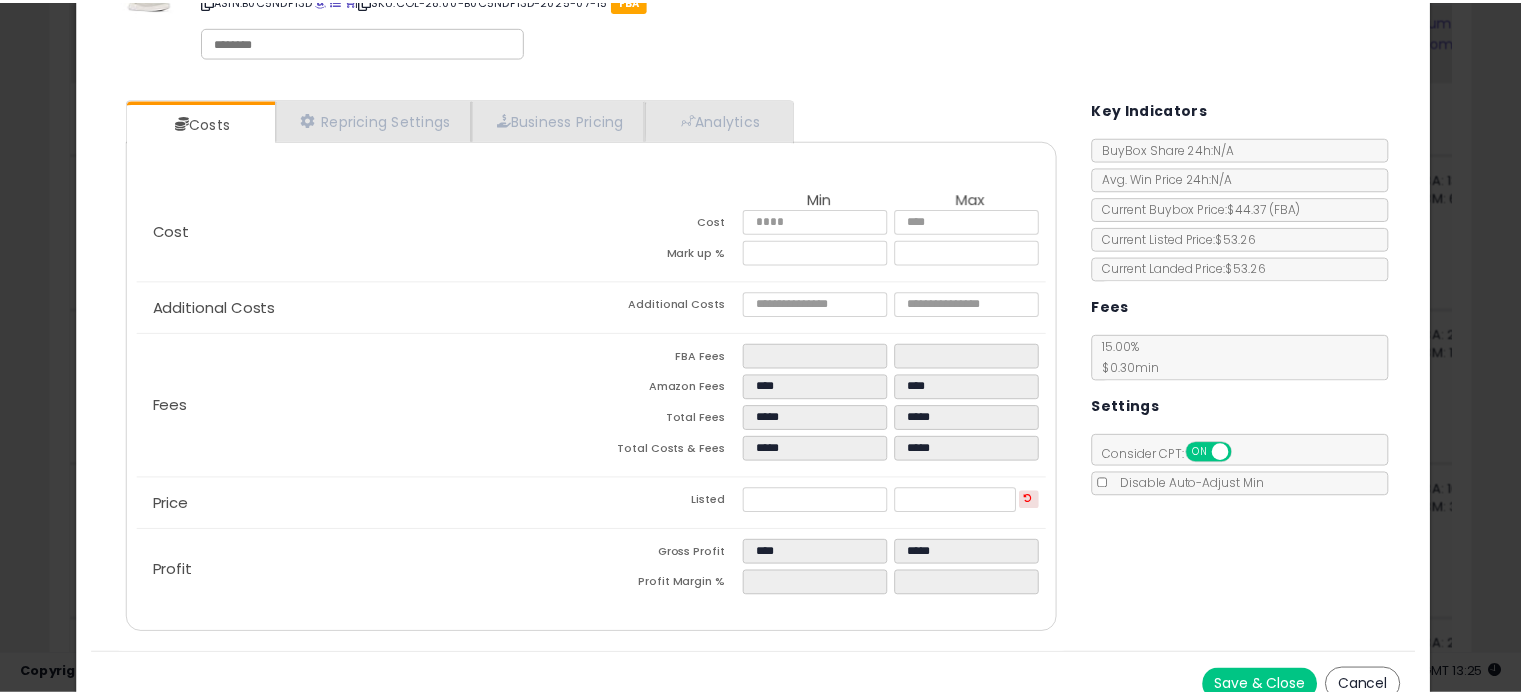 scroll, scrollTop: 0, scrollLeft: 0, axis: both 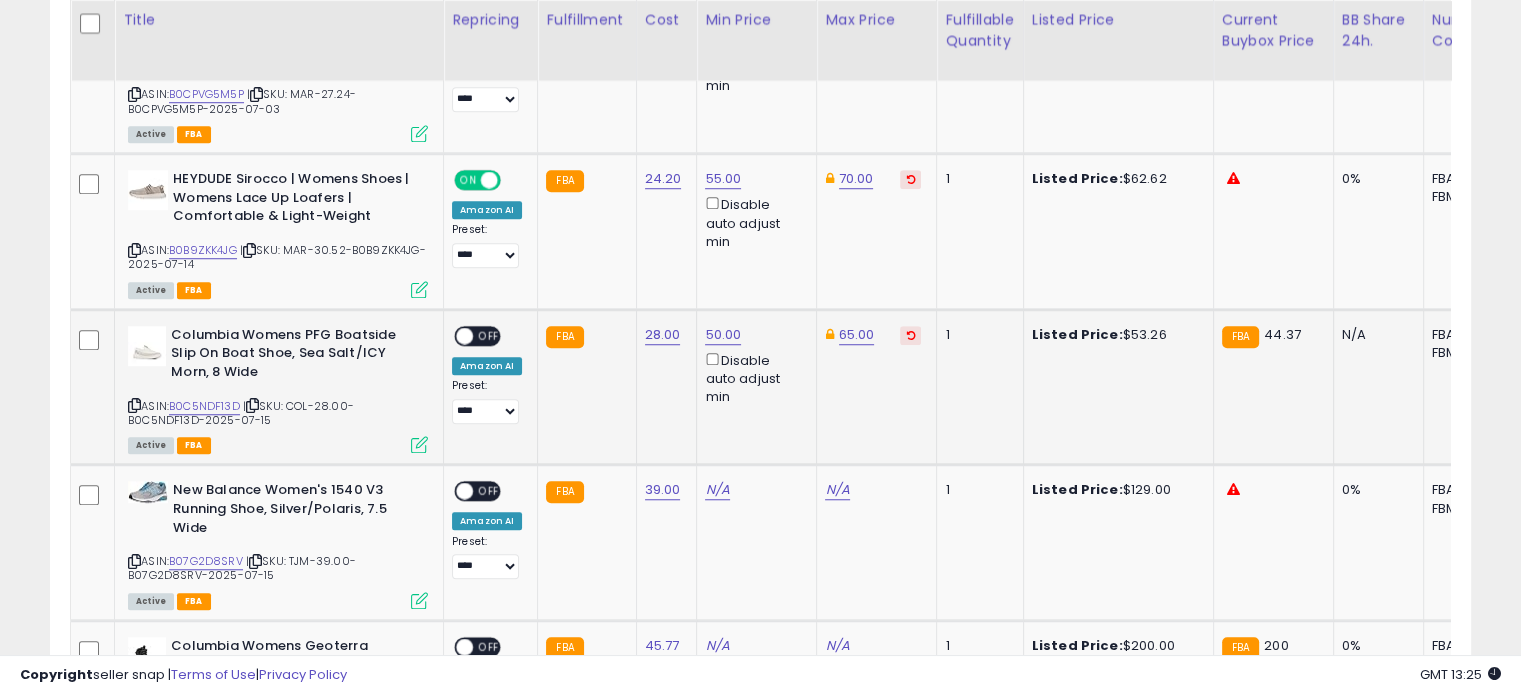 click at bounding box center (464, 335) 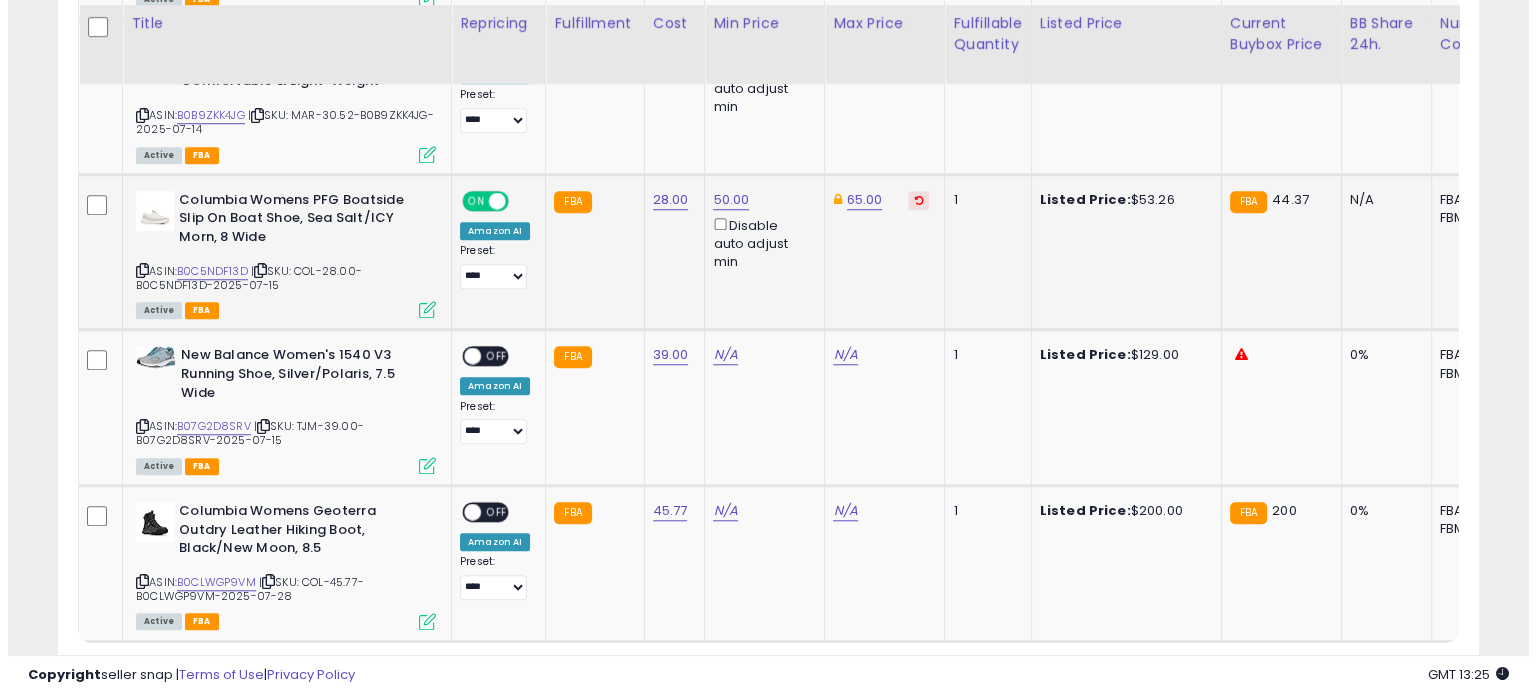 scroll, scrollTop: 1680, scrollLeft: 0, axis: vertical 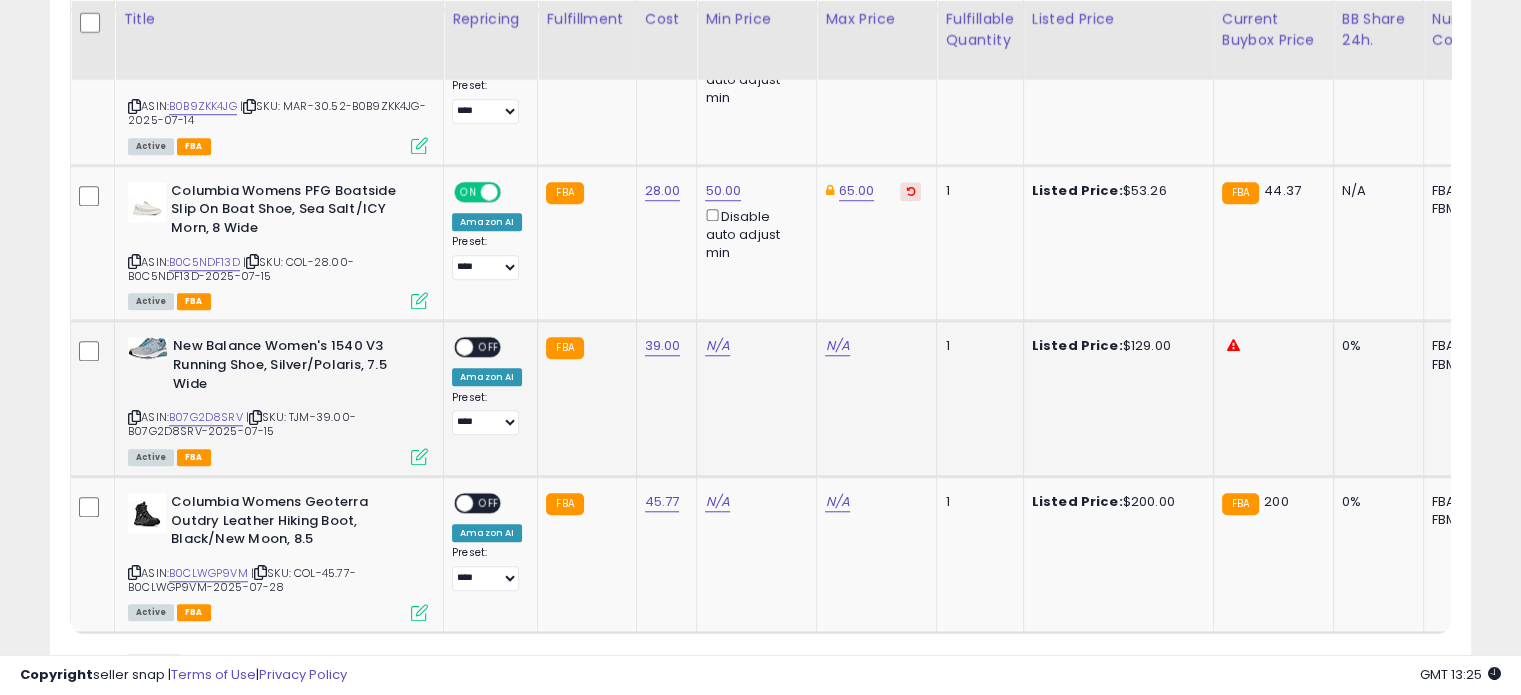 click at bounding box center (419, 456) 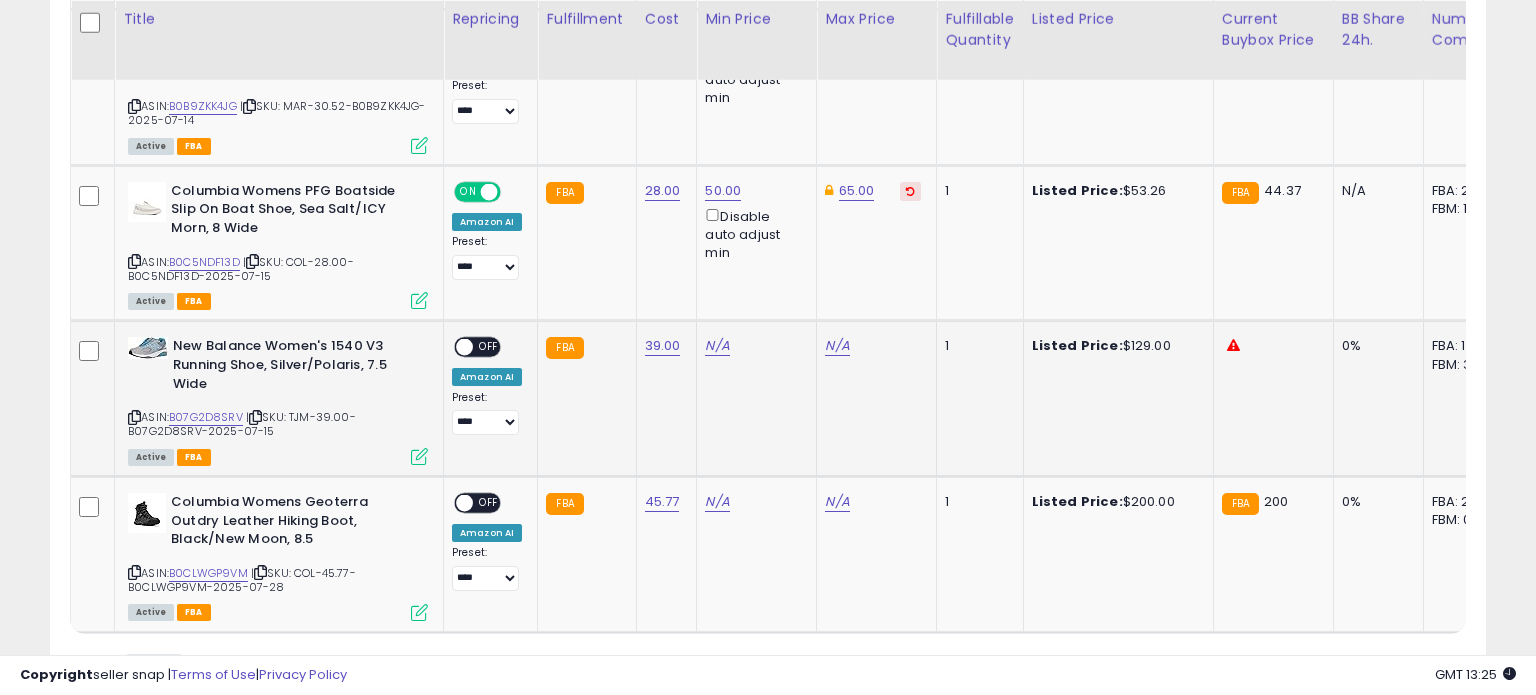 scroll, scrollTop: 999589, scrollLeft: 999168, axis: both 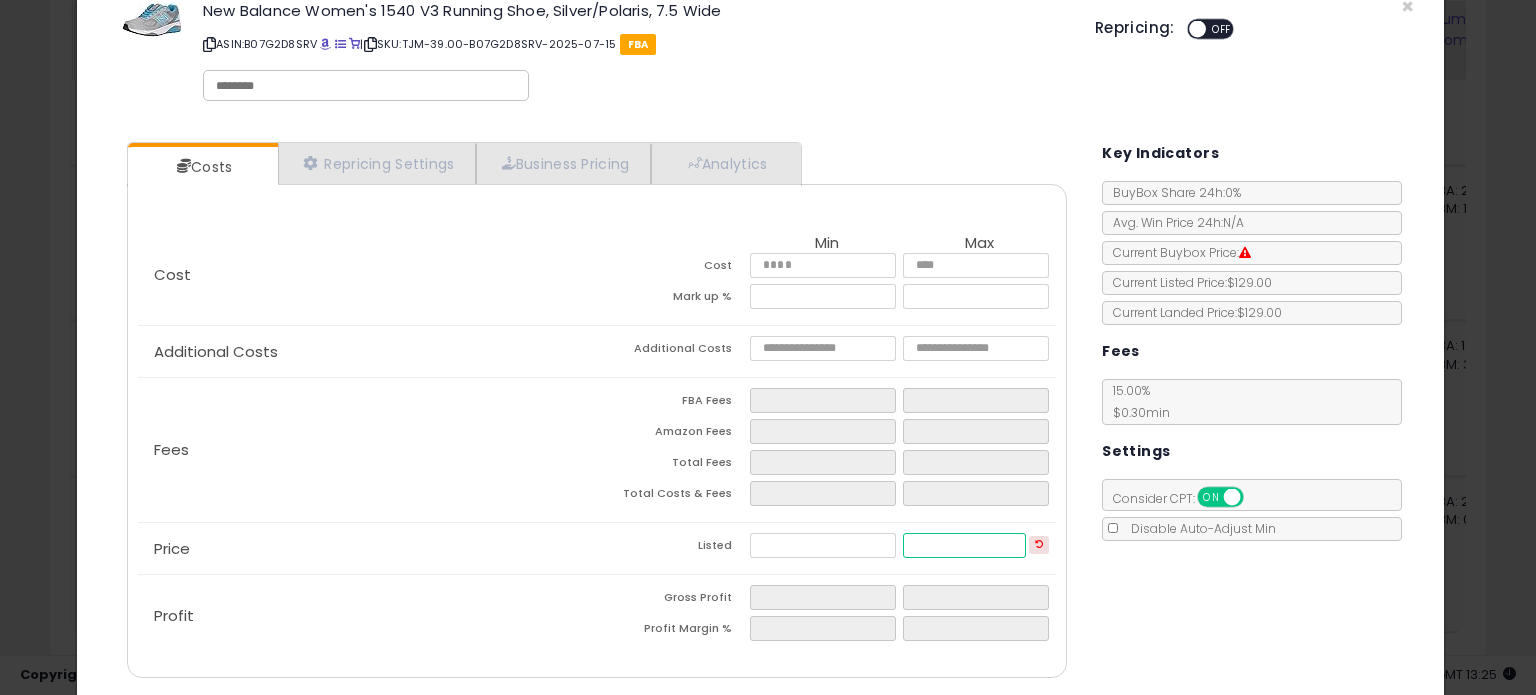 click at bounding box center [964, 545] 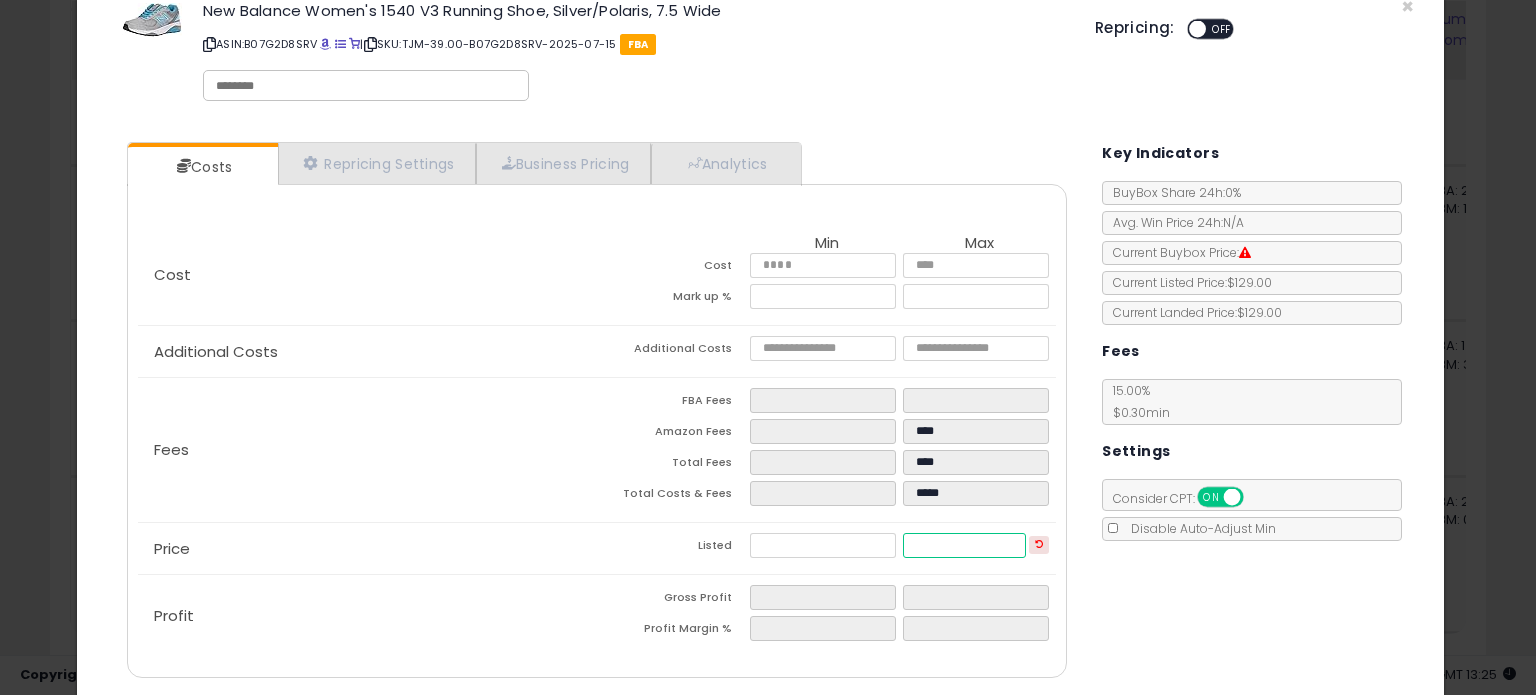 type on "****" 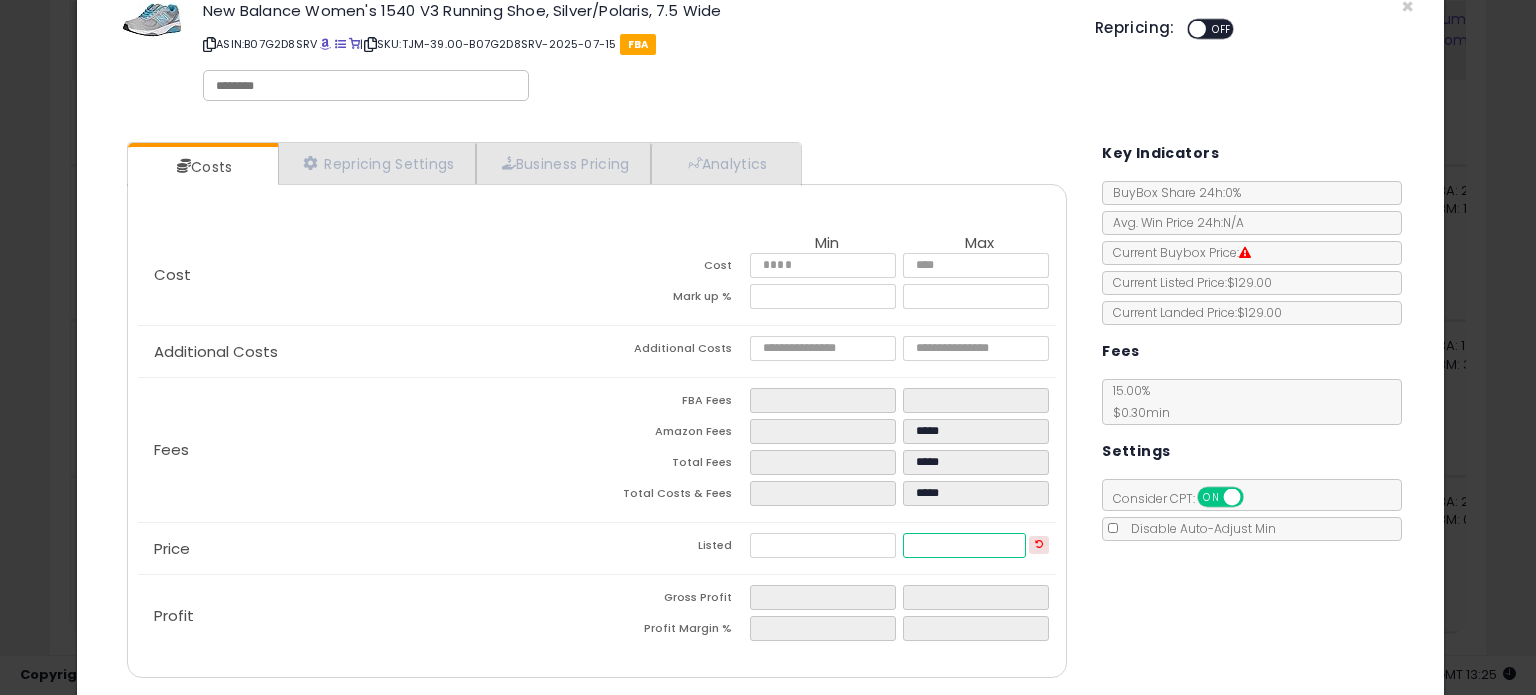 type on "***" 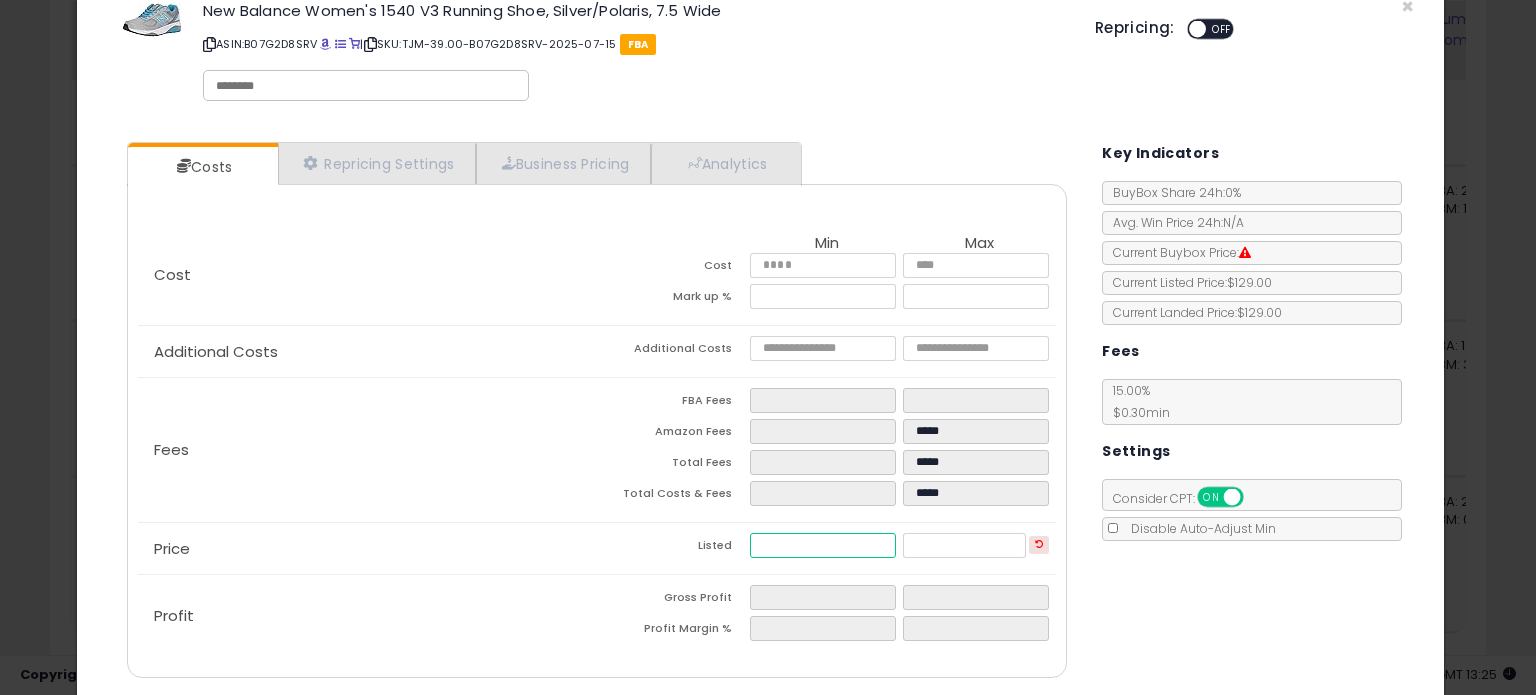 type on "******" 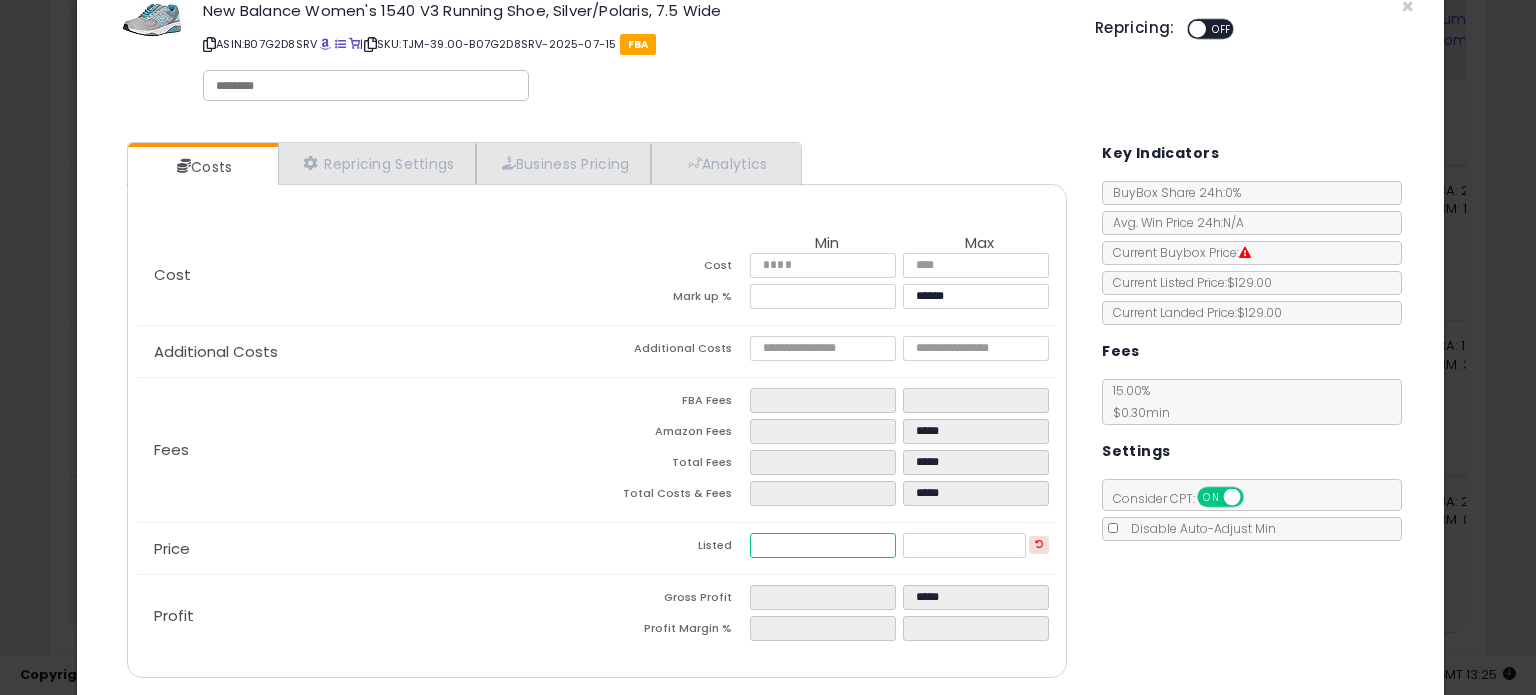 click at bounding box center (822, 545) 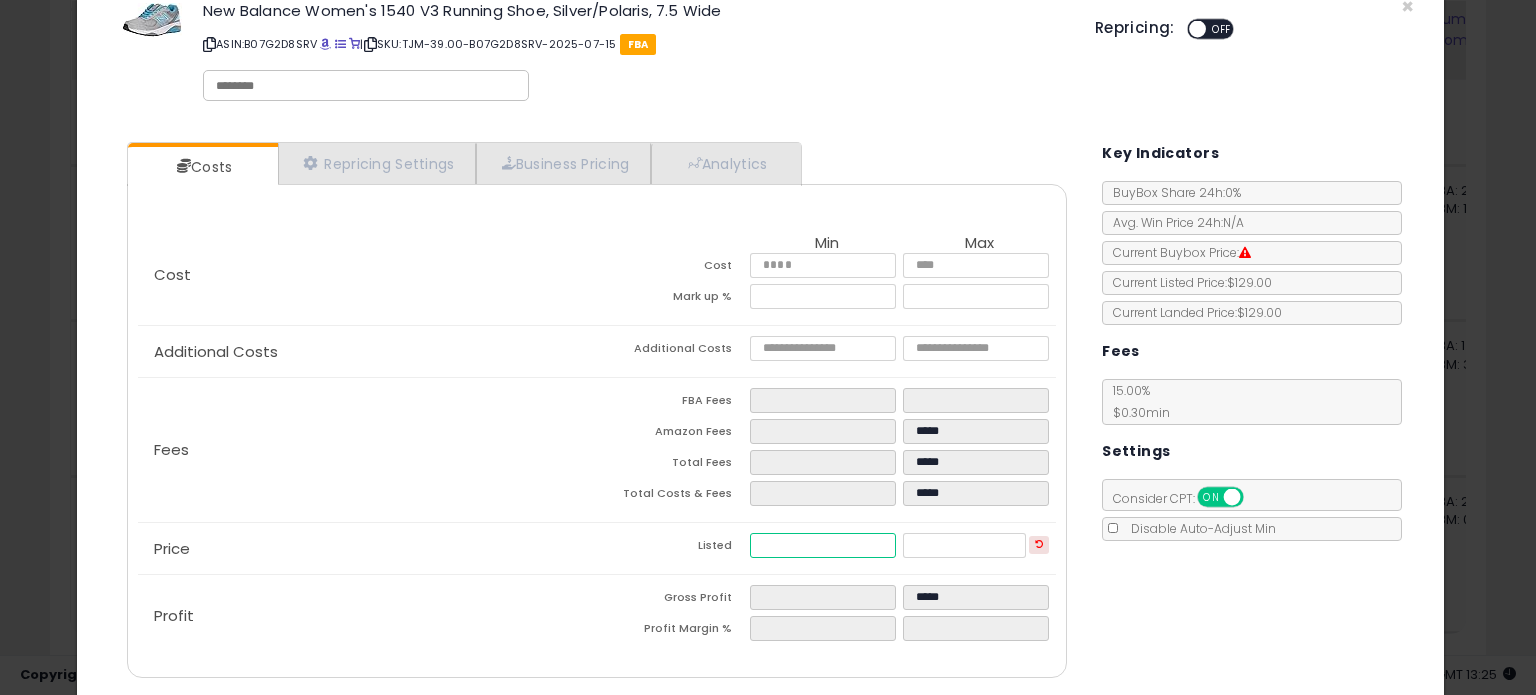 type on "****" 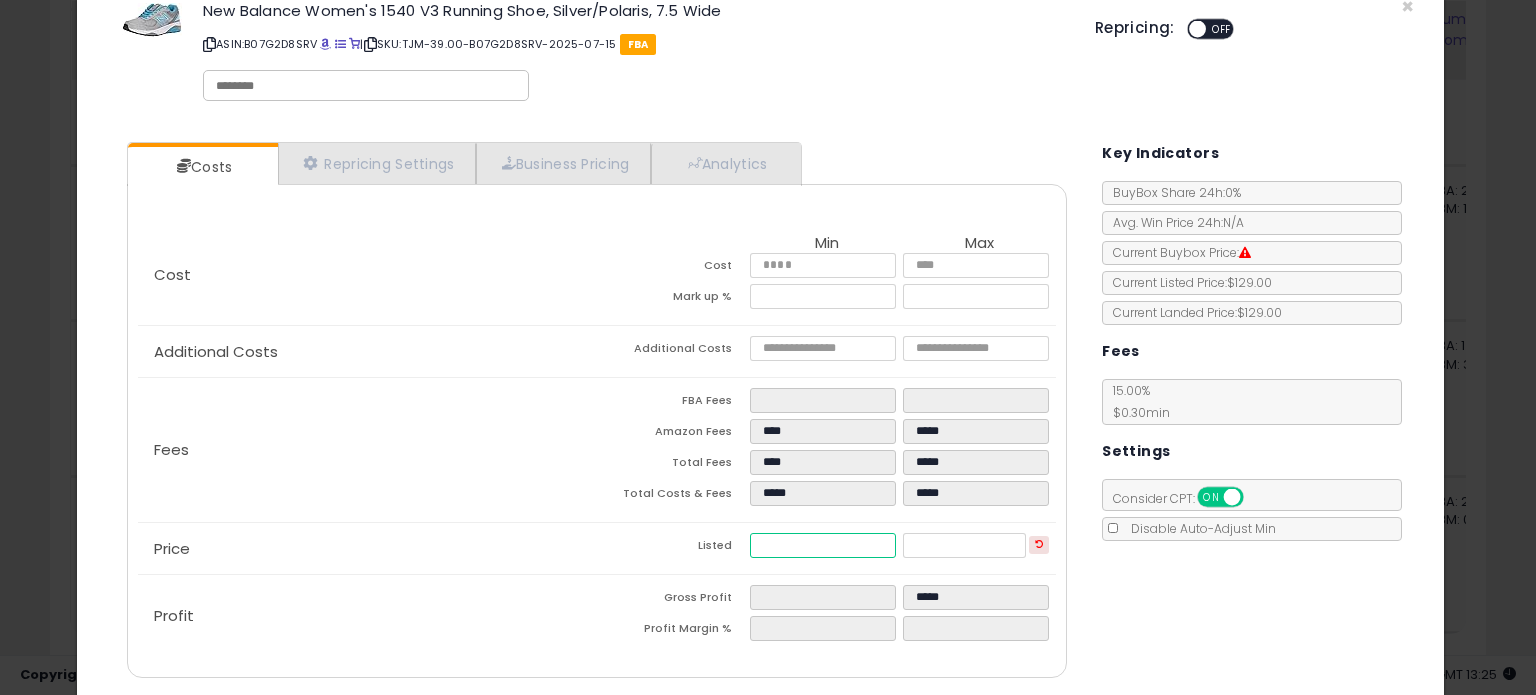 type on "*****" 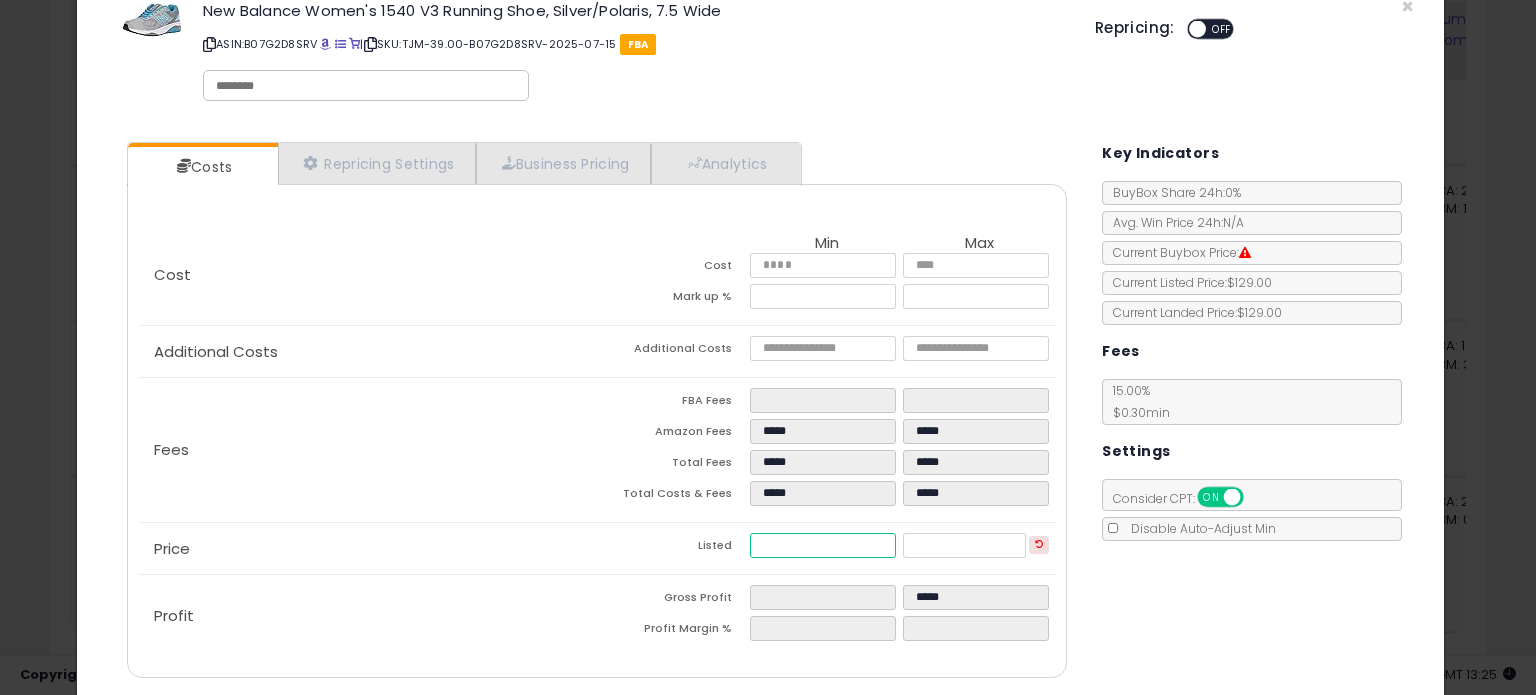 type on "**" 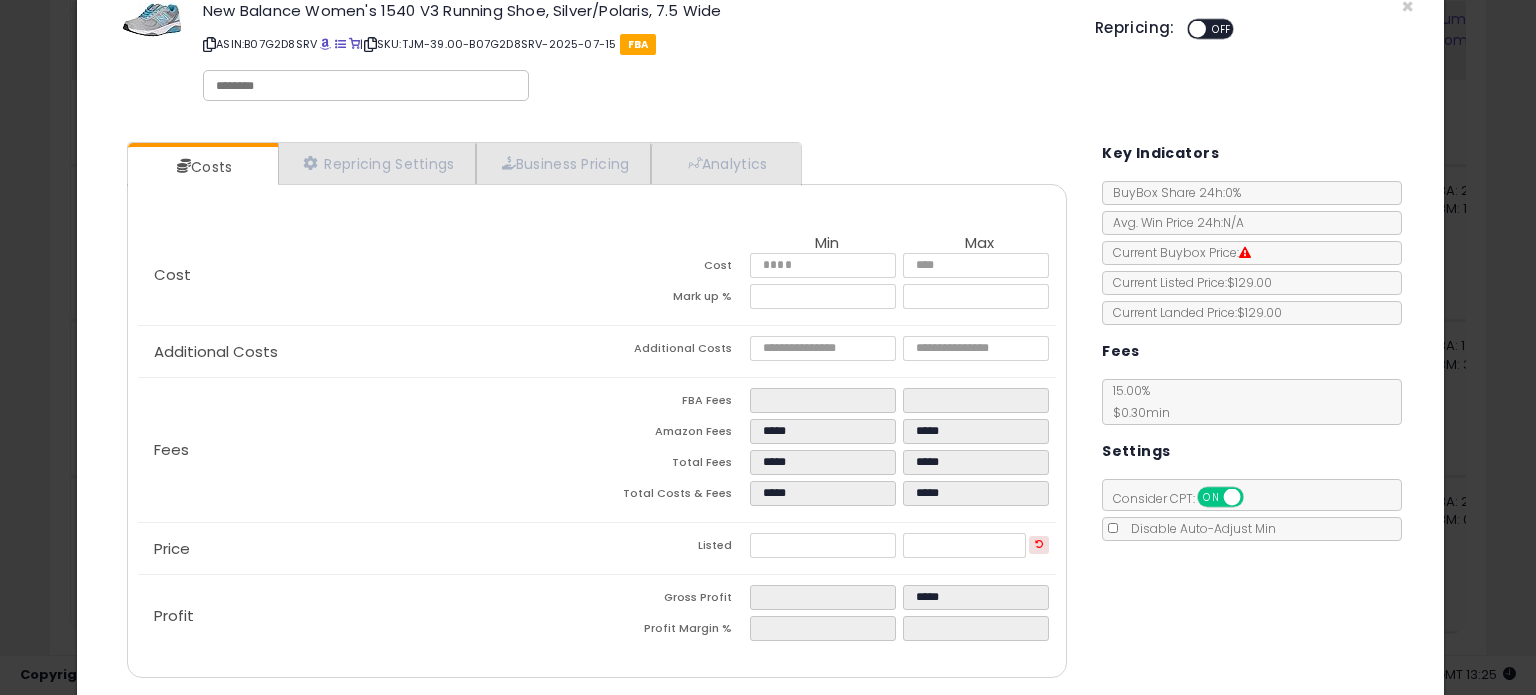 type on "*****" 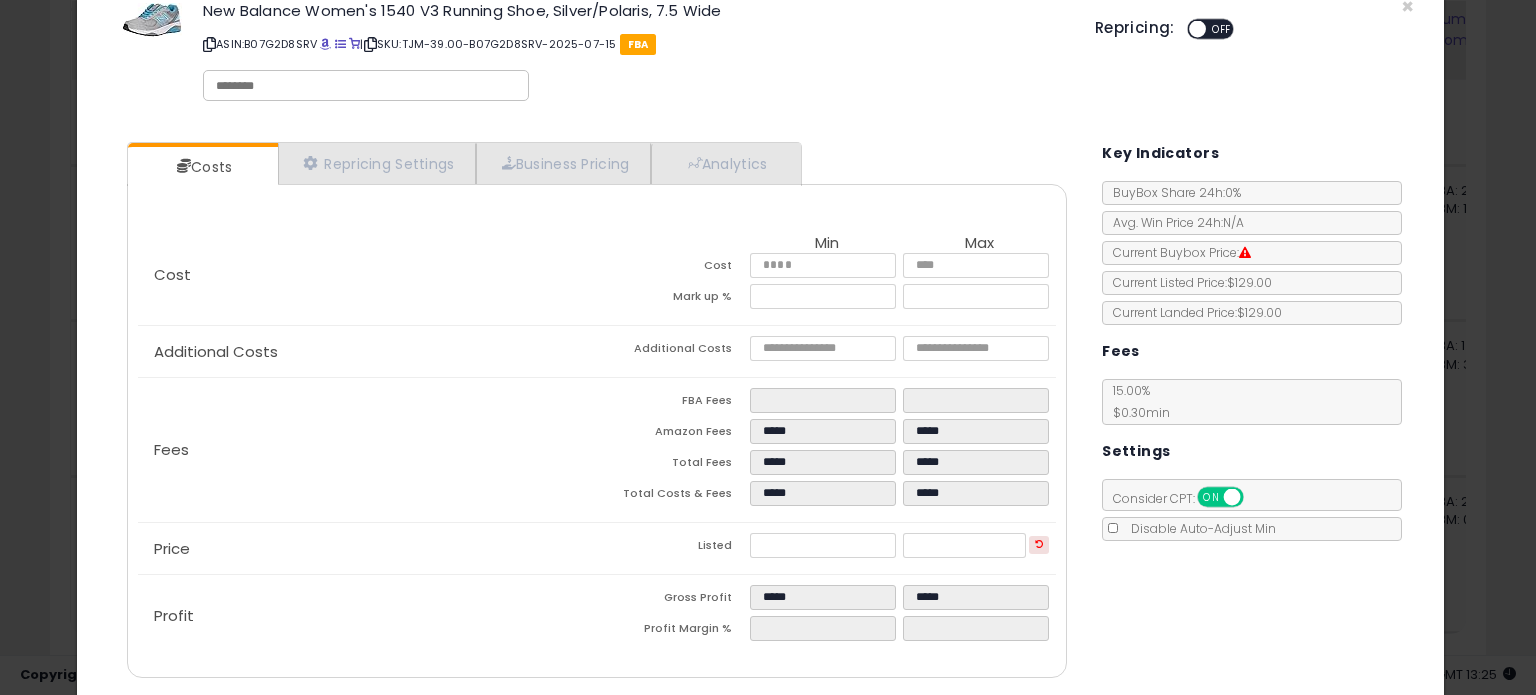 click on "Costs
Repricing Settings
Business Pricing
Analytics
Cost" at bounding box center (760, 412) 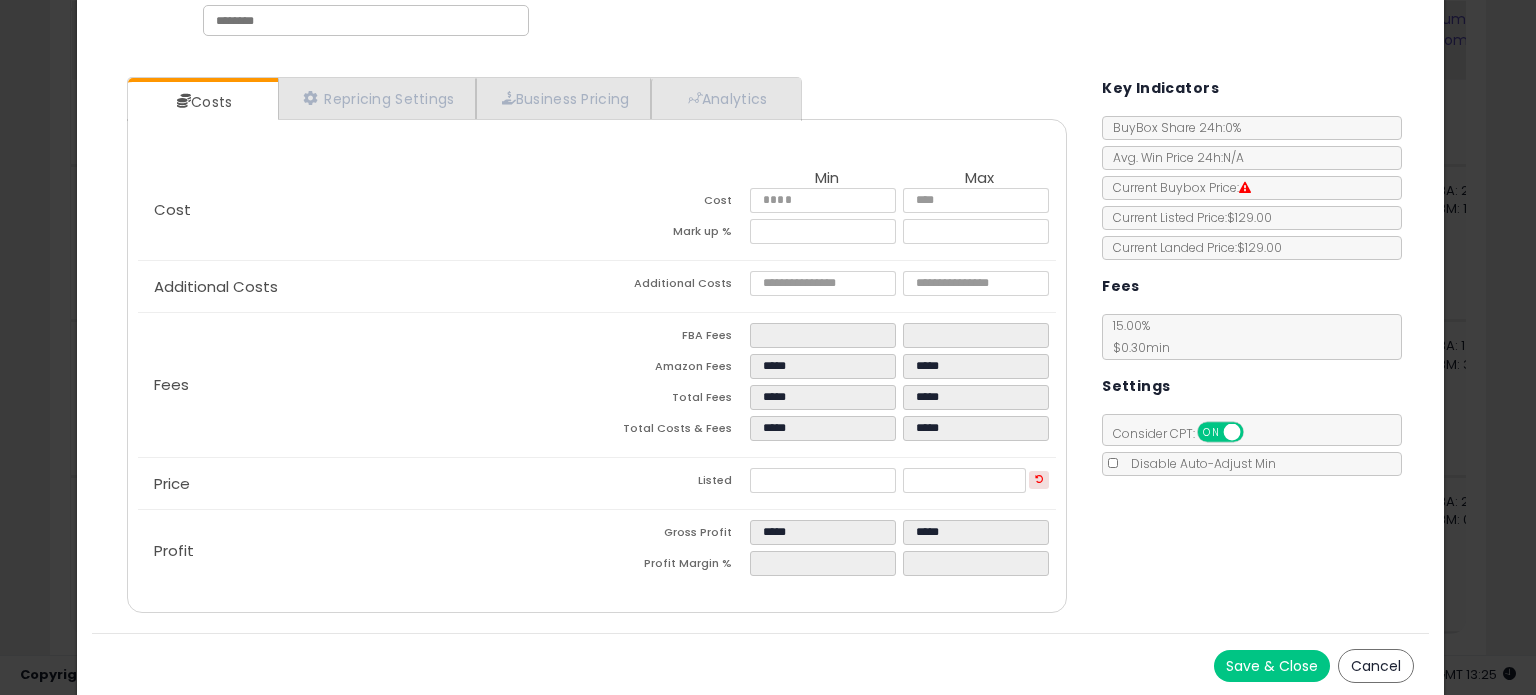 click on "Save & Close" at bounding box center (1272, 666) 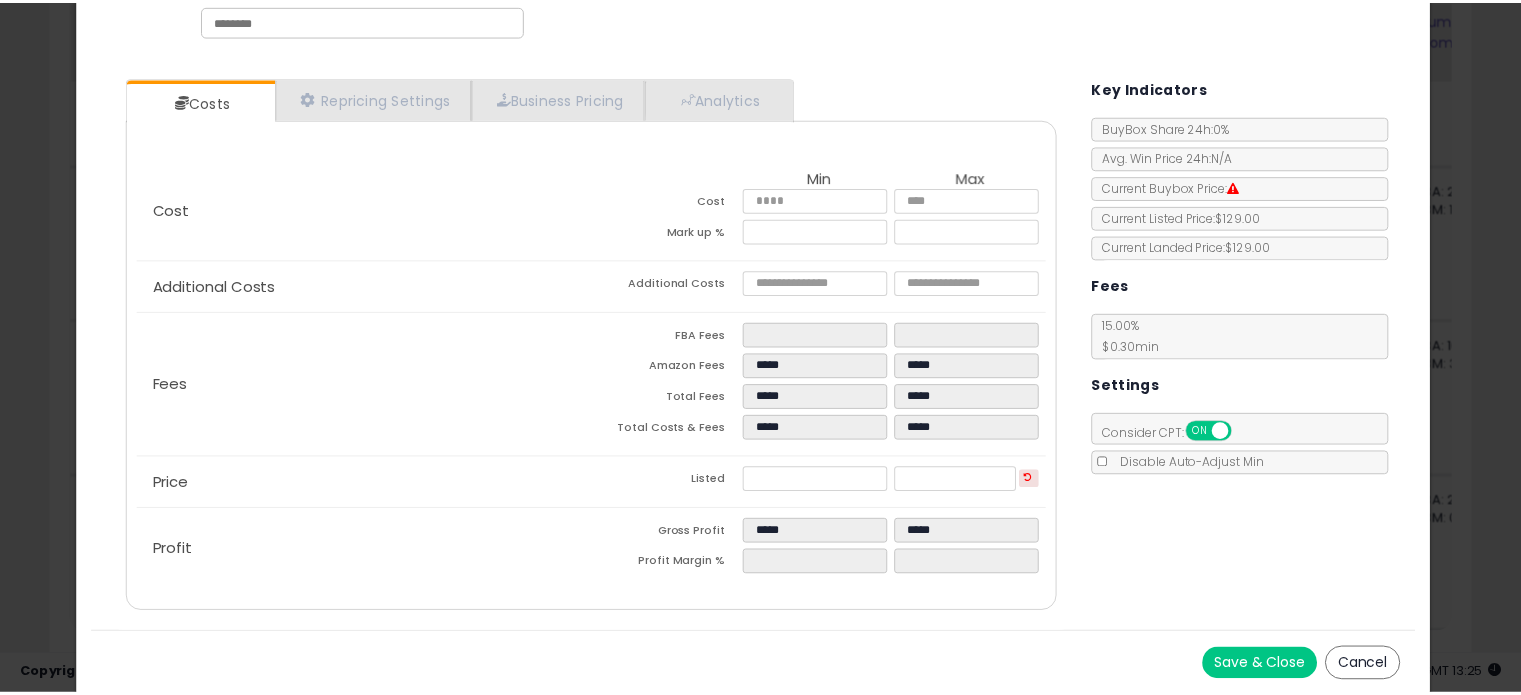 scroll, scrollTop: 0, scrollLeft: 0, axis: both 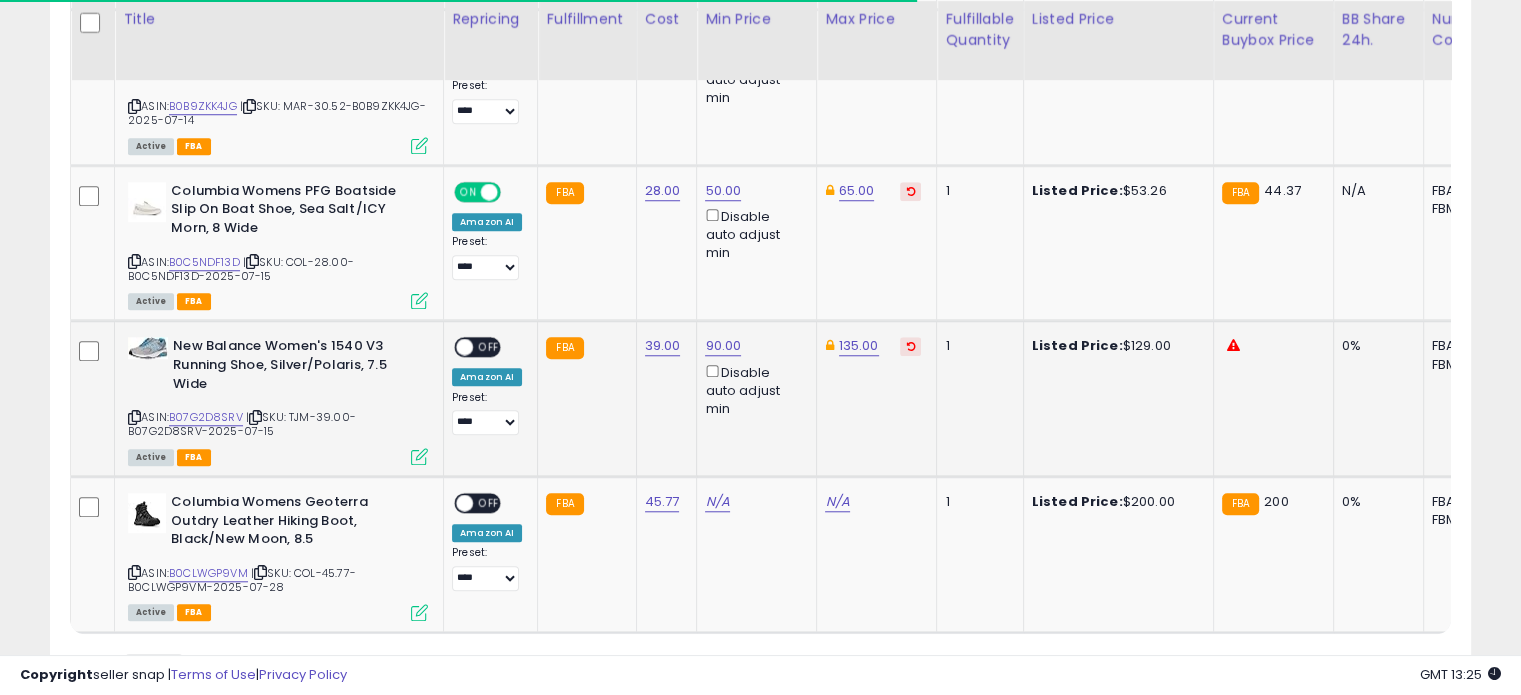 click at bounding box center [464, 347] 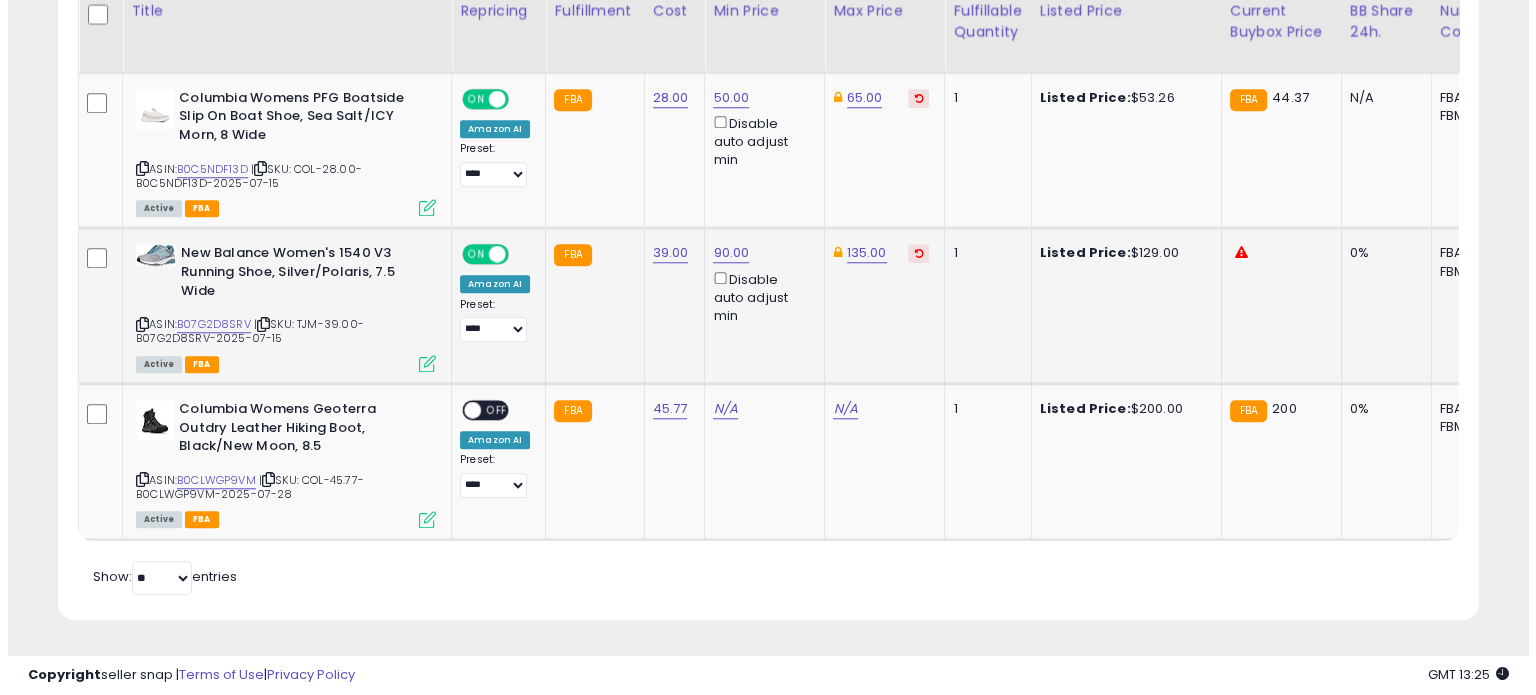 scroll, scrollTop: 1782, scrollLeft: 0, axis: vertical 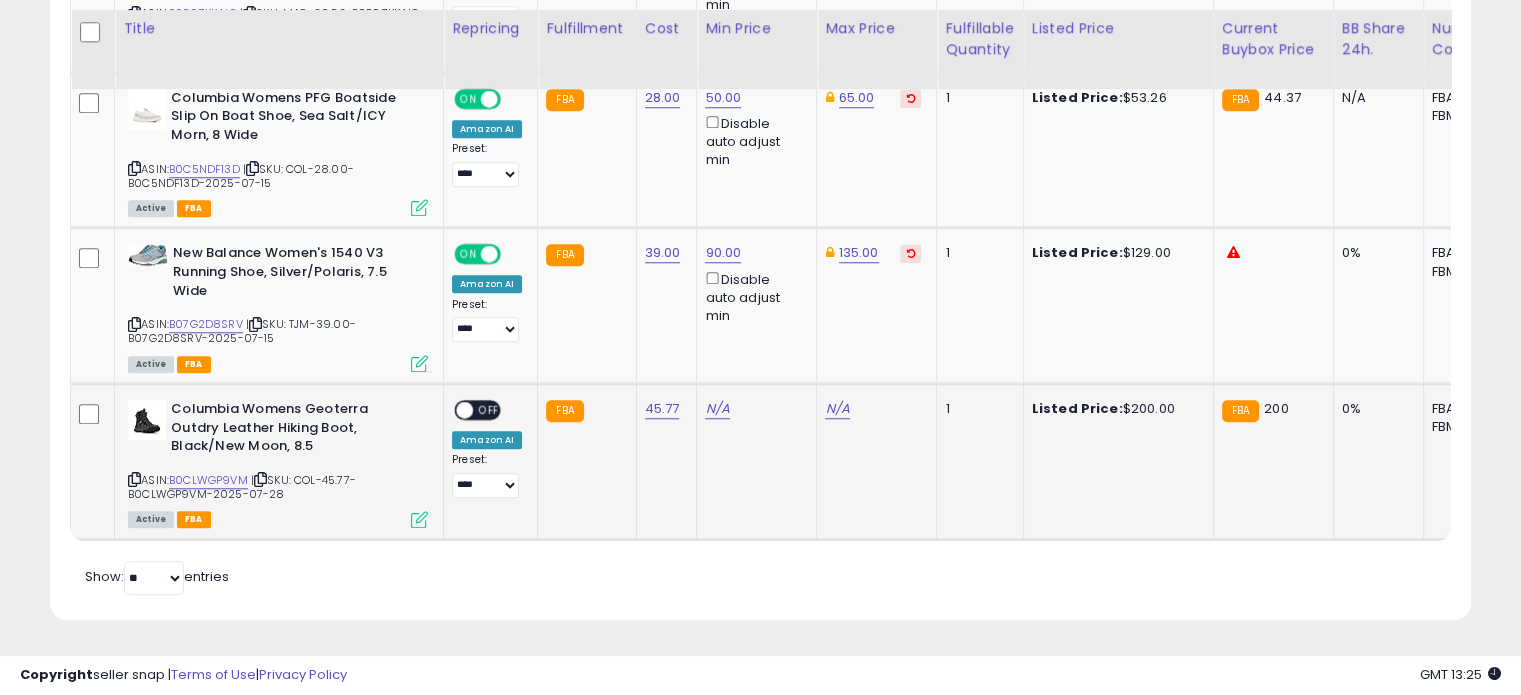 click at bounding box center (419, 519) 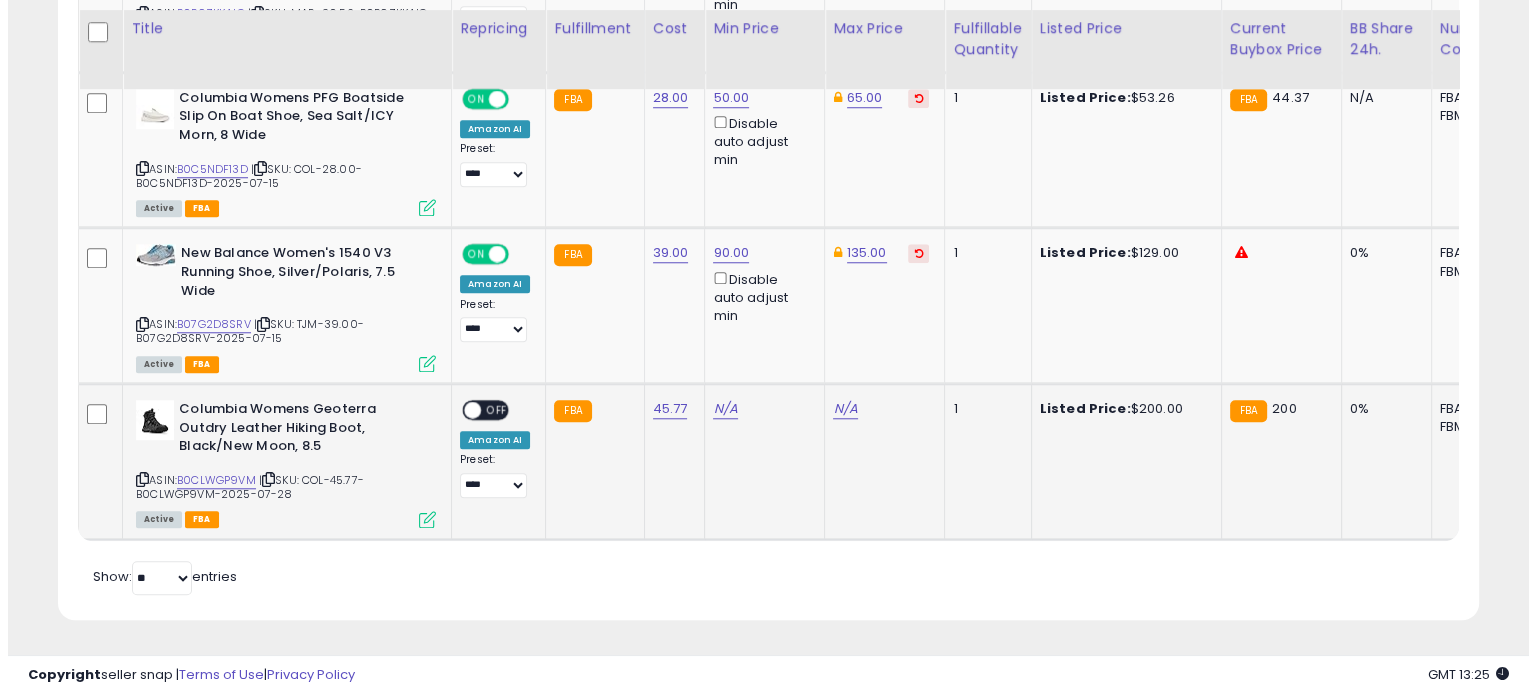 scroll, scrollTop: 999589, scrollLeft: 999168, axis: both 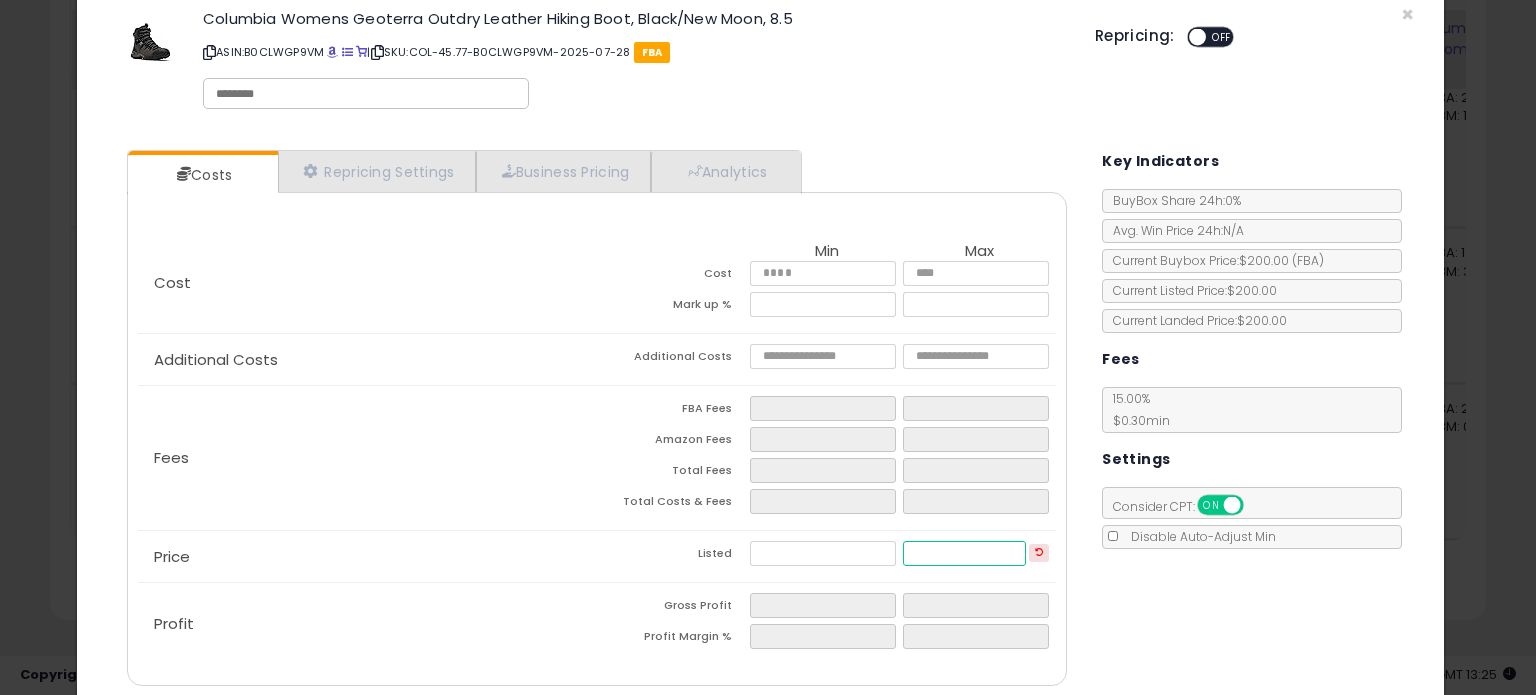 click at bounding box center [964, 553] 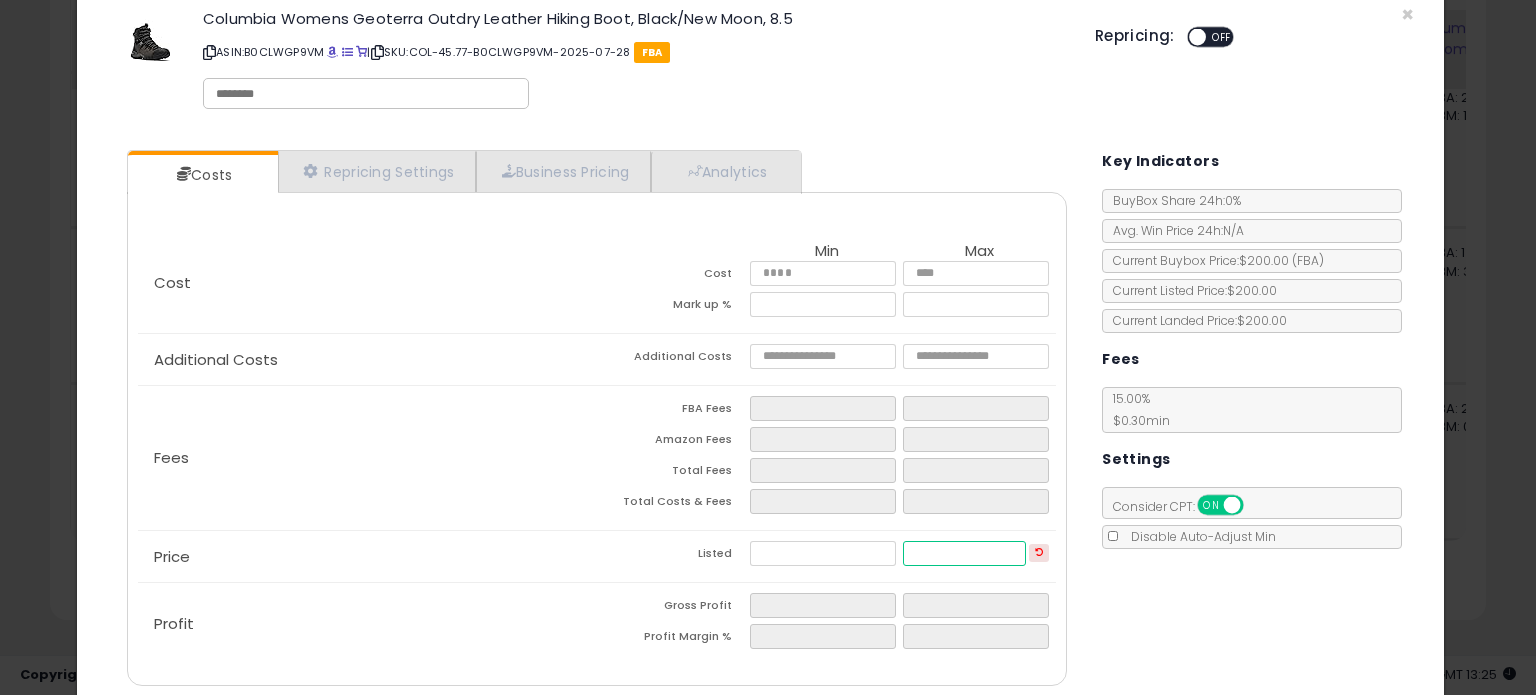 type 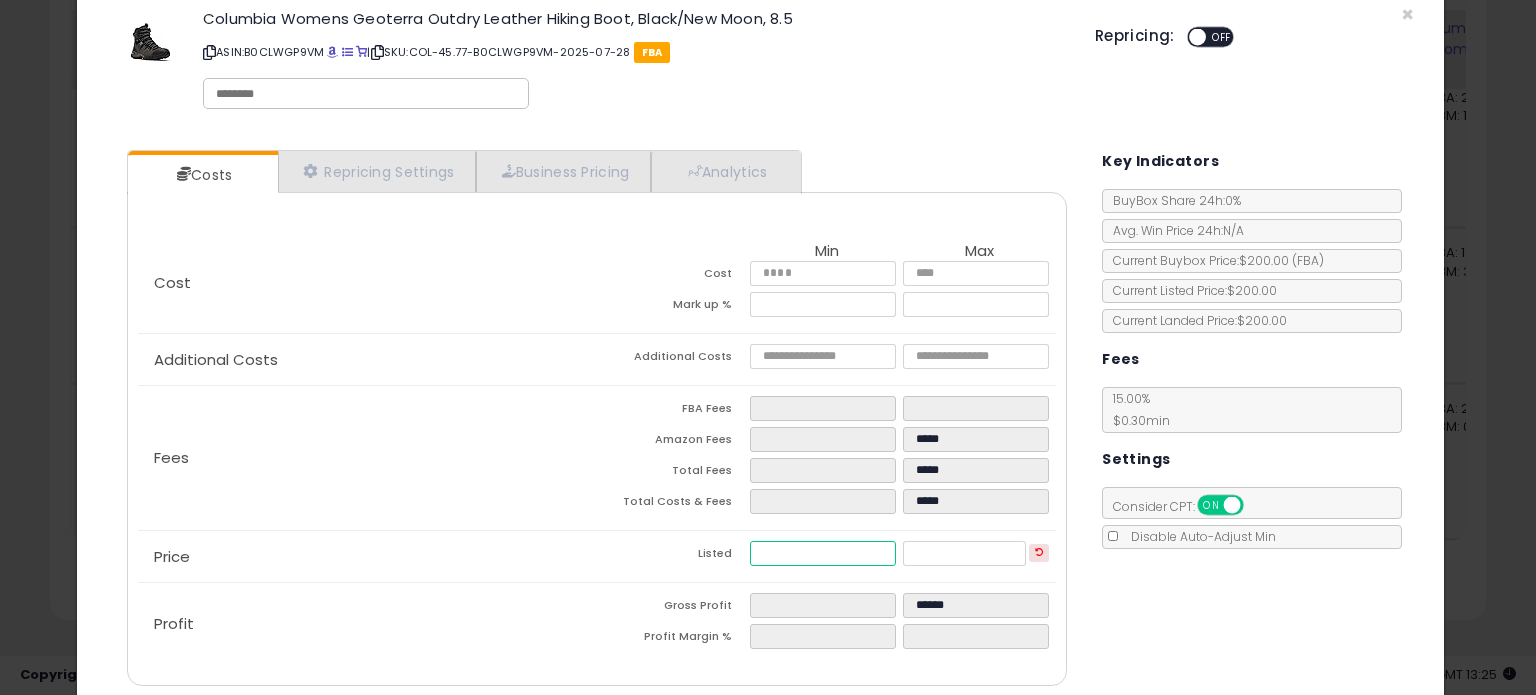 click at bounding box center [822, 553] 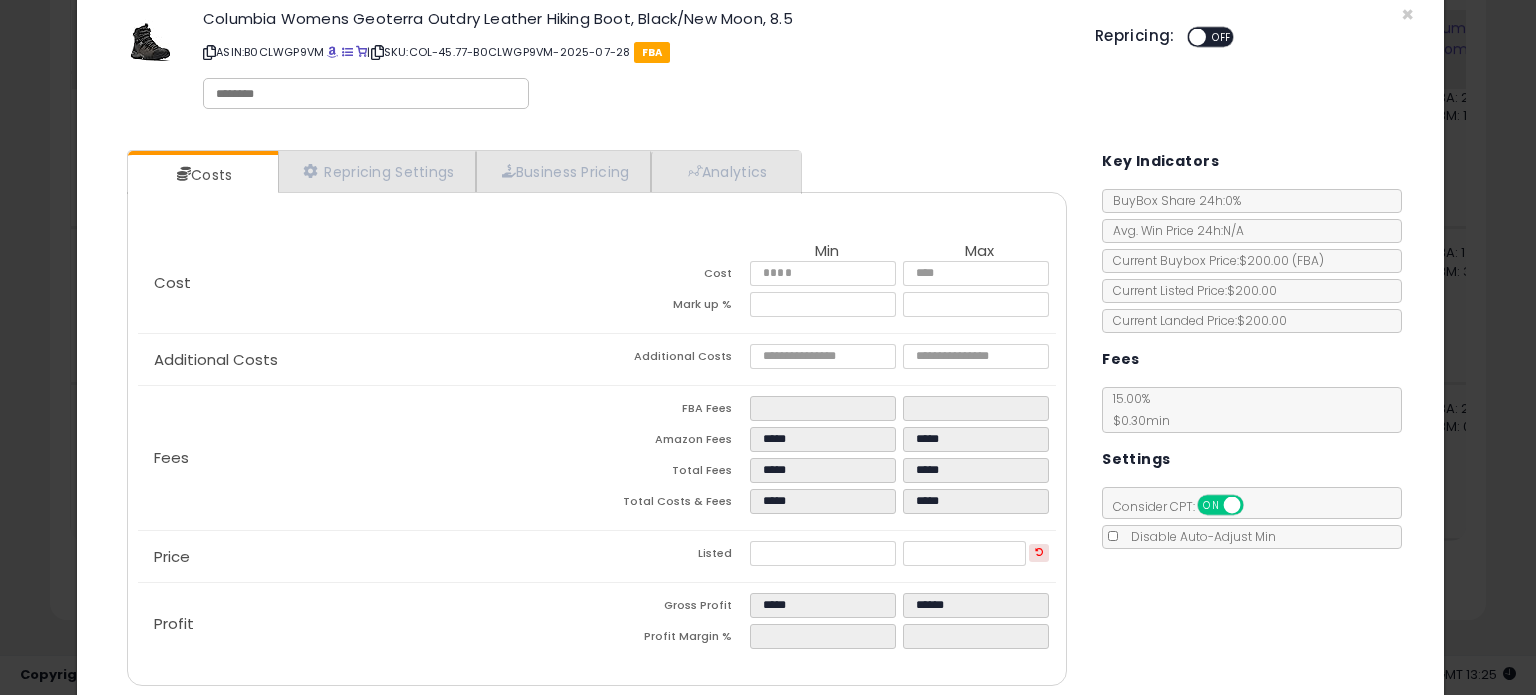 click on "Costs
Repricing Settings
Business Pricing
Analytics
Cost" at bounding box center (760, 420) 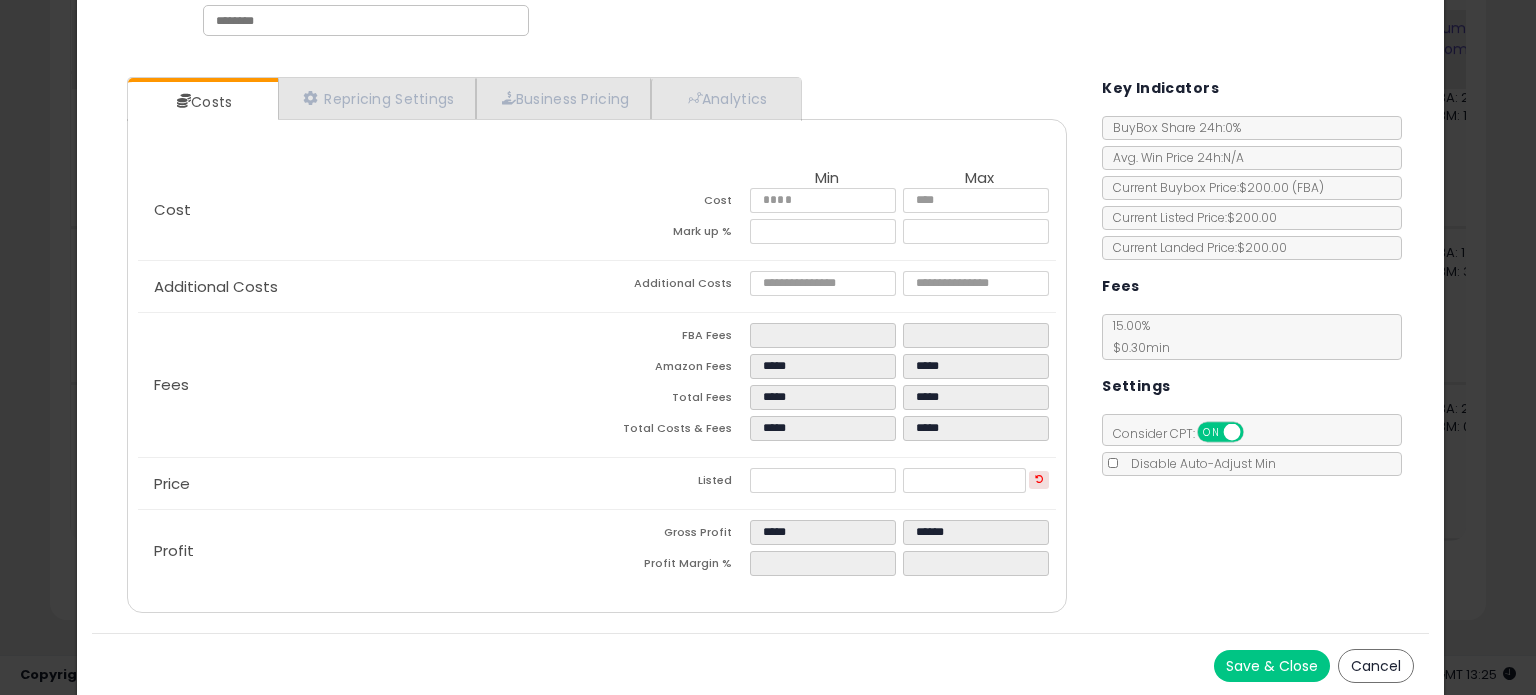 click on "Save & Close" at bounding box center (1272, 666) 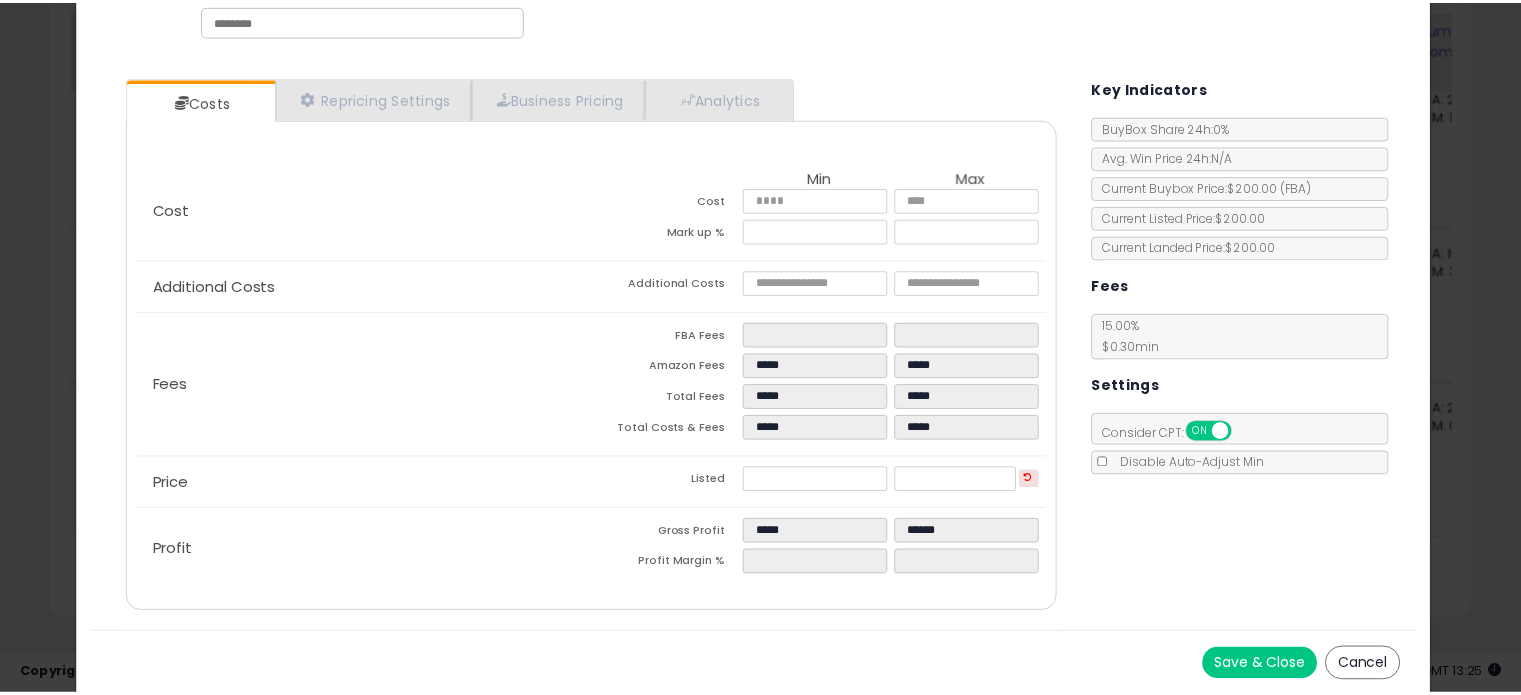 scroll, scrollTop: 0, scrollLeft: 0, axis: both 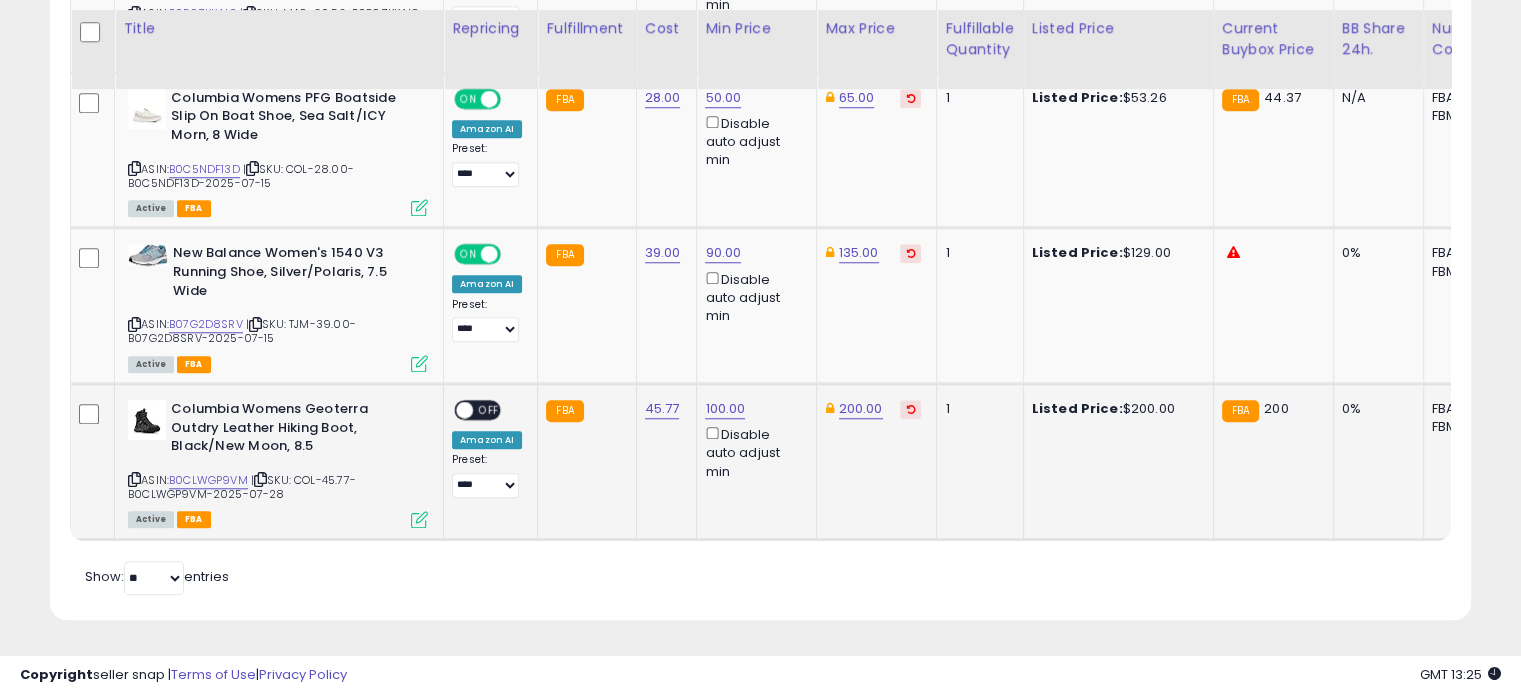 click at bounding box center (464, 410) 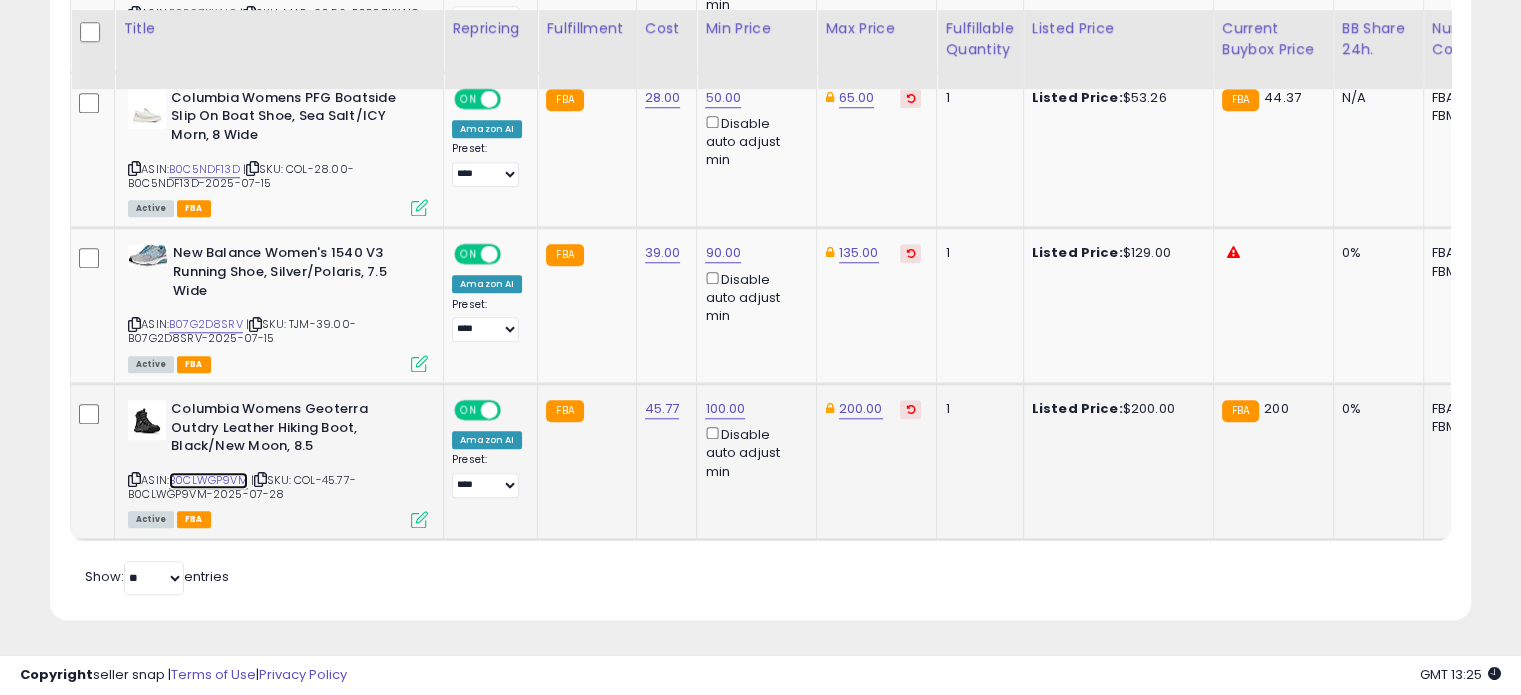 click on "B0CLWGP9VM" at bounding box center (208, 480) 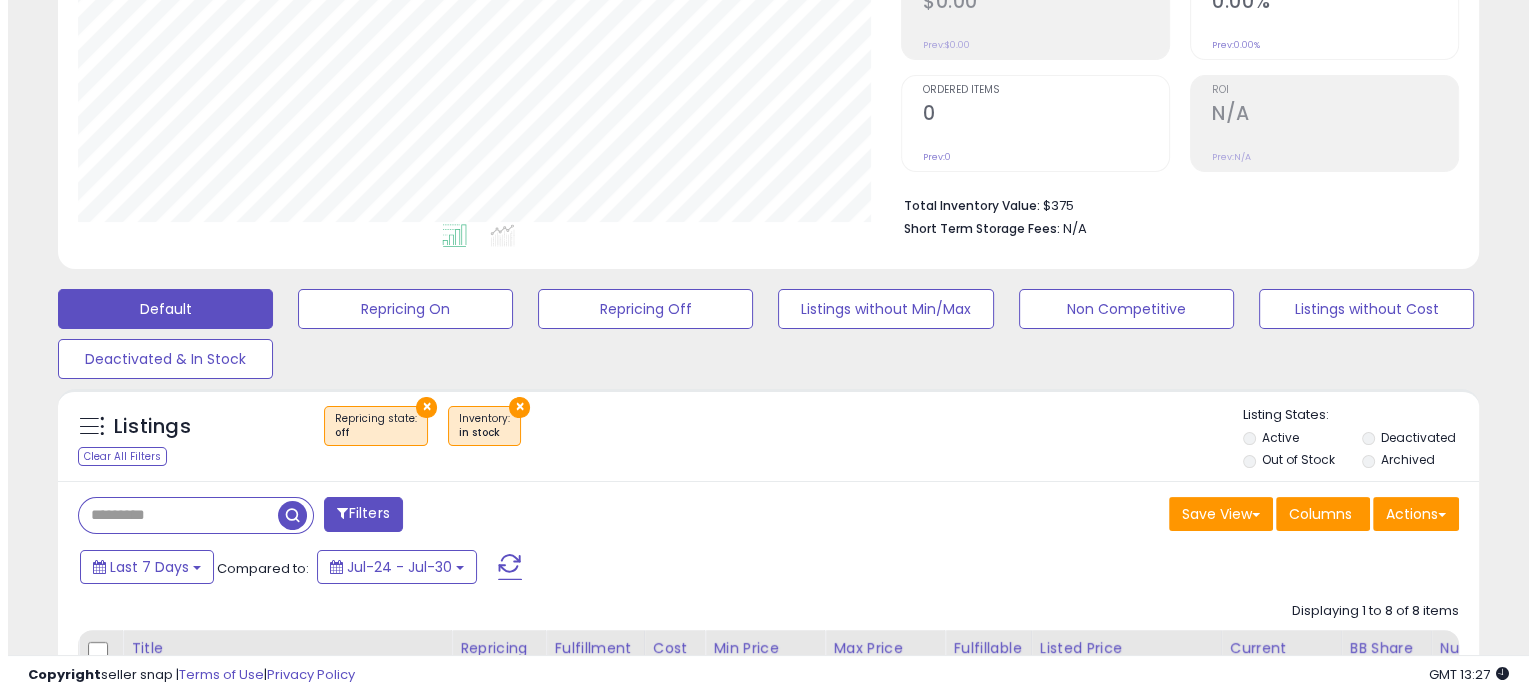 scroll, scrollTop: 321, scrollLeft: 0, axis: vertical 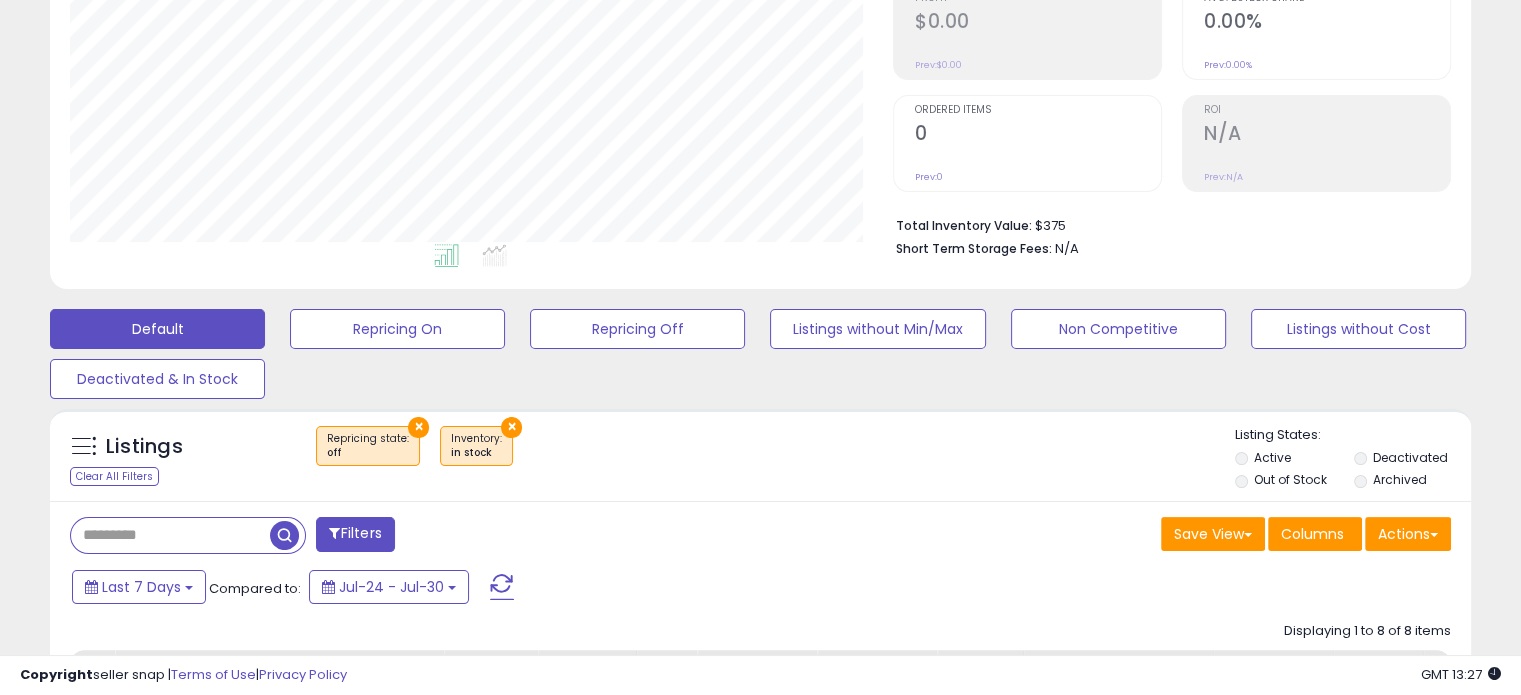 click on "×" at bounding box center (418, 427) 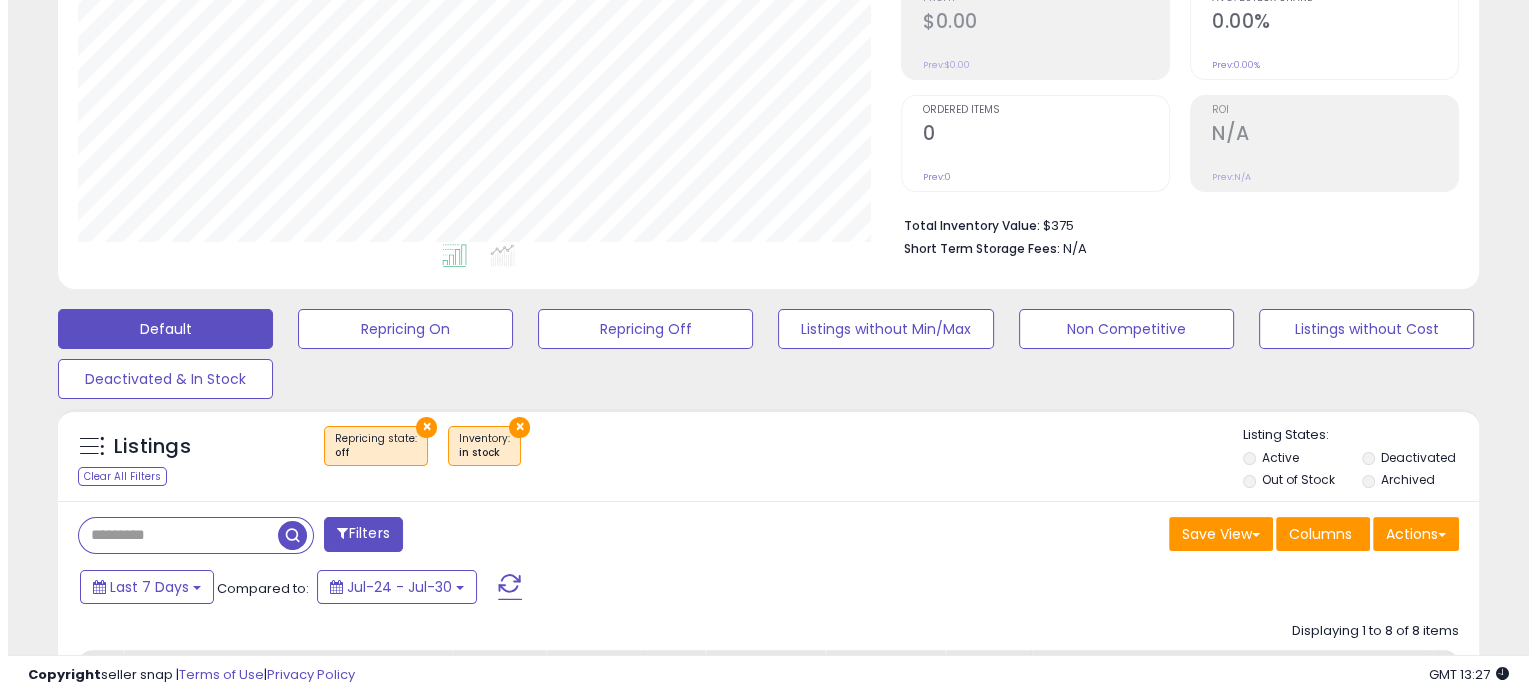 scroll, scrollTop: 999589, scrollLeft: 999168, axis: both 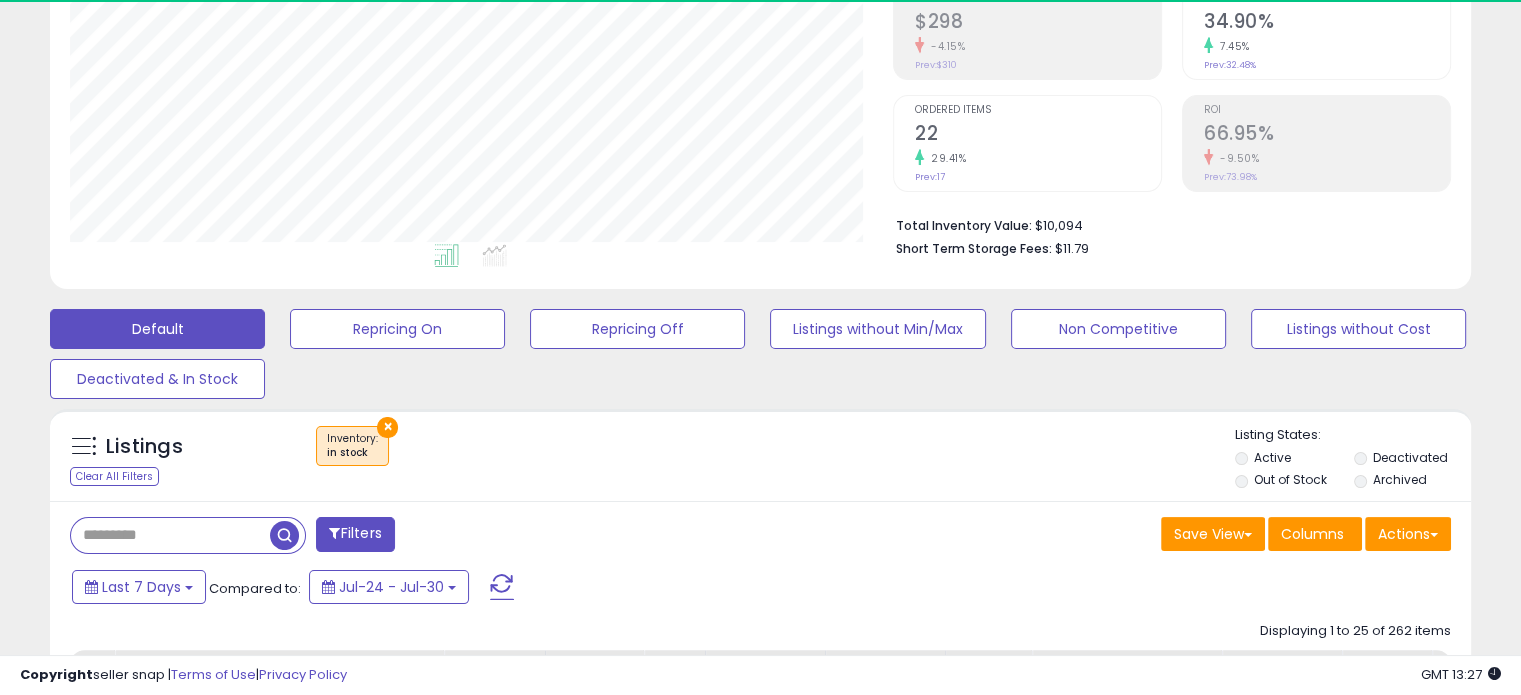 click at bounding box center [170, 535] 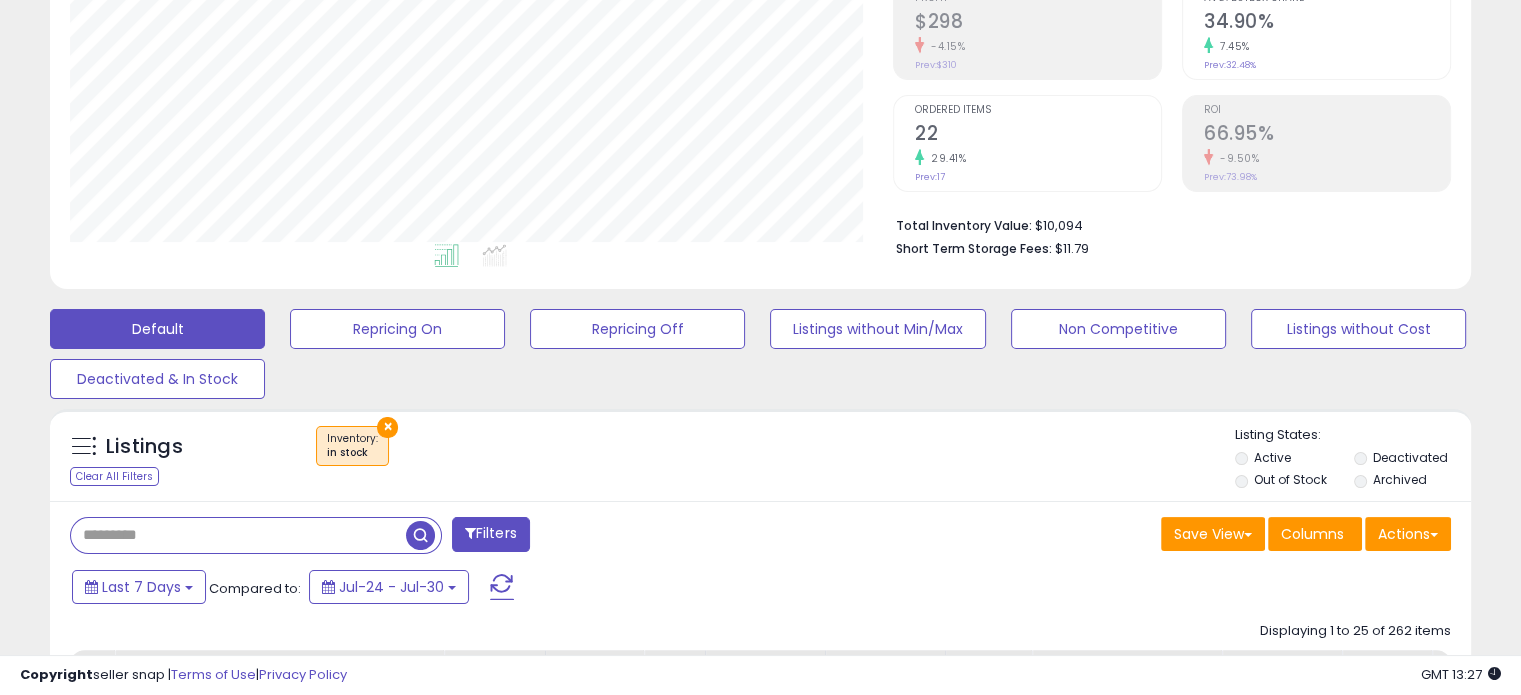 scroll, scrollTop: 999589, scrollLeft: 999176, axis: both 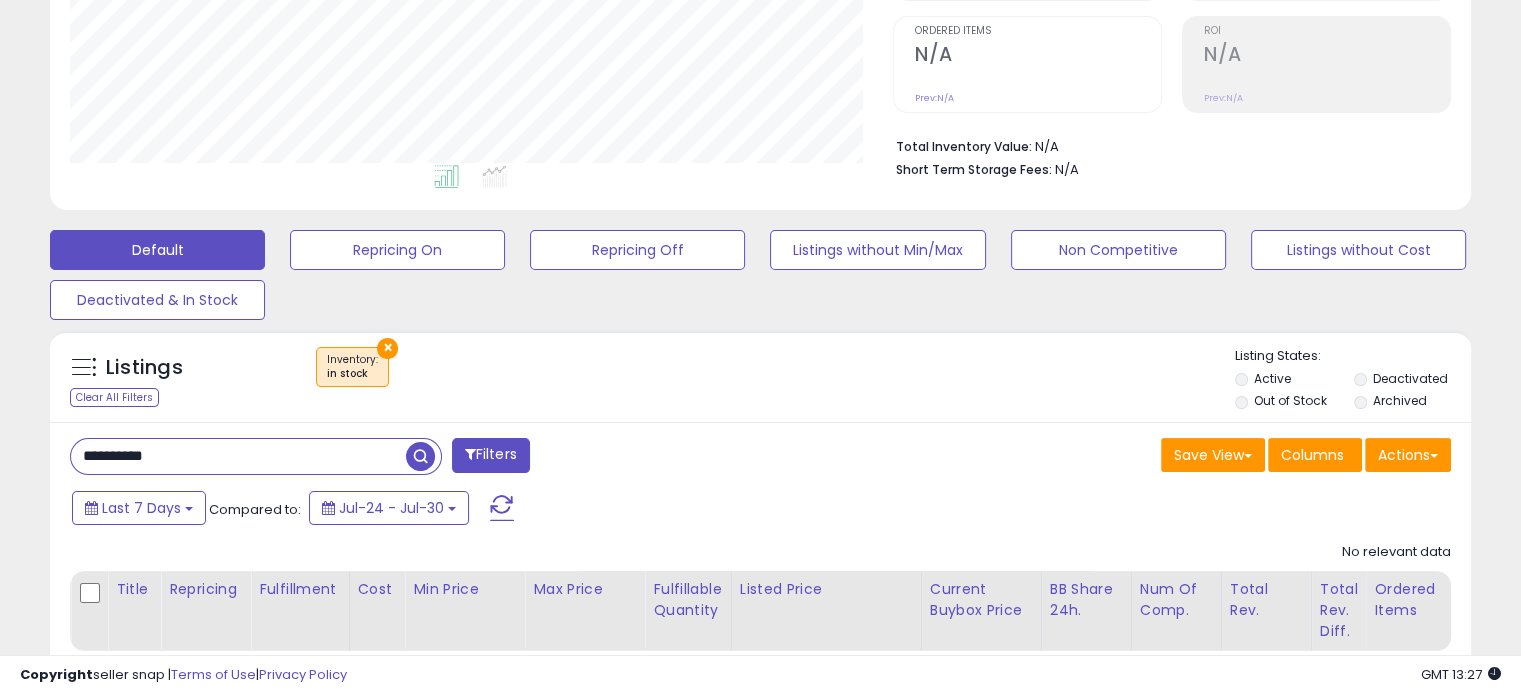 drag, startPoint x: 260, startPoint y: 447, endPoint x: 81, endPoint y: 457, distance: 179.27911 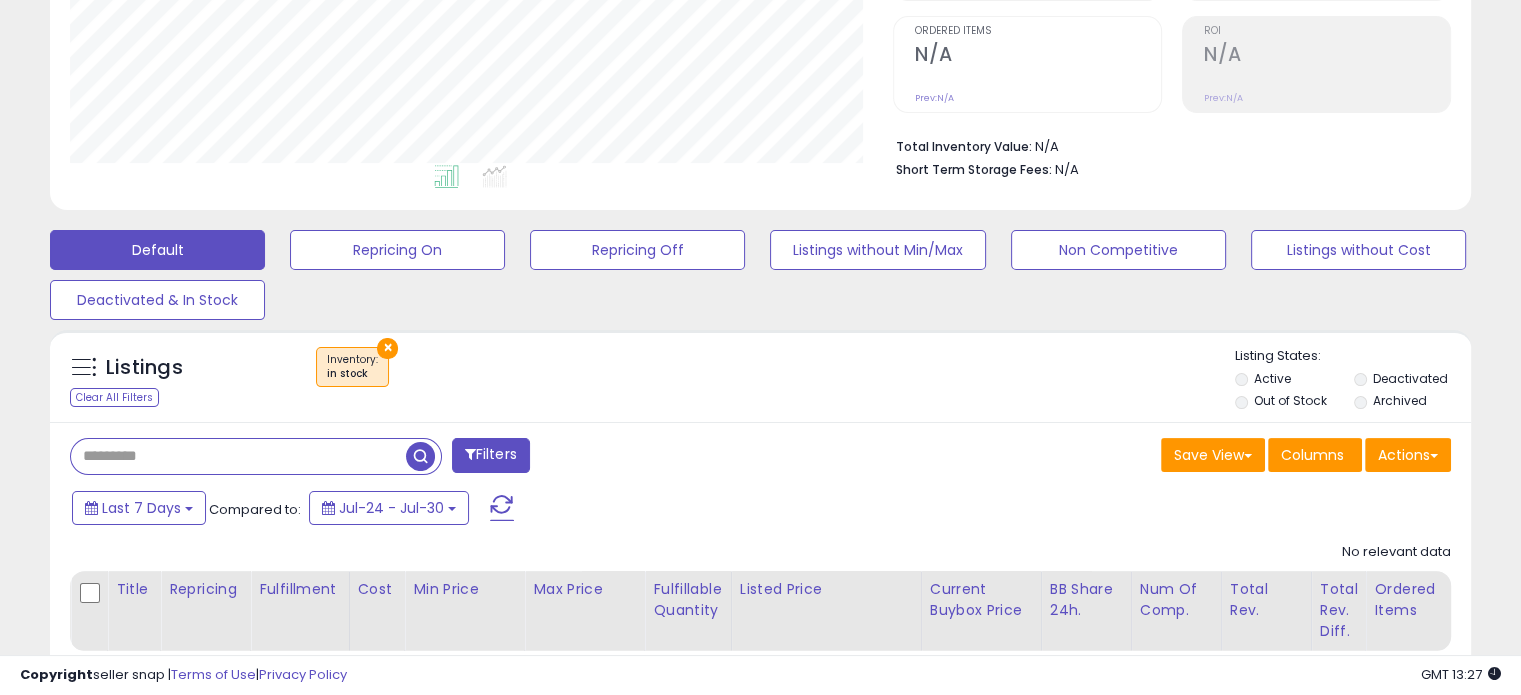 scroll, scrollTop: 439, scrollLeft: 0, axis: vertical 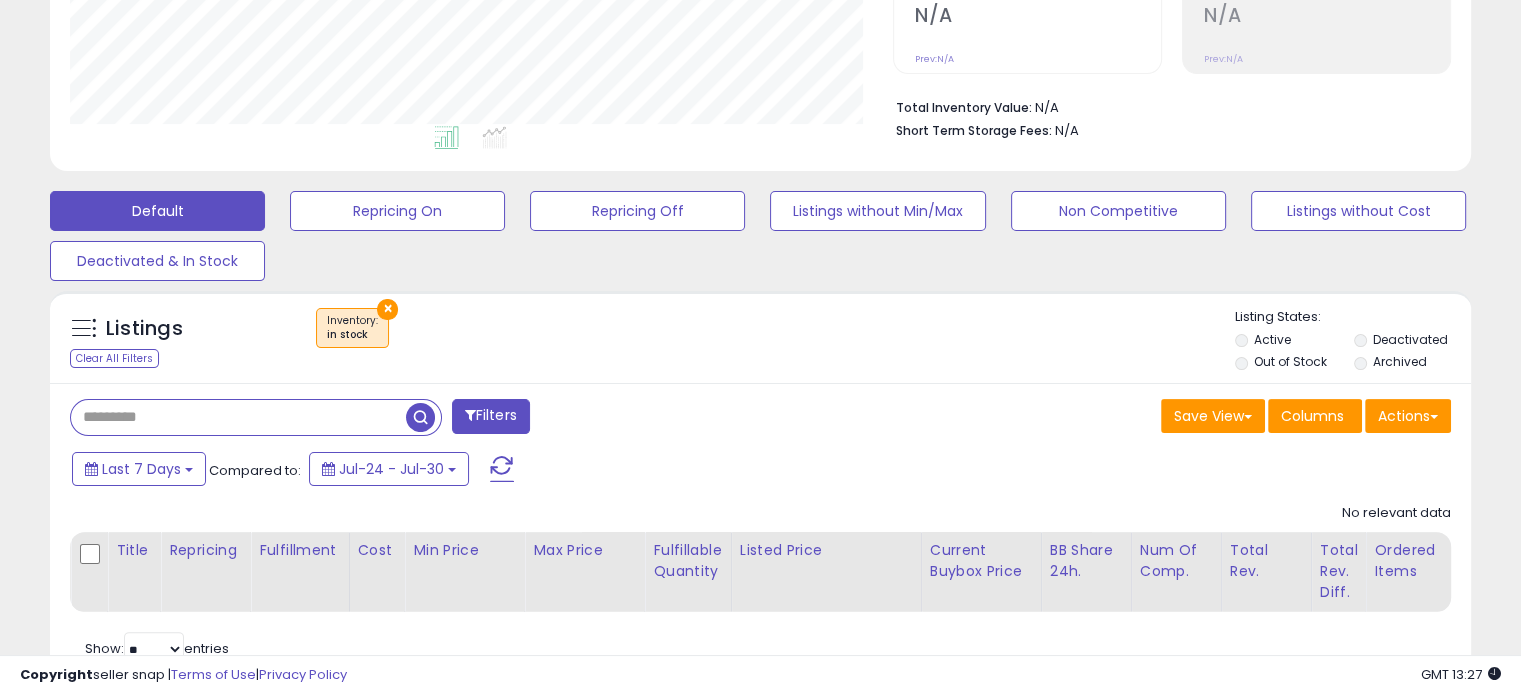 click at bounding box center (420, 417) 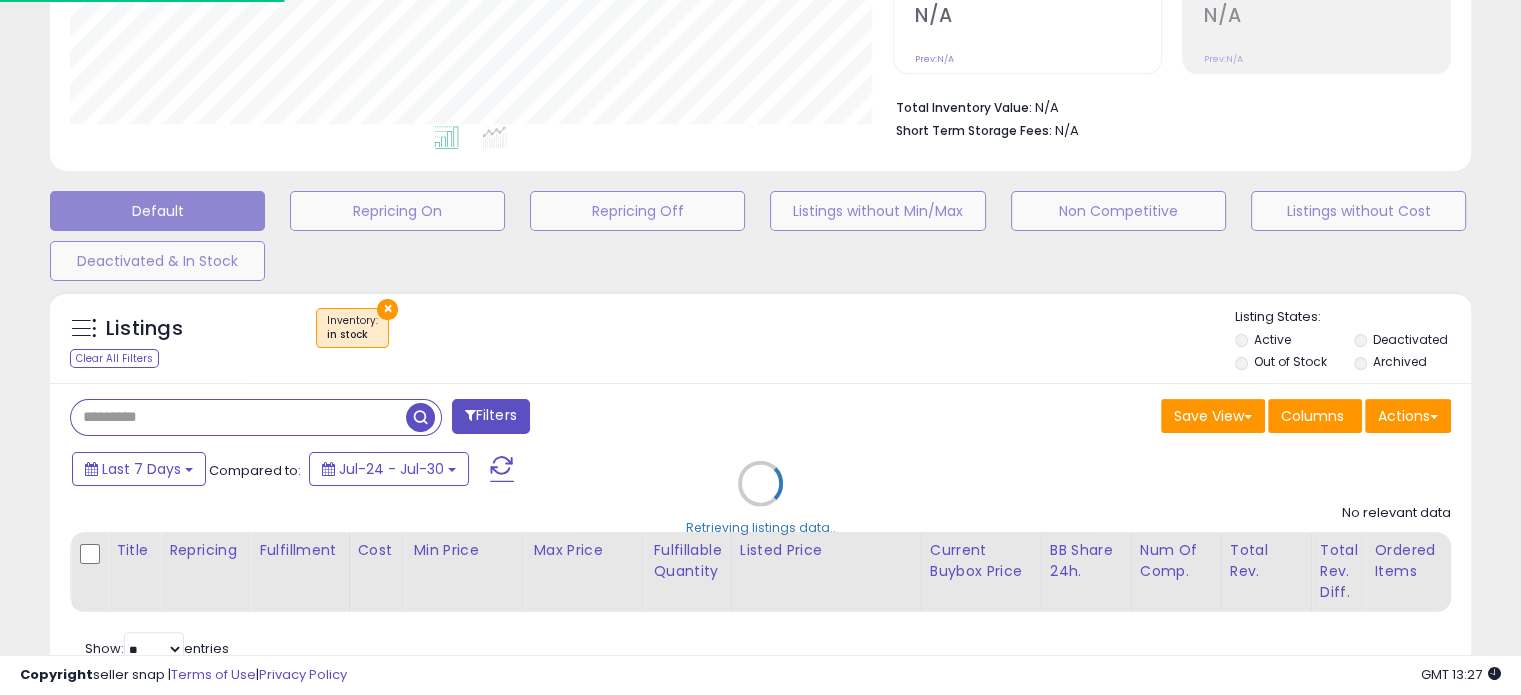 scroll, scrollTop: 999589, scrollLeft: 999168, axis: both 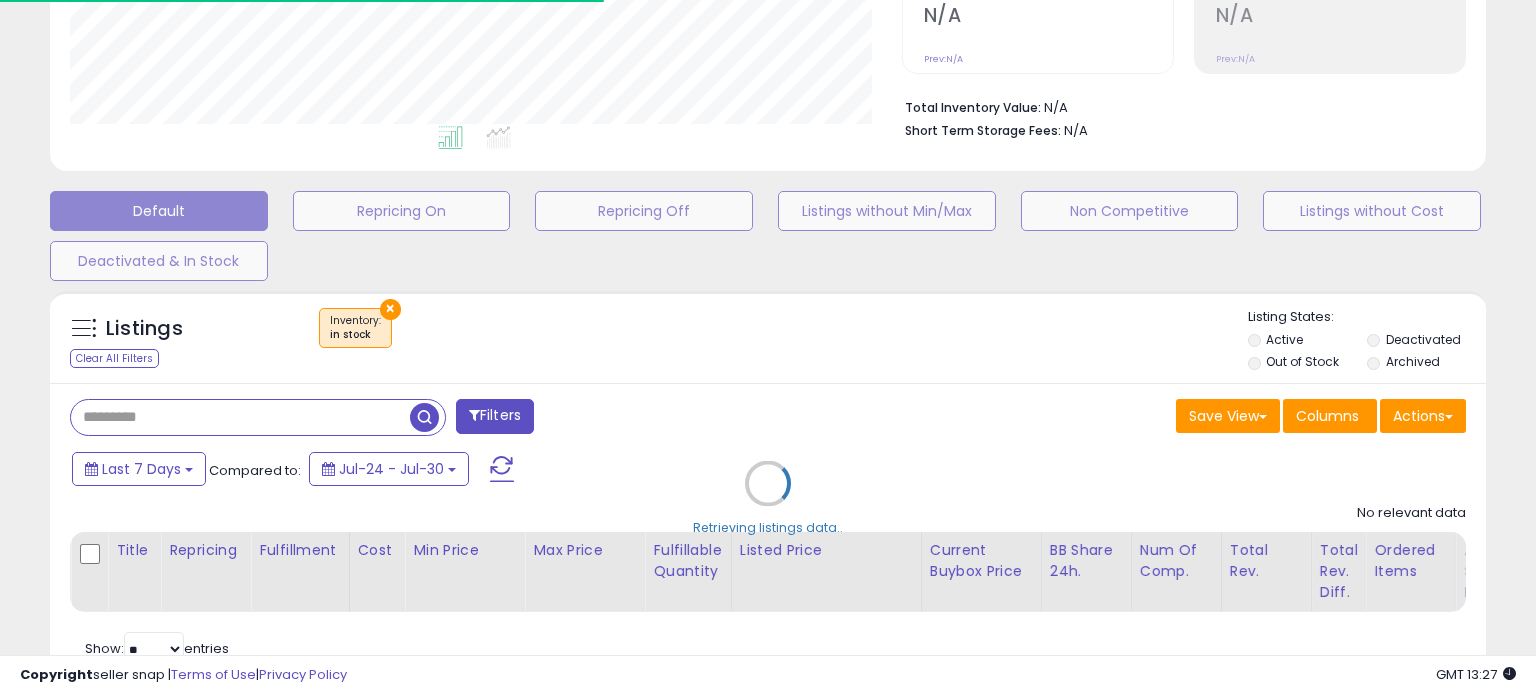 click on "Retrieving listings data.." at bounding box center (768, 498) 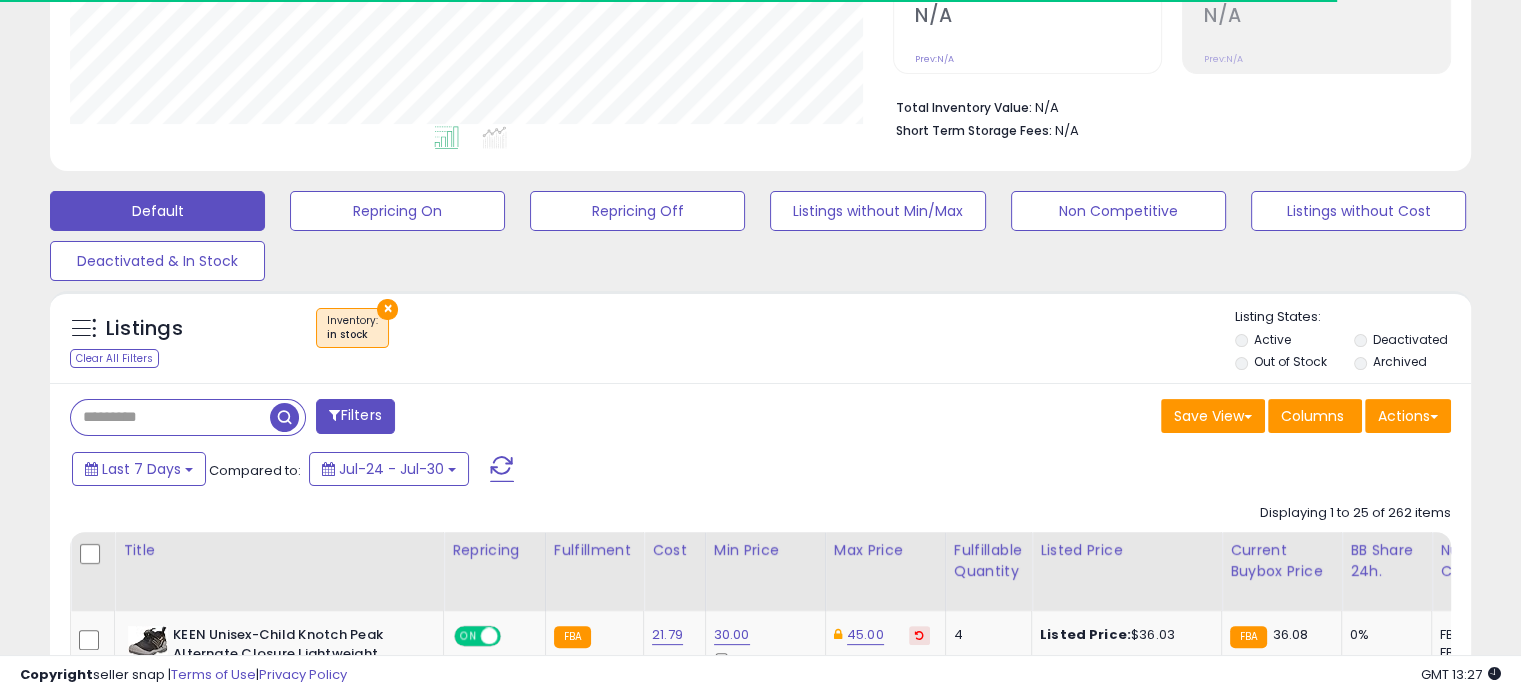 scroll, scrollTop: 409, scrollLeft: 822, axis: both 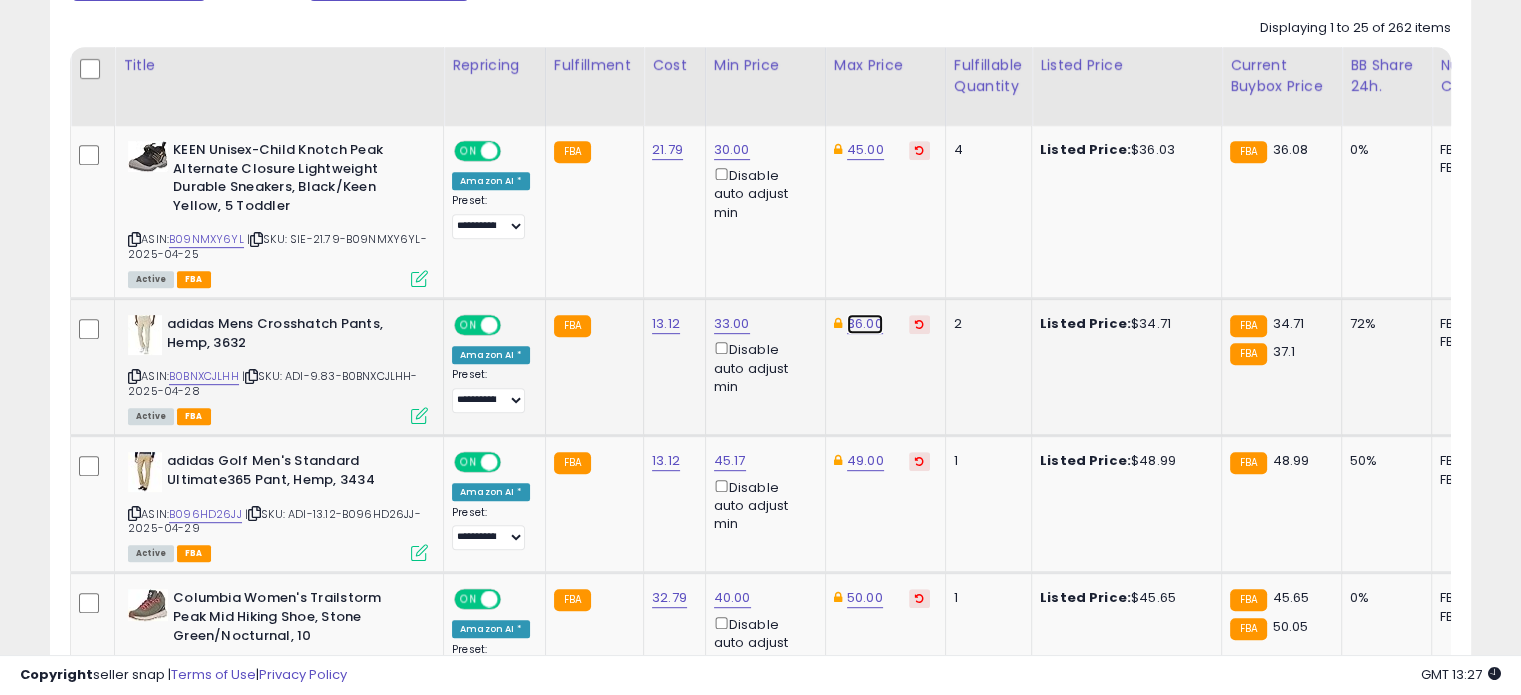 click on "36.00" at bounding box center [865, 150] 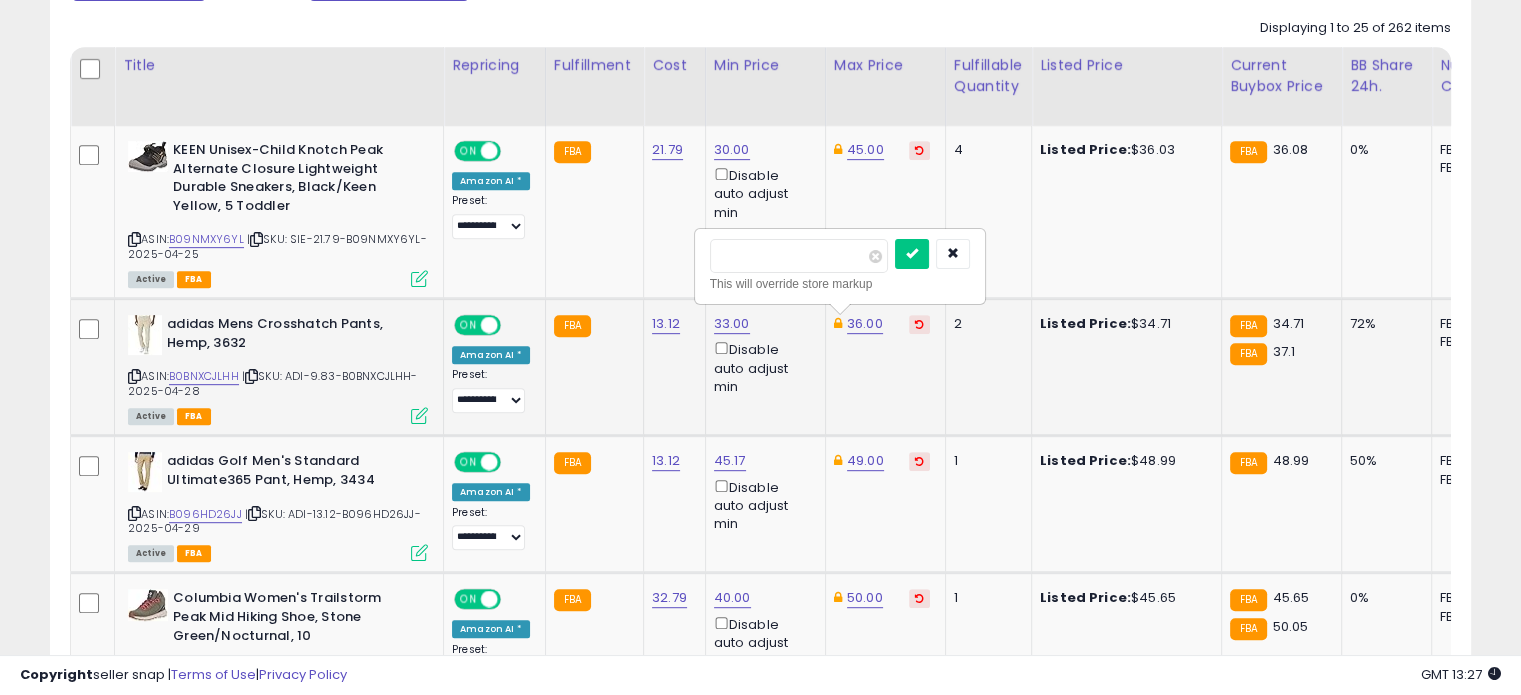drag, startPoint x: 770, startPoint y: 252, endPoint x: 694, endPoint y: 243, distance: 76.53104 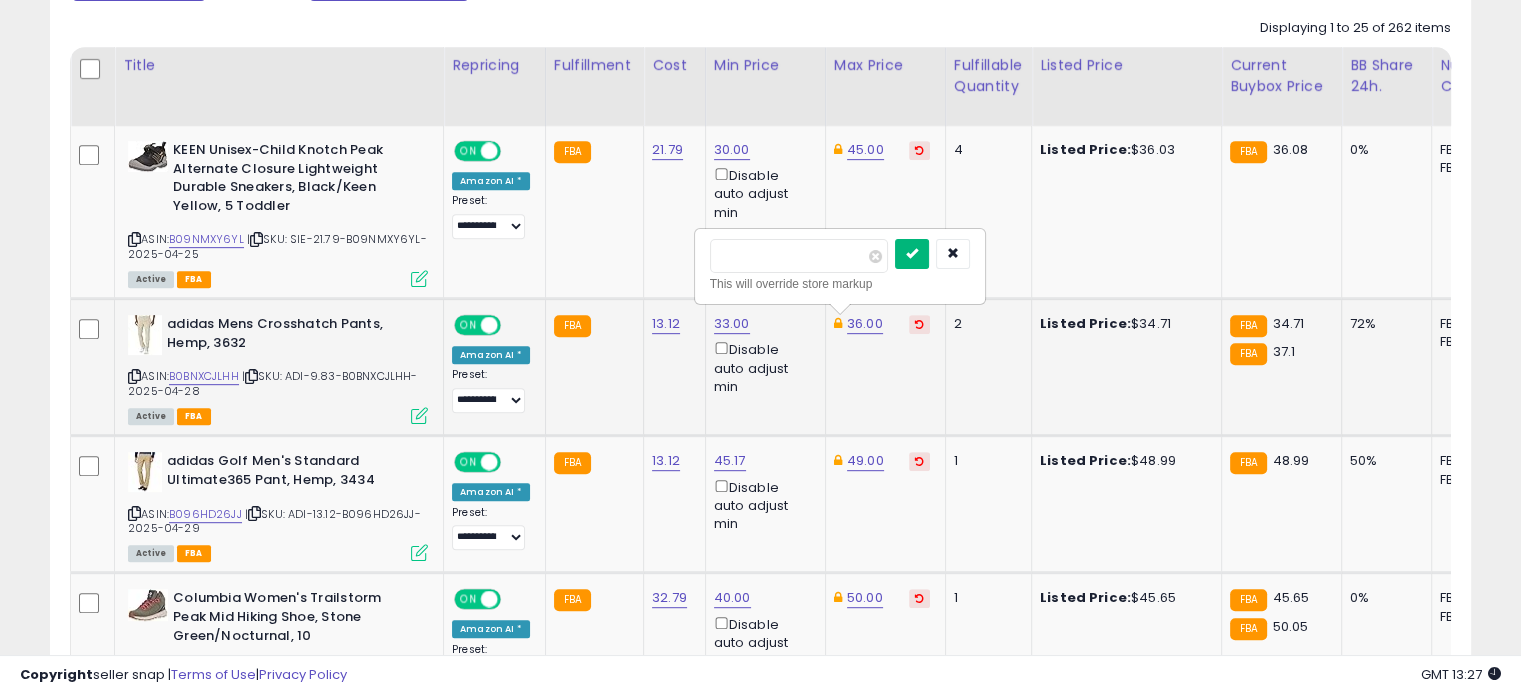 click at bounding box center [912, 254] 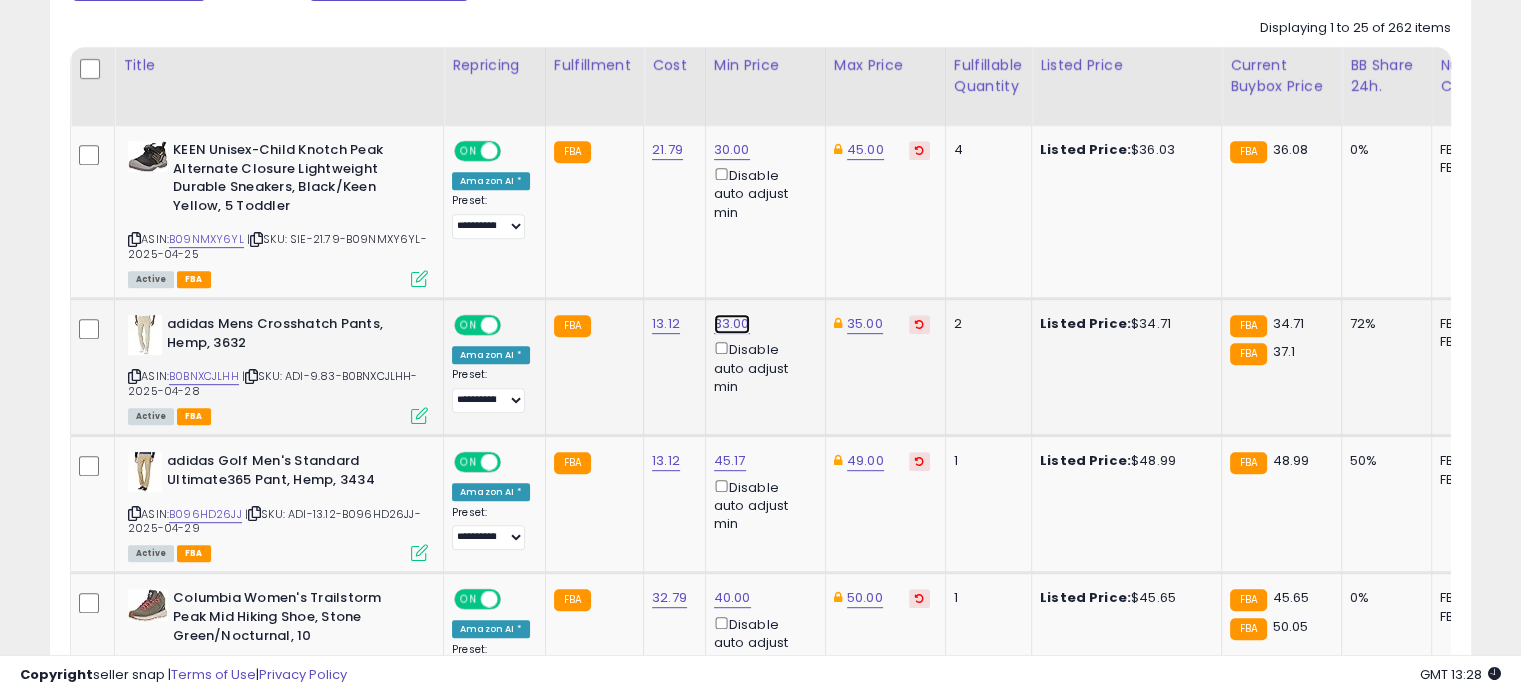 click on "33.00" at bounding box center (732, 150) 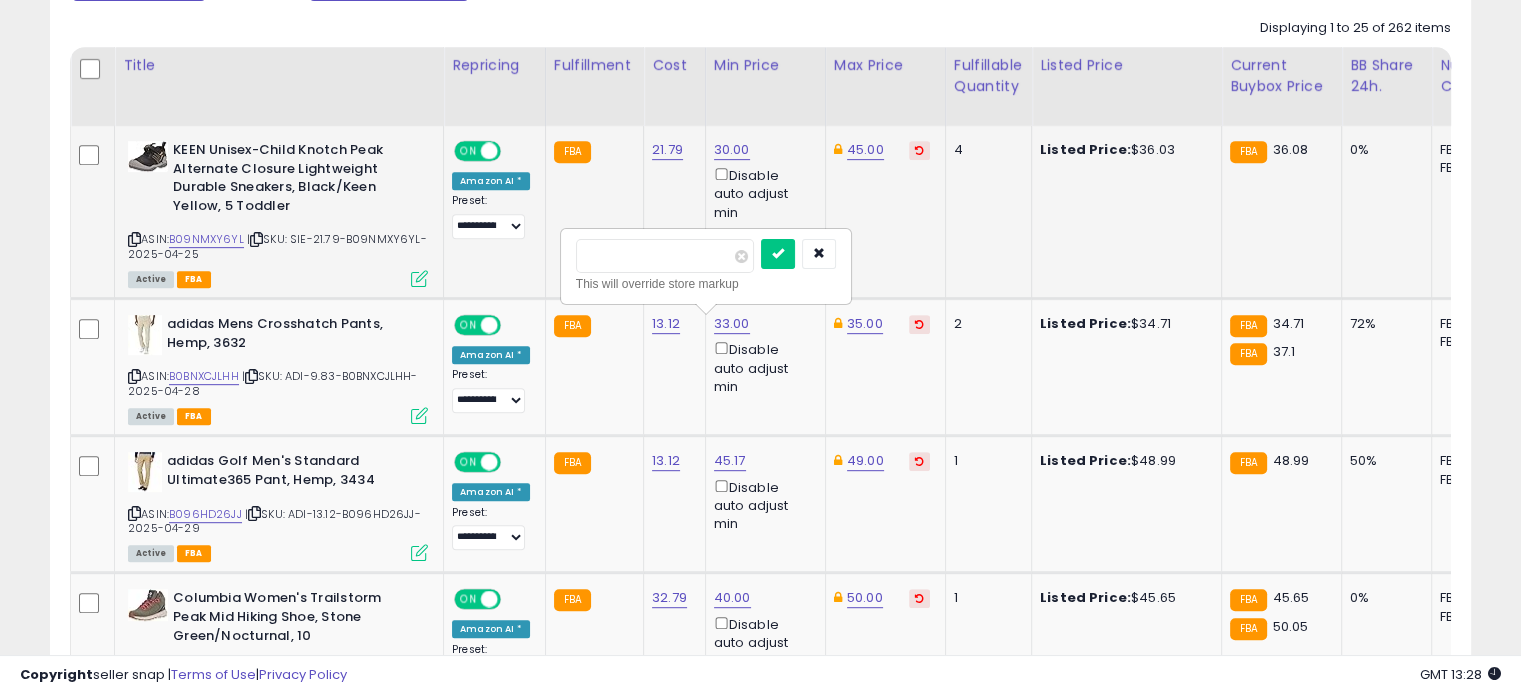 drag, startPoint x: 667, startPoint y: 267, endPoint x: 549, endPoint y: 250, distance: 119.218285 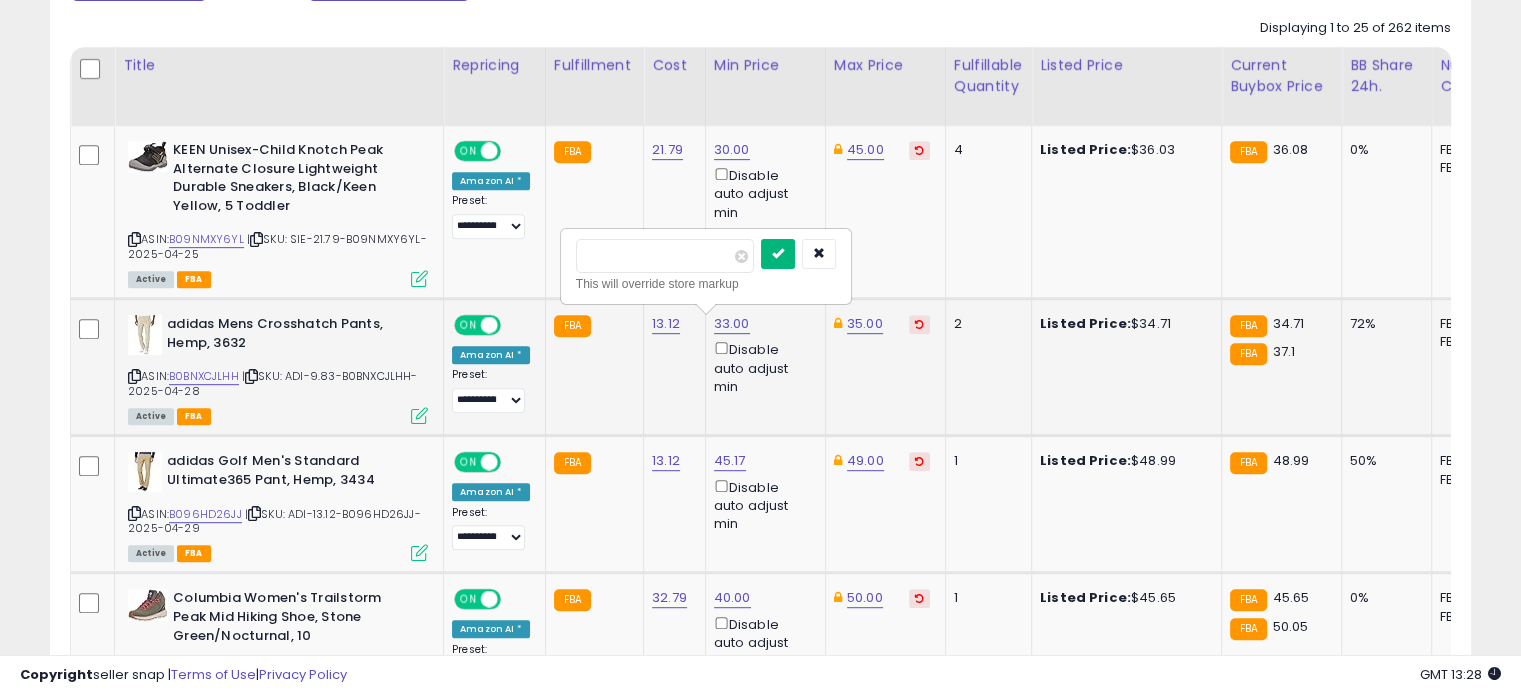 click at bounding box center [778, 254] 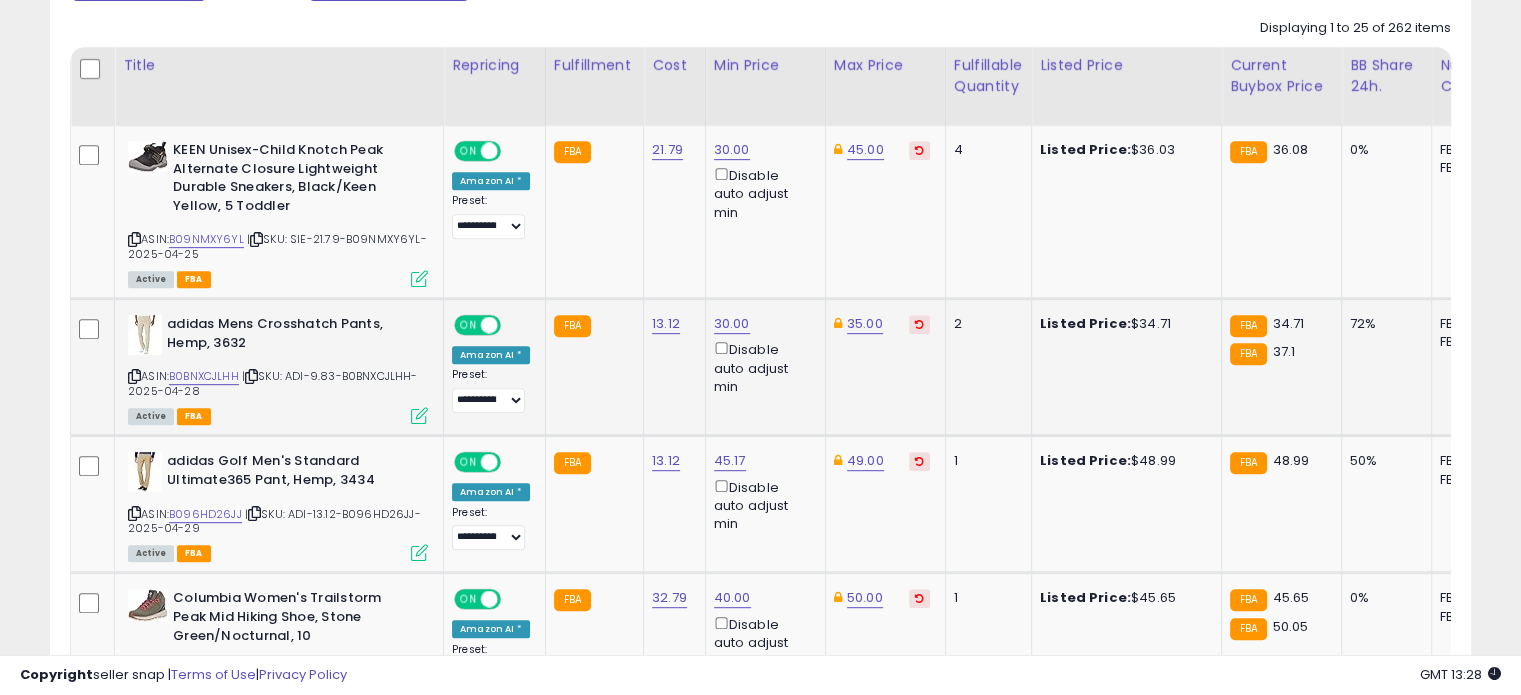 click on "45.00" 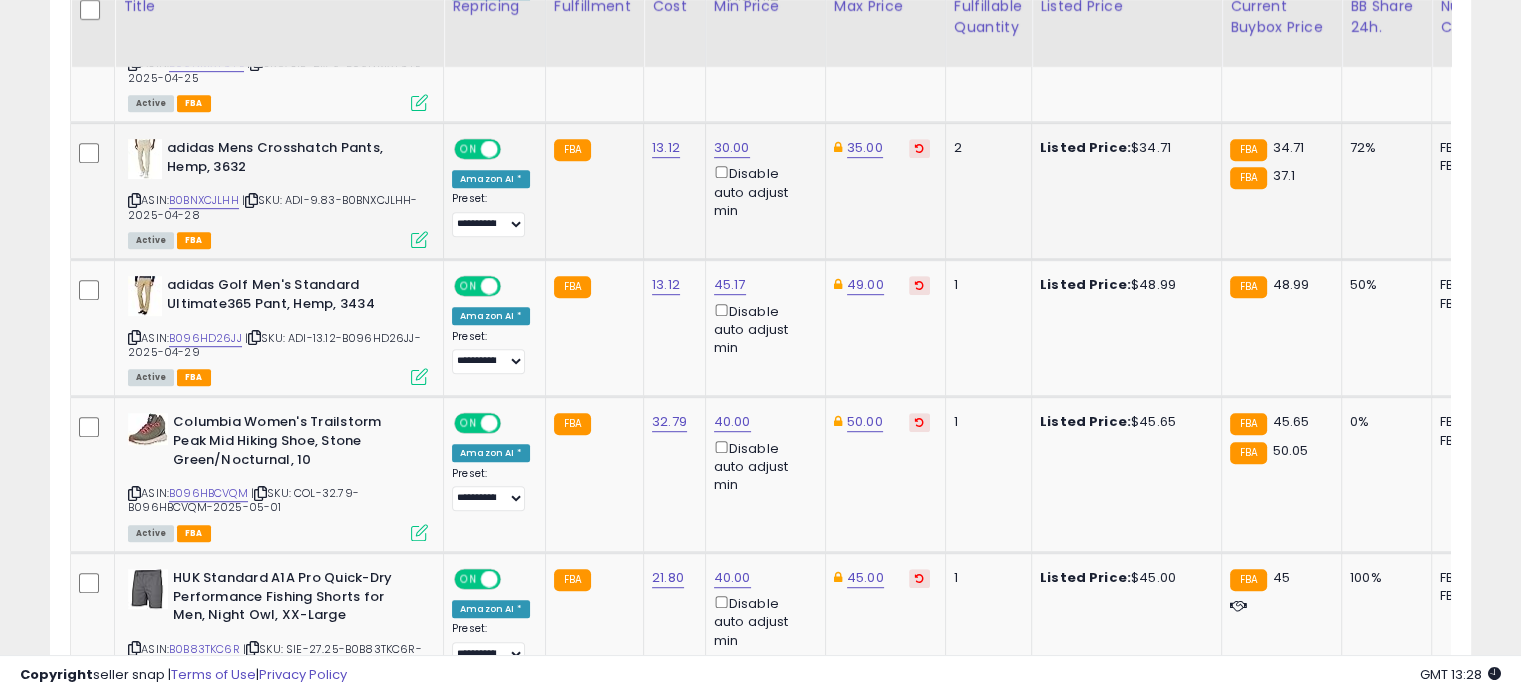 scroll, scrollTop: 1118, scrollLeft: 0, axis: vertical 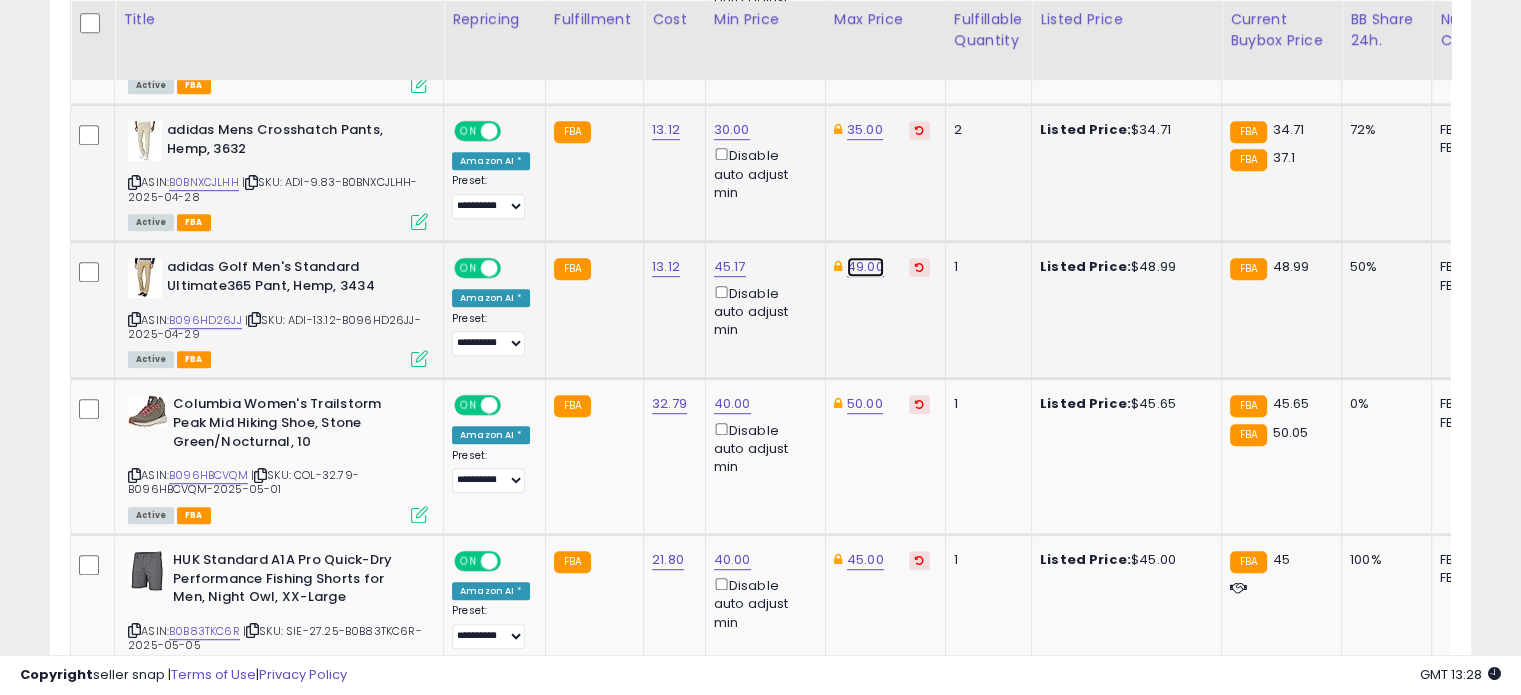 click on "49.00" at bounding box center (865, -44) 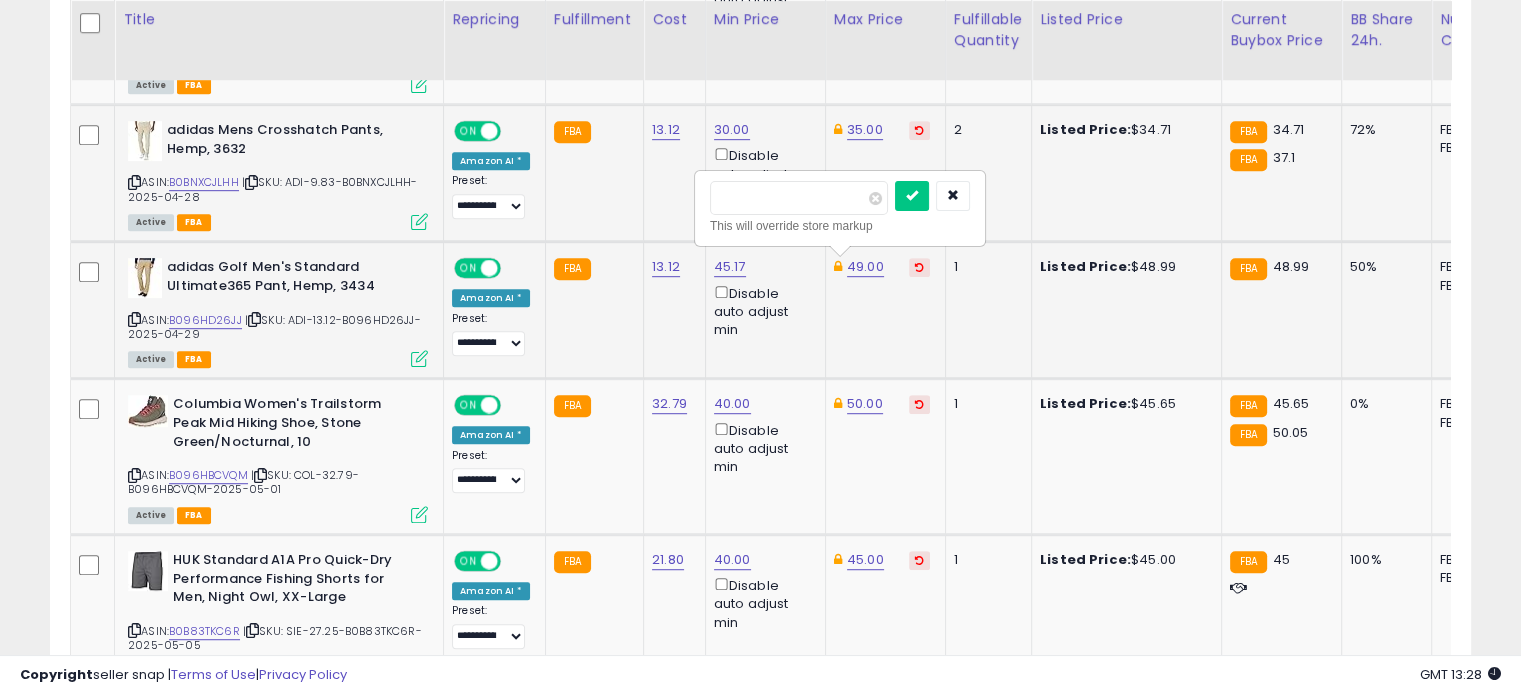 drag, startPoint x: 777, startPoint y: 206, endPoint x: 711, endPoint y: 196, distance: 66.75328 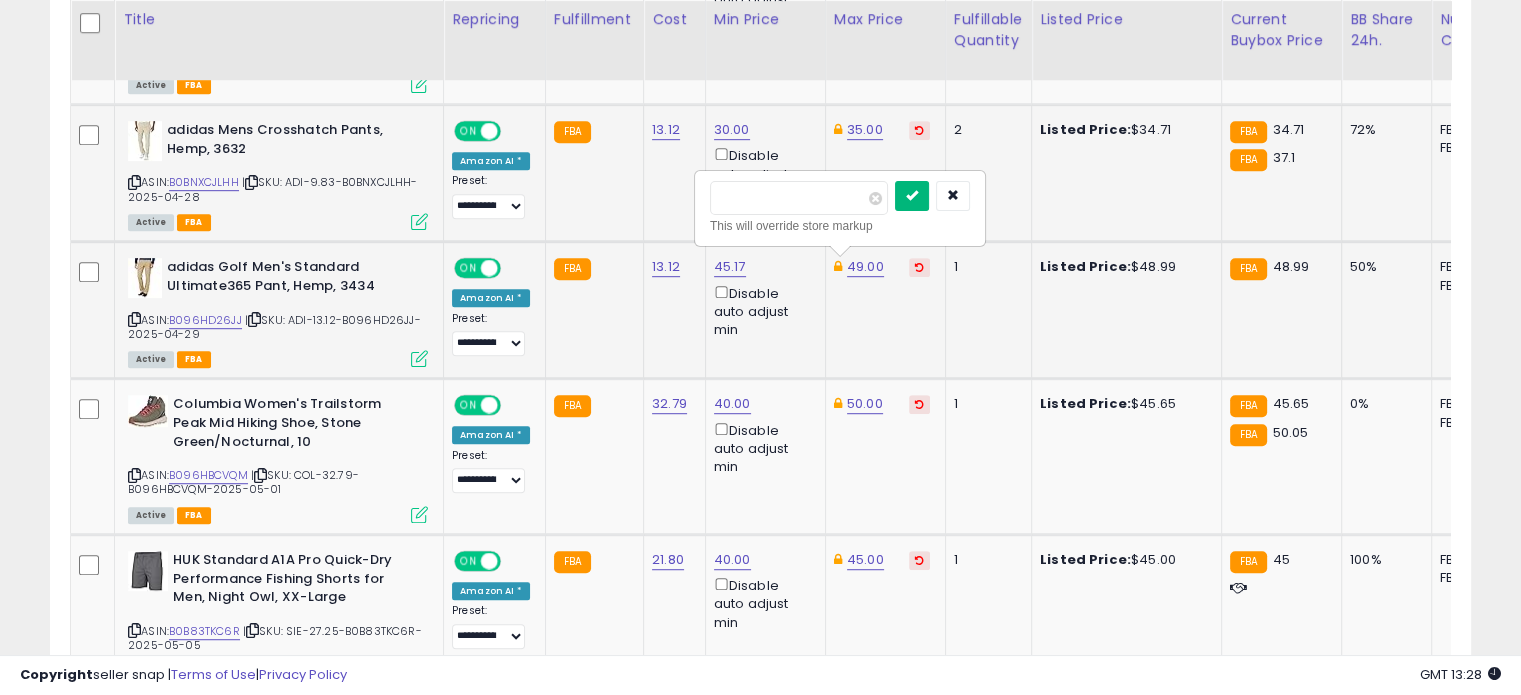 click at bounding box center [912, 196] 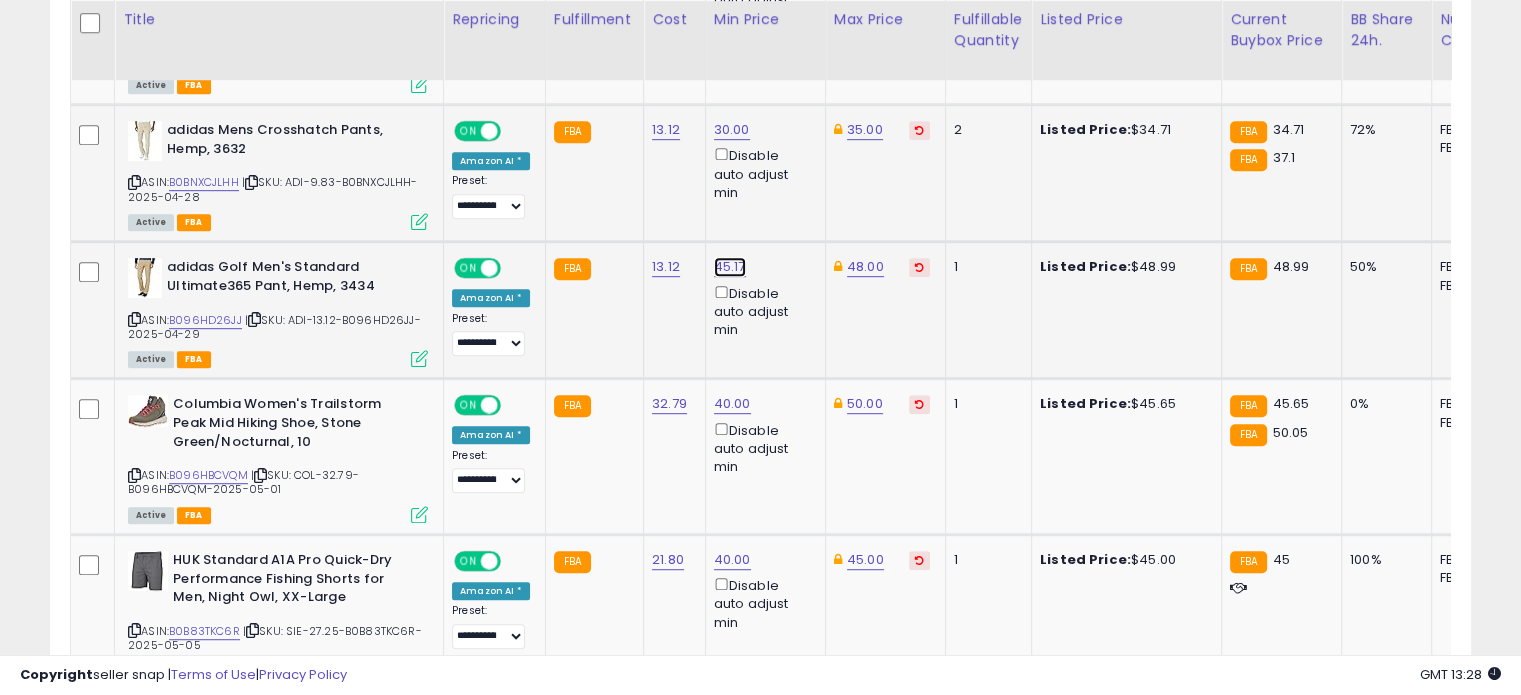 click on "45.17" at bounding box center [732, -44] 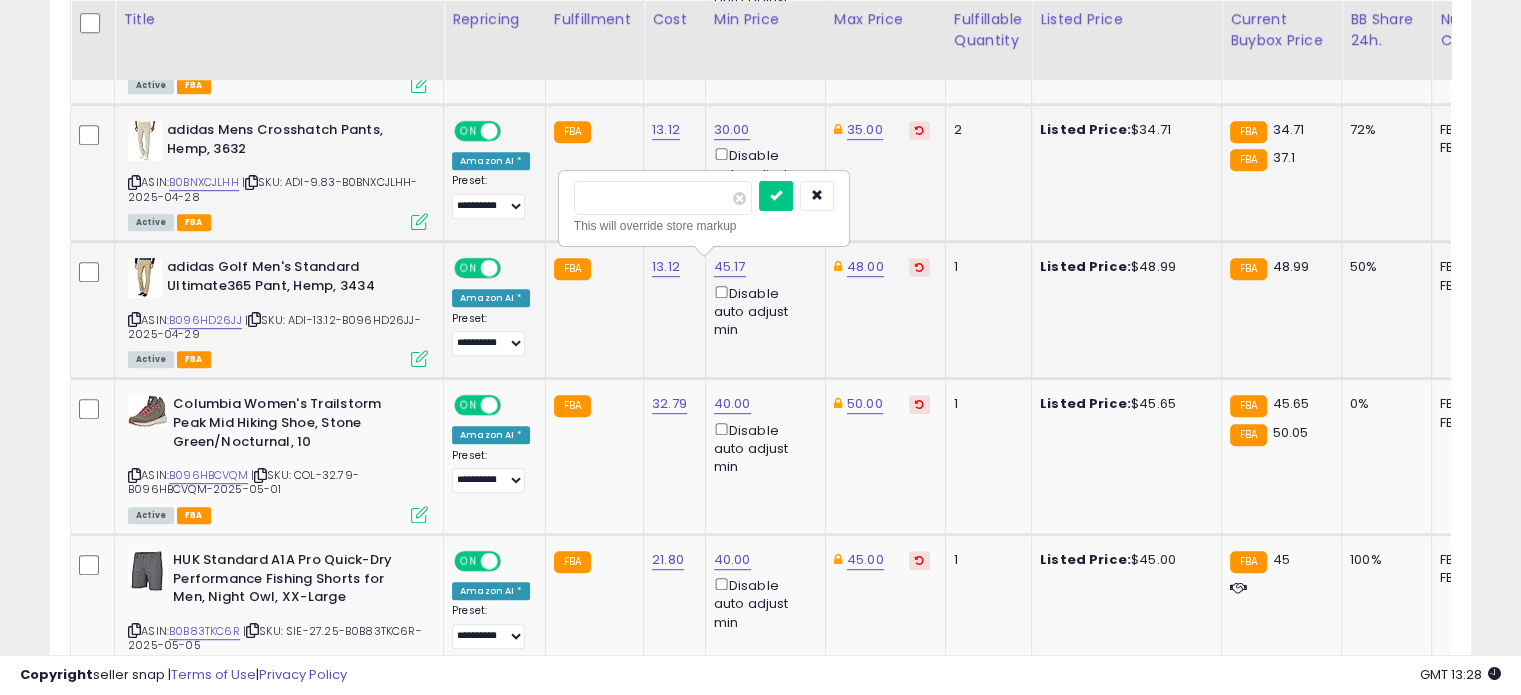 drag, startPoint x: 636, startPoint y: 208, endPoint x: 563, endPoint y: 199, distance: 73.552704 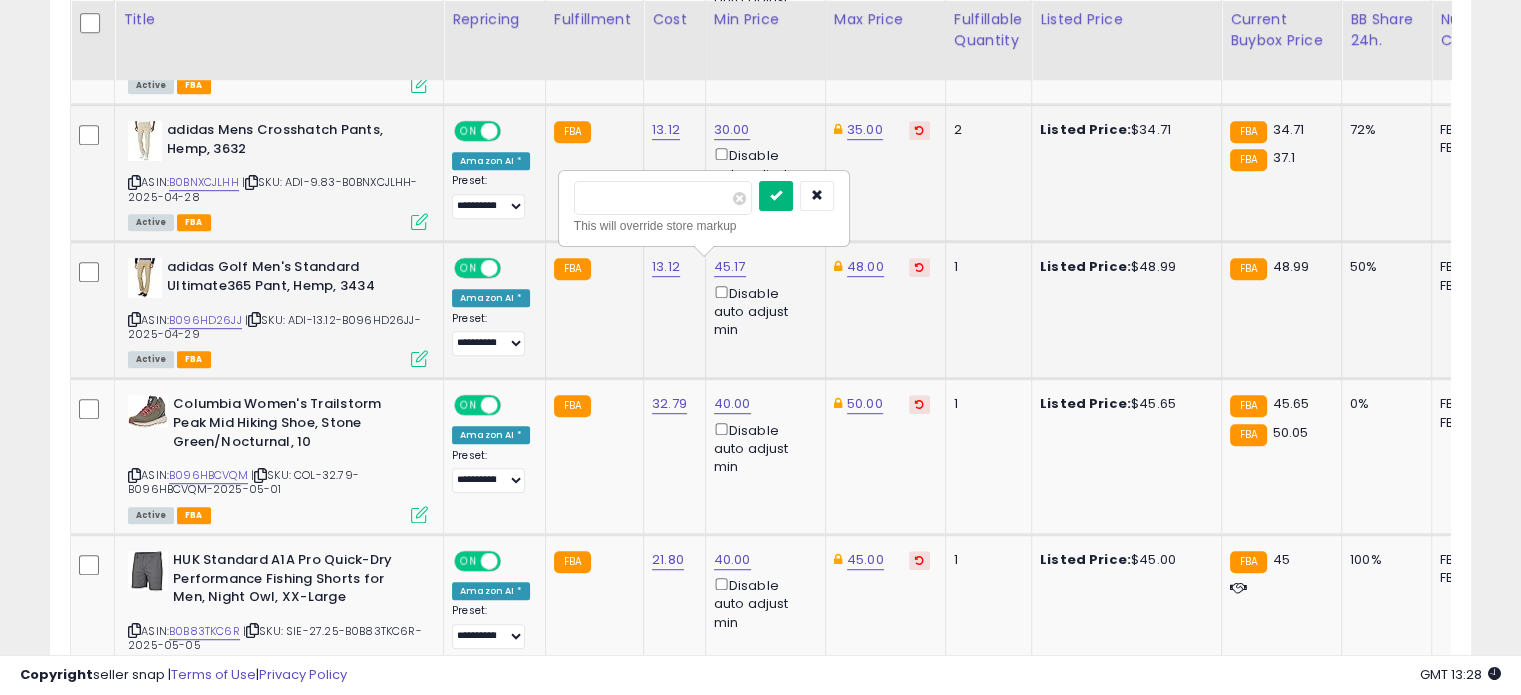 click at bounding box center [776, 195] 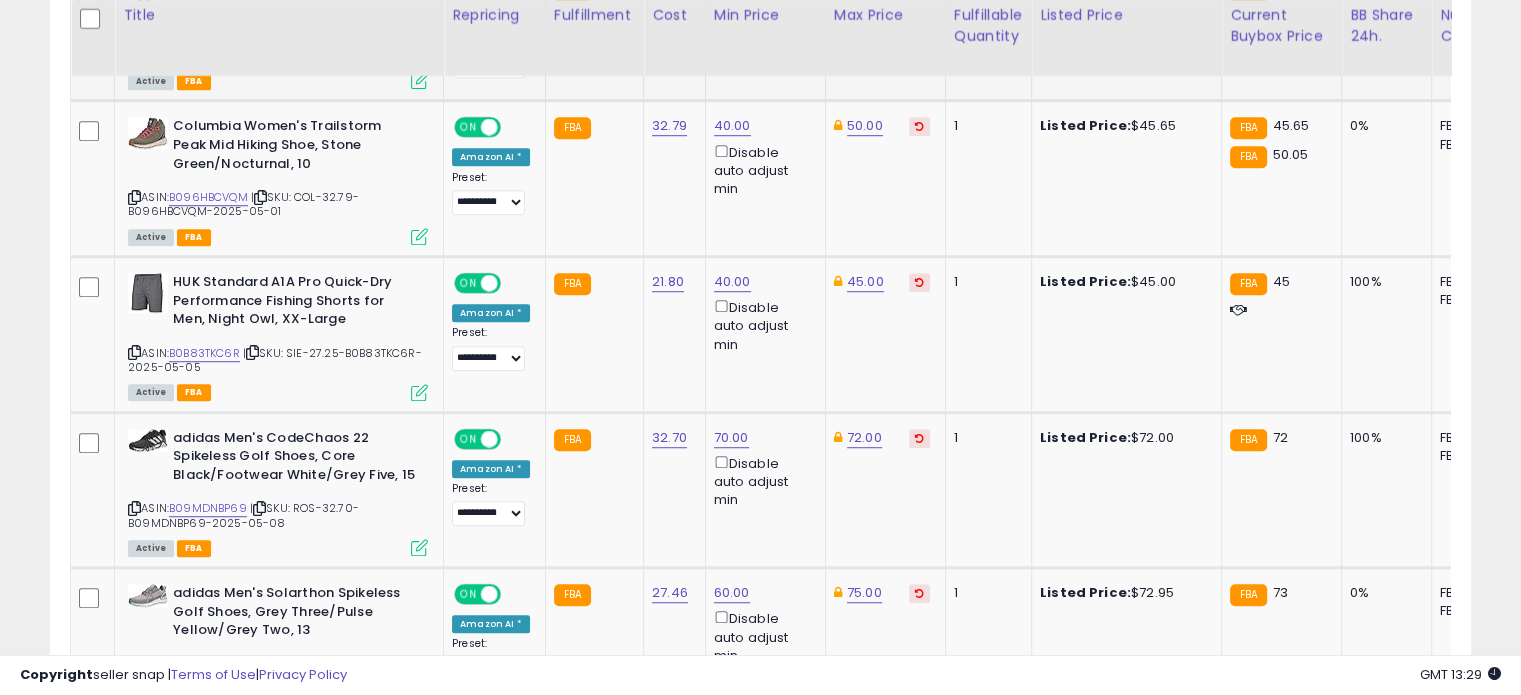 scroll, scrollTop: 1396, scrollLeft: 0, axis: vertical 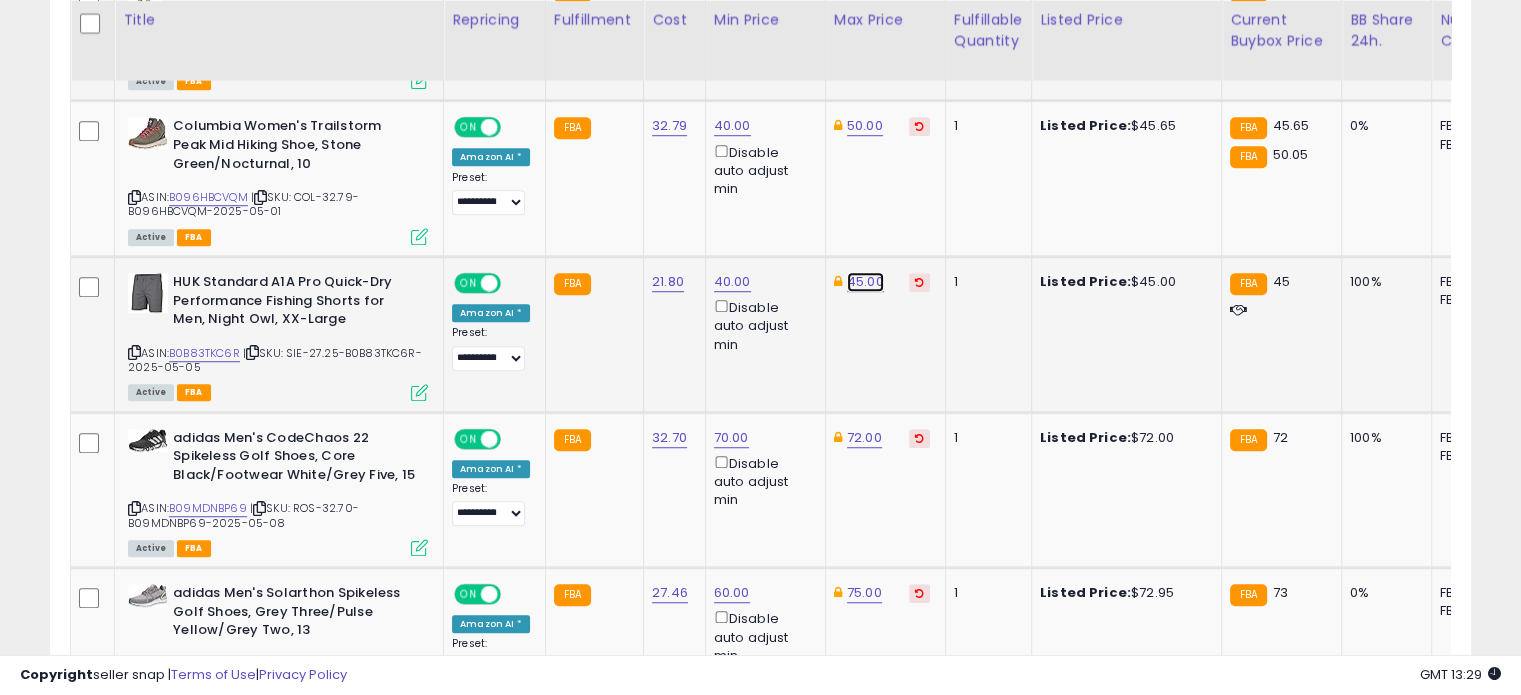 click on "45.00" at bounding box center [865, -322] 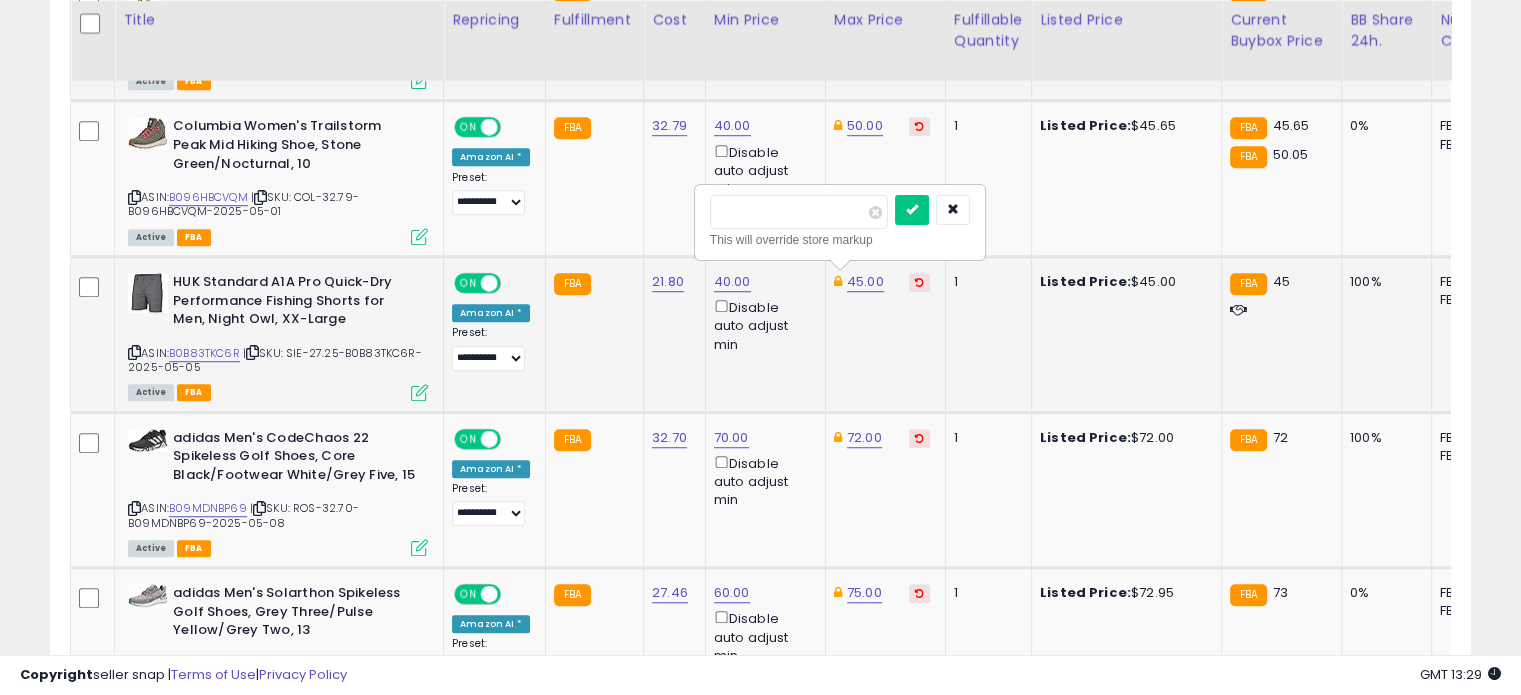 drag, startPoint x: 768, startPoint y: 194, endPoint x: 699, endPoint y: 205, distance: 69.87131 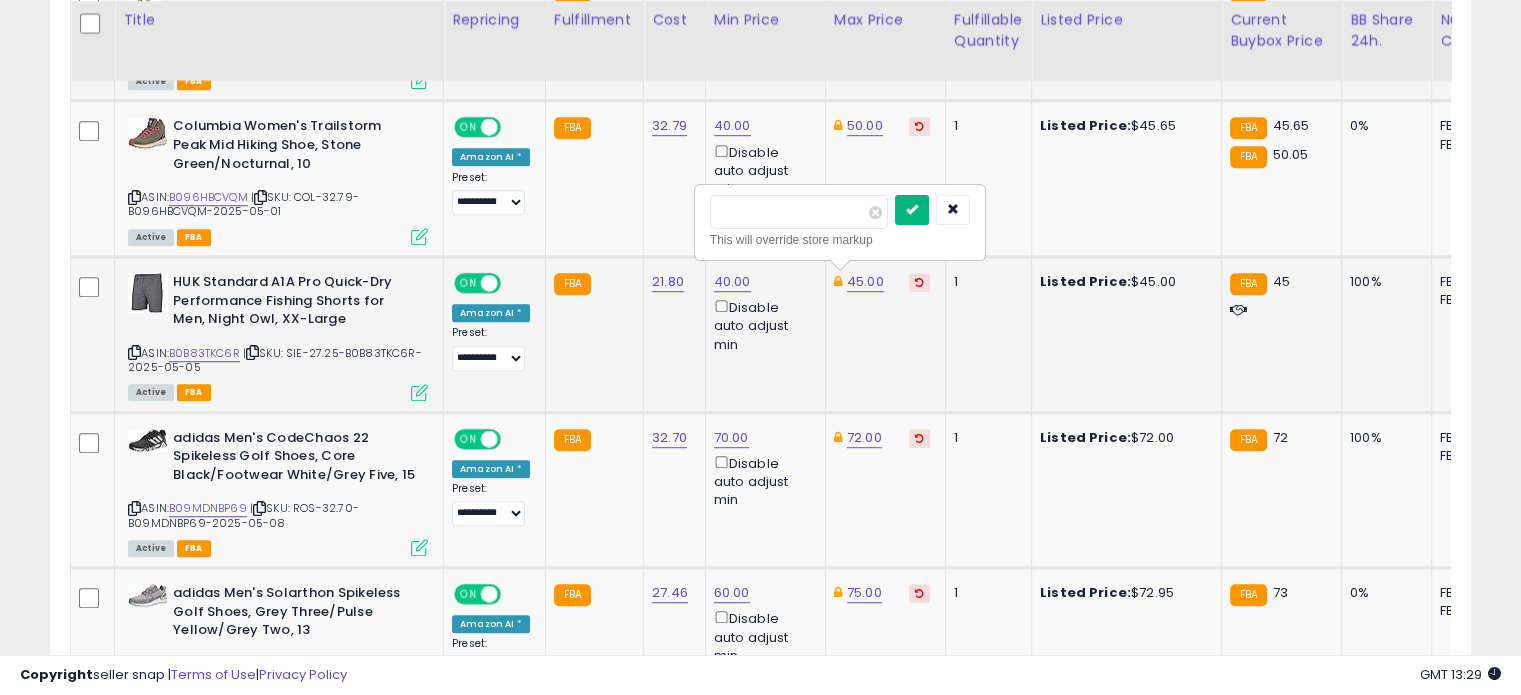 click at bounding box center (912, 209) 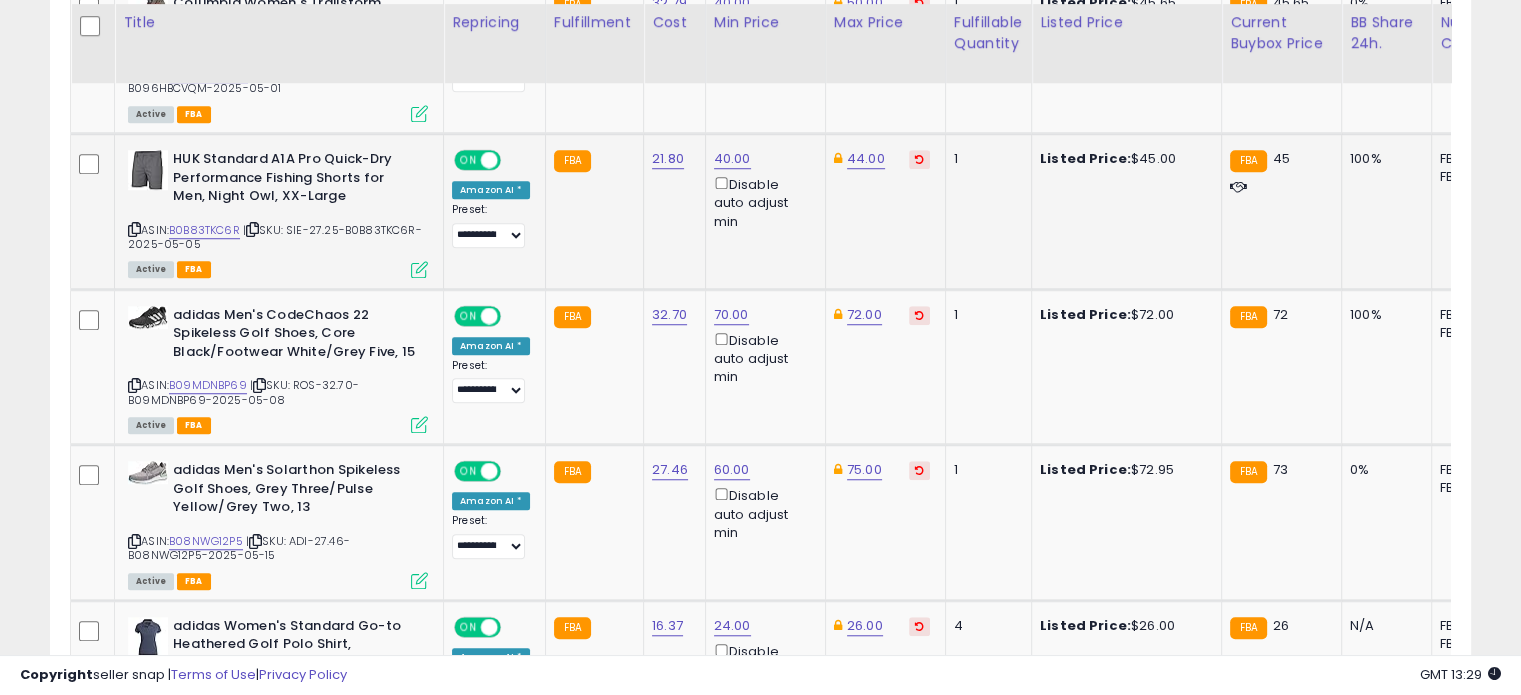 scroll, scrollTop: 1523, scrollLeft: 0, axis: vertical 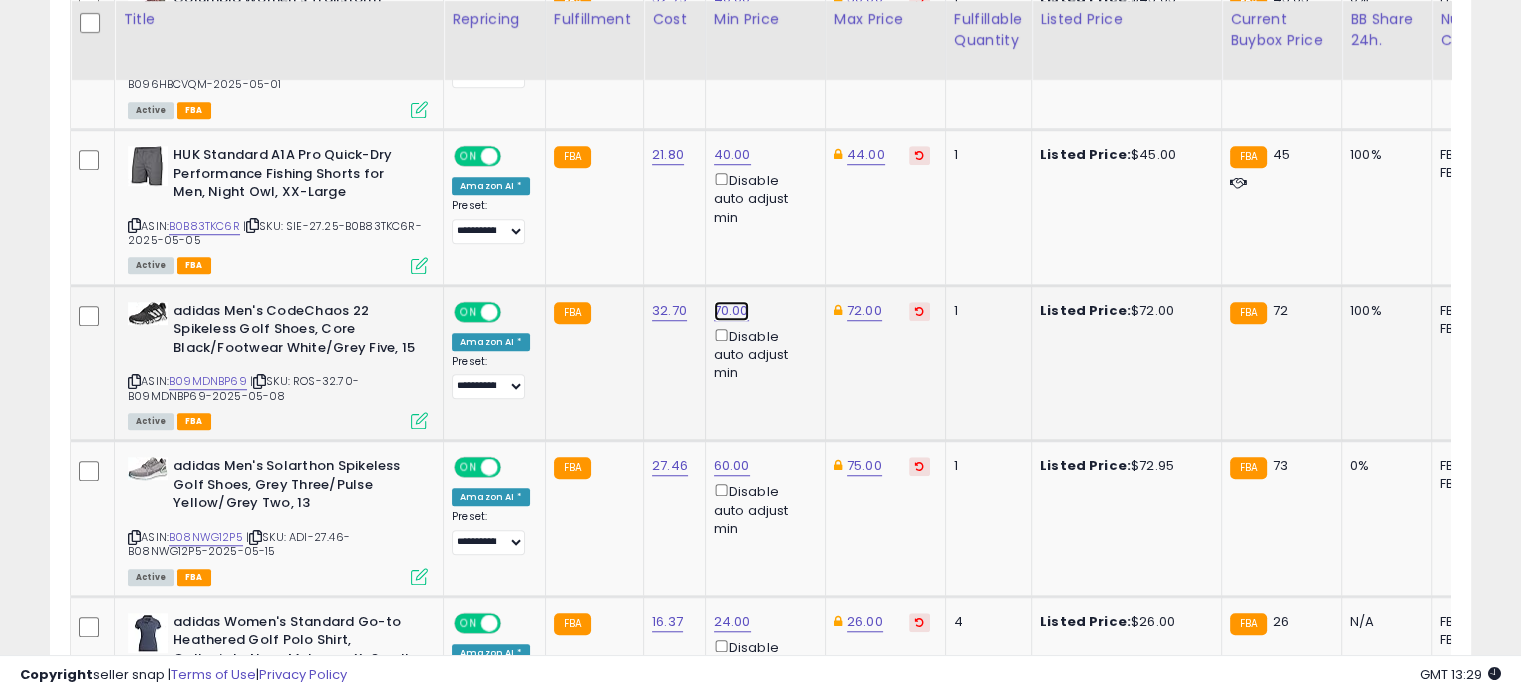 click on "70.00" at bounding box center (732, -449) 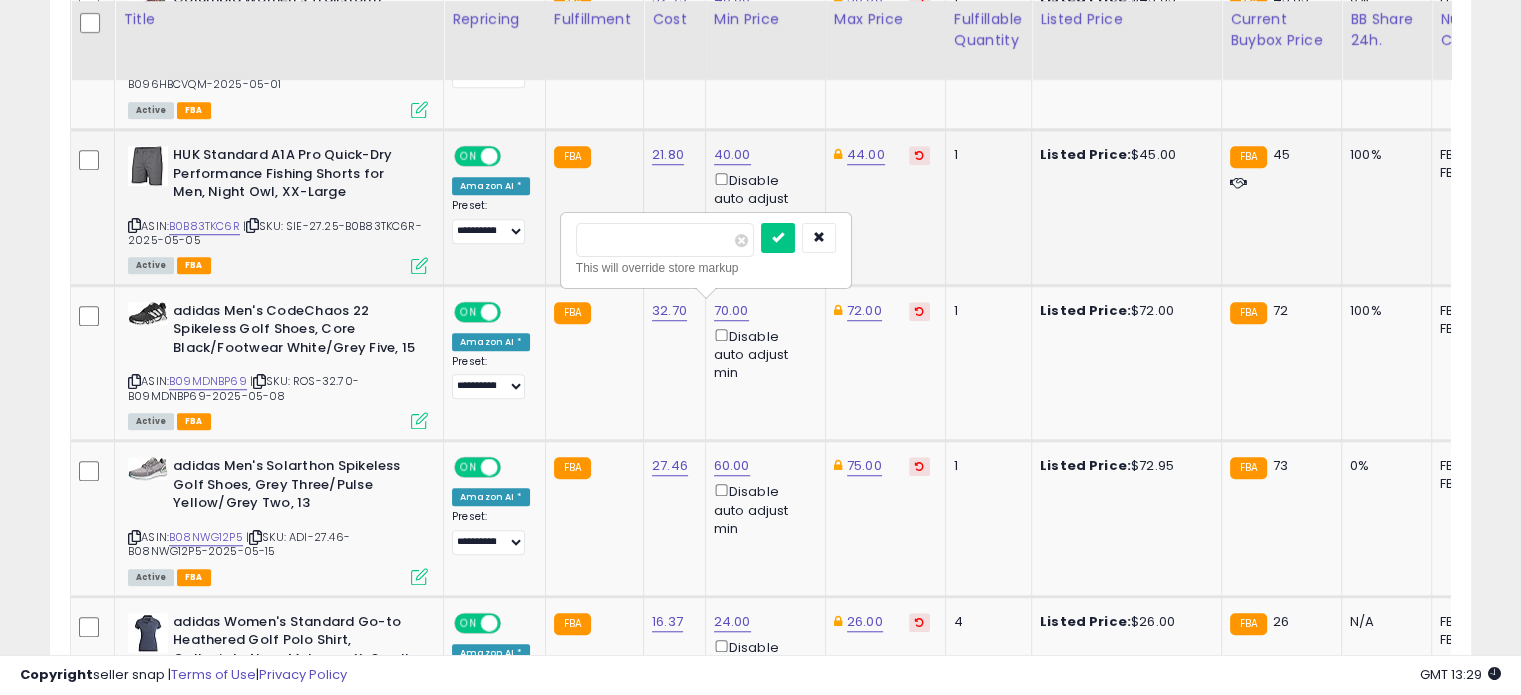 drag, startPoint x: 588, startPoint y: 225, endPoint x: 559, endPoint y: 215, distance: 30.675724 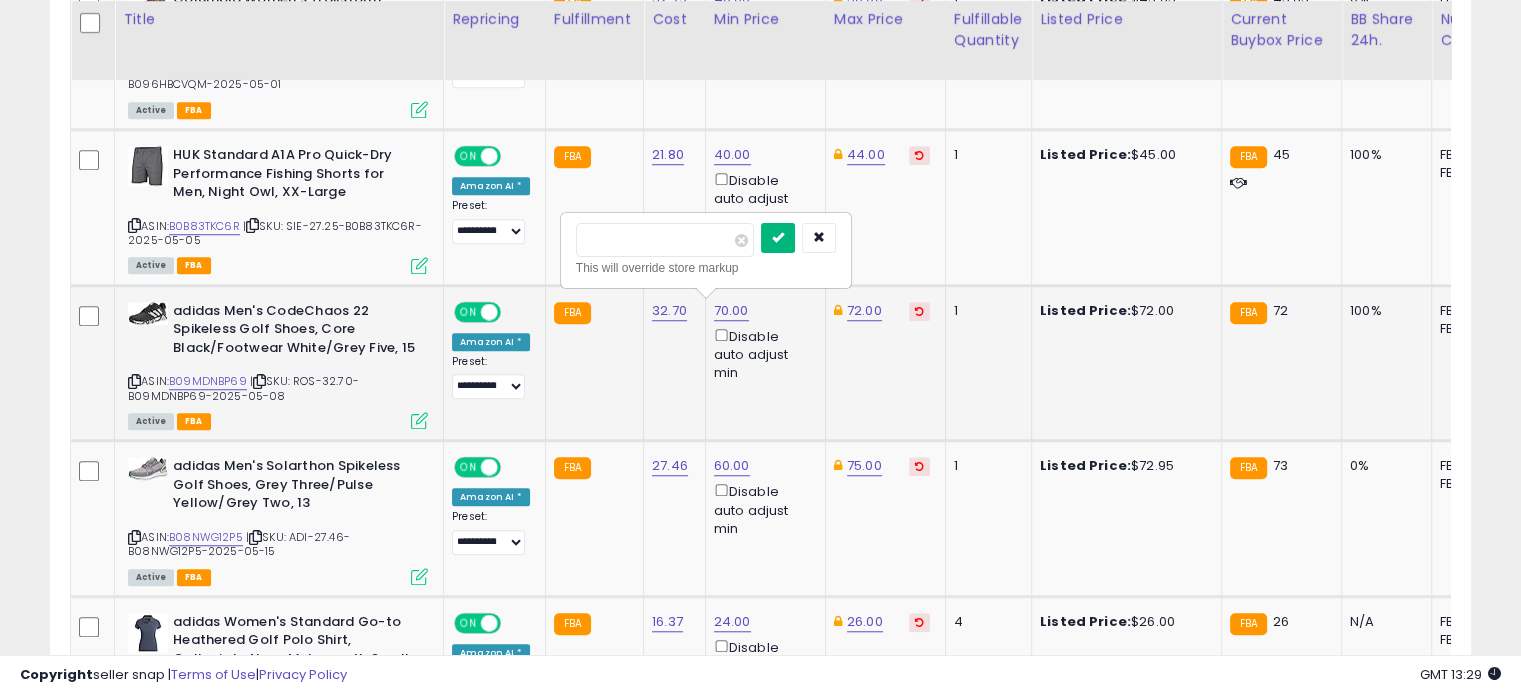click at bounding box center [778, 237] 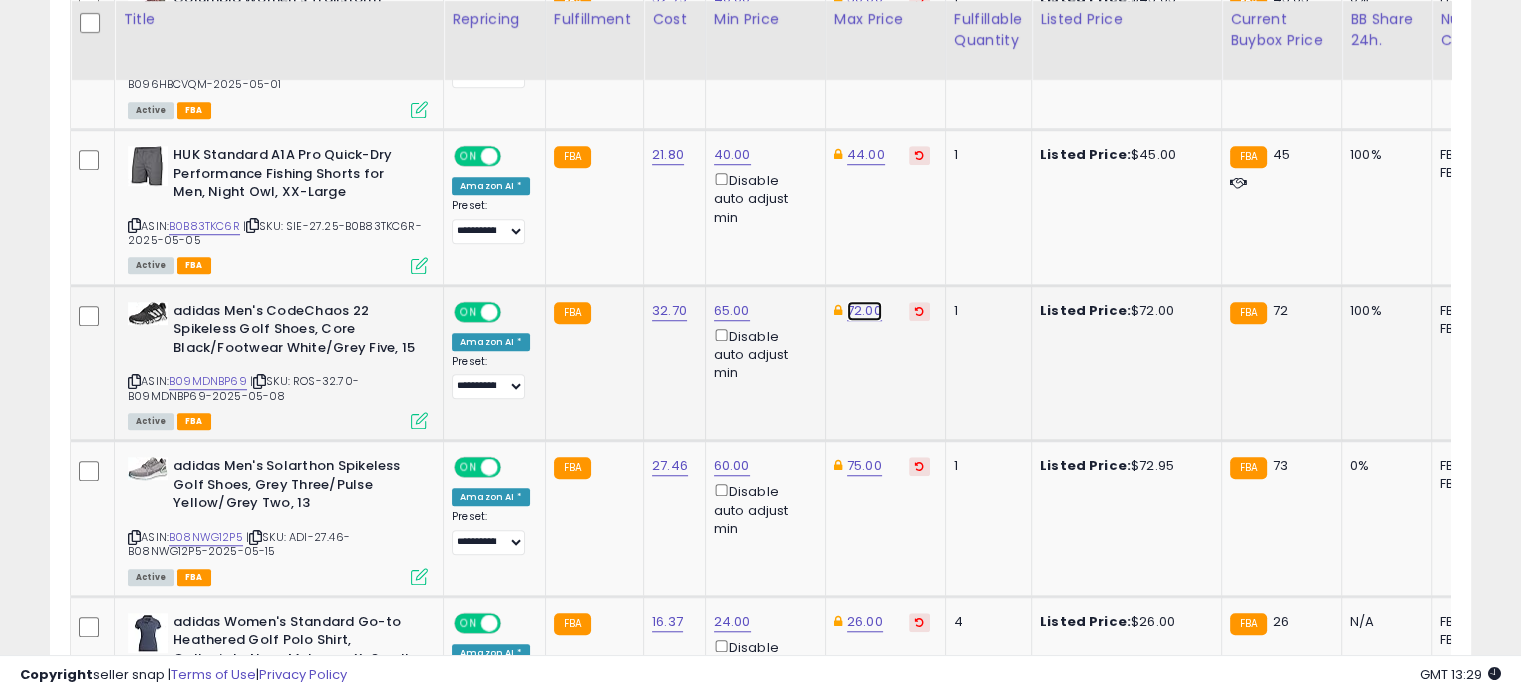click on "72.00" at bounding box center [865, -449] 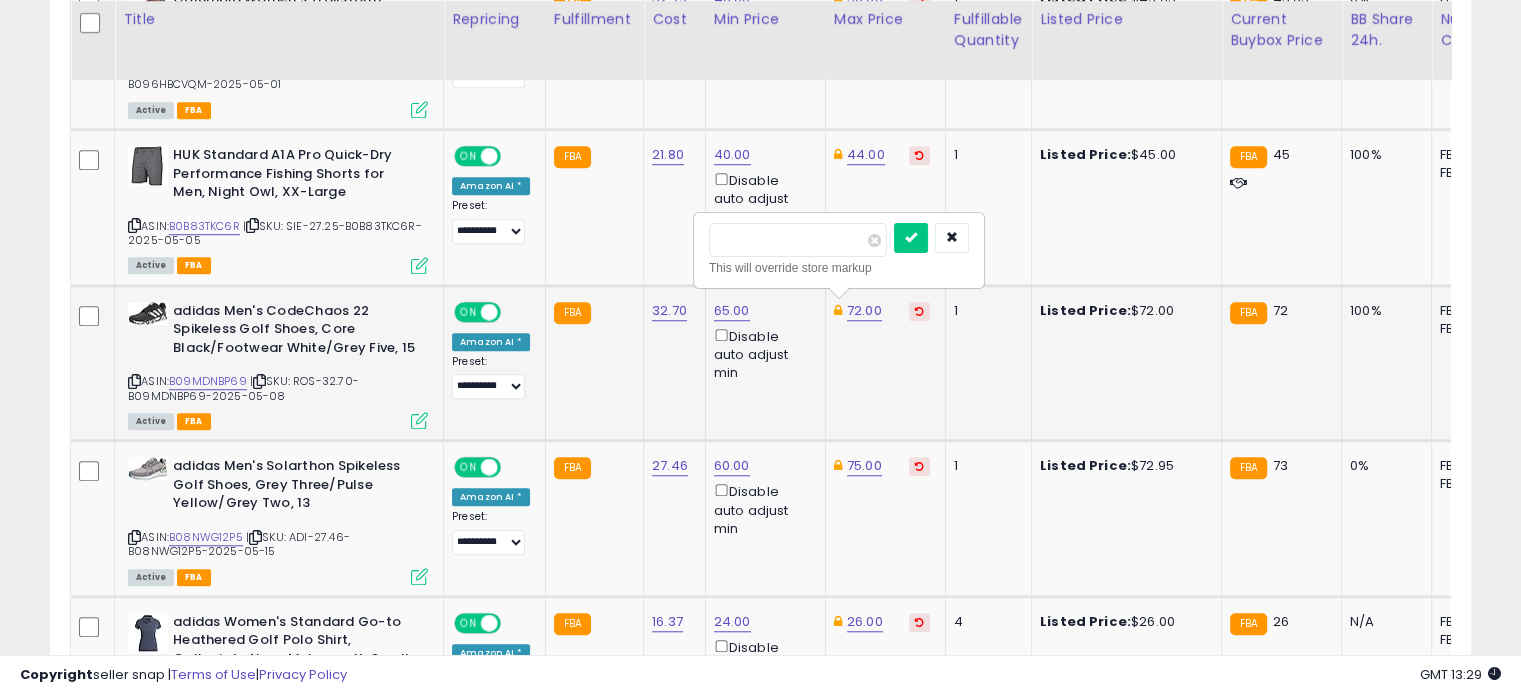 drag, startPoint x: 764, startPoint y: 235, endPoint x: 694, endPoint y: 235, distance: 70 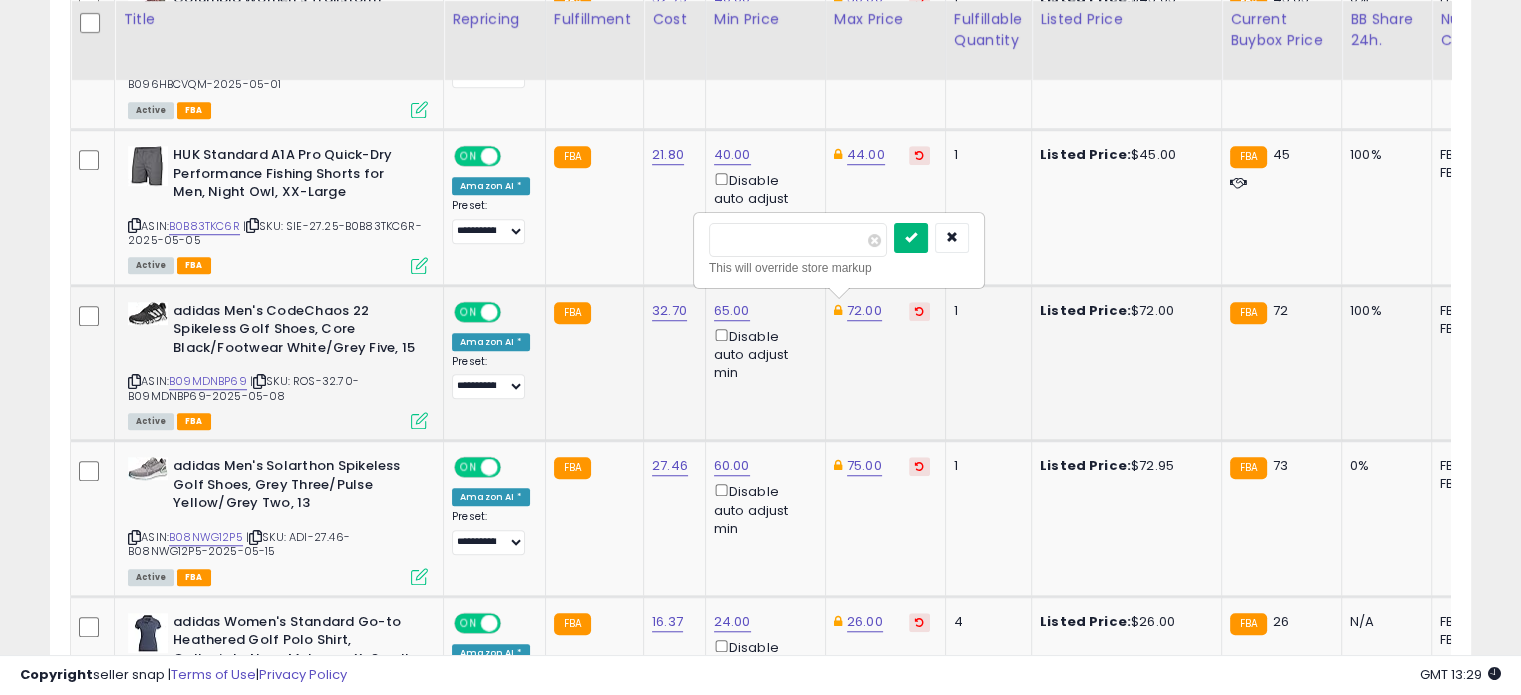 click at bounding box center [911, 238] 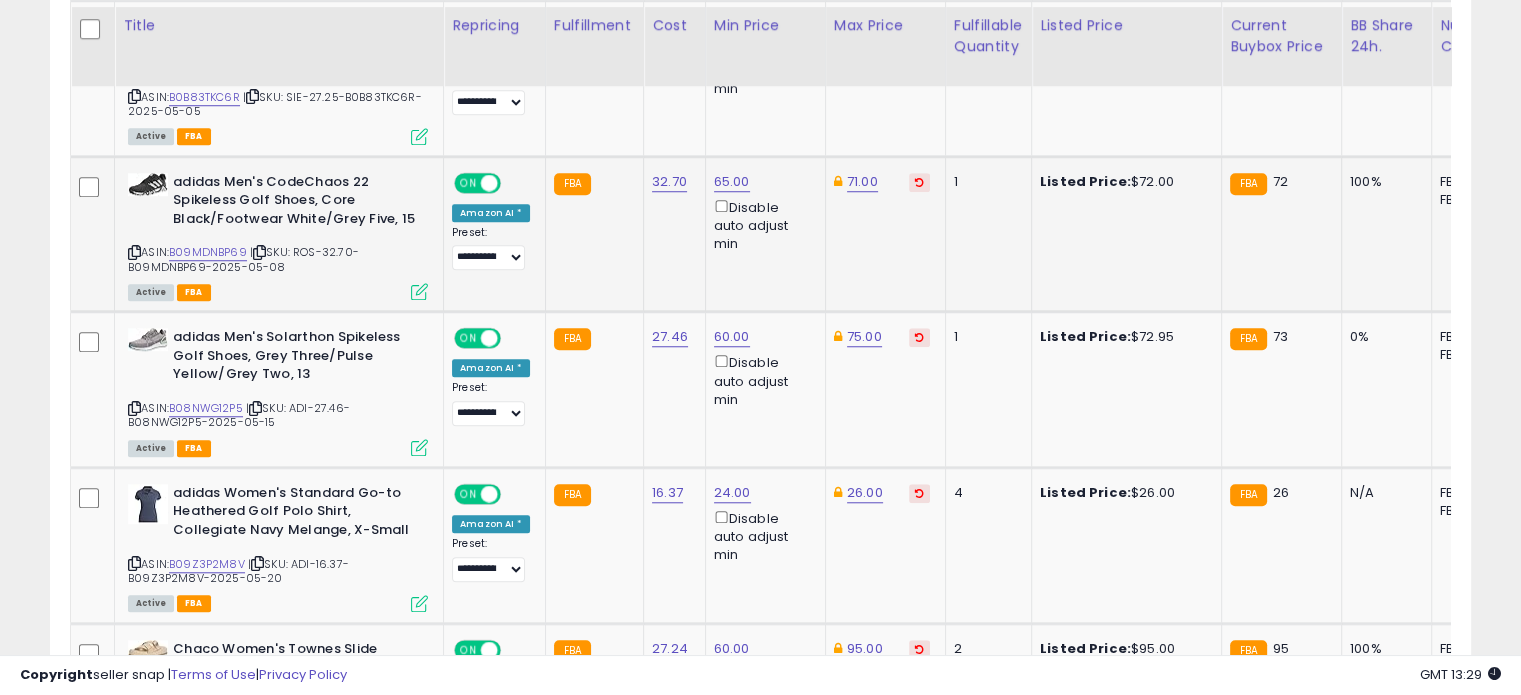 scroll, scrollTop: 1662, scrollLeft: 0, axis: vertical 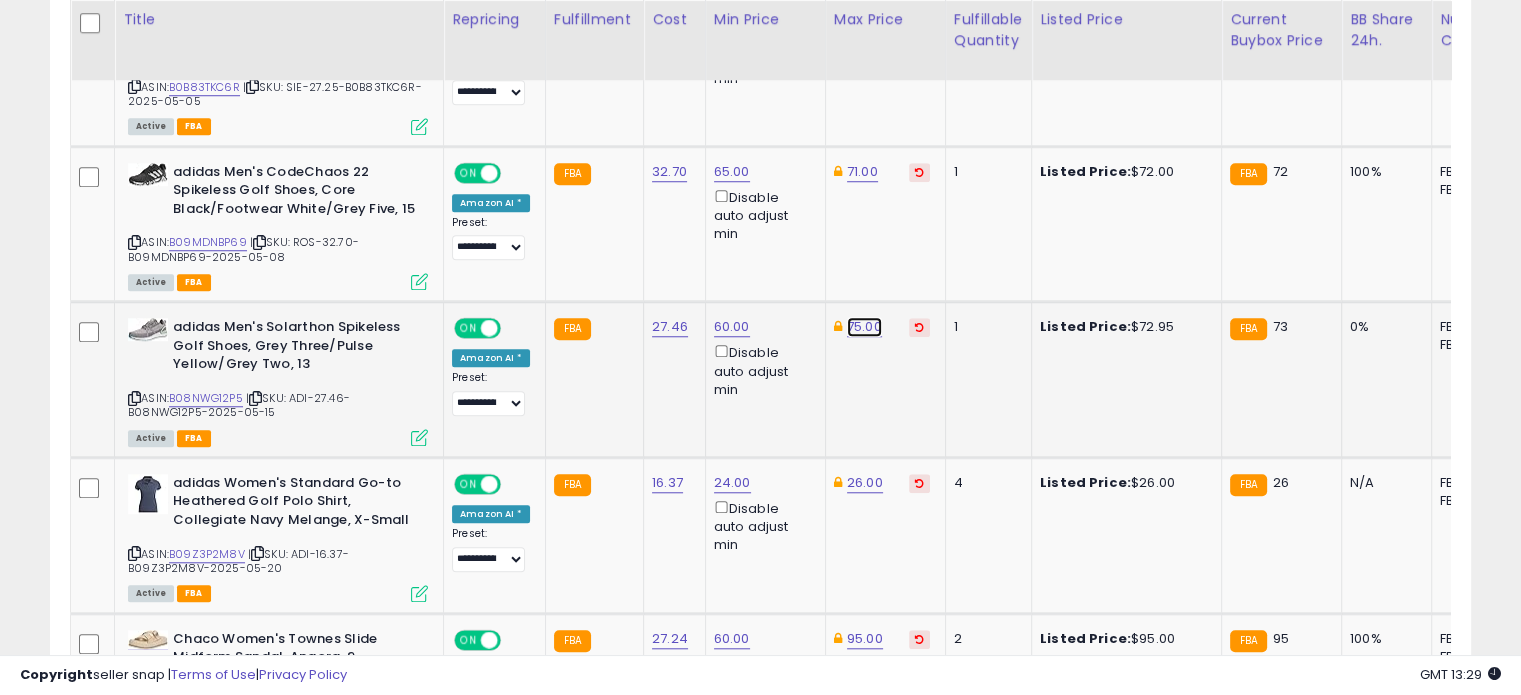 click on "75.00" at bounding box center [865, -588] 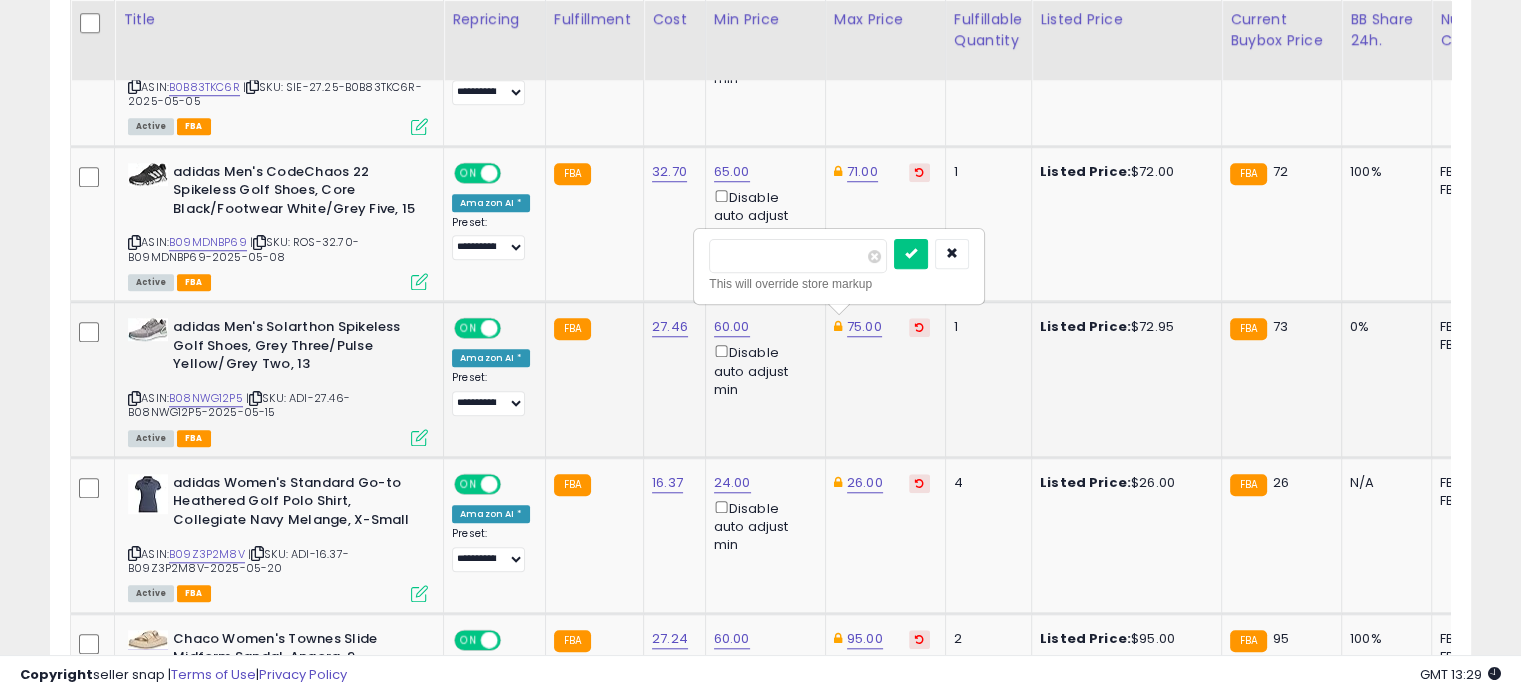 drag, startPoint x: 800, startPoint y: 267, endPoint x: 704, endPoint y: 232, distance: 102.18121 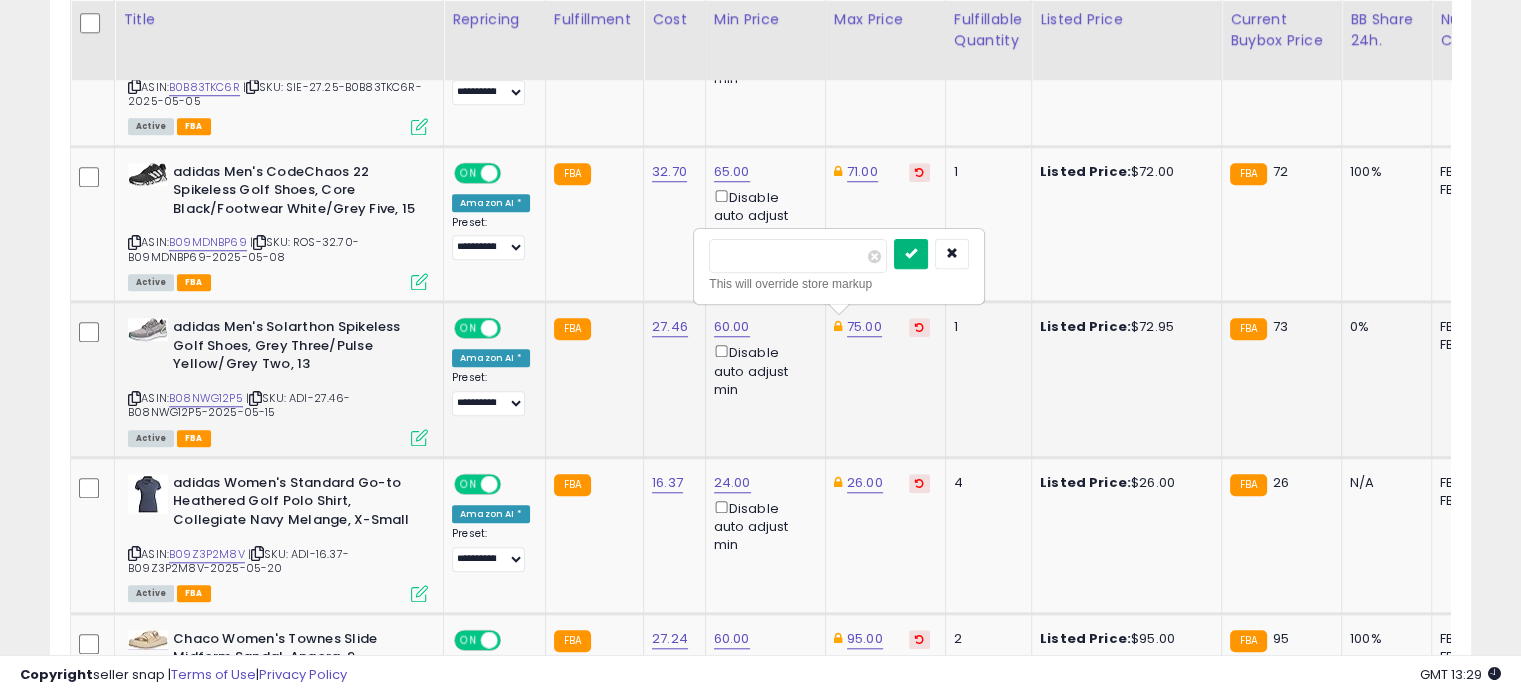 click at bounding box center (911, 253) 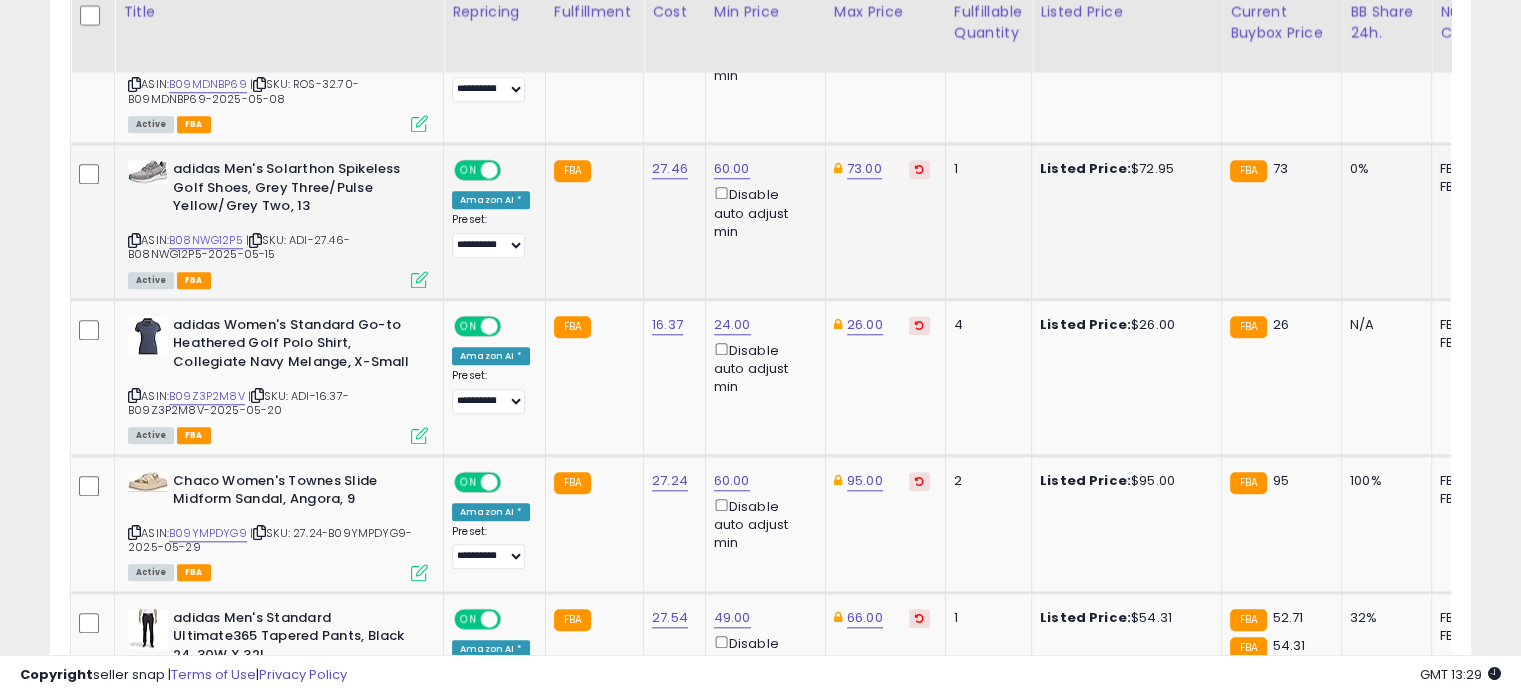 scroll, scrollTop: 1822, scrollLeft: 0, axis: vertical 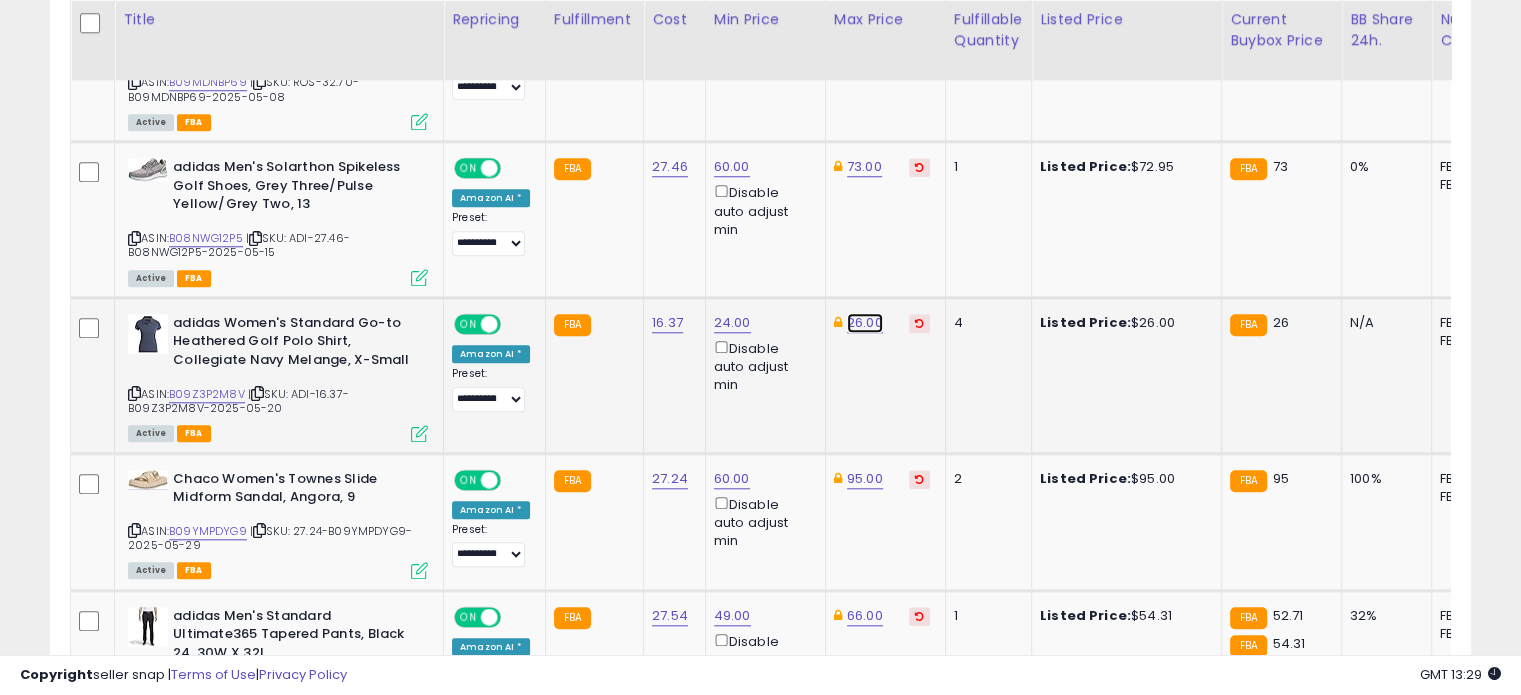 click on "26.00" at bounding box center (865, -748) 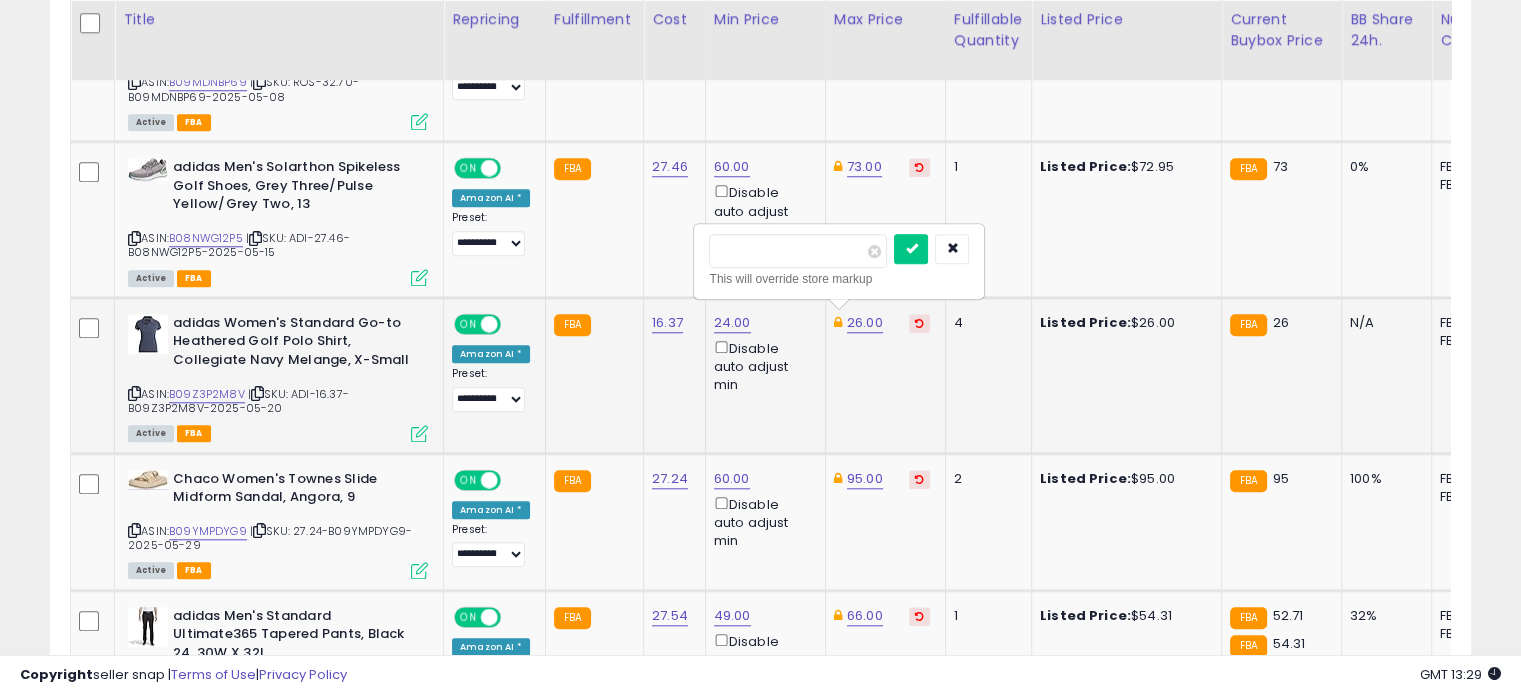 drag, startPoint x: 796, startPoint y: 259, endPoint x: 700, endPoint y: 242, distance: 97.49359 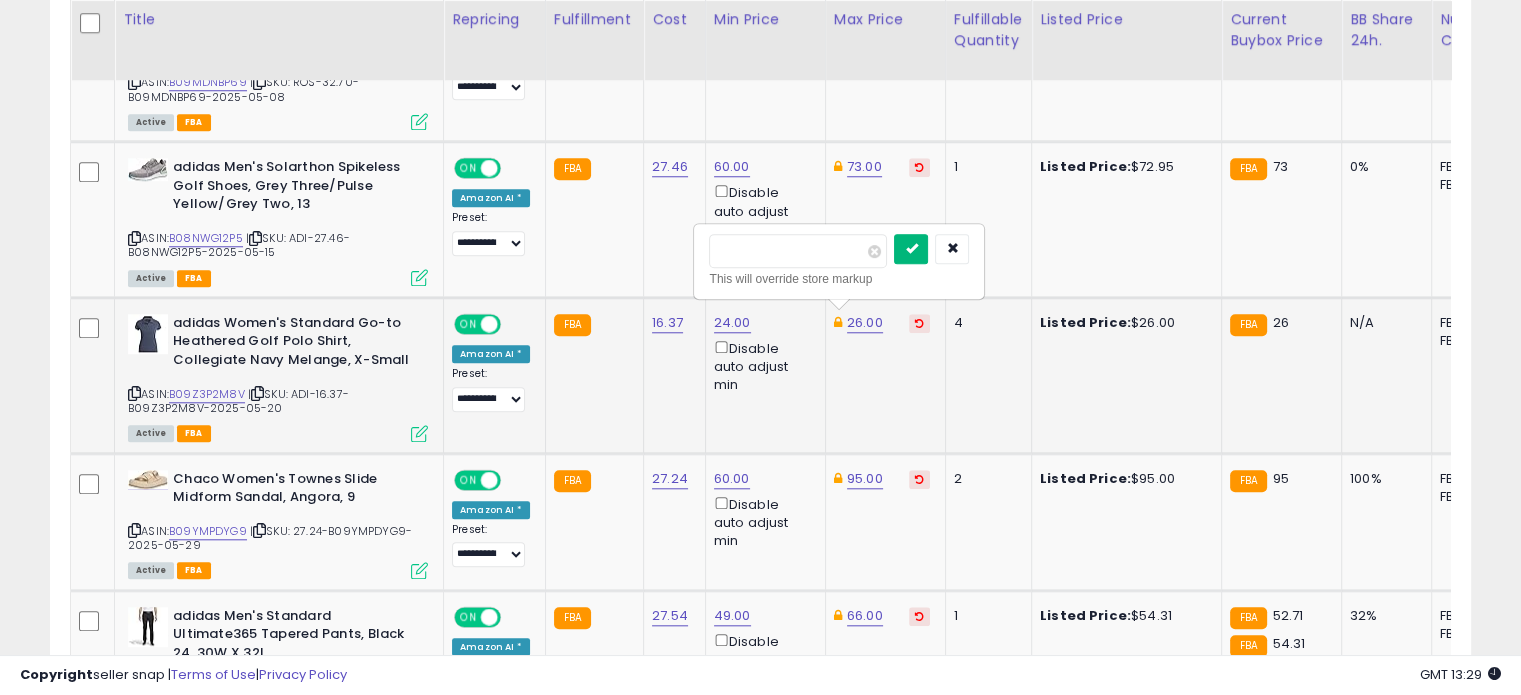 click at bounding box center (911, 248) 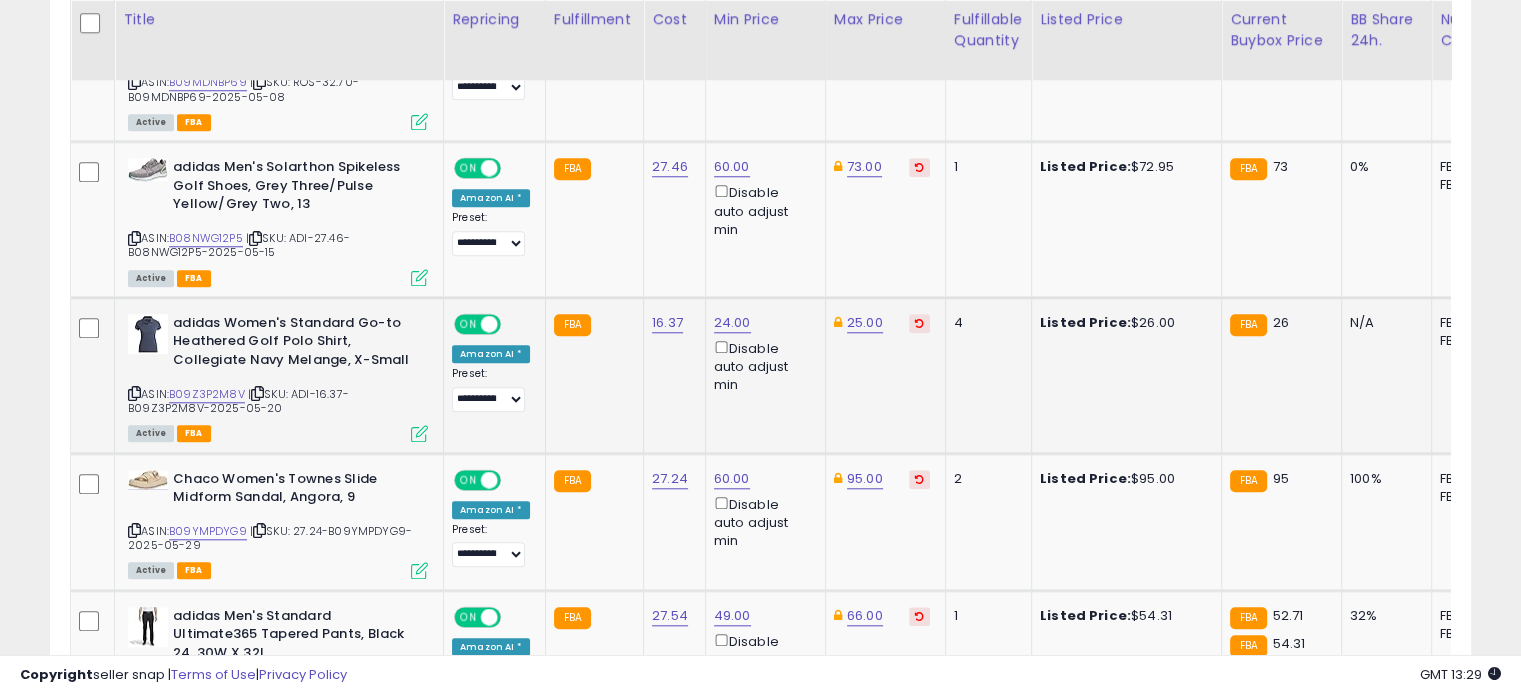 click on "24.00" at bounding box center [732, -748] 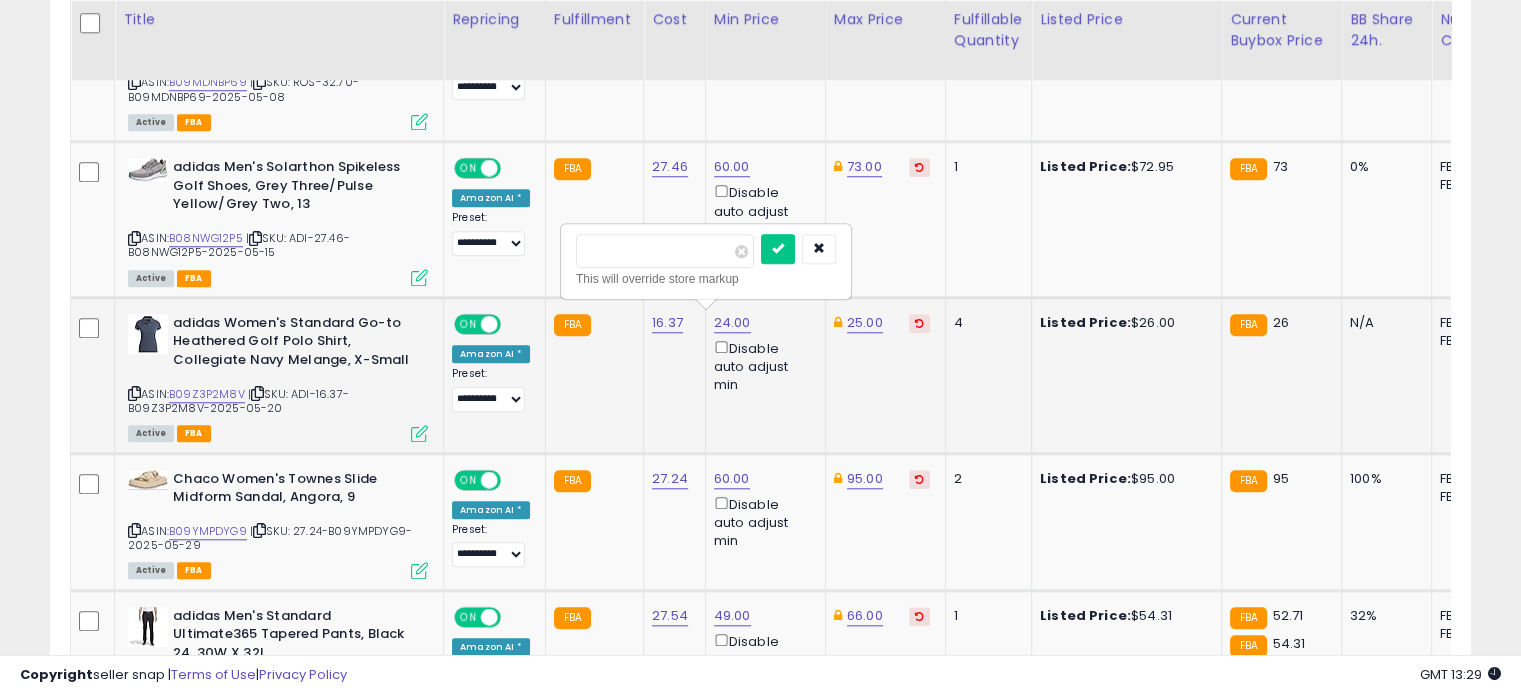 drag, startPoint x: 690, startPoint y: 251, endPoint x: 575, endPoint y: 238, distance: 115.73245 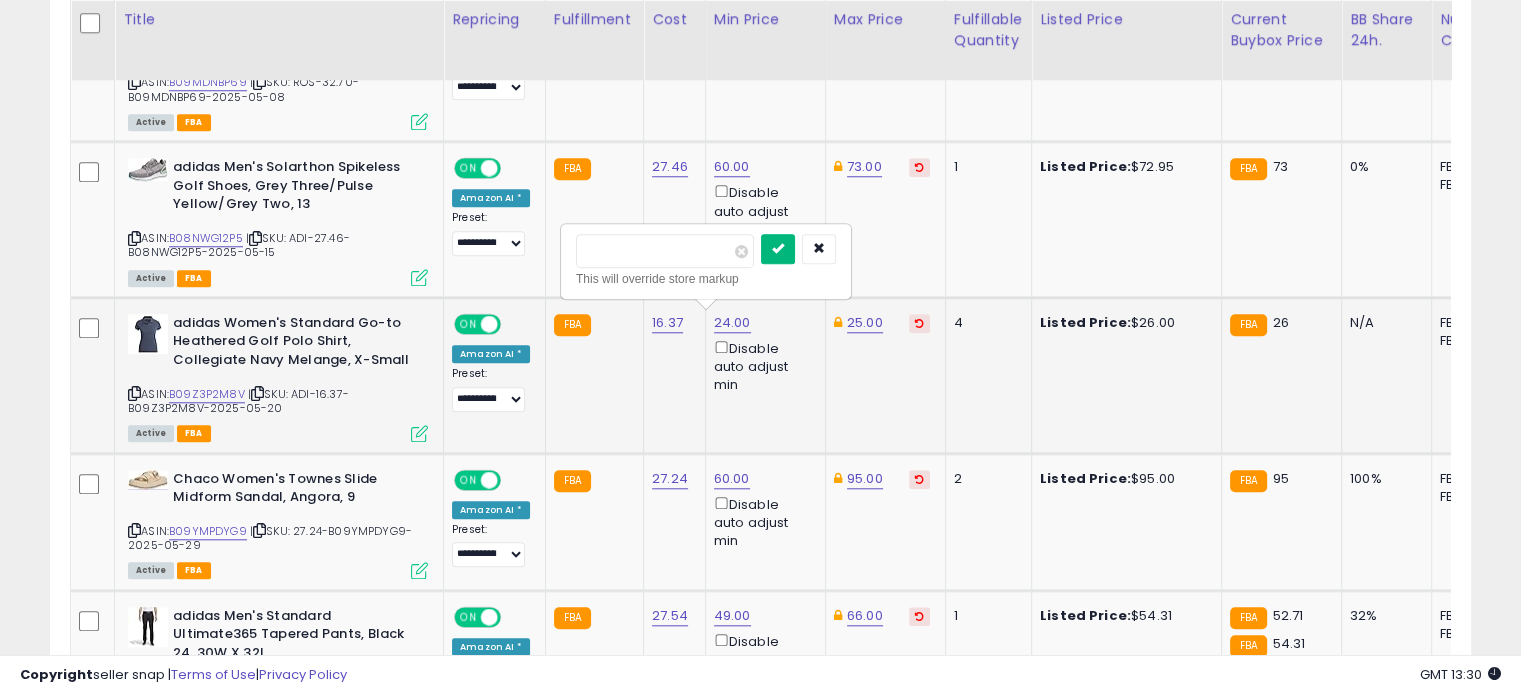 click at bounding box center [778, 249] 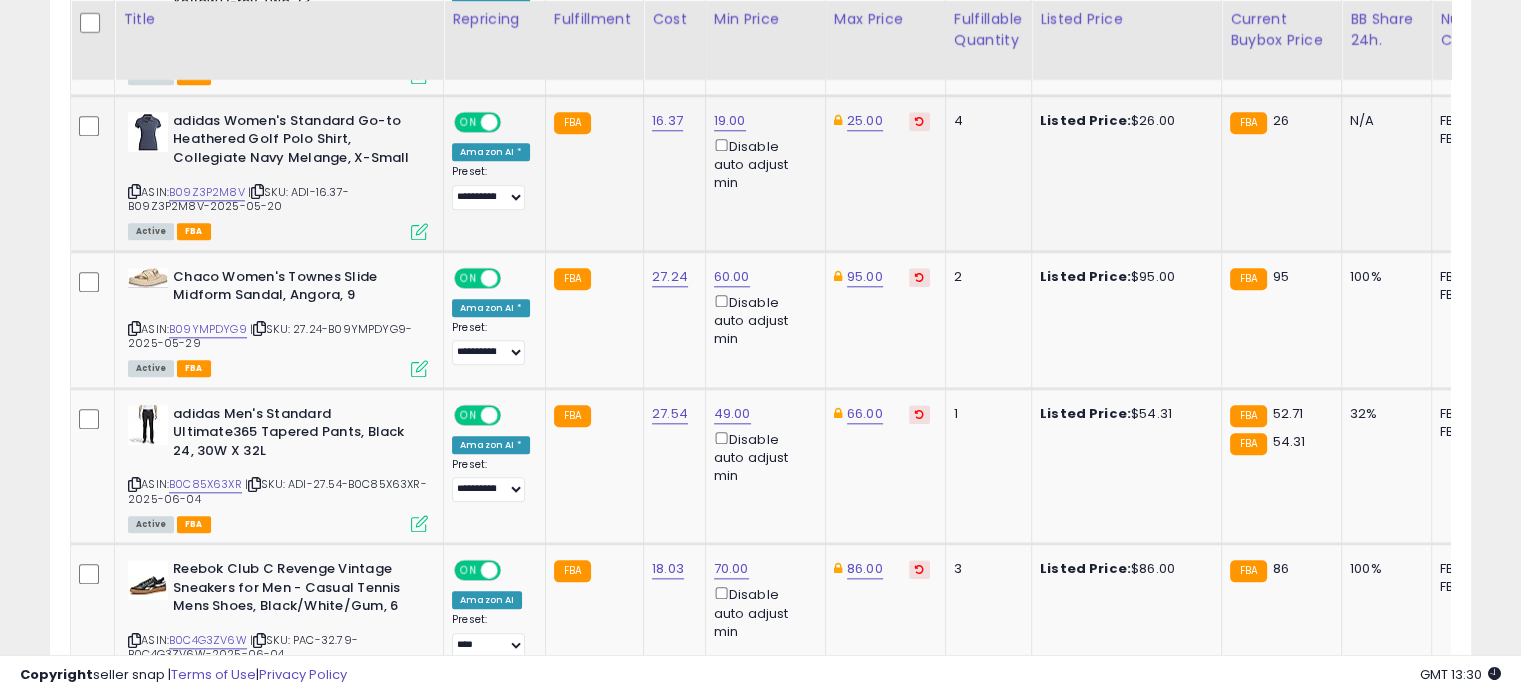 scroll, scrollTop: 2026, scrollLeft: 0, axis: vertical 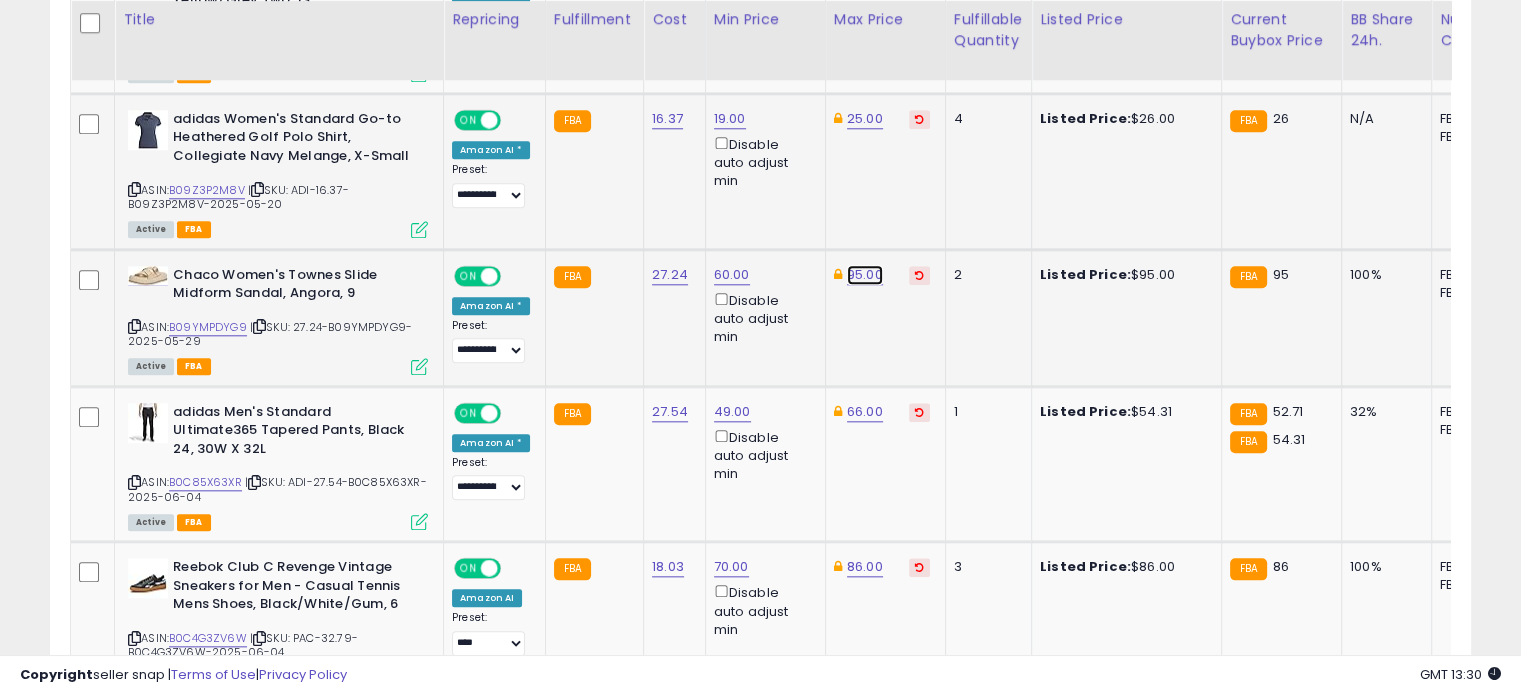 click on "95.00" at bounding box center (865, -952) 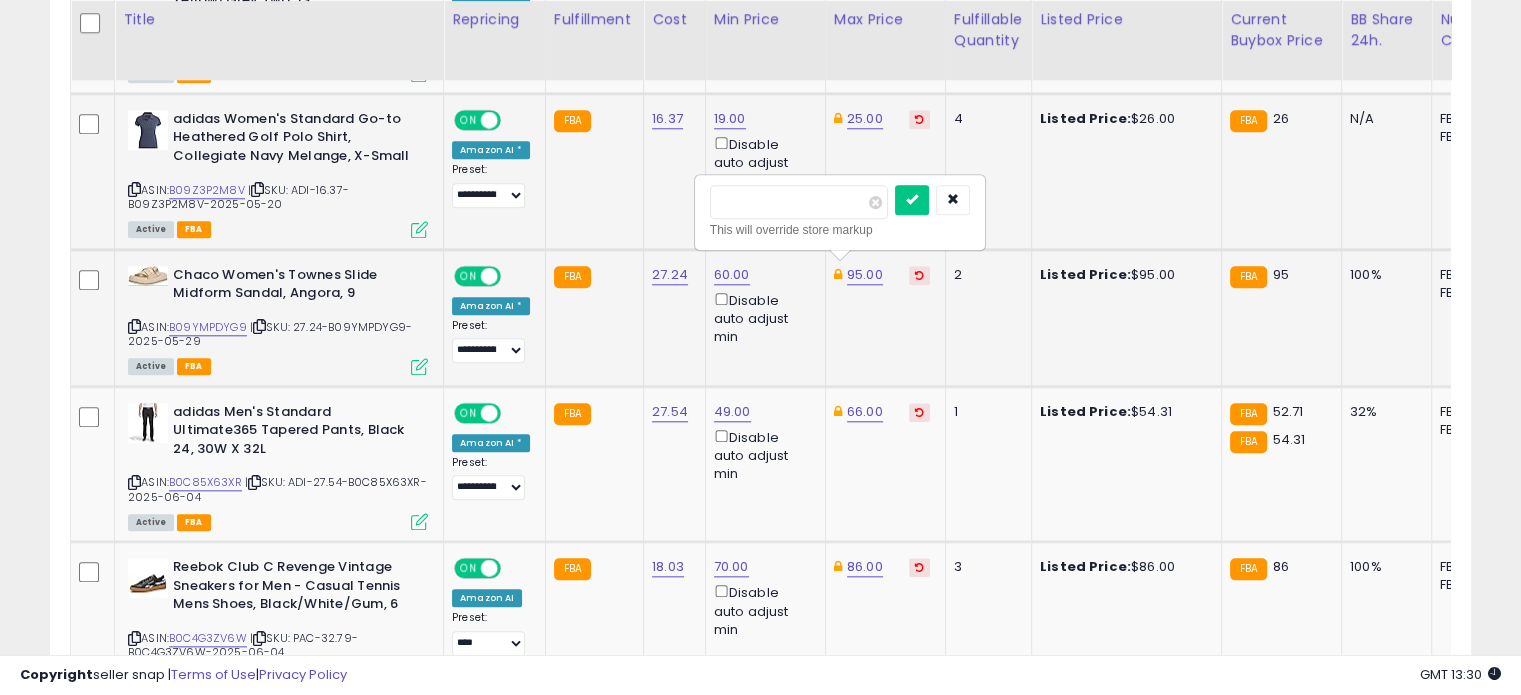 click on "*****" at bounding box center (799, 202) 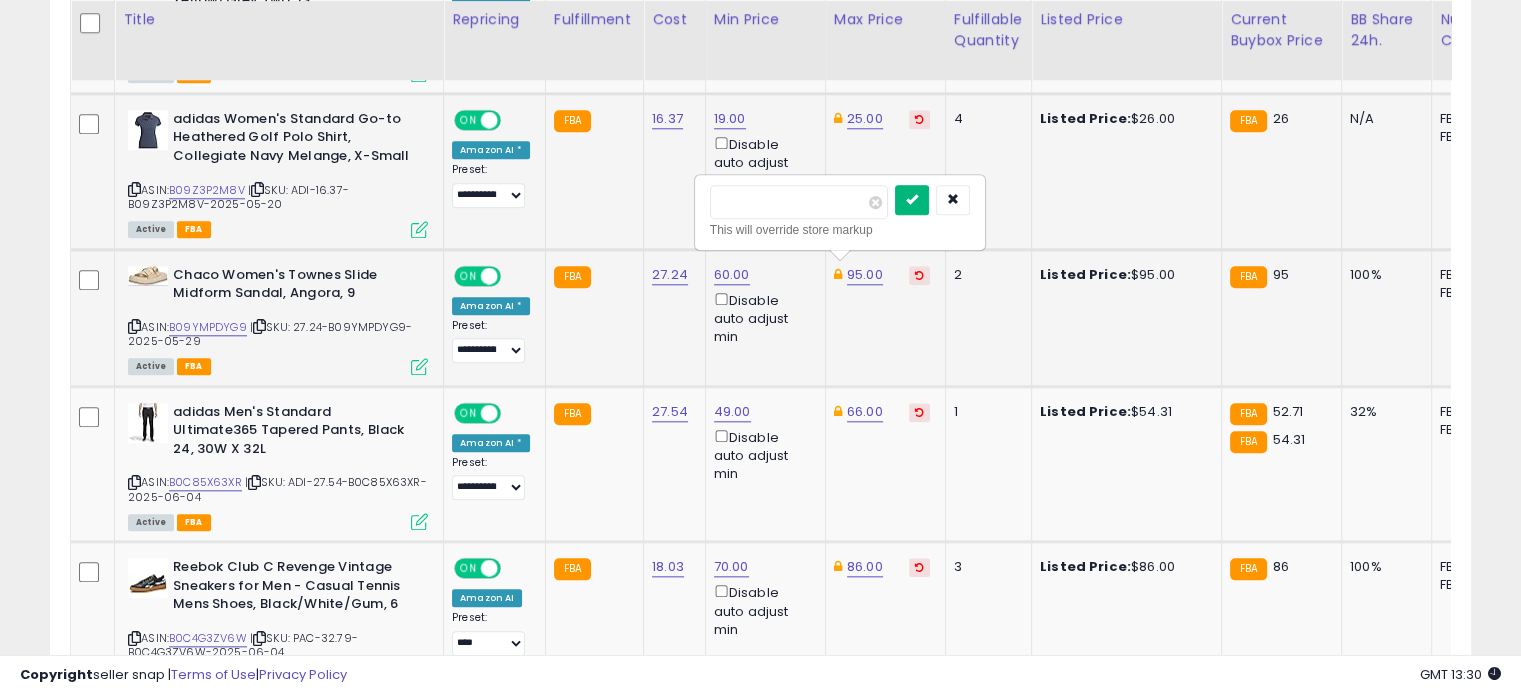 click at bounding box center (912, 199) 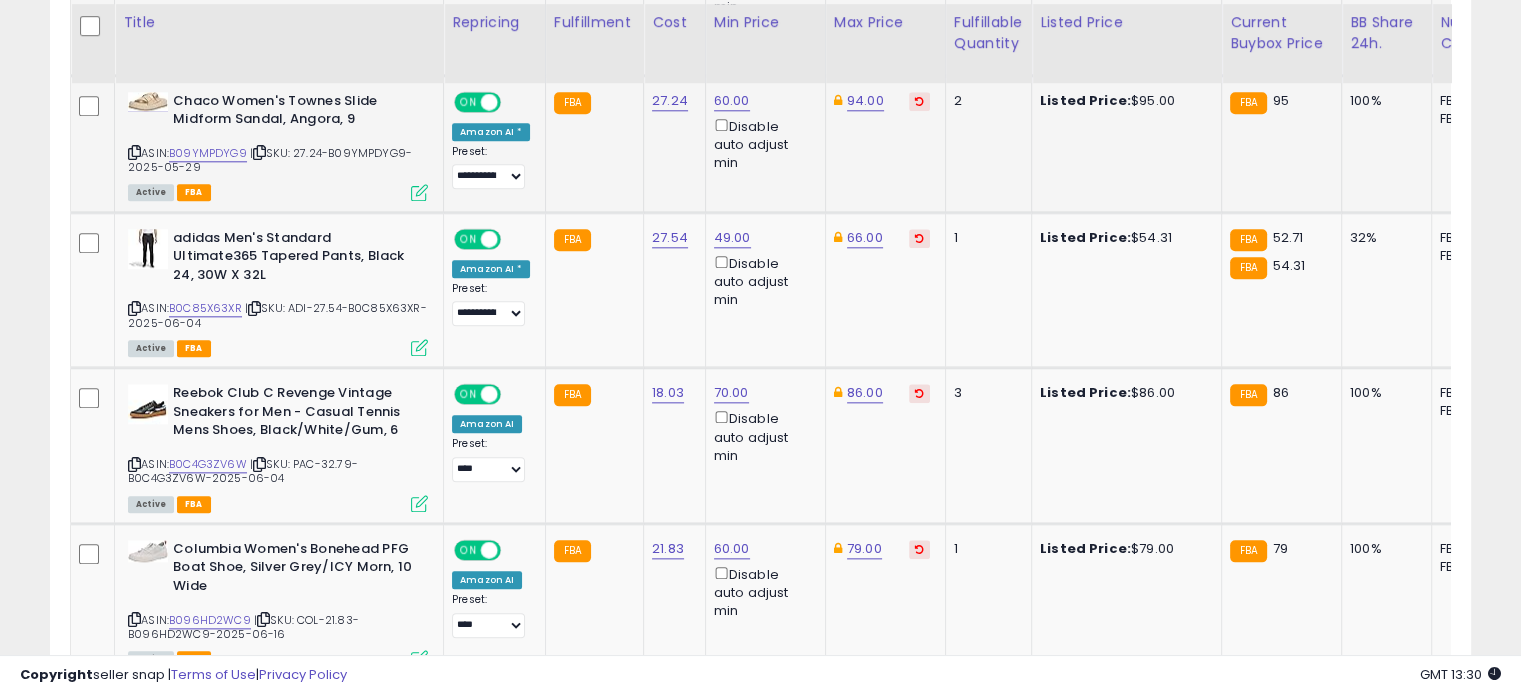 scroll, scrollTop: 2203, scrollLeft: 0, axis: vertical 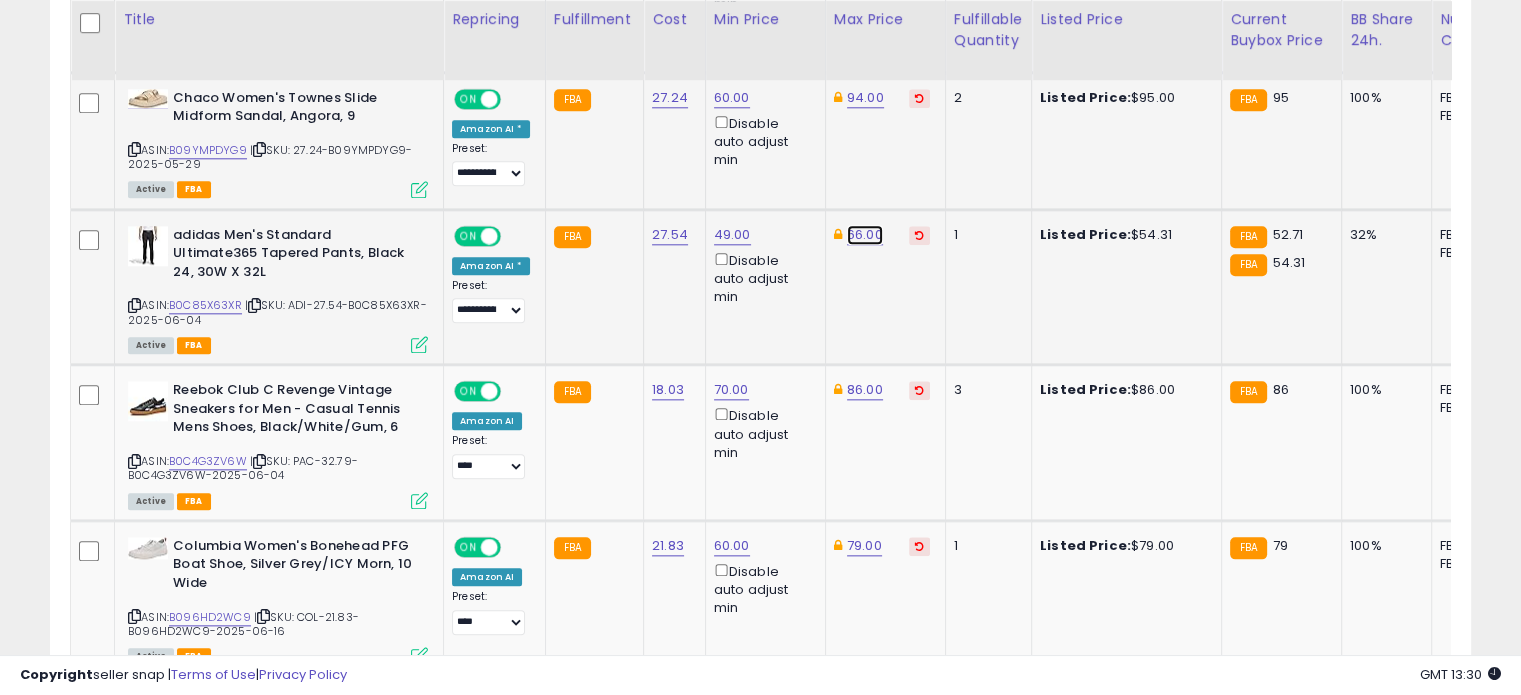 click on "66.00" at bounding box center [865, -1129] 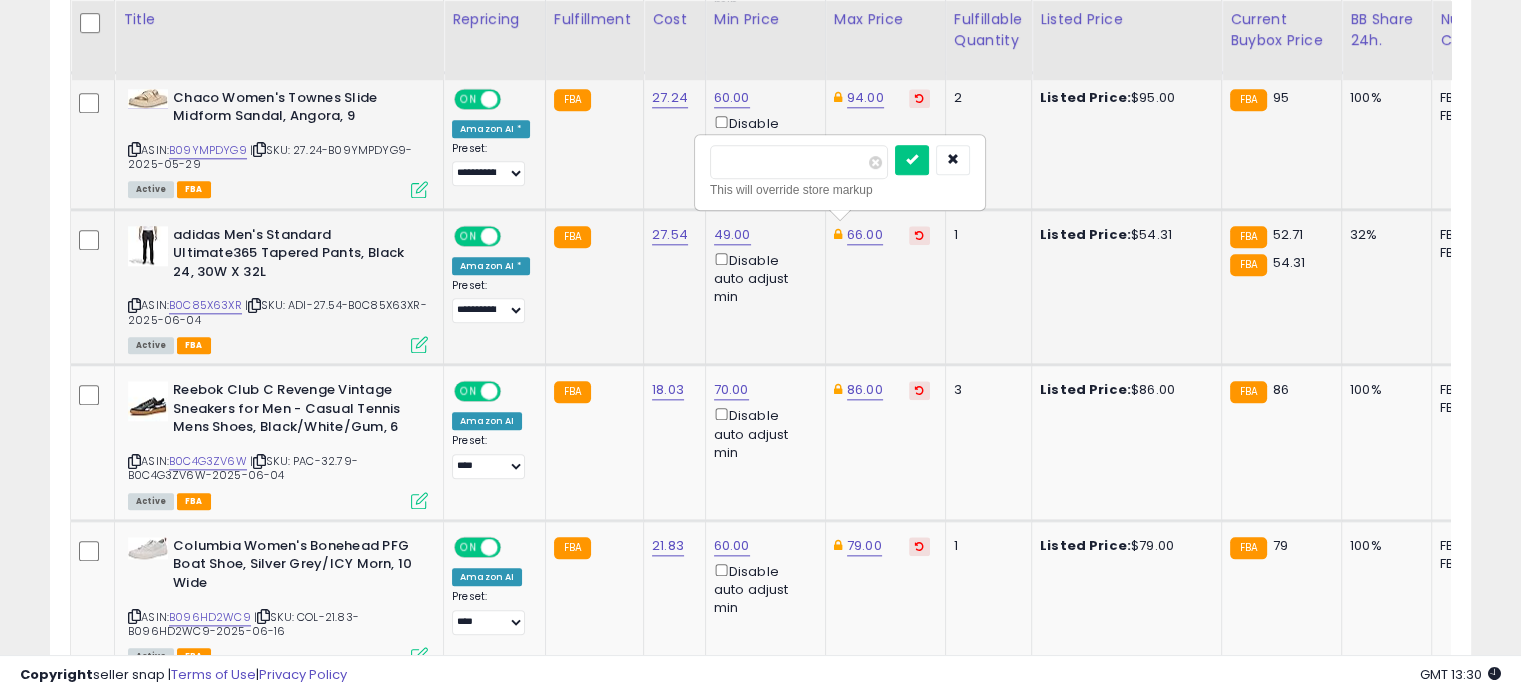 drag, startPoint x: 796, startPoint y: 161, endPoint x: 707, endPoint y: 167, distance: 89.20202 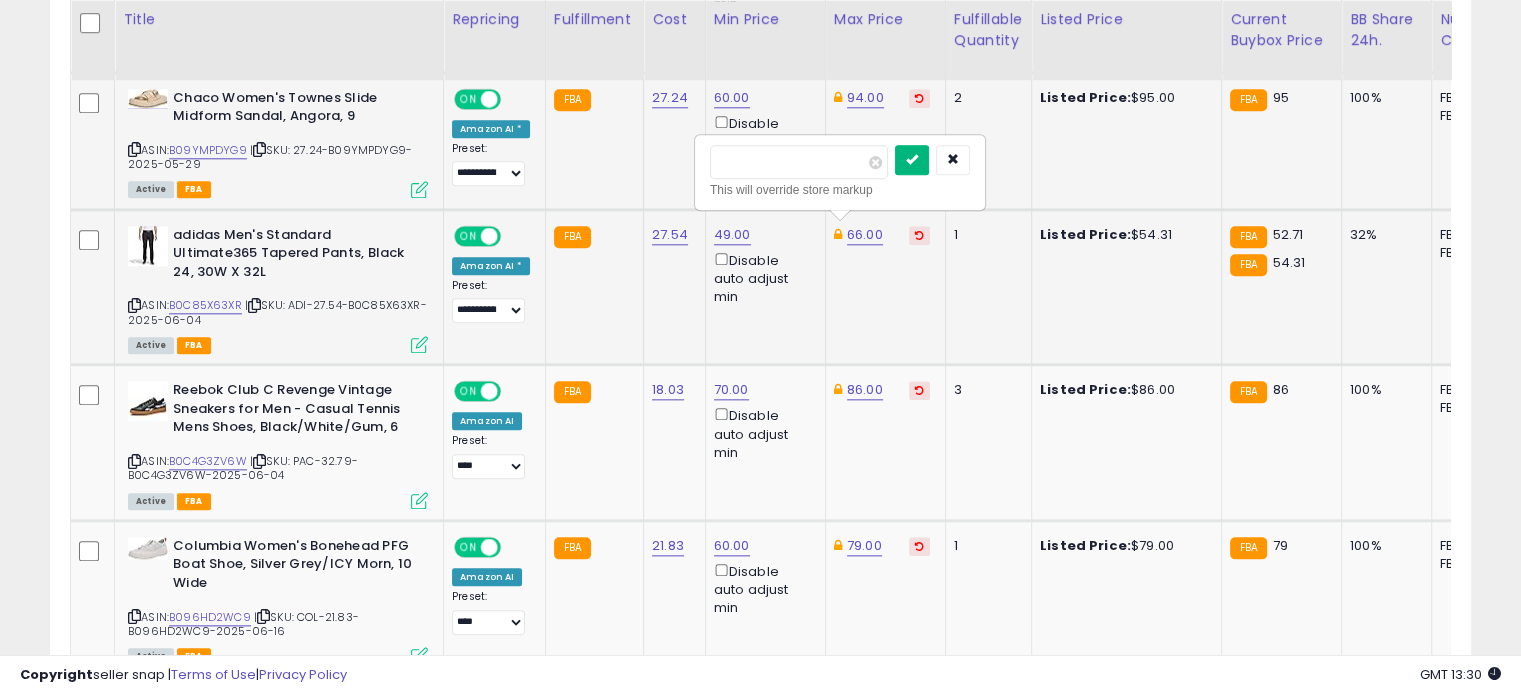 click at bounding box center (912, 159) 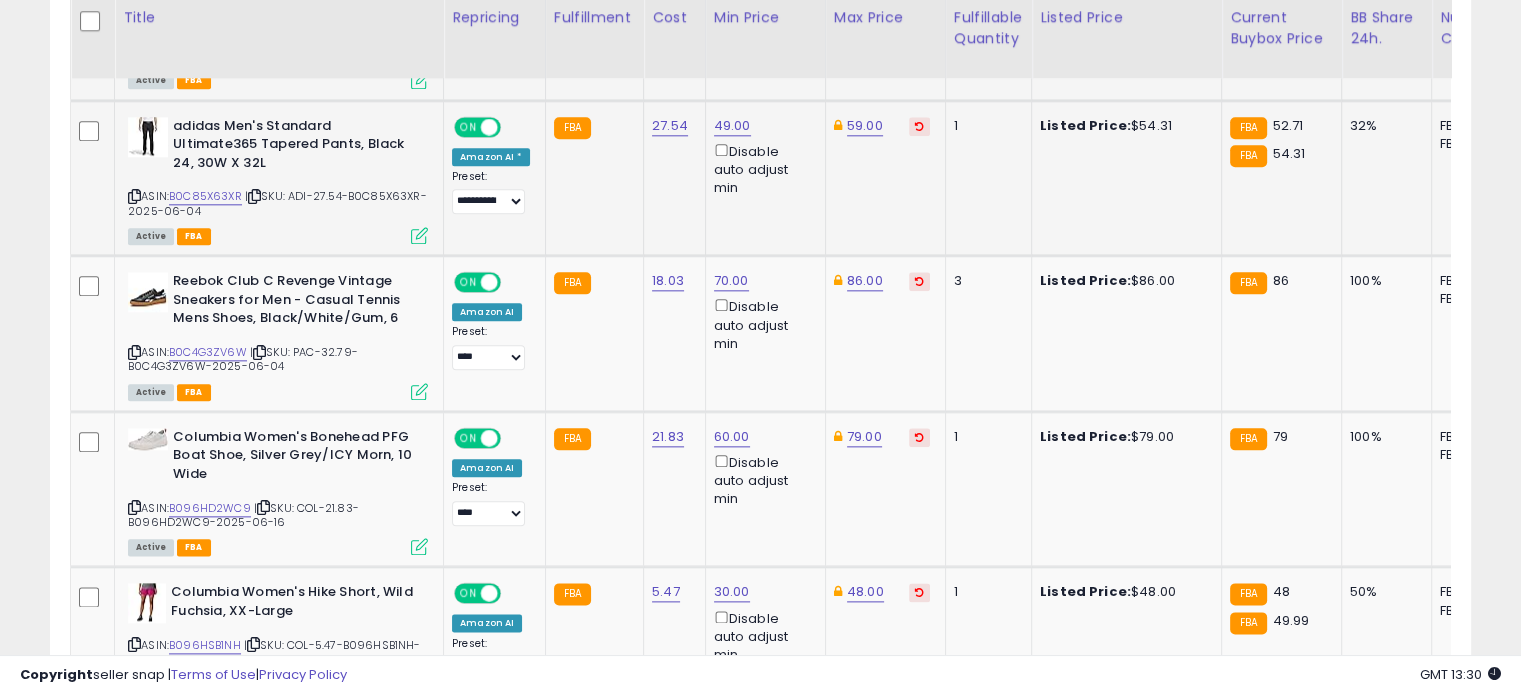 scroll, scrollTop: 2316, scrollLeft: 0, axis: vertical 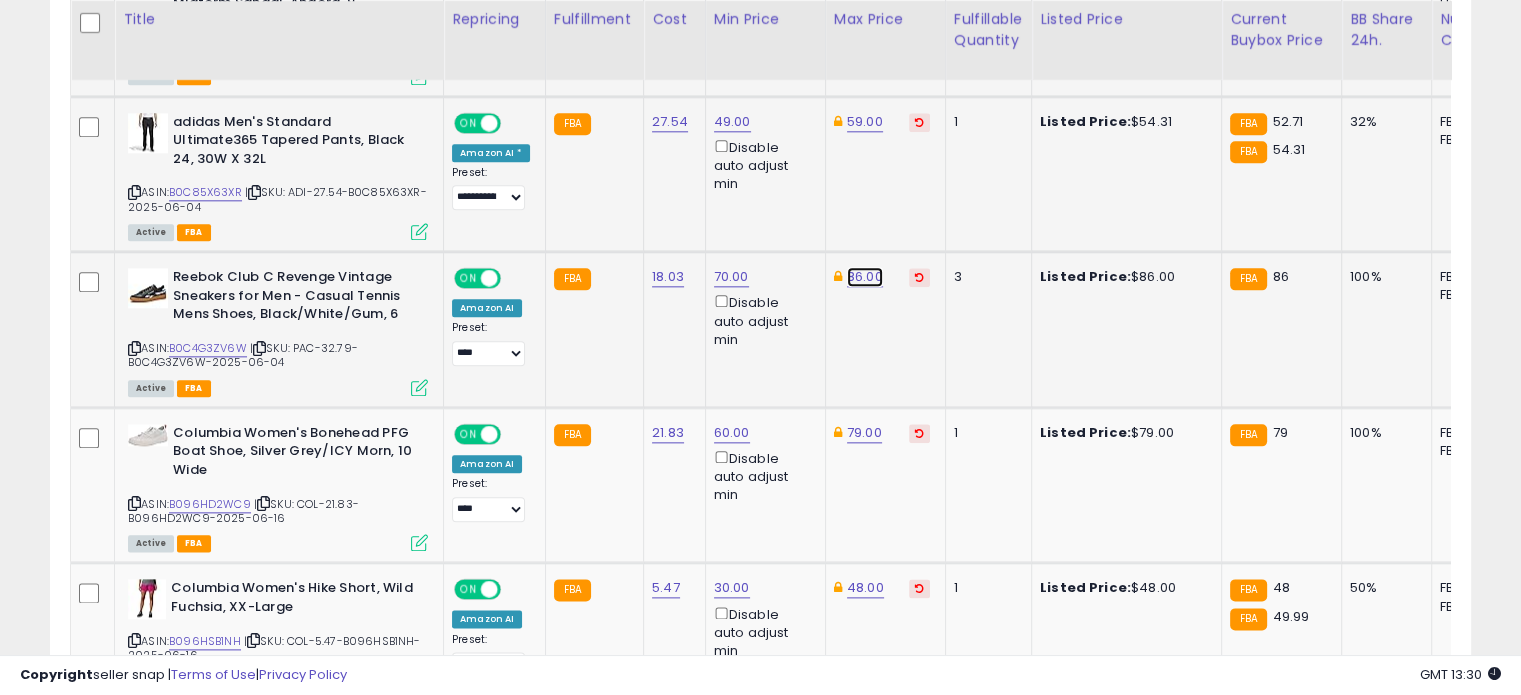 click on "86.00" at bounding box center [865, -1242] 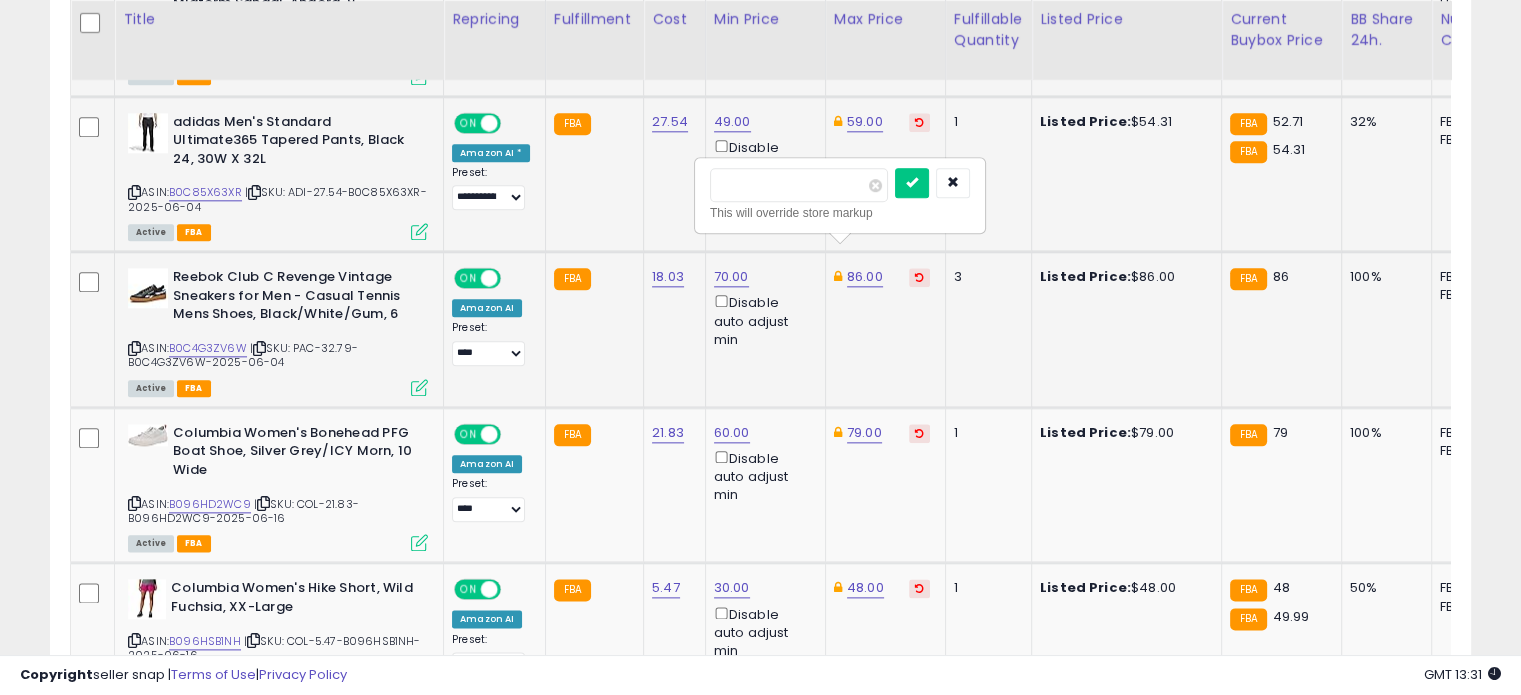 drag, startPoint x: 789, startPoint y: 190, endPoint x: 711, endPoint y: 193, distance: 78.05767 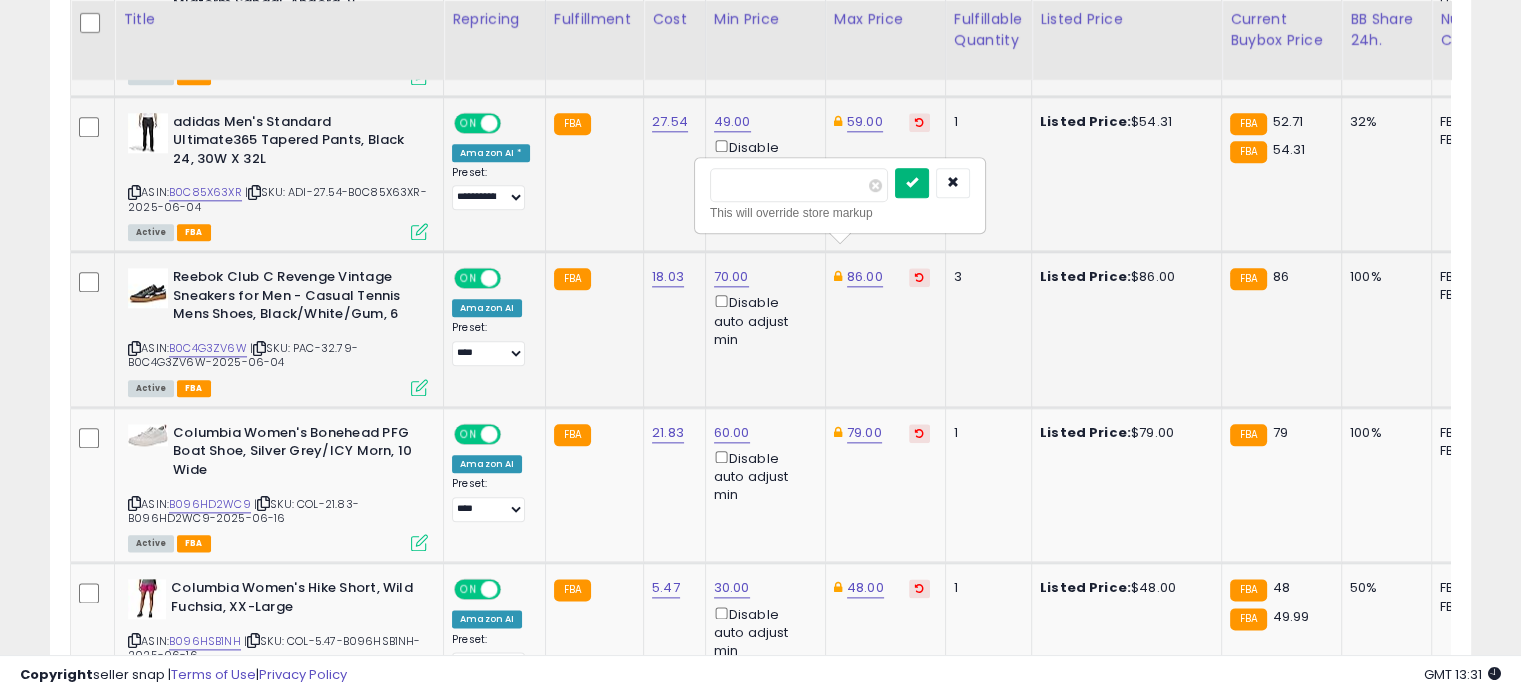 click at bounding box center (912, 183) 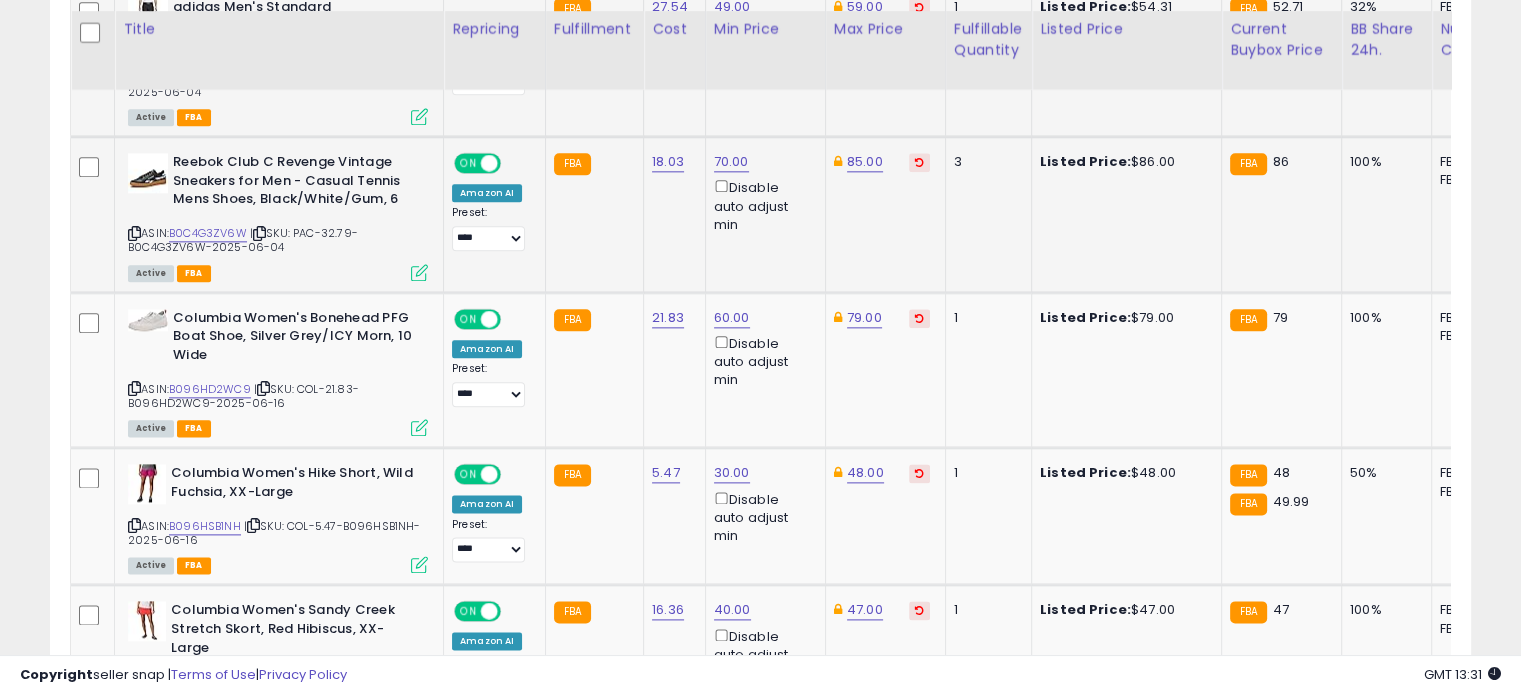 scroll, scrollTop: 2448, scrollLeft: 0, axis: vertical 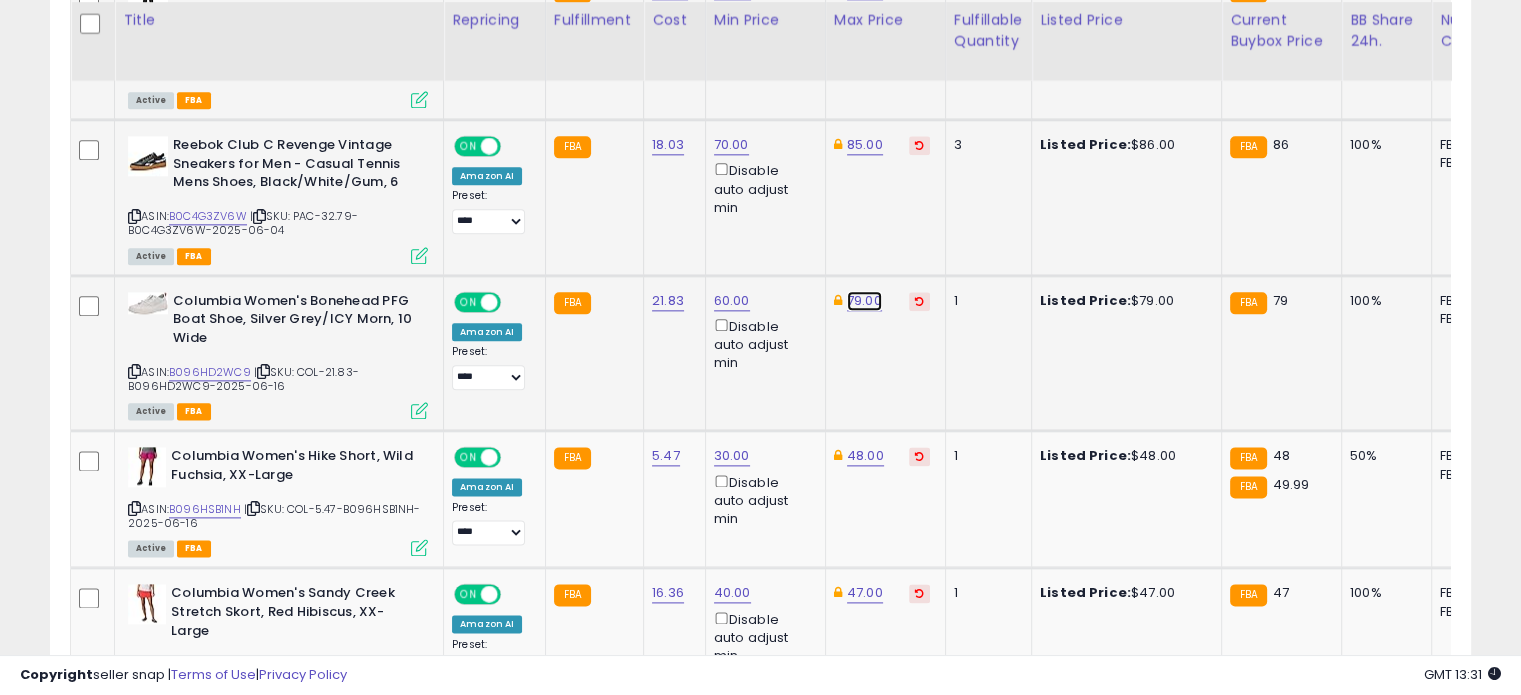click on "79.00" at bounding box center [865, -1374] 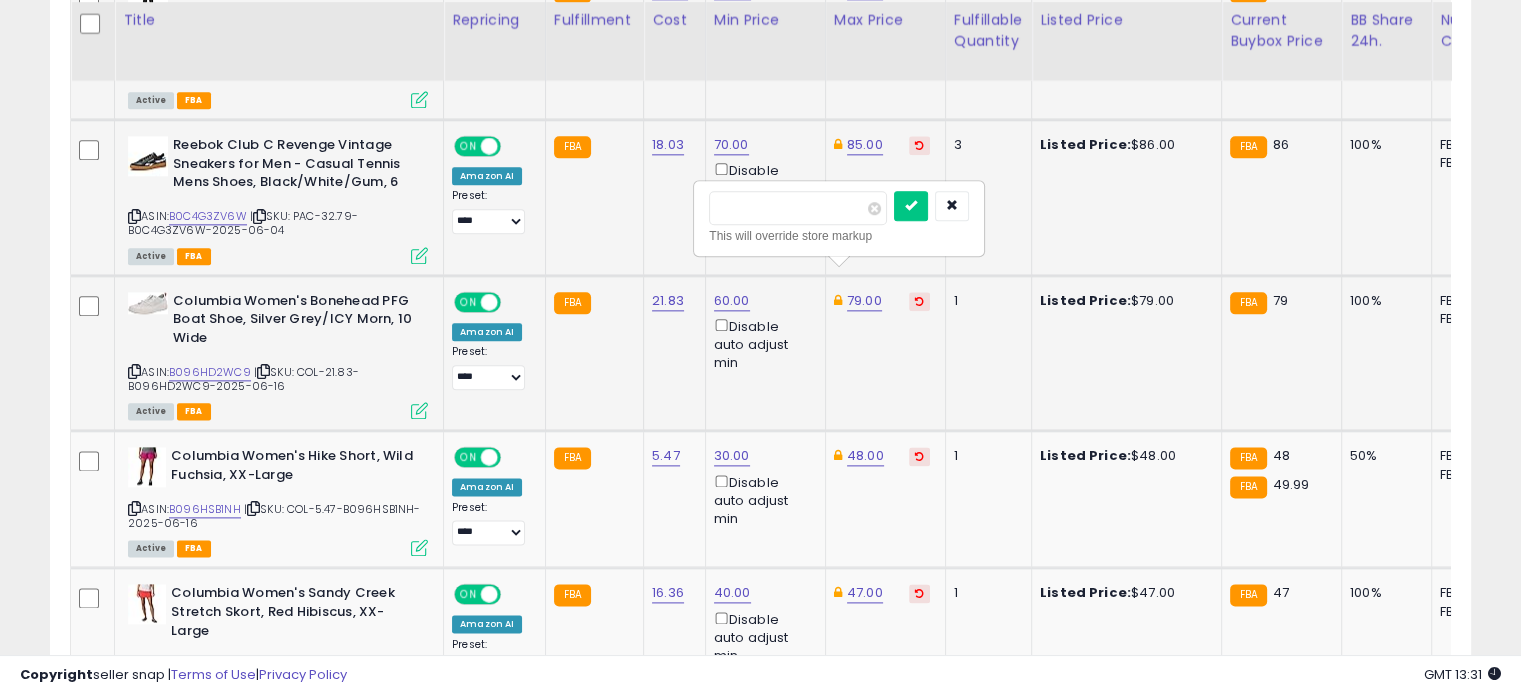 drag, startPoint x: 792, startPoint y: 215, endPoint x: 718, endPoint y: 212, distance: 74.06078 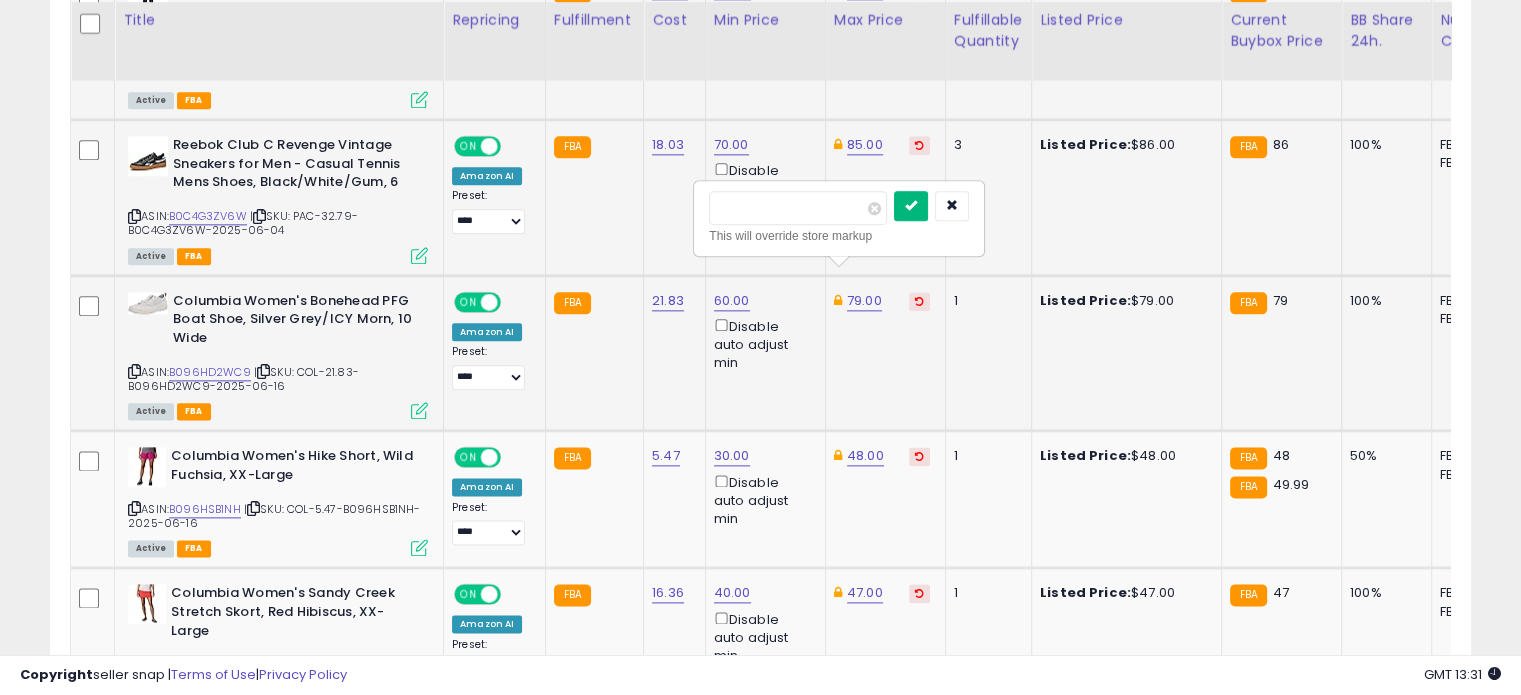click at bounding box center (911, 205) 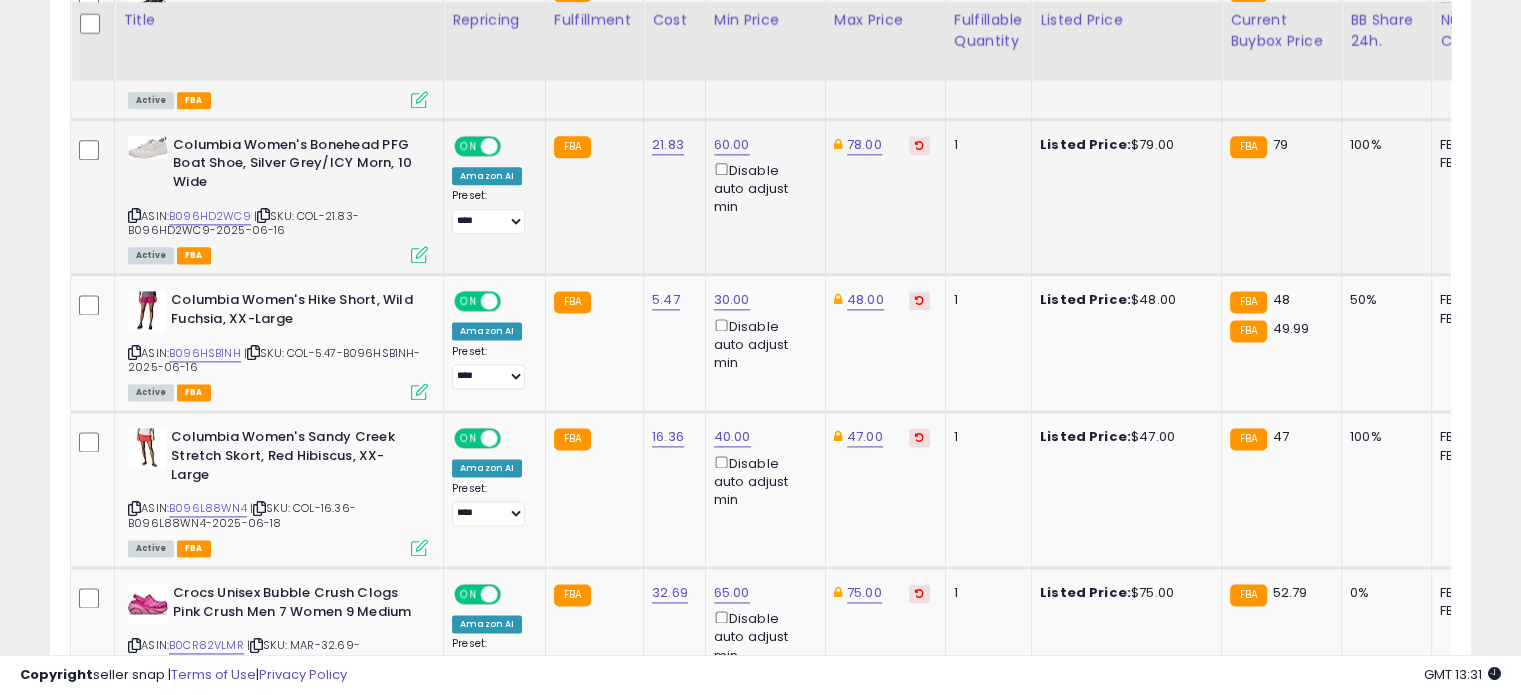 scroll, scrollTop: 2604, scrollLeft: 0, axis: vertical 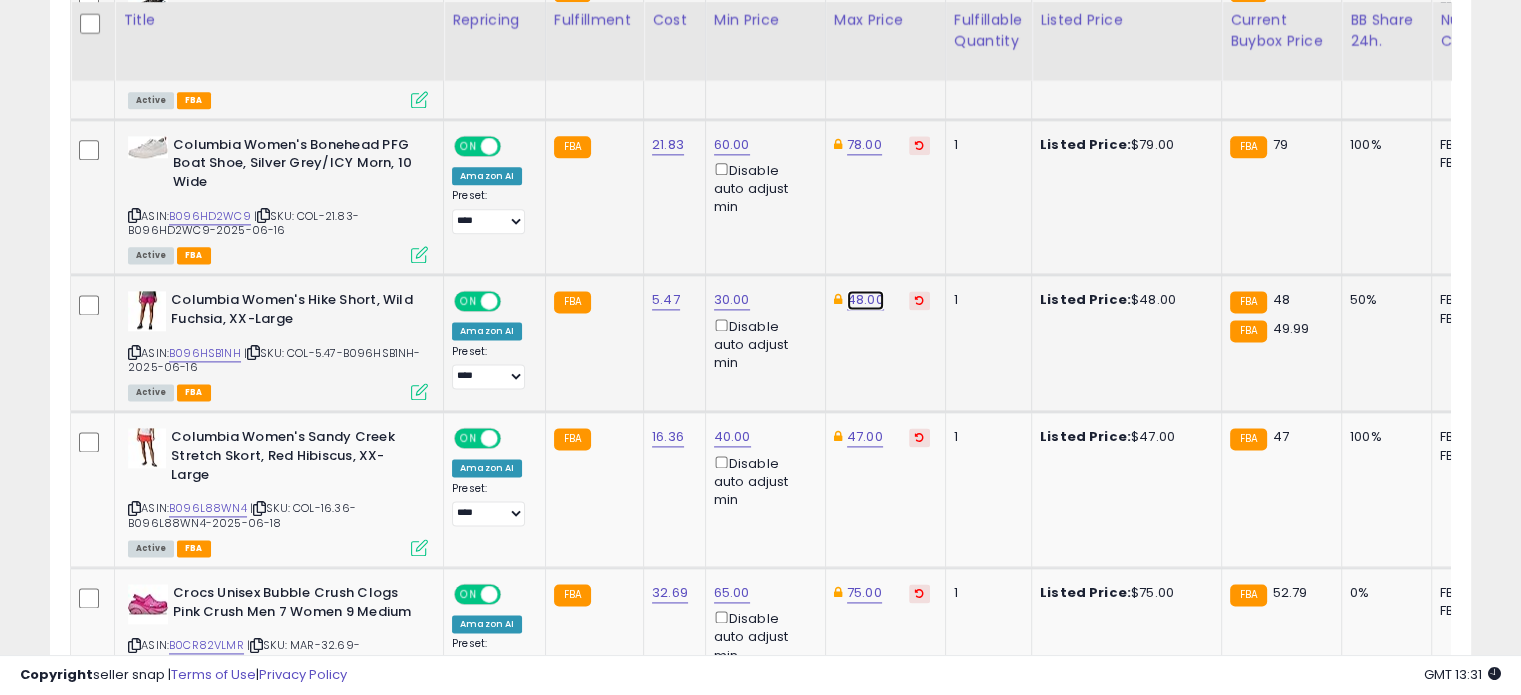 click on "48.00" at bounding box center (865, -1530) 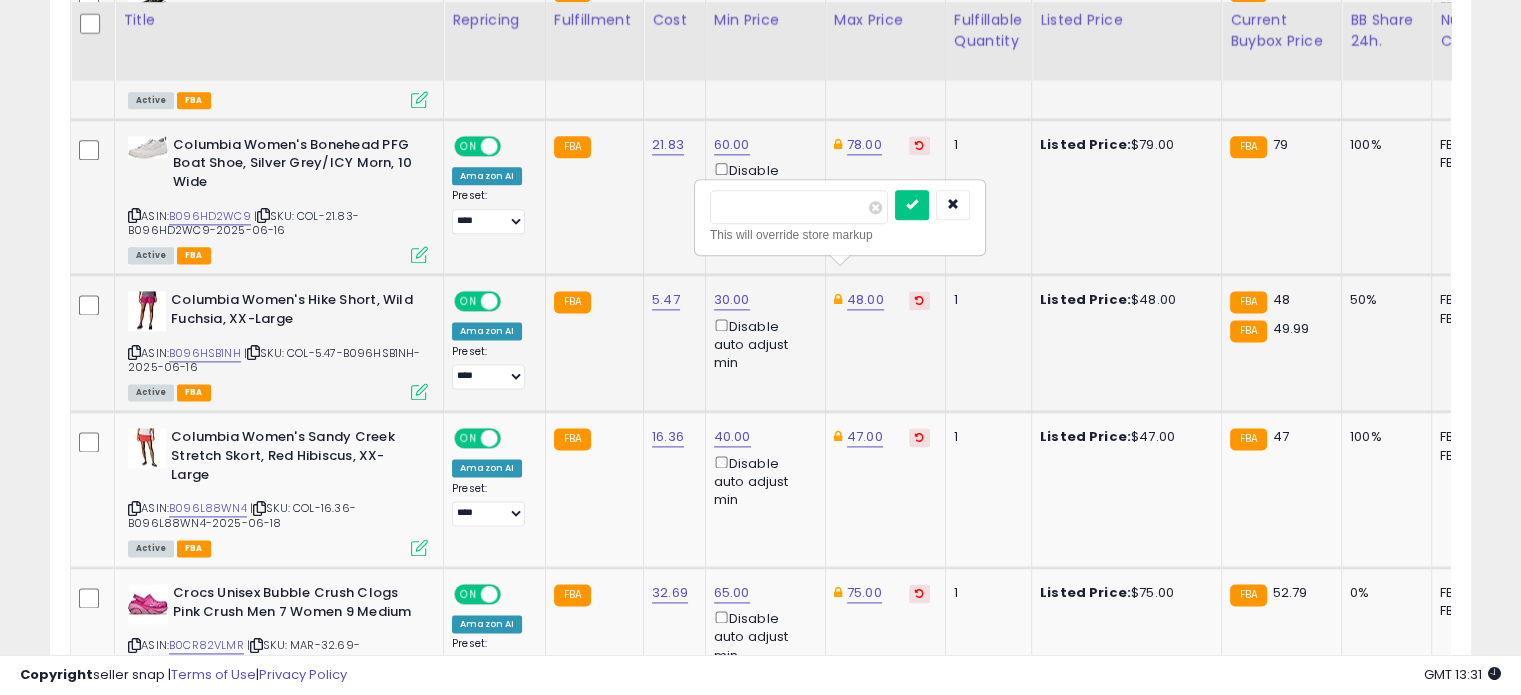 drag, startPoint x: 776, startPoint y: 203, endPoint x: 715, endPoint y: 204, distance: 61.008198 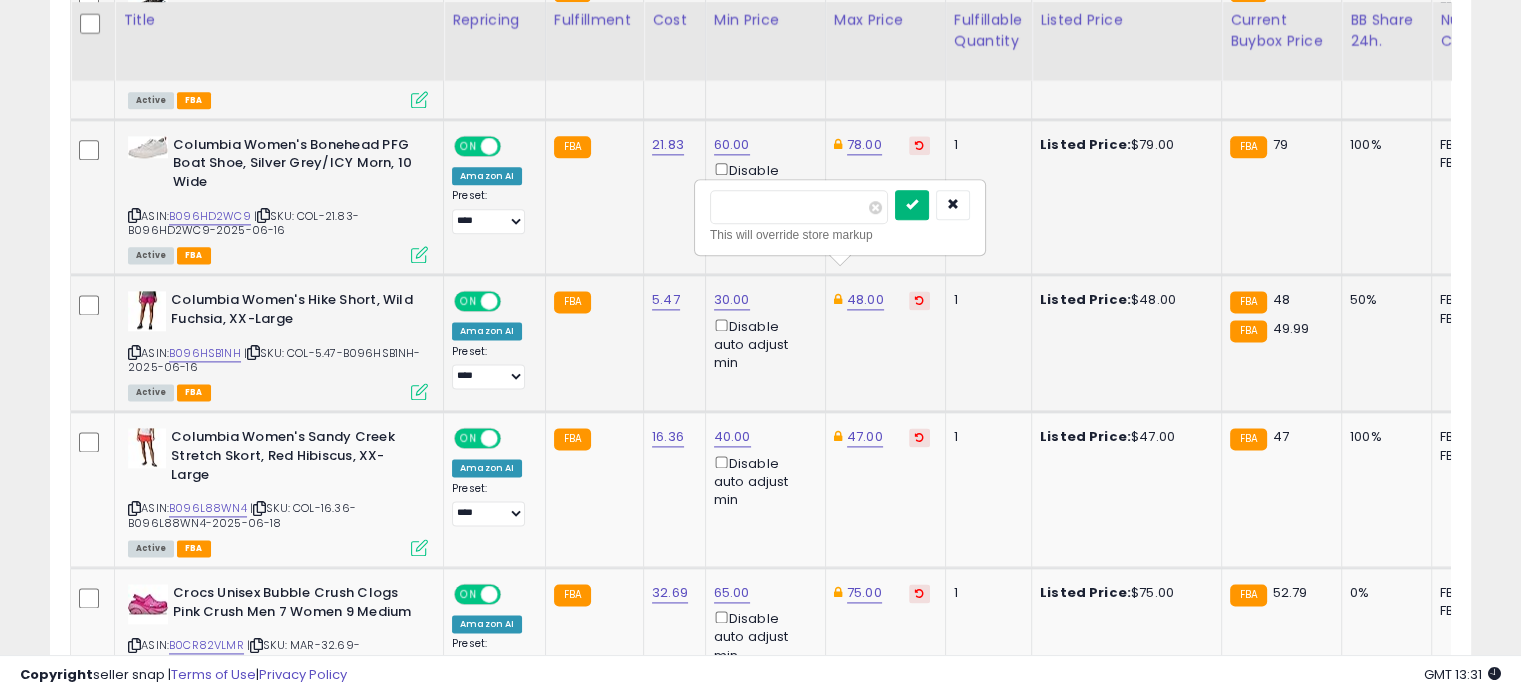 click at bounding box center [912, 204] 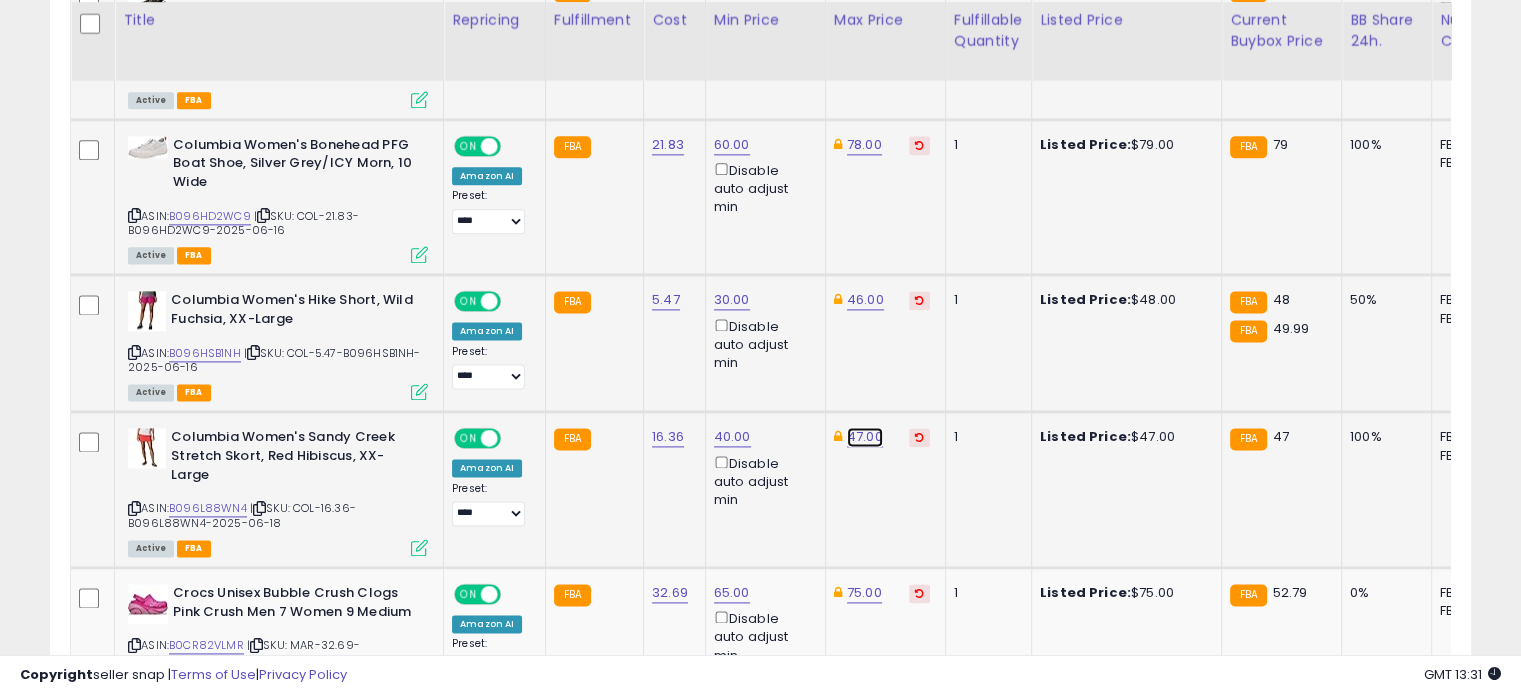 click on "47.00" at bounding box center (865, -1530) 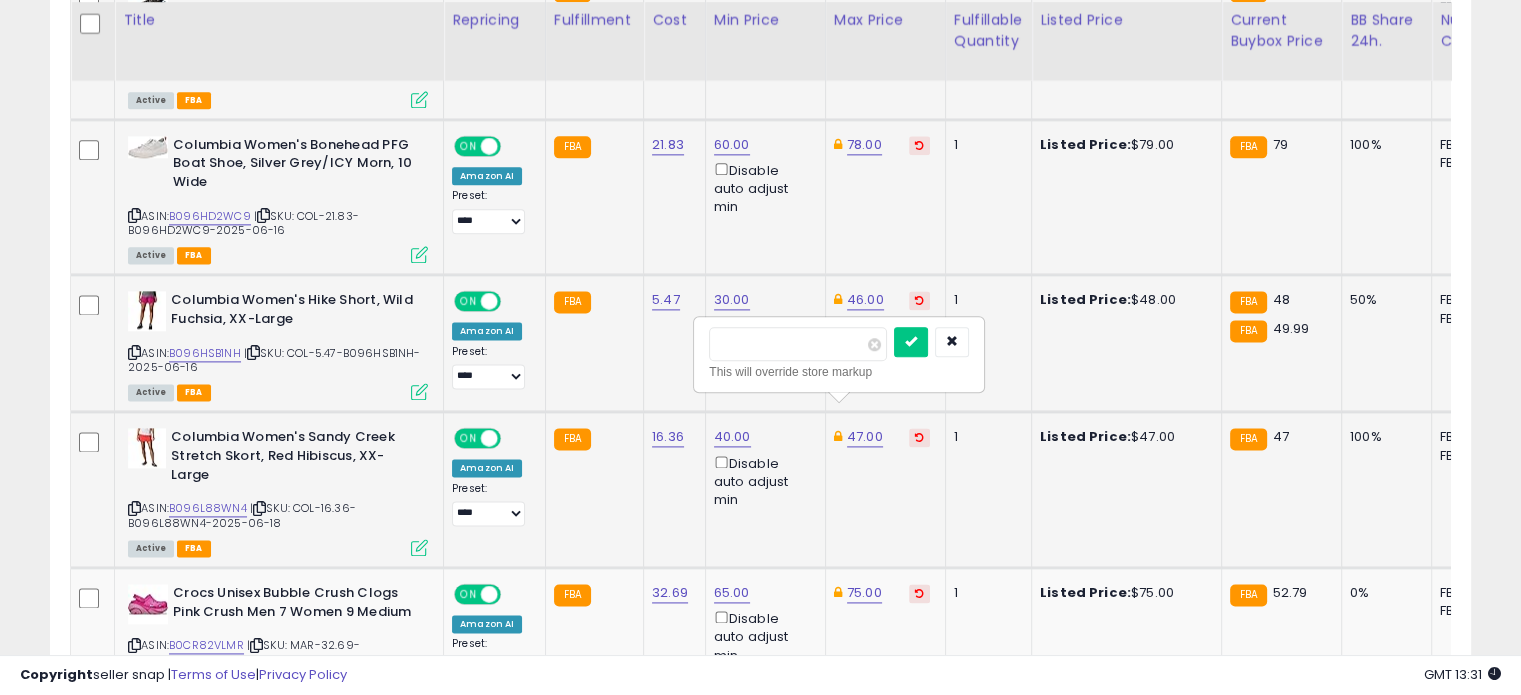 drag, startPoint x: 781, startPoint y: 349, endPoint x: 705, endPoint y: 348, distance: 76.00658 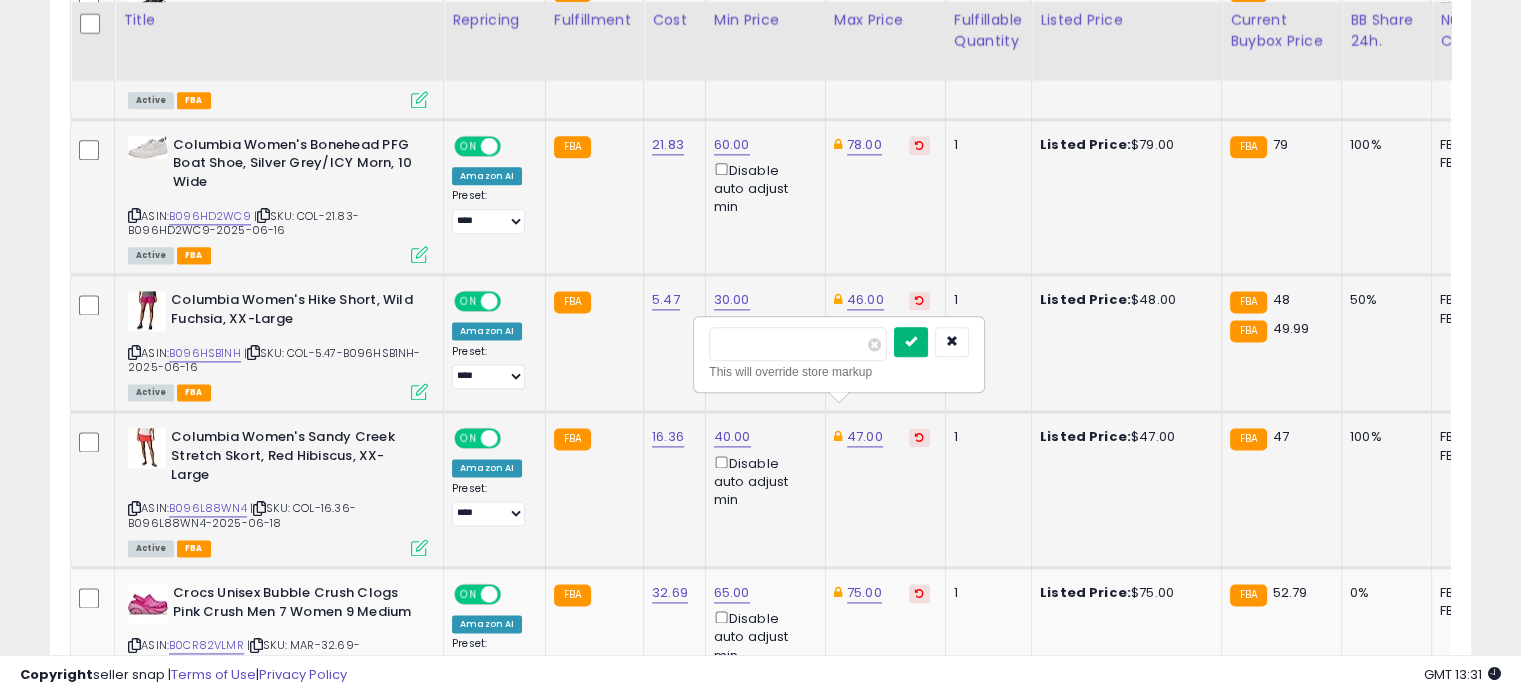 click at bounding box center (911, 341) 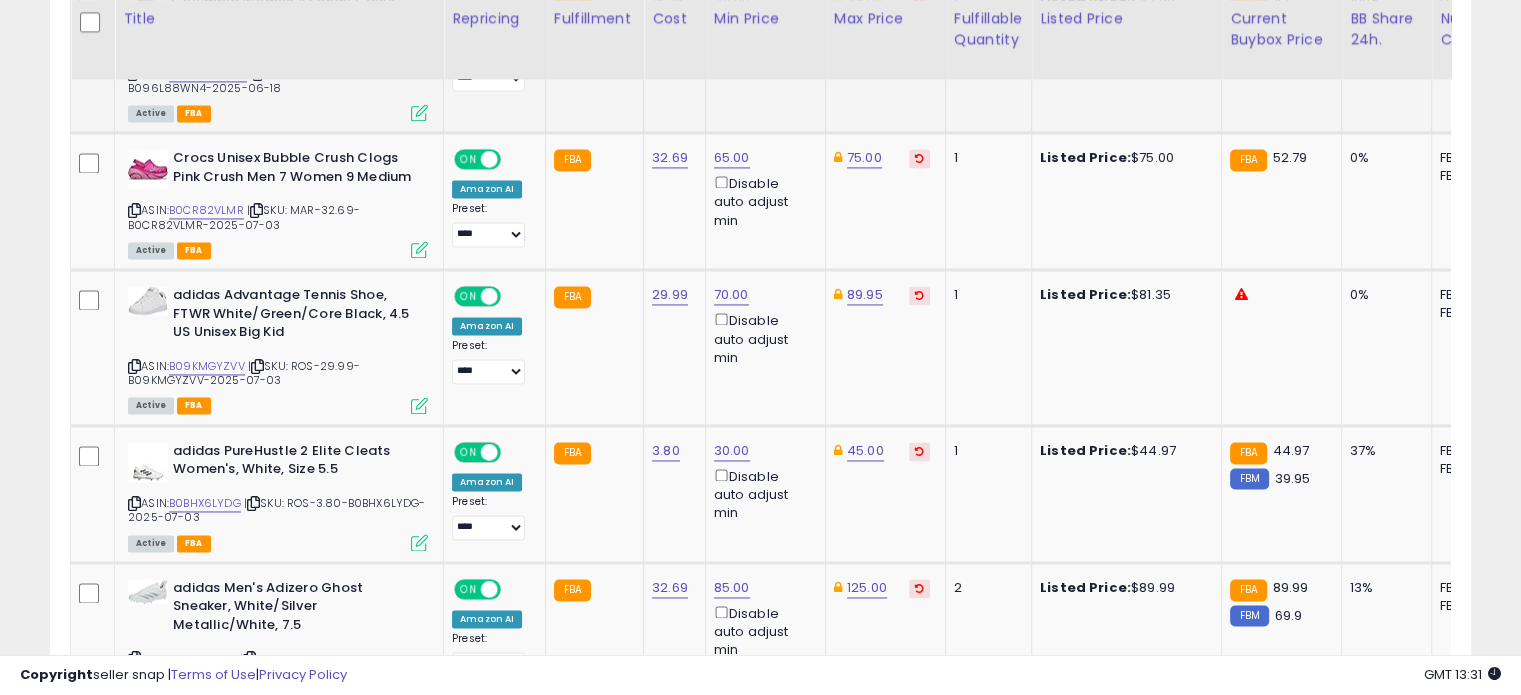 scroll, scrollTop: 3036, scrollLeft: 0, axis: vertical 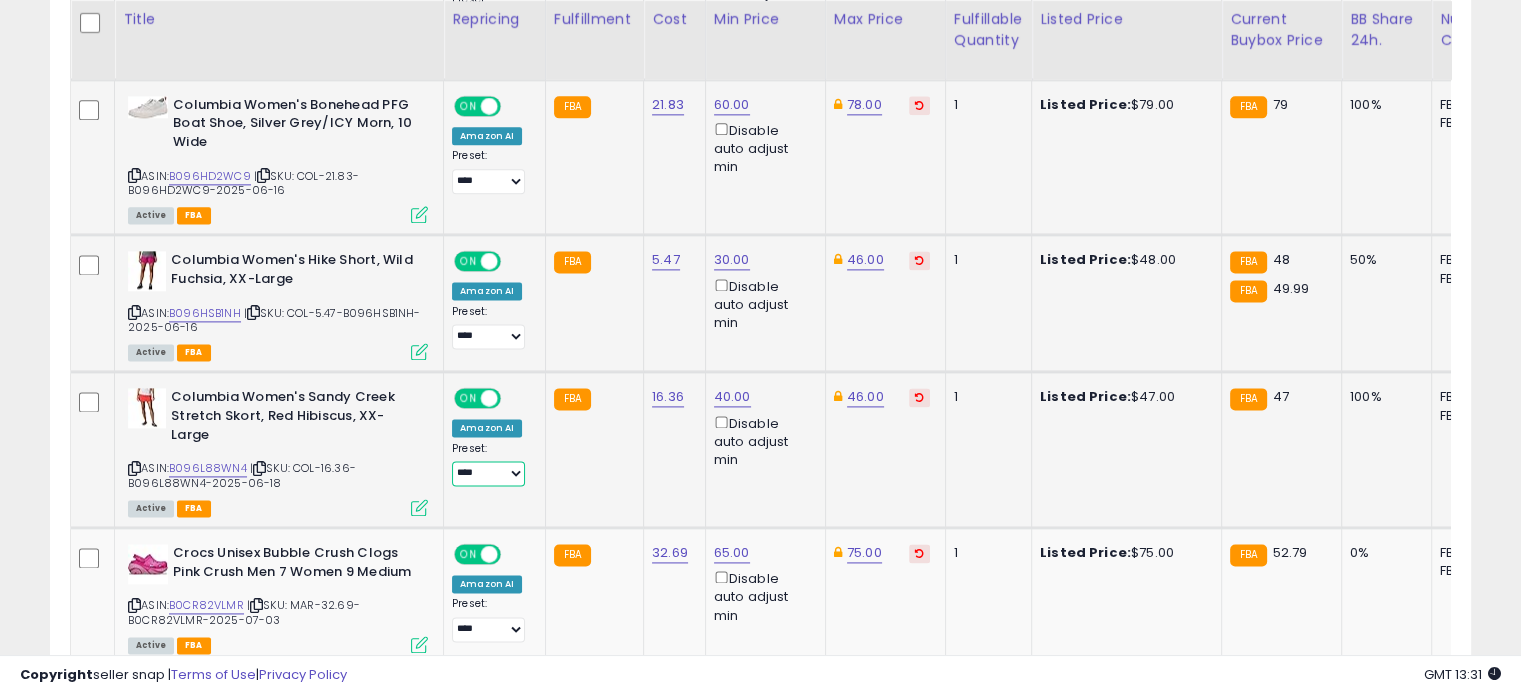 click on "**********" at bounding box center [488, 473] 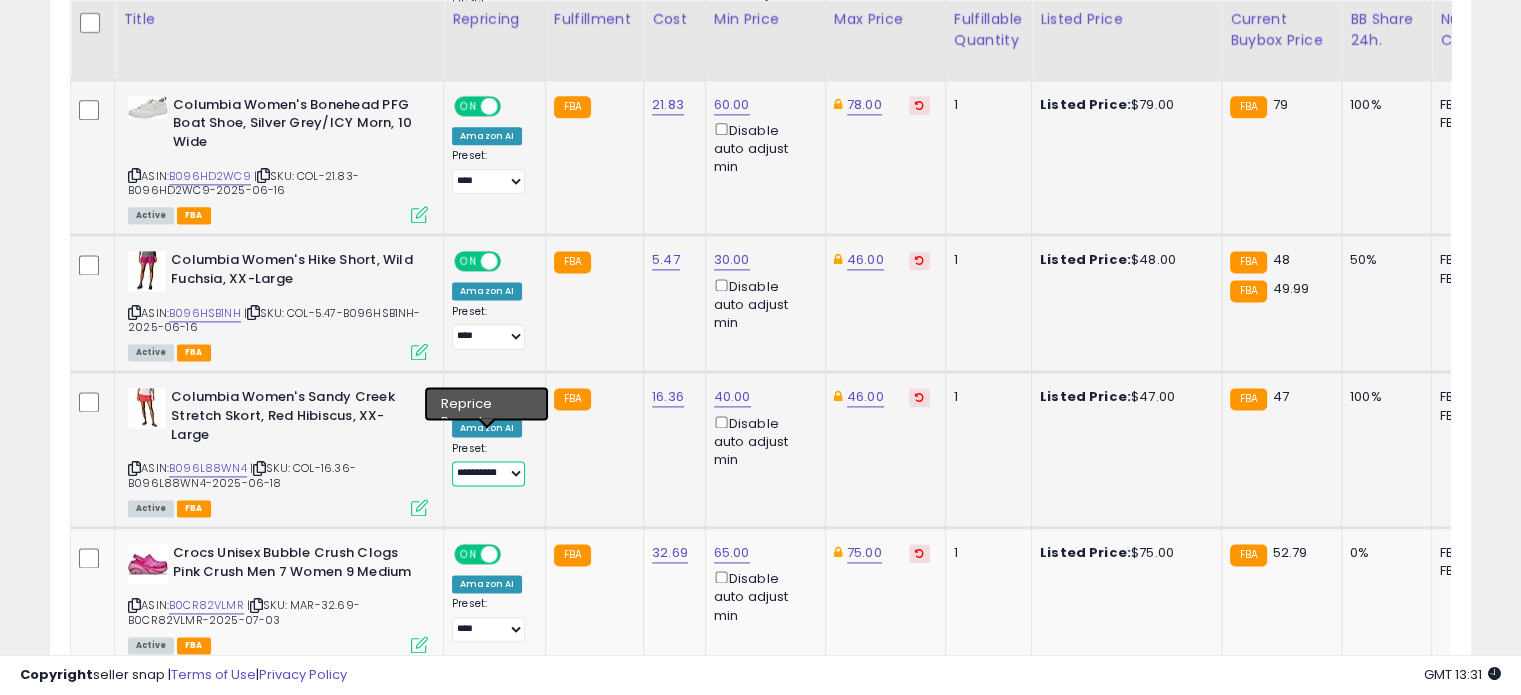 click on "**********" at bounding box center [488, 473] 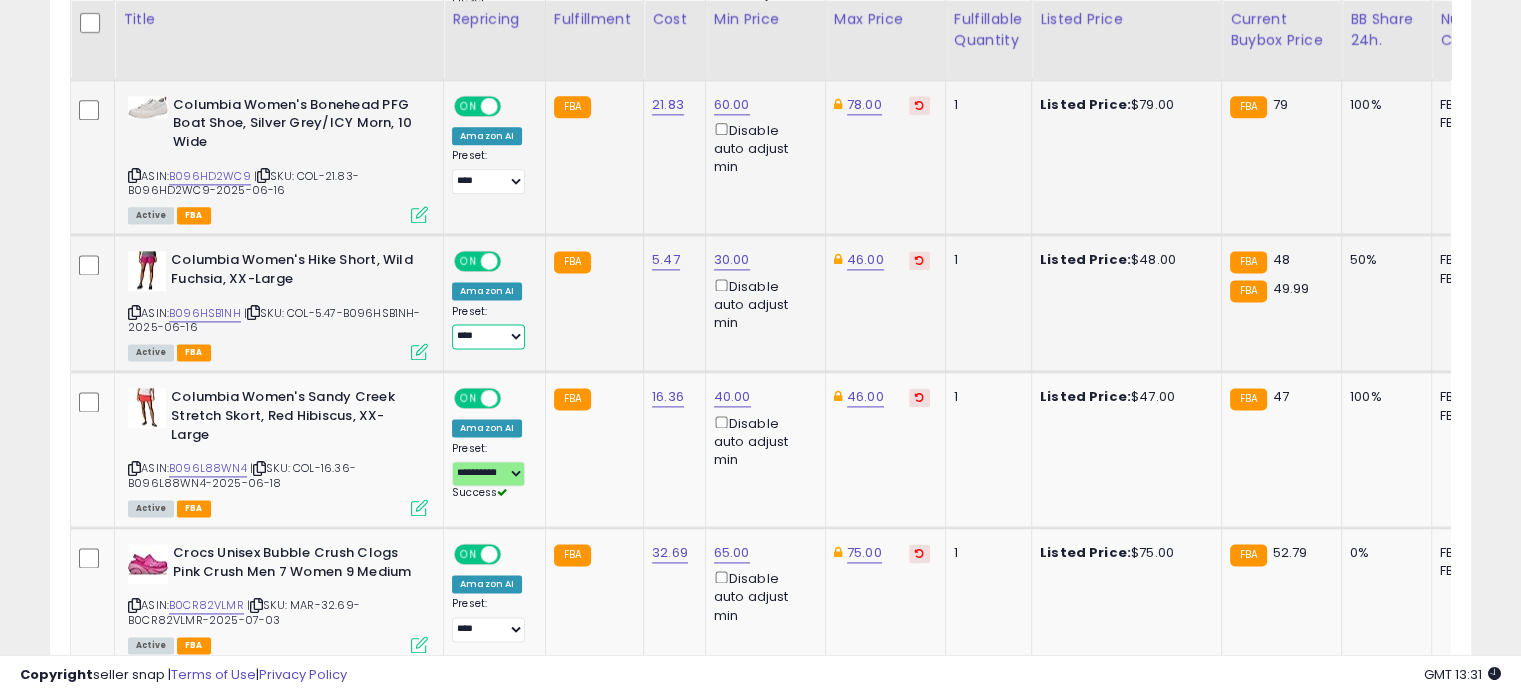 click on "**********" at bounding box center (488, 336) 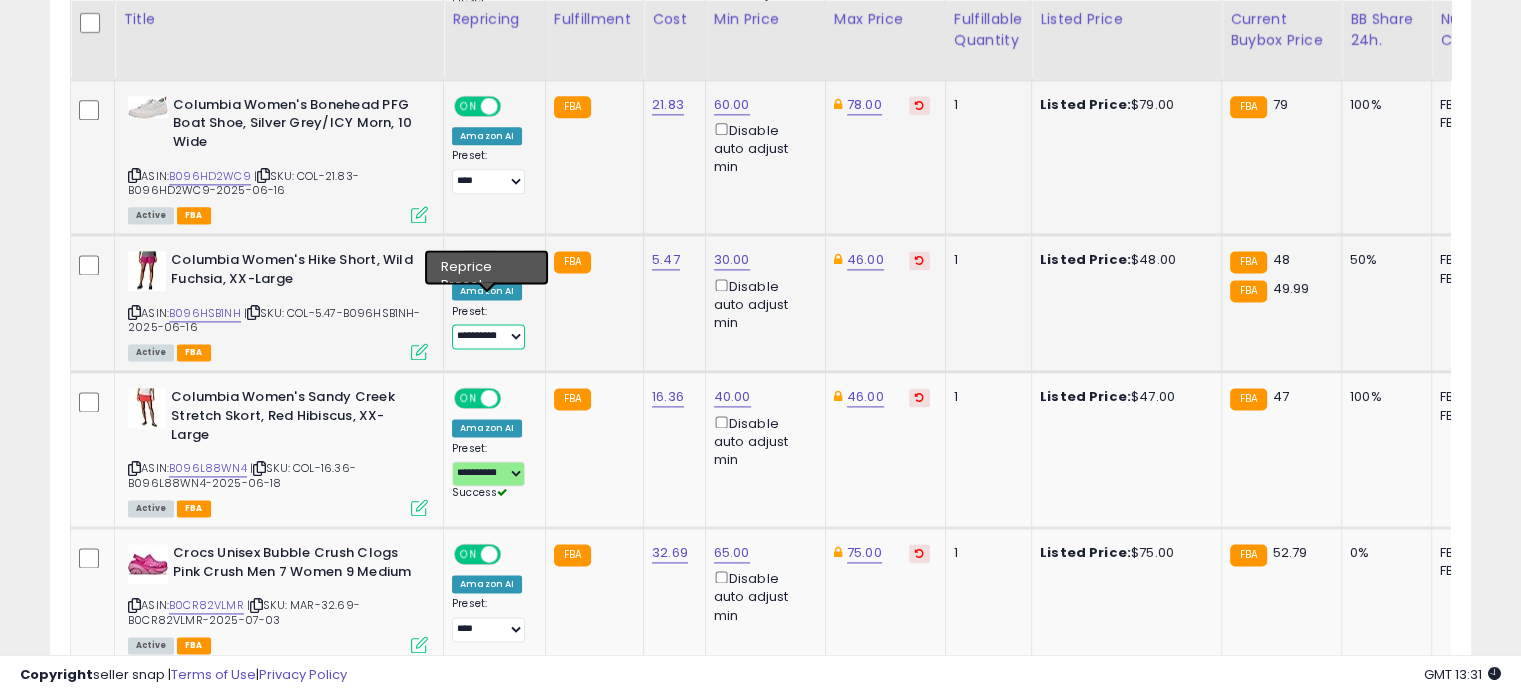 click on "**********" at bounding box center (488, 336) 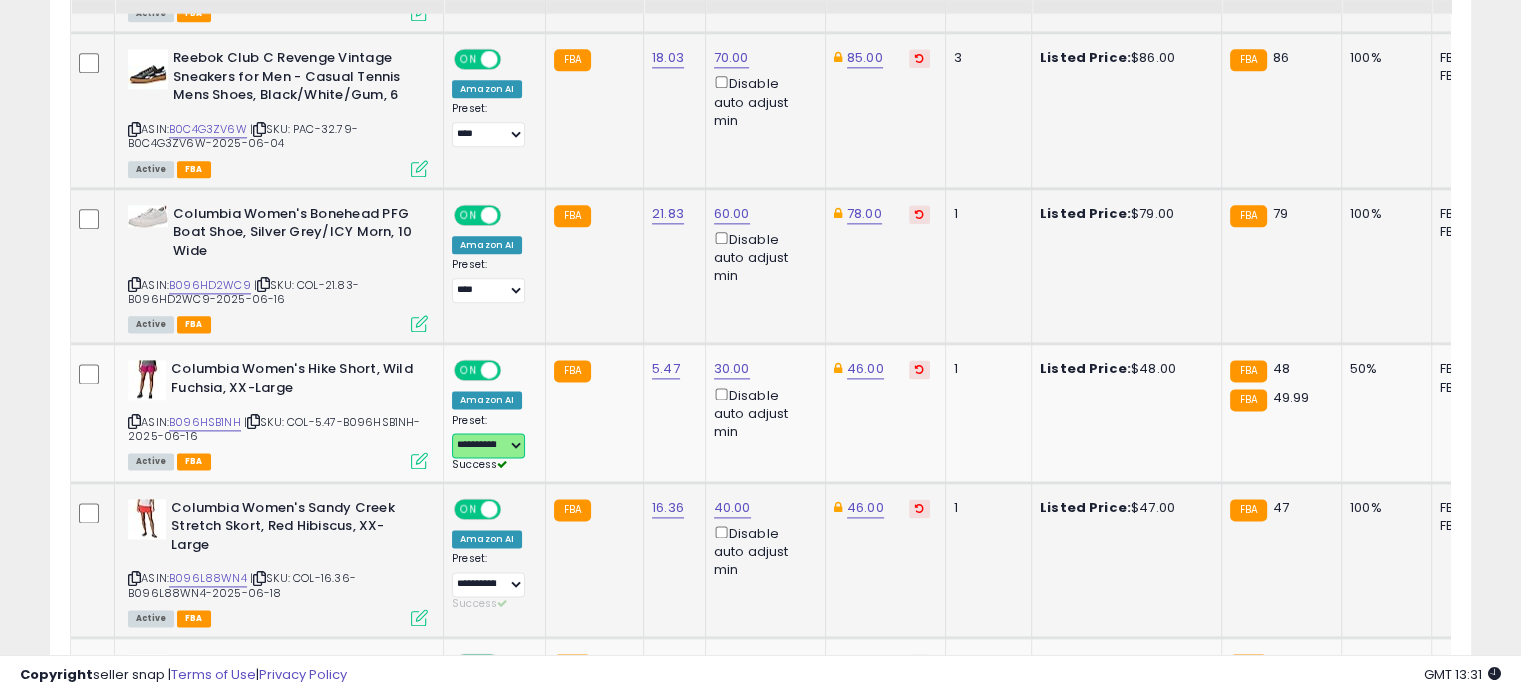 scroll, scrollTop: 2460, scrollLeft: 0, axis: vertical 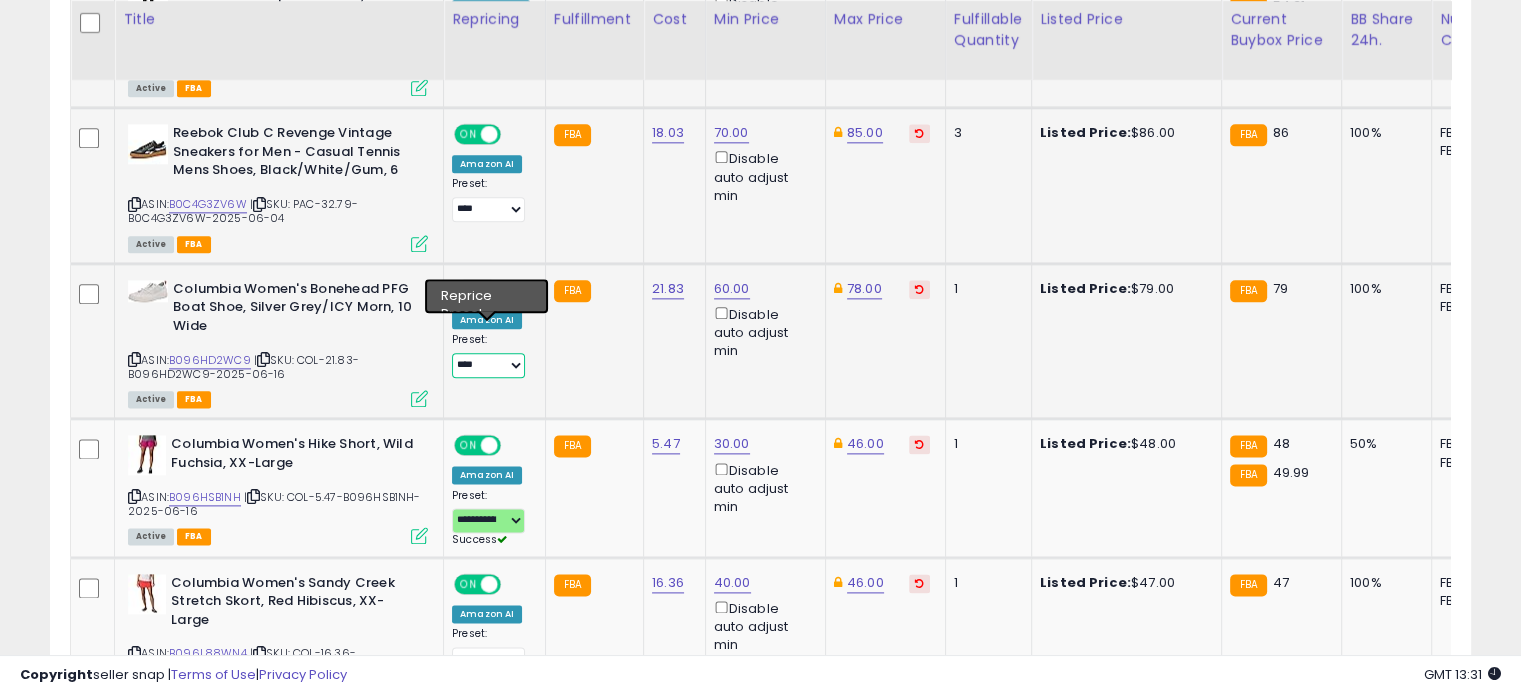 click on "**********" at bounding box center (488, 365) 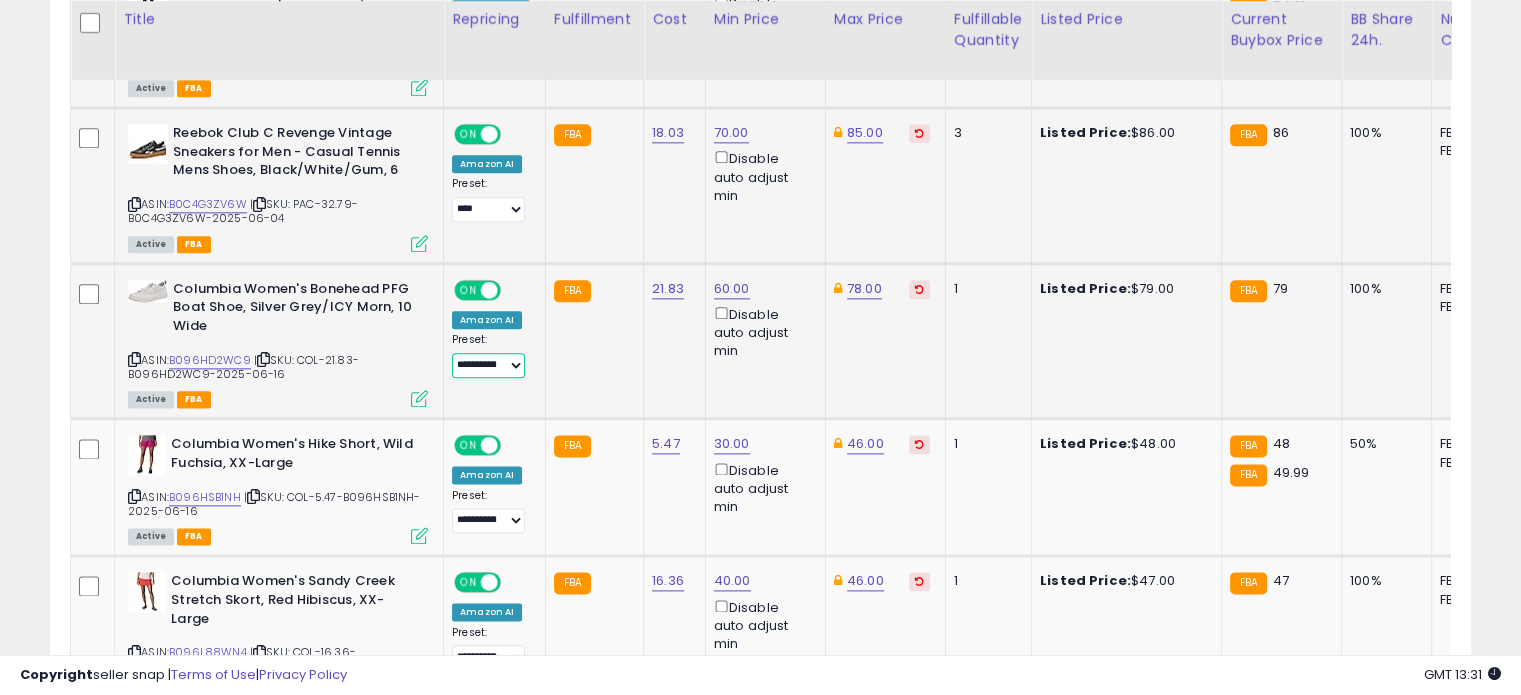 click on "**********" at bounding box center [488, 365] 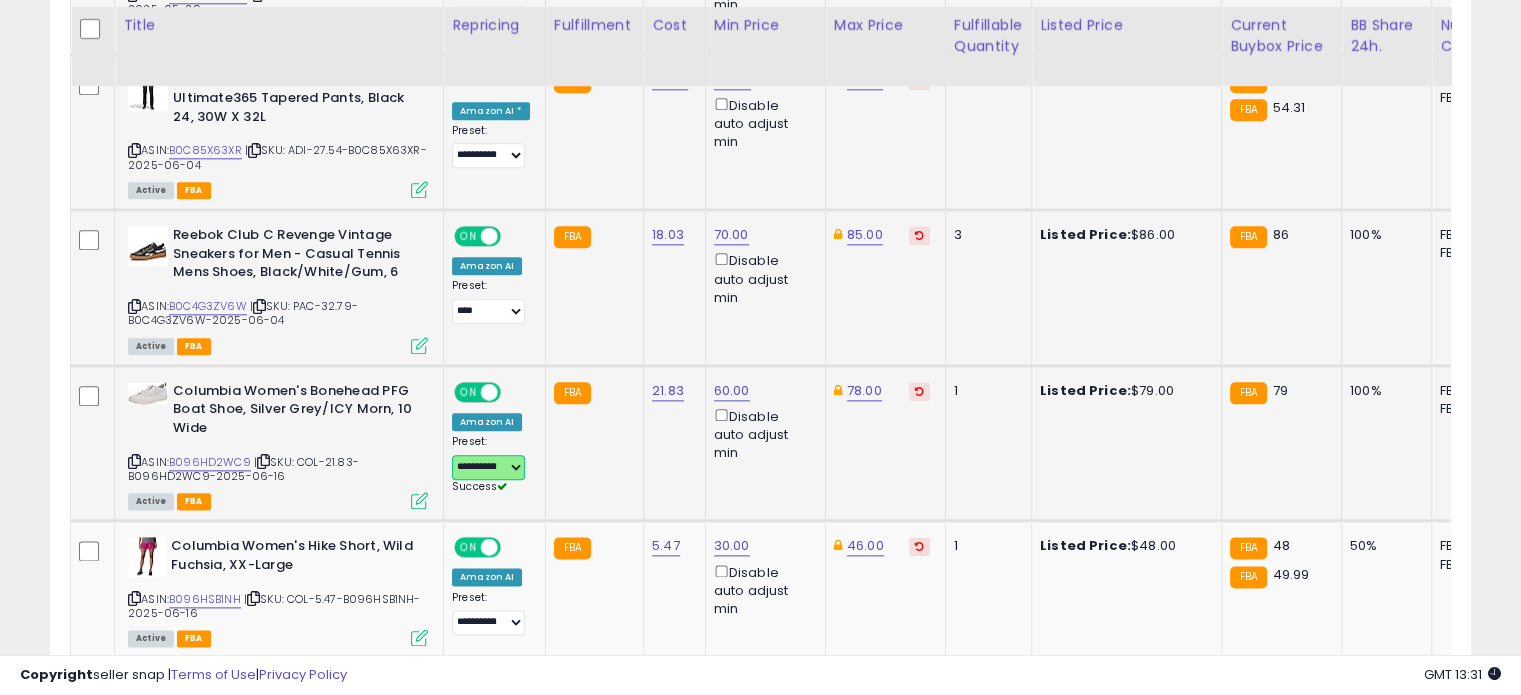 scroll, scrollTop: 2356, scrollLeft: 0, axis: vertical 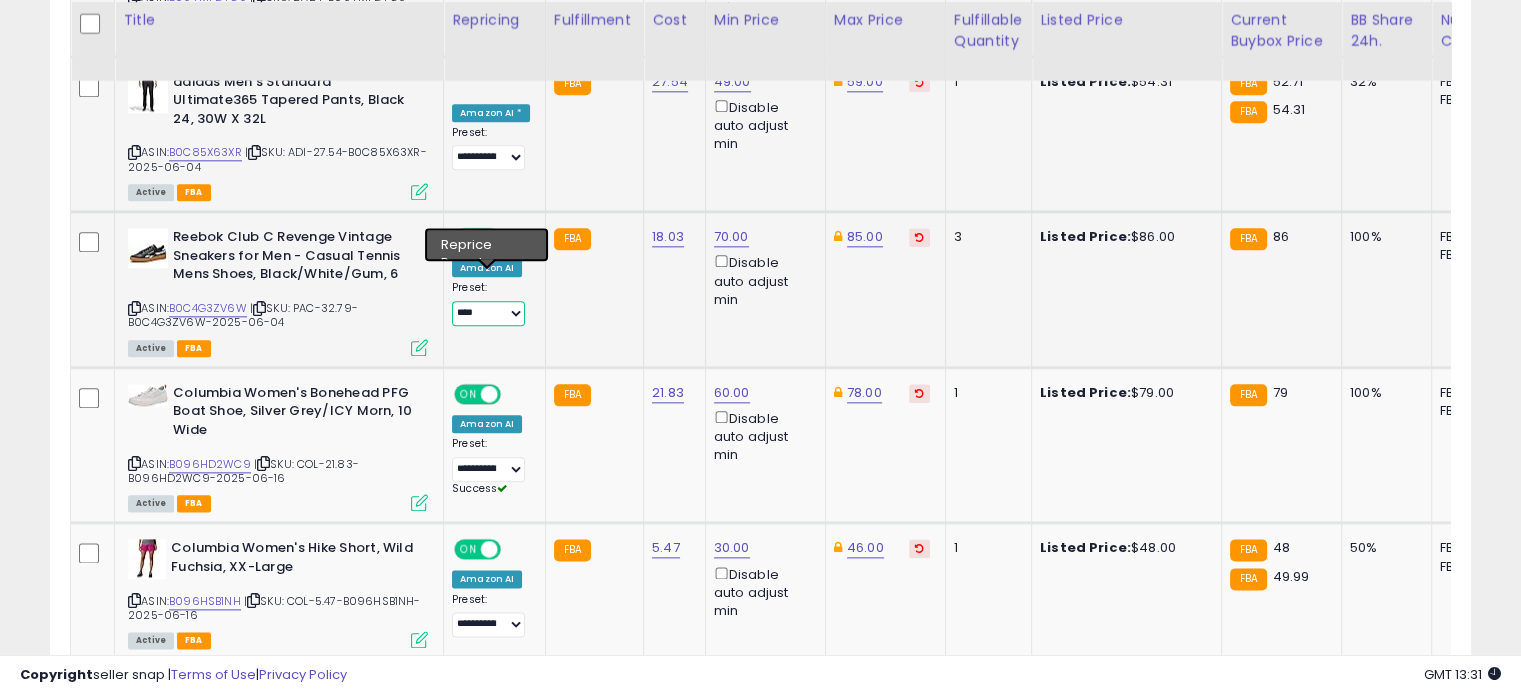 click on "**********" at bounding box center [488, 313] 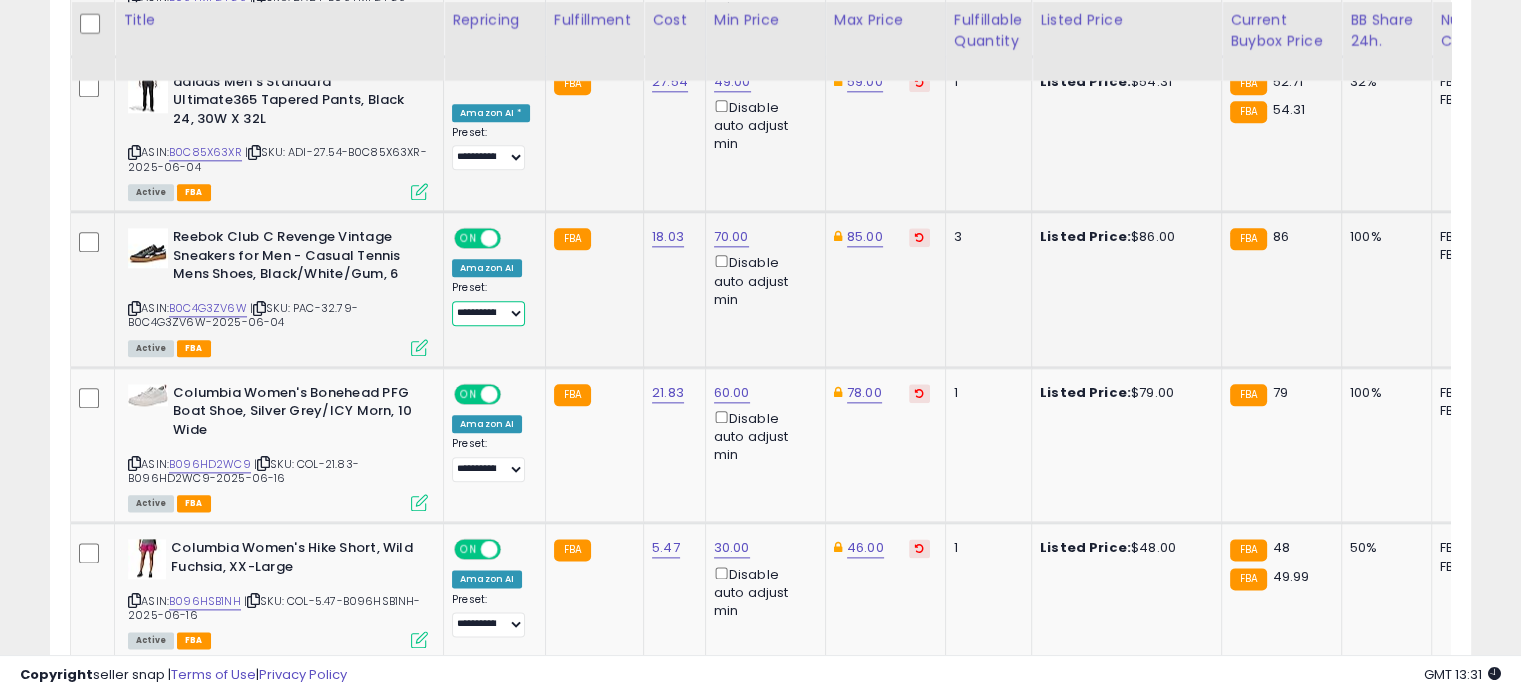 click on "**********" at bounding box center [488, 313] 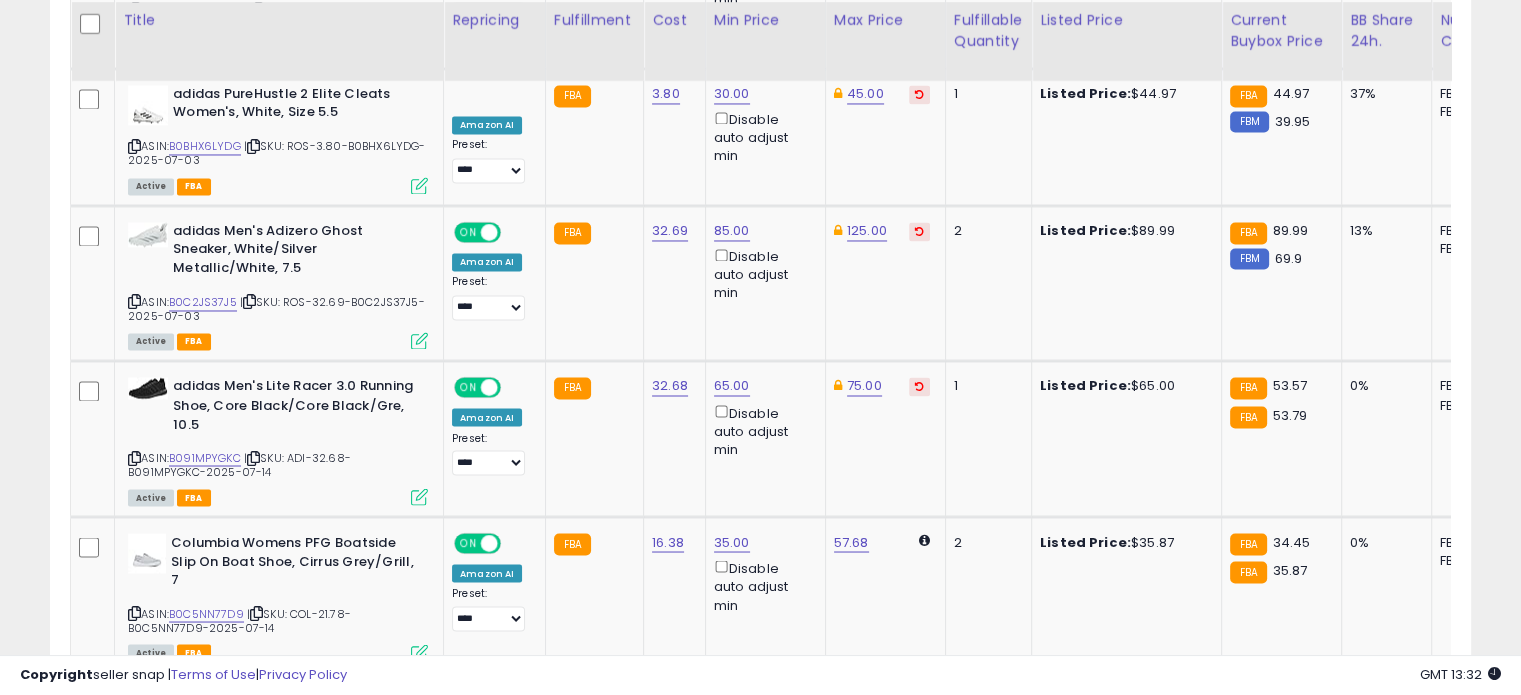 scroll, scrollTop: 3396, scrollLeft: 0, axis: vertical 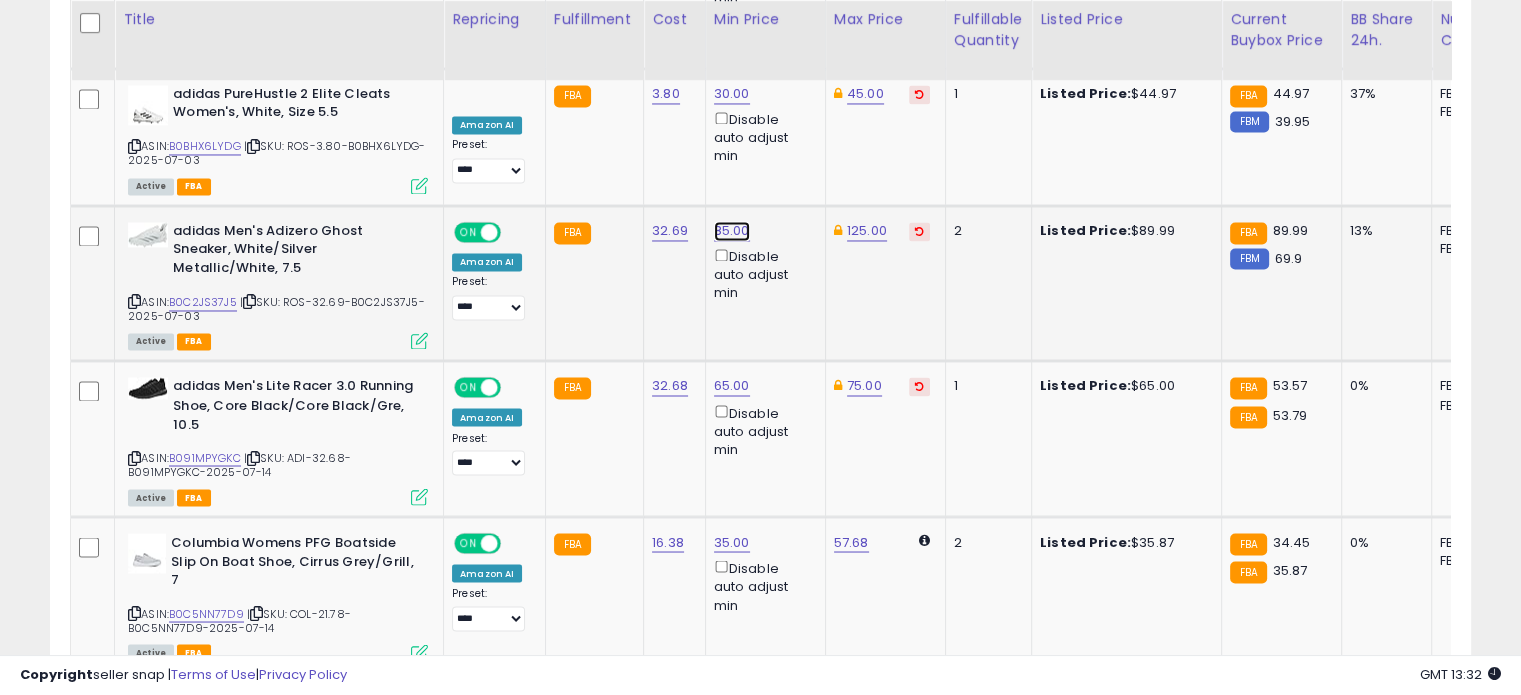 click on "85.00" at bounding box center (732, -2322) 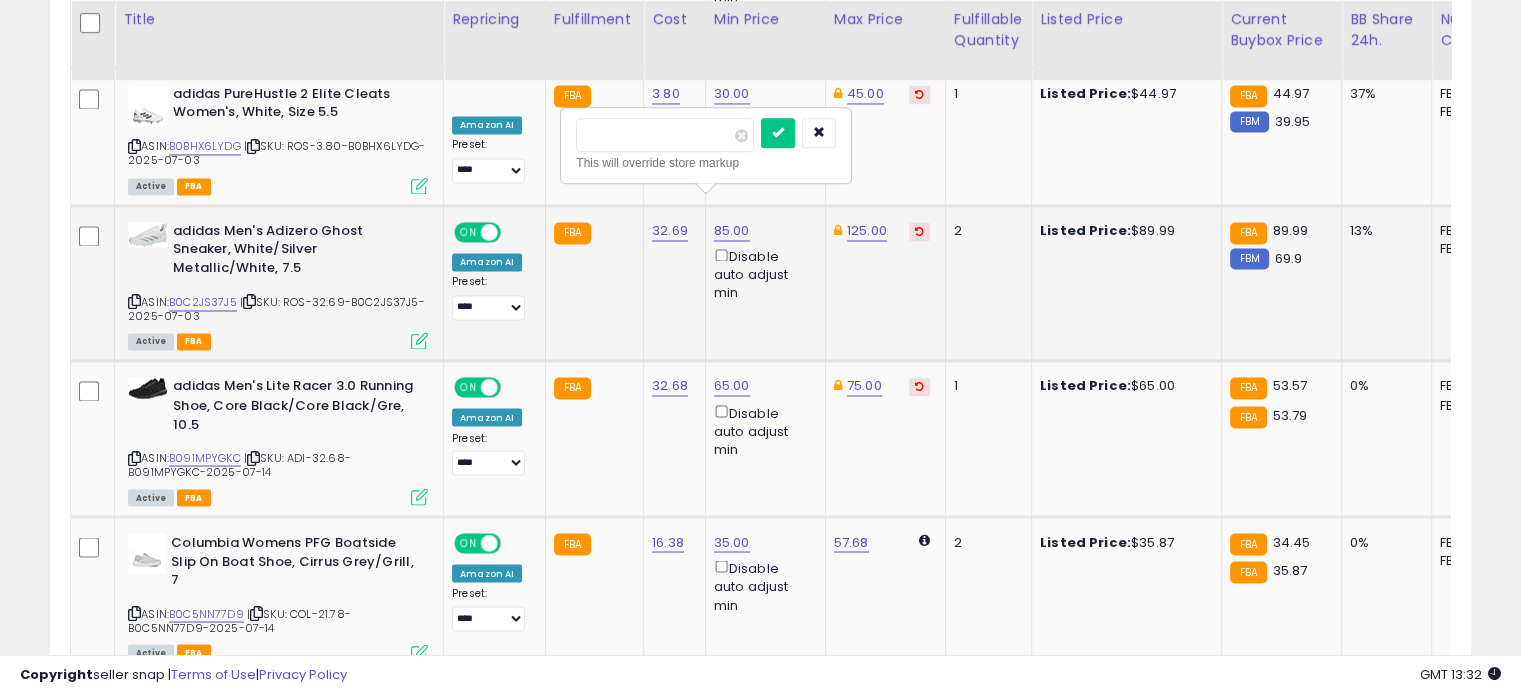 drag, startPoint x: 636, startPoint y: 129, endPoint x: 574, endPoint y: 131, distance: 62.03225 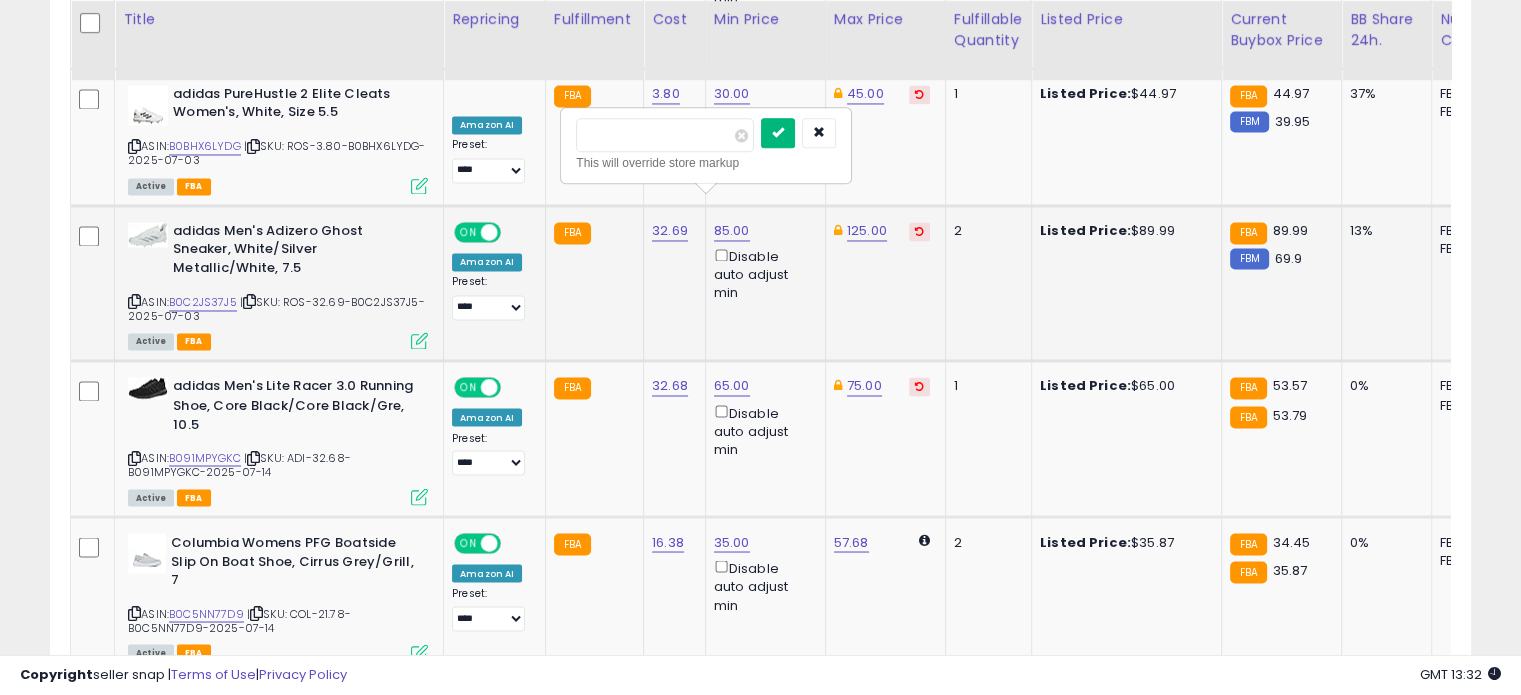 click at bounding box center (778, 132) 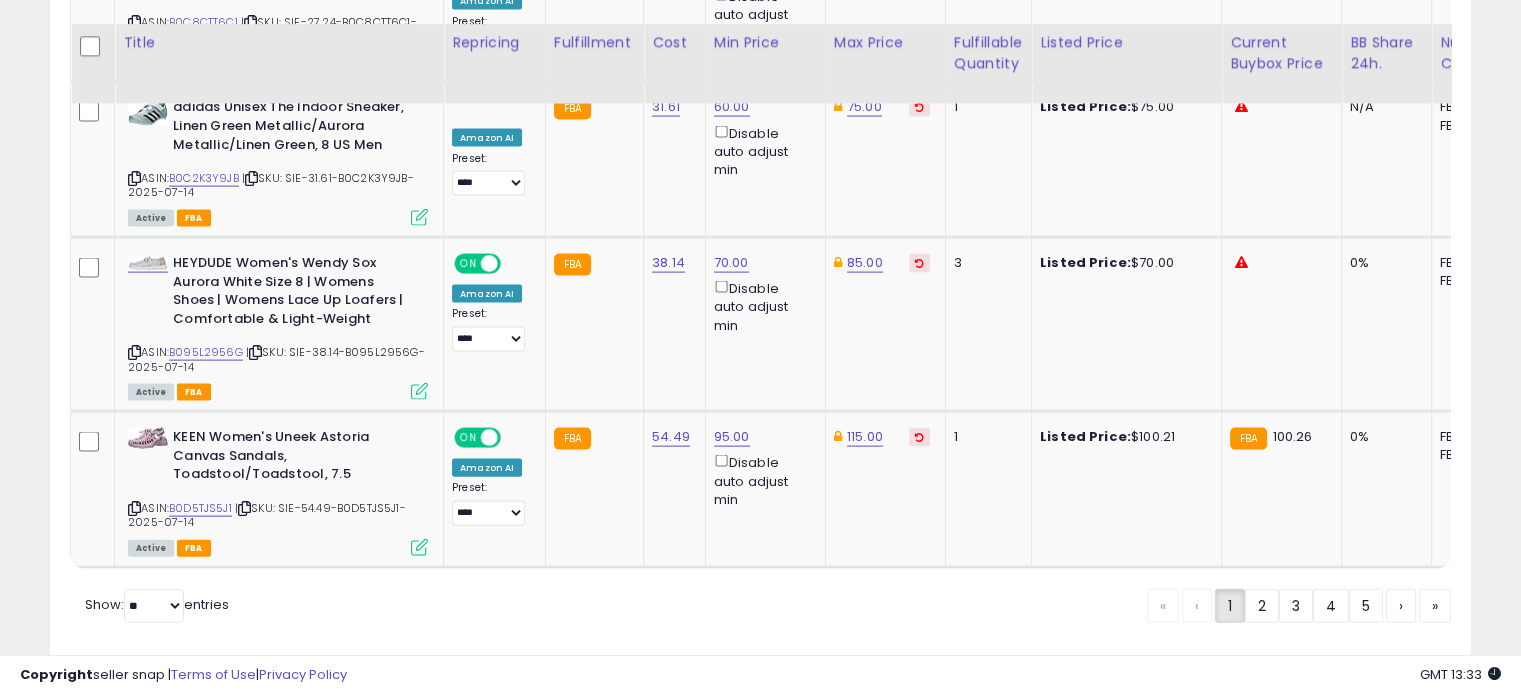 scroll, scrollTop: 4308, scrollLeft: 0, axis: vertical 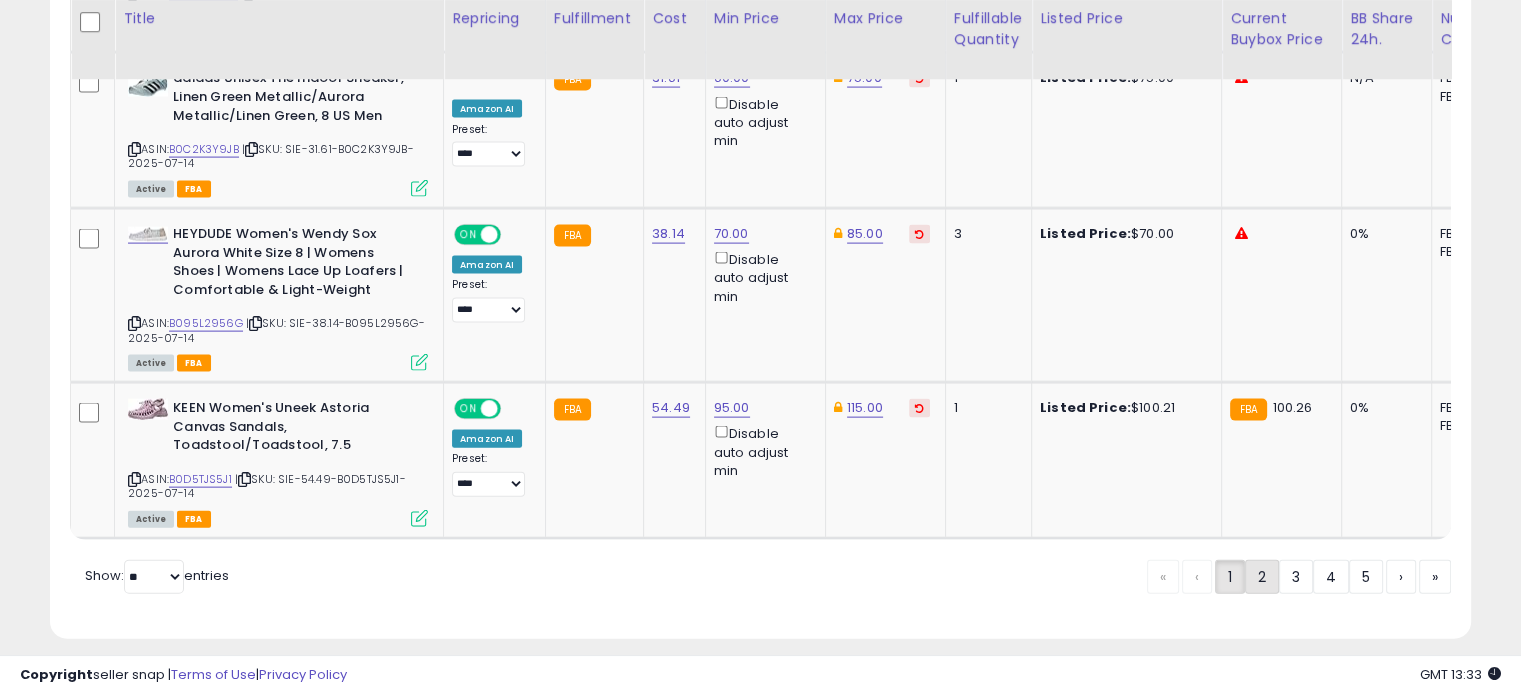 click on "2" 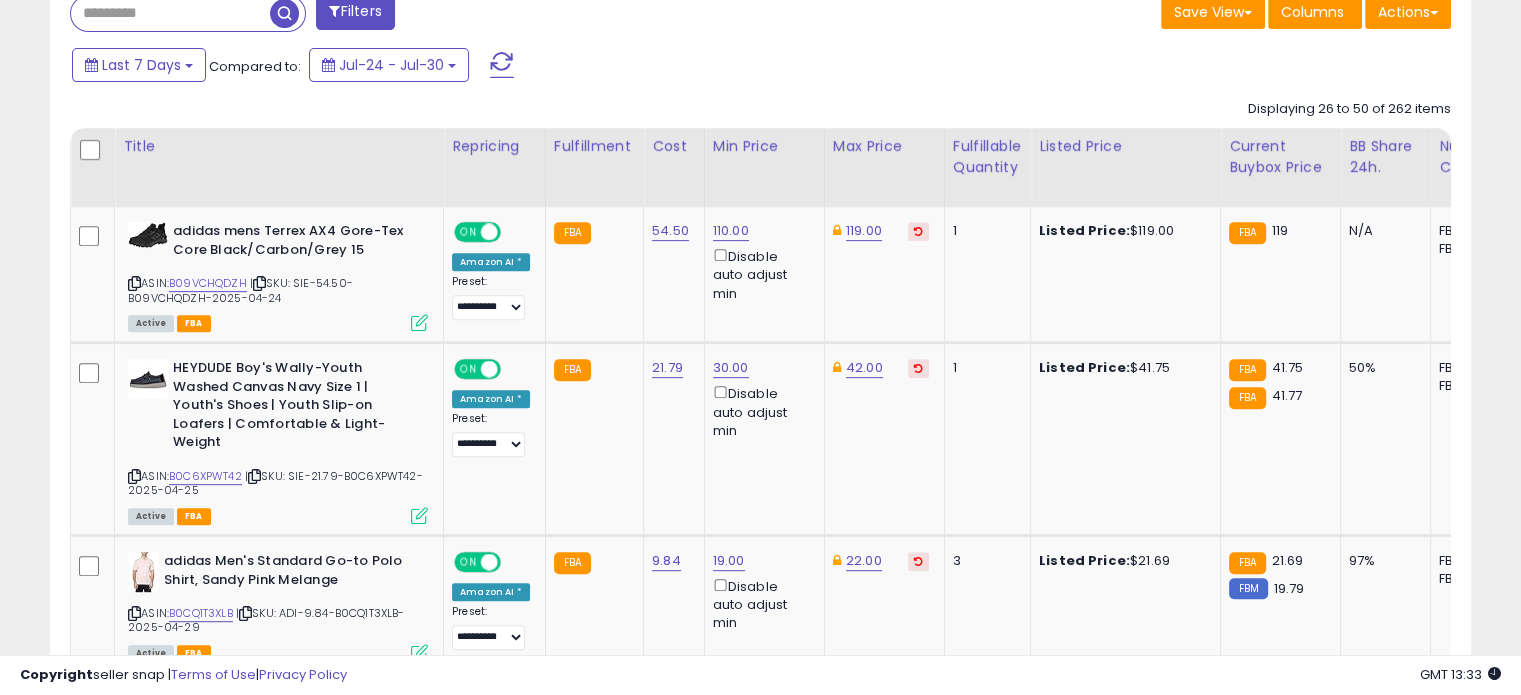 scroll, scrollTop: 844, scrollLeft: 0, axis: vertical 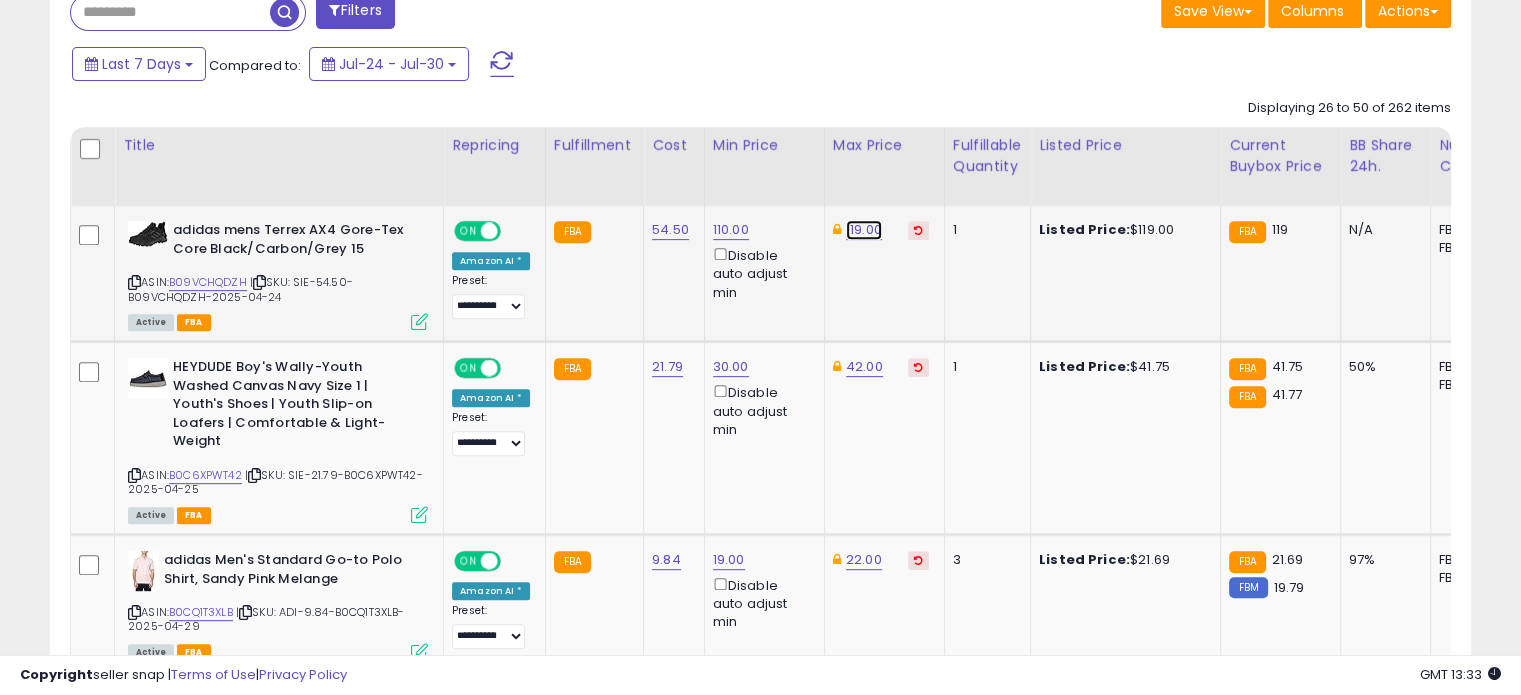 click on "119.00" at bounding box center (864, 230) 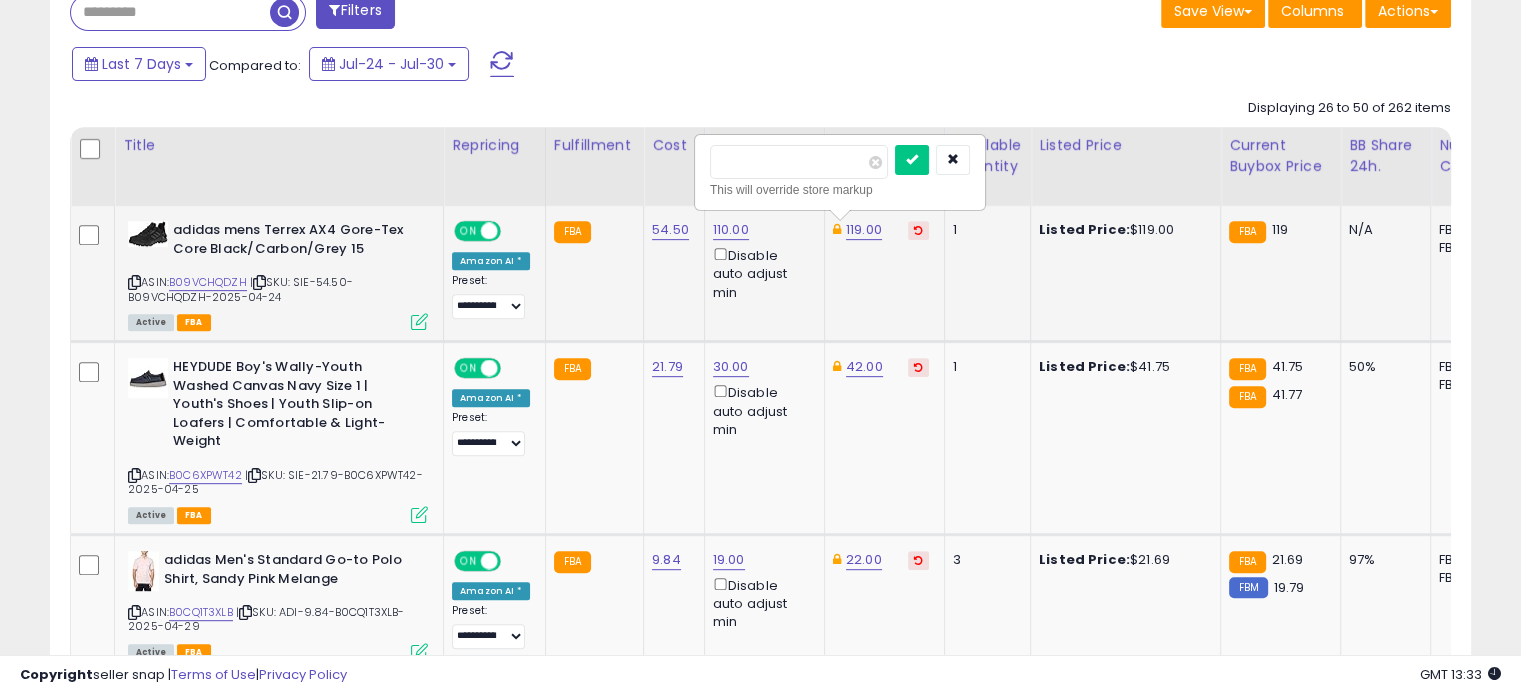 drag, startPoint x: 792, startPoint y: 158, endPoint x: 720, endPoint y: 155, distance: 72.06247 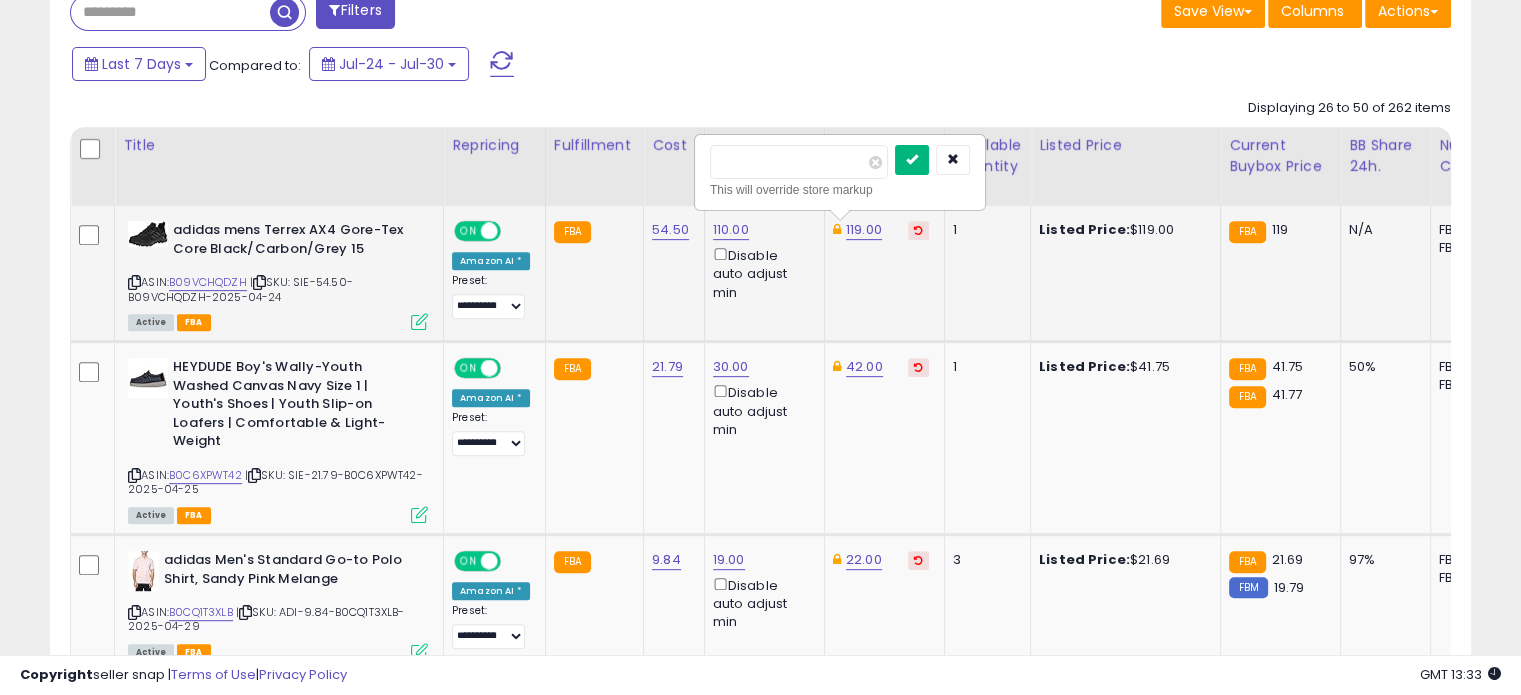 click at bounding box center (912, 159) 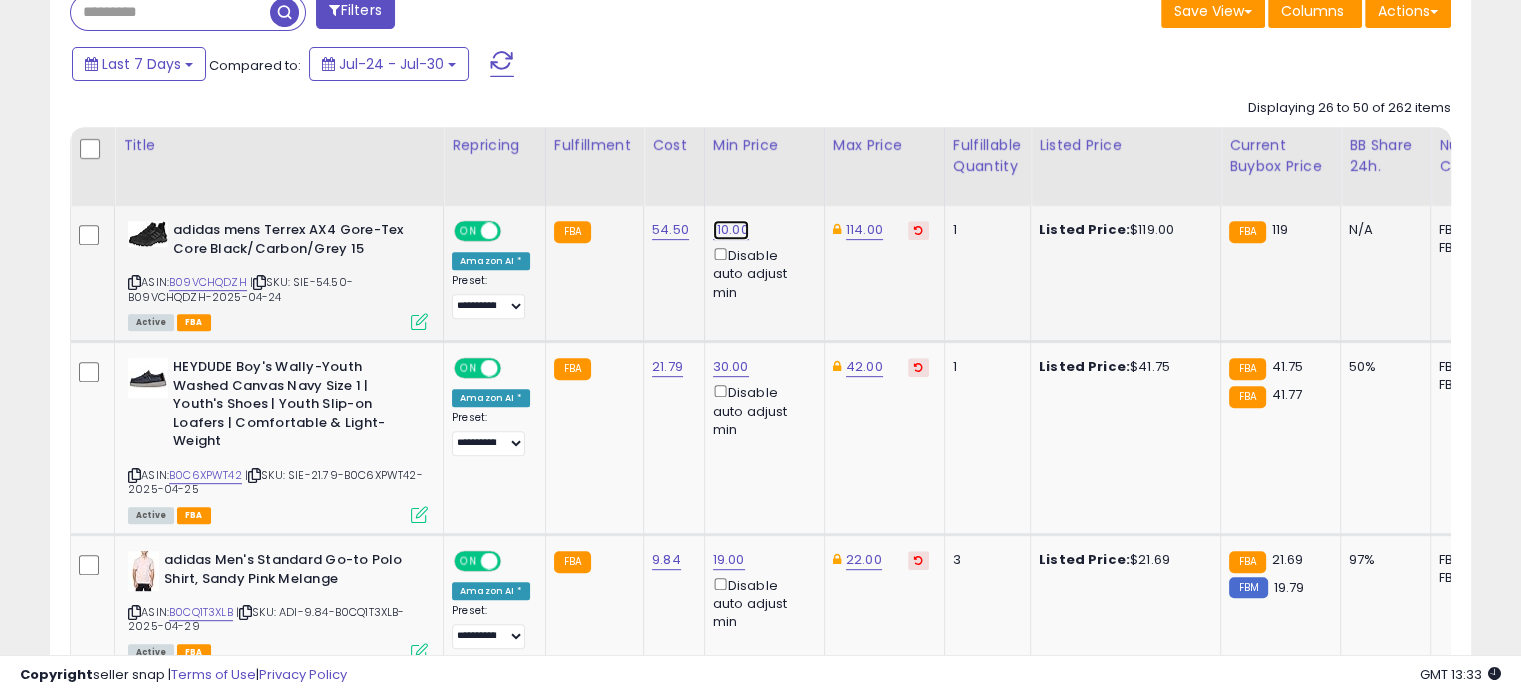click on "110.00" at bounding box center (731, 230) 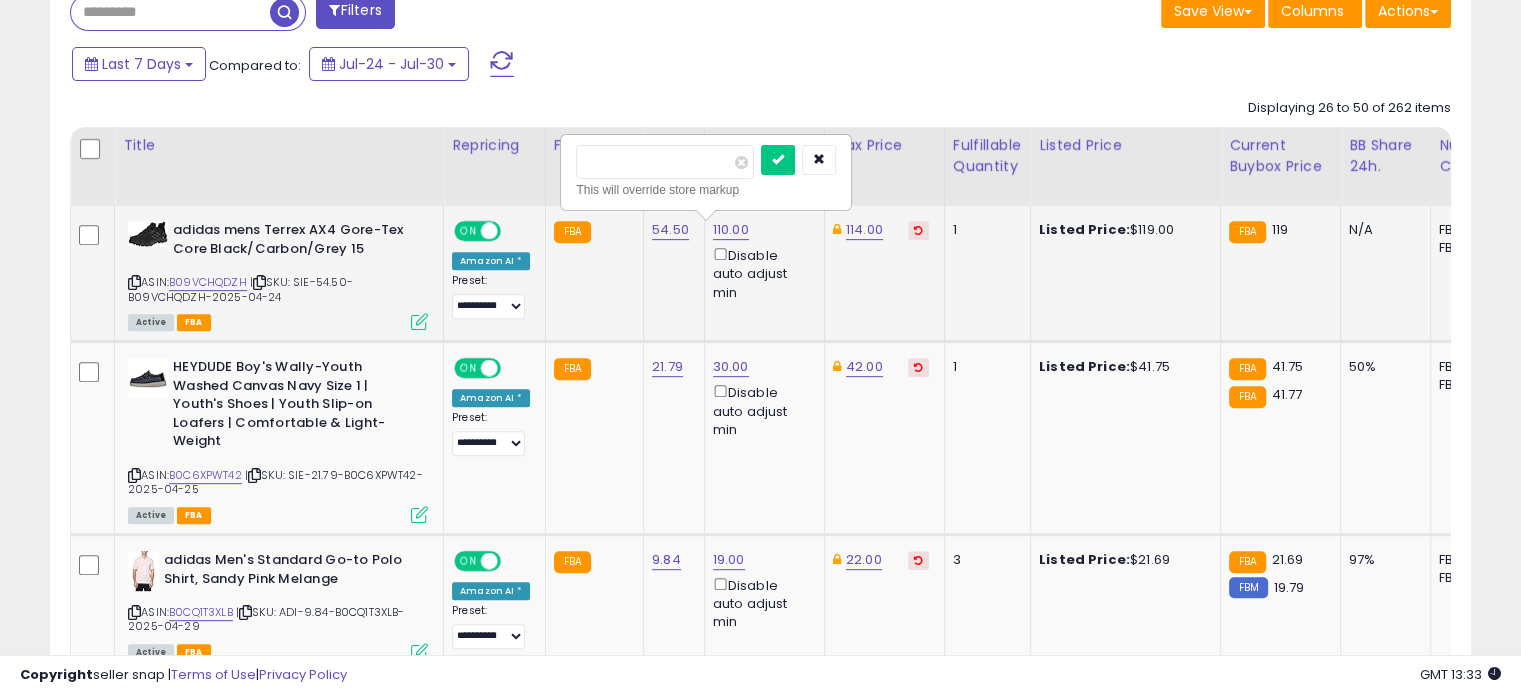 click on "******" at bounding box center [665, 162] 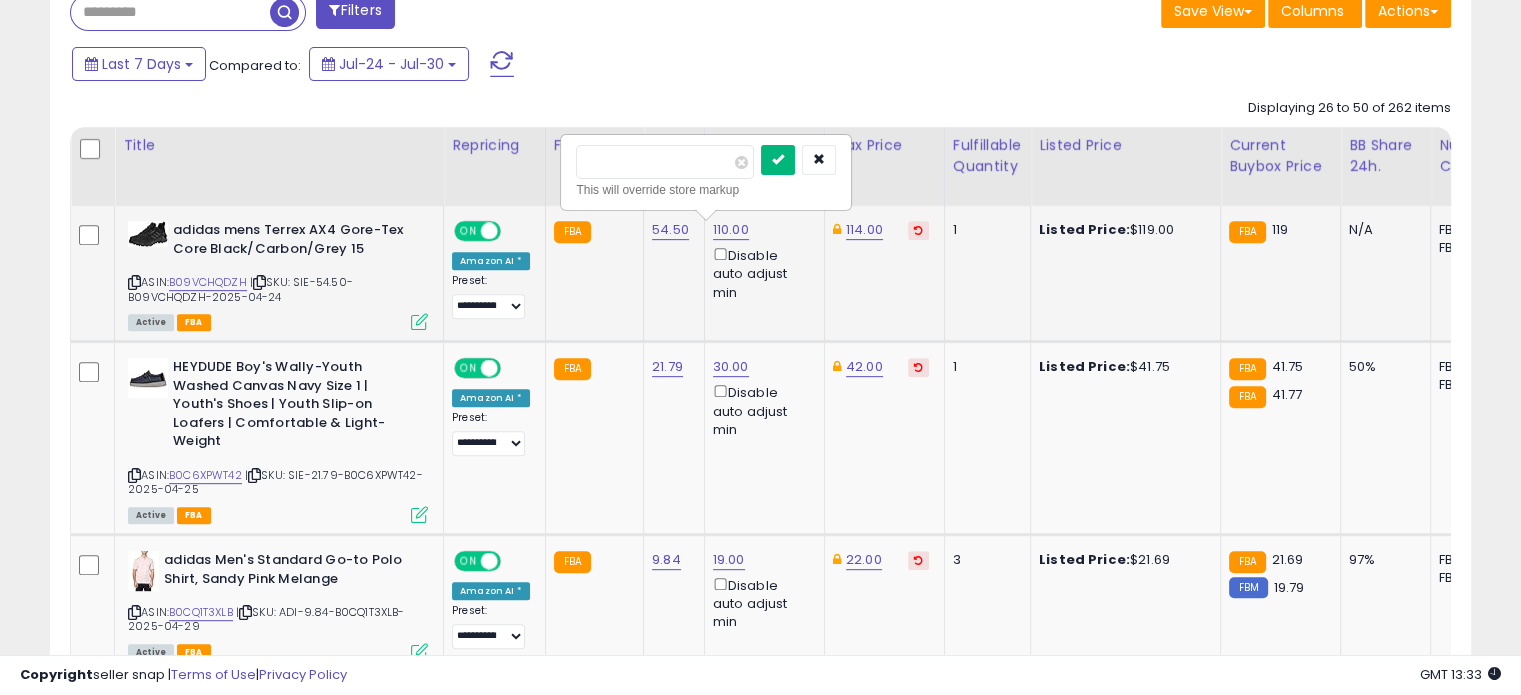 click at bounding box center [778, 160] 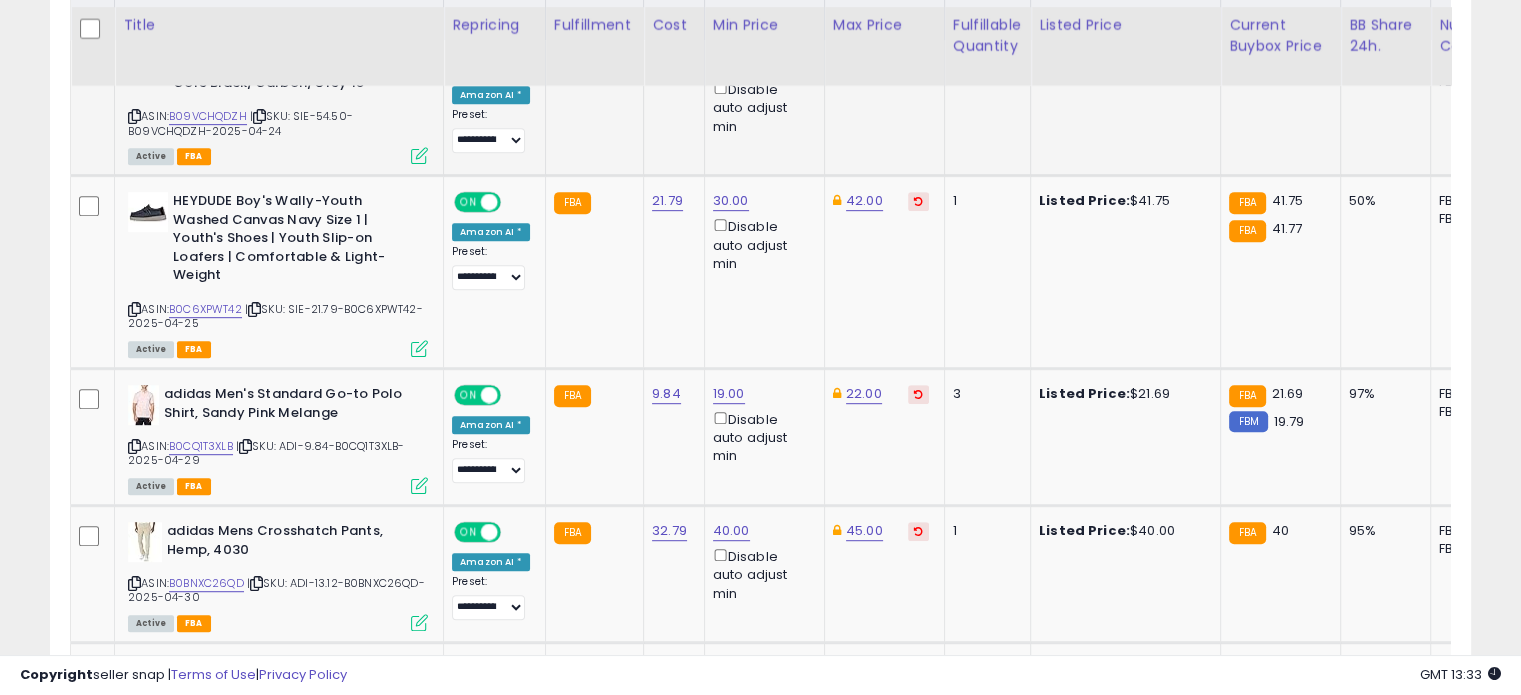 scroll, scrollTop: 1030, scrollLeft: 0, axis: vertical 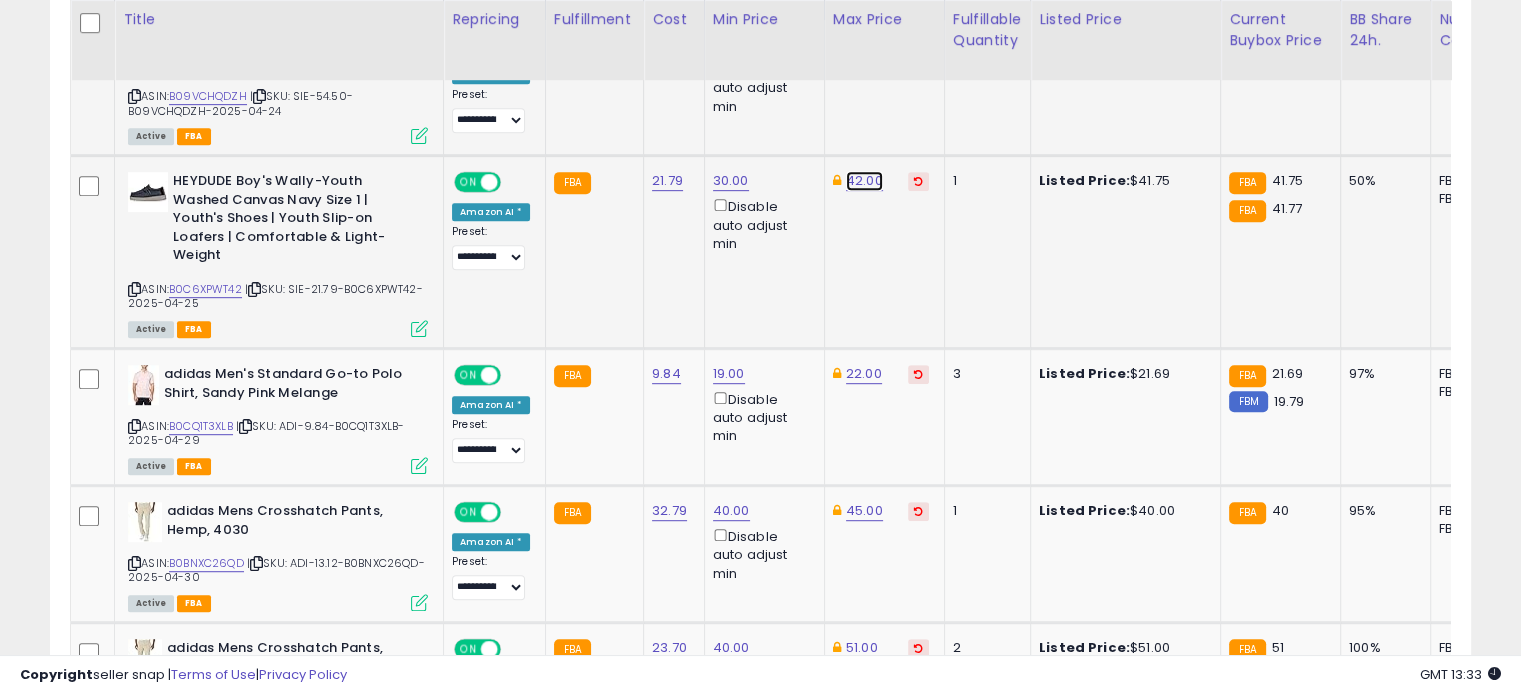click on "42.00" at bounding box center (864, 44) 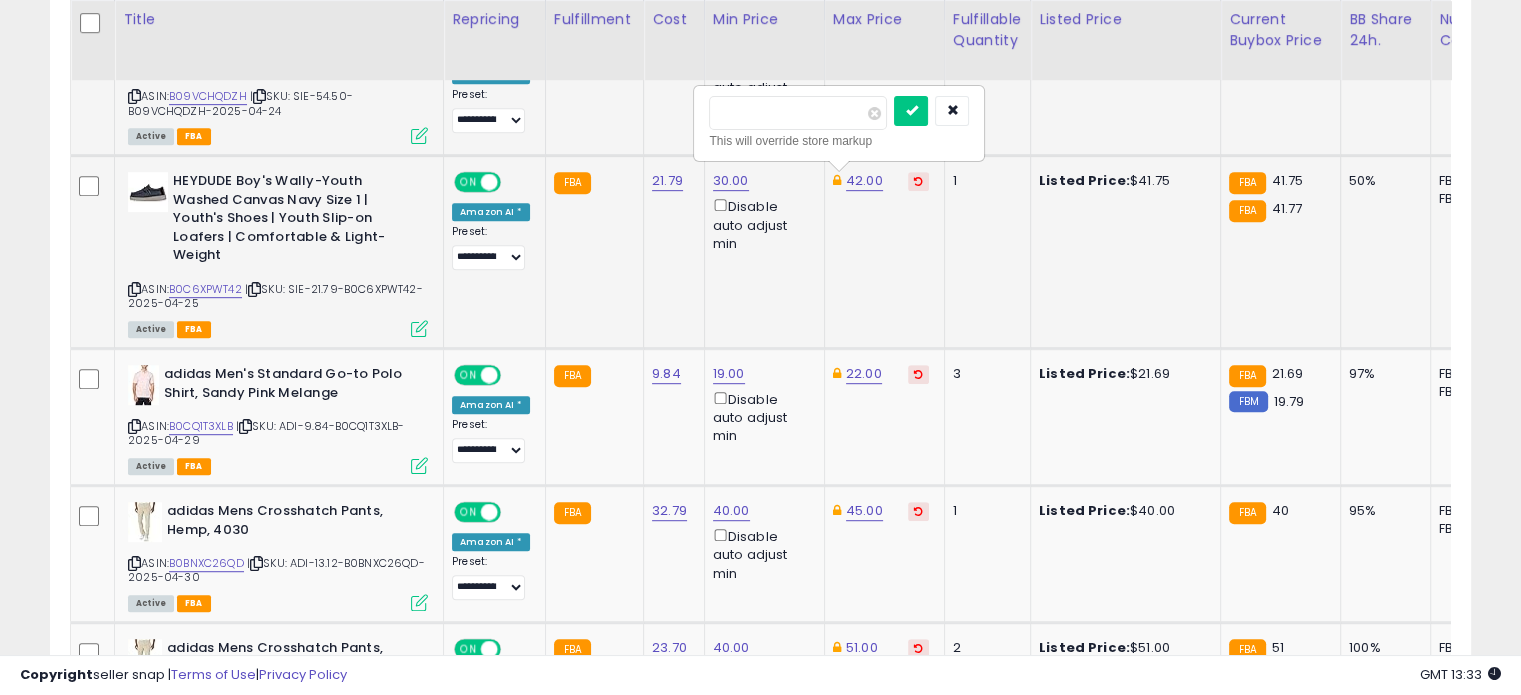 drag, startPoint x: 784, startPoint y: 109, endPoint x: 718, endPoint y: 109, distance: 66 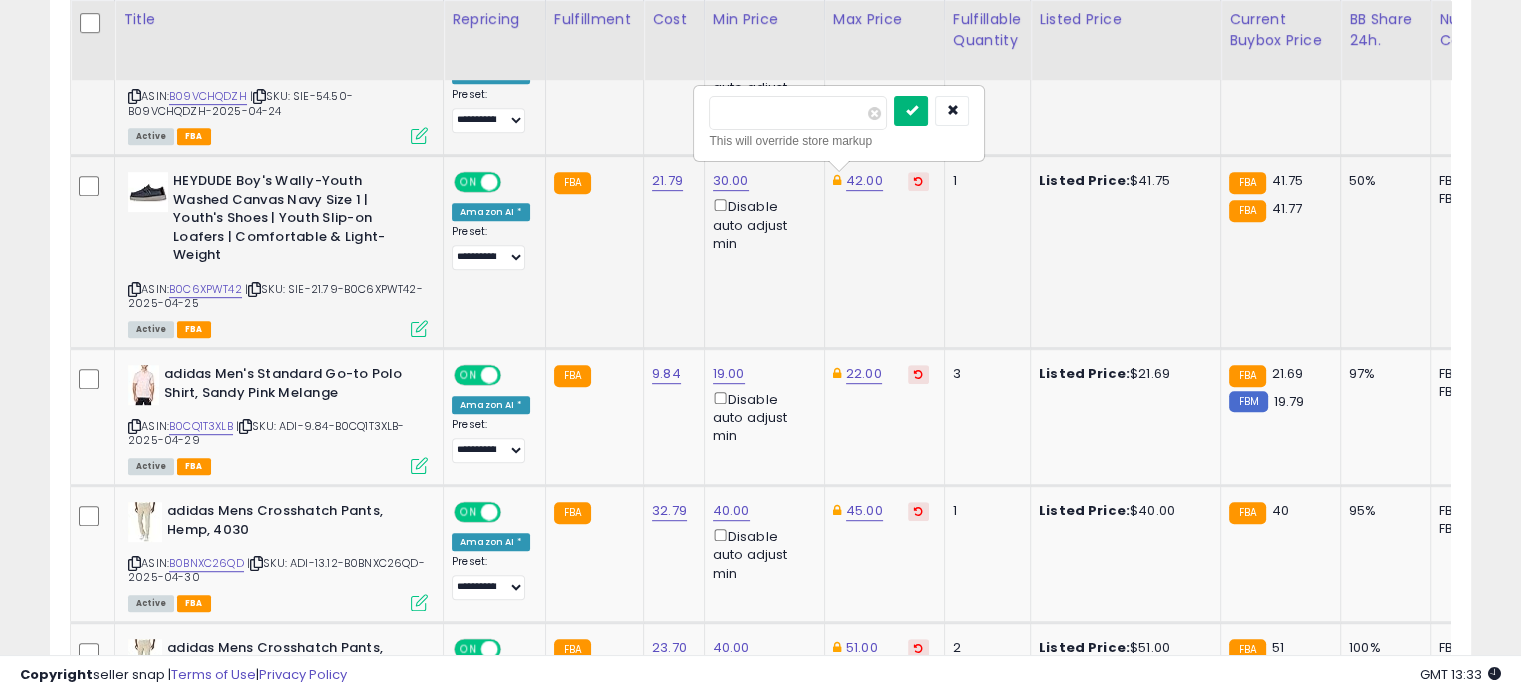 click at bounding box center [911, 110] 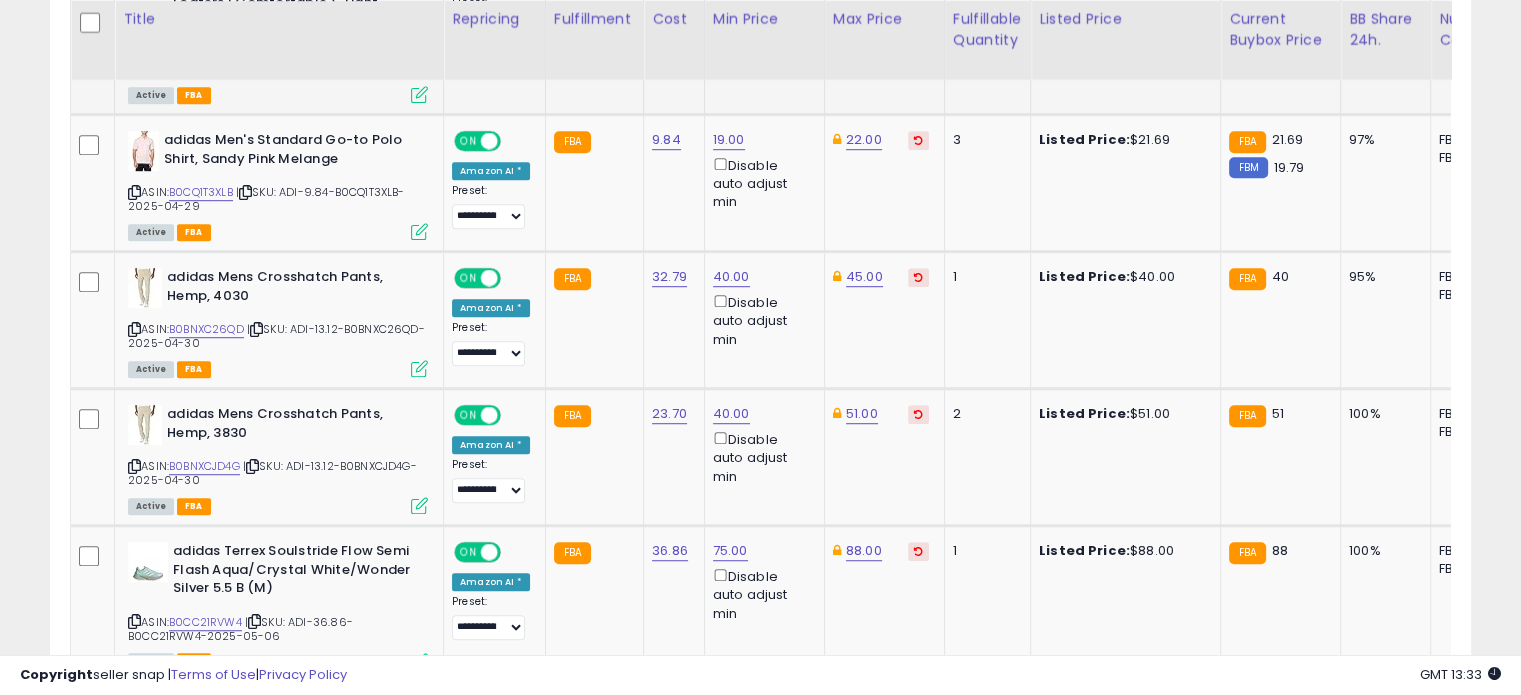 scroll, scrollTop: 1264, scrollLeft: 0, axis: vertical 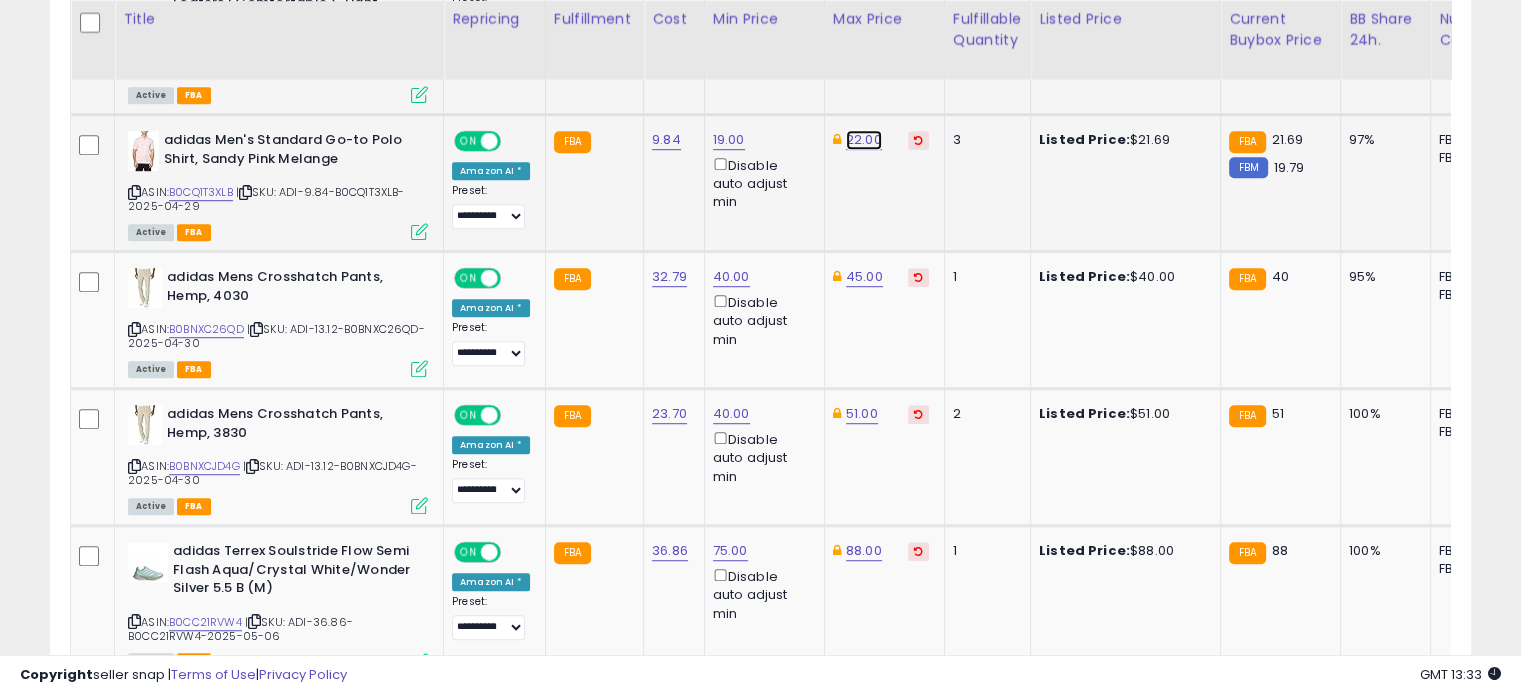 click on "22.00" at bounding box center [864, -190] 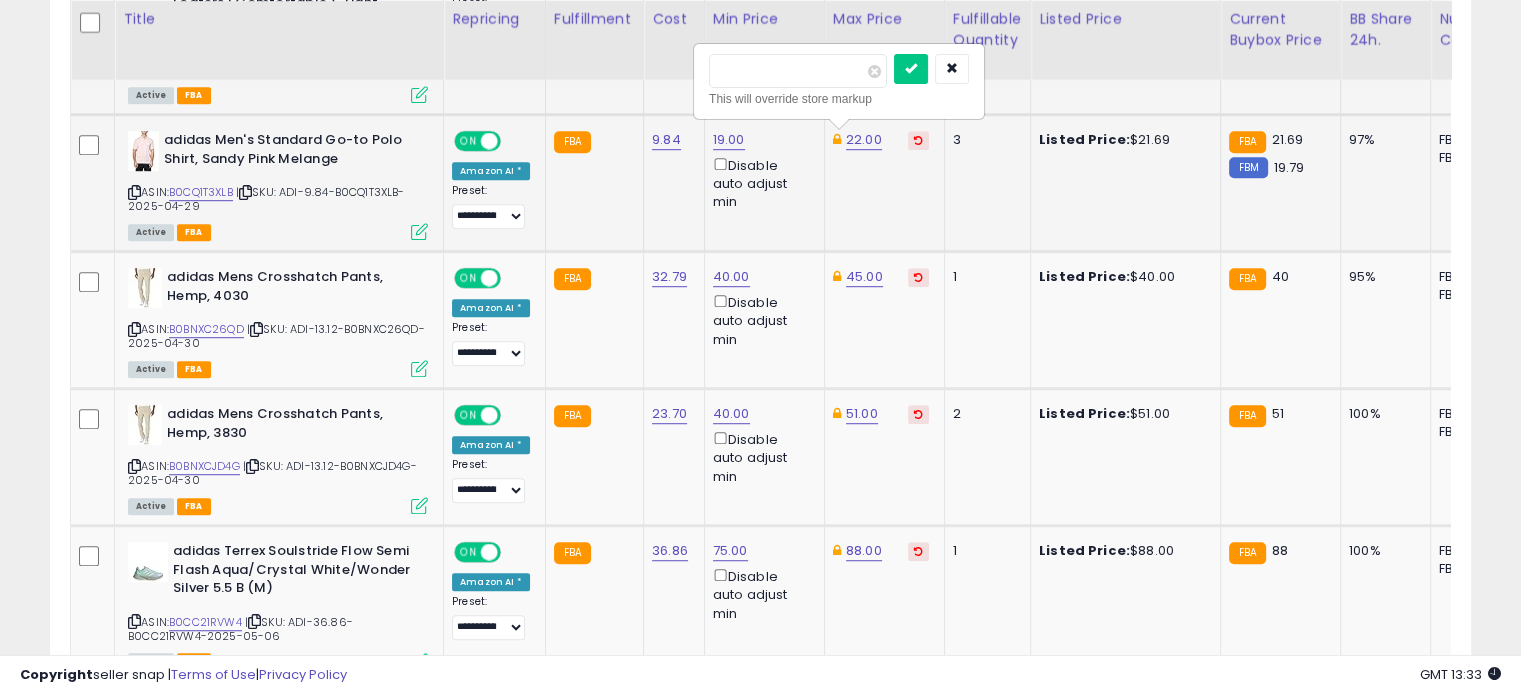 drag, startPoint x: 776, startPoint y: 71, endPoint x: 716, endPoint y: 72, distance: 60.00833 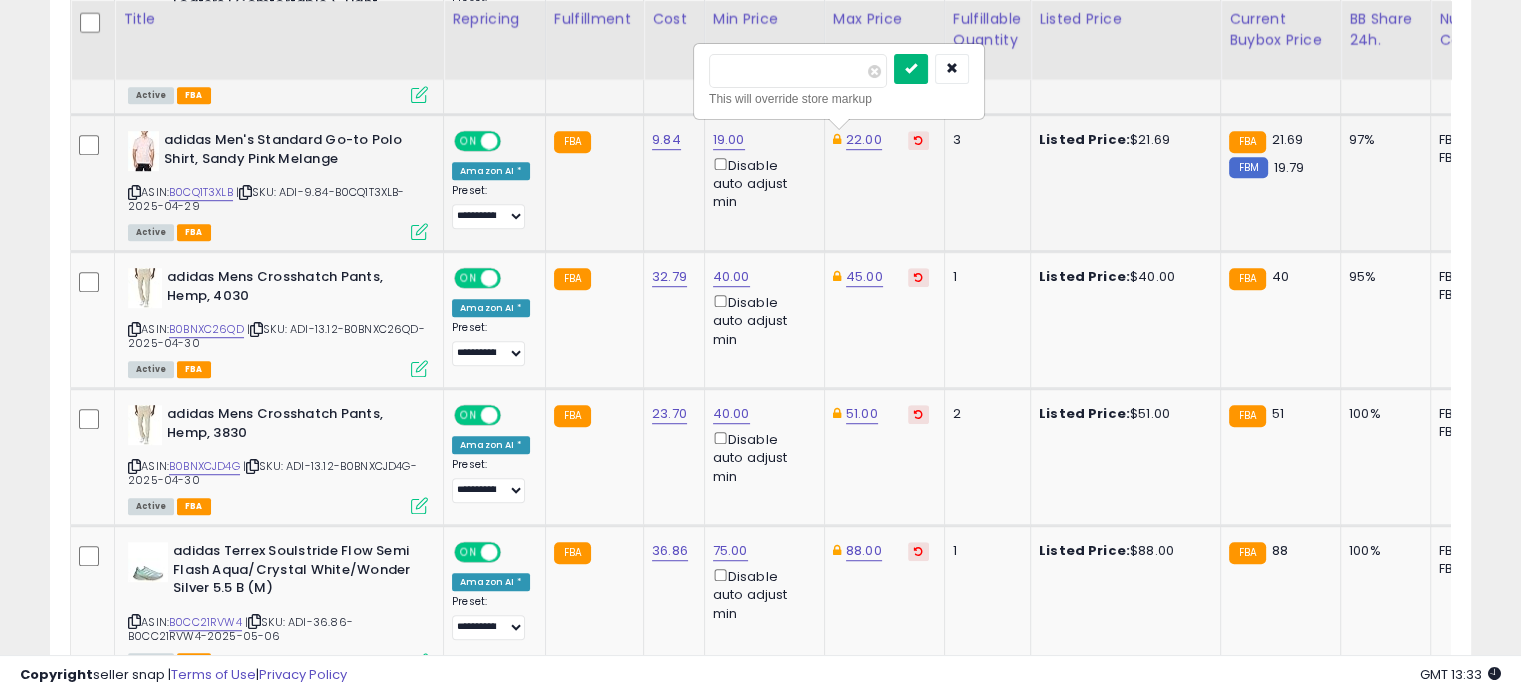 click at bounding box center [911, 68] 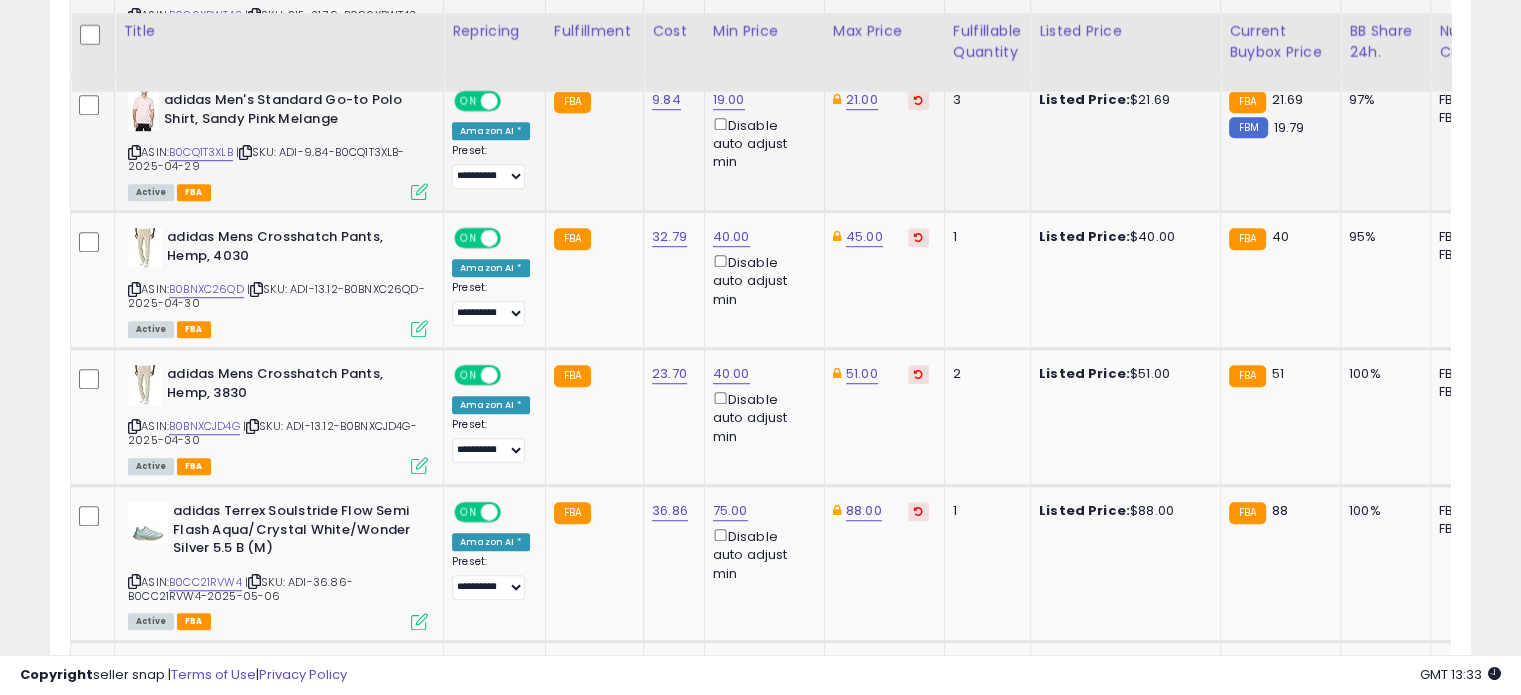 scroll, scrollTop: 1320, scrollLeft: 0, axis: vertical 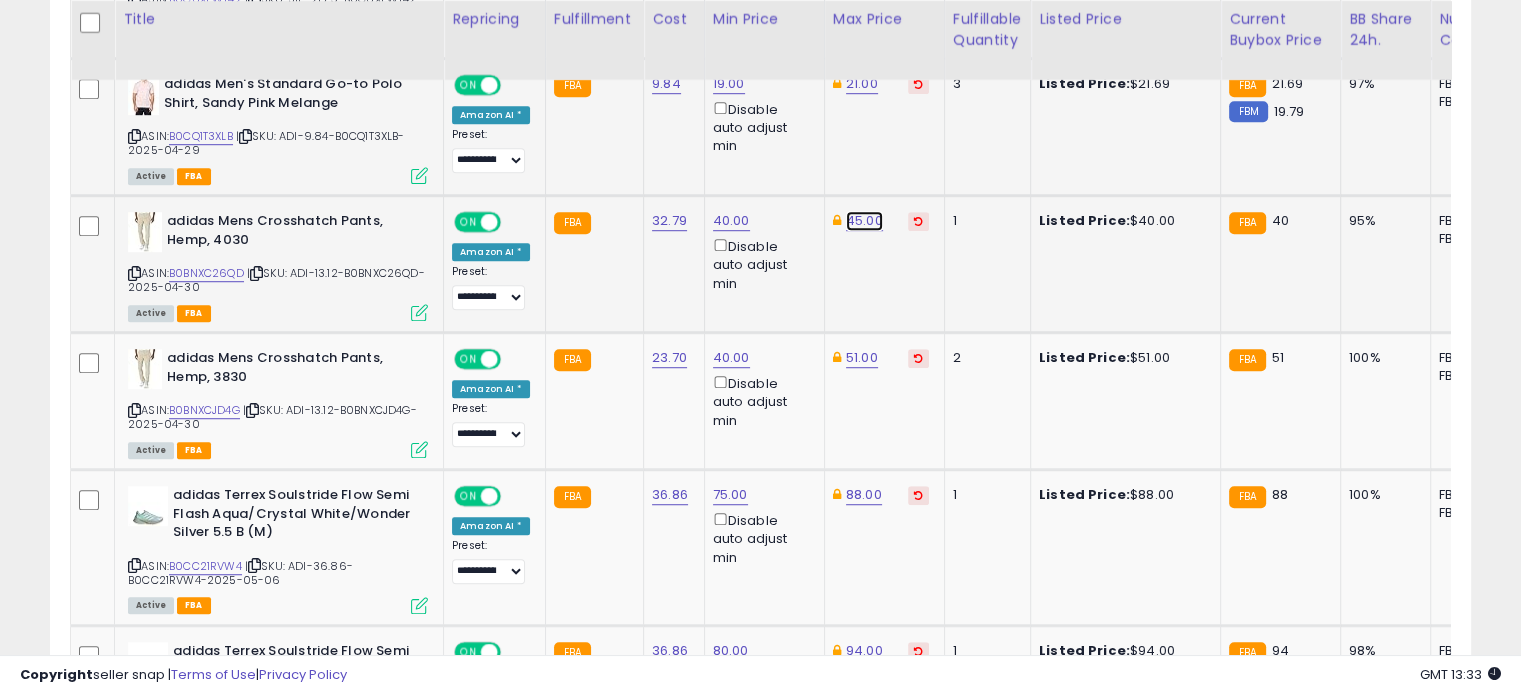 click on "45.00" at bounding box center [864, -246] 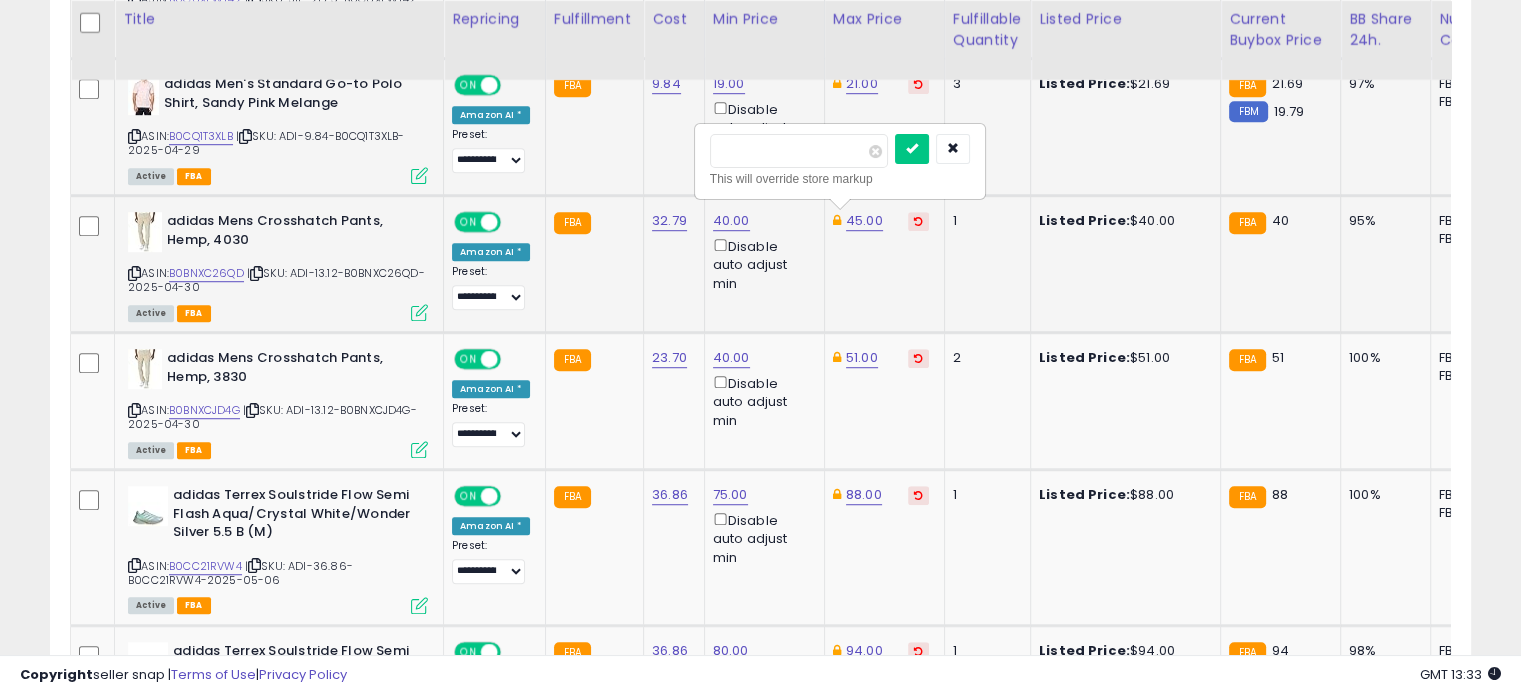 drag, startPoint x: 790, startPoint y: 158, endPoint x: 716, endPoint y: 157, distance: 74.00676 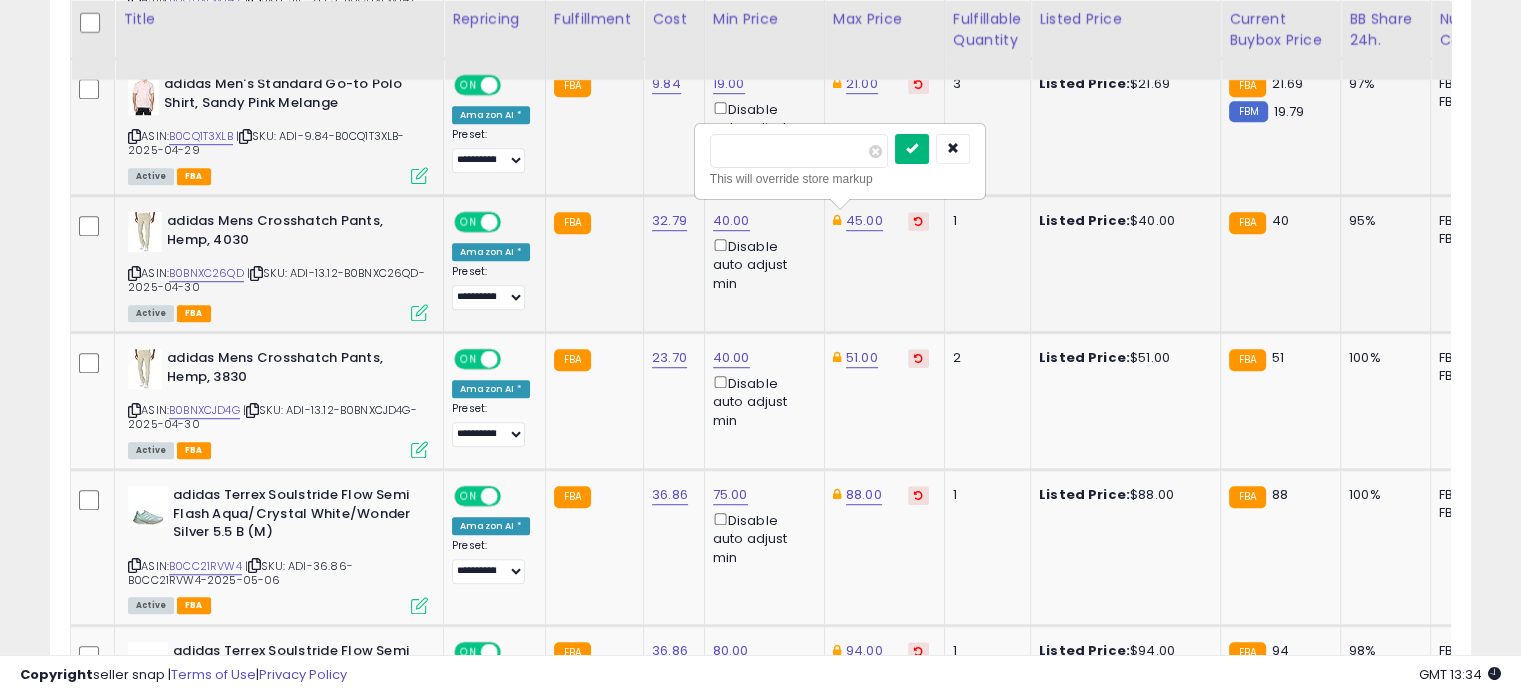 click at bounding box center [912, 148] 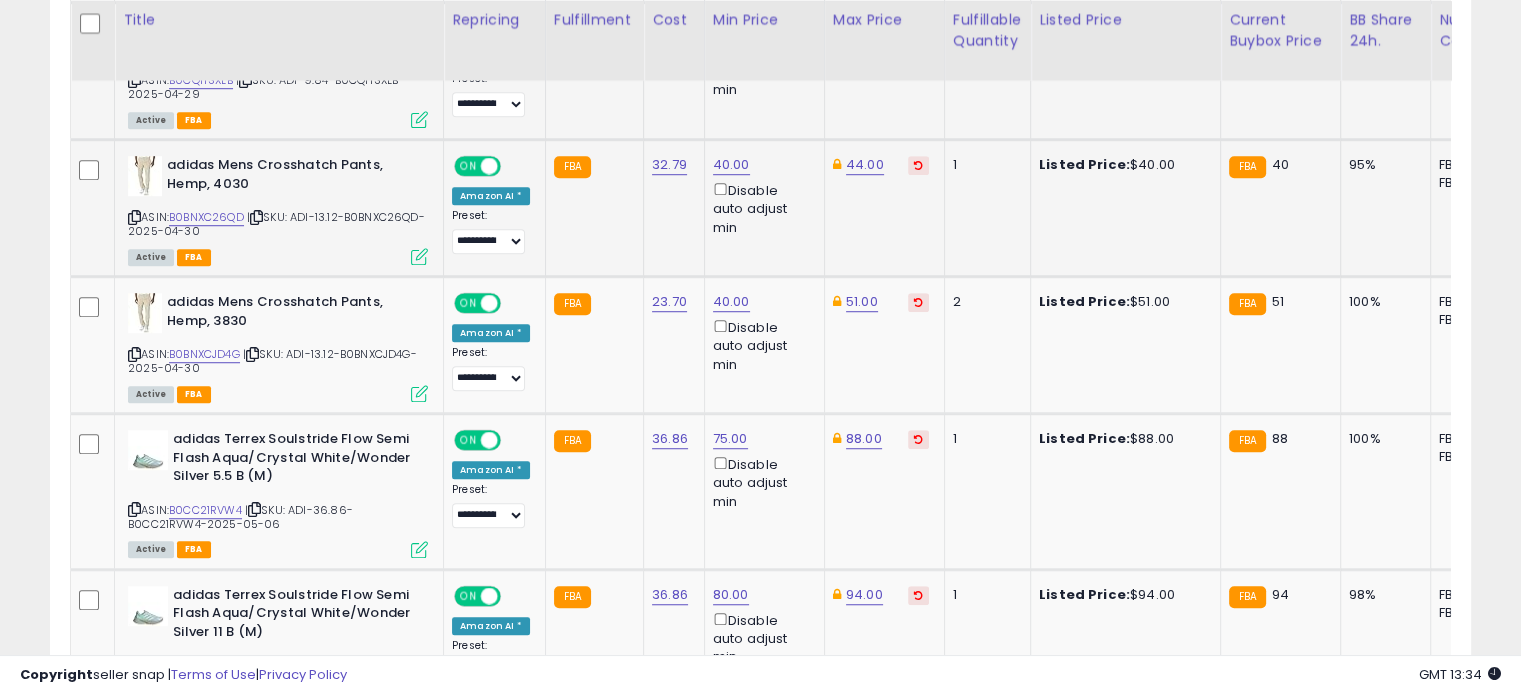 scroll, scrollTop: 1379, scrollLeft: 0, axis: vertical 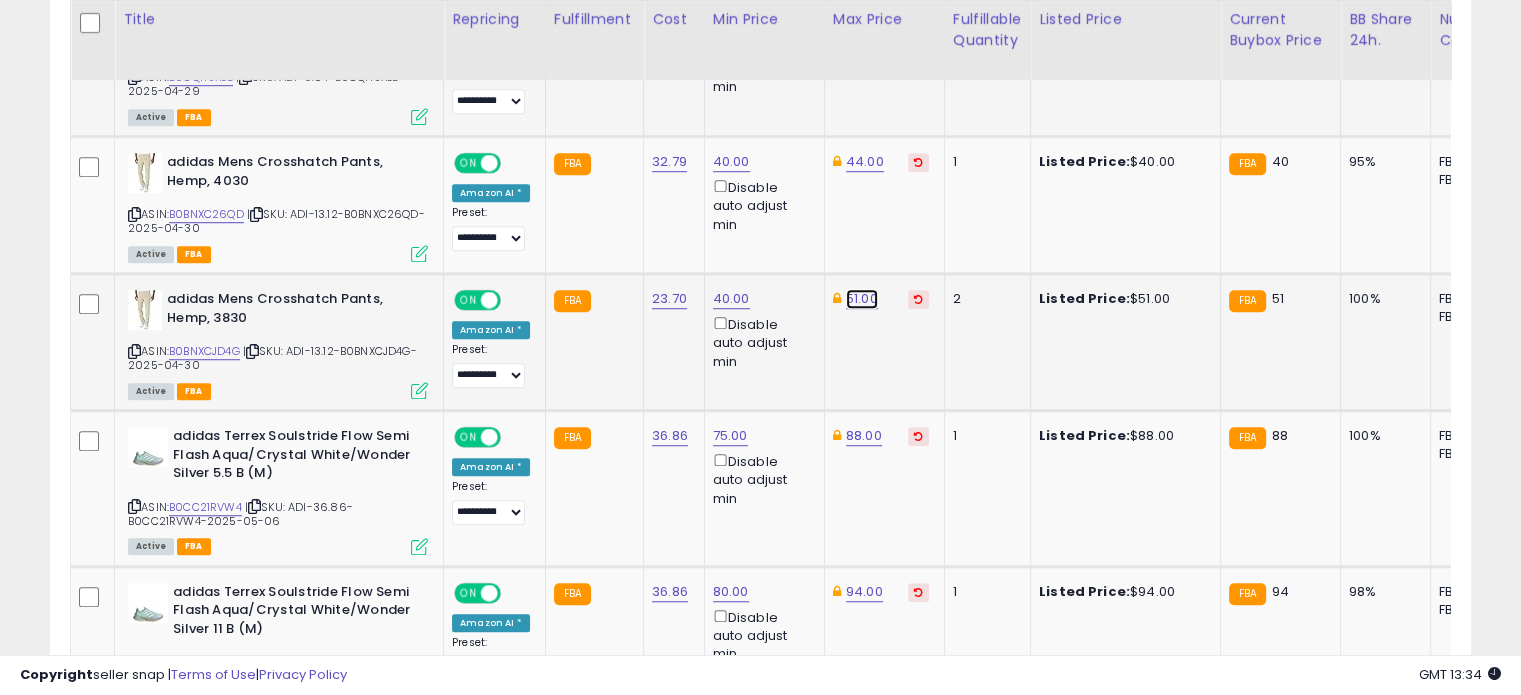 click on "51.00" at bounding box center (864, -305) 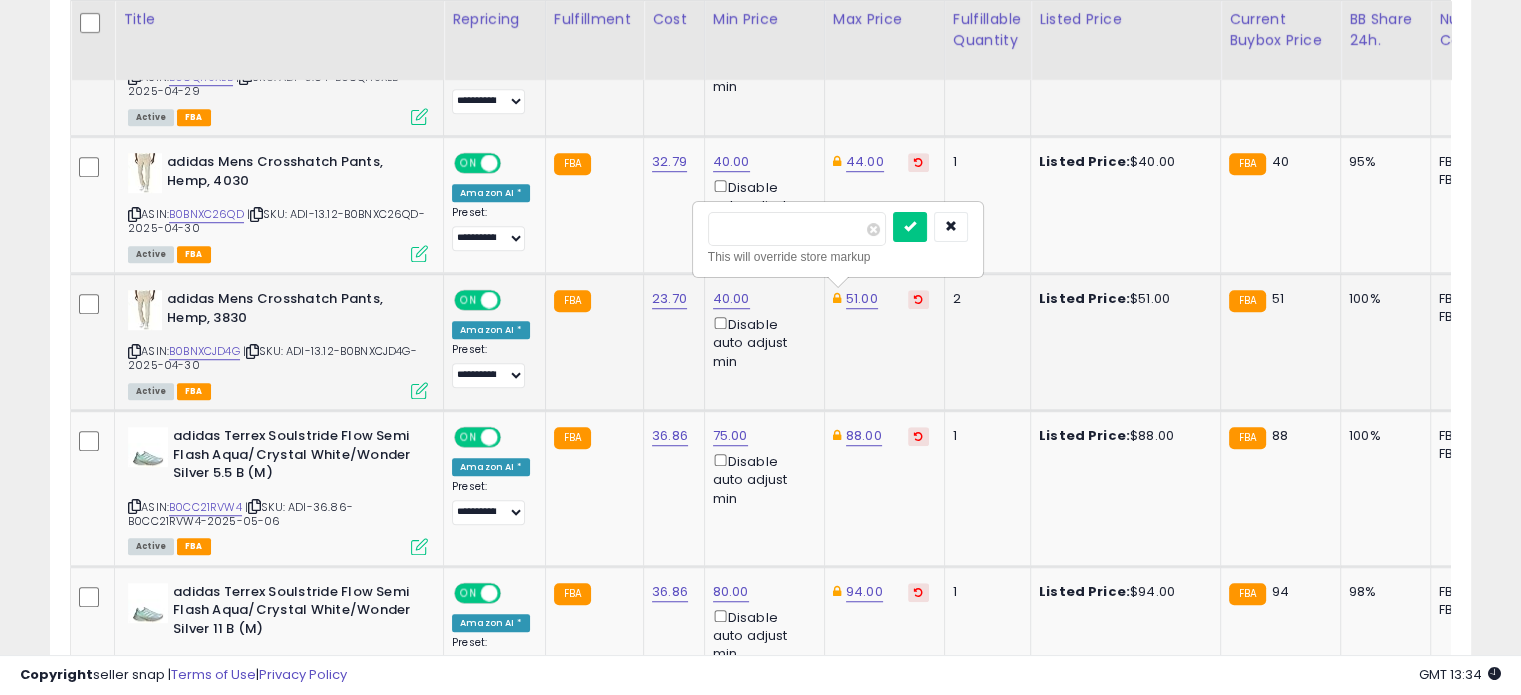 drag, startPoint x: 799, startPoint y: 232, endPoint x: 709, endPoint y: 231, distance: 90.005554 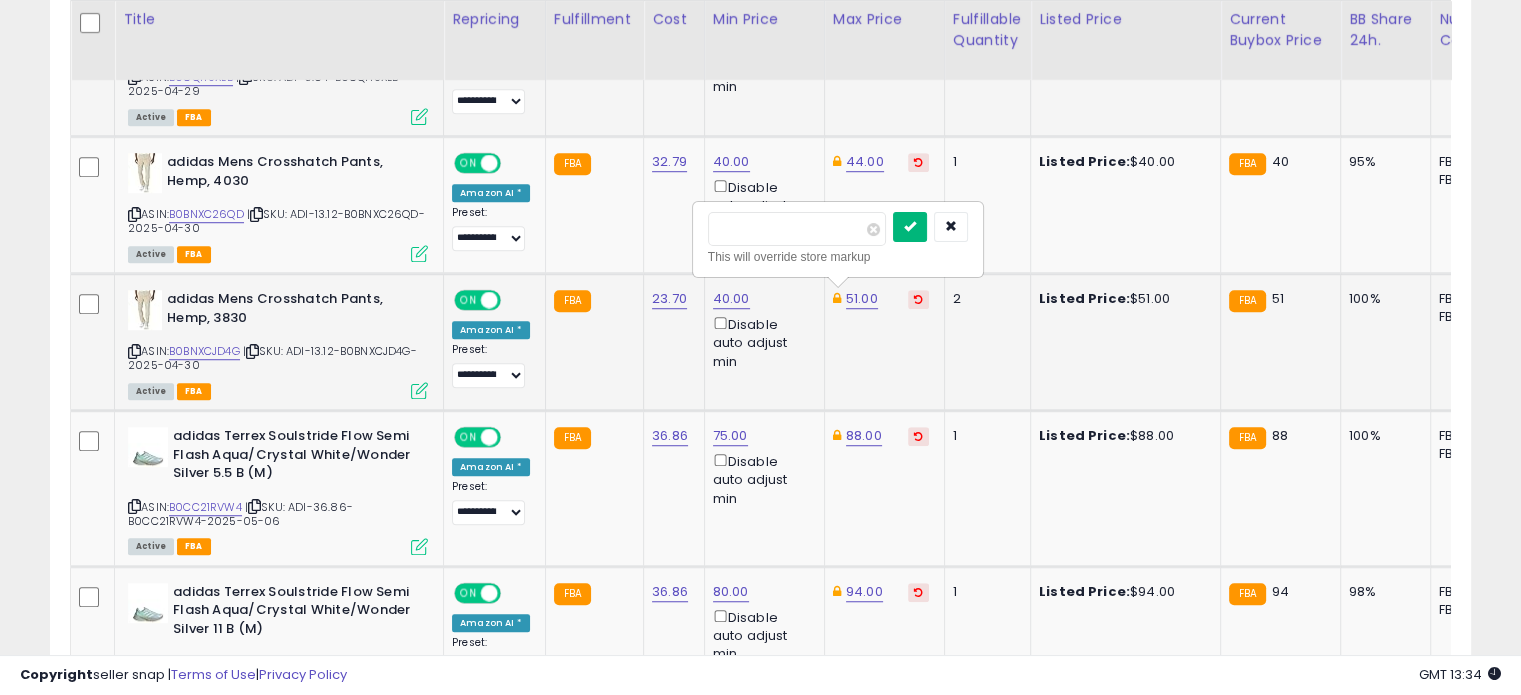 click at bounding box center (910, 227) 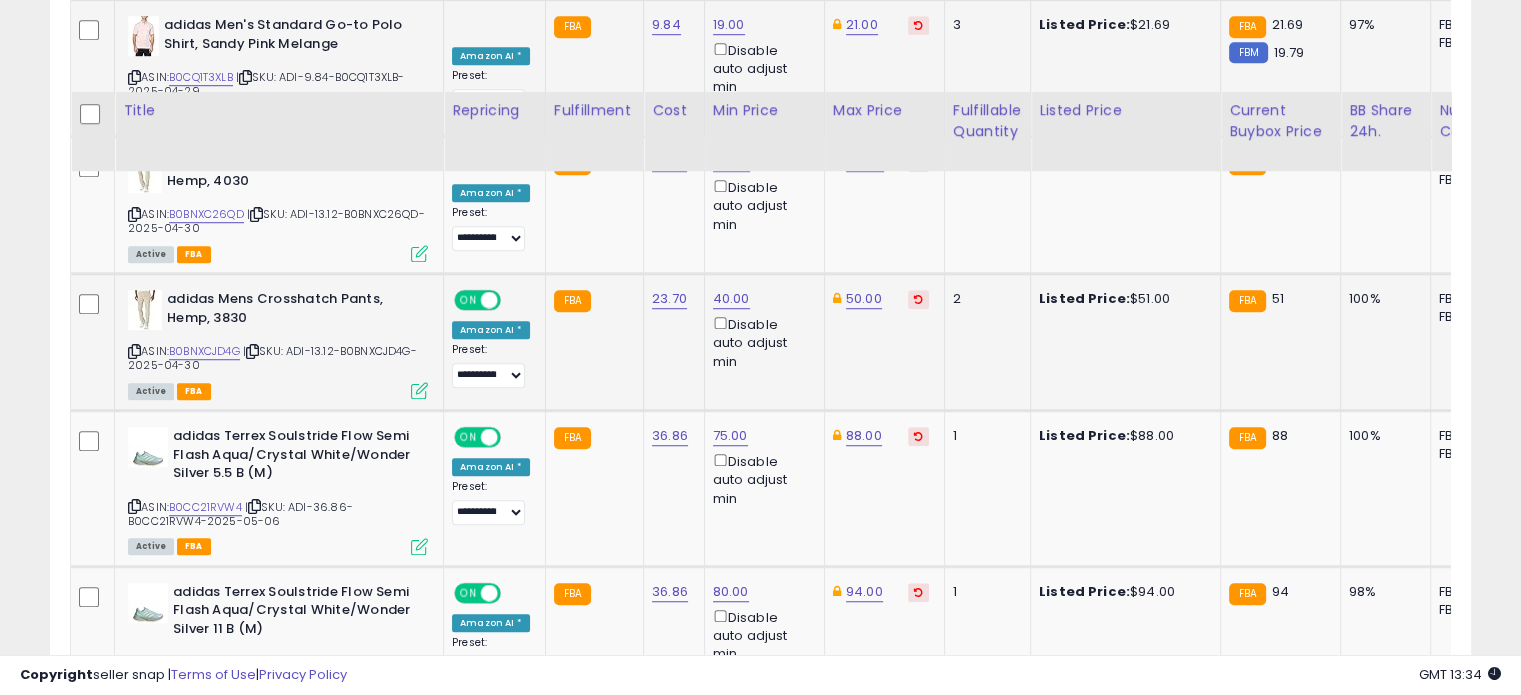 scroll, scrollTop: 1482, scrollLeft: 0, axis: vertical 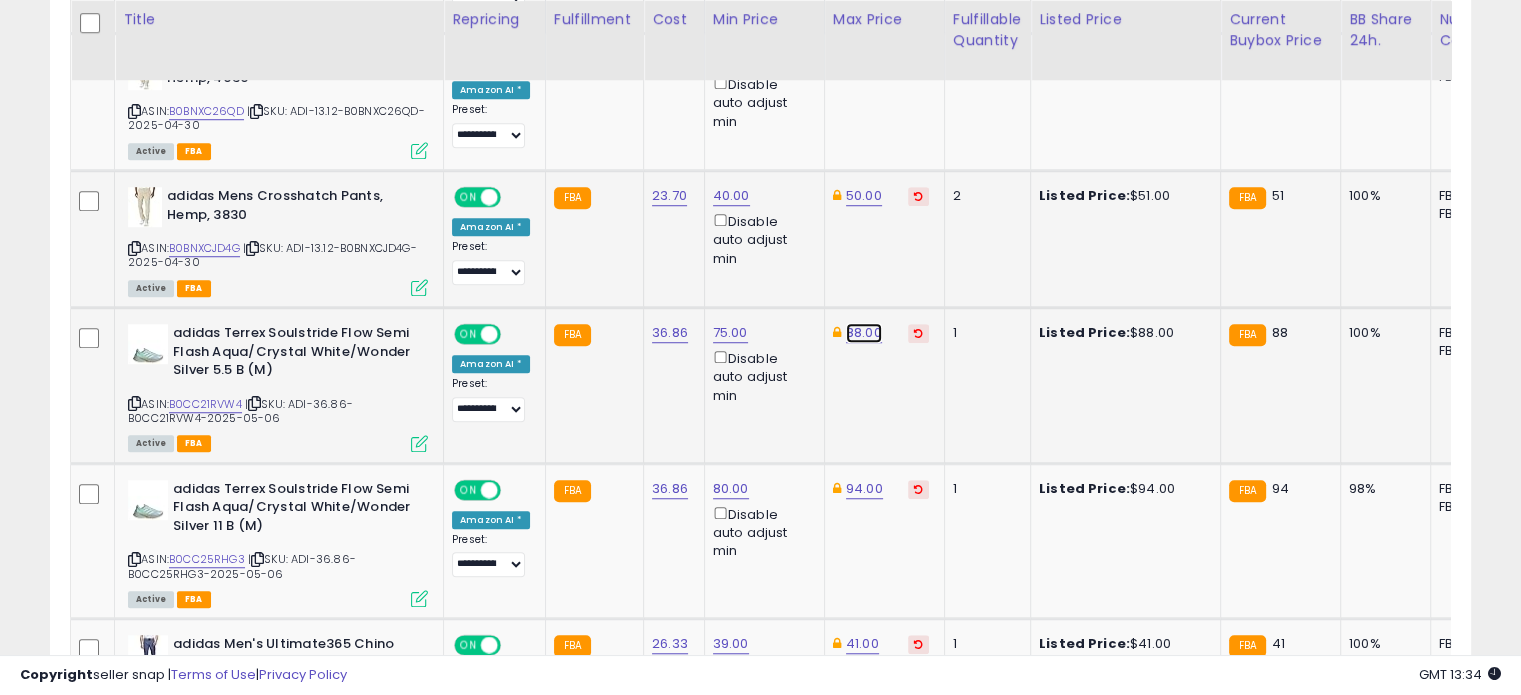 click on "88.00" at bounding box center [864, -408] 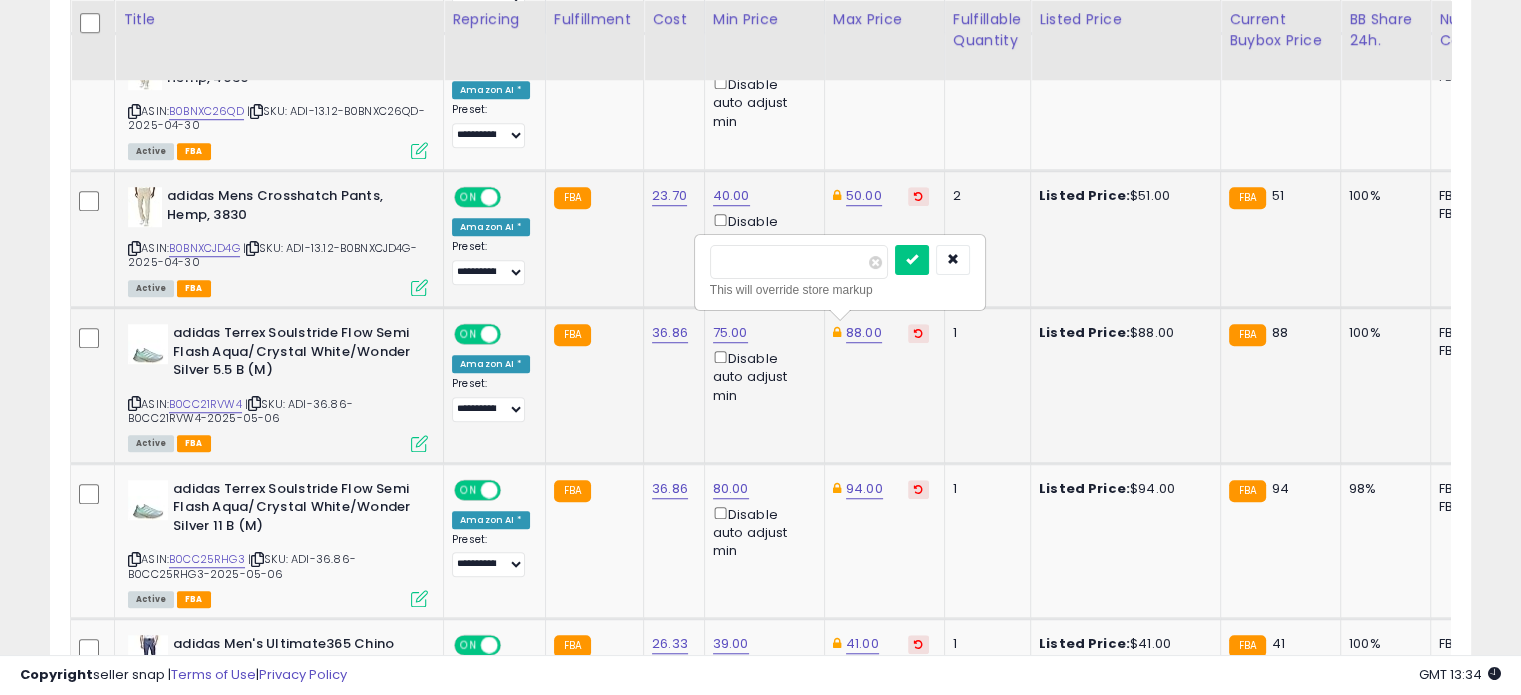 drag, startPoint x: 792, startPoint y: 263, endPoint x: 708, endPoint y: 264, distance: 84.00595 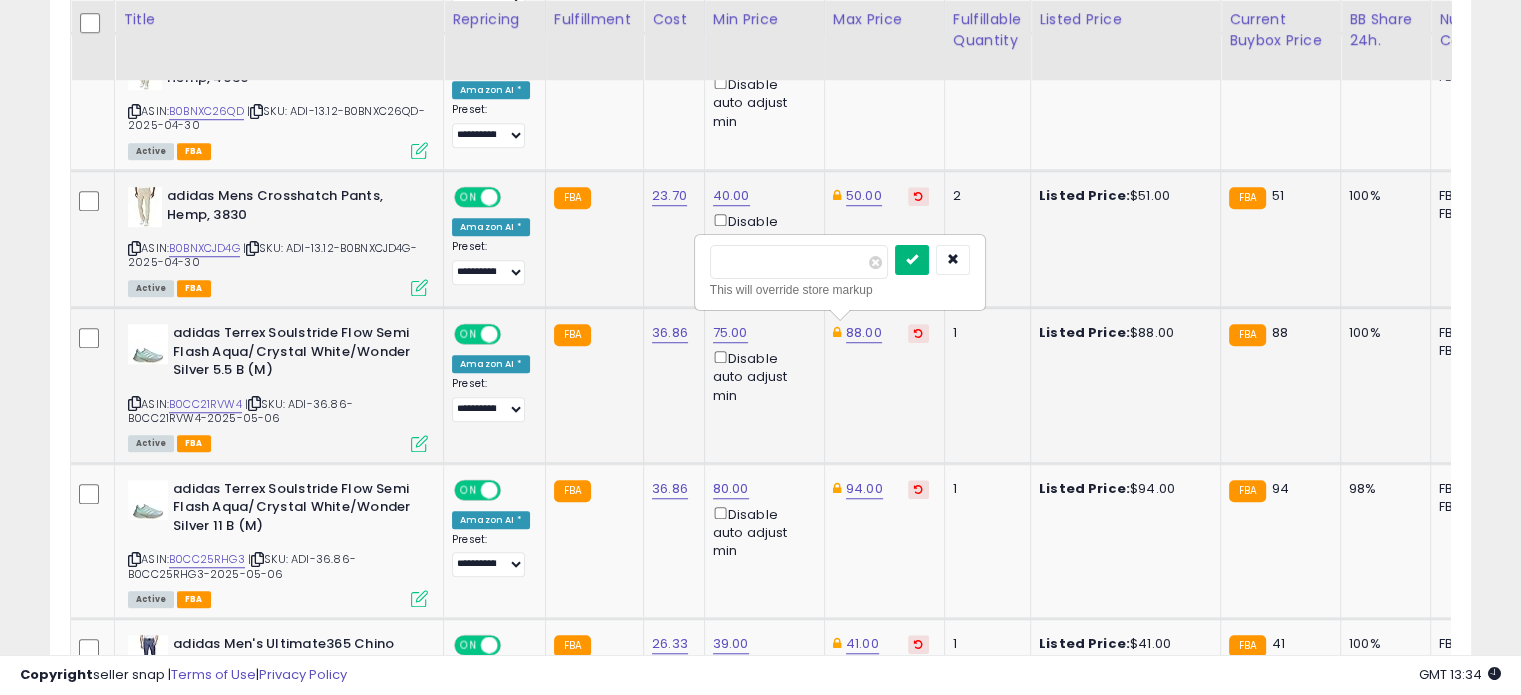 click at bounding box center (912, 259) 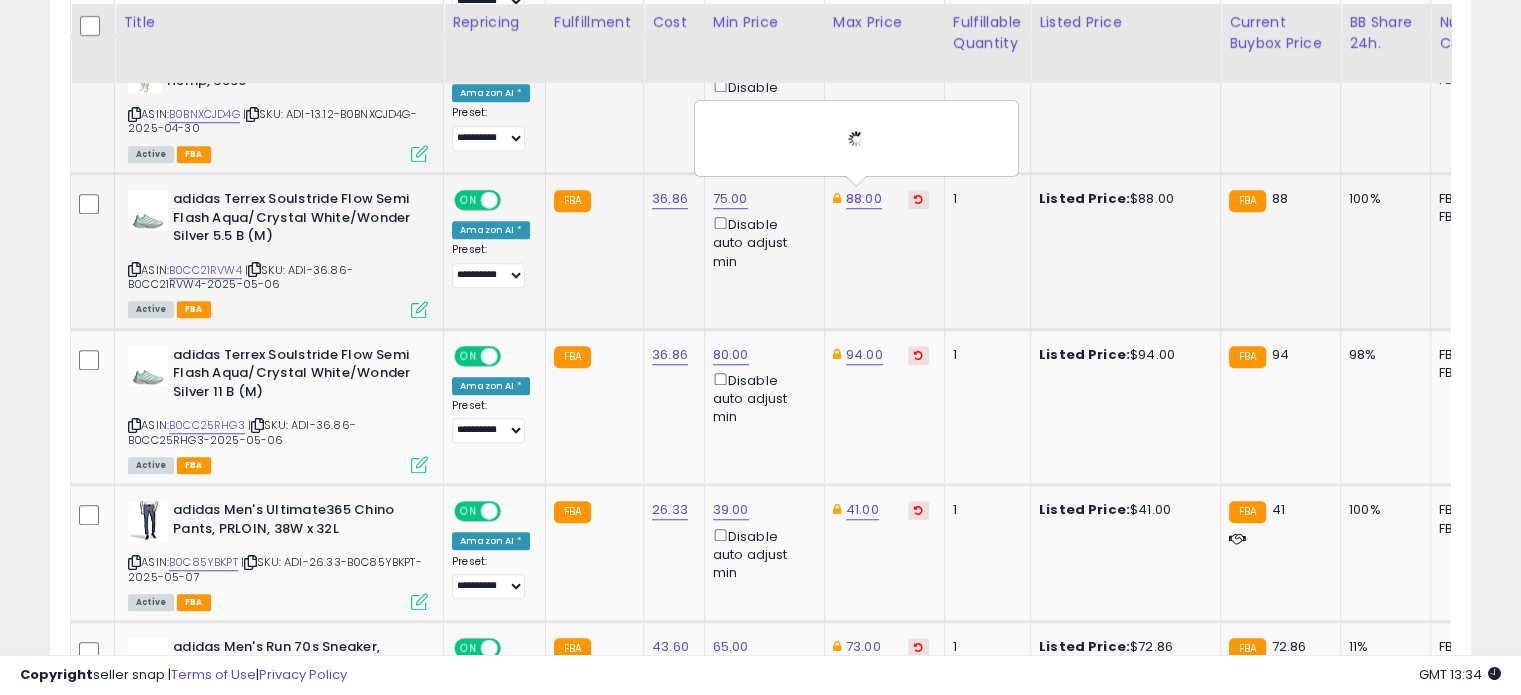 scroll, scrollTop: 1624, scrollLeft: 0, axis: vertical 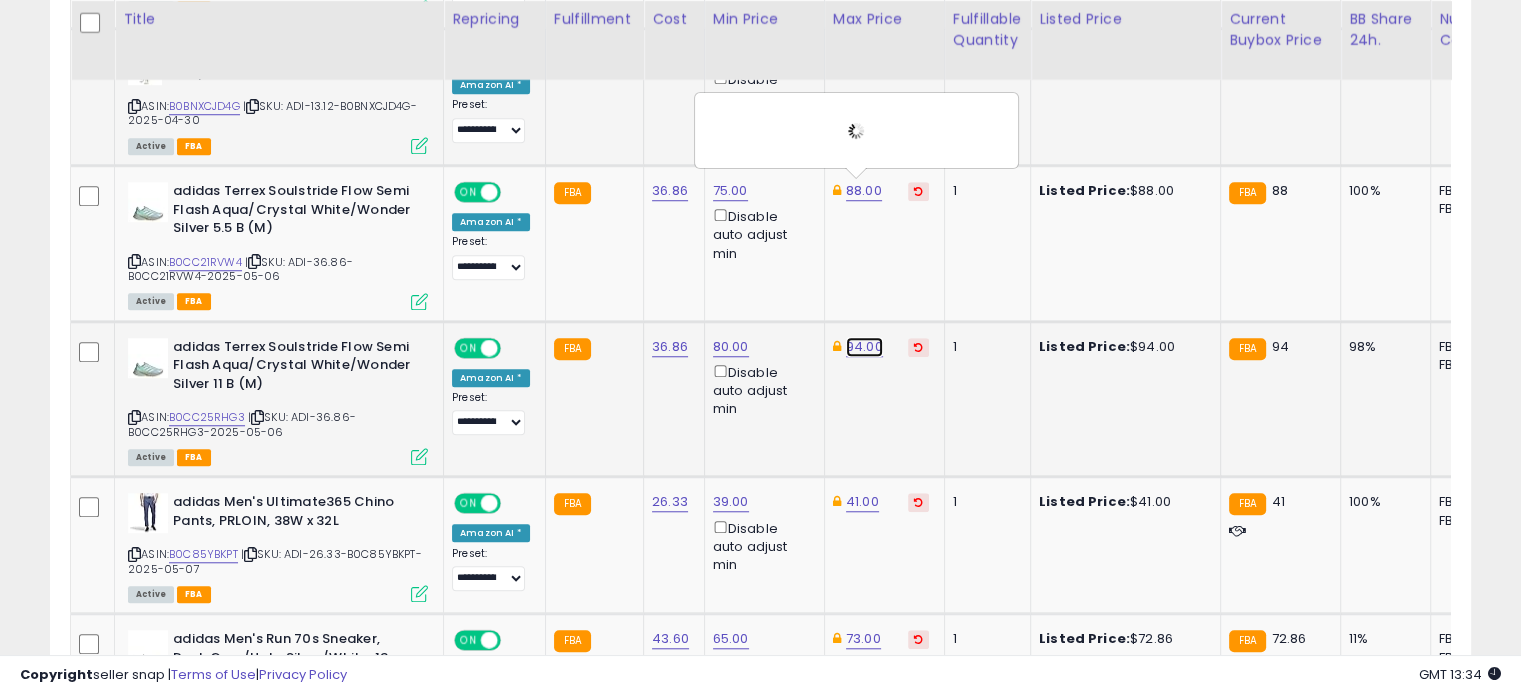 click on "94.00" at bounding box center [864, -550] 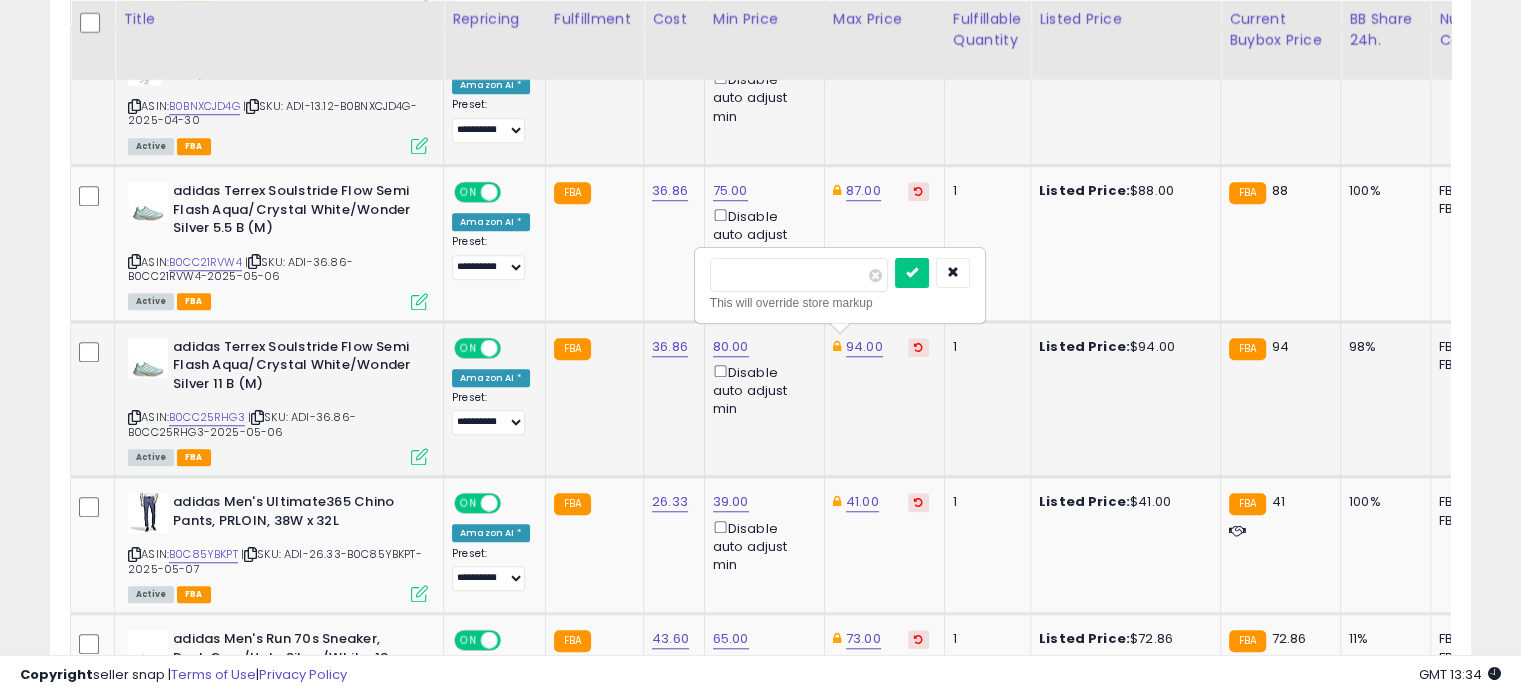 drag, startPoint x: 796, startPoint y: 283, endPoint x: 714, endPoint y: 279, distance: 82.0975 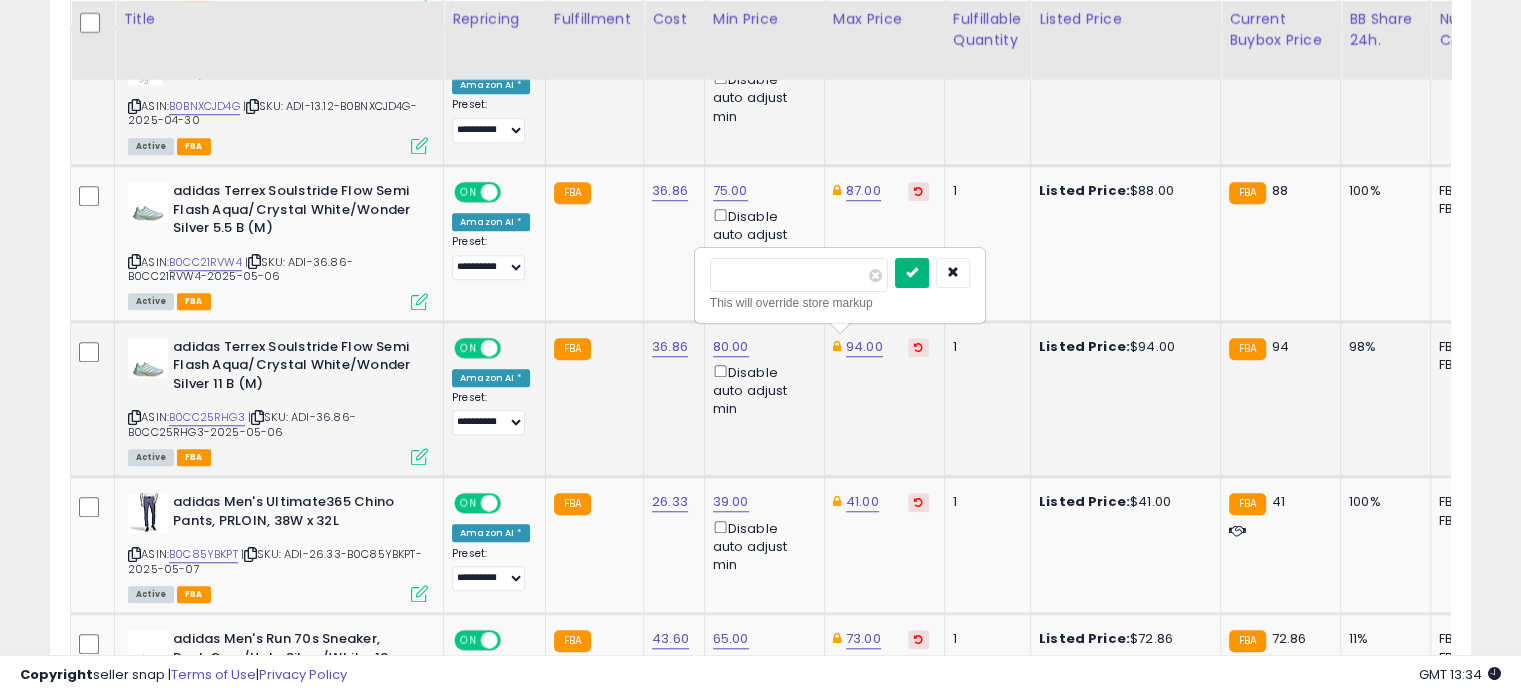 click at bounding box center (912, 272) 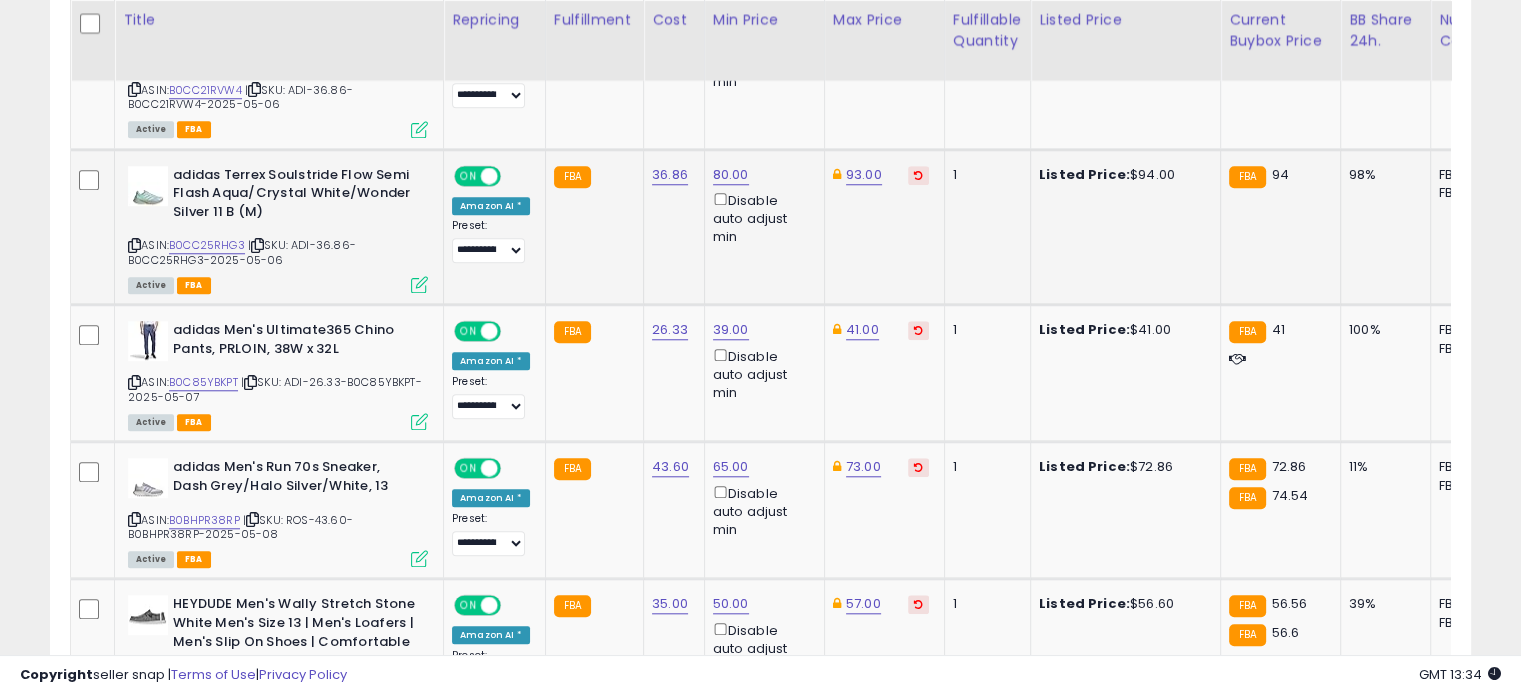 scroll, scrollTop: 1798, scrollLeft: 0, axis: vertical 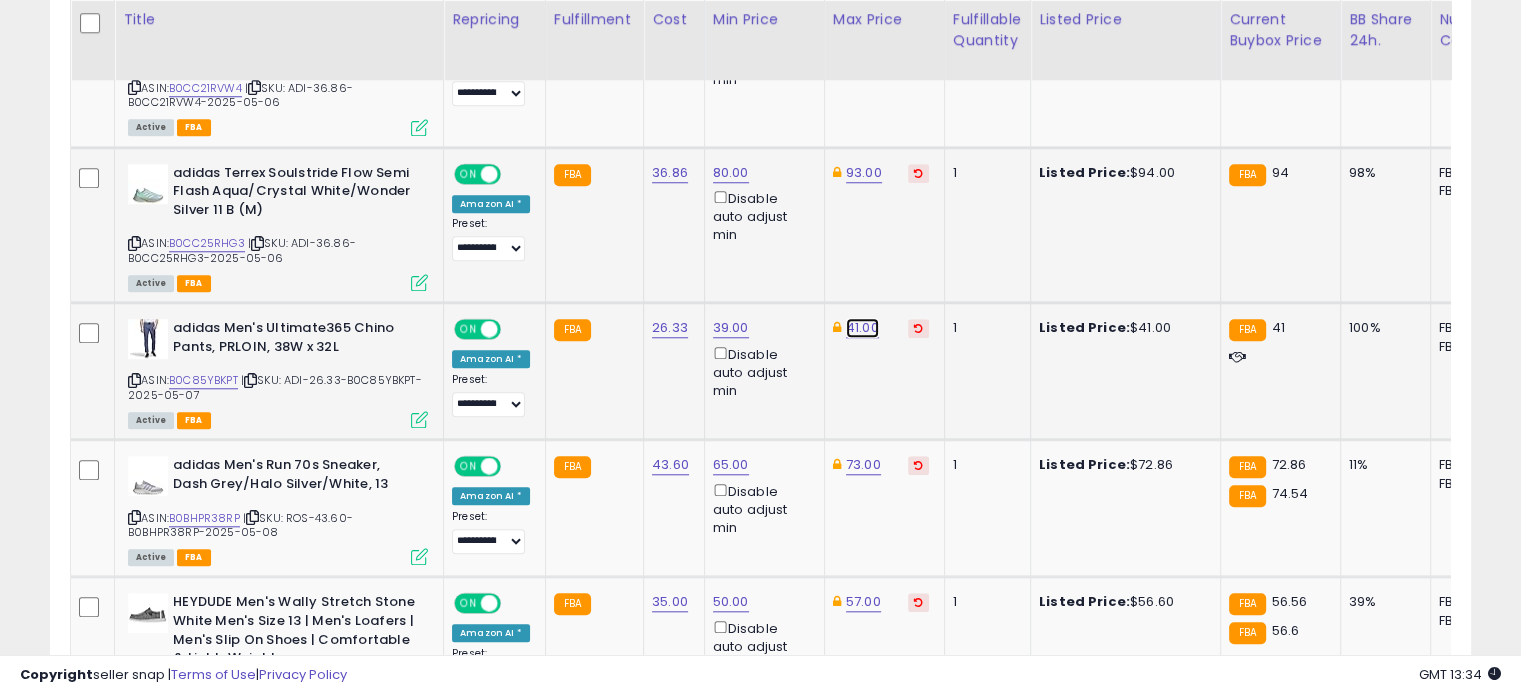 click on "41.00" at bounding box center [864, -724] 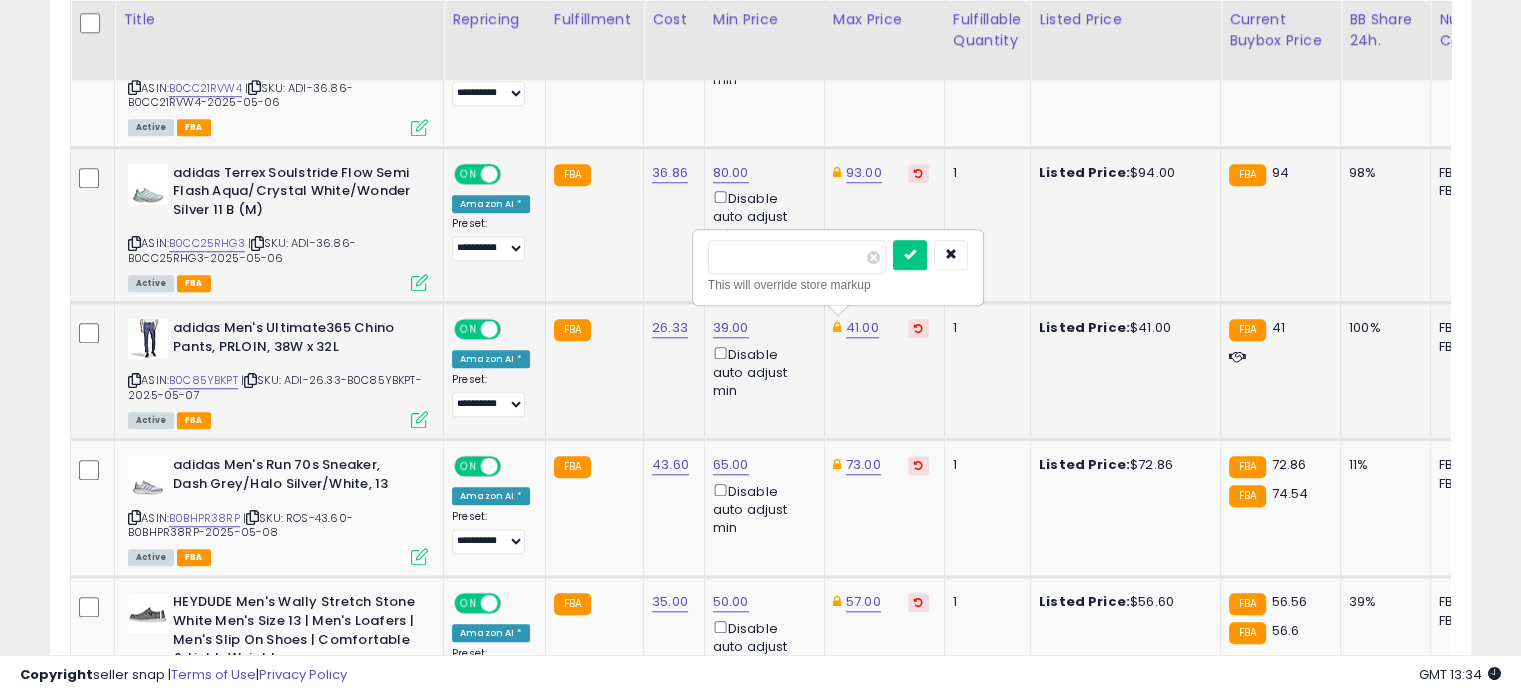 drag, startPoint x: 775, startPoint y: 243, endPoint x: 695, endPoint y: 252, distance: 80.50466 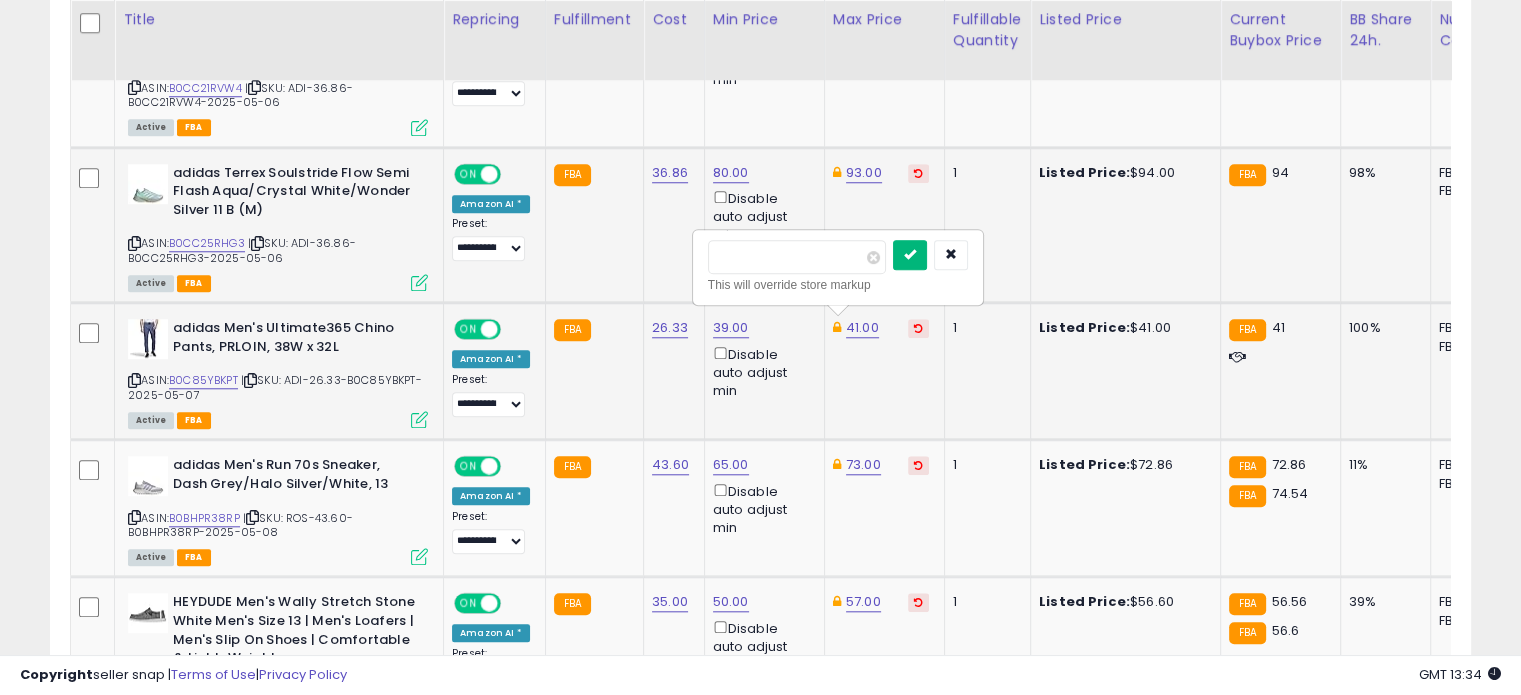 click at bounding box center (910, 255) 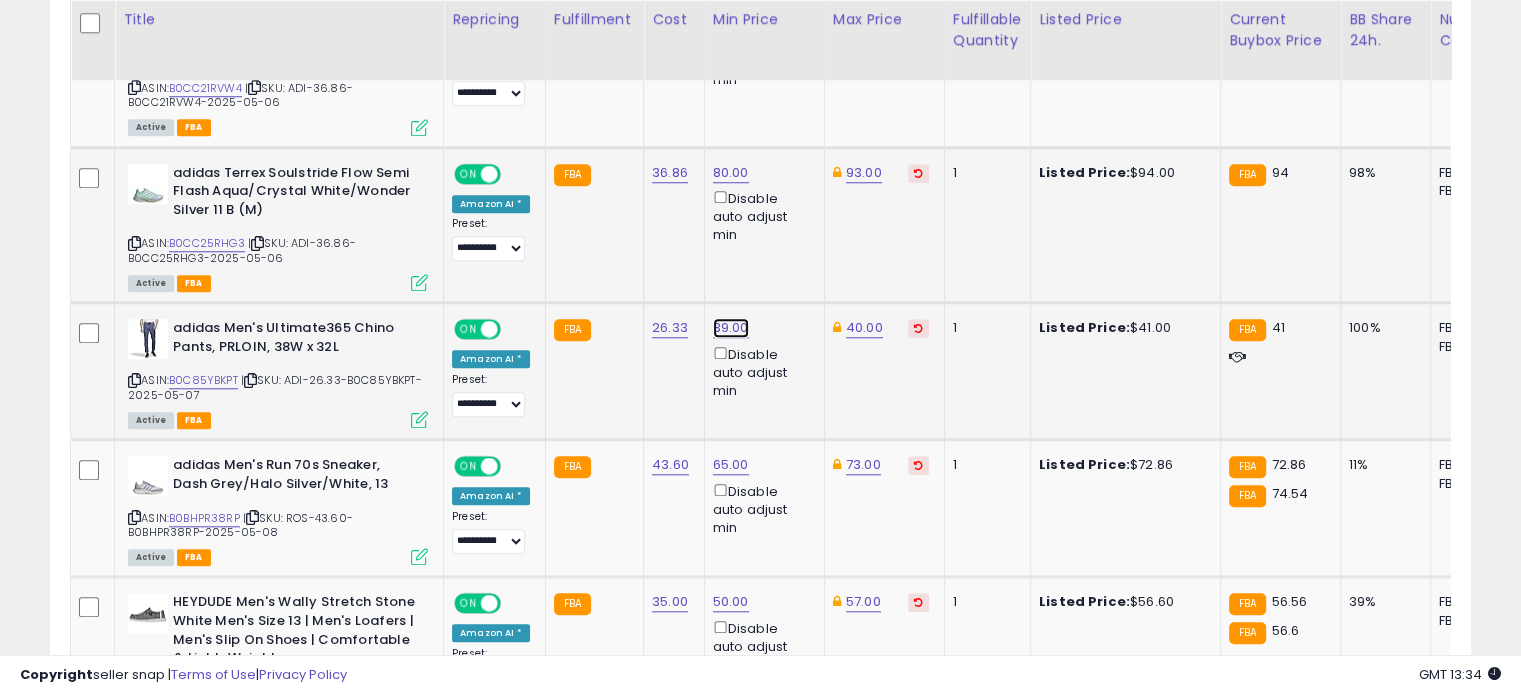 click on "39.00" at bounding box center [731, -724] 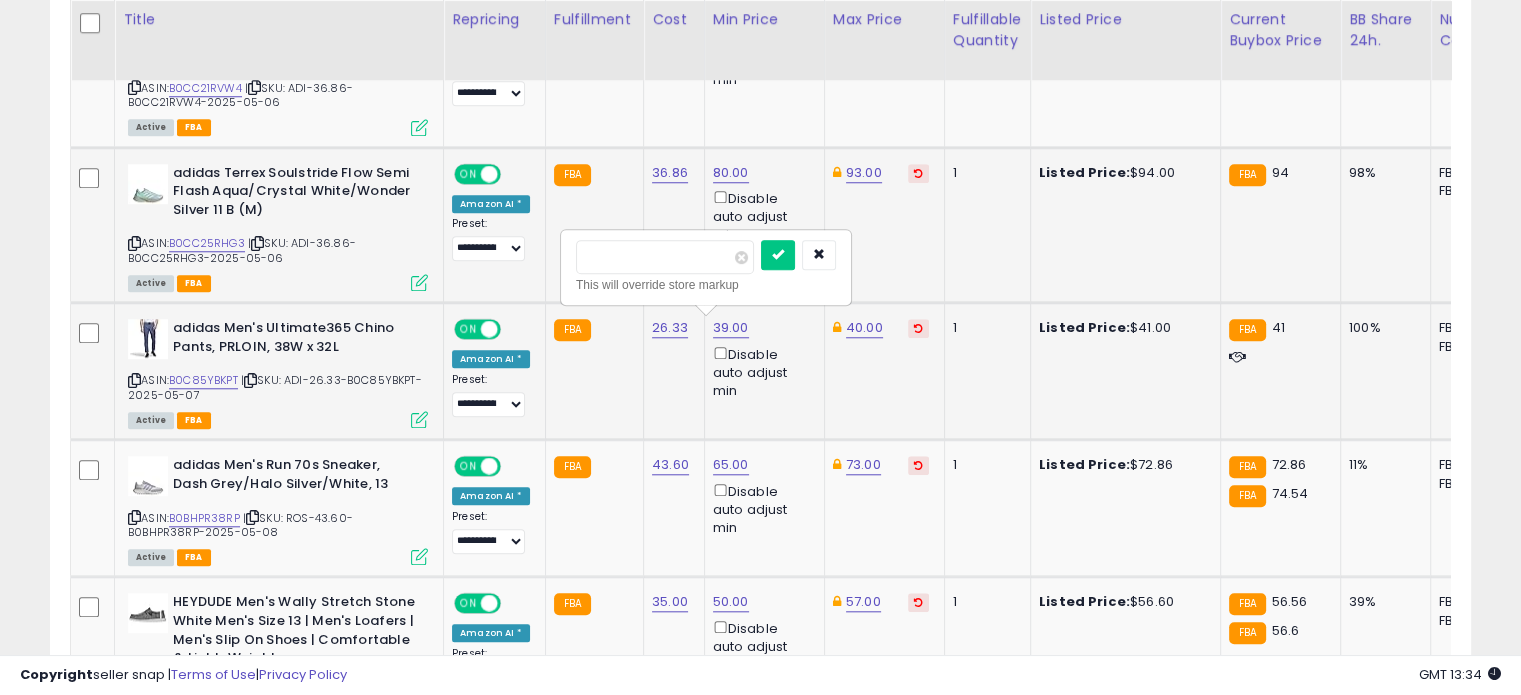 drag, startPoint x: 654, startPoint y: 257, endPoint x: 586, endPoint y: 258, distance: 68.007355 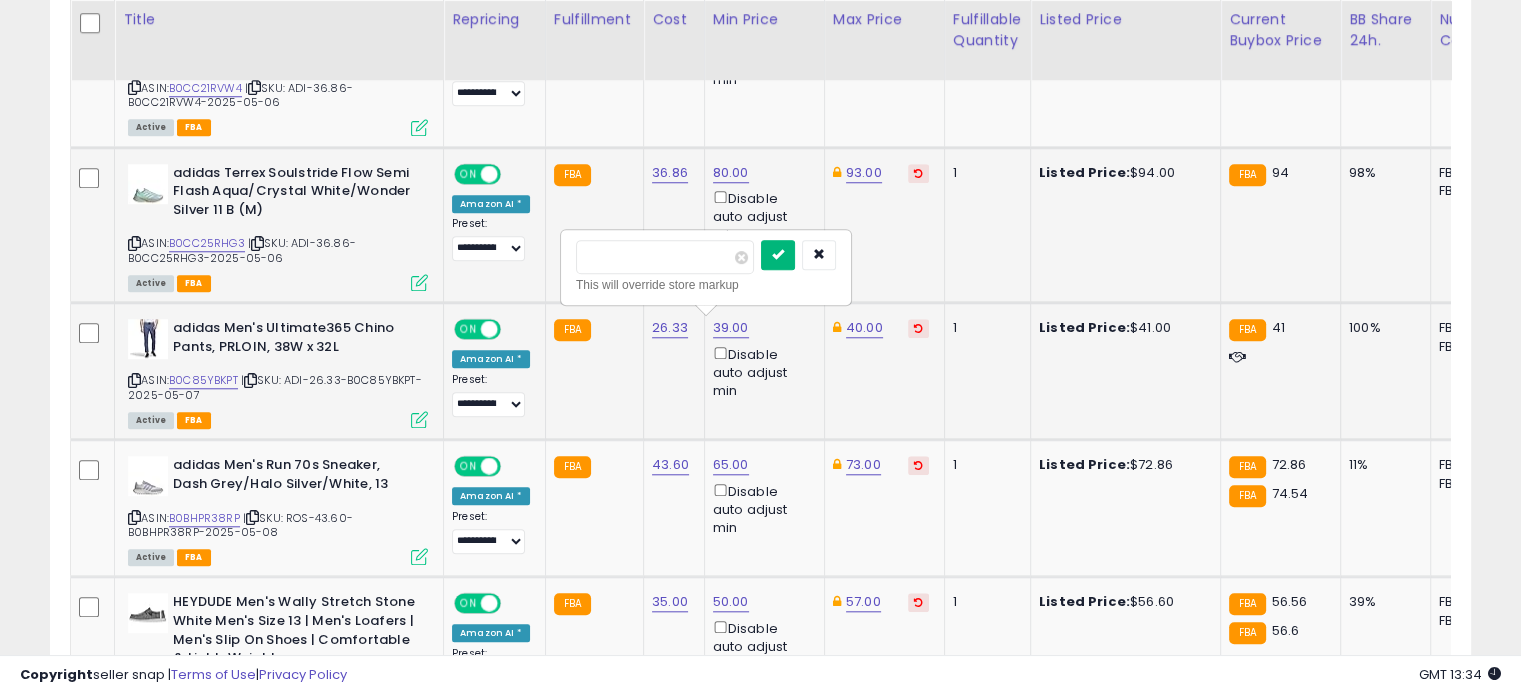 click at bounding box center (778, 255) 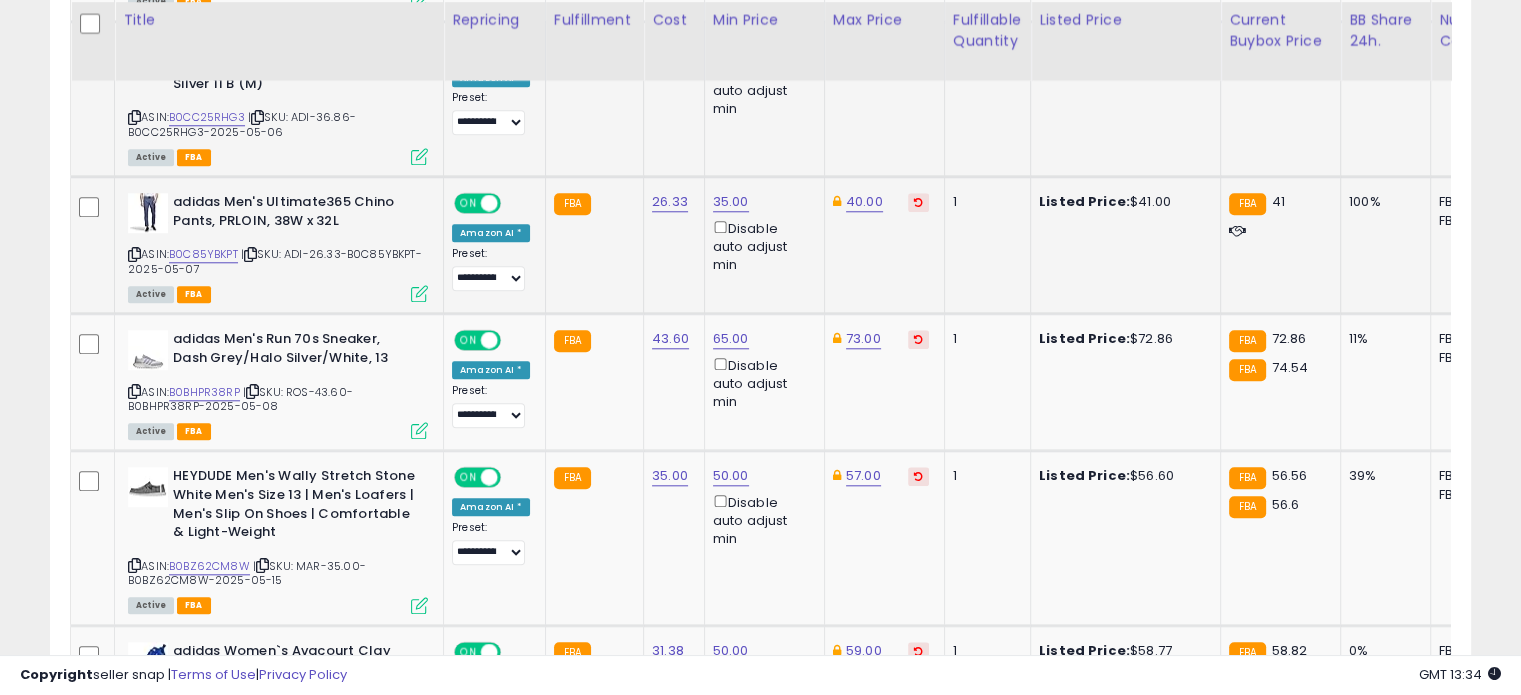 scroll, scrollTop: 1927, scrollLeft: 0, axis: vertical 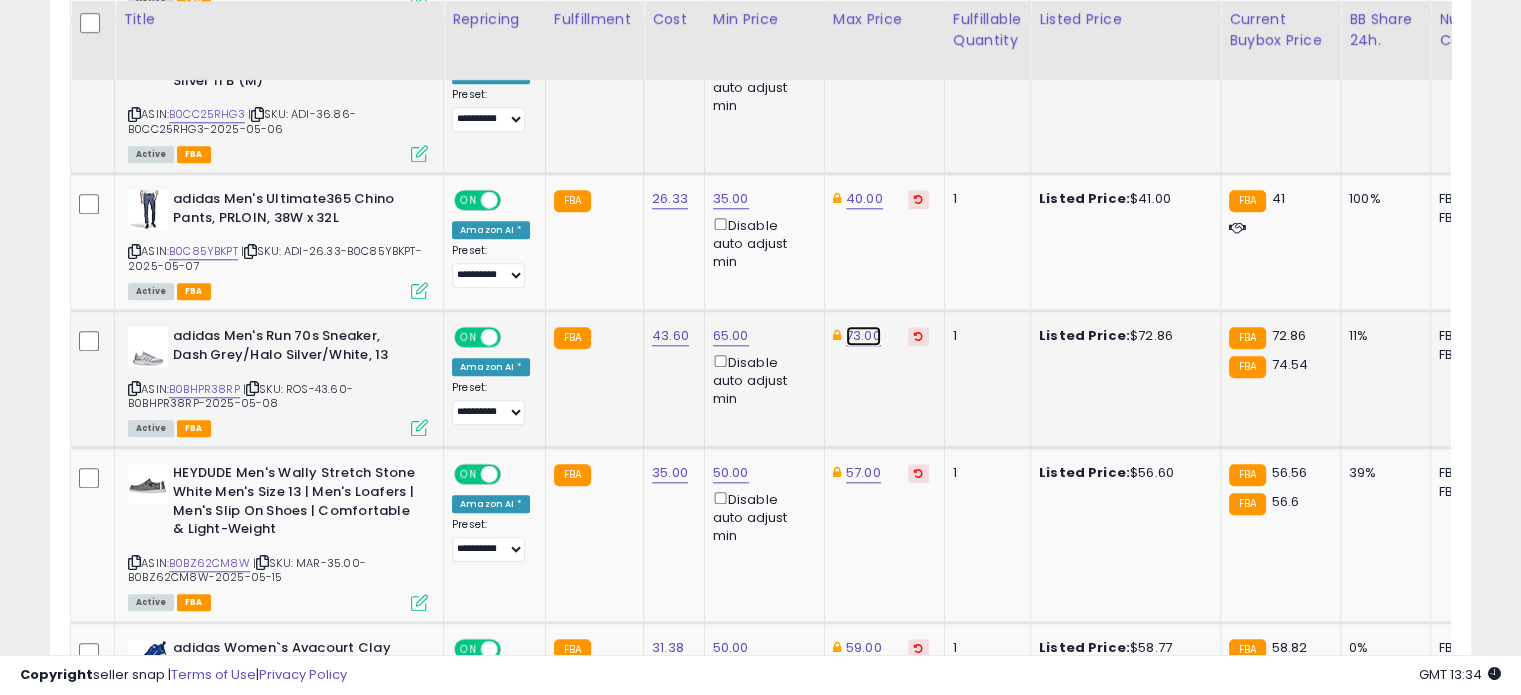 click on "73.00" at bounding box center [864, -853] 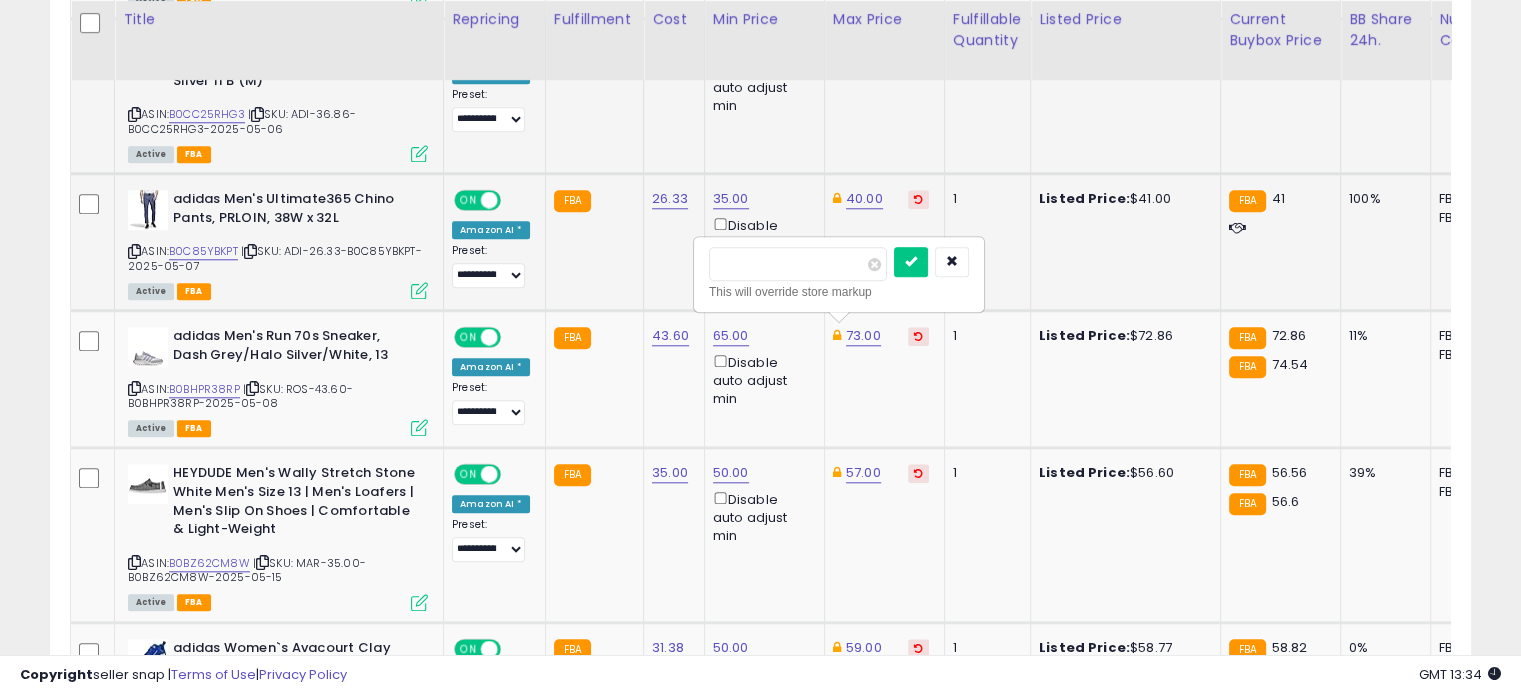 drag, startPoint x: 795, startPoint y: 259, endPoint x: 680, endPoint y: 259, distance: 115 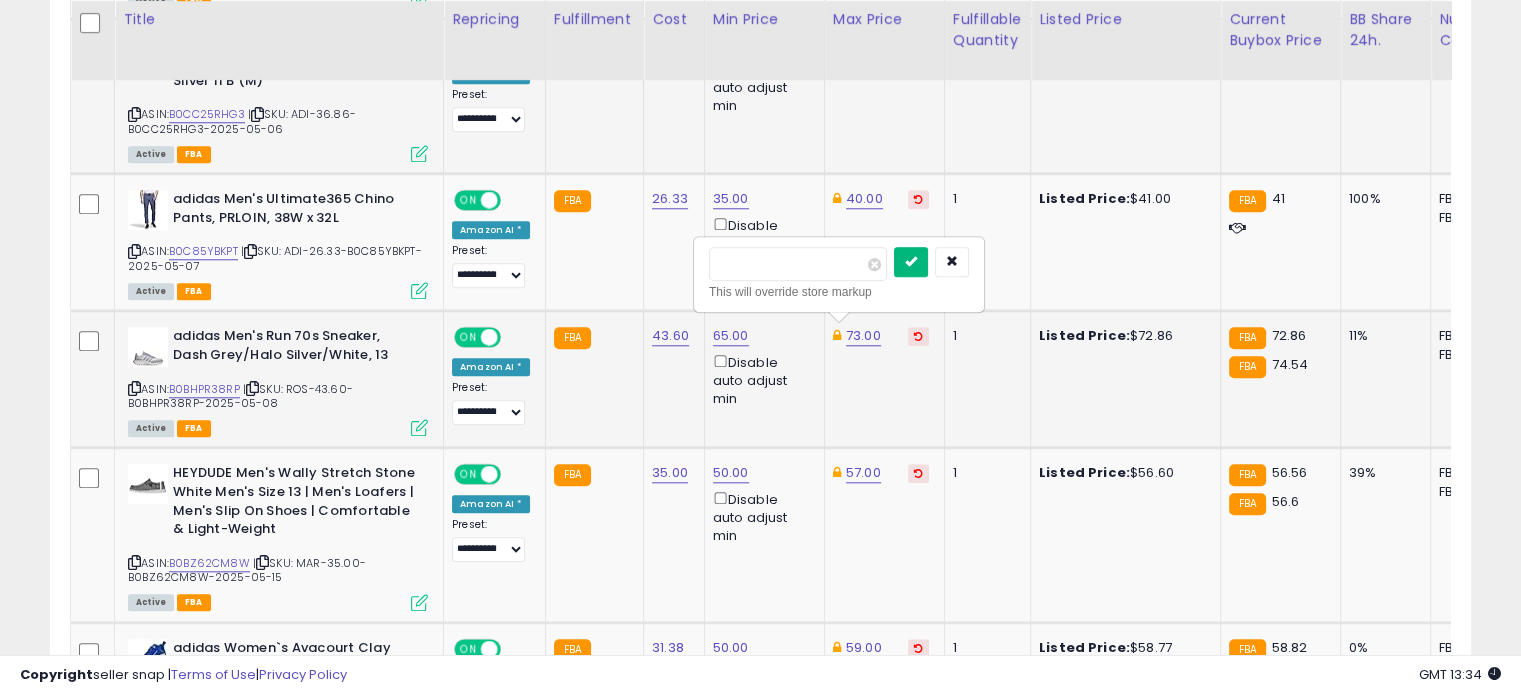 click at bounding box center [911, 262] 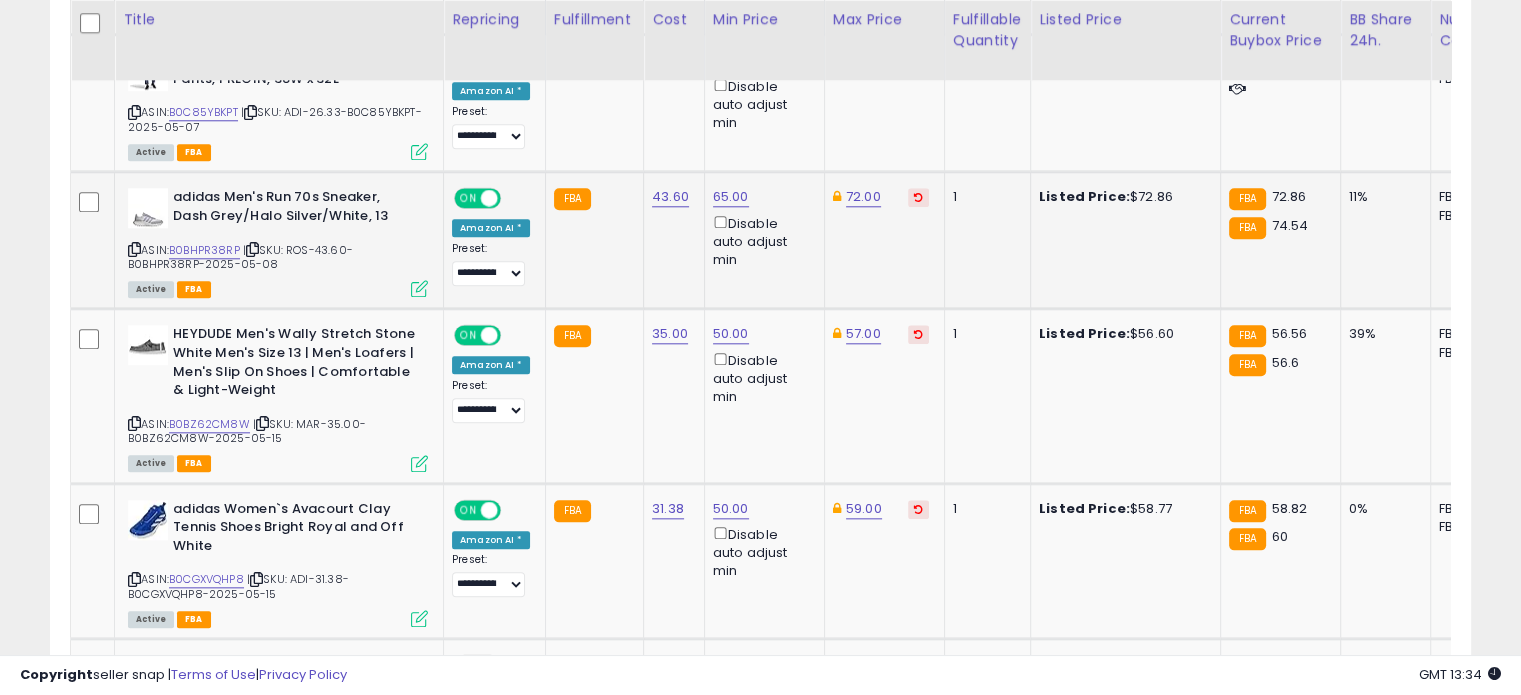 scroll, scrollTop: 2068, scrollLeft: 0, axis: vertical 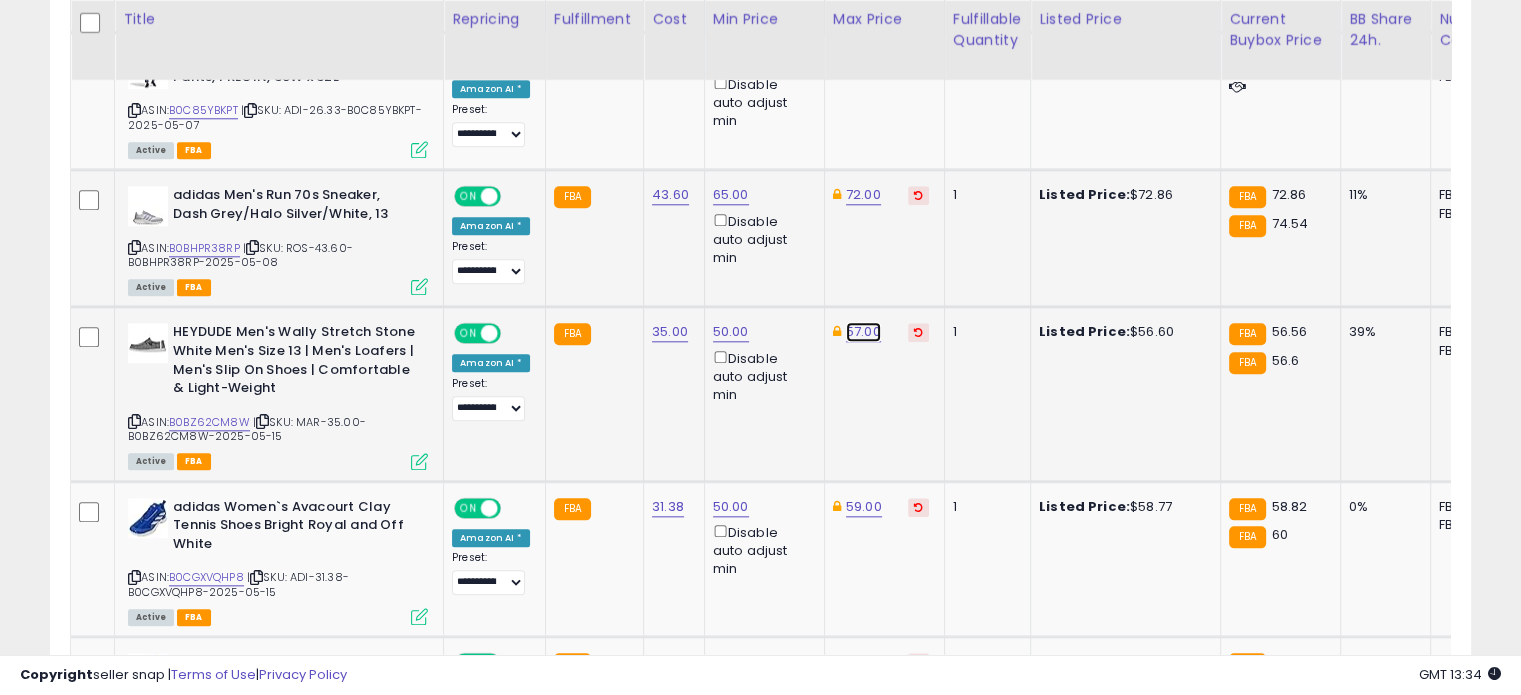 click on "57.00" at bounding box center [864, -994] 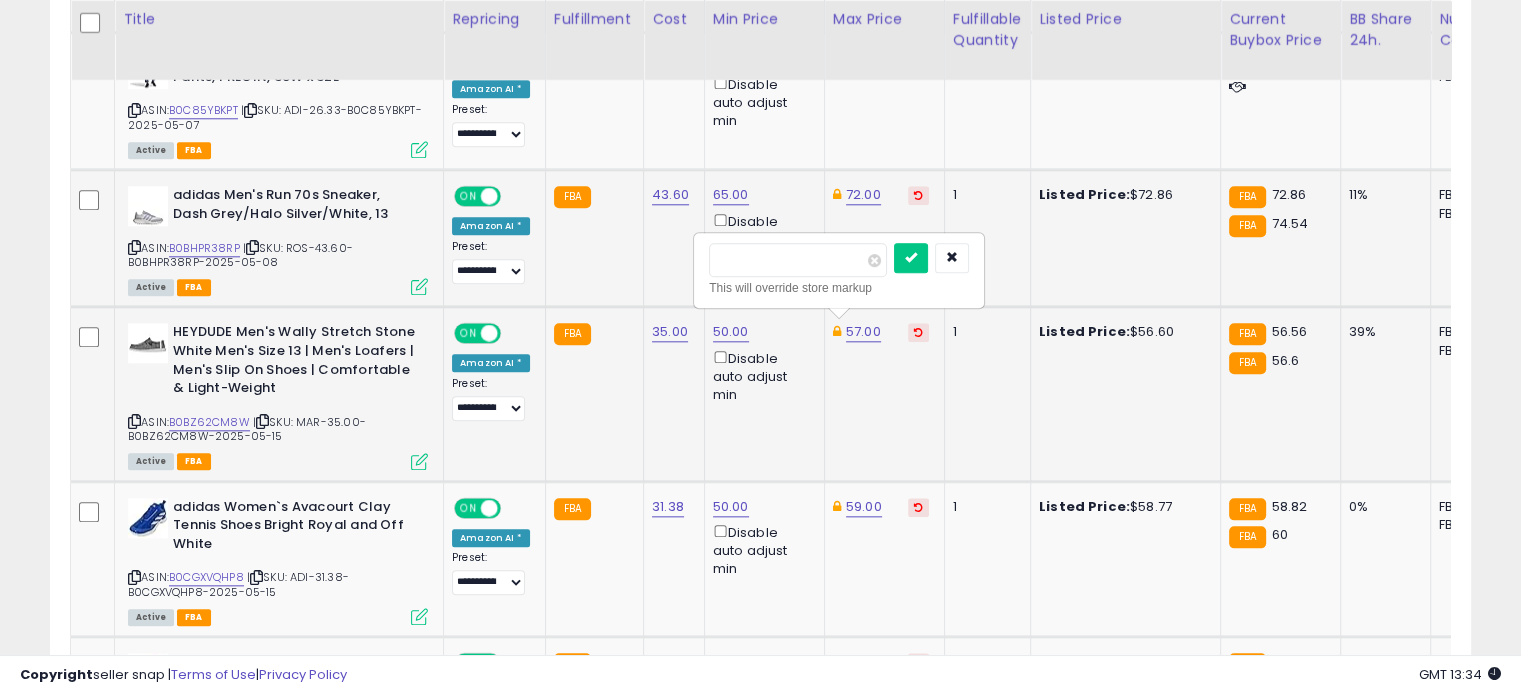 drag, startPoint x: 795, startPoint y: 267, endPoint x: 715, endPoint y: 258, distance: 80.50466 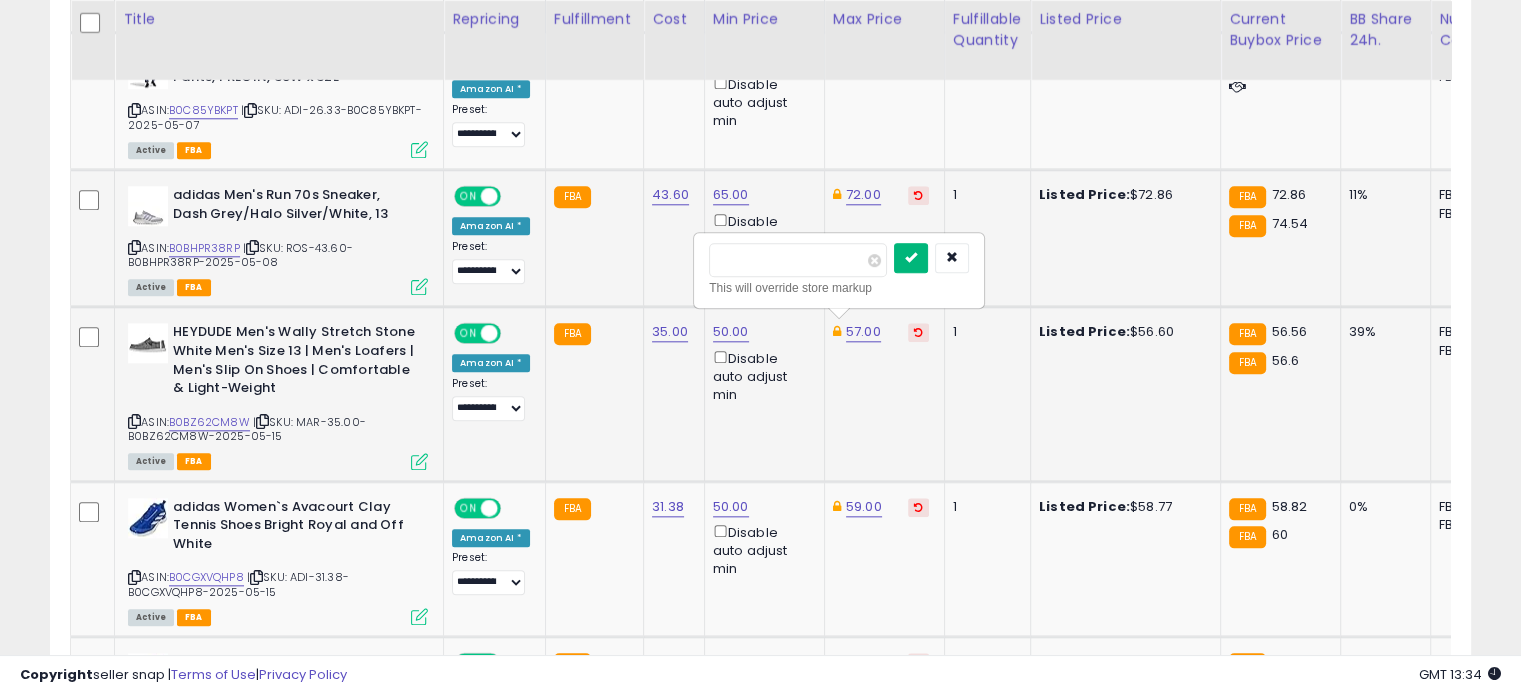 click at bounding box center (911, 257) 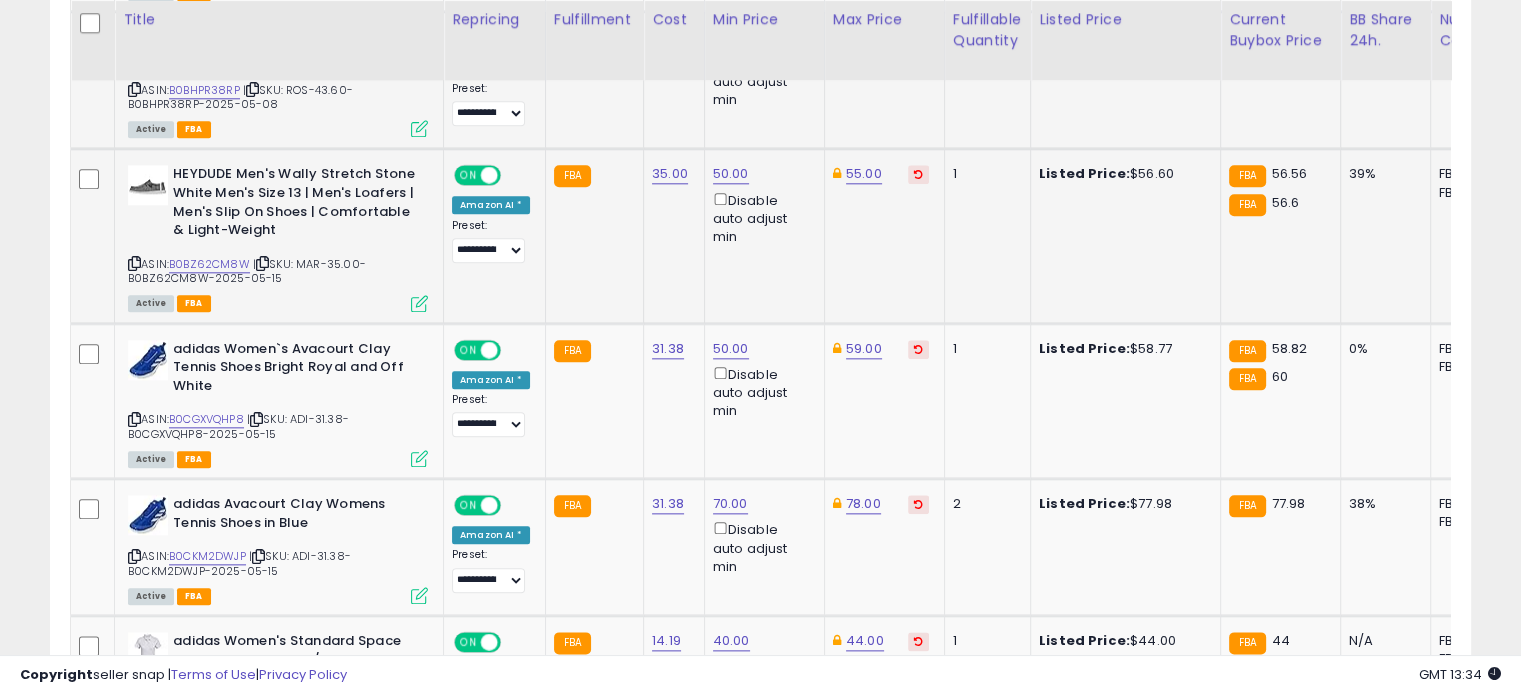 scroll, scrollTop: 2236, scrollLeft: 0, axis: vertical 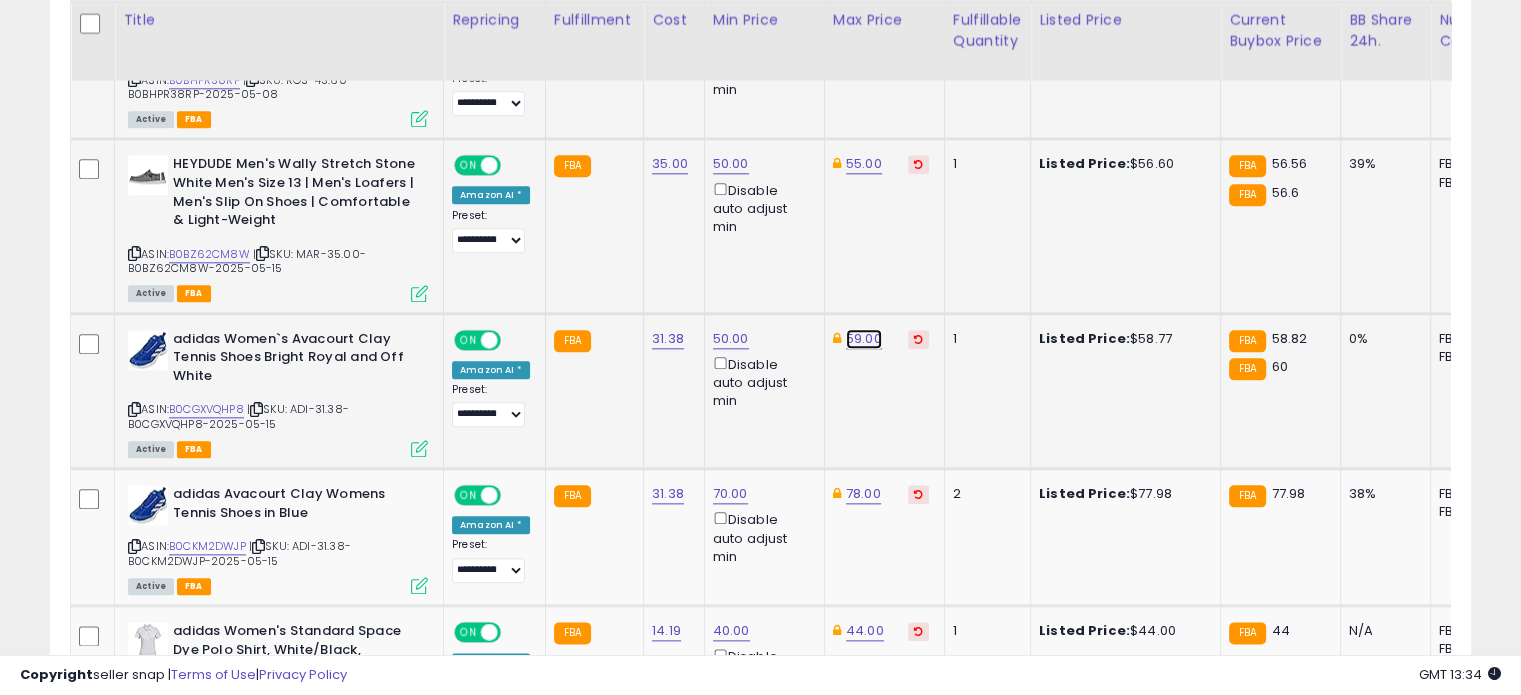 click on "59.00" at bounding box center (864, -1162) 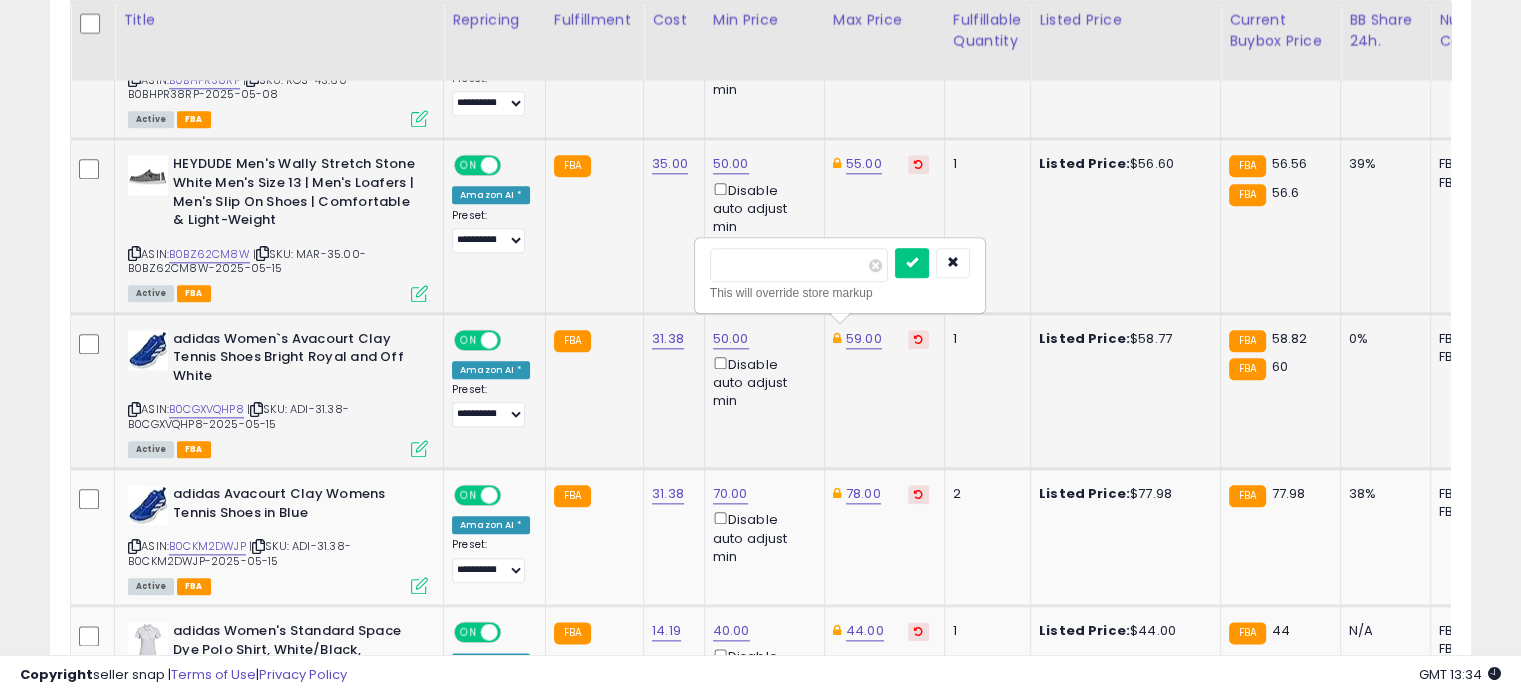 drag, startPoint x: 813, startPoint y: 264, endPoint x: 705, endPoint y: 272, distance: 108.29589 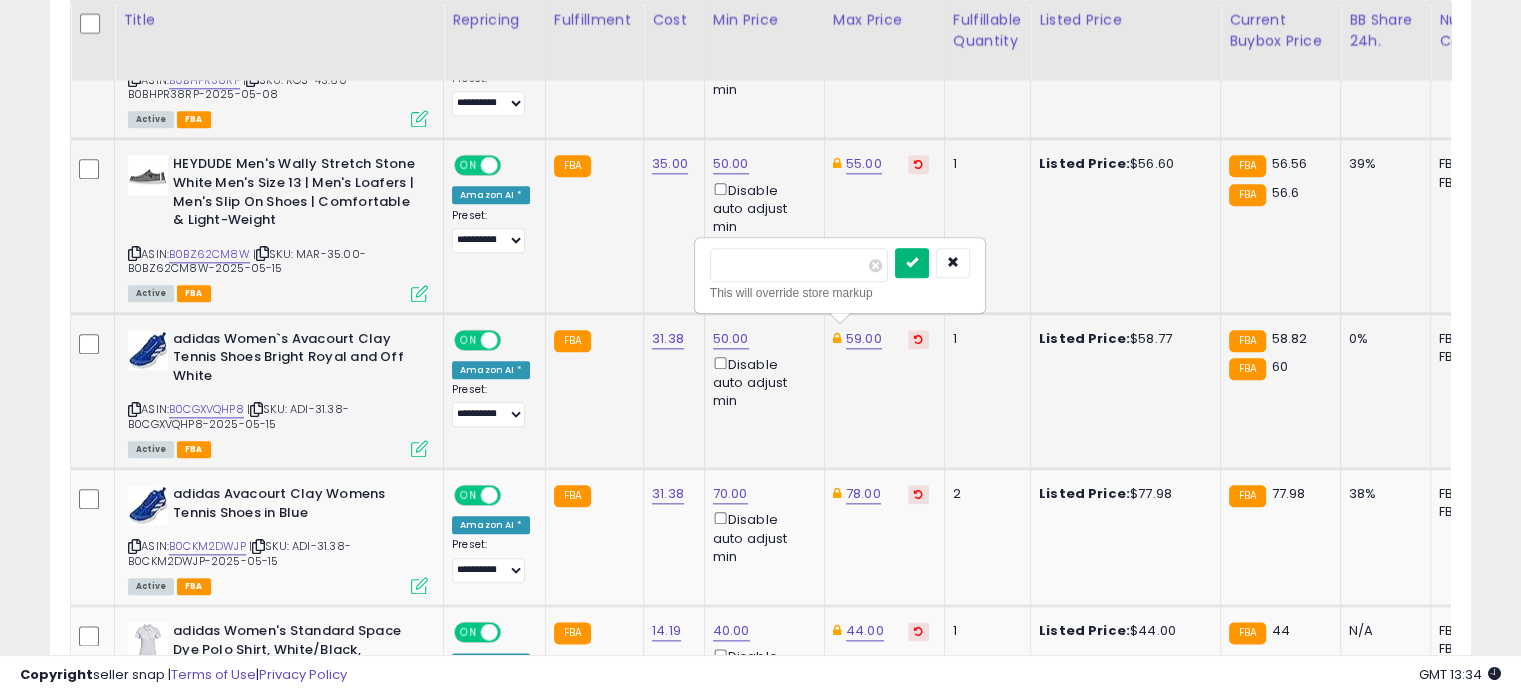 click at bounding box center [912, 262] 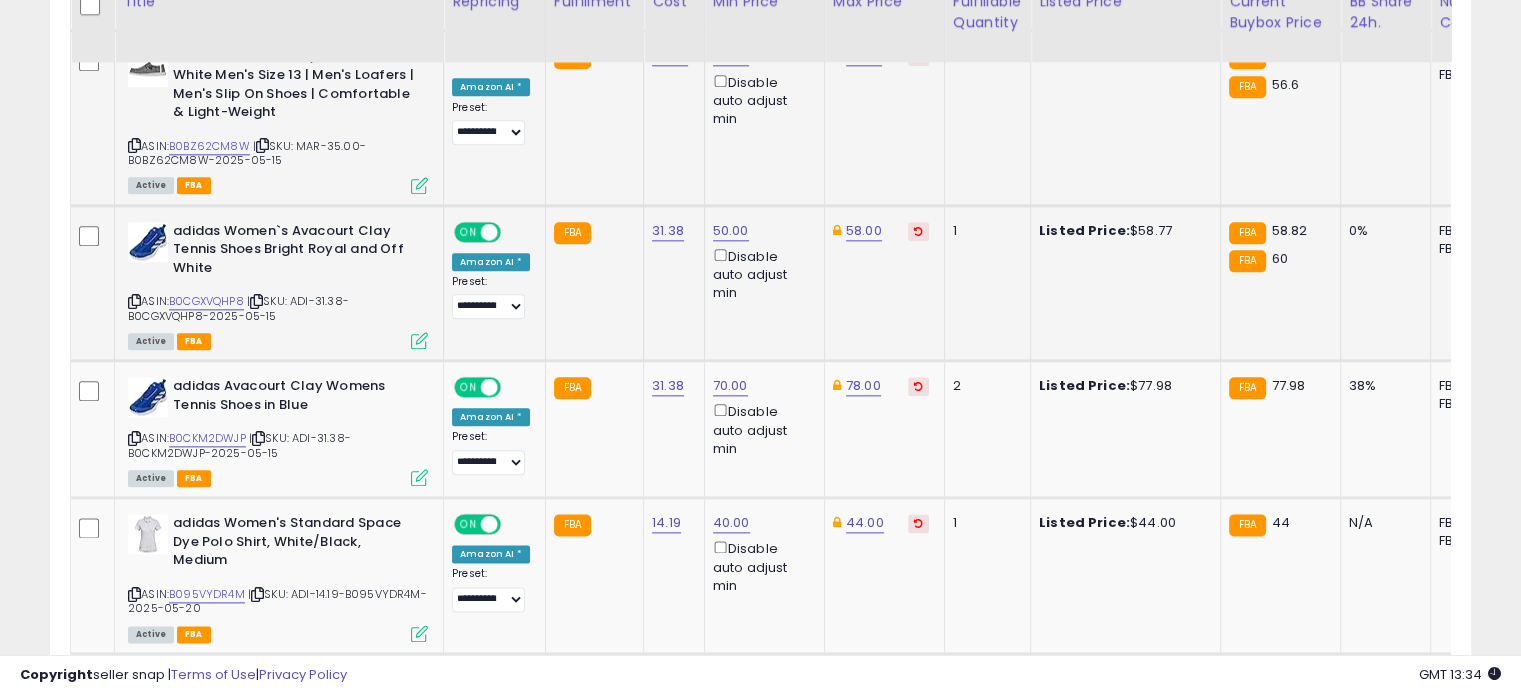scroll, scrollTop: 2352, scrollLeft: 0, axis: vertical 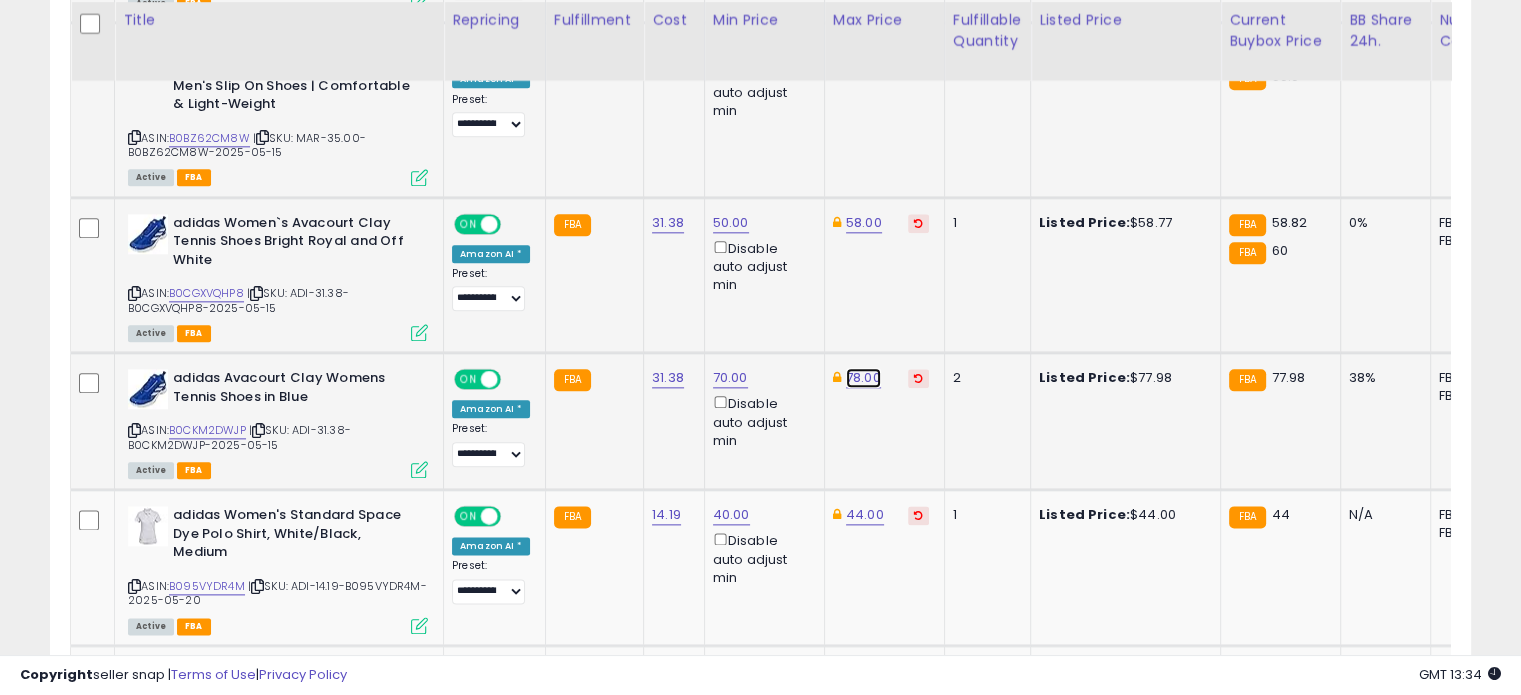 click on "78.00" at bounding box center (864, -1278) 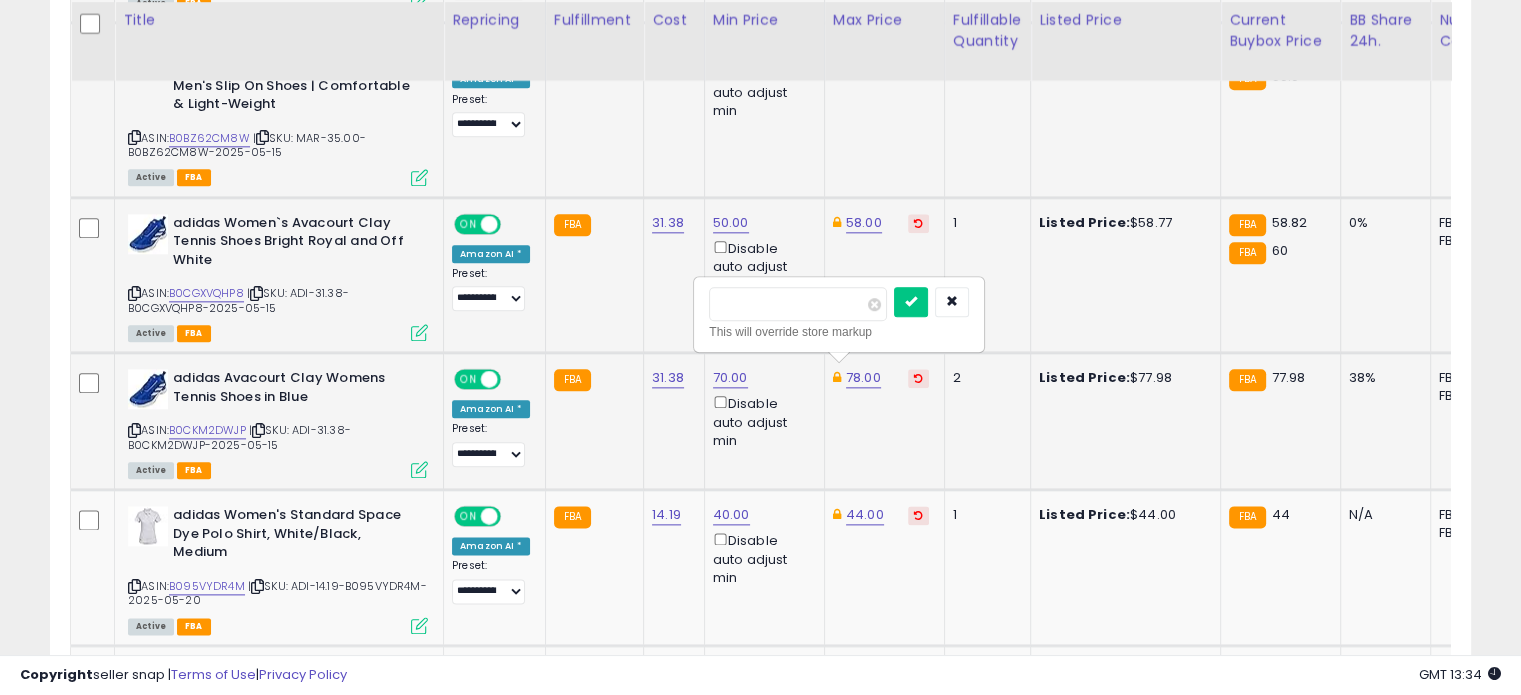 drag, startPoint x: 794, startPoint y: 302, endPoint x: 725, endPoint y: 303, distance: 69.00725 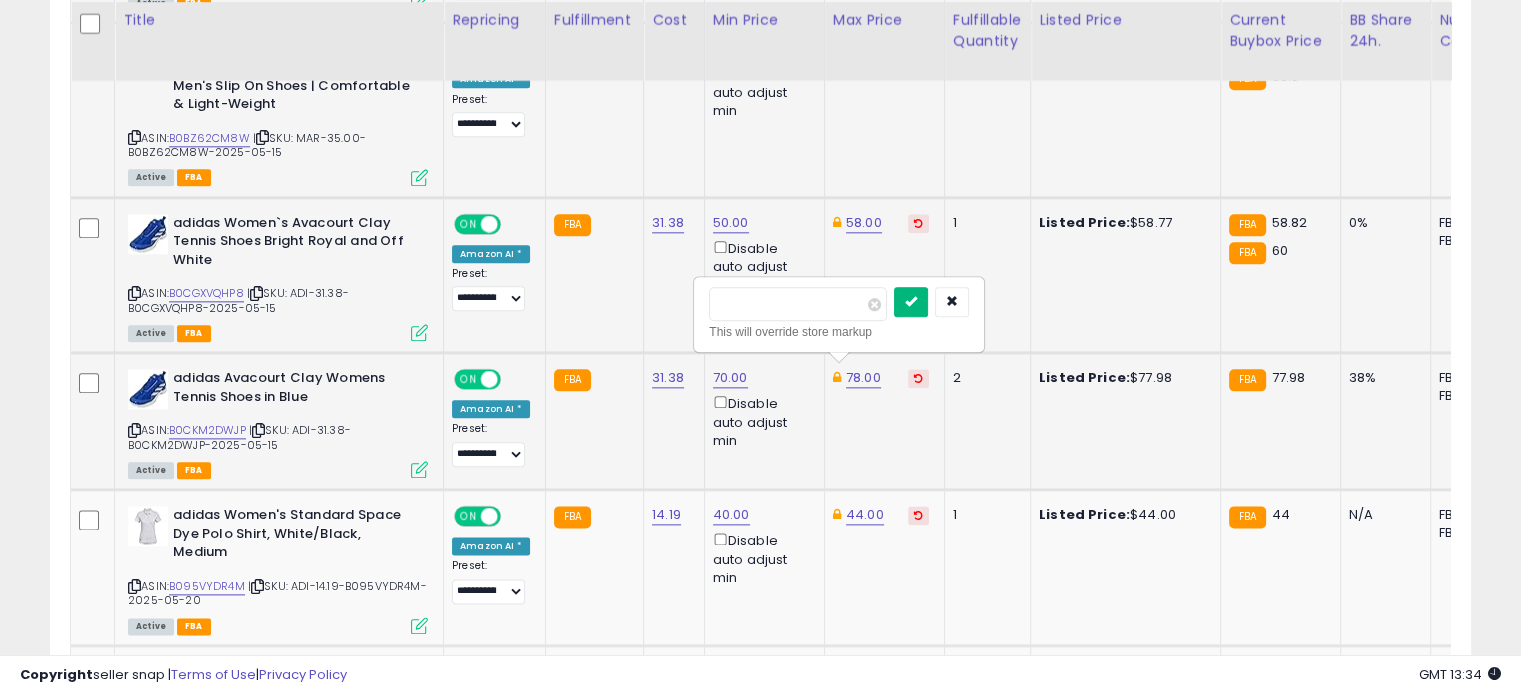 click at bounding box center [911, 301] 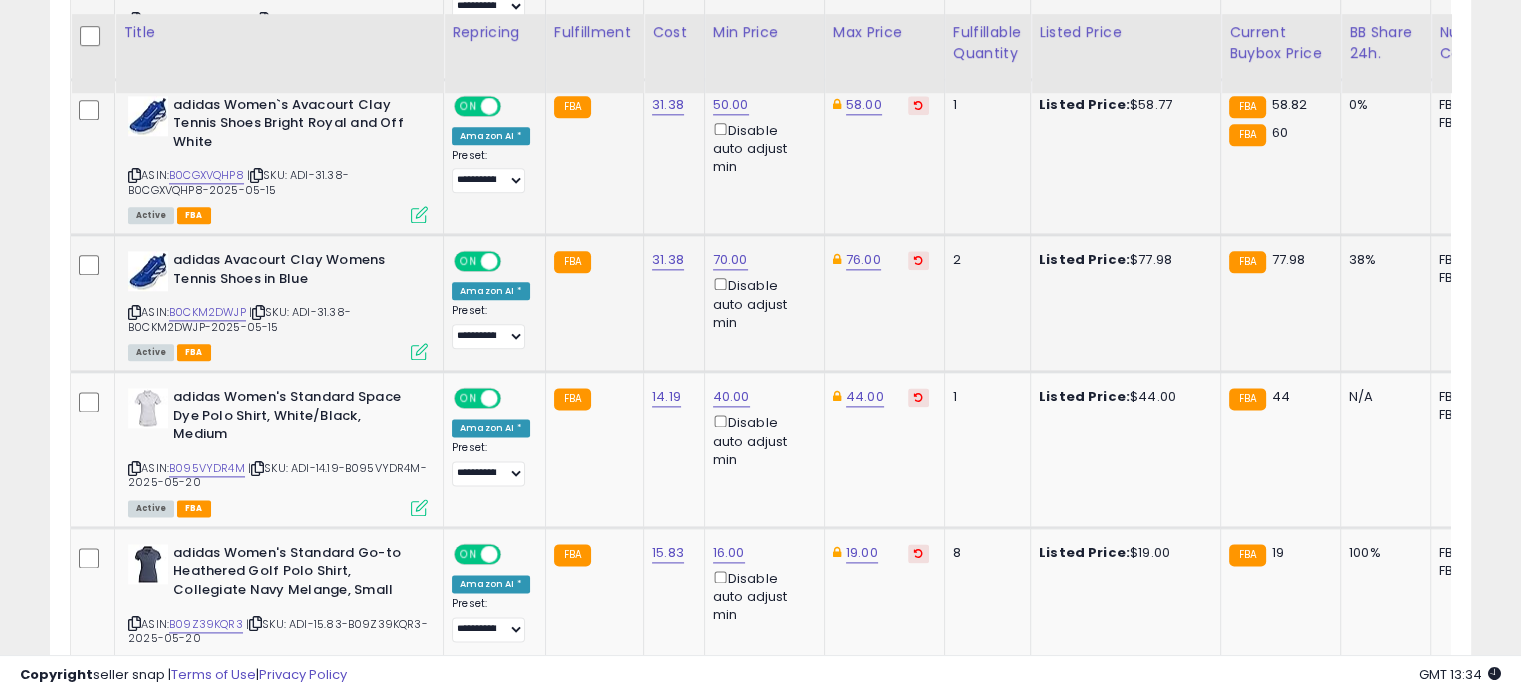 scroll, scrollTop: 2504, scrollLeft: 0, axis: vertical 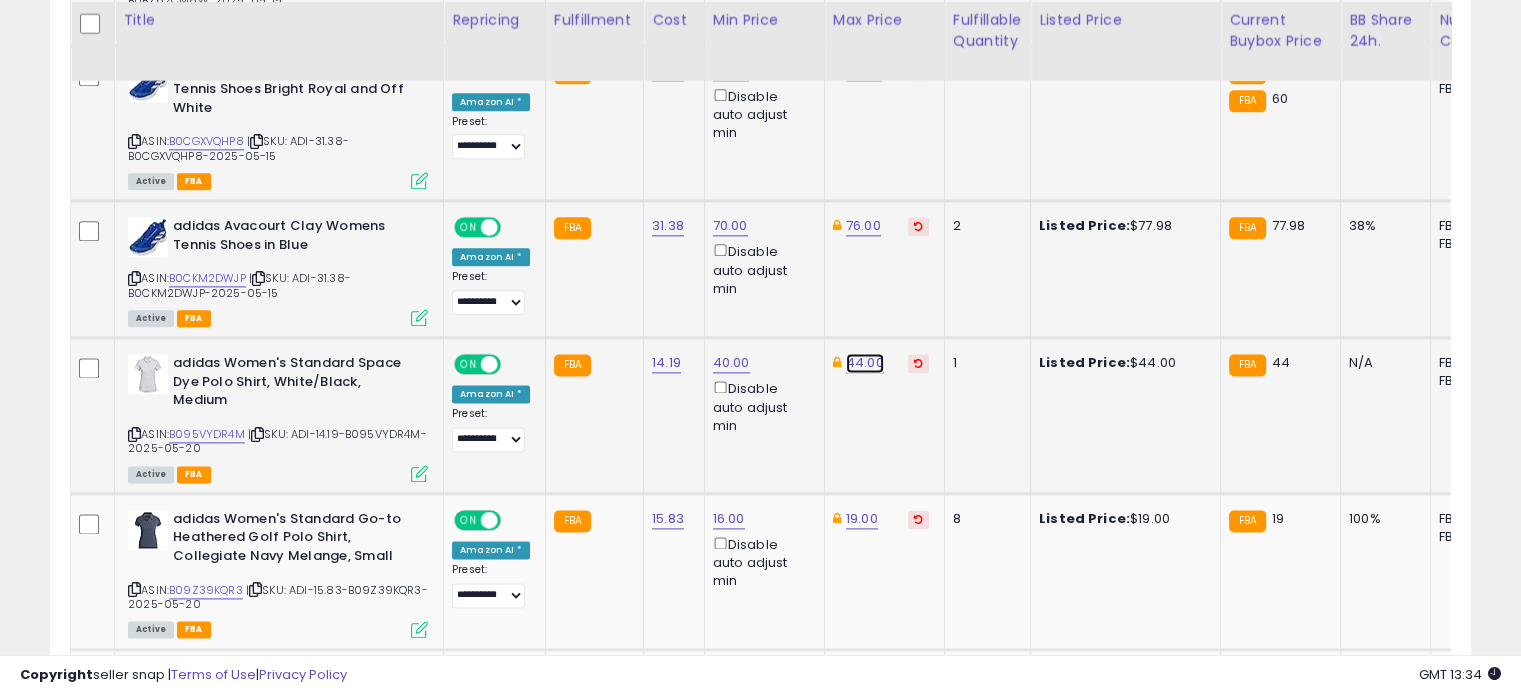 click on "44.00" at bounding box center [864, -1430] 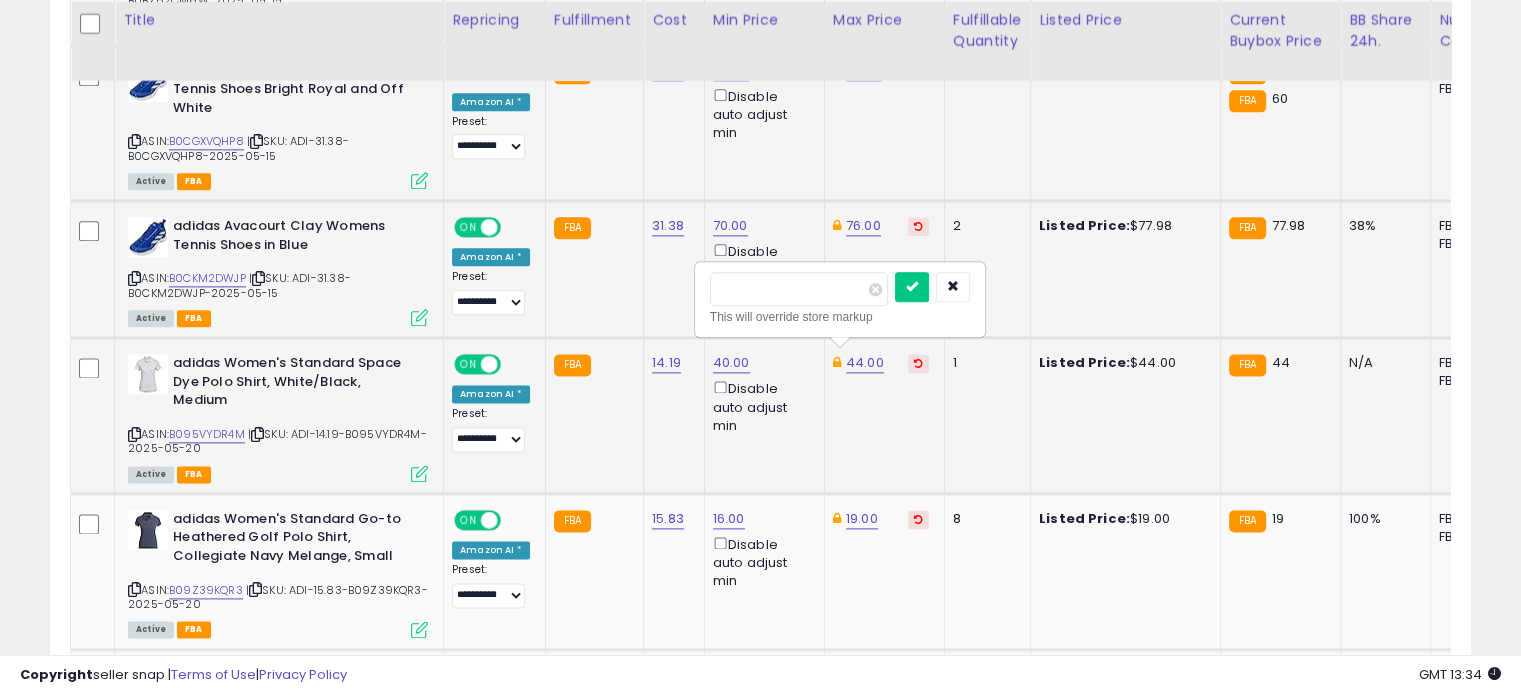 drag, startPoint x: 764, startPoint y: 285, endPoint x: 699, endPoint y: 288, distance: 65.06919 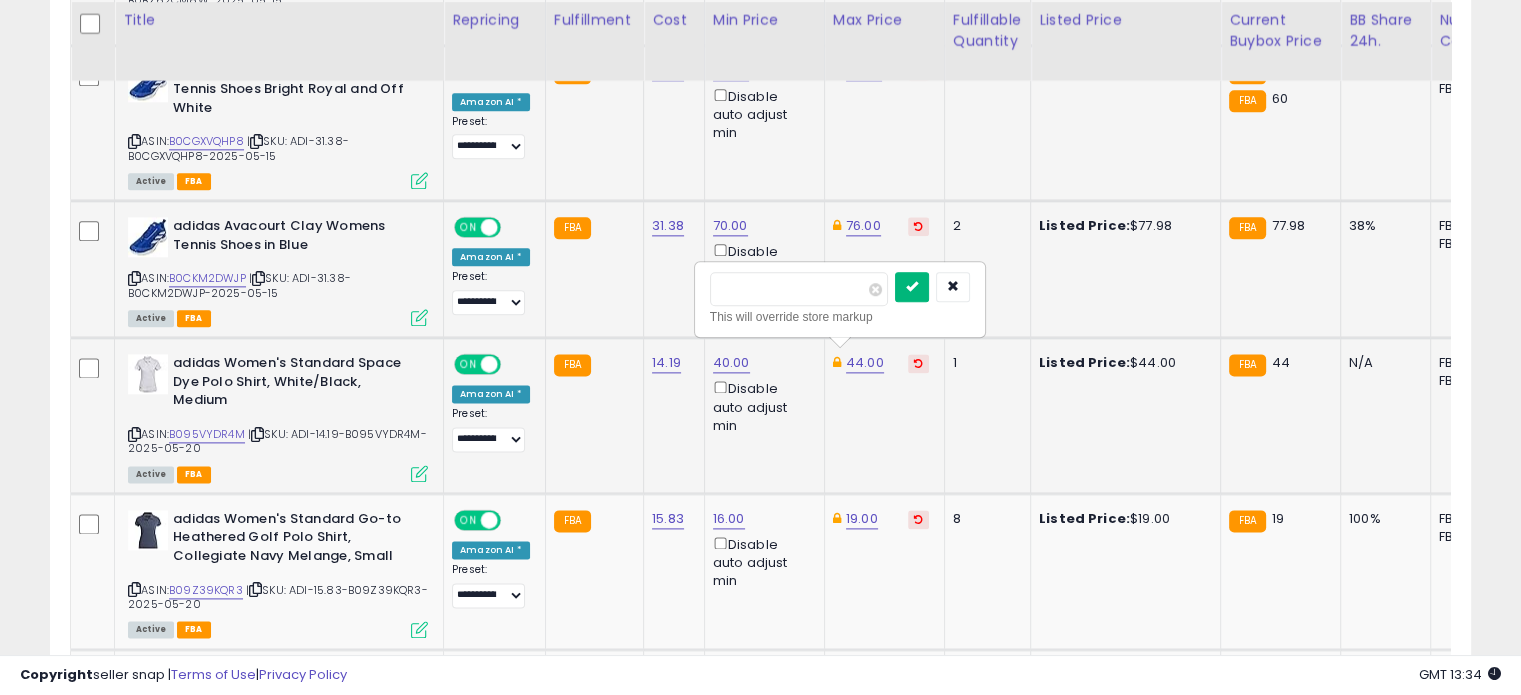 click at bounding box center [912, 286] 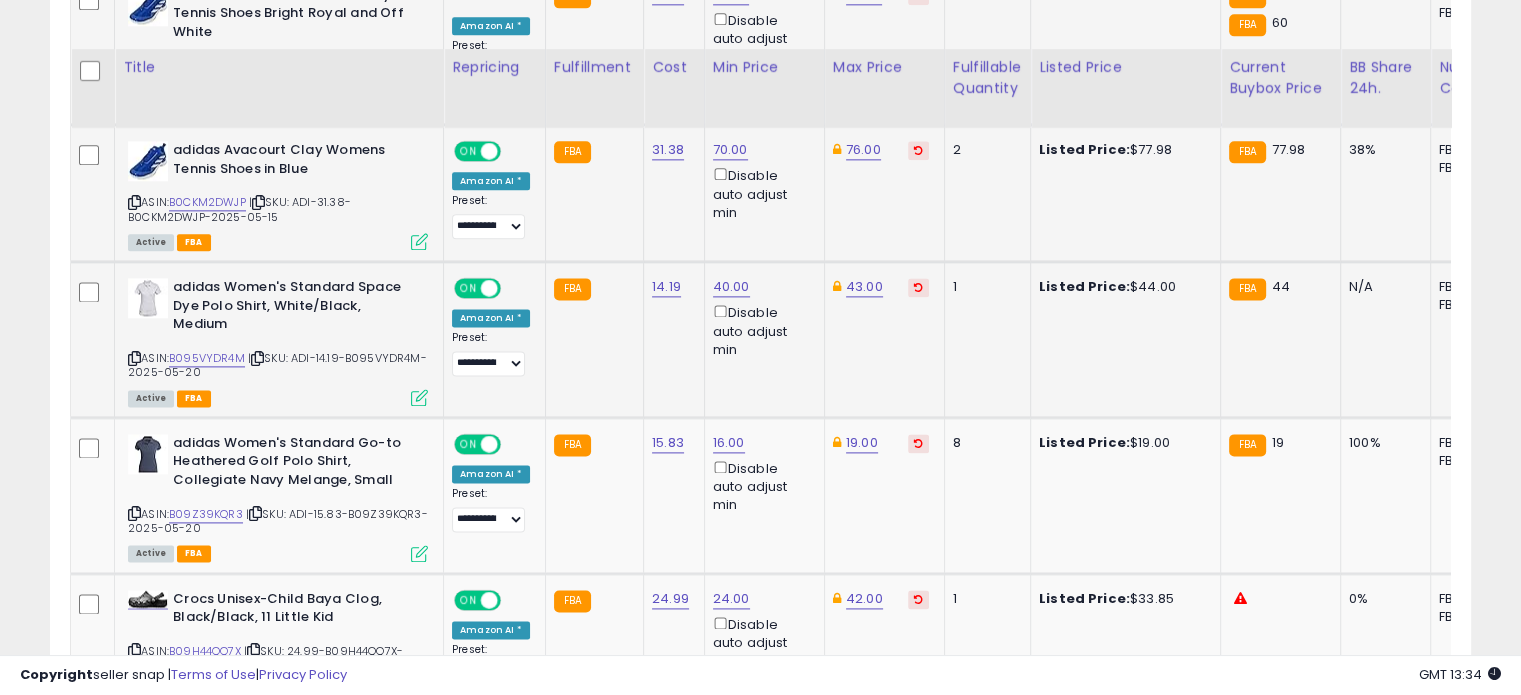 scroll, scrollTop: 2648, scrollLeft: 0, axis: vertical 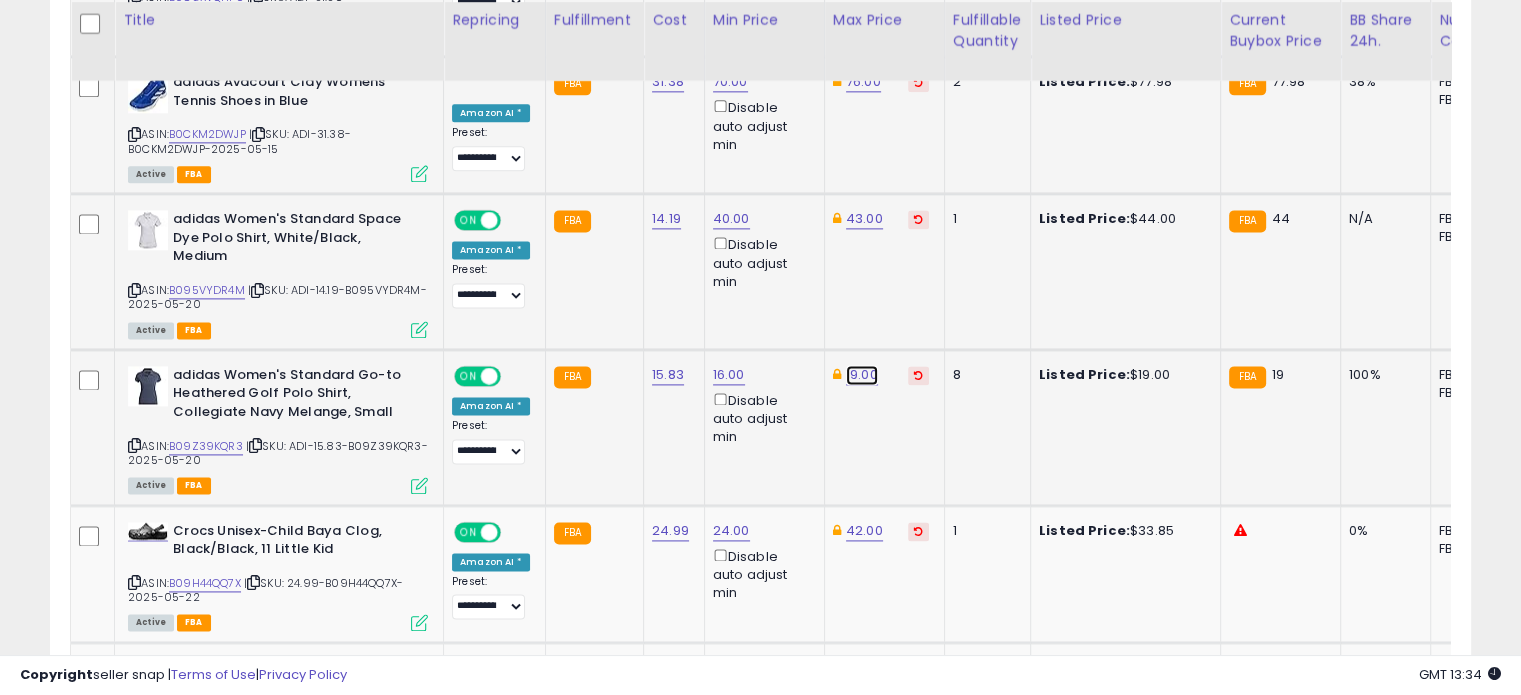 click on "19.00" at bounding box center (864, -1574) 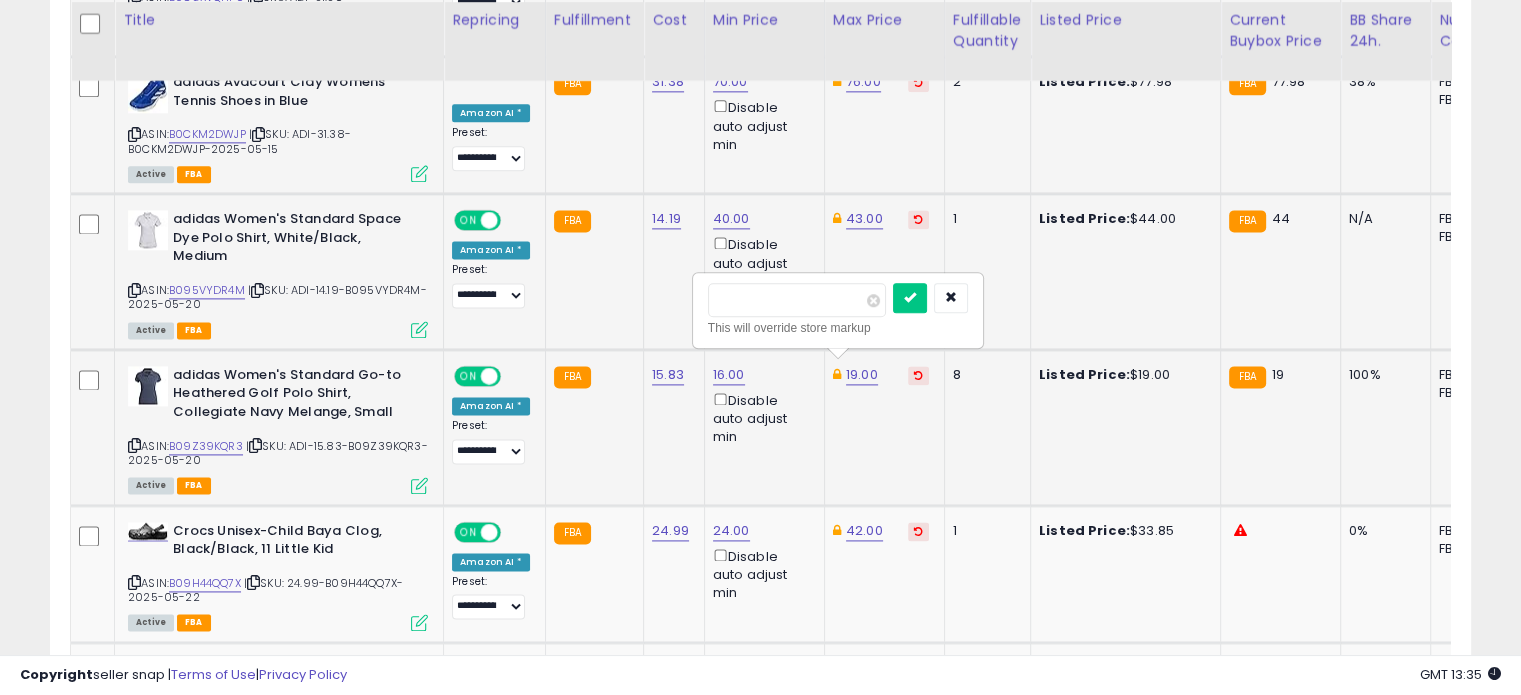 drag, startPoint x: 786, startPoint y: 296, endPoint x: 716, endPoint y: 296, distance: 70 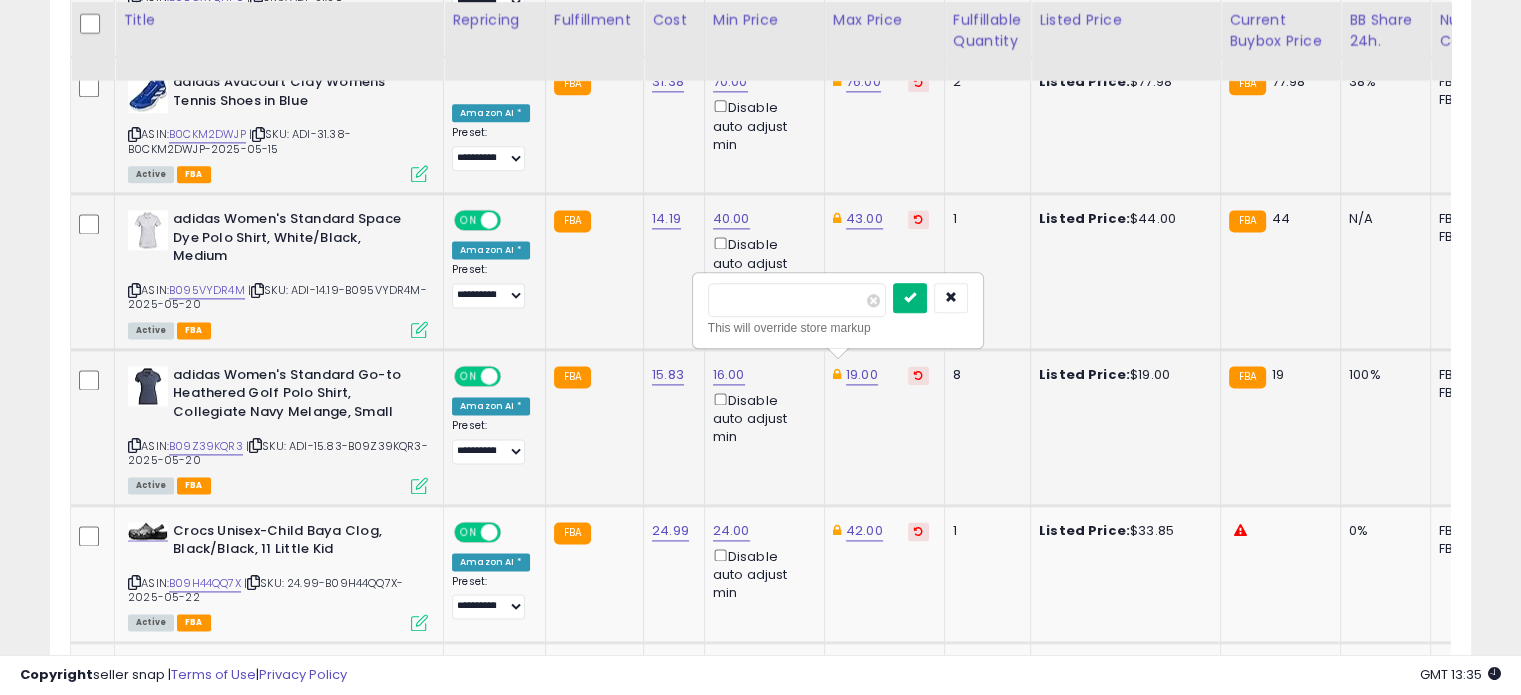 click at bounding box center (910, 298) 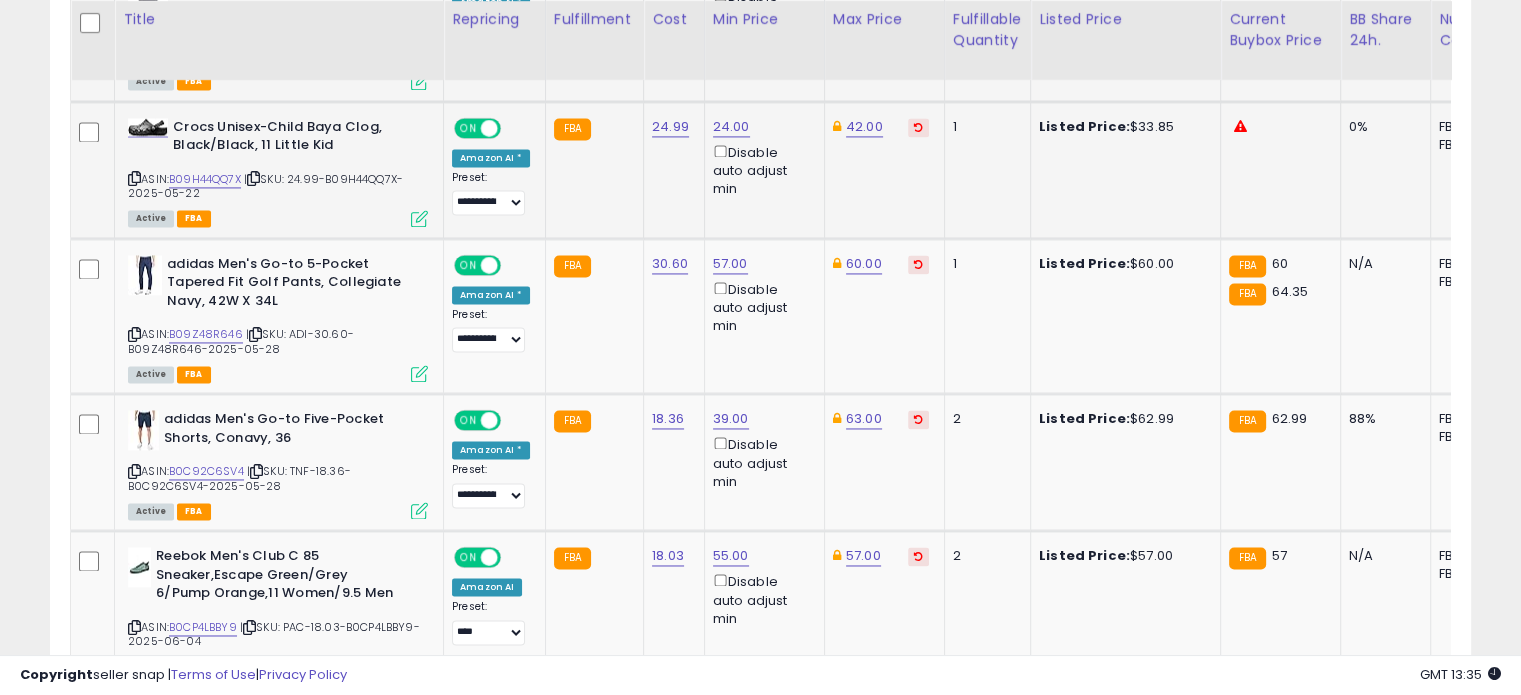 scroll, scrollTop: 3052, scrollLeft: 0, axis: vertical 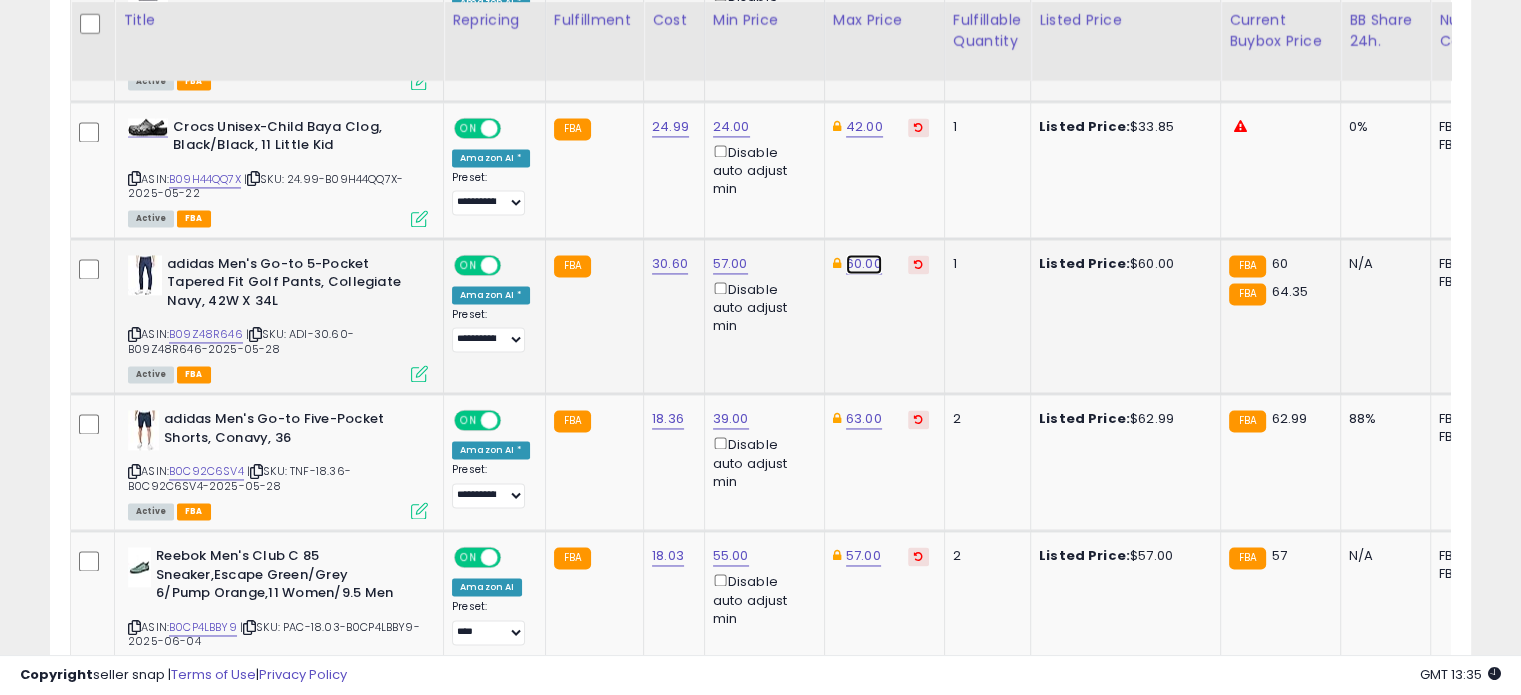 click on "60.00" at bounding box center [864, -1978] 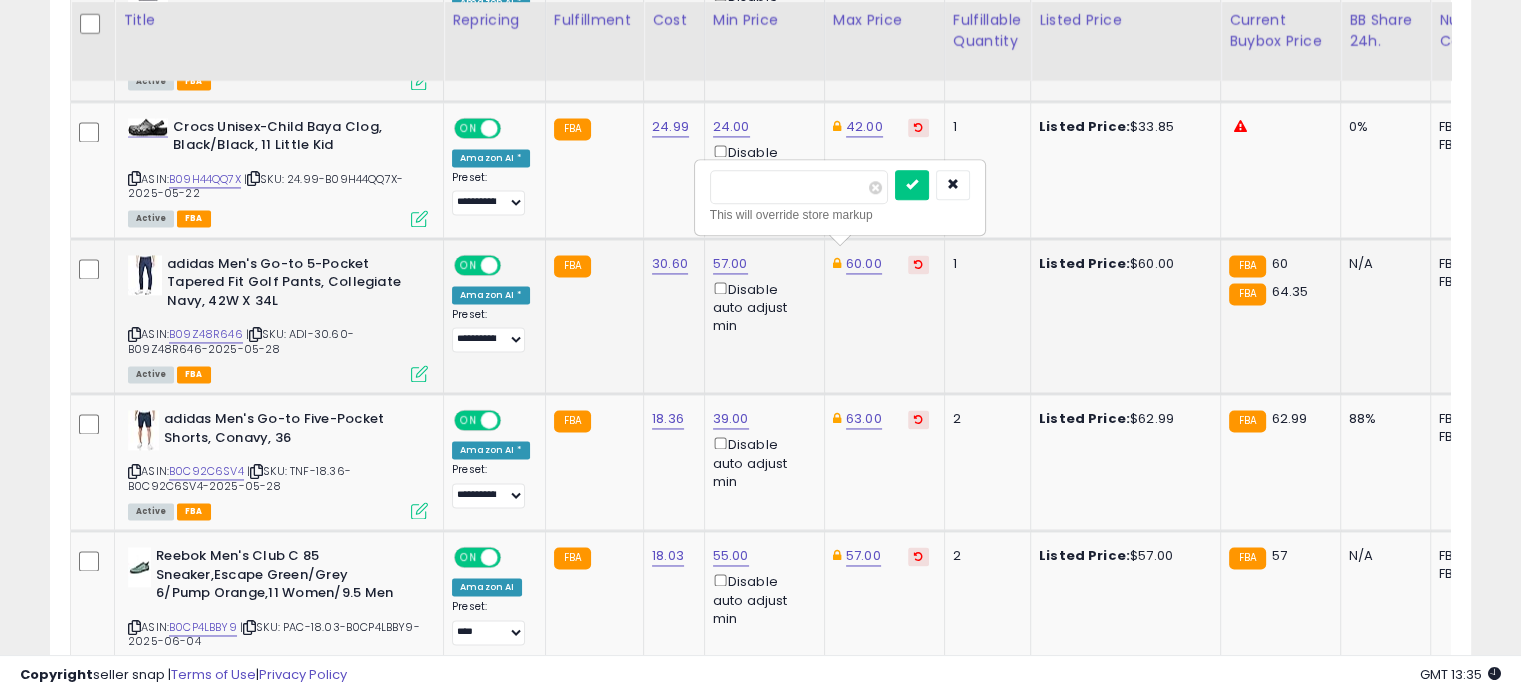 drag, startPoint x: 782, startPoint y: 191, endPoint x: 720, endPoint y: 168, distance: 66.12866 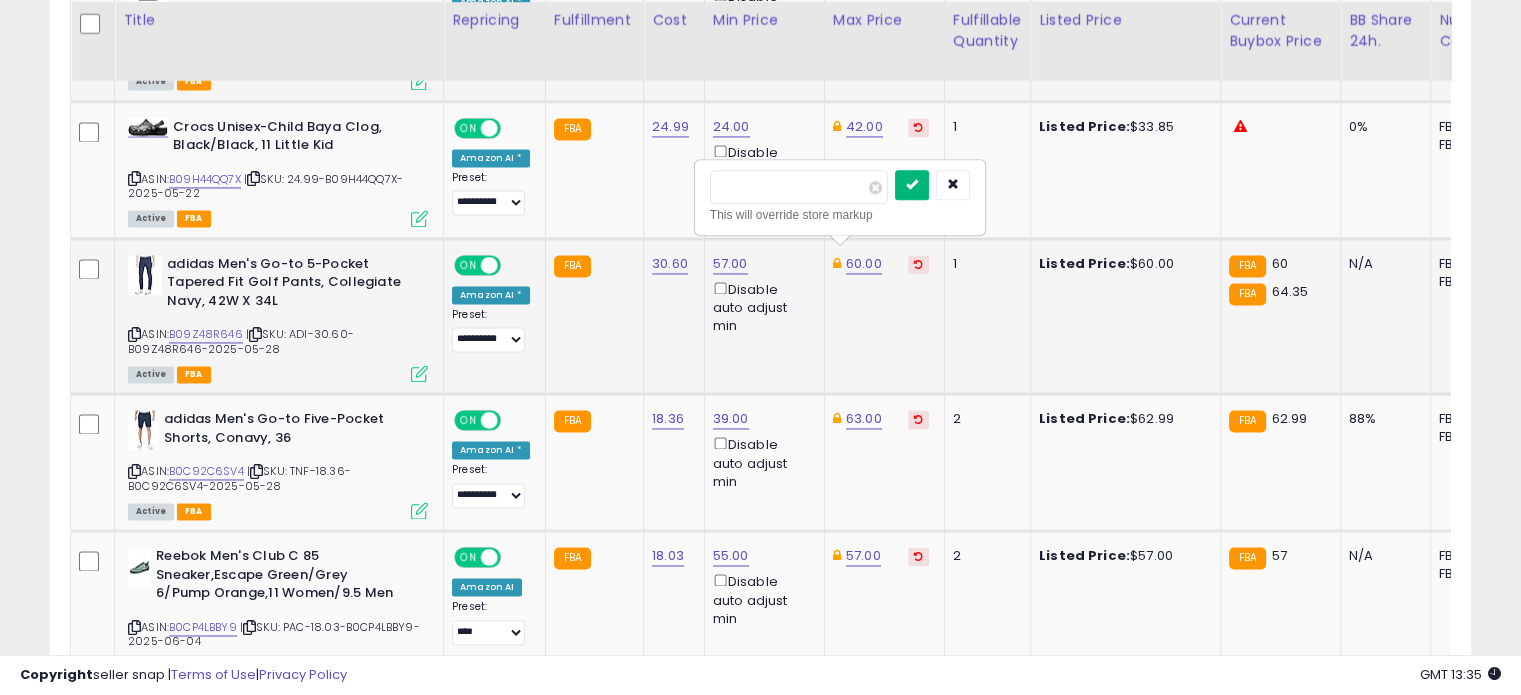 click at bounding box center (912, 184) 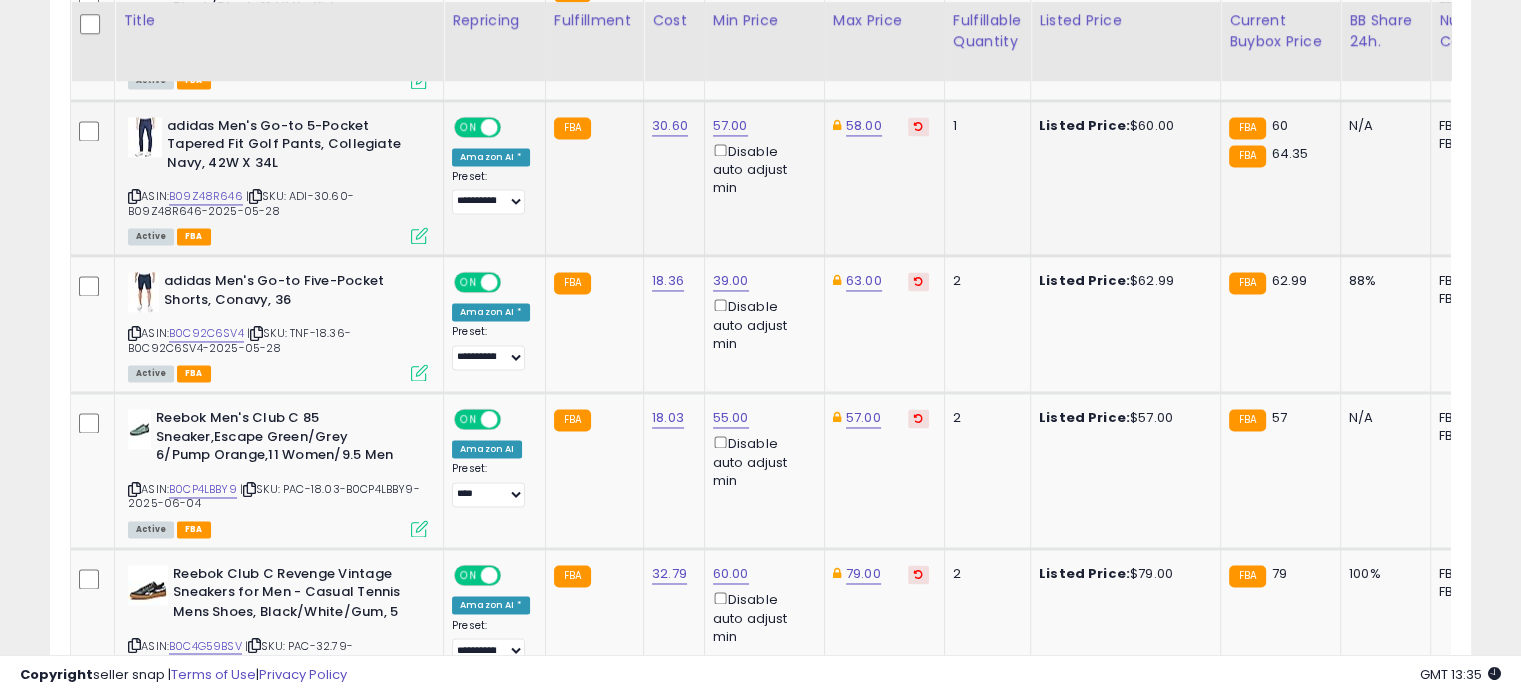 scroll, scrollTop: 3191, scrollLeft: 0, axis: vertical 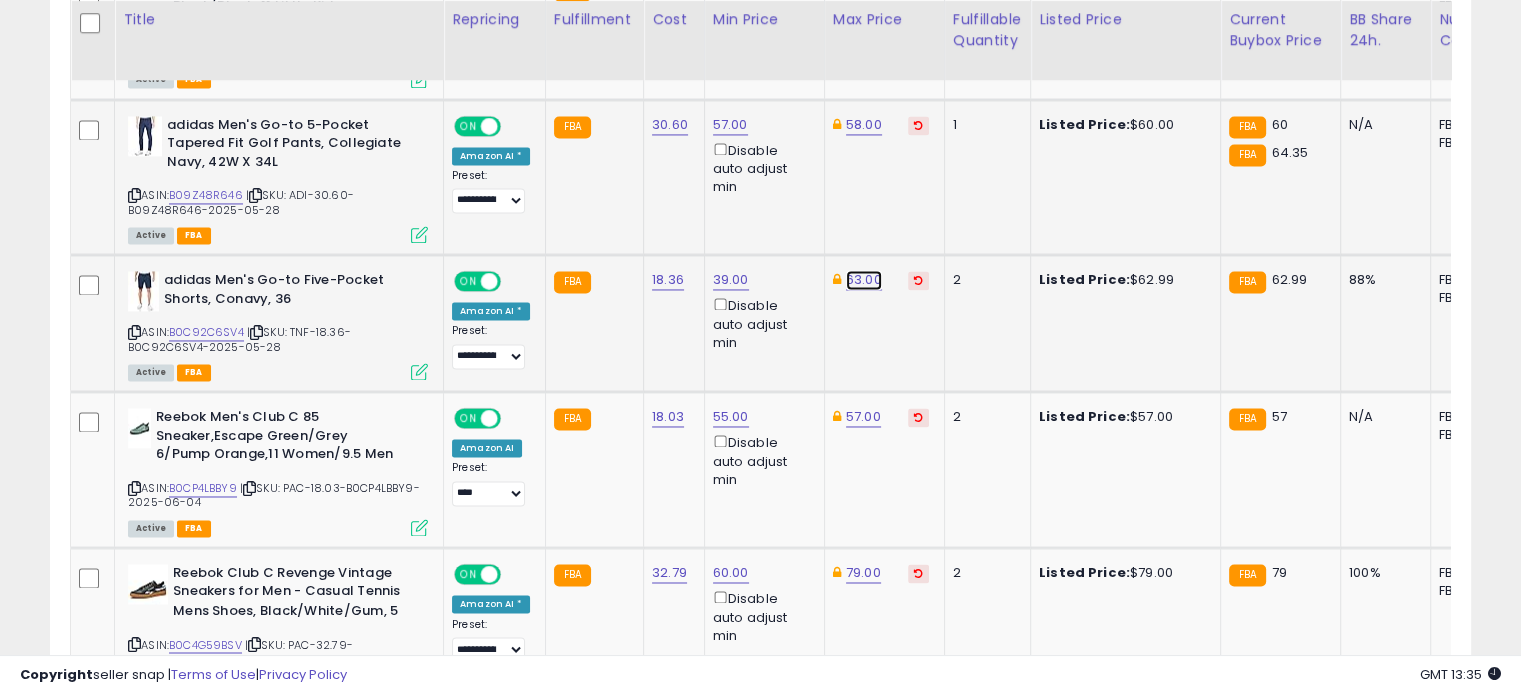 click on "63.00" at bounding box center (864, -2117) 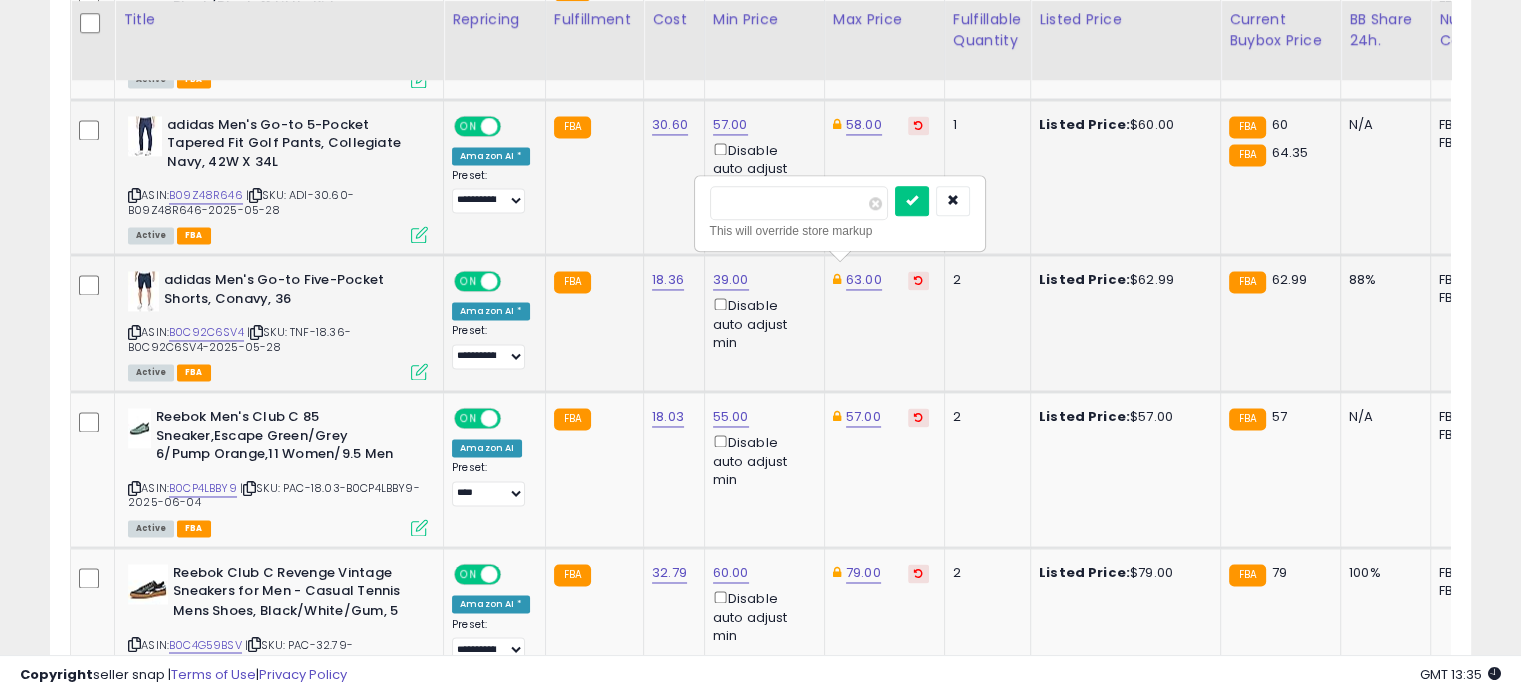 drag, startPoint x: 807, startPoint y: 192, endPoint x: 698, endPoint y: 196, distance: 109.07337 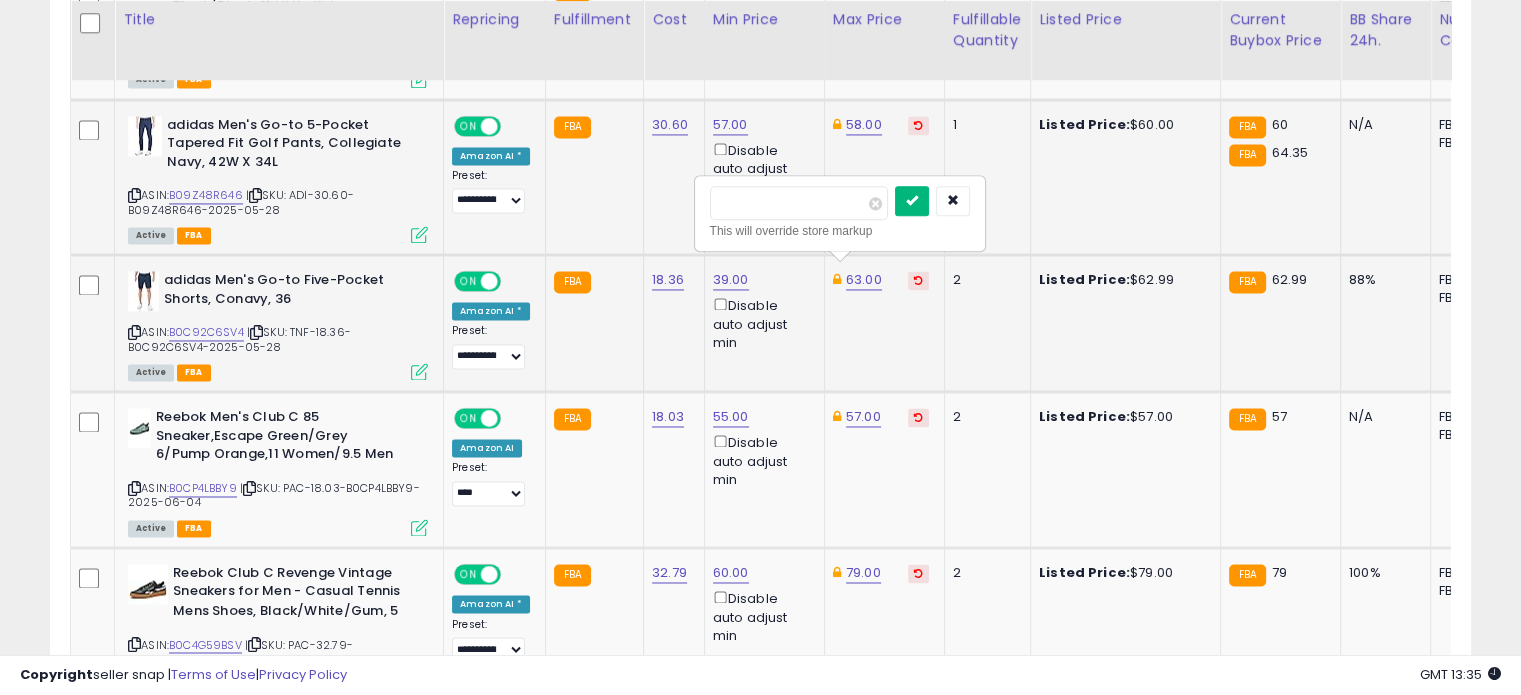 click at bounding box center (912, 200) 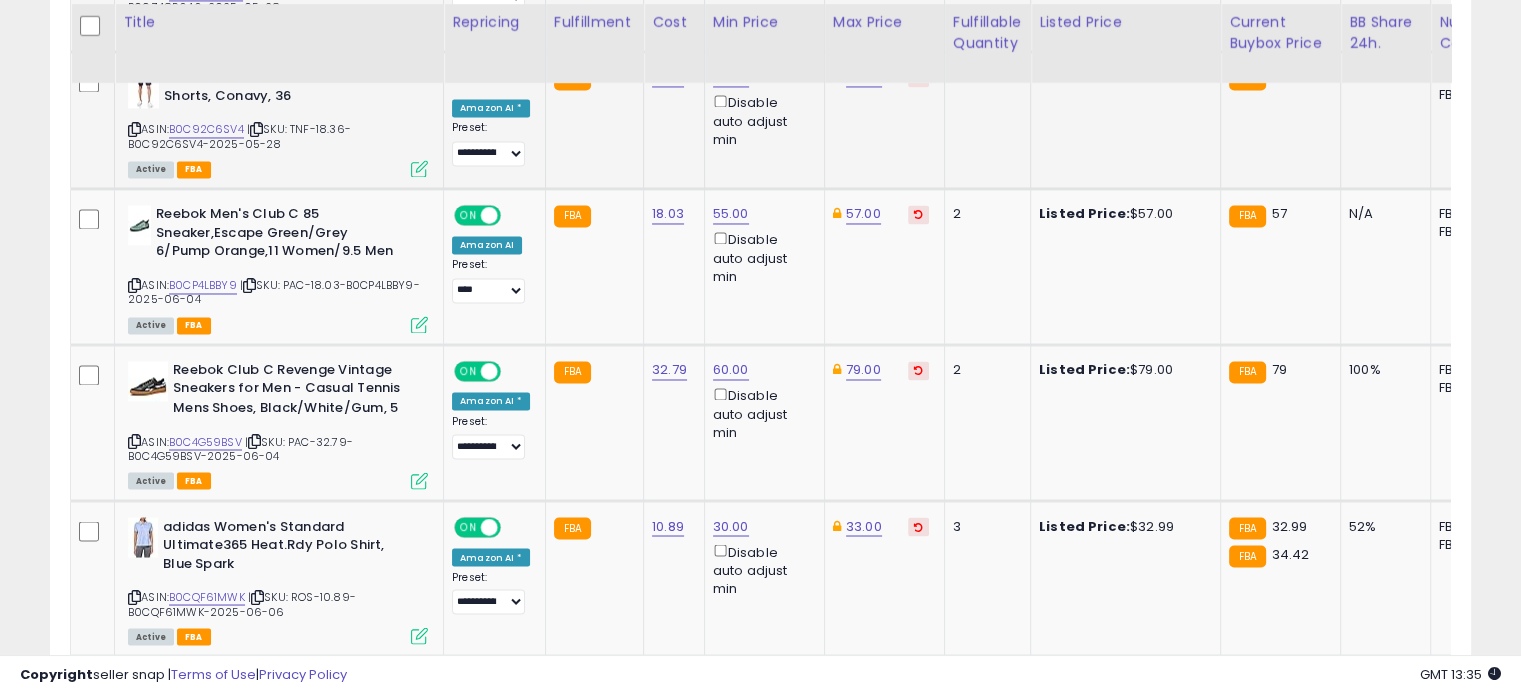 scroll, scrollTop: 3396, scrollLeft: 0, axis: vertical 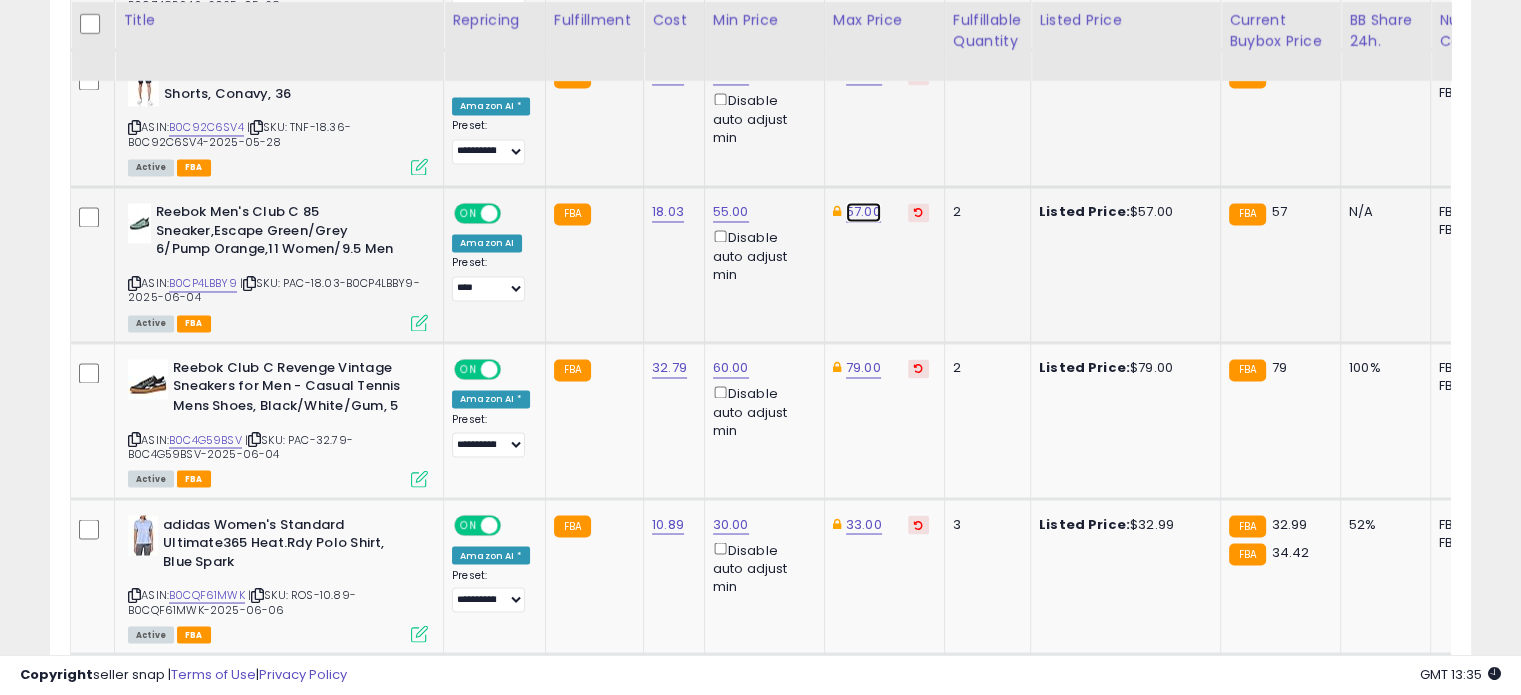 click on "57.00" at bounding box center [864, -2322] 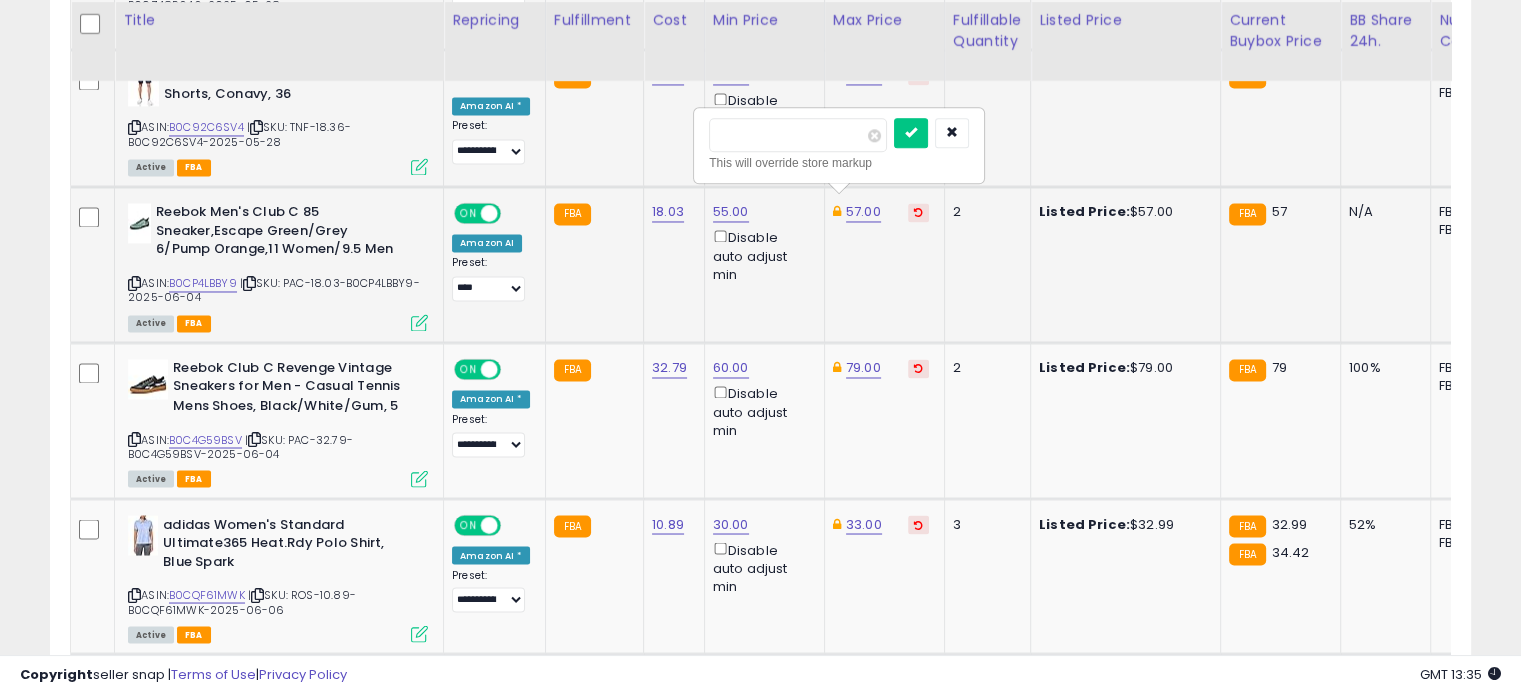 drag, startPoint x: 759, startPoint y: 131, endPoint x: 714, endPoint y: 125, distance: 45.39824 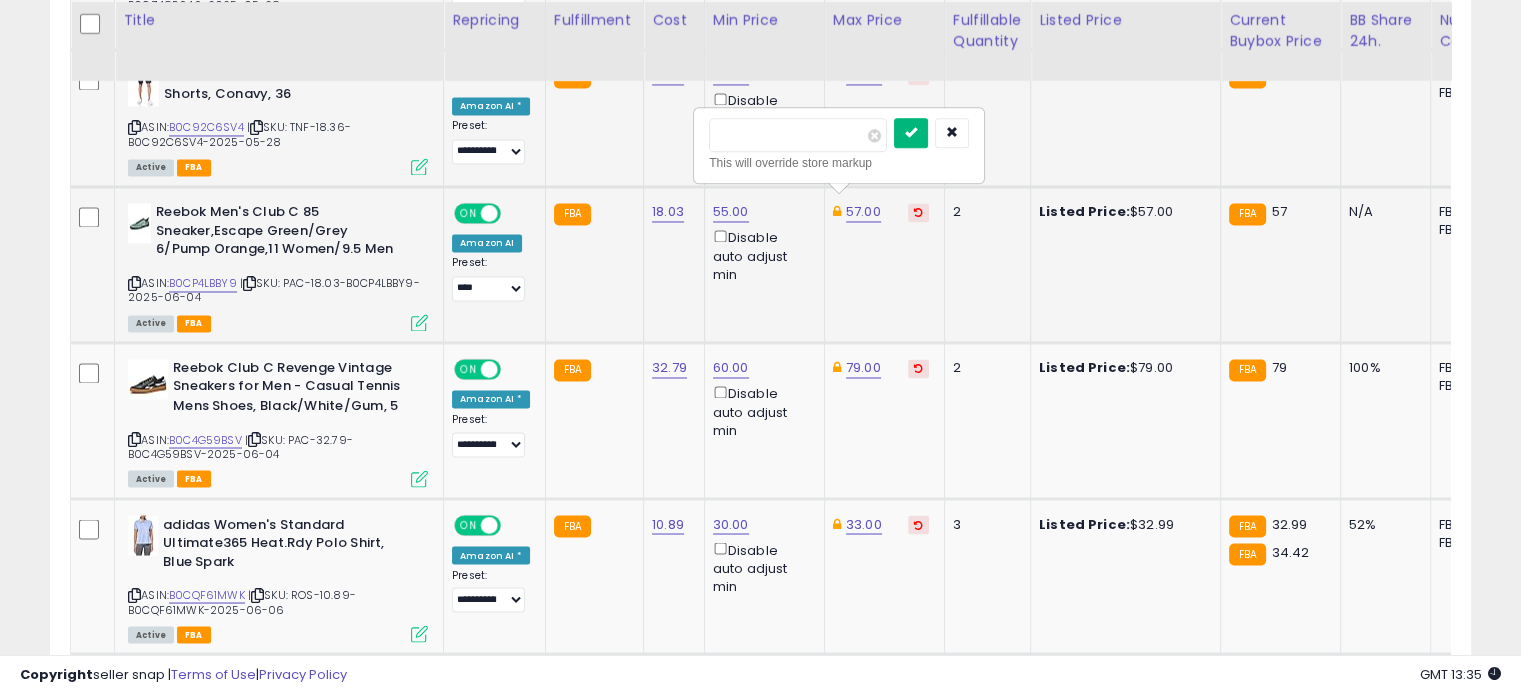click at bounding box center (911, 132) 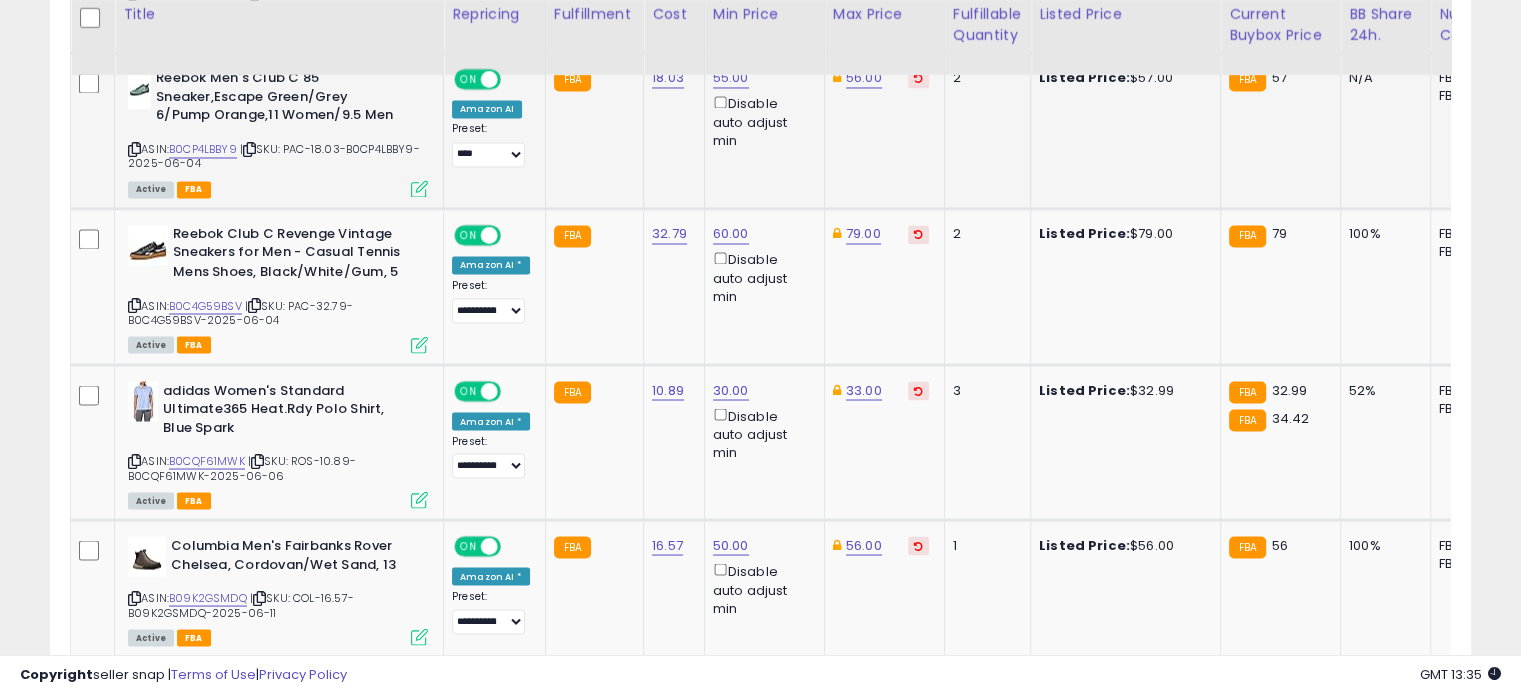 scroll, scrollTop: 3544, scrollLeft: 0, axis: vertical 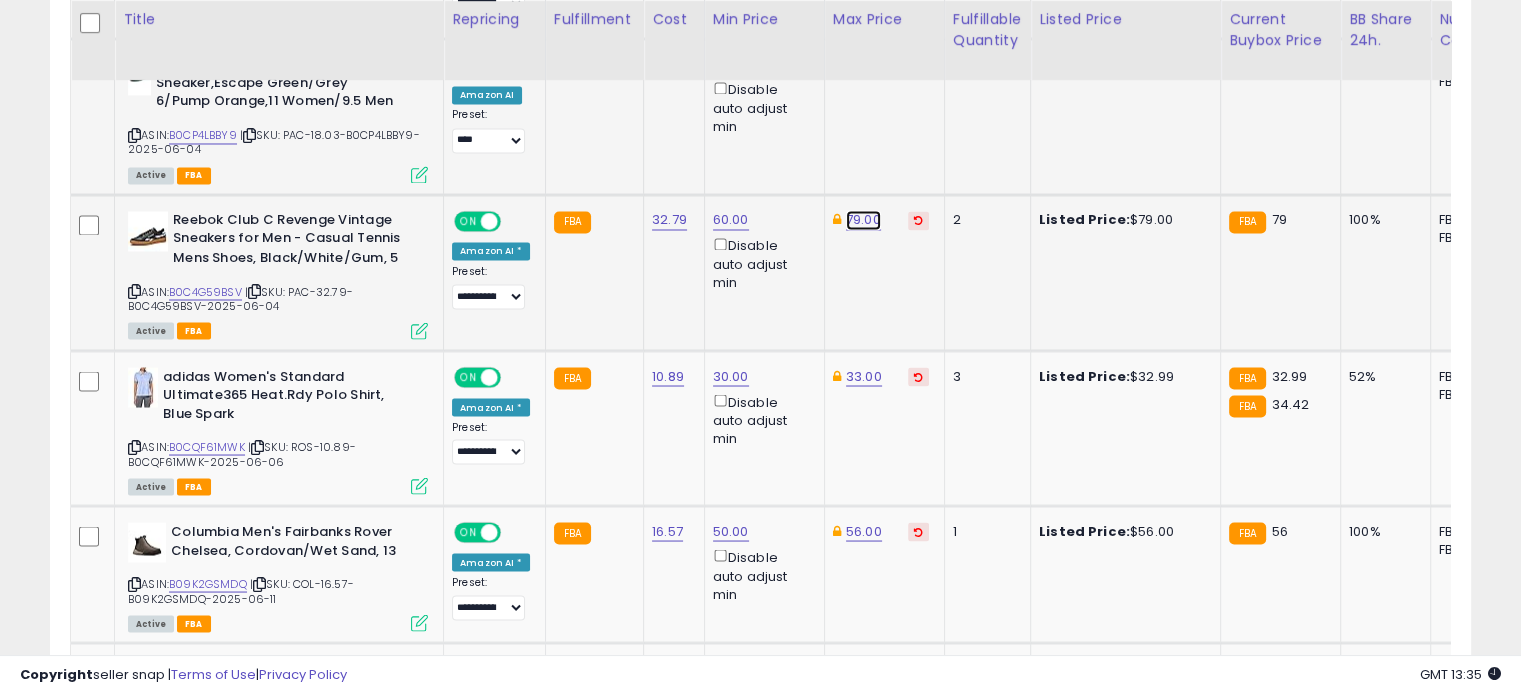 click on "79.00" at bounding box center (864, -2470) 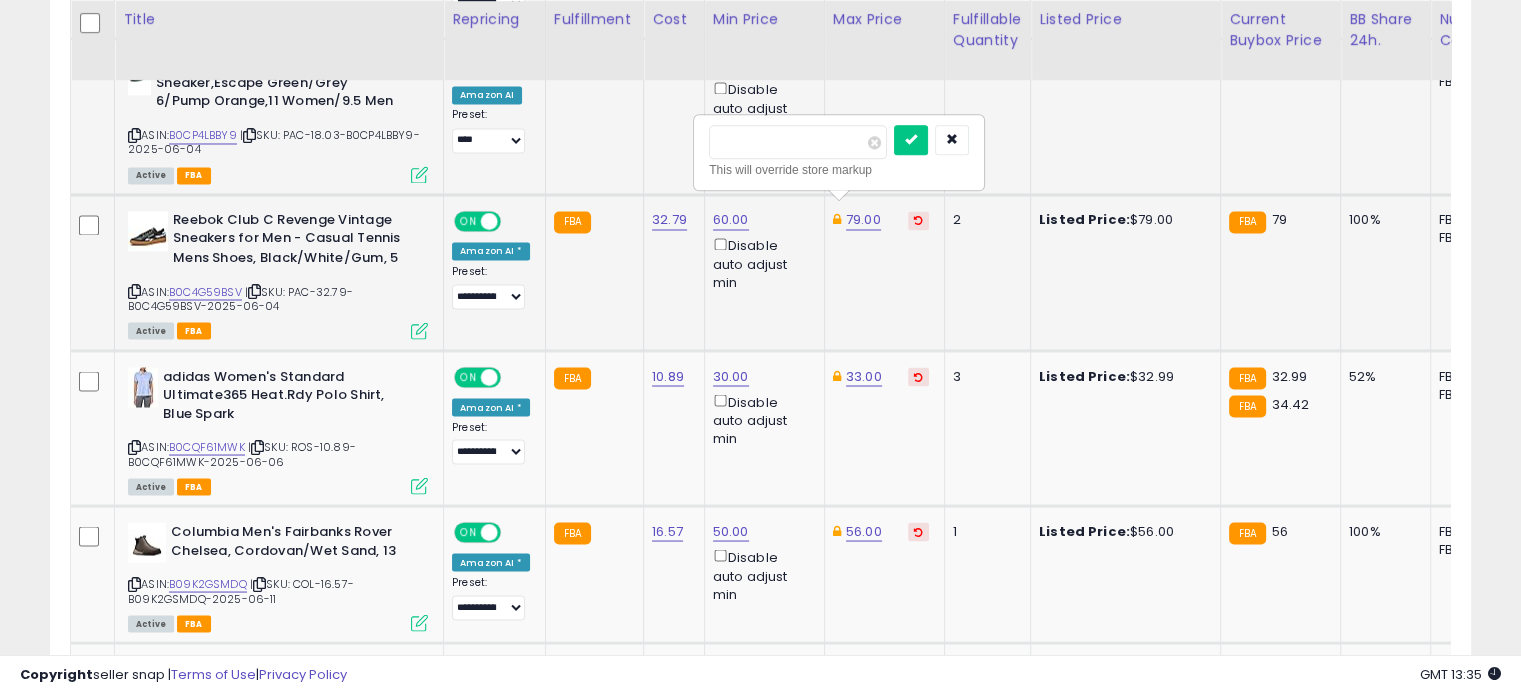 drag, startPoint x: 760, startPoint y: 135, endPoint x: 713, endPoint y: 122, distance: 48.76474 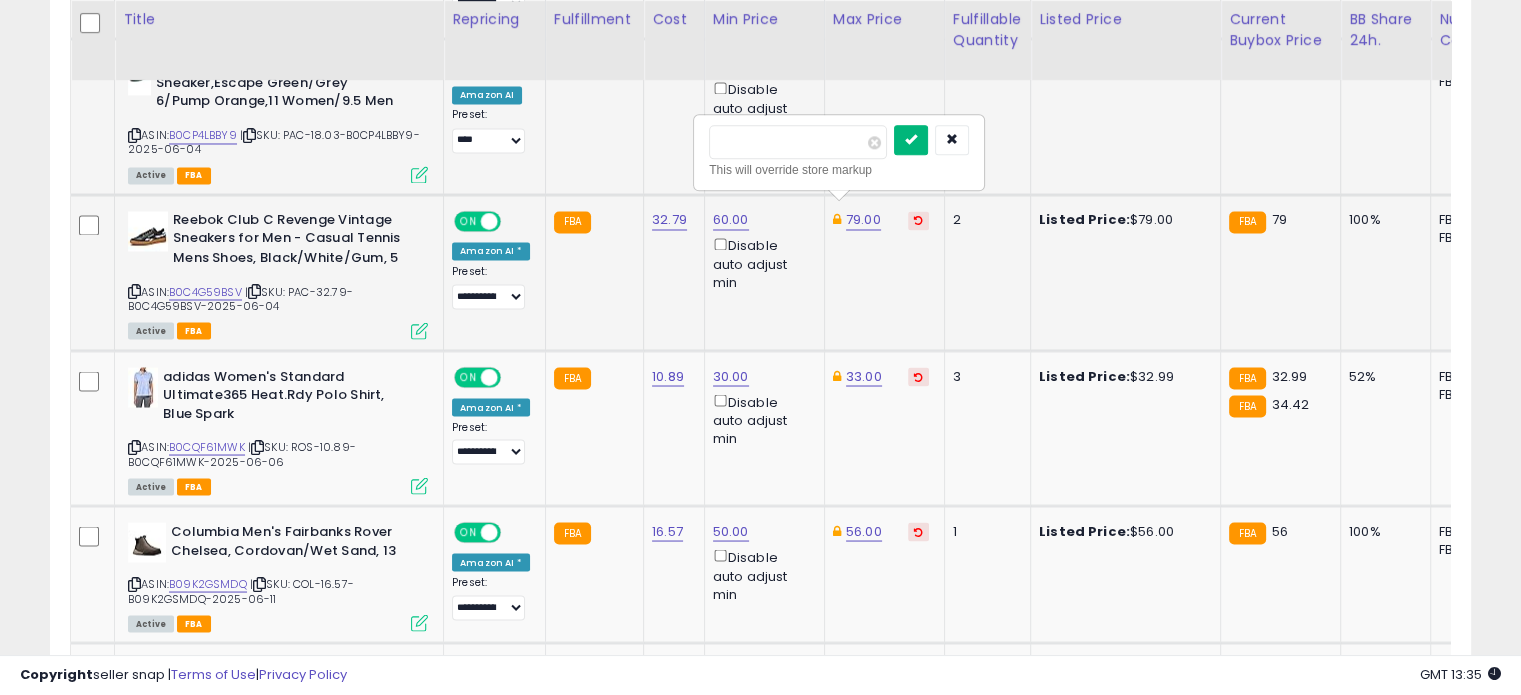 click at bounding box center (911, 139) 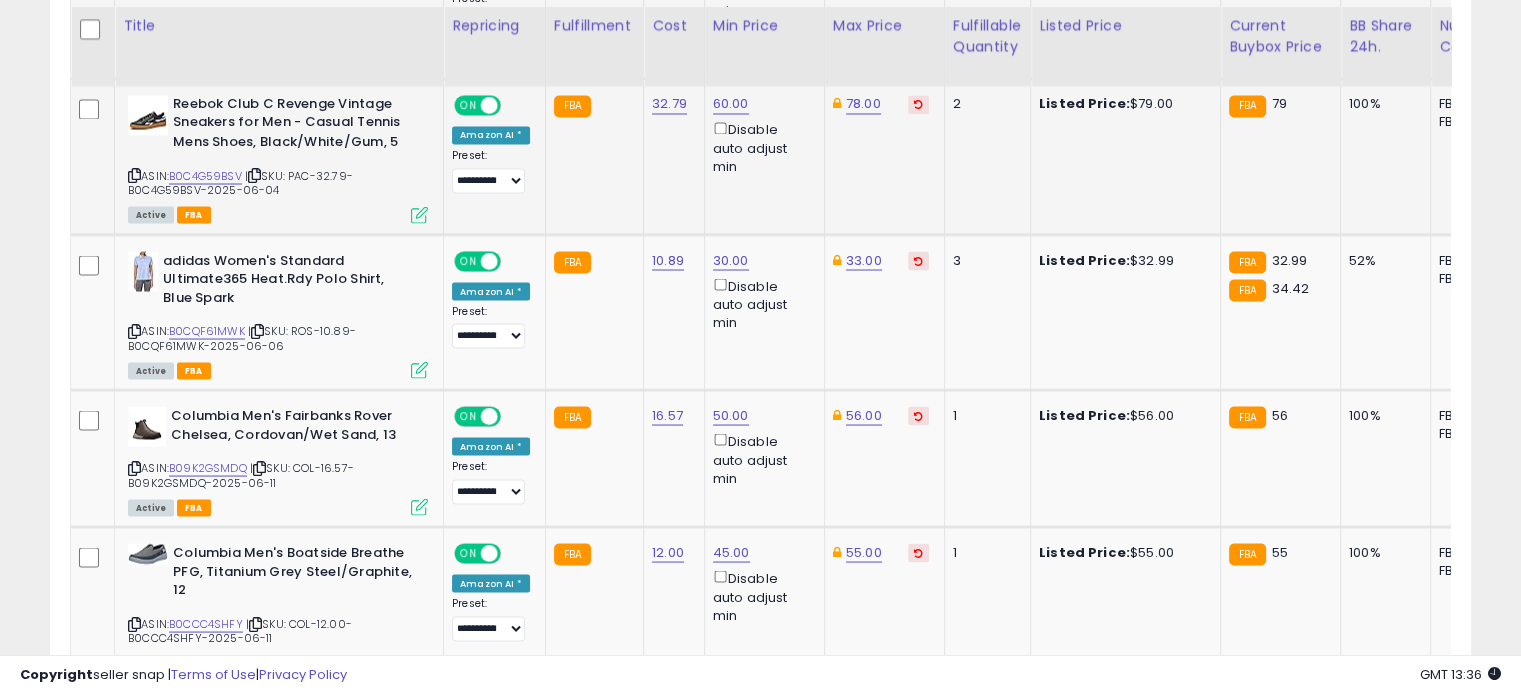 scroll, scrollTop: 3668, scrollLeft: 0, axis: vertical 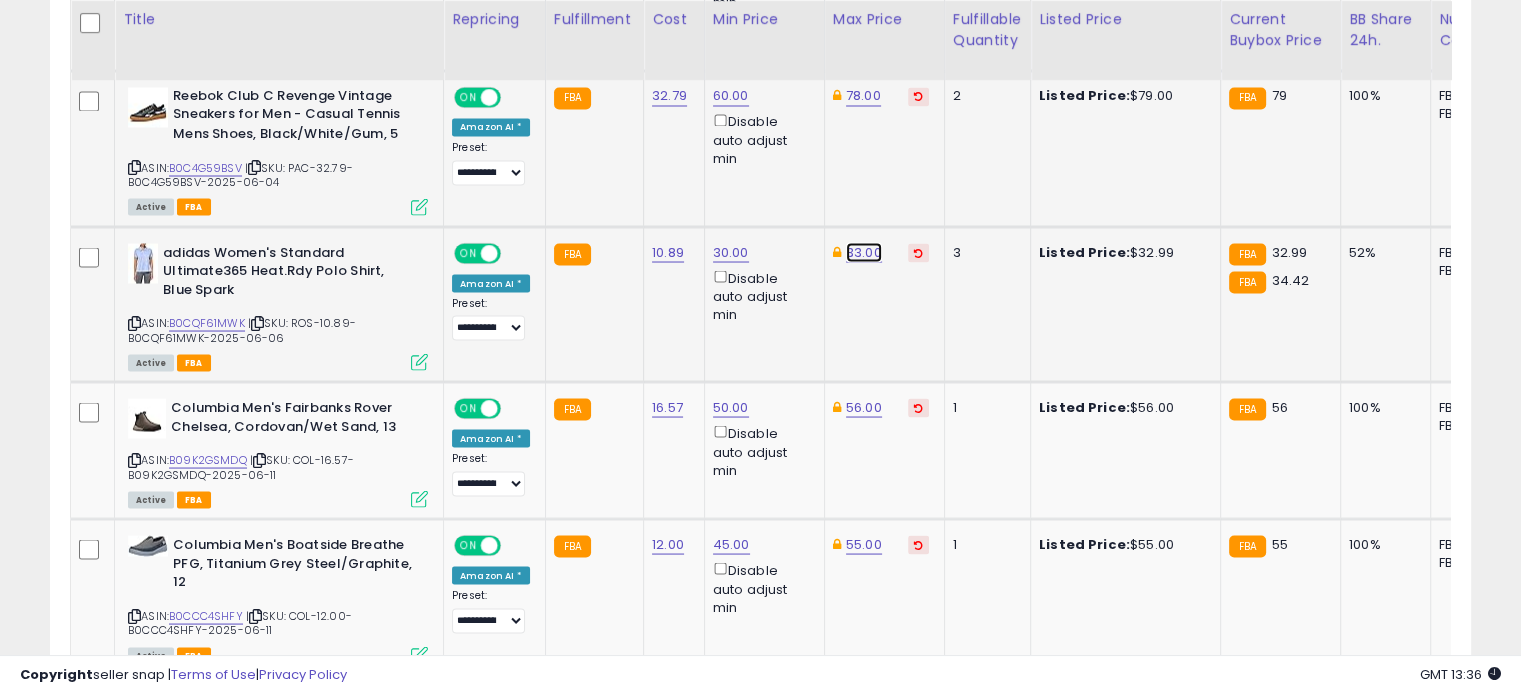 click on "33.00" at bounding box center (864, -2594) 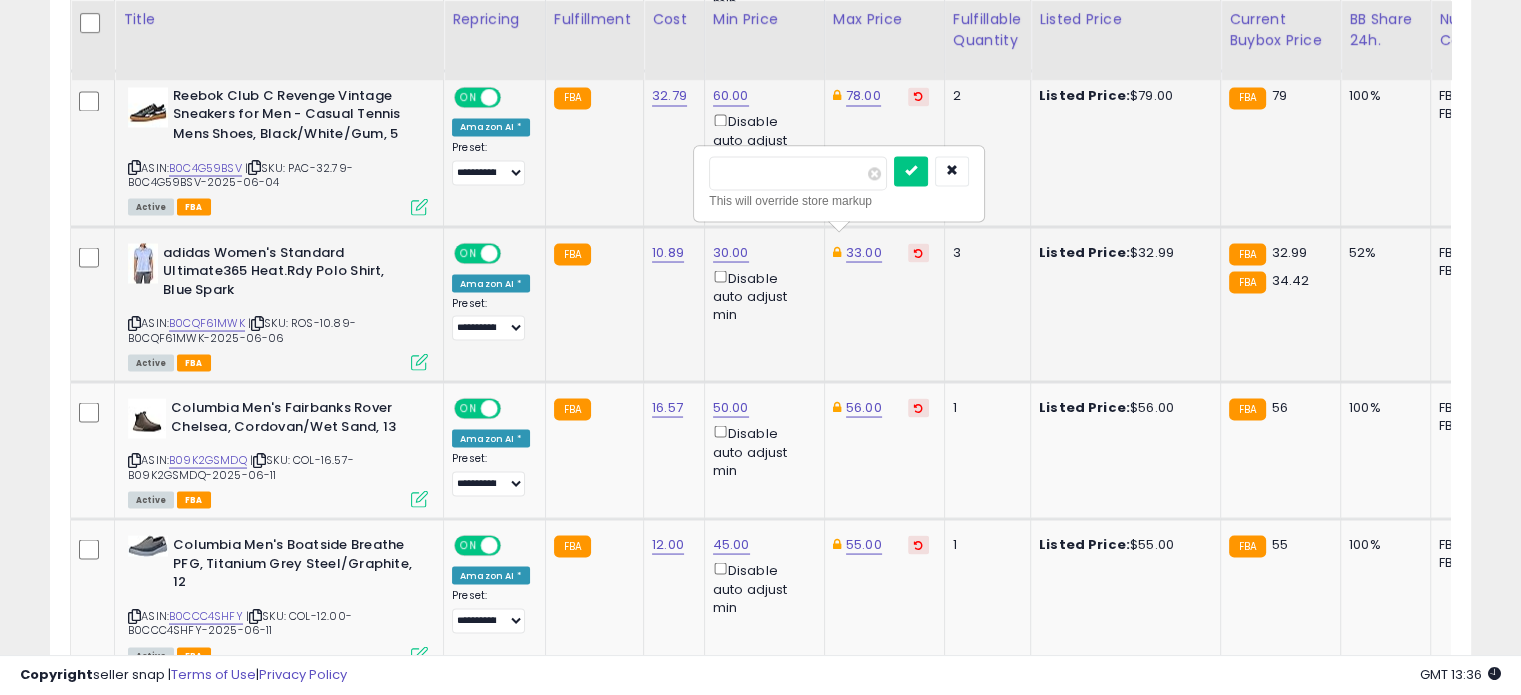 drag, startPoint x: 785, startPoint y: 168, endPoint x: 713, endPoint y: 160, distance: 72.443085 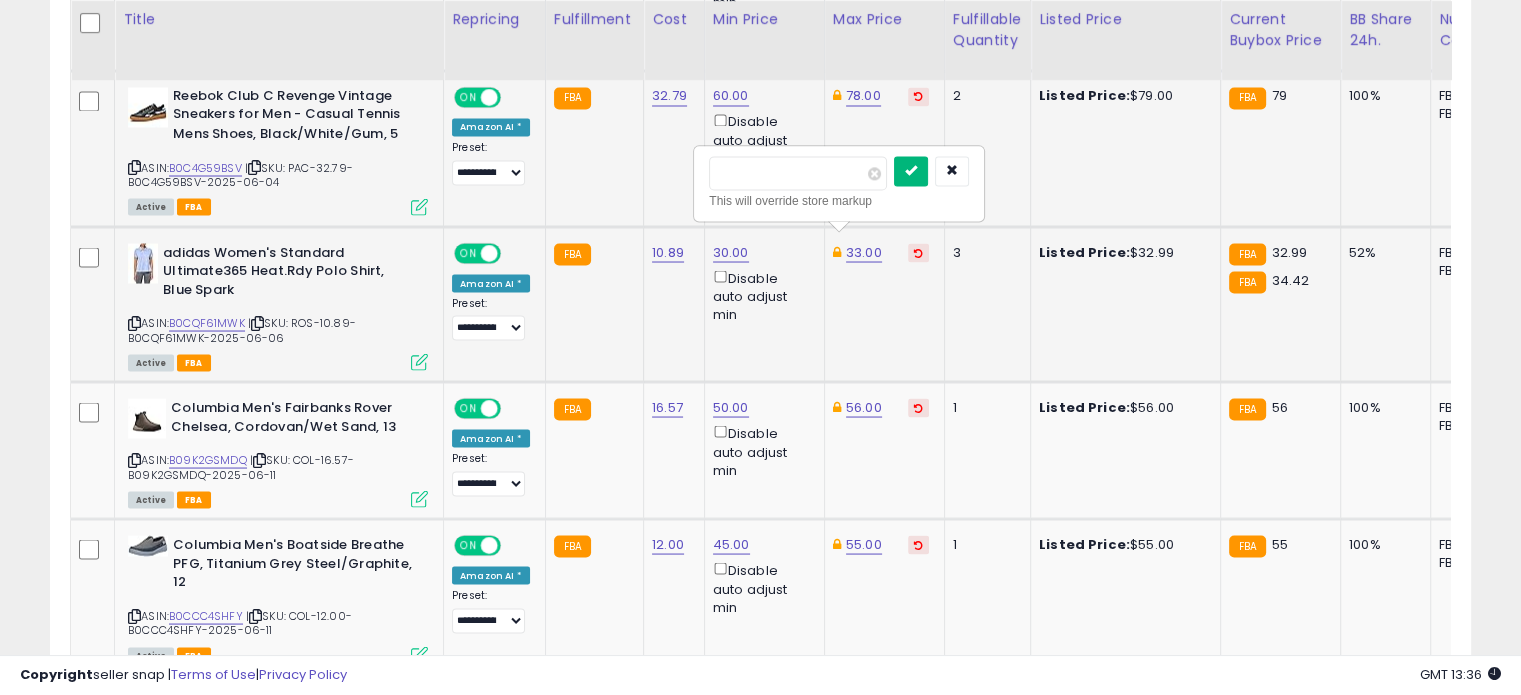 click at bounding box center (911, 170) 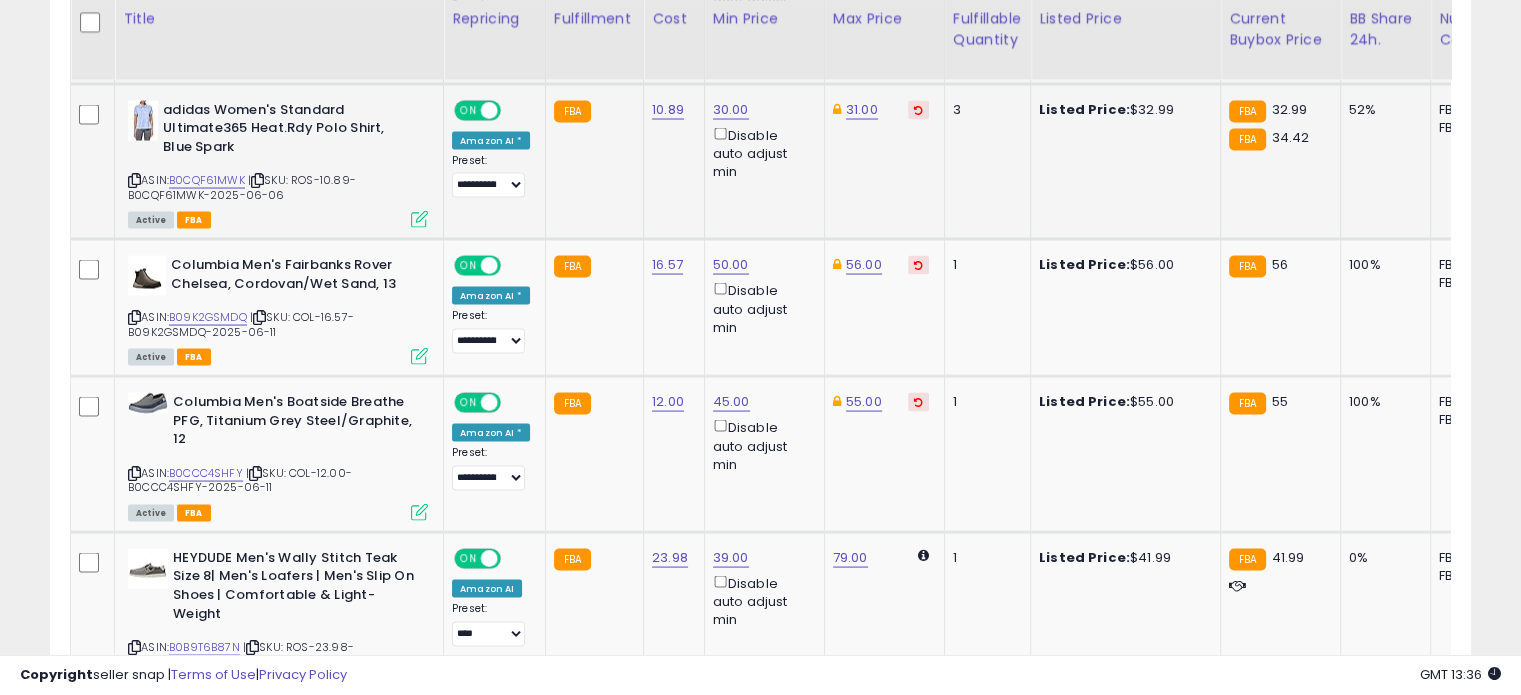 scroll, scrollTop: 3811, scrollLeft: 0, axis: vertical 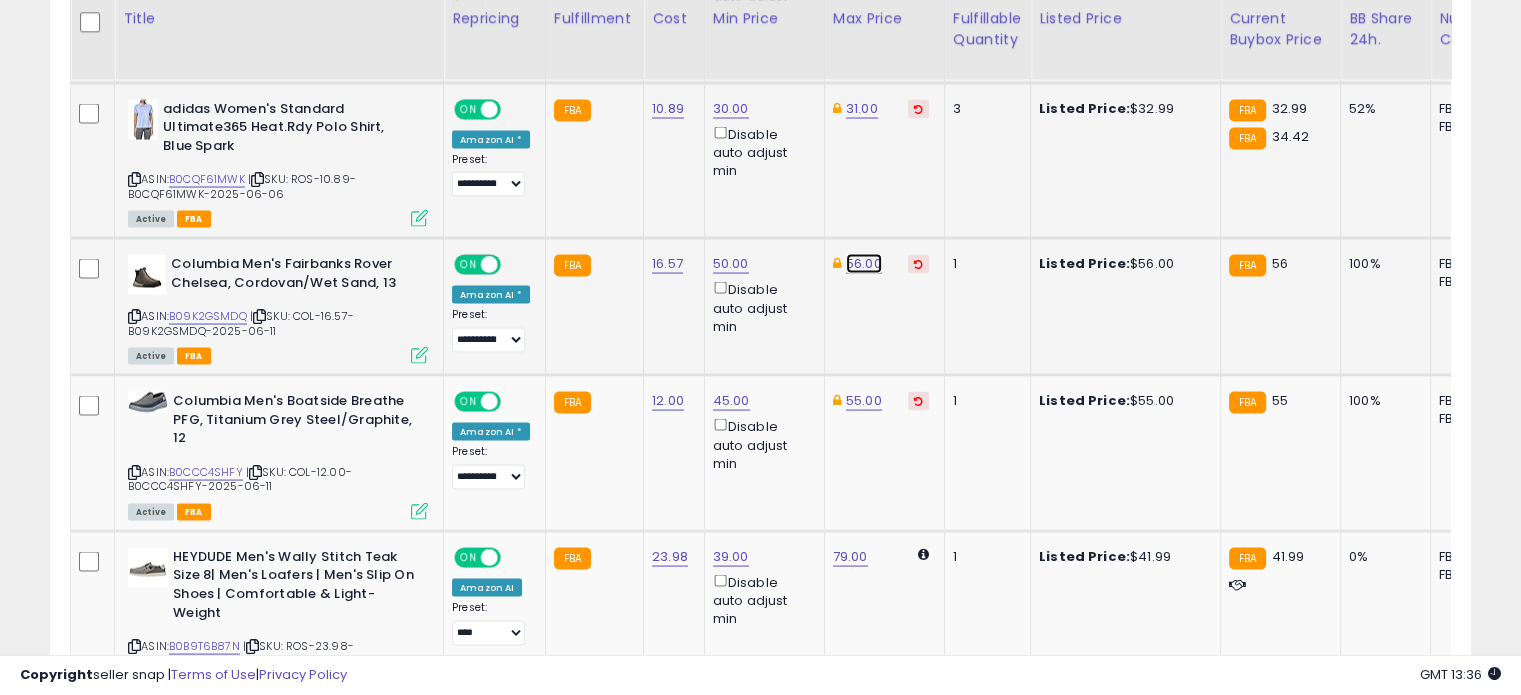 click on "56.00" at bounding box center [864, -2737] 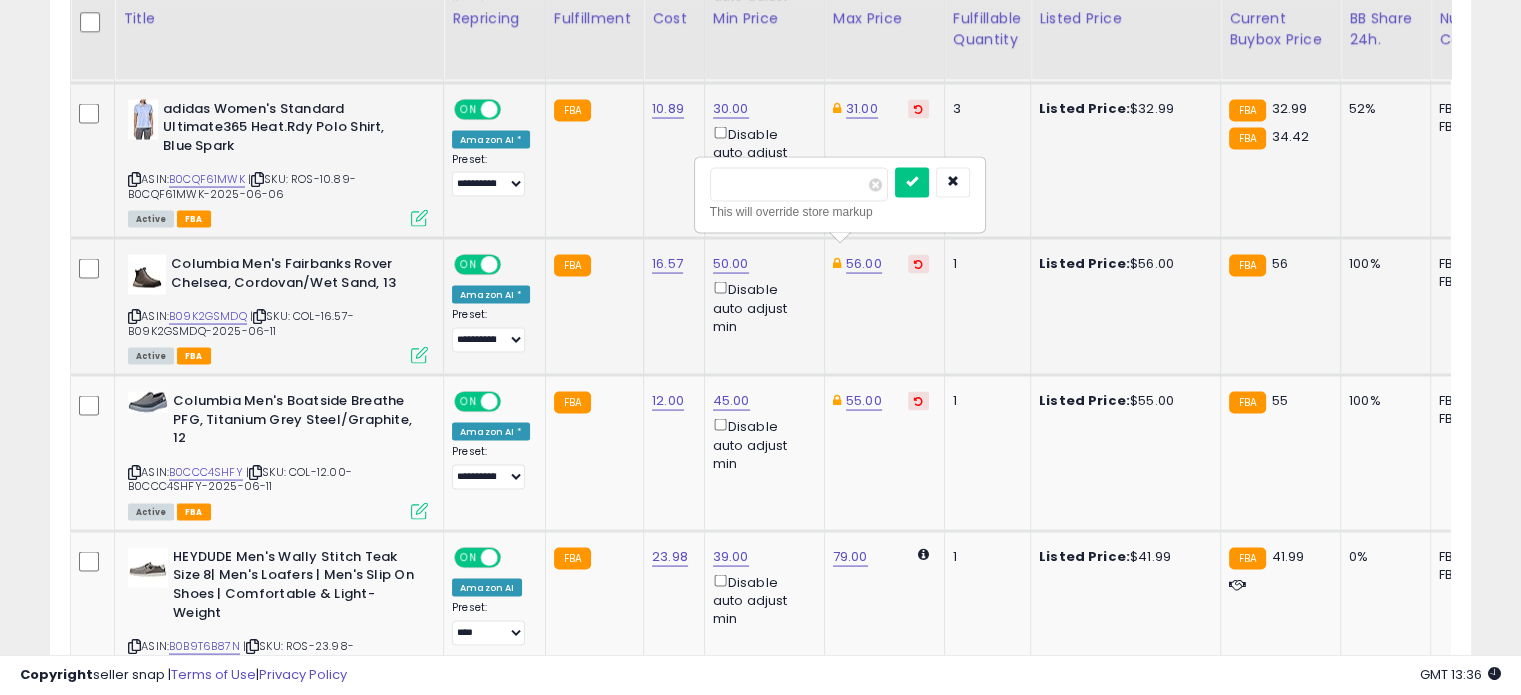 drag, startPoint x: 788, startPoint y: 181, endPoint x: 702, endPoint y: 166, distance: 87.29834 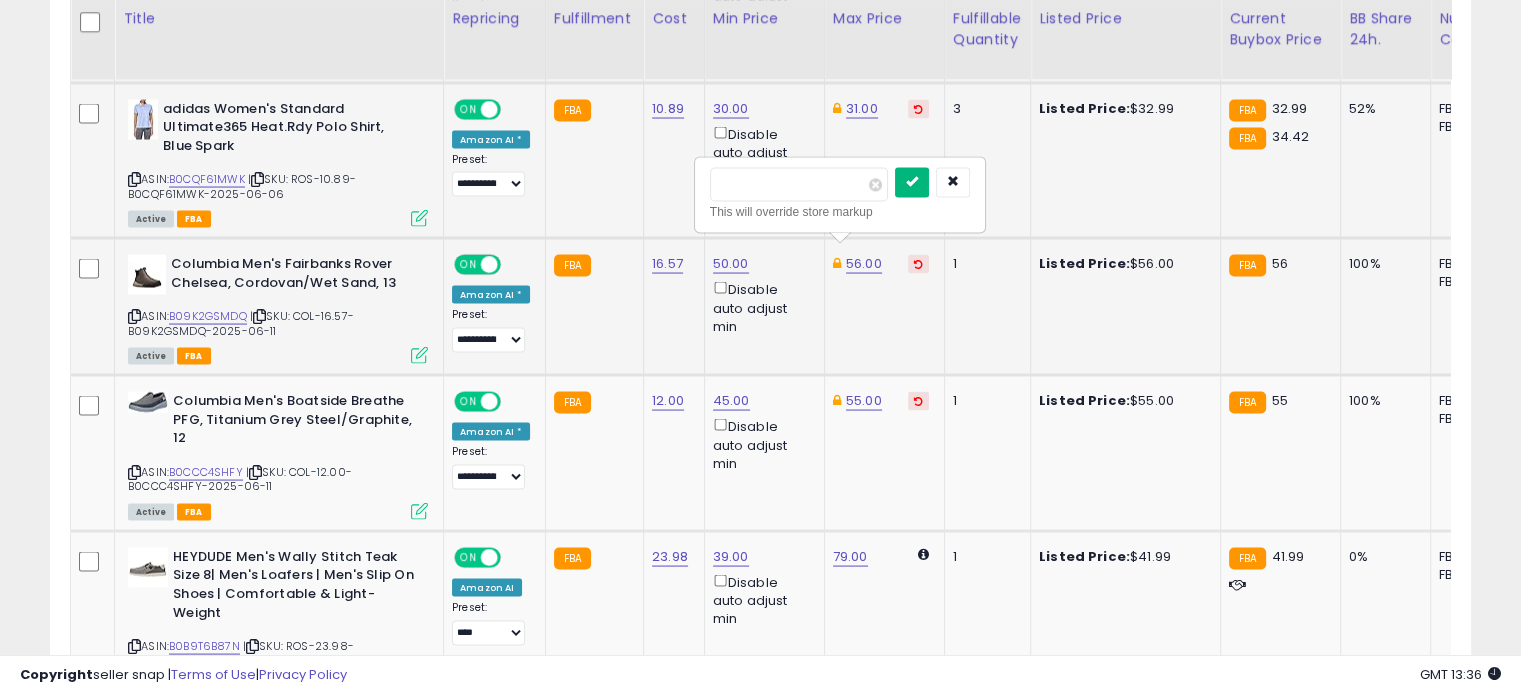 click at bounding box center [912, 182] 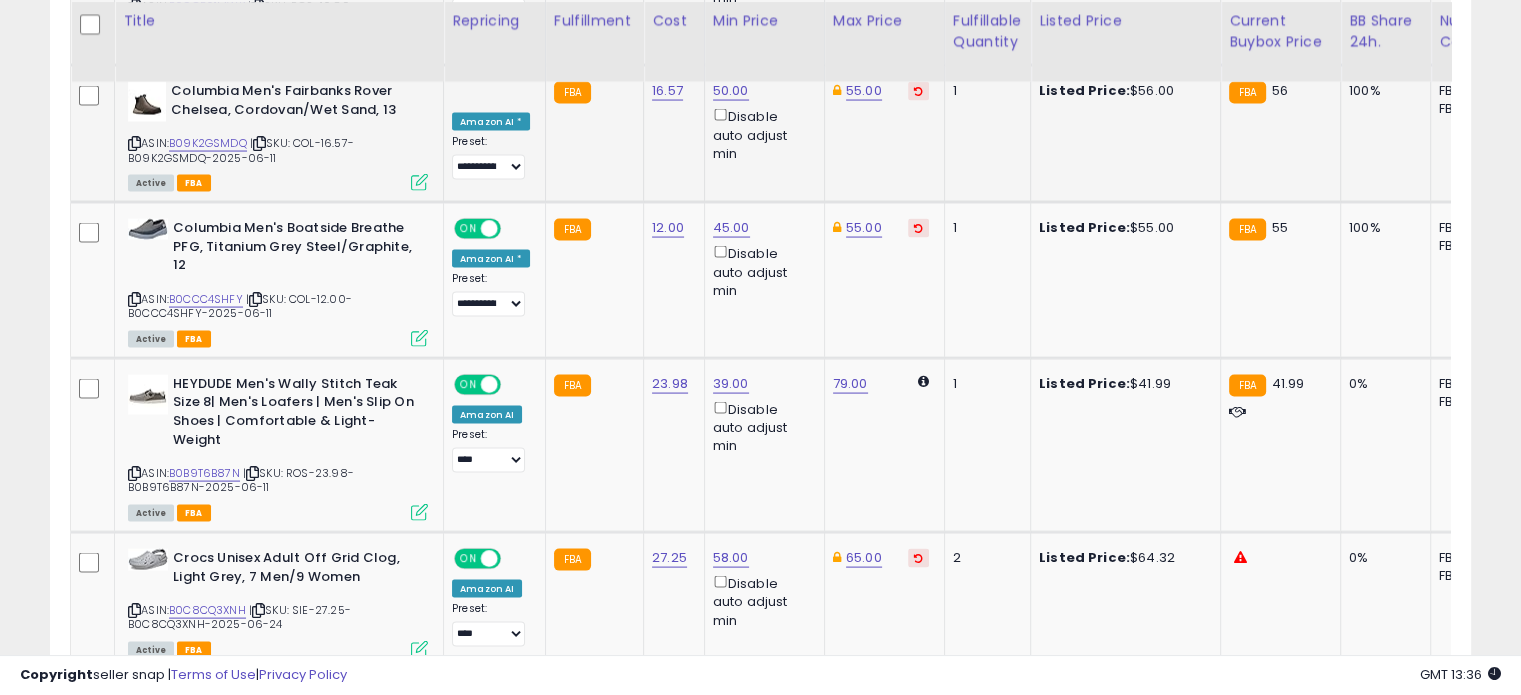 scroll, scrollTop: 3986, scrollLeft: 0, axis: vertical 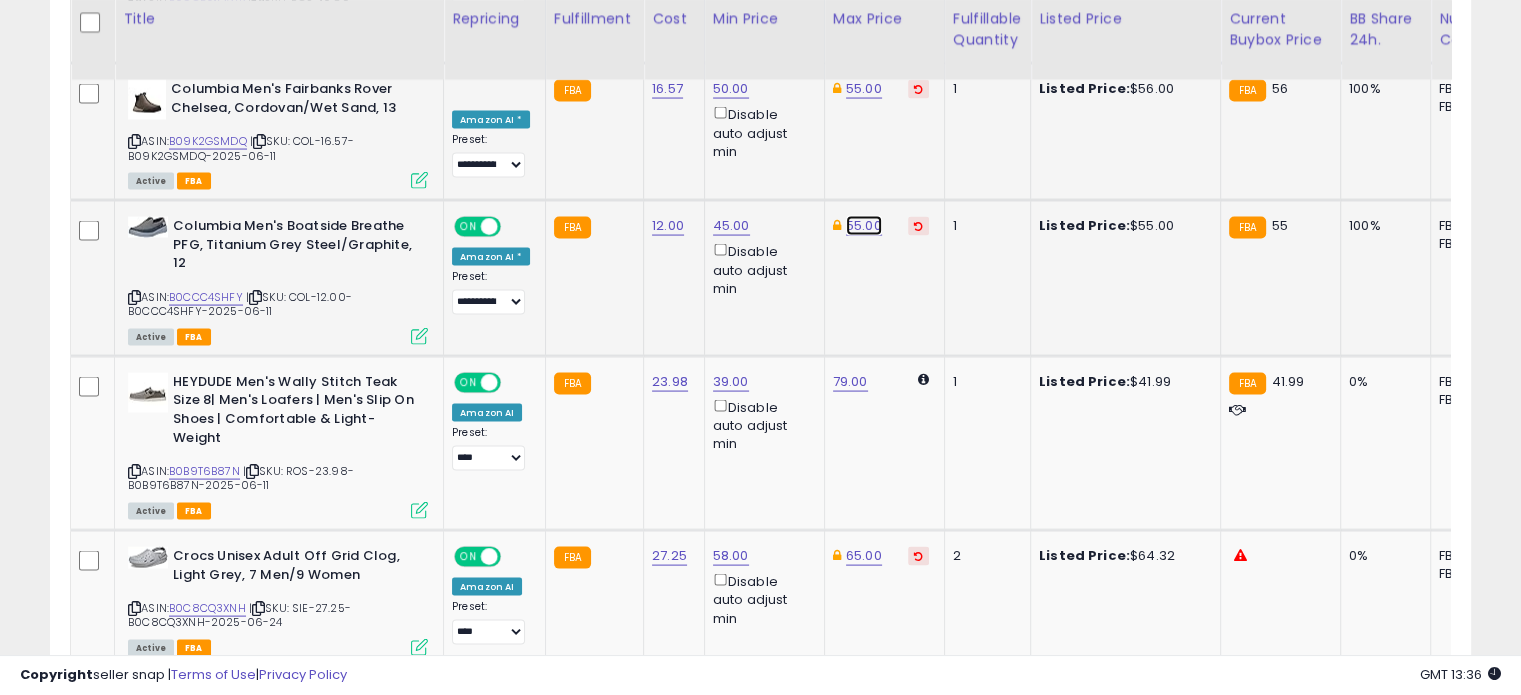 click on "55.00" at bounding box center [864, -2912] 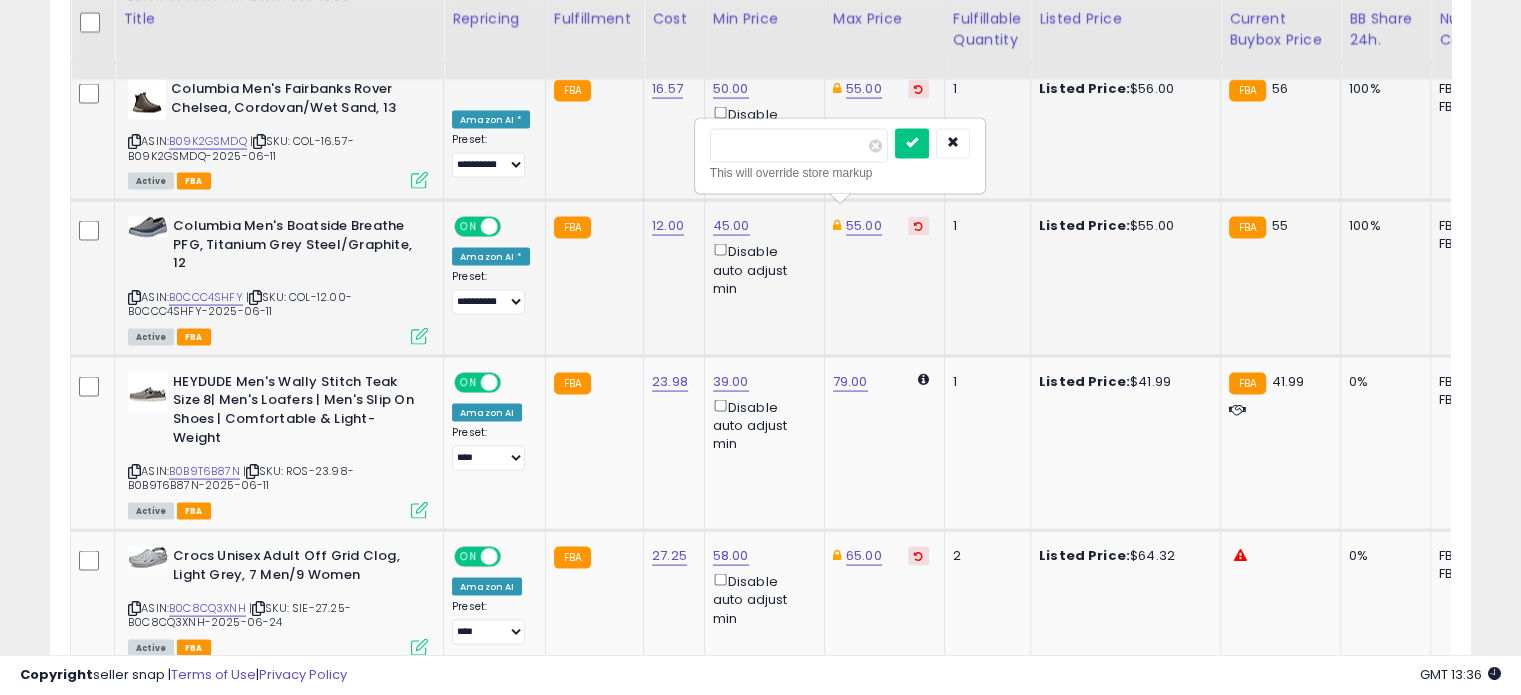 drag, startPoint x: 794, startPoint y: 143, endPoint x: 713, endPoint y: 138, distance: 81.154175 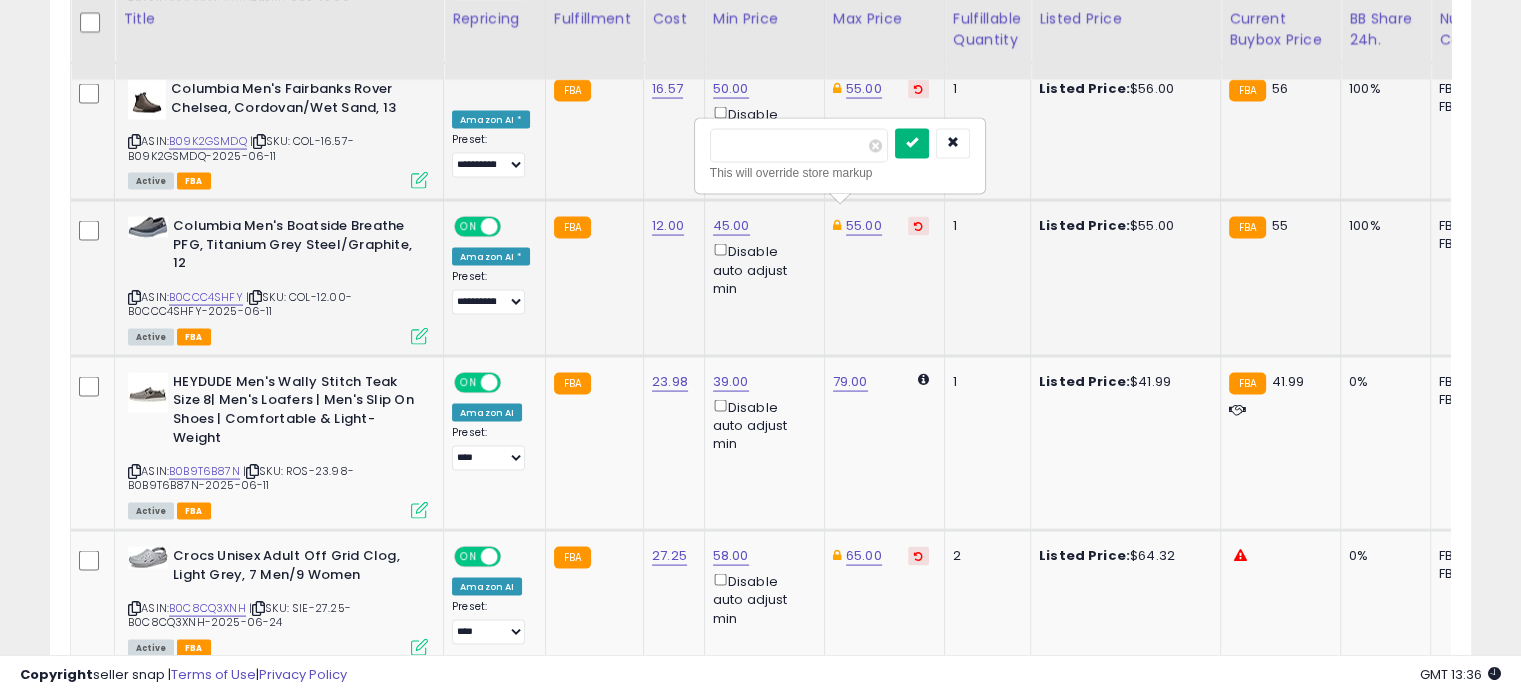 click at bounding box center (912, 143) 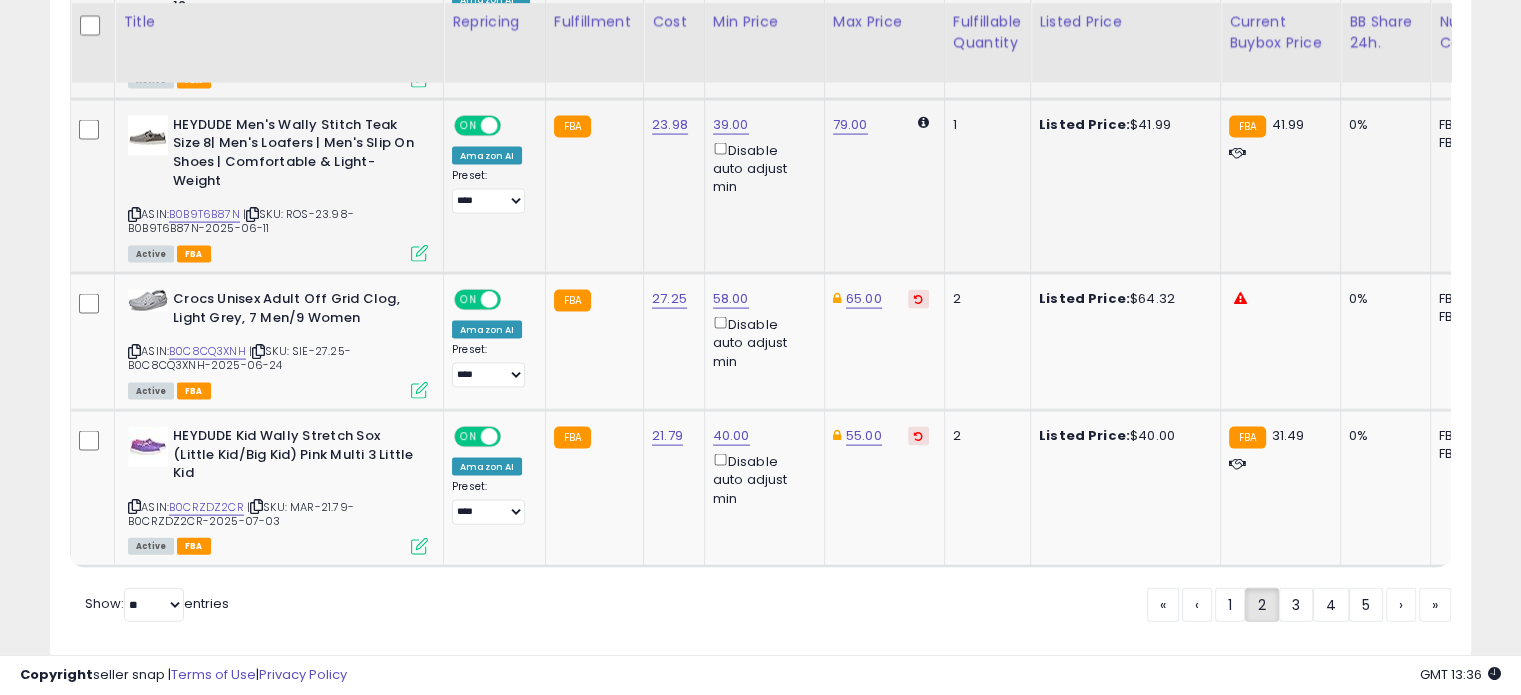 scroll, scrollTop: 4262, scrollLeft: 0, axis: vertical 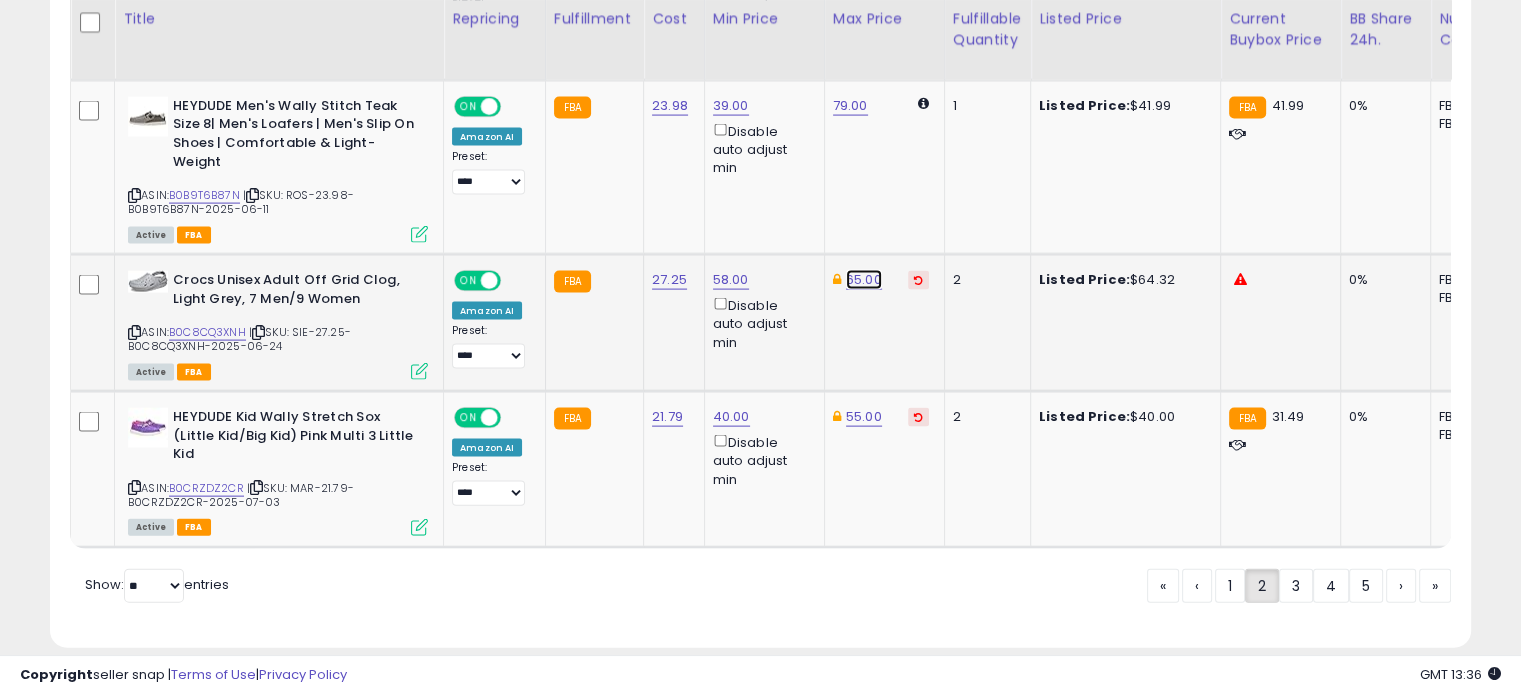 click on "65.00" at bounding box center [864, -3188] 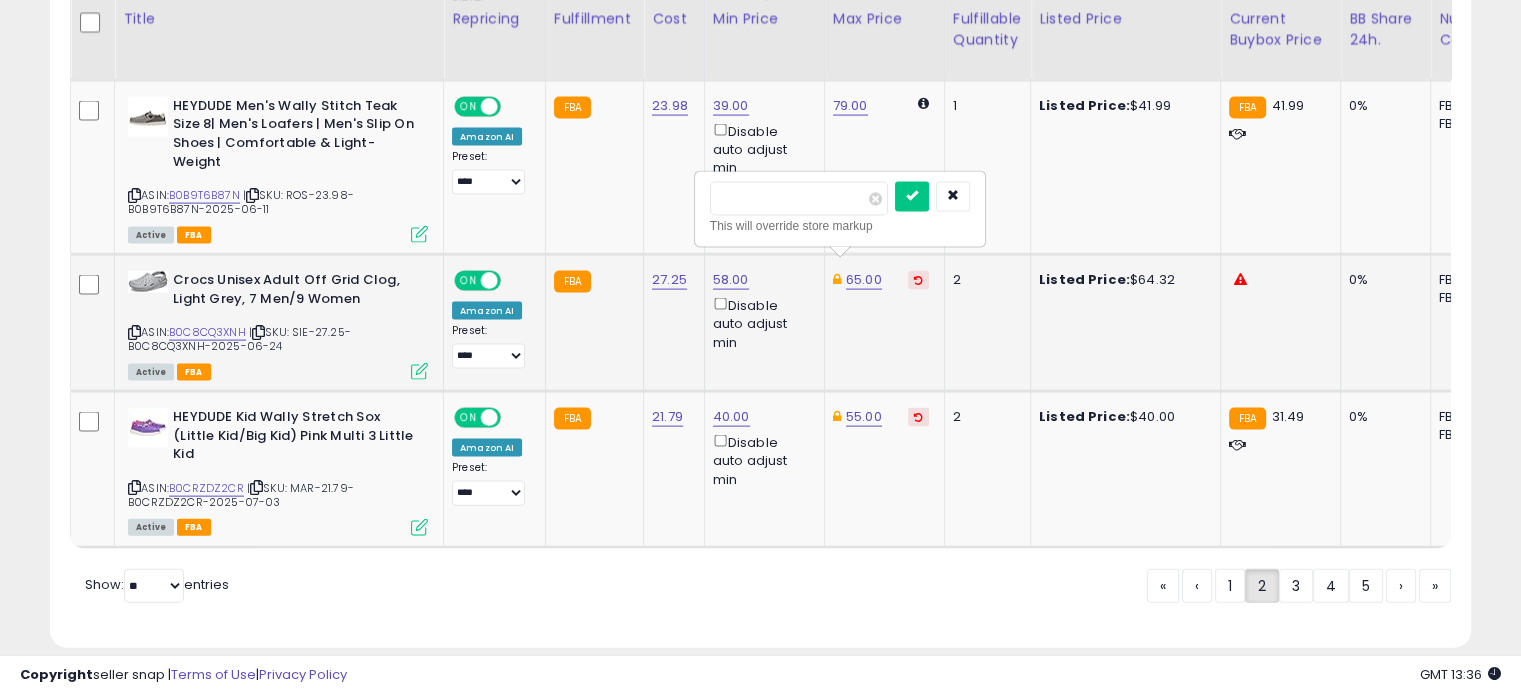 drag, startPoint x: 782, startPoint y: 191, endPoint x: 714, endPoint y: 182, distance: 68.593 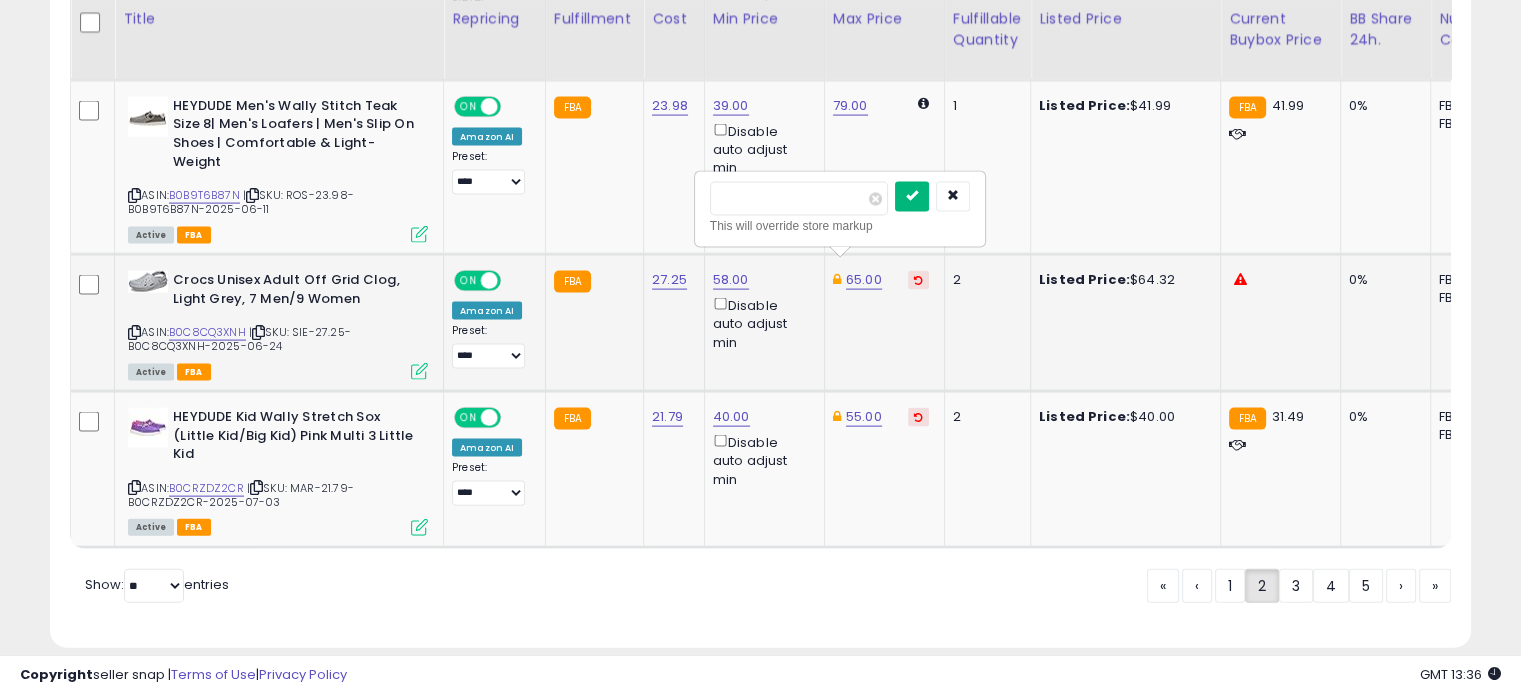 click at bounding box center [912, 196] 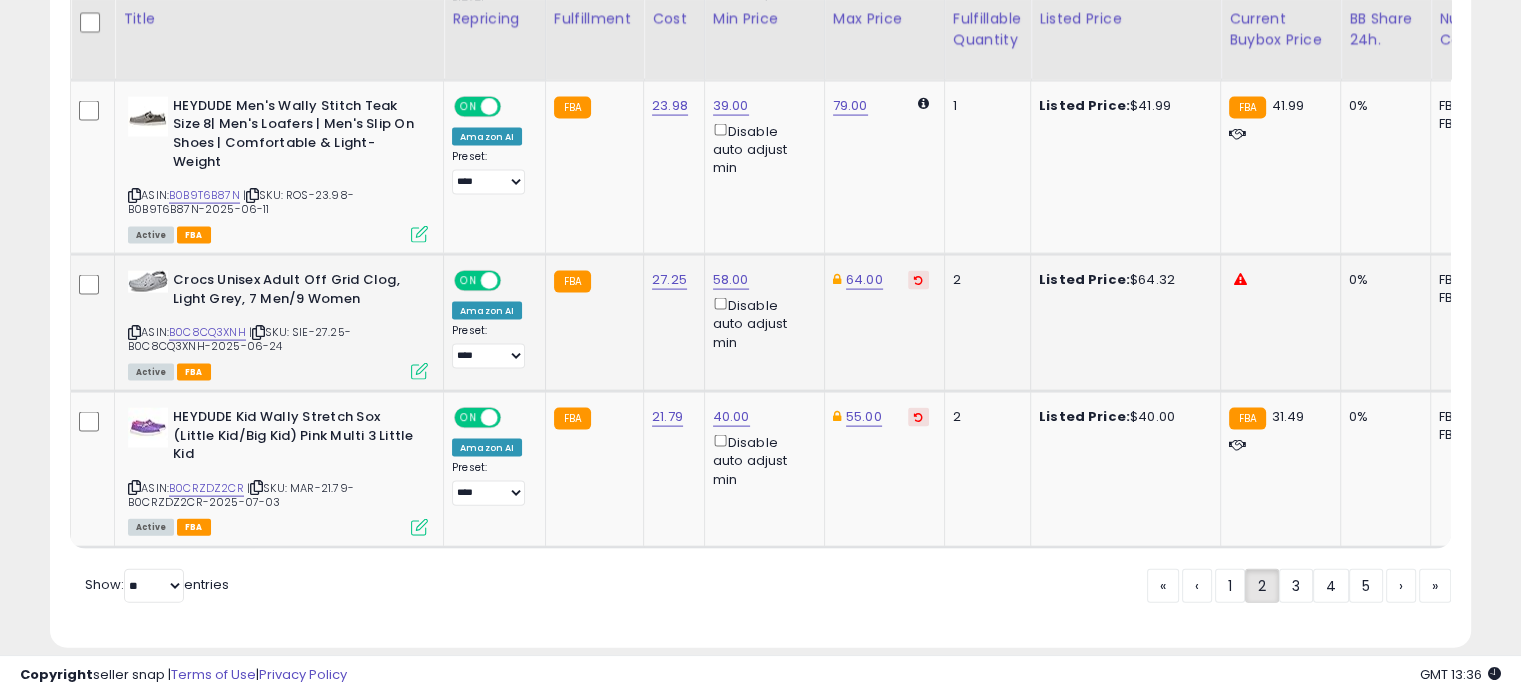 scroll, scrollTop: 4289, scrollLeft: 0, axis: vertical 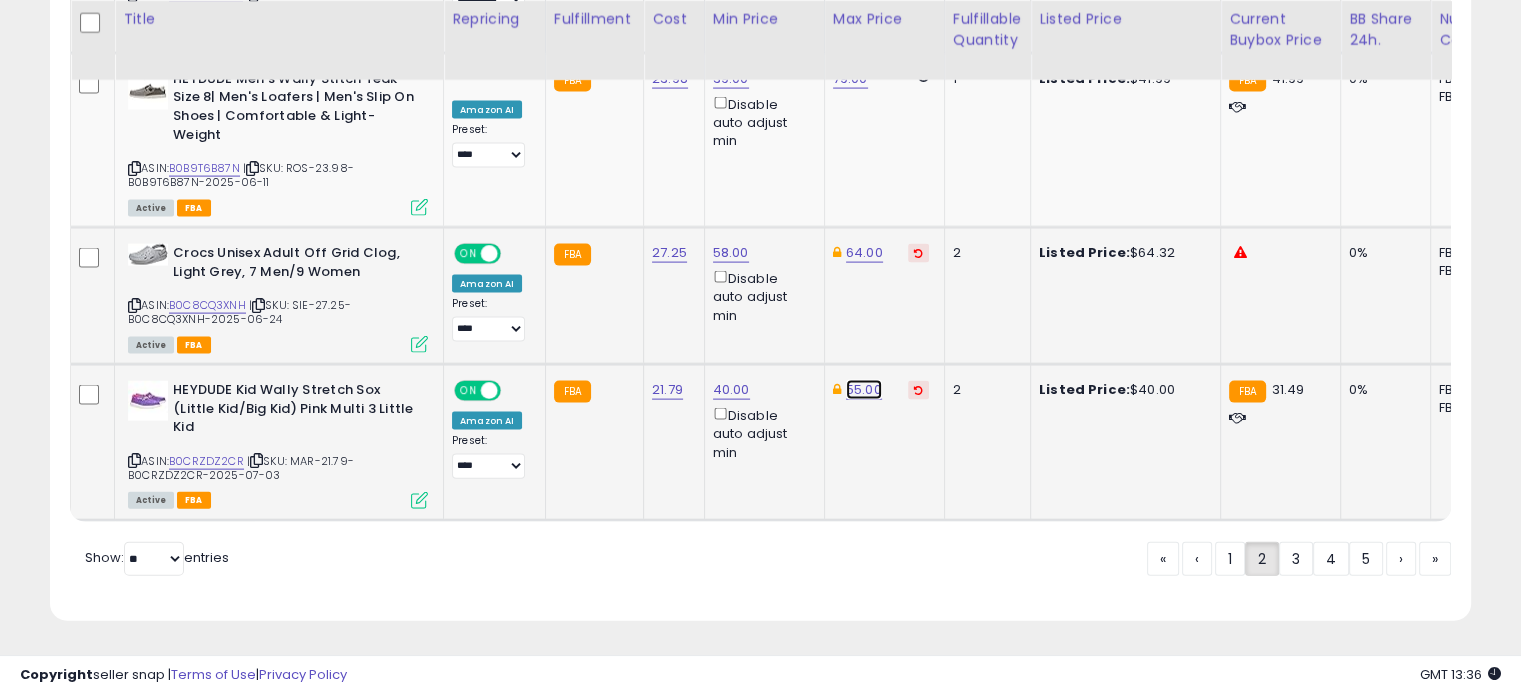 click on "55.00" at bounding box center (864, -3215) 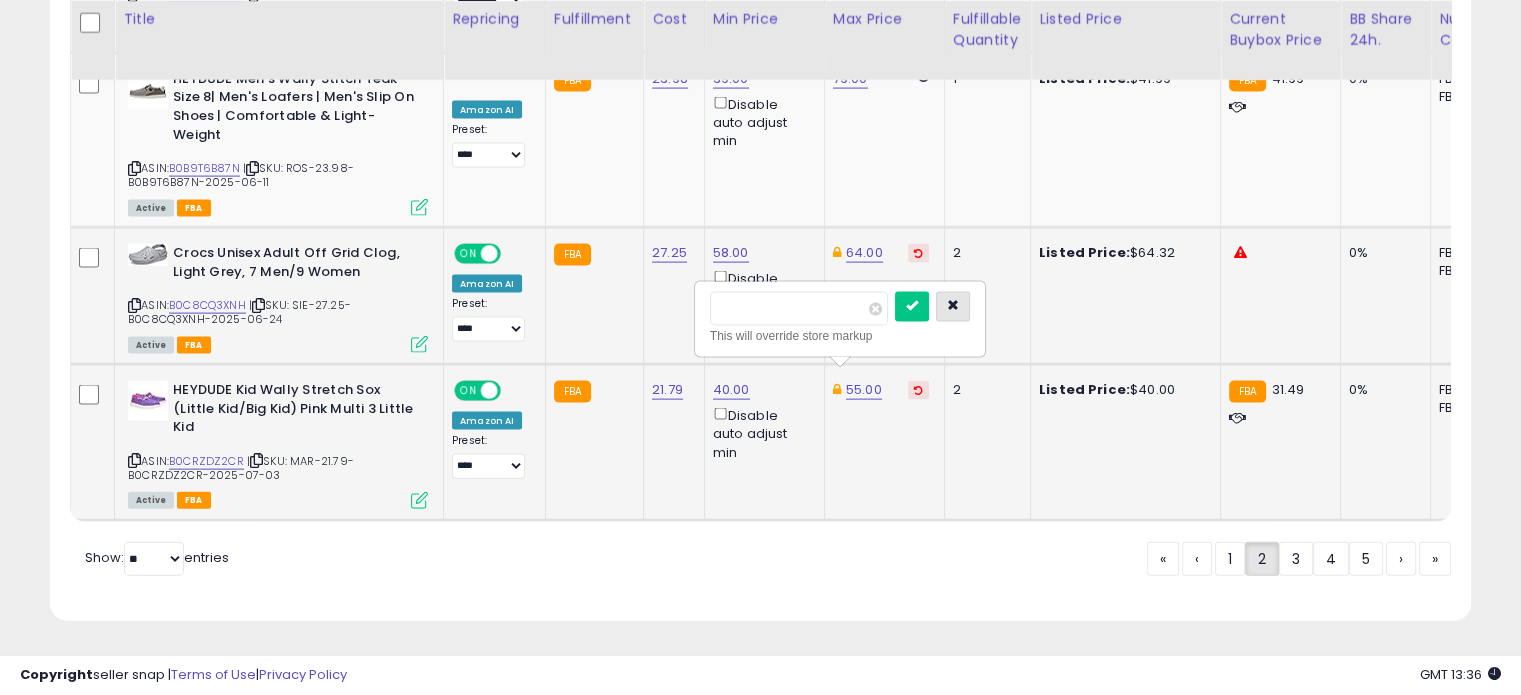 click at bounding box center [953, 307] 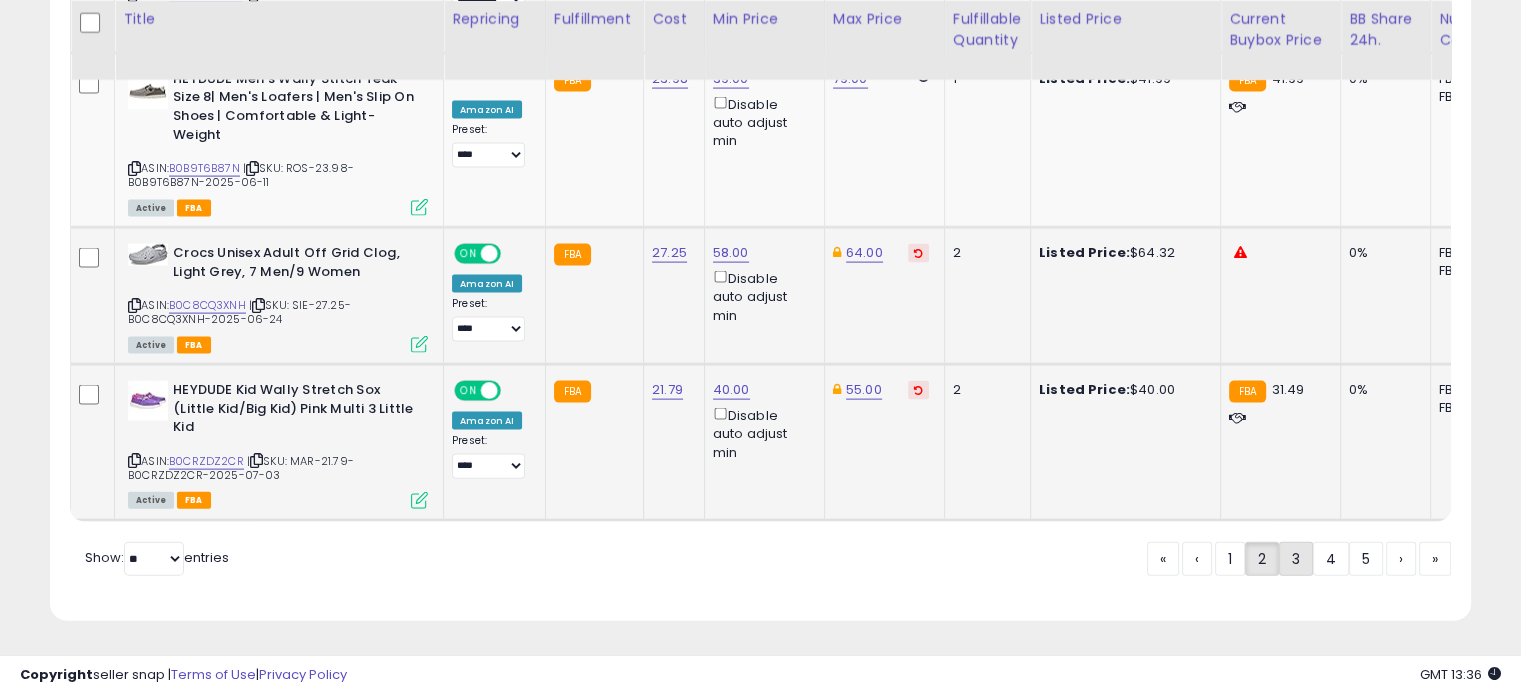 click on "3" 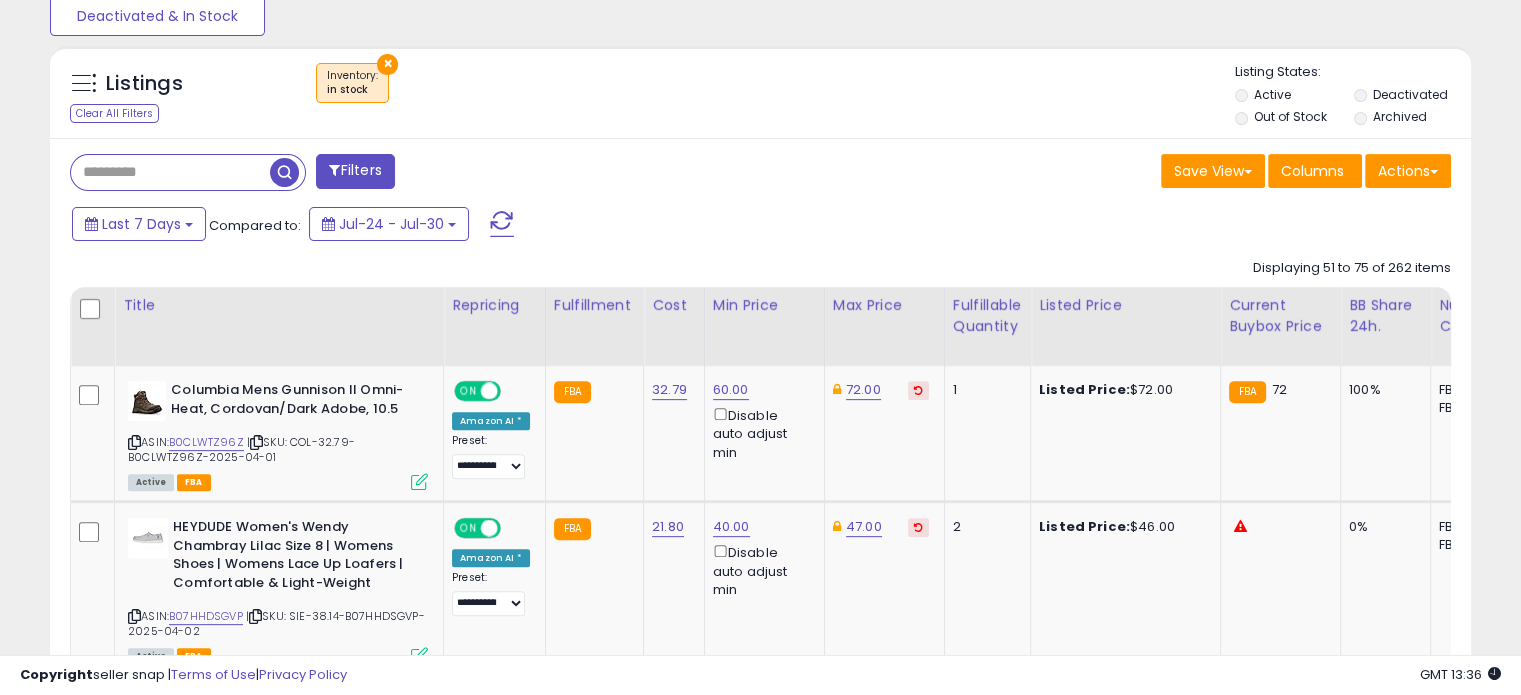 scroll, scrollTop: 735, scrollLeft: 0, axis: vertical 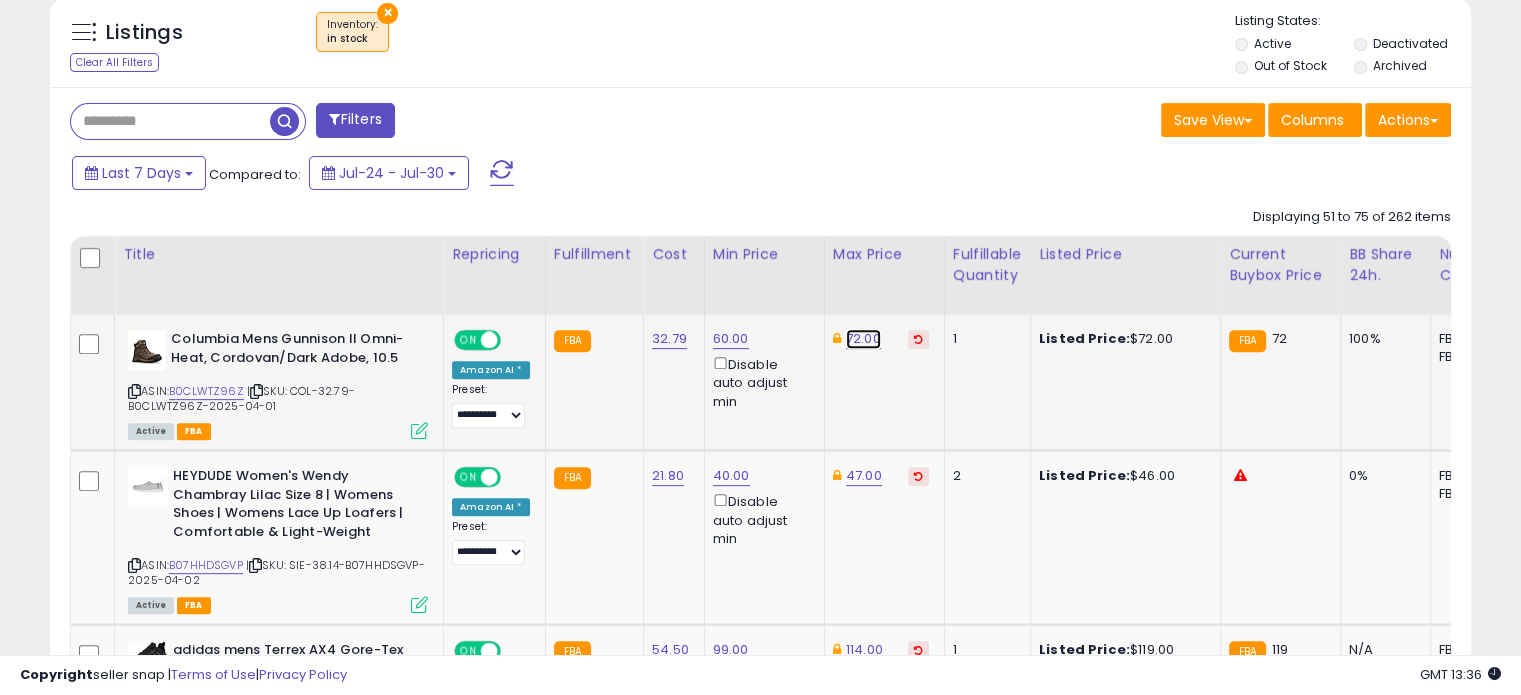 click on "72.00" at bounding box center [863, 339] 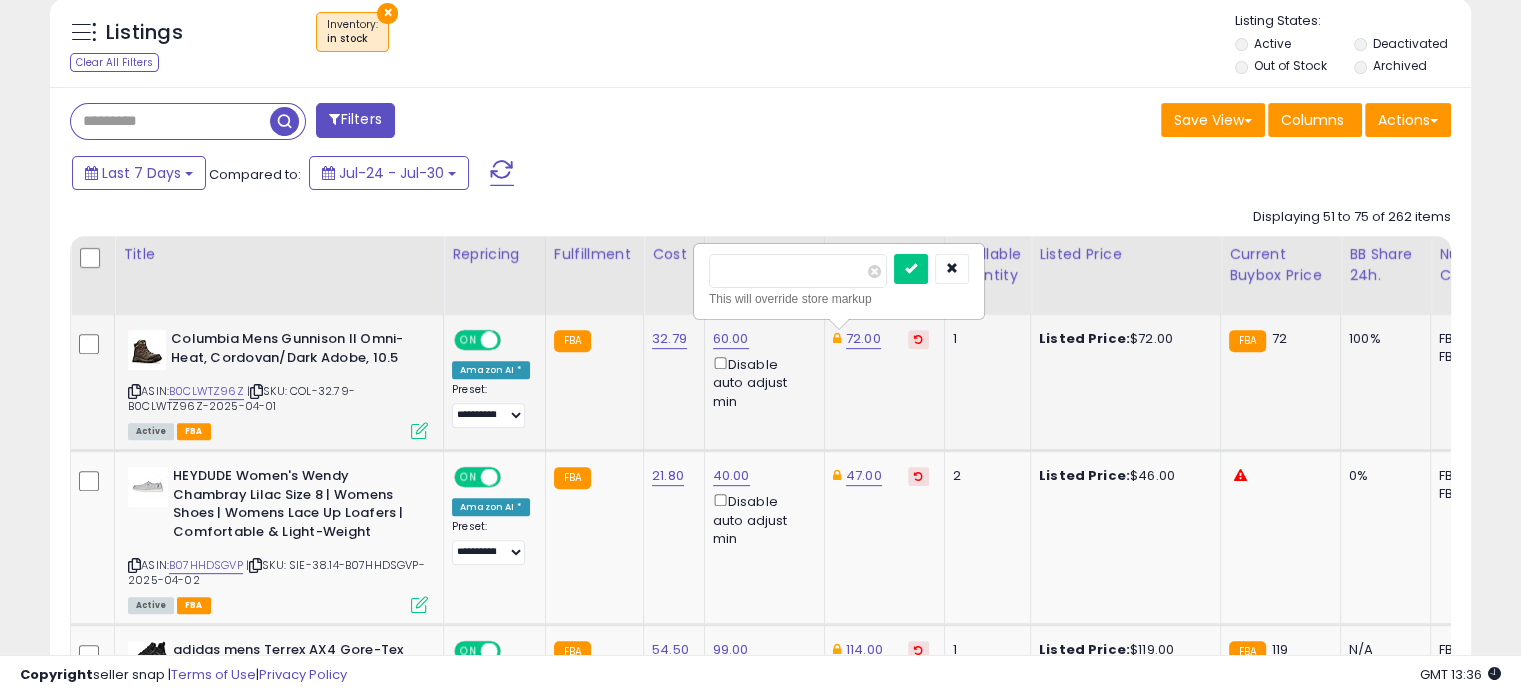 drag, startPoint x: 769, startPoint y: 256, endPoint x: 710, endPoint y: 254, distance: 59.03389 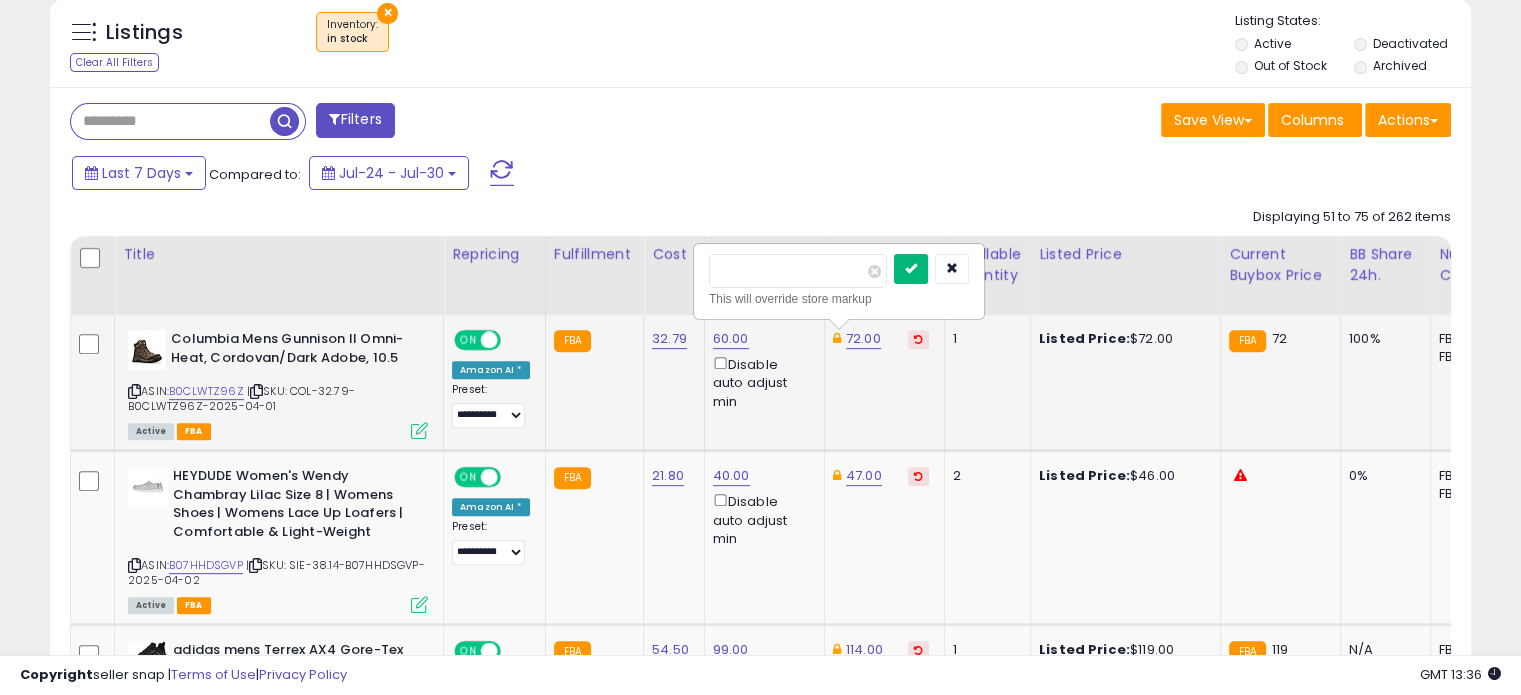 click at bounding box center [911, 269] 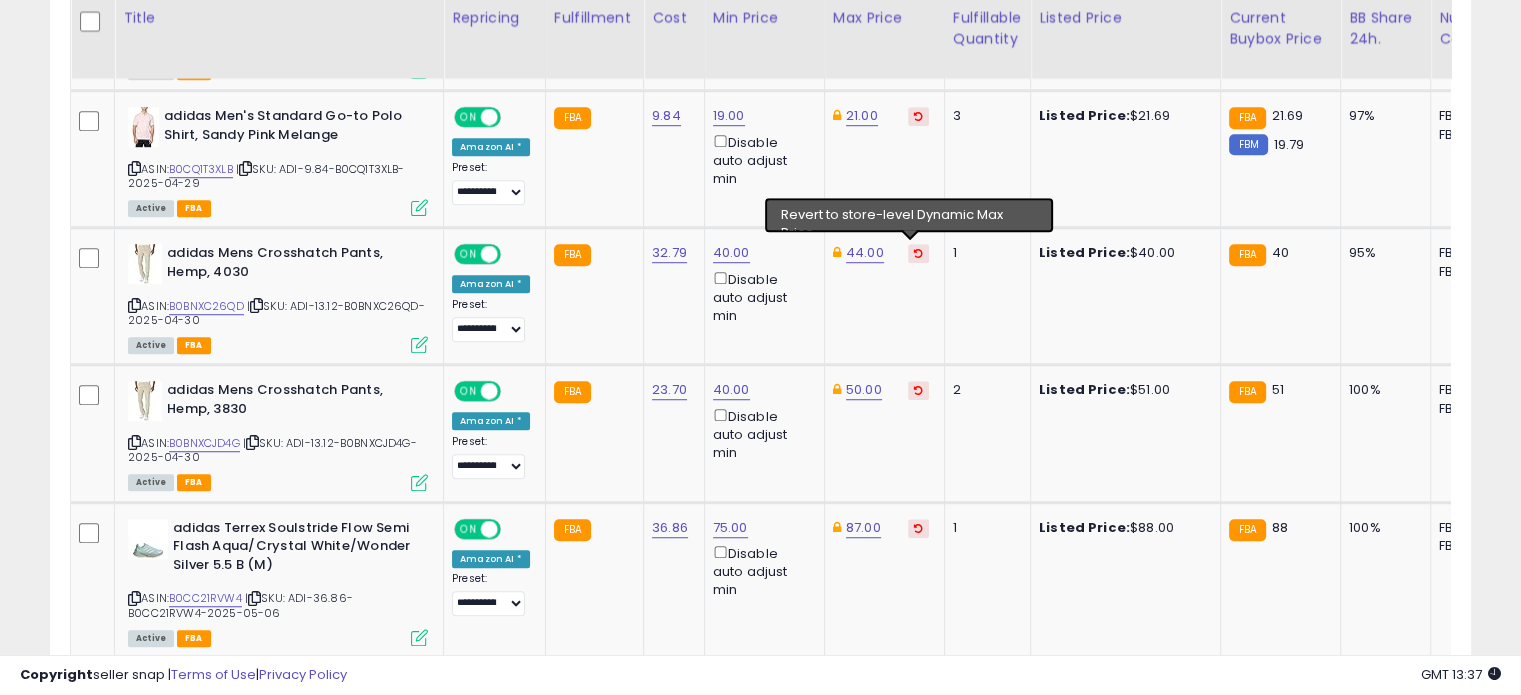 scroll, scrollTop: 1407, scrollLeft: 0, axis: vertical 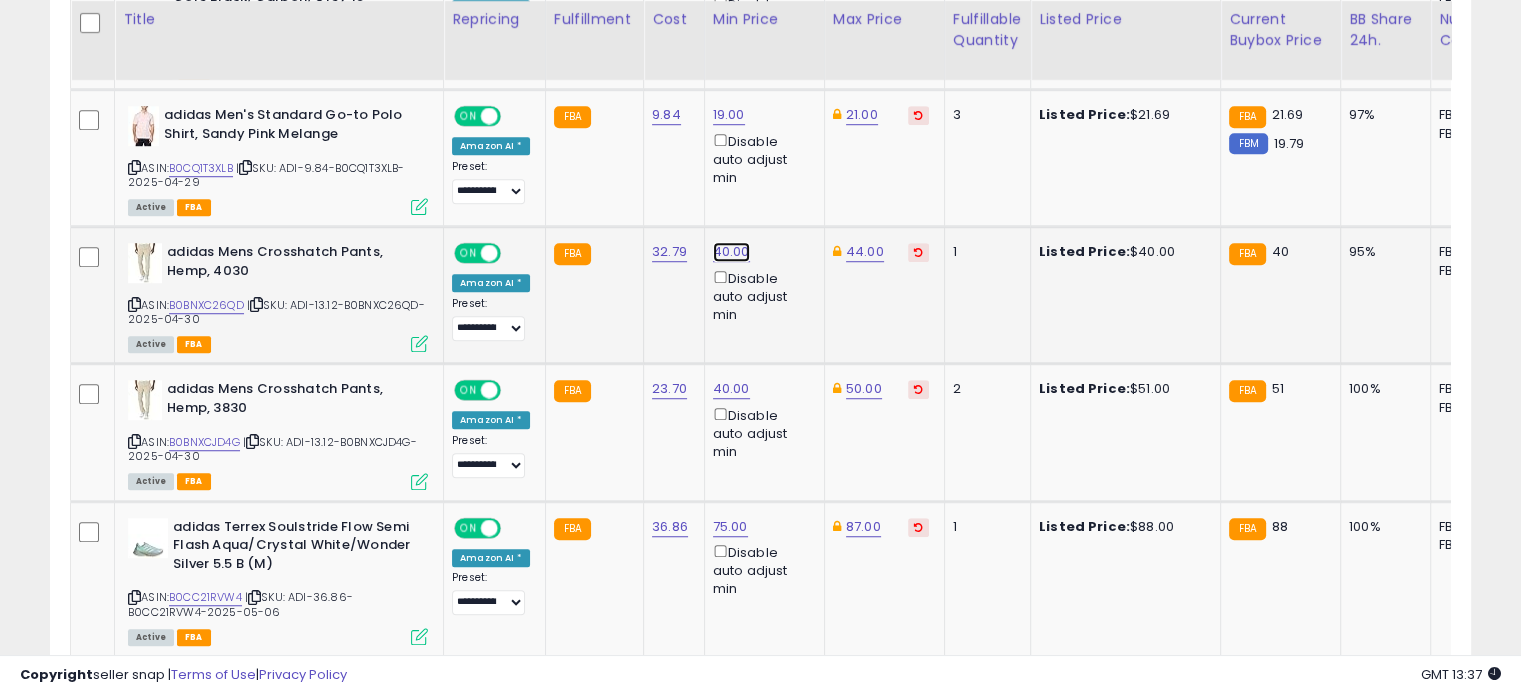 click on "40.00" at bounding box center [731, -333] 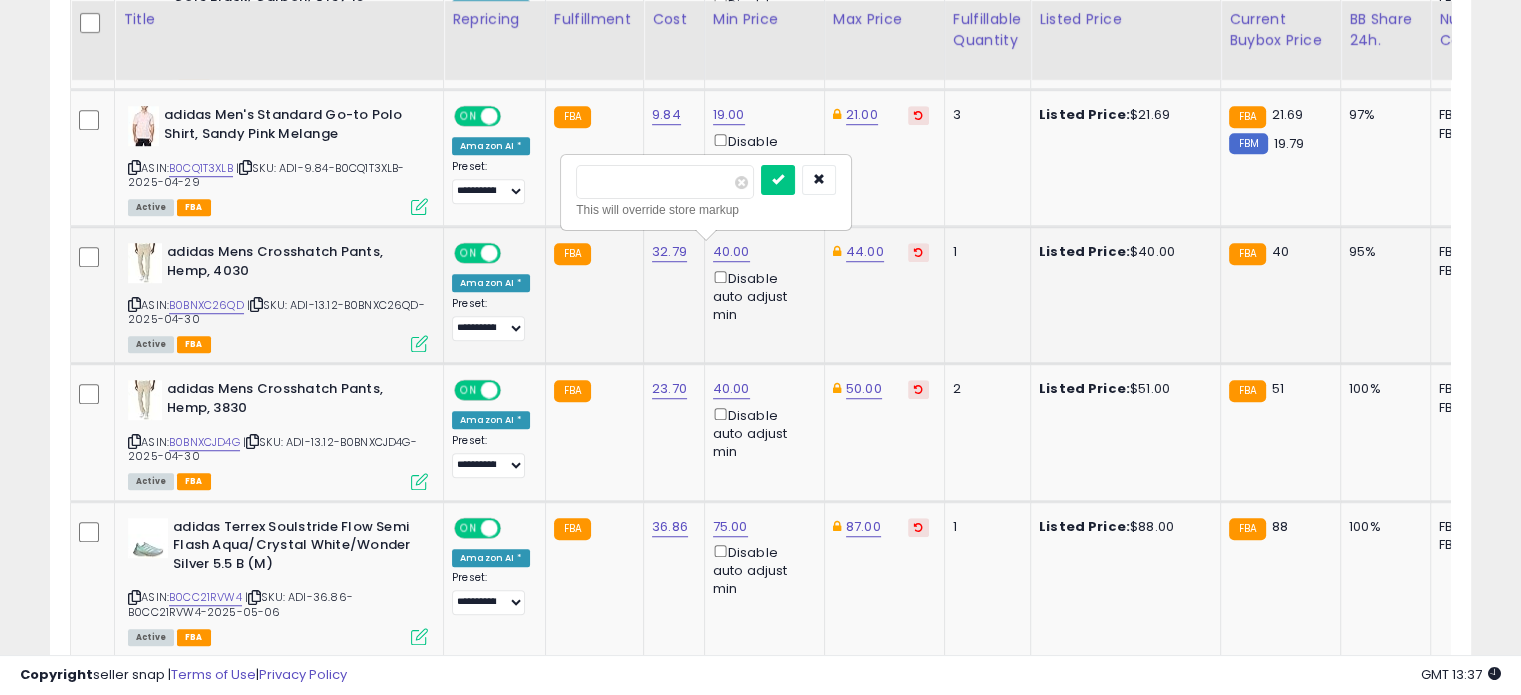 drag, startPoint x: 664, startPoint y: 184, endPoint x: 560, endPoint y: 161, distance: 106.51291 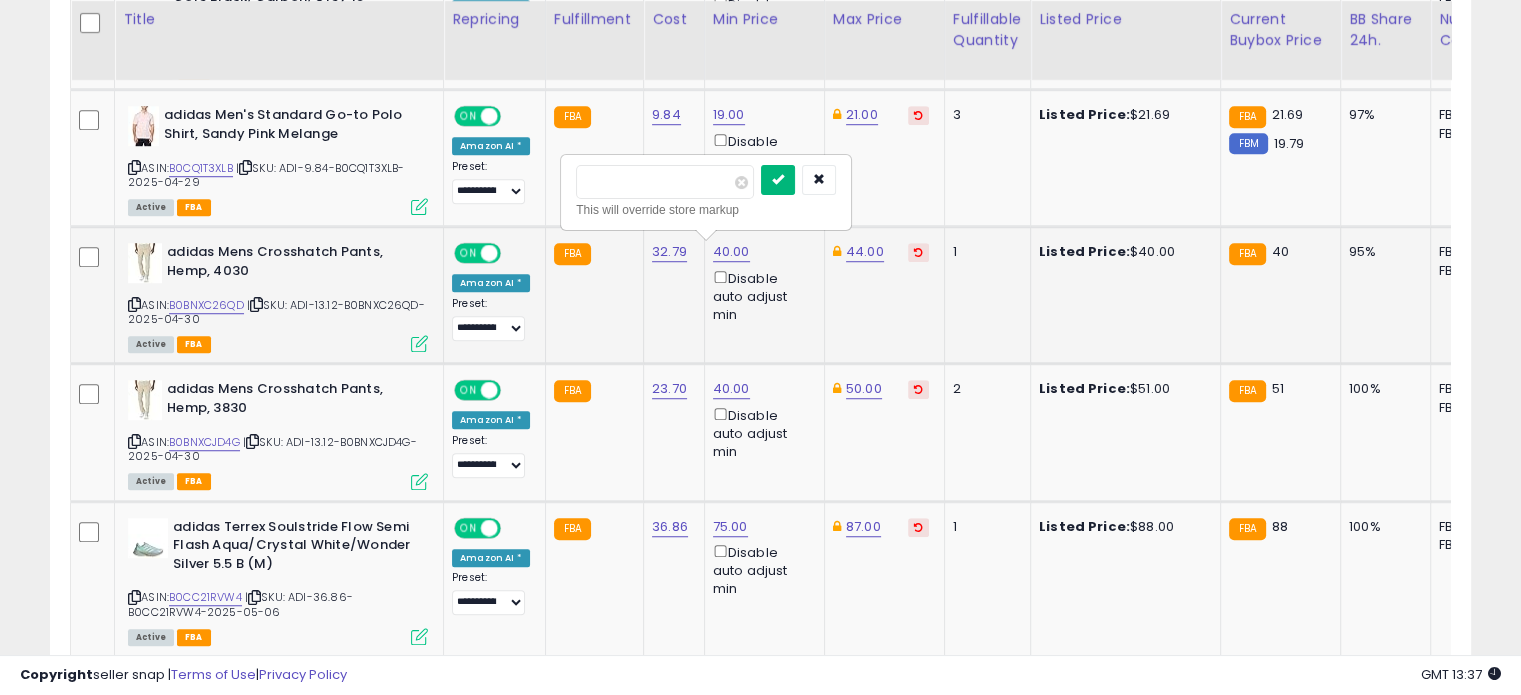 click at bounding box center [778, 180] 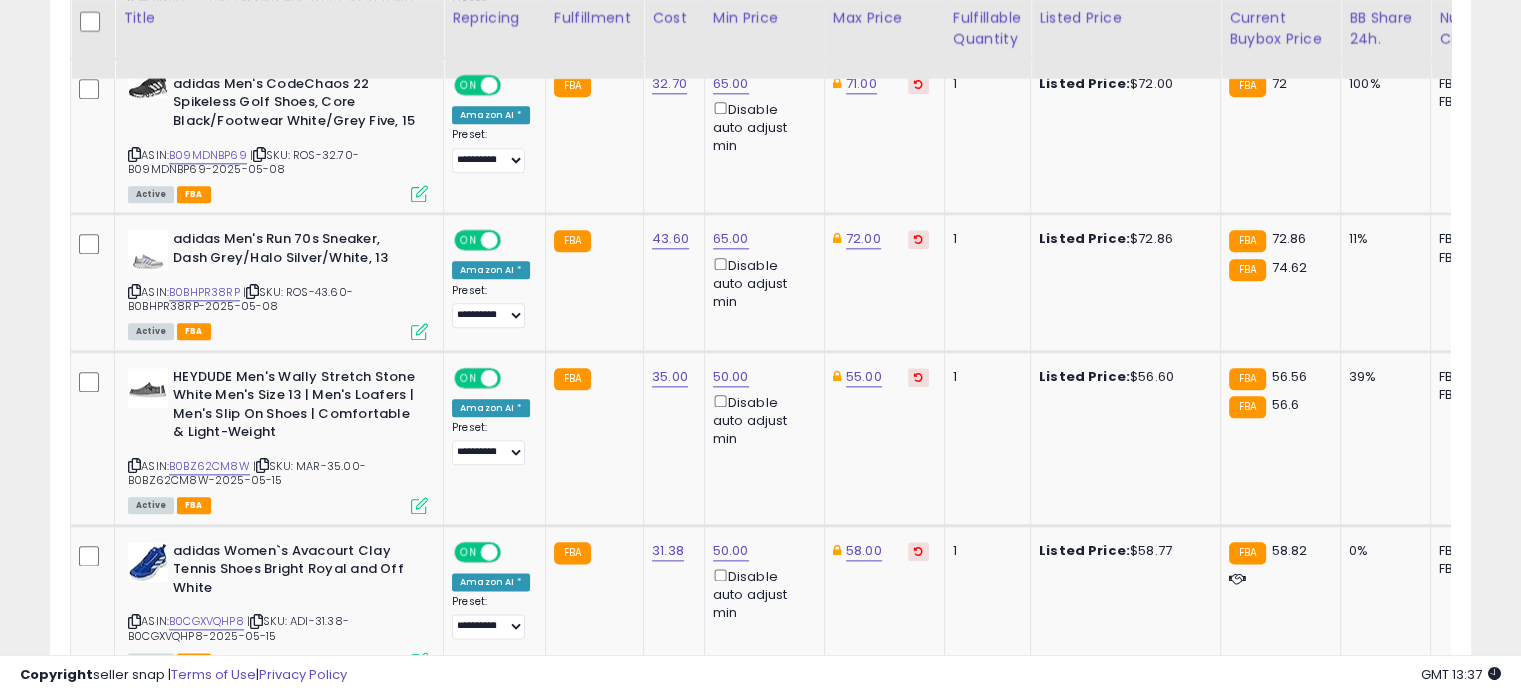 scroll, scrollTop: 2303, scrollLeft: 0, axis: vertical 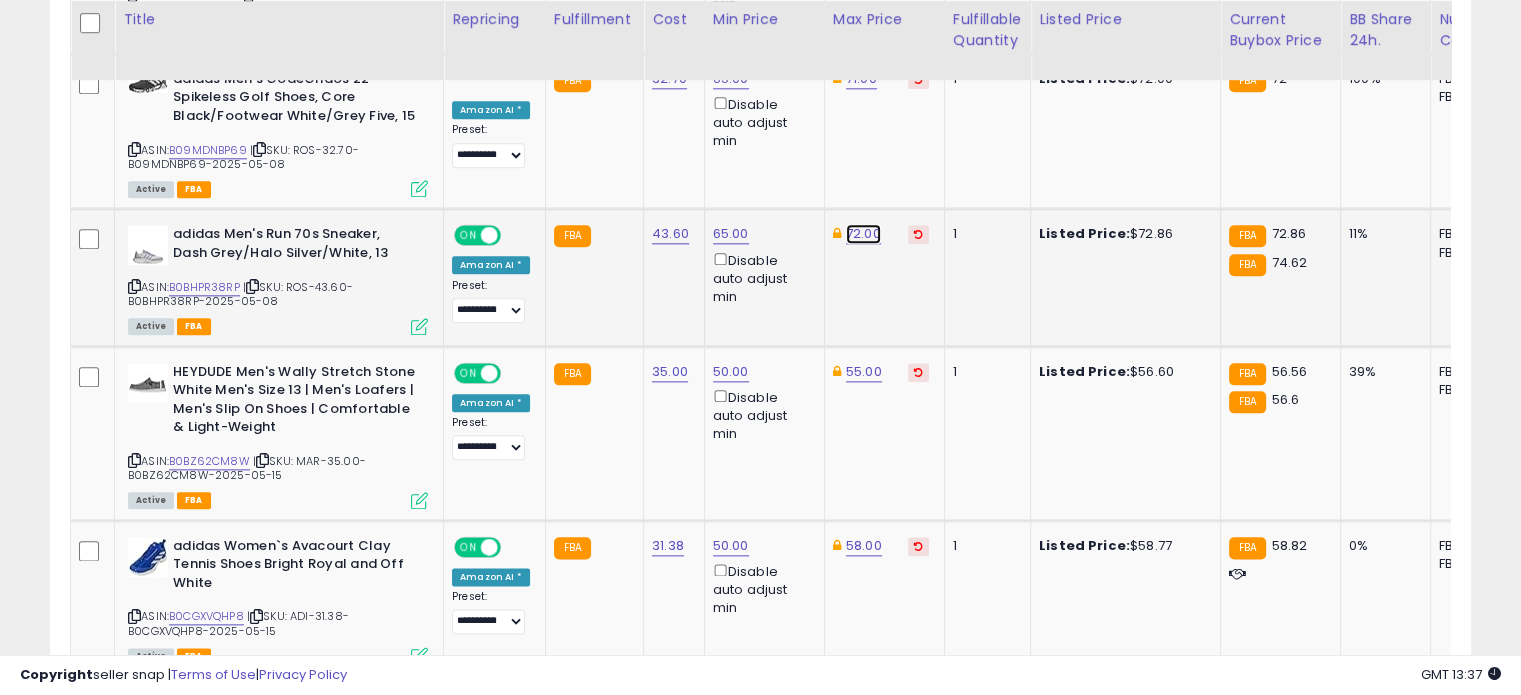 click on "72.00" at bounding box center (861, -1229) 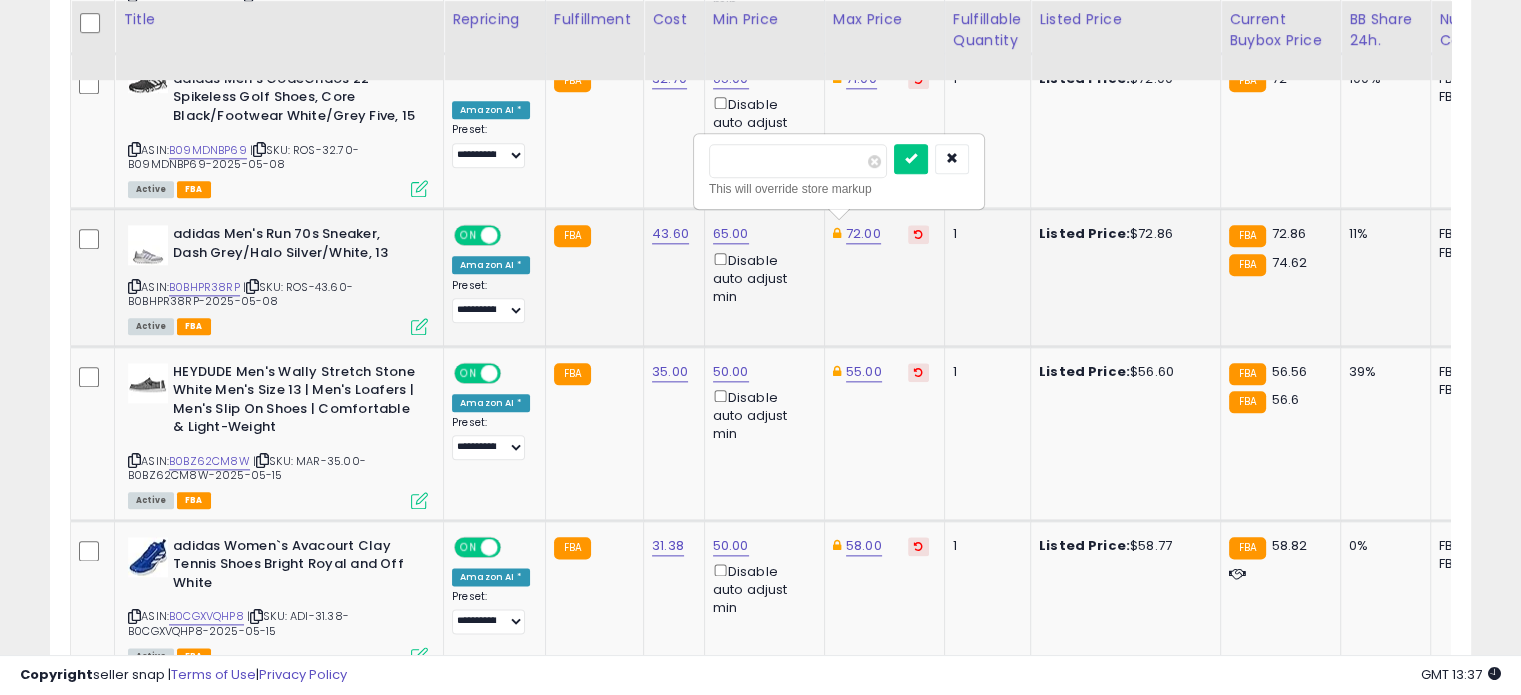 drag, startPoint x: 765, startPoint y: 155, endPoint x: 725, endPoint y: 152, distance: 40.112343 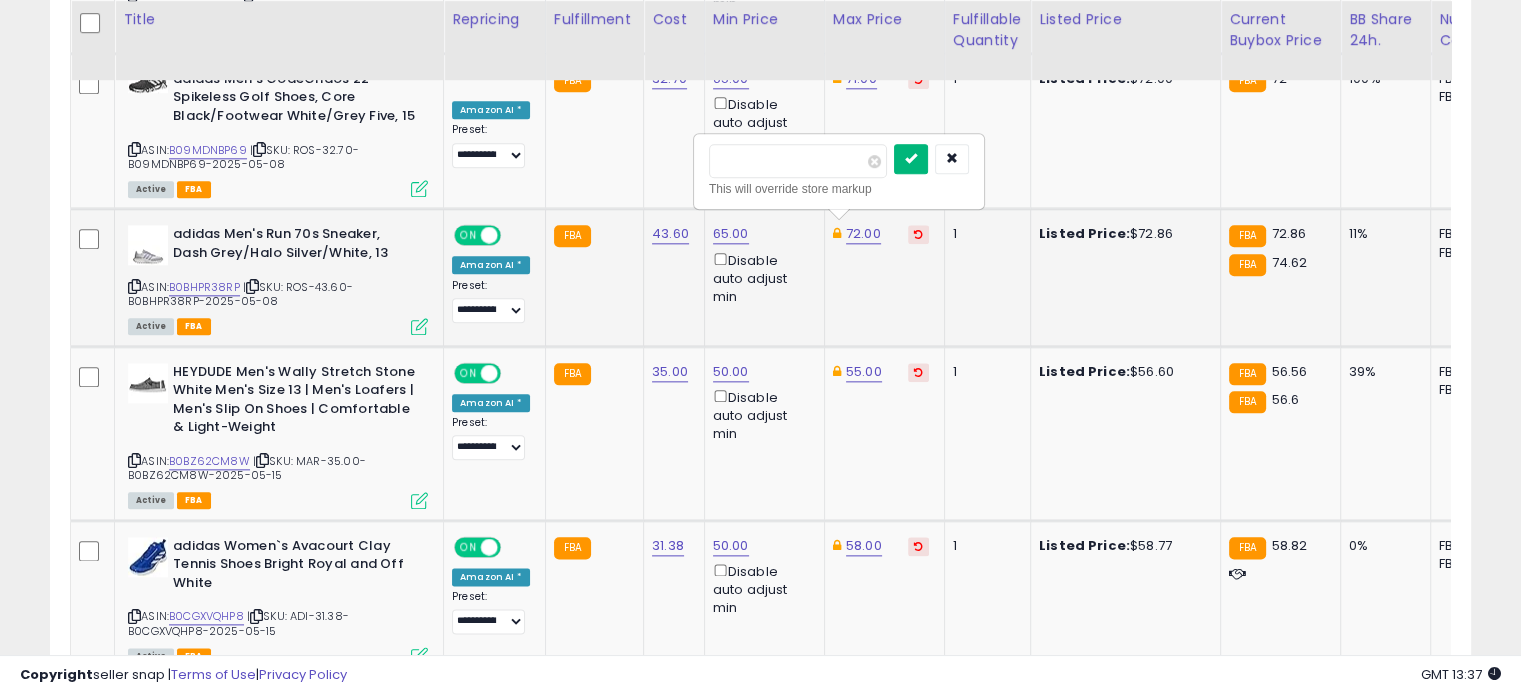 click at bounding box center (911, 158) 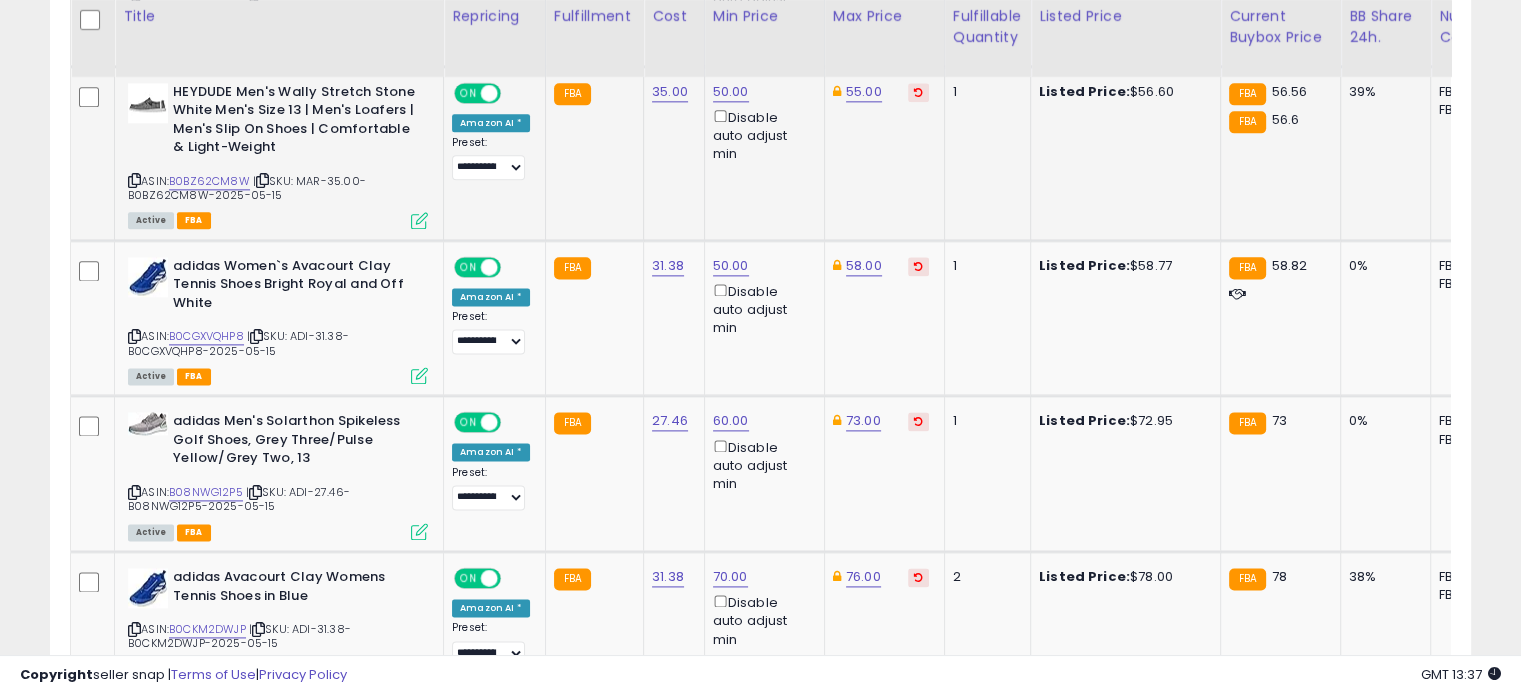scroll, scrollTop: 2584, scrollLeft: 0, axis: vertical 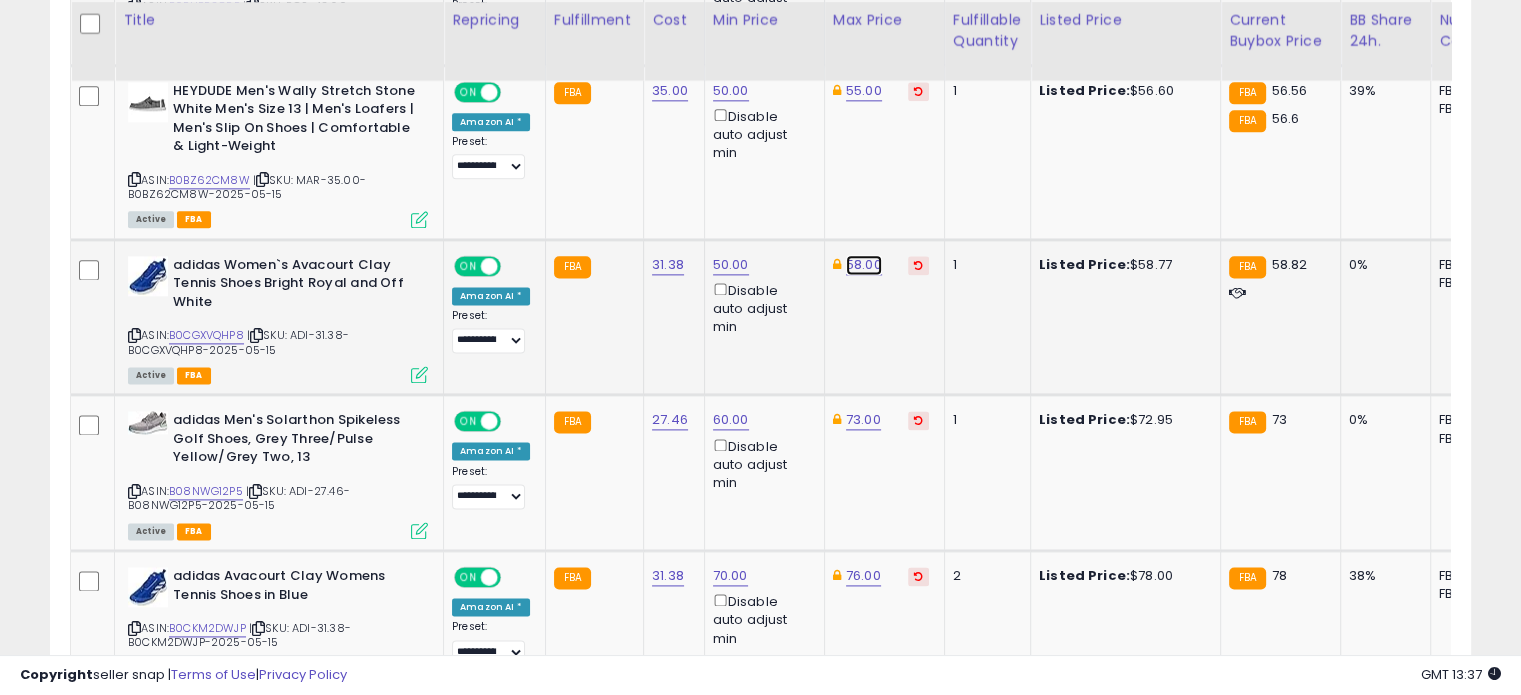 click on "58.00" at bounding box center [861, -1510] 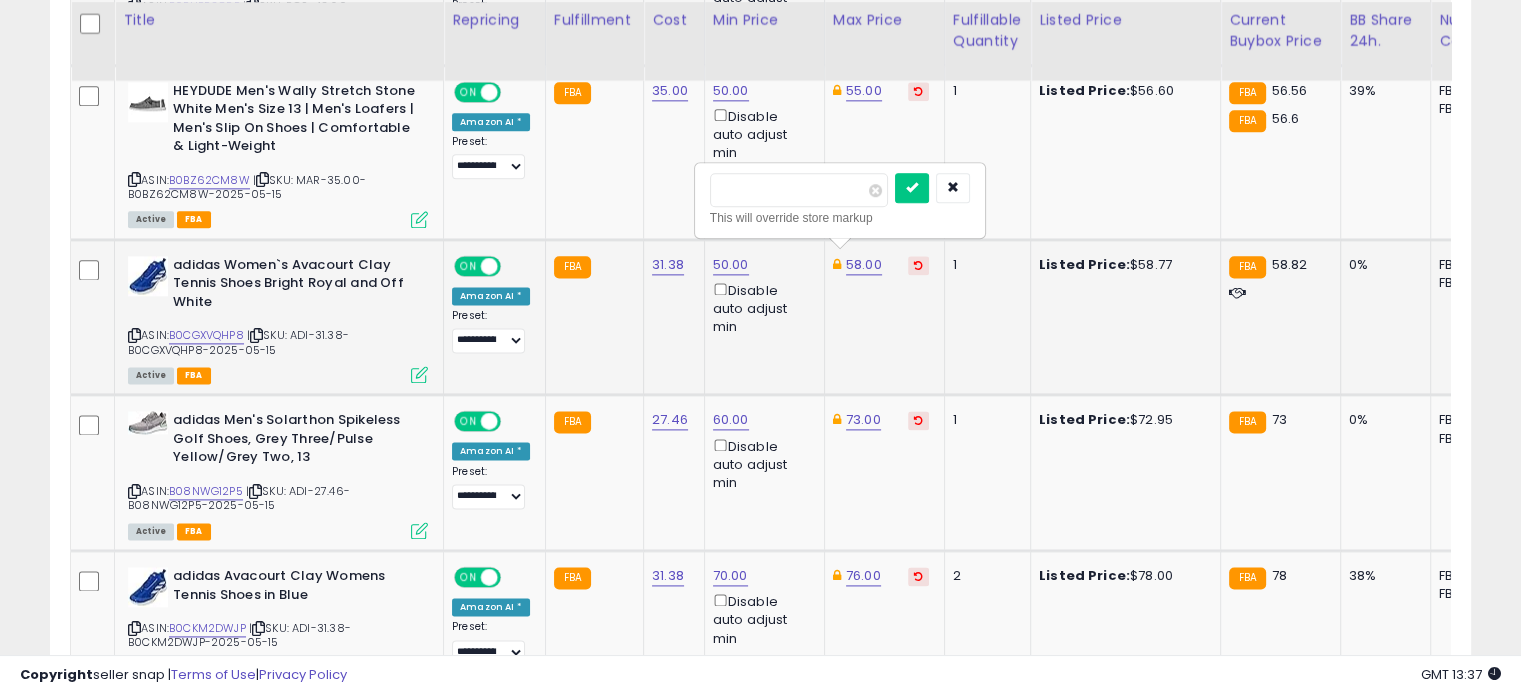 drag, startPoint x: 780, startPoint y: 187, endPoint x: 719, endPoint y: 180, distance: 61.400326 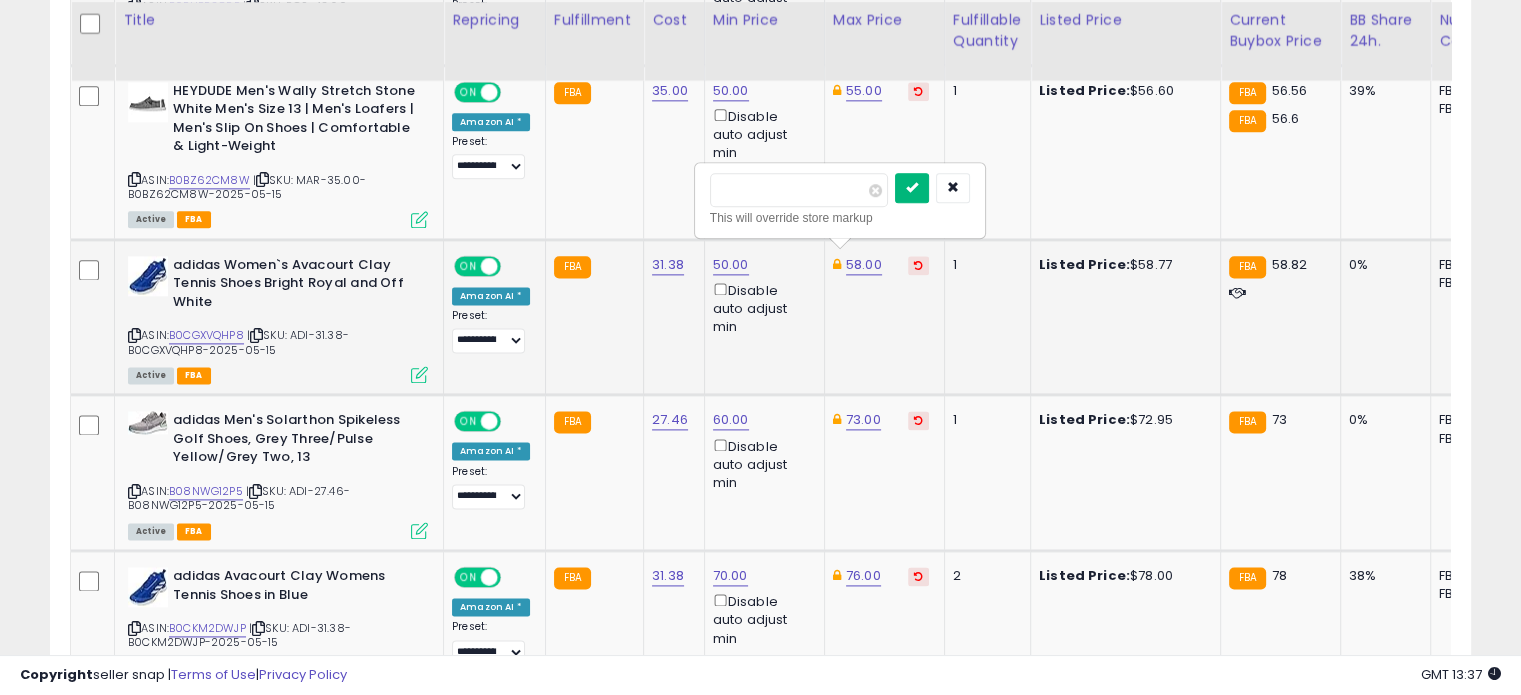 click at bounding box center [912, 187] 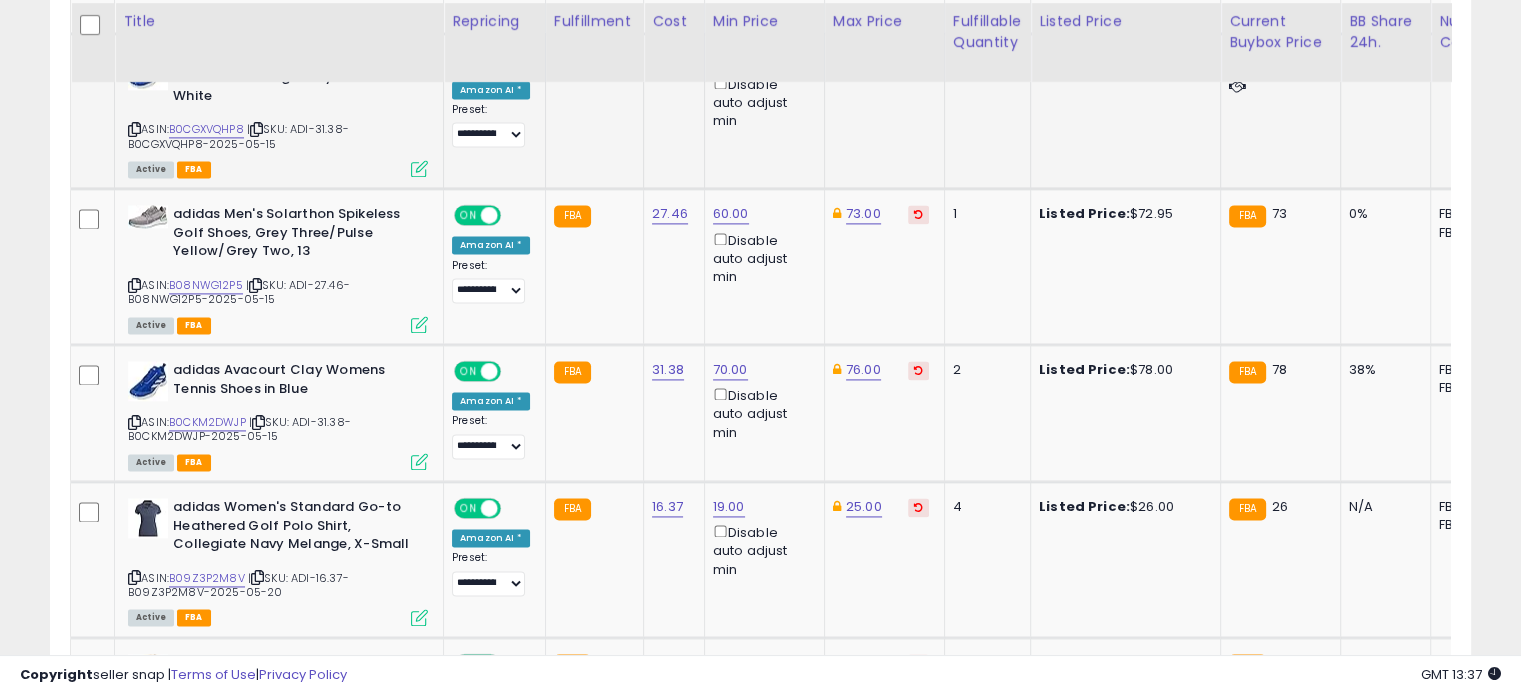 scroll, scrollTop: 2792, scrollLeft: 0, axis: vertical 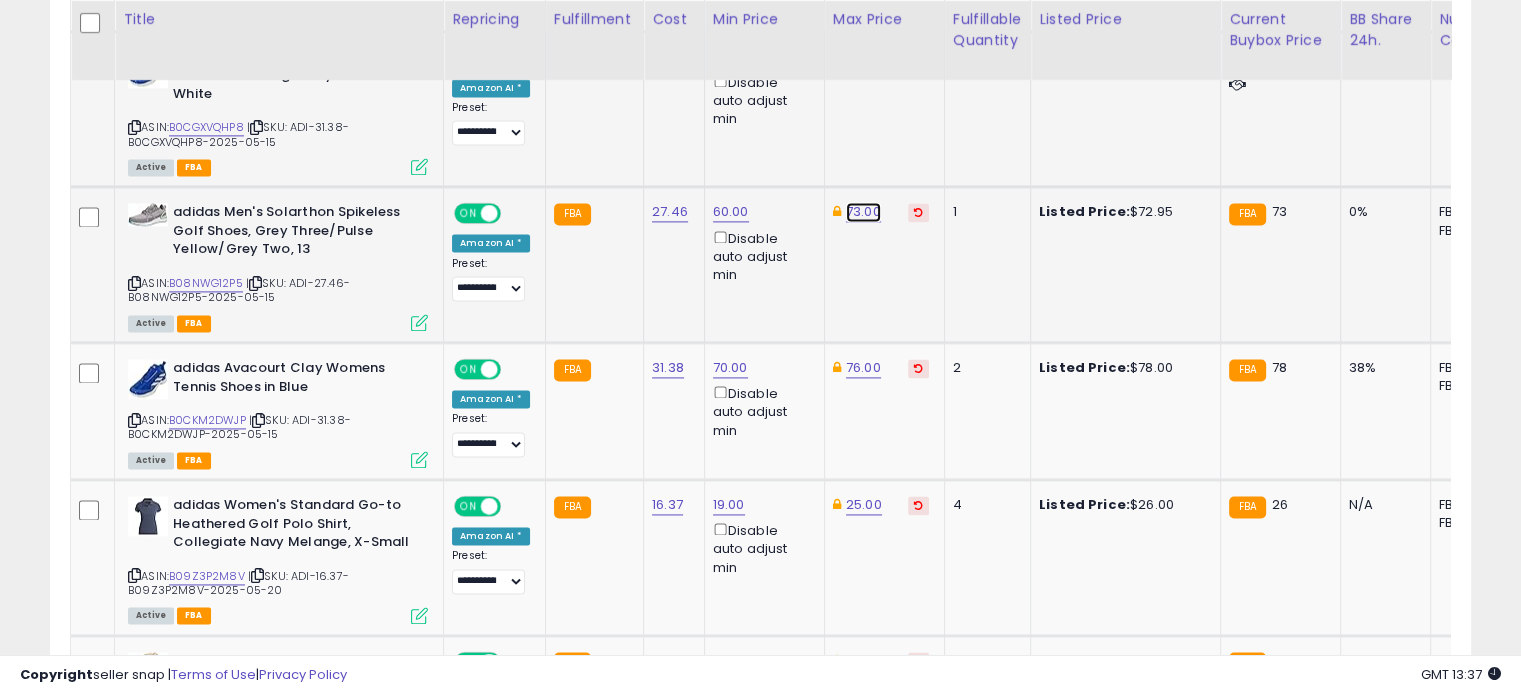 click on "73.00" at bounding box center [861, -1718] 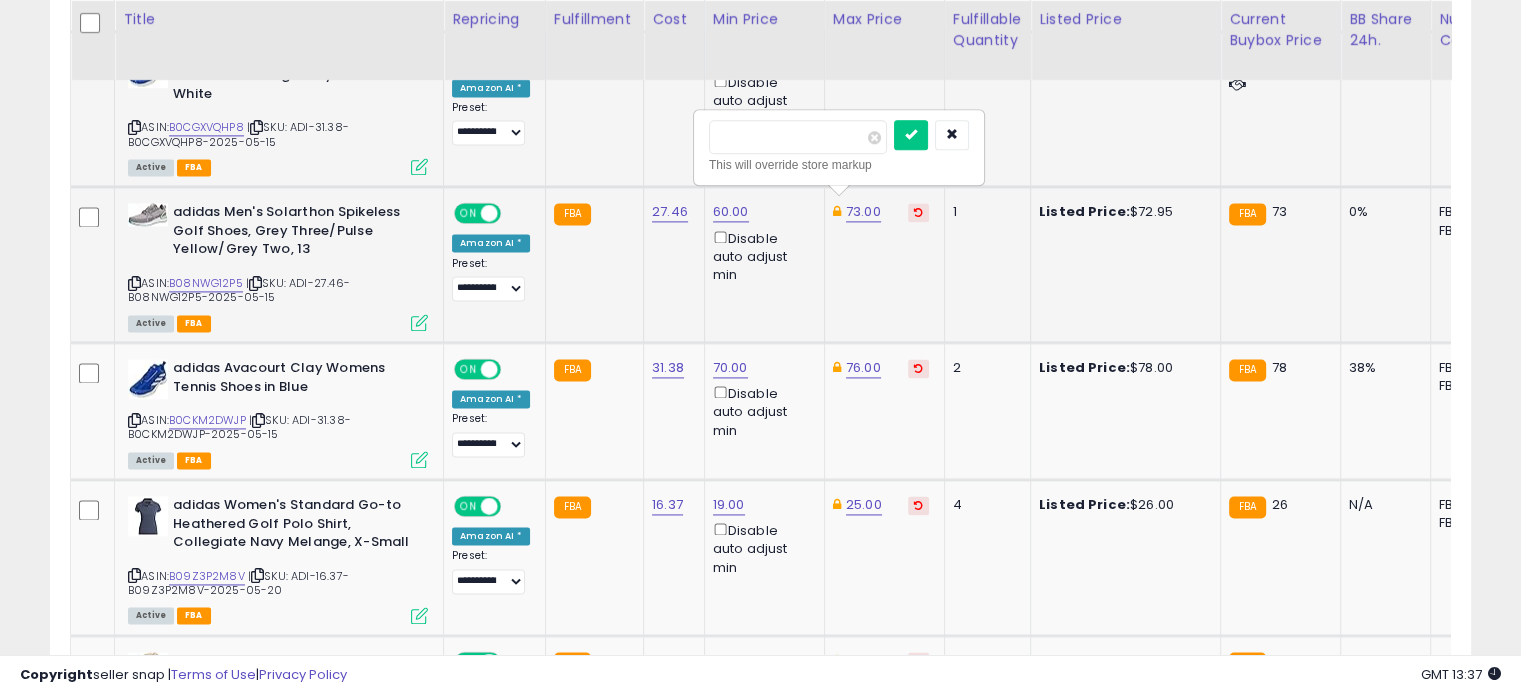 drag, startPoint x: 779, startPoint y: 139, endPoint x: 705, endPoint y: 123, distance: 75.70998 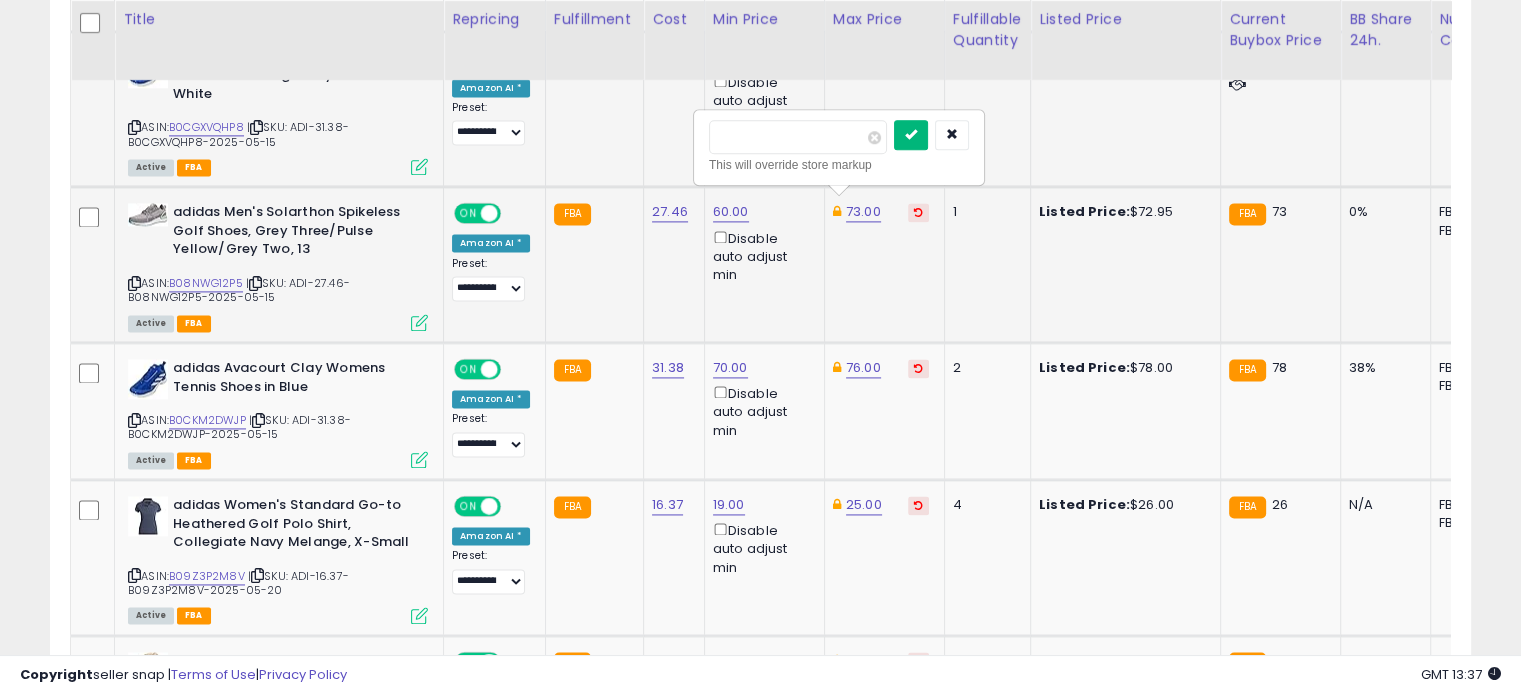 click at bounding box center (911, 135) 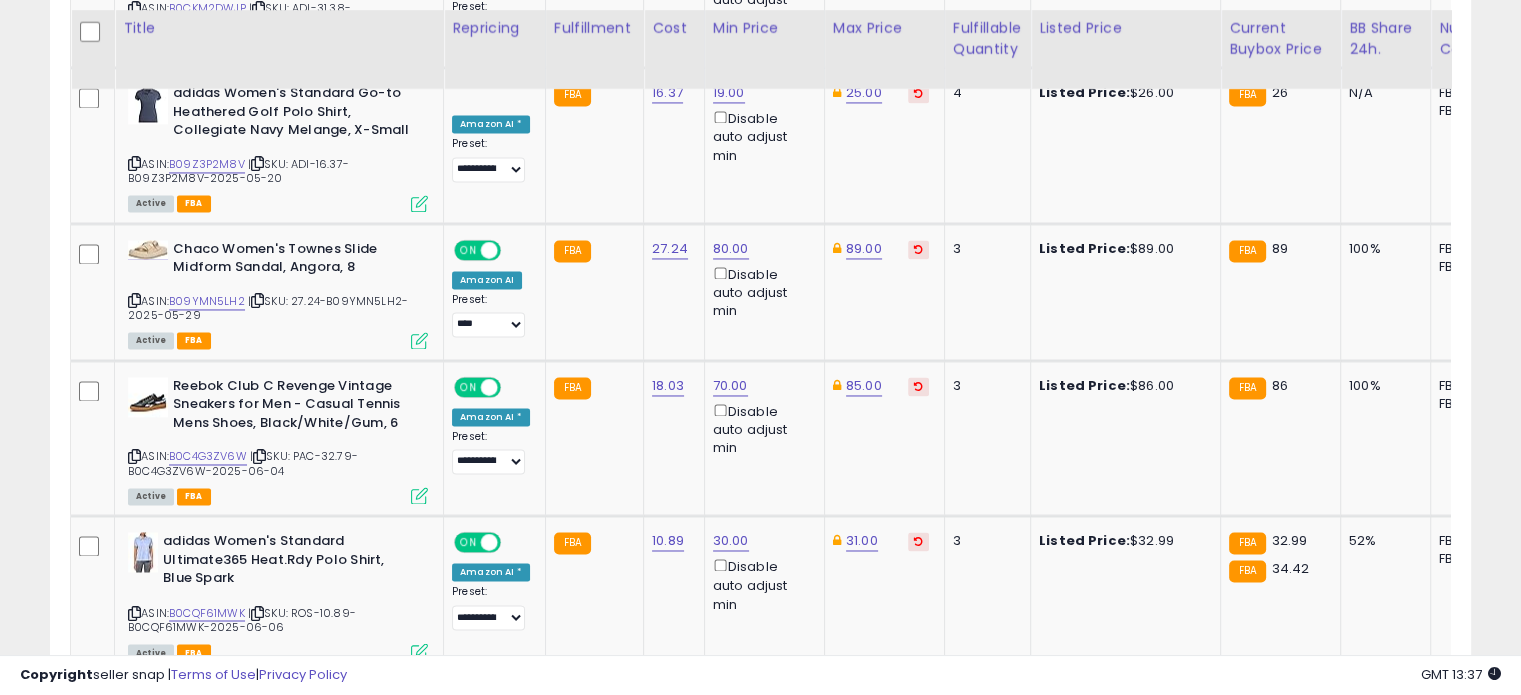 scroll, scrollTop: 3228, scrollLeft: 0, axis: vertical 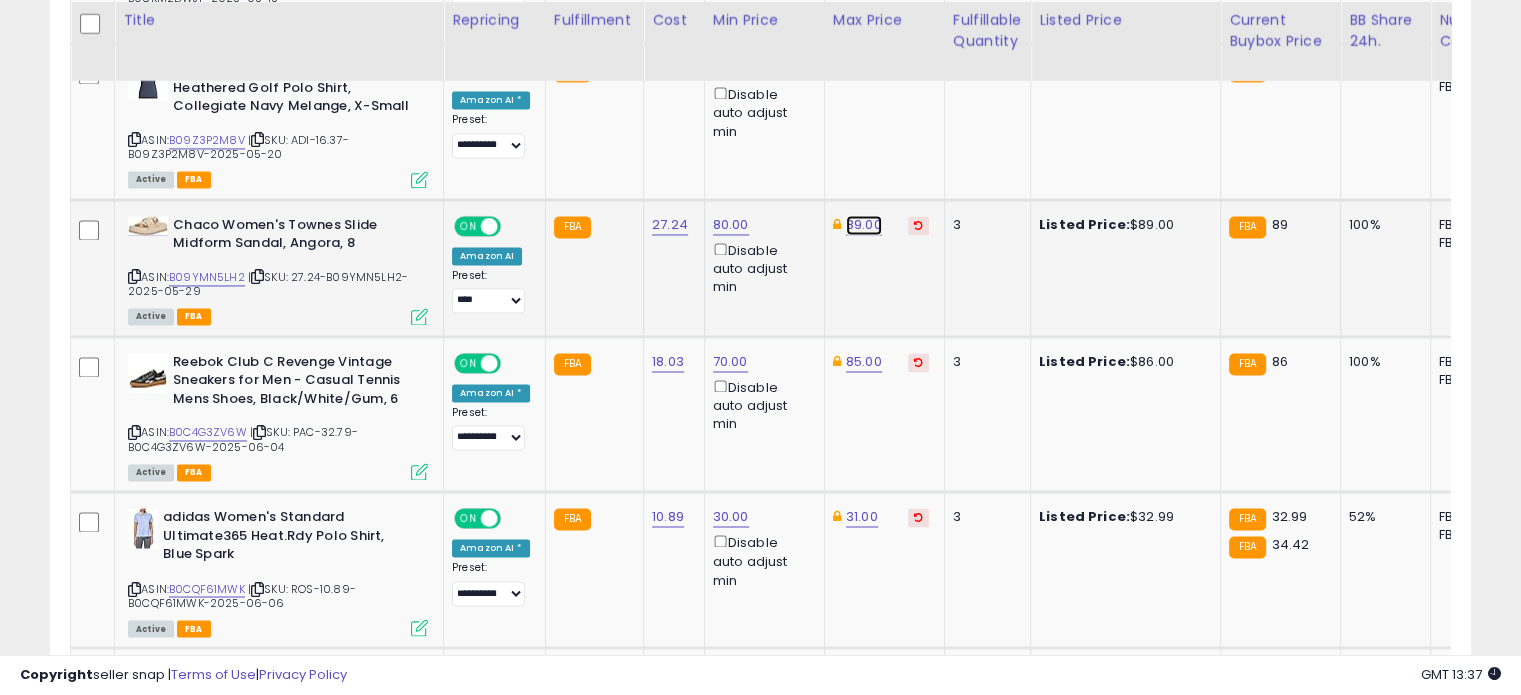 click on "89.00" at bounding box center [861, -2154] 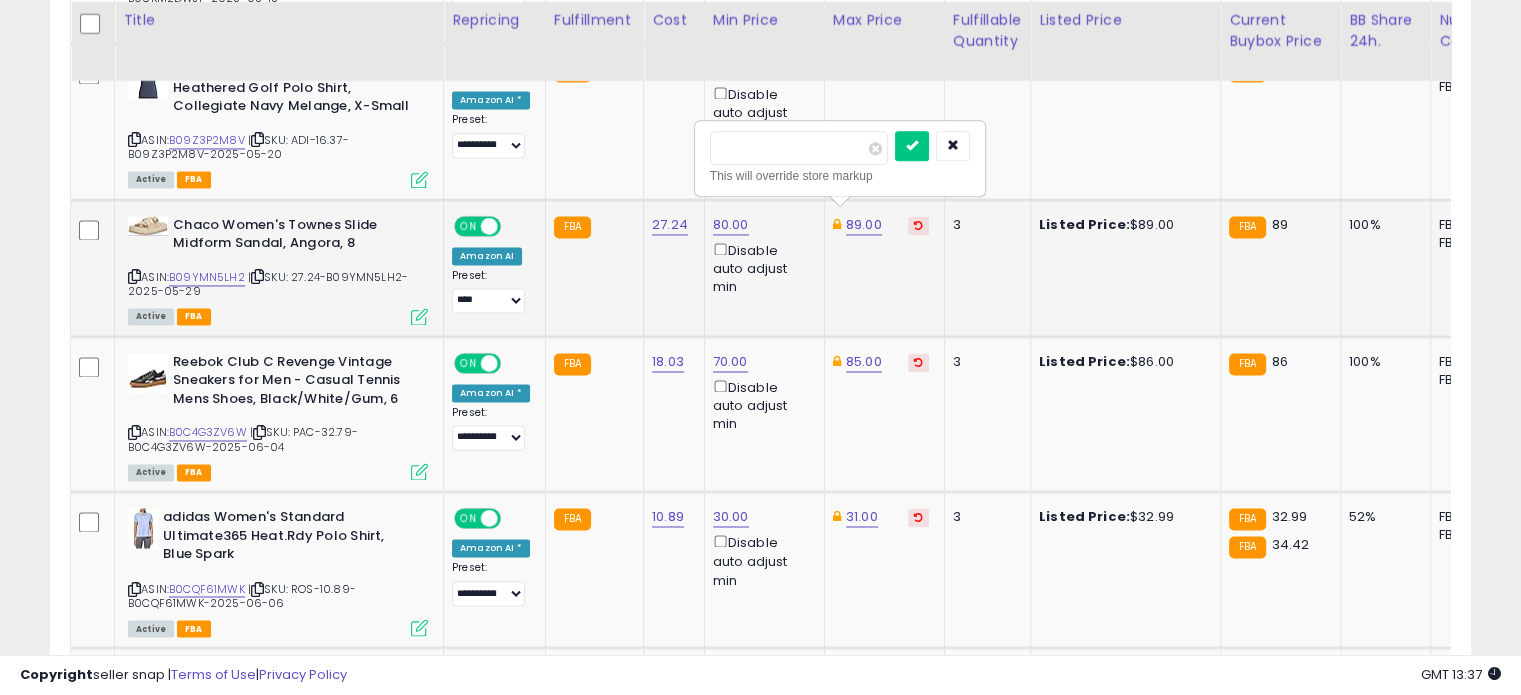 drag, startPoint x: 796, startPoint y: 143, endPoint x: 719, endPoint y: 140, distance: 77.05842 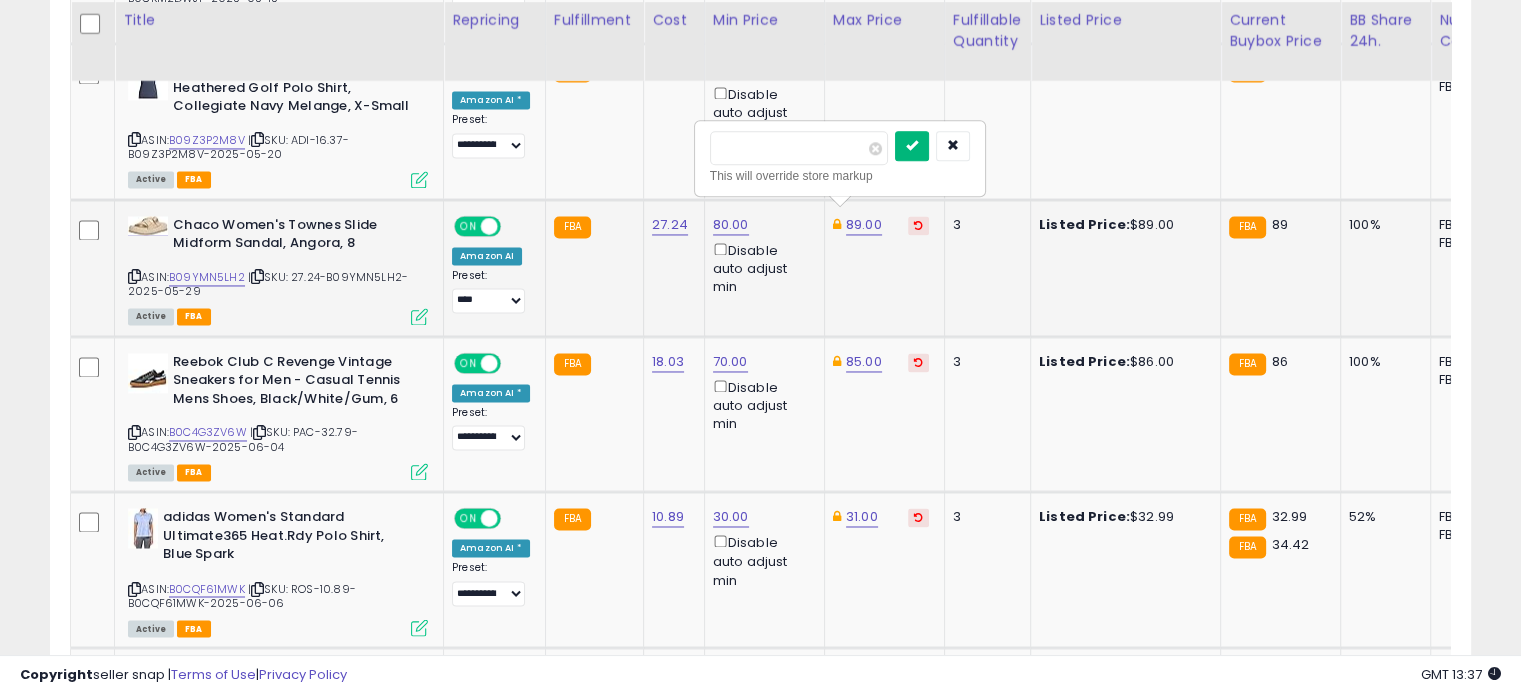 click at bounding box center [912, 145] 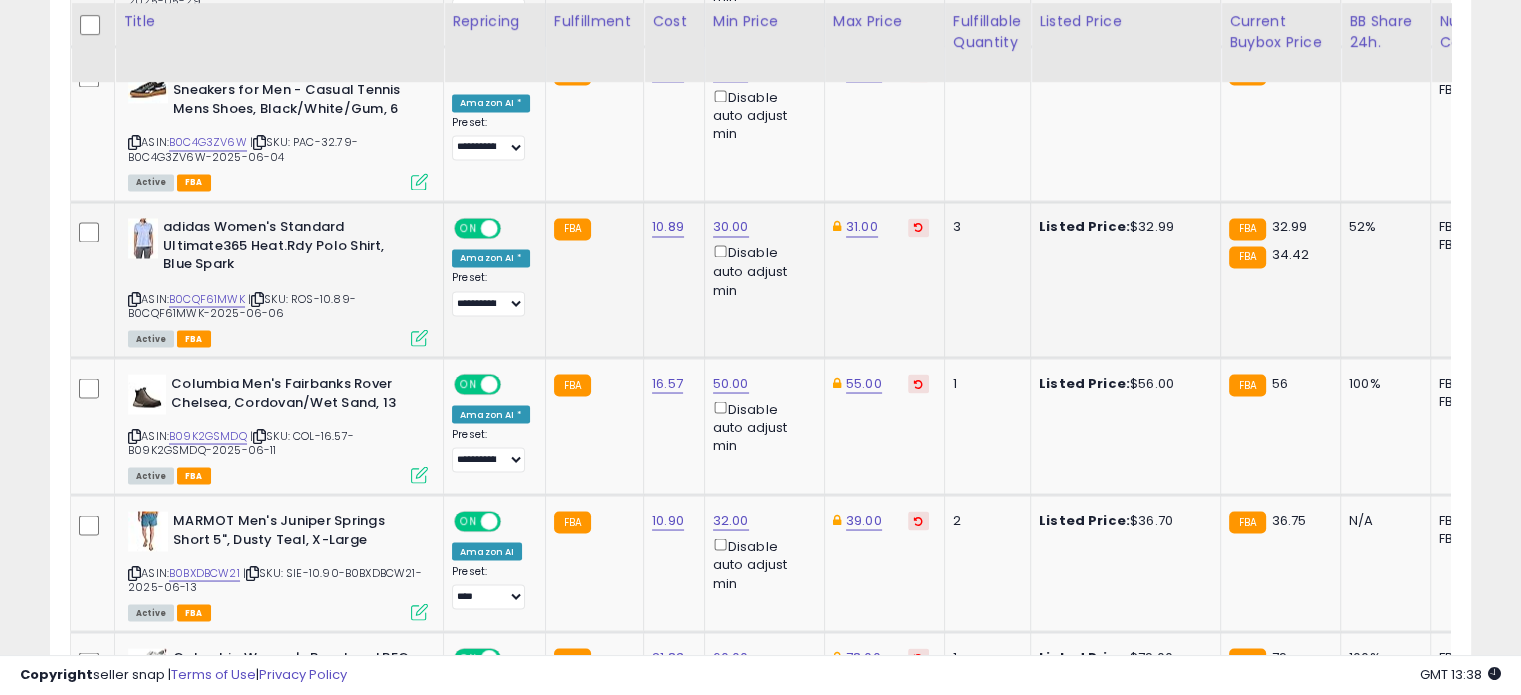 scroll, scrollTop: 3524, scrollLeft: 0, axis: vertical 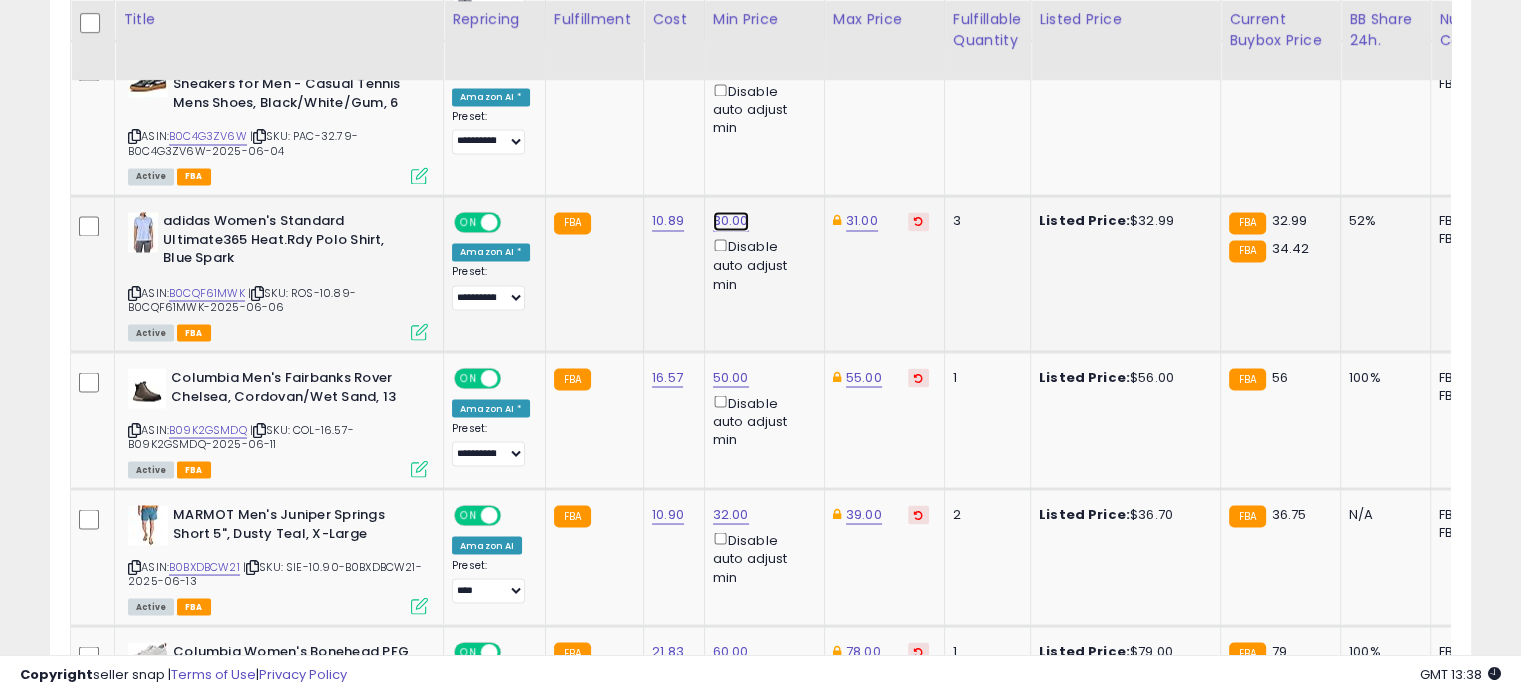 click on "30.00" at bounding box center (731, -2450) 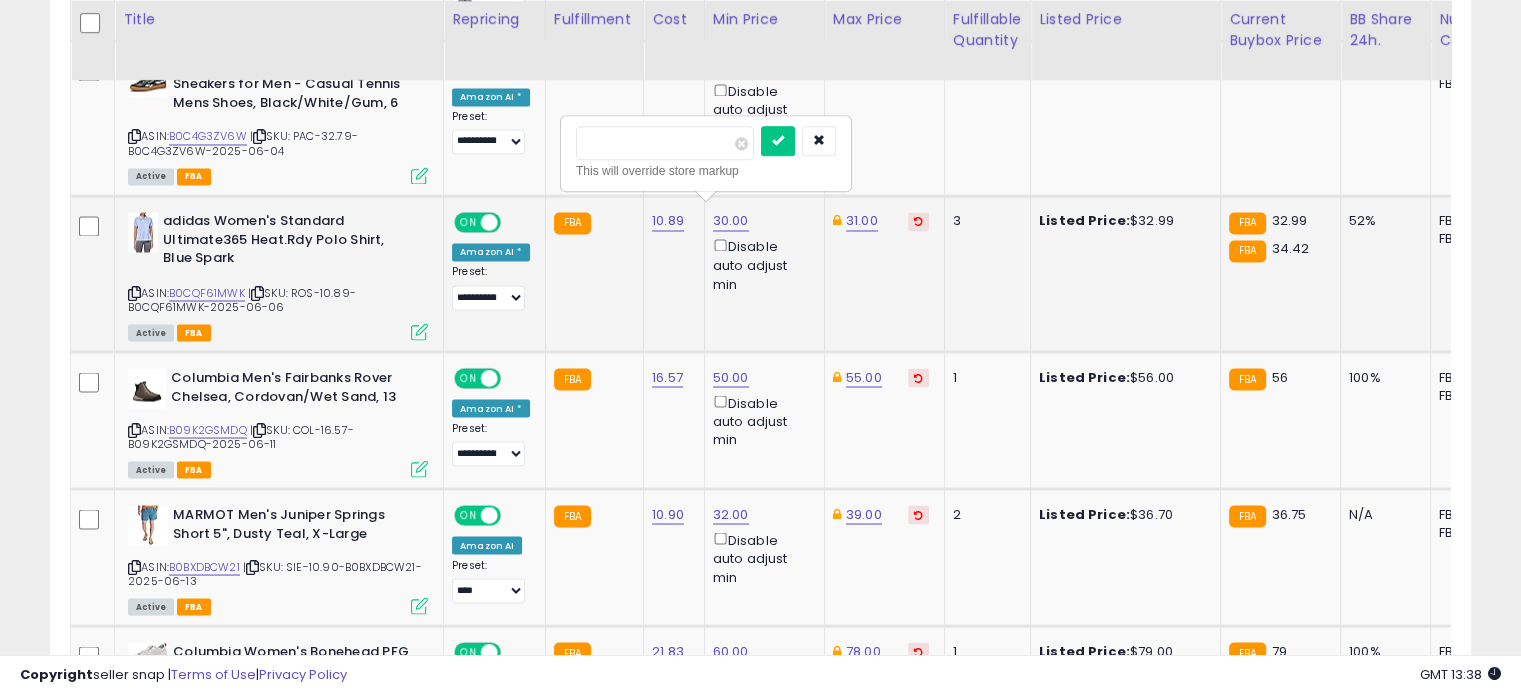 drag, startPoint x: 646, startPoint y: 131, endPoint x: 560, endPoint y: 121, distance: 86.579445 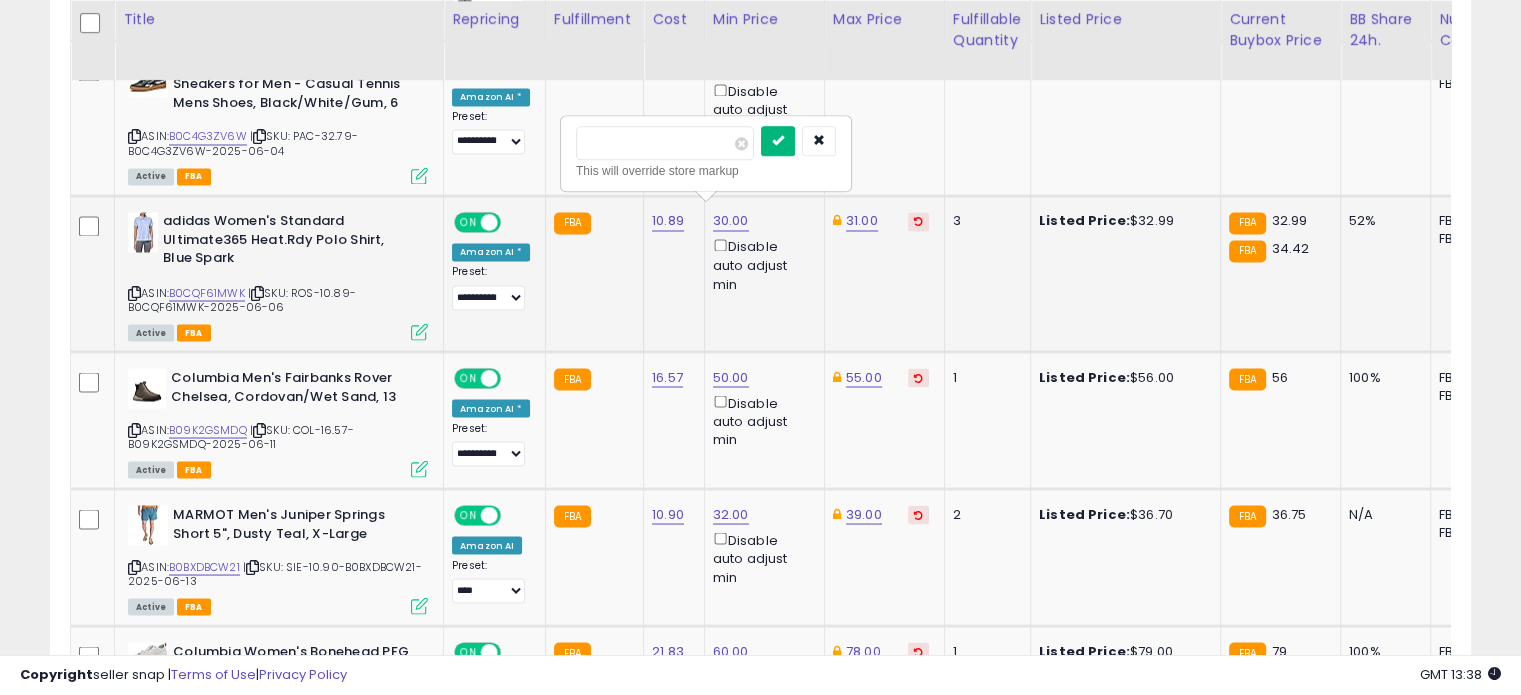 click at bounding box center (778, 140) 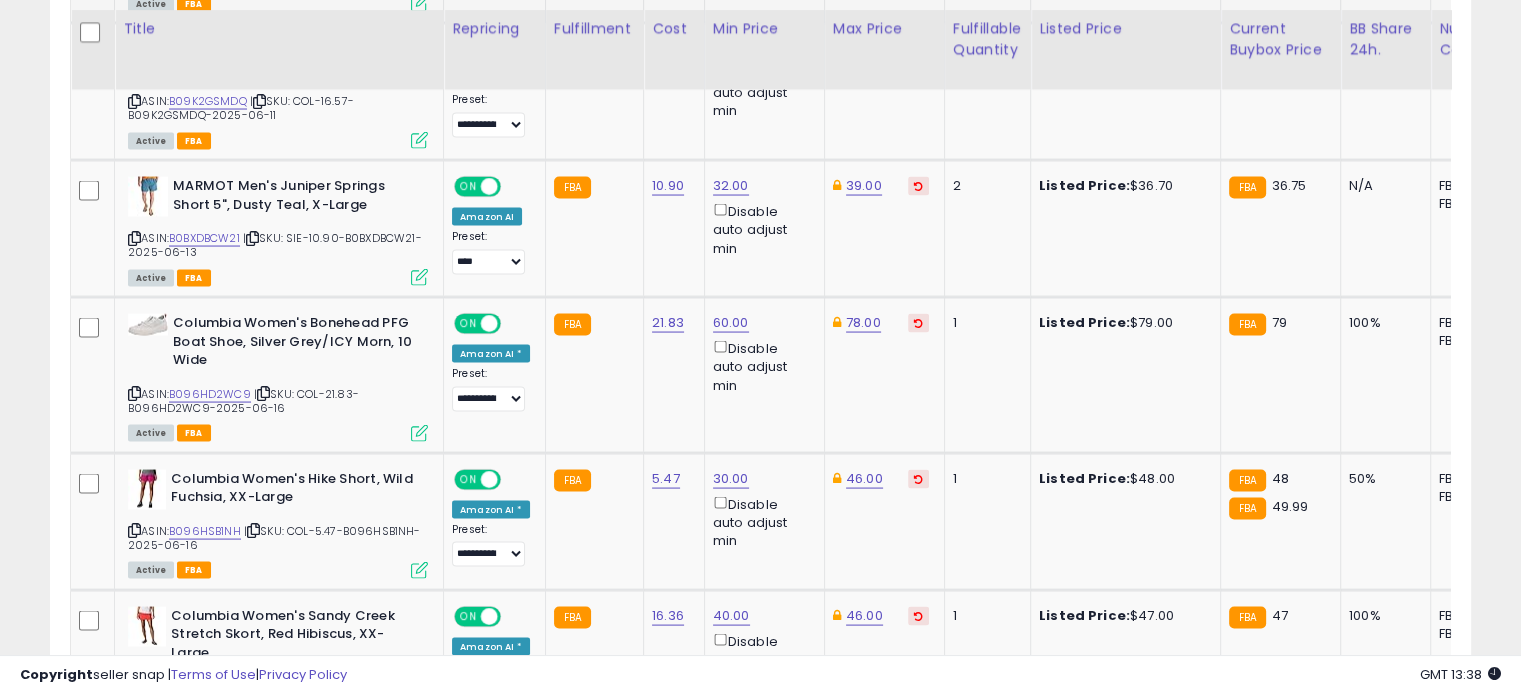 scroll, scrollTop: 3864, scrollLeft: 0, axis: vertical 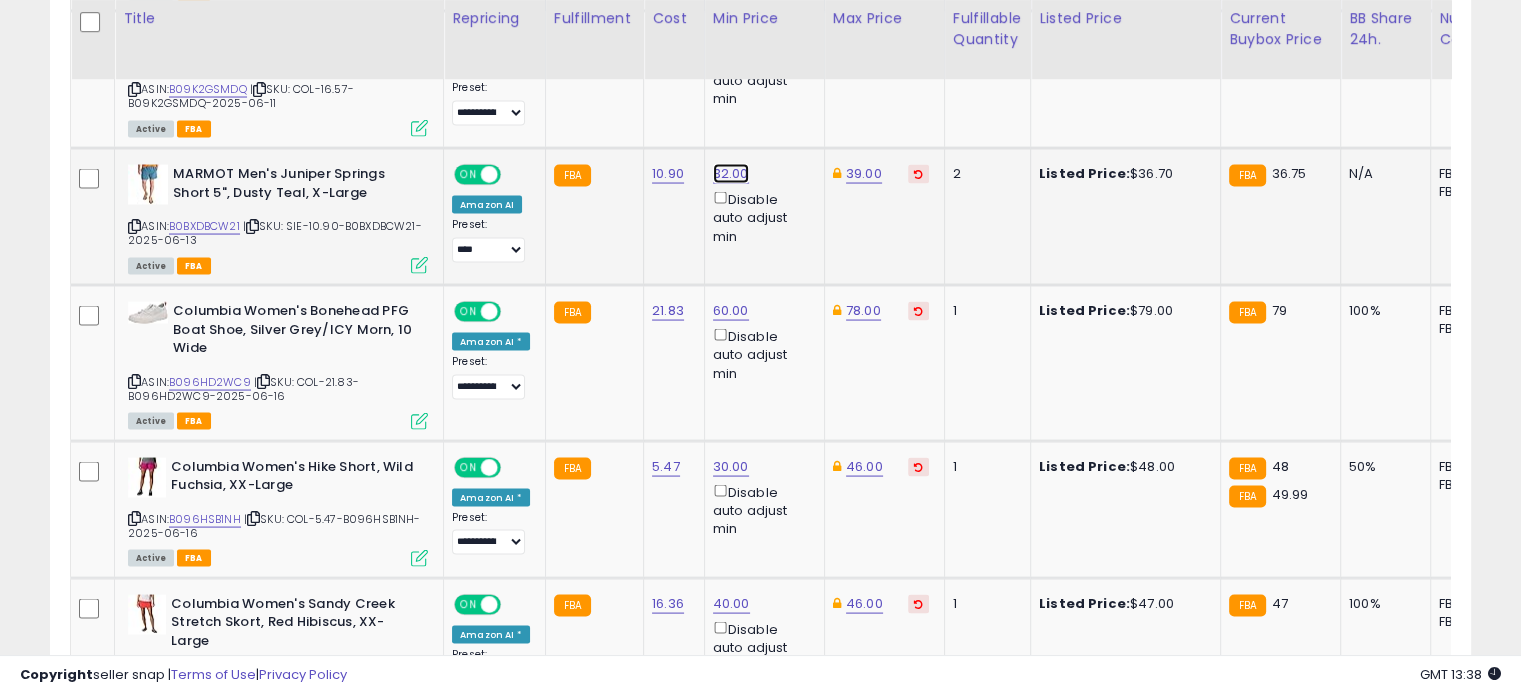 click on "32.00" at bounding box center [731, -2790] 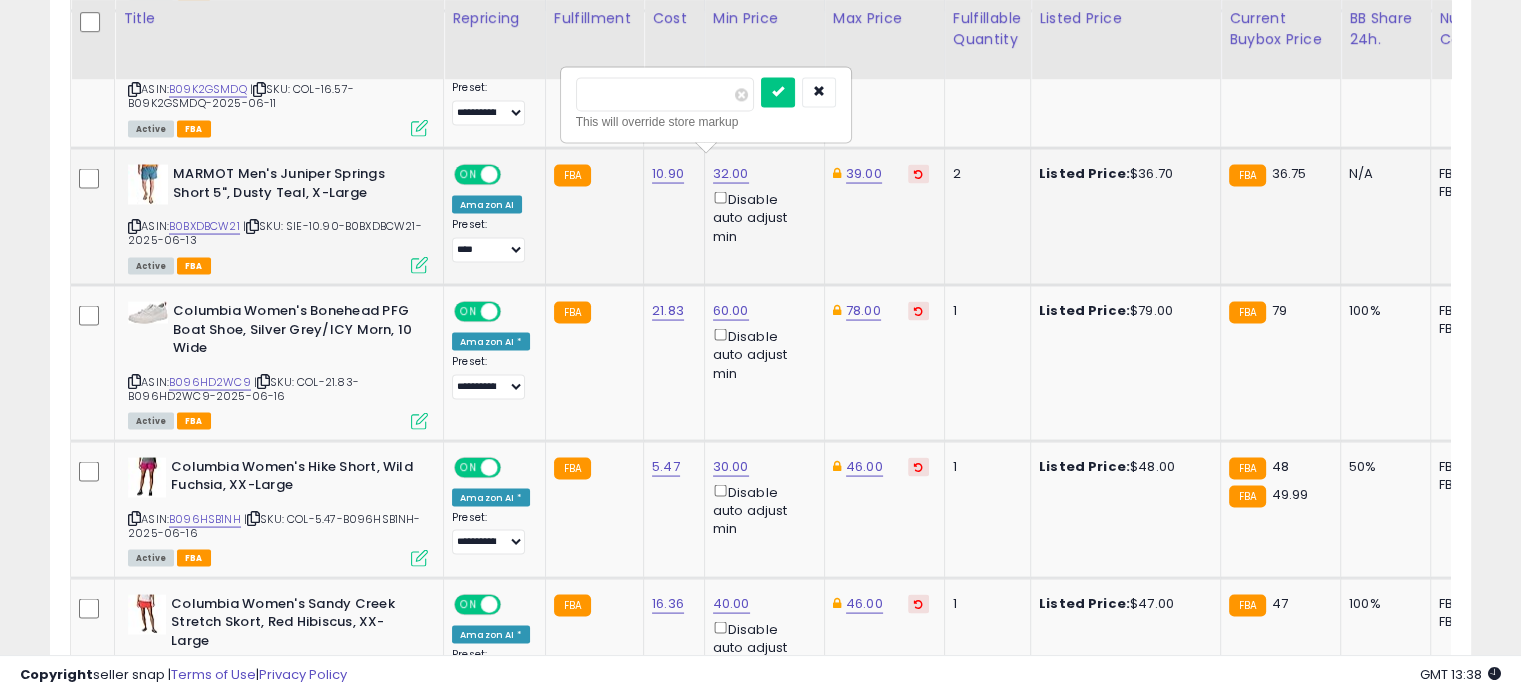 drag, startPoint x: 636, startPoint y: 84, endPoint x: 571, endPoint y: 83, distance: 65.00769 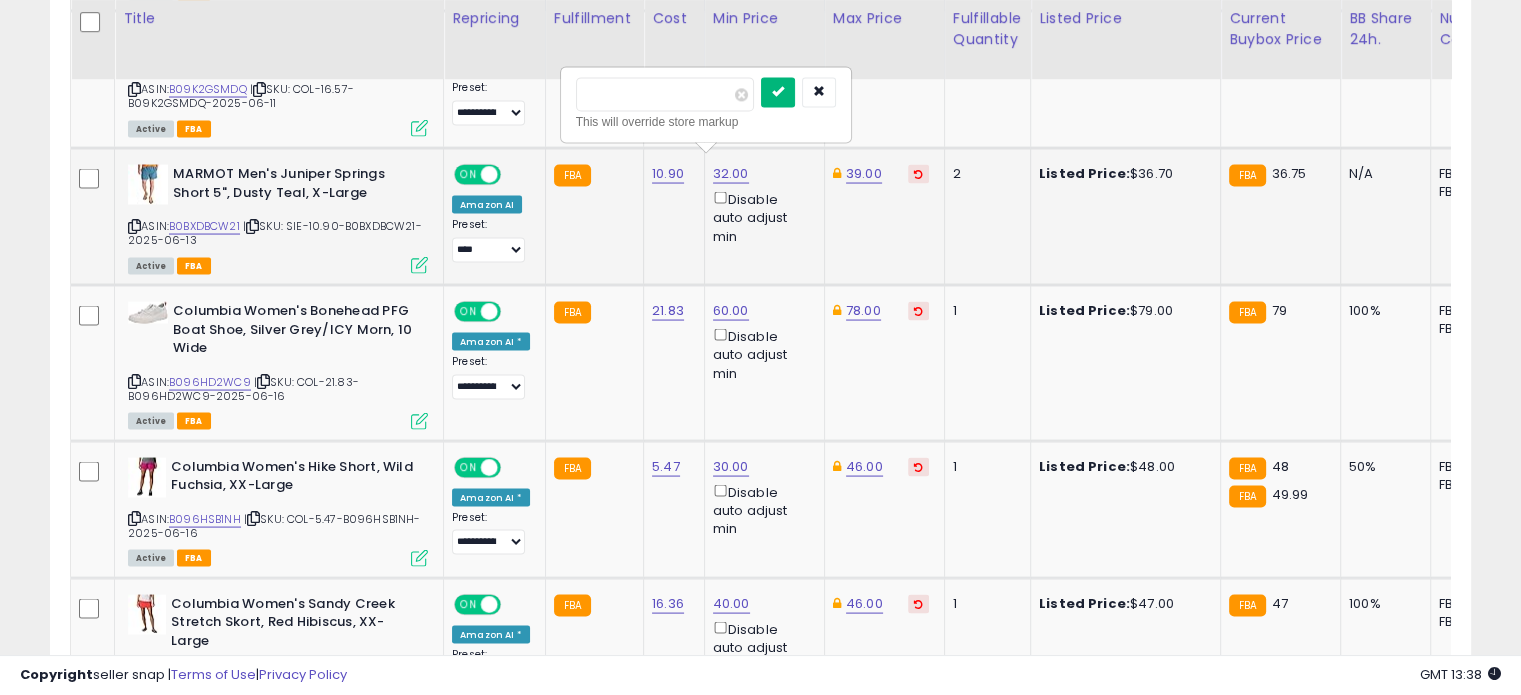 click at bounding box center (778, 92) 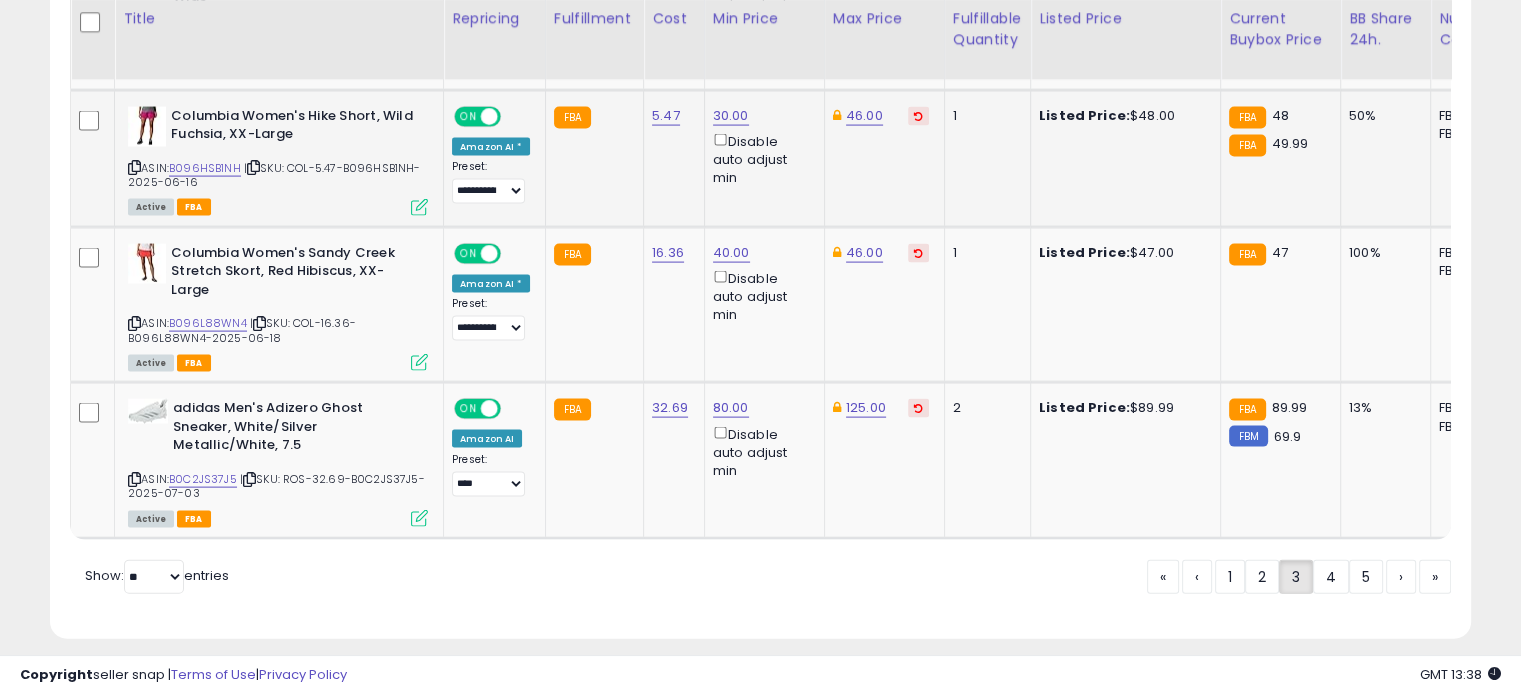 scroll, scrollTop: 4233, scrollLeft: 0, axis: vertical 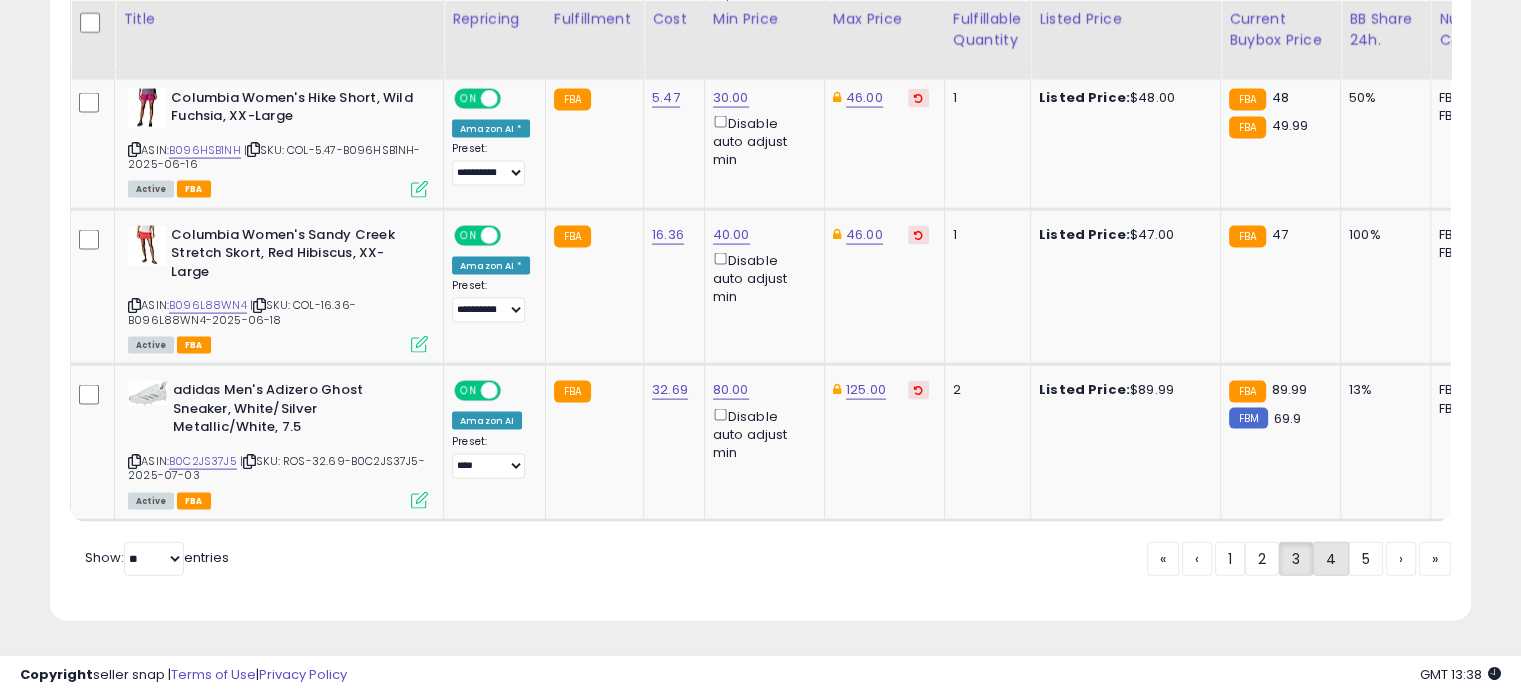 click on "4" 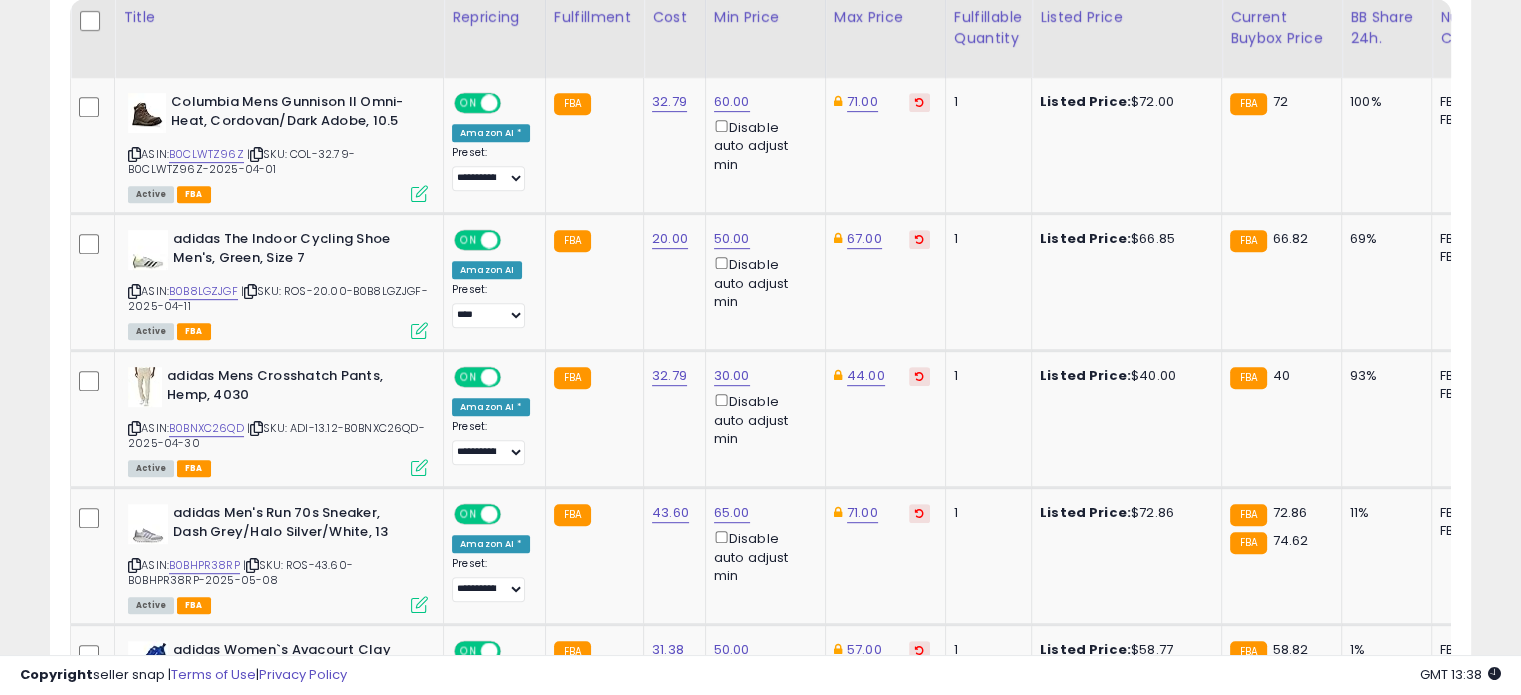 scroll, scrollTop: 976, scrollLeft: 0, axis: vertical 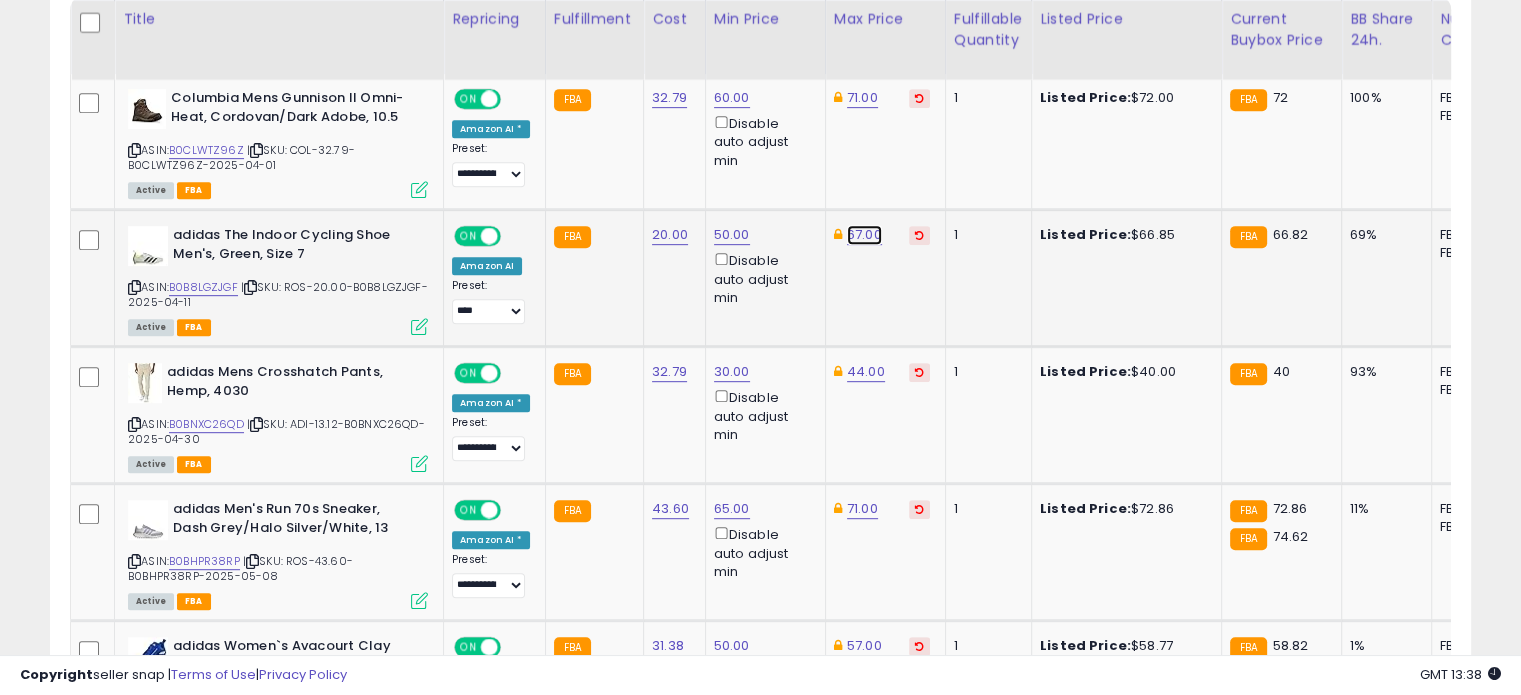 click on "67.00" at bounding box center (862, 98) 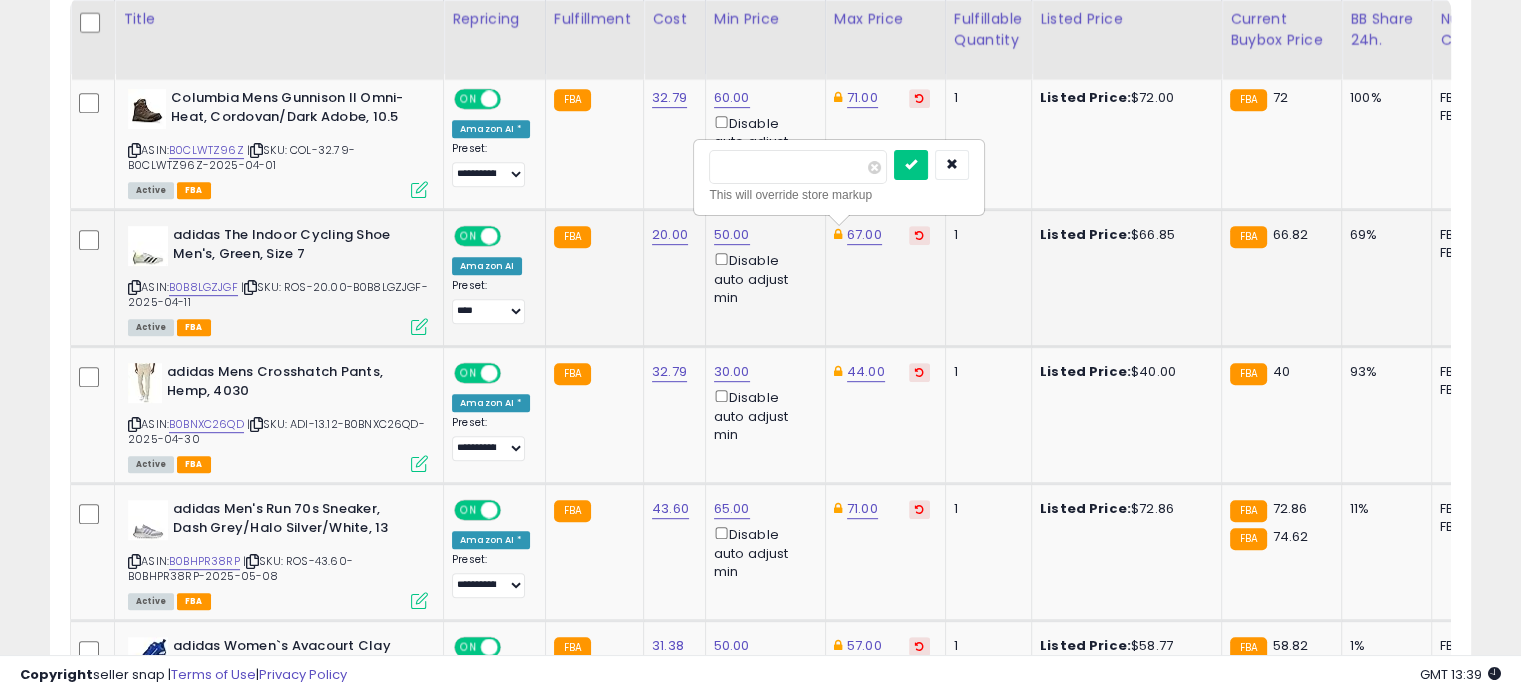 drag, startPoint x: 790, startPoint y: 166, endPoint x: 704, endPoint y: 157, distance: 86.46965 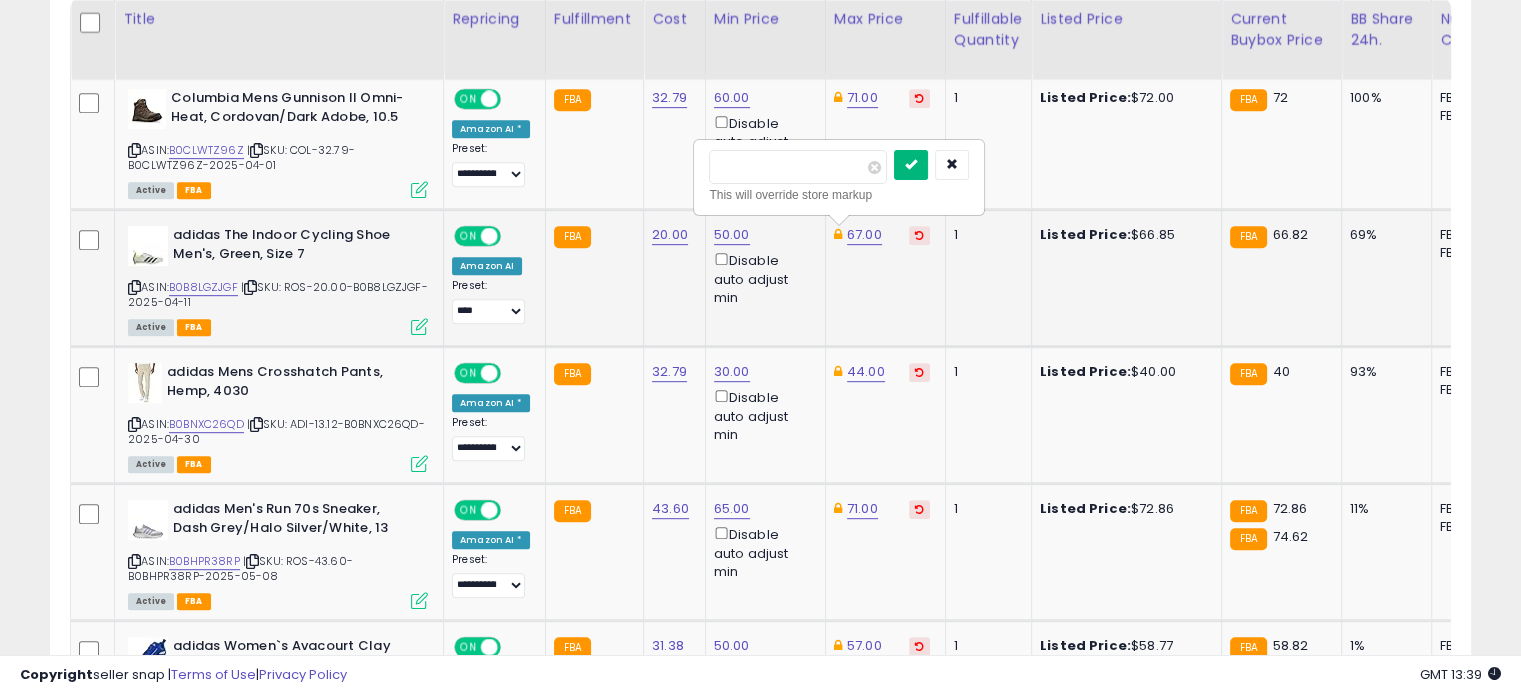 click at bounding box center [911, 165] 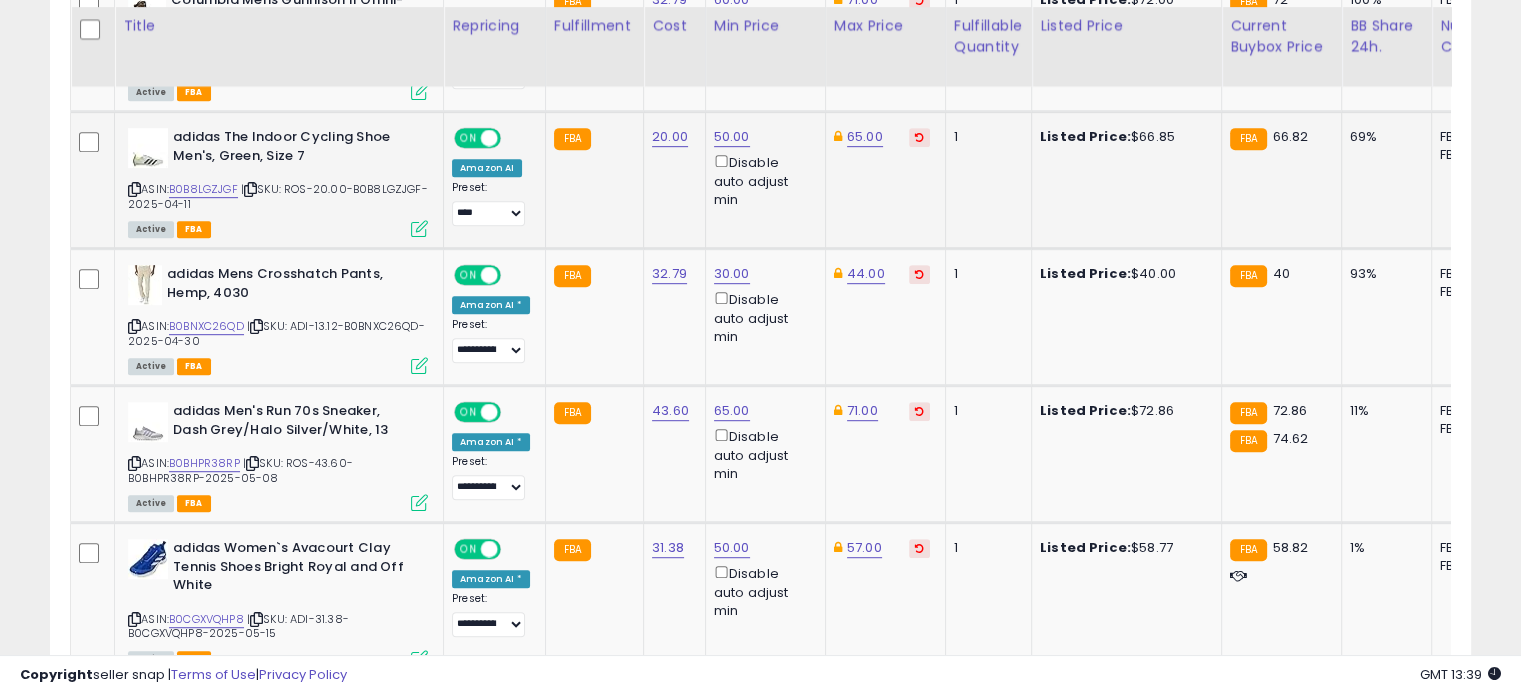 scroll, scrollTop: 1095, scrollLeft: 0, axis: vertical 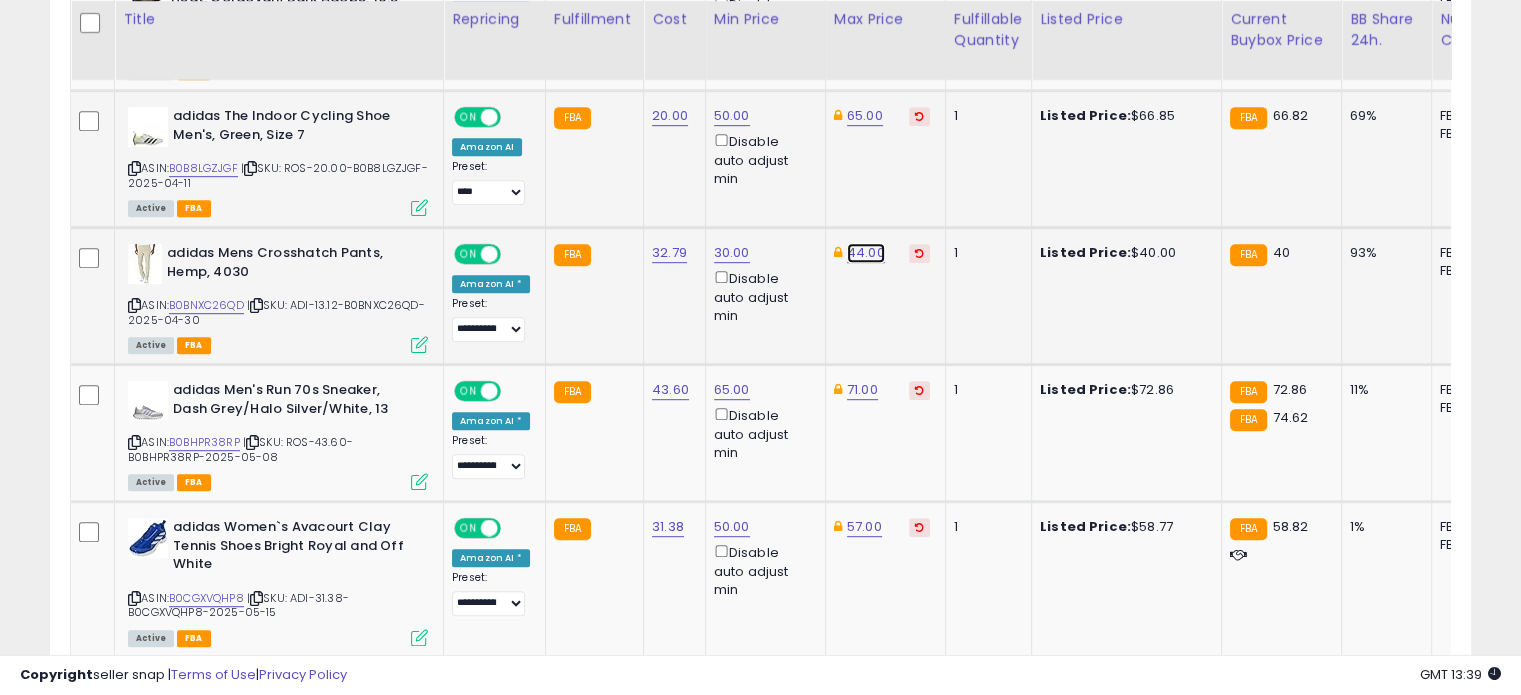 click on "44.00" at bounding box center (862, -21) 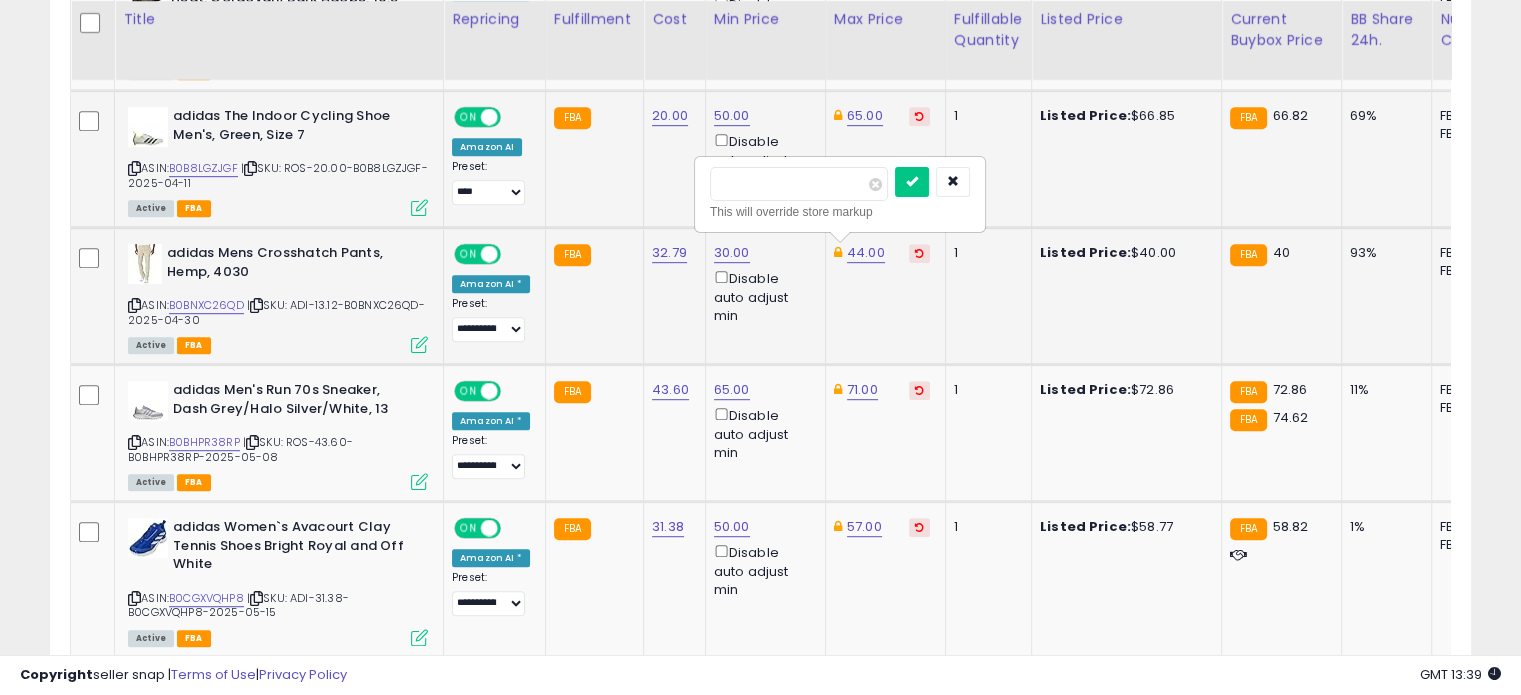 drag, startPoint x: 773, startPoint y: 179, endPoint x: 716, endPoint y: 172, distance: 57.428215 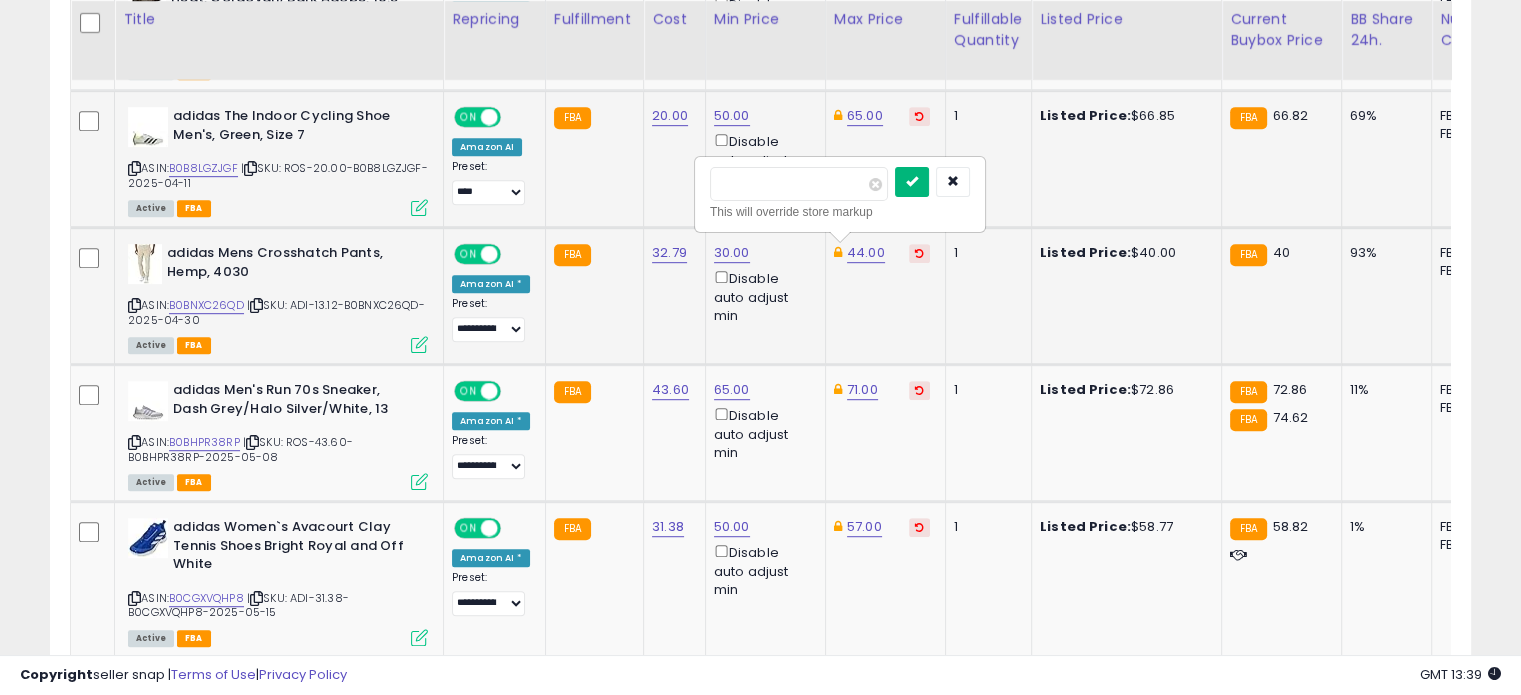 click at bounding box center (912, 181) 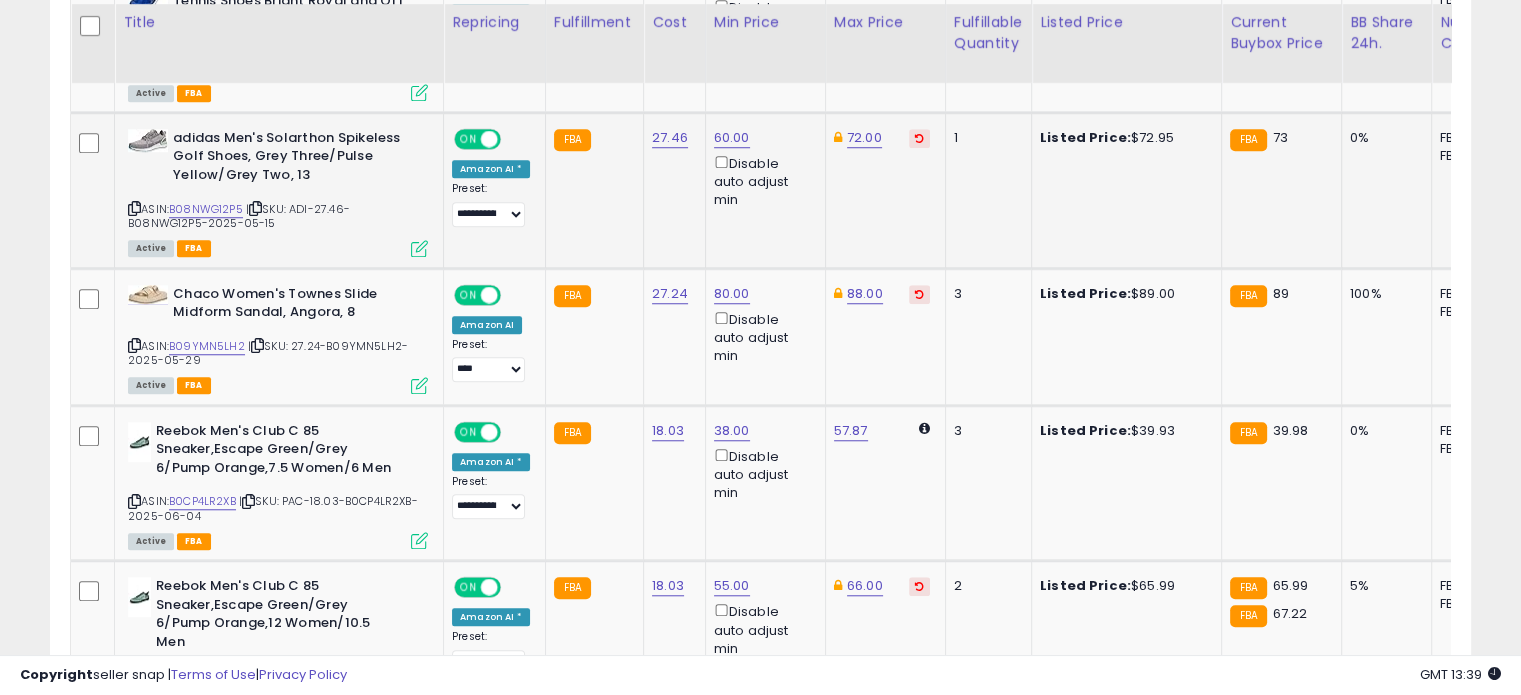 scroll, scrollTop: 1646, scrollLeft: 0, axis: vertical 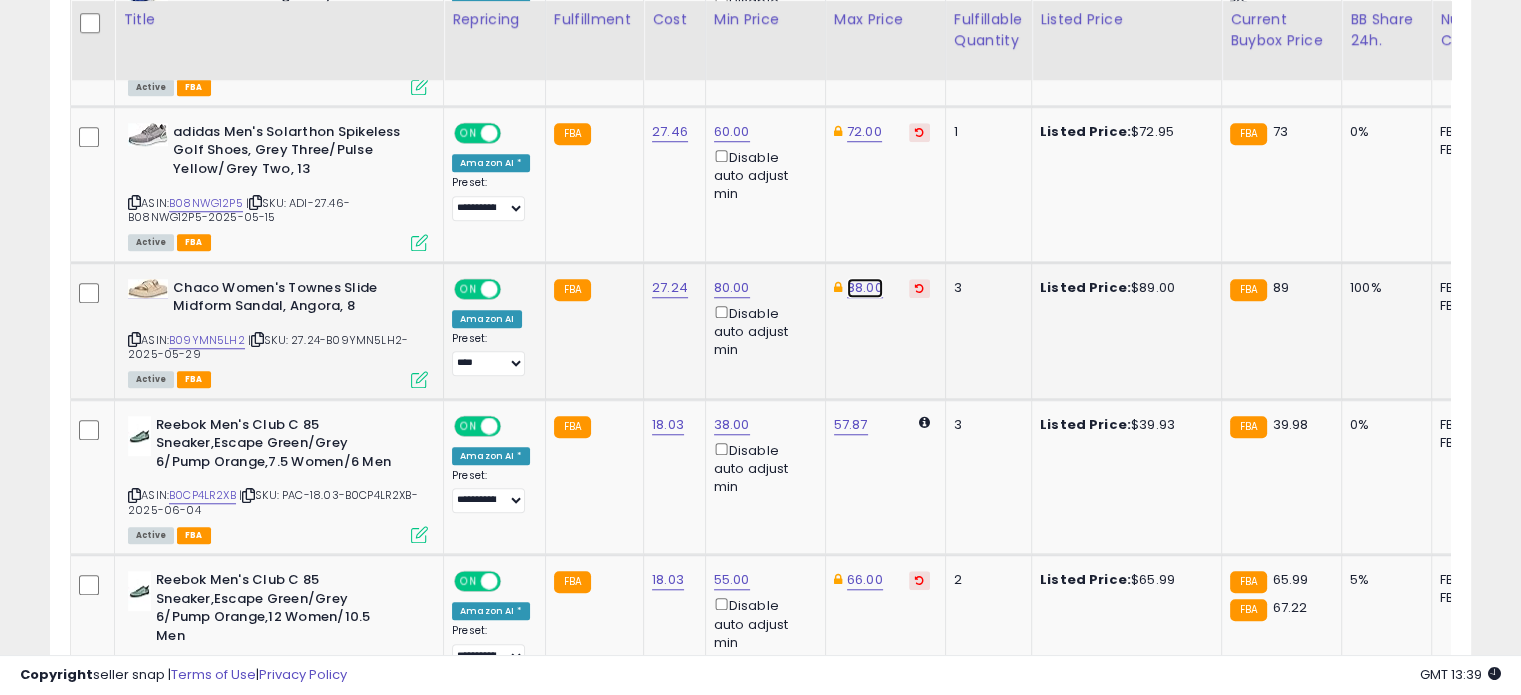click on "88.00" at bounding box center [862, -572] 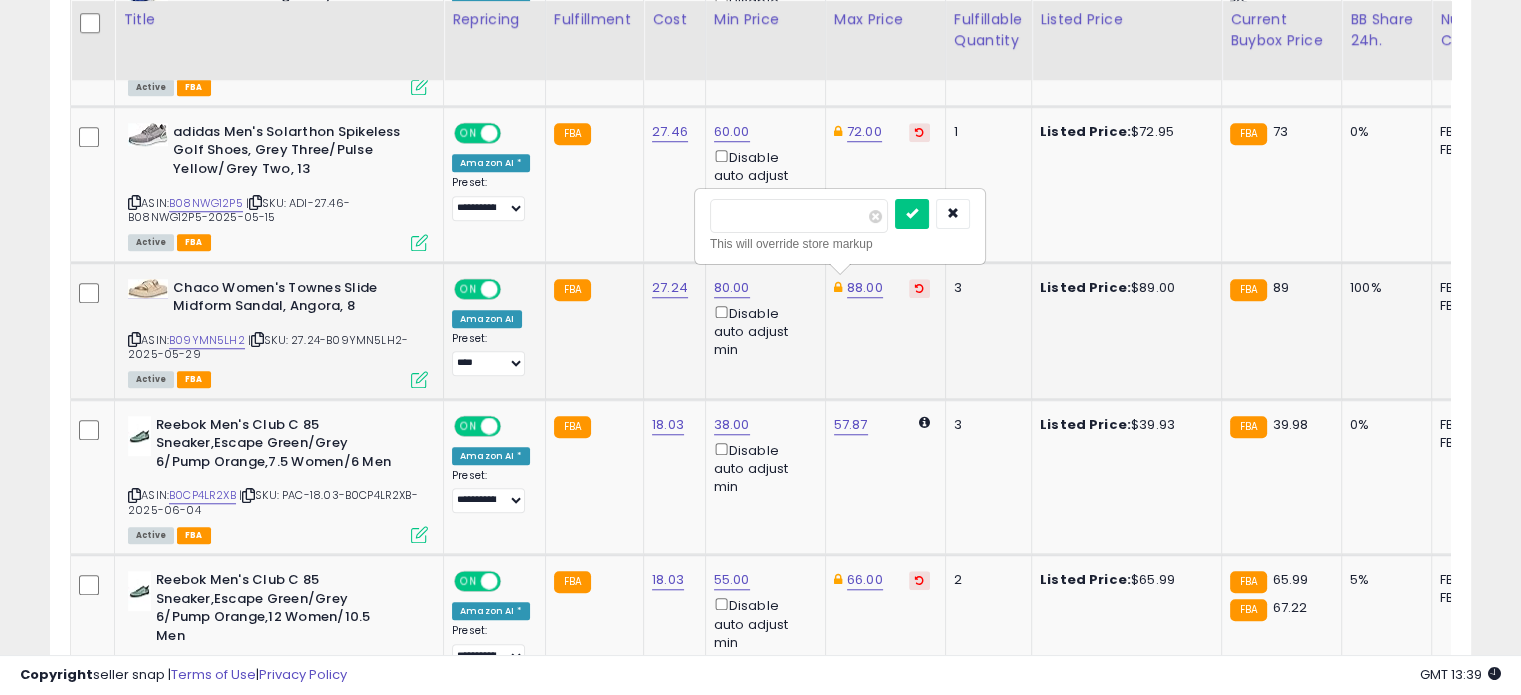 drag, startPoint x: 801, startPoint y: 206, endPoint x: 728, endPoint y: 203, distance: 73.061615 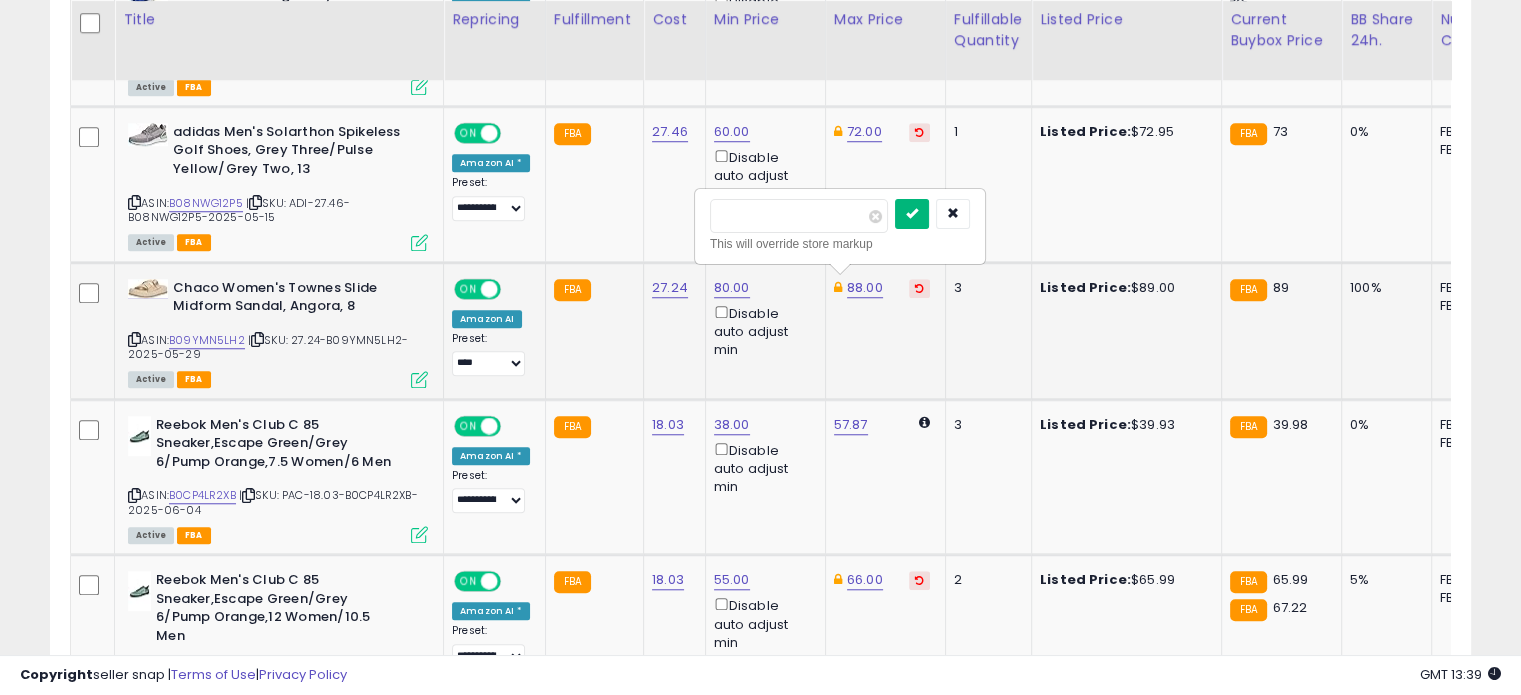 click at bounding box center (912, 214) 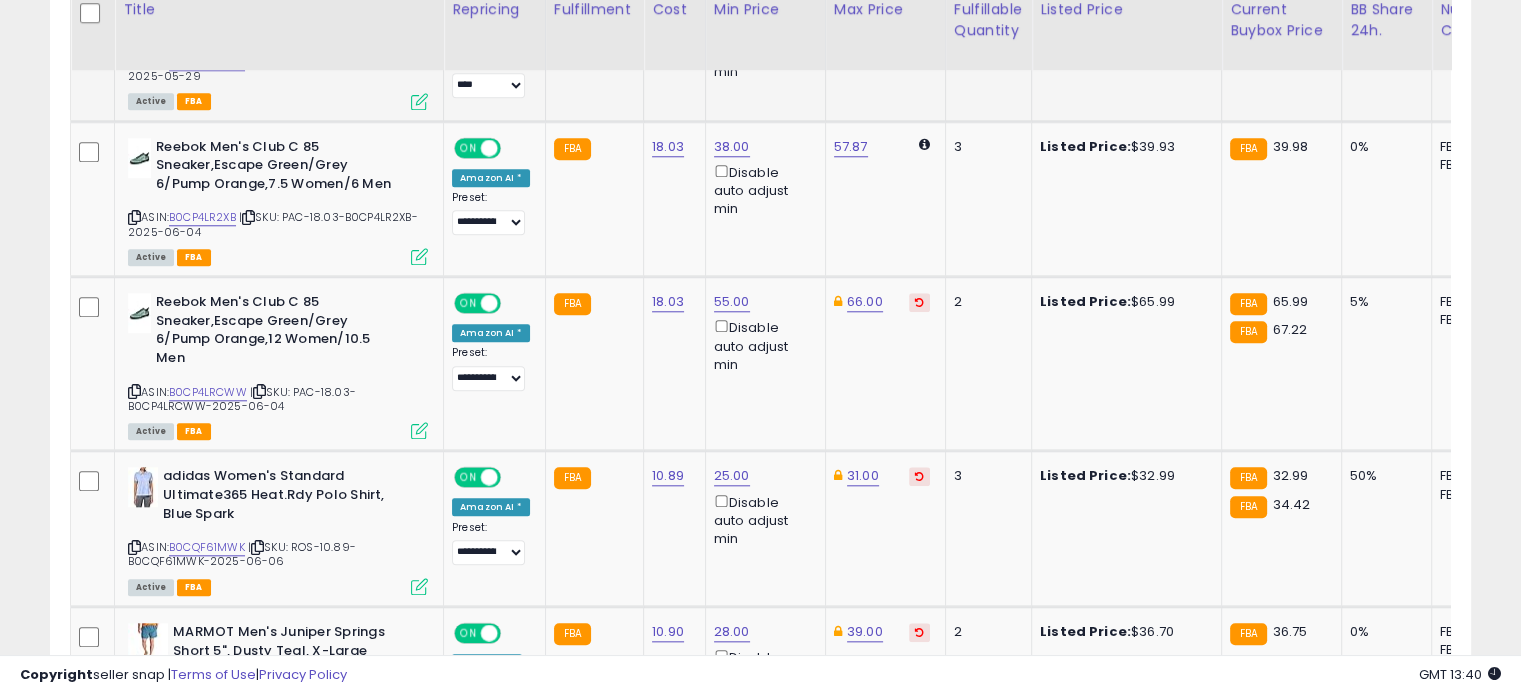 scroll, scrollTop: 1931, scrollLeft: 0, axis: vertical 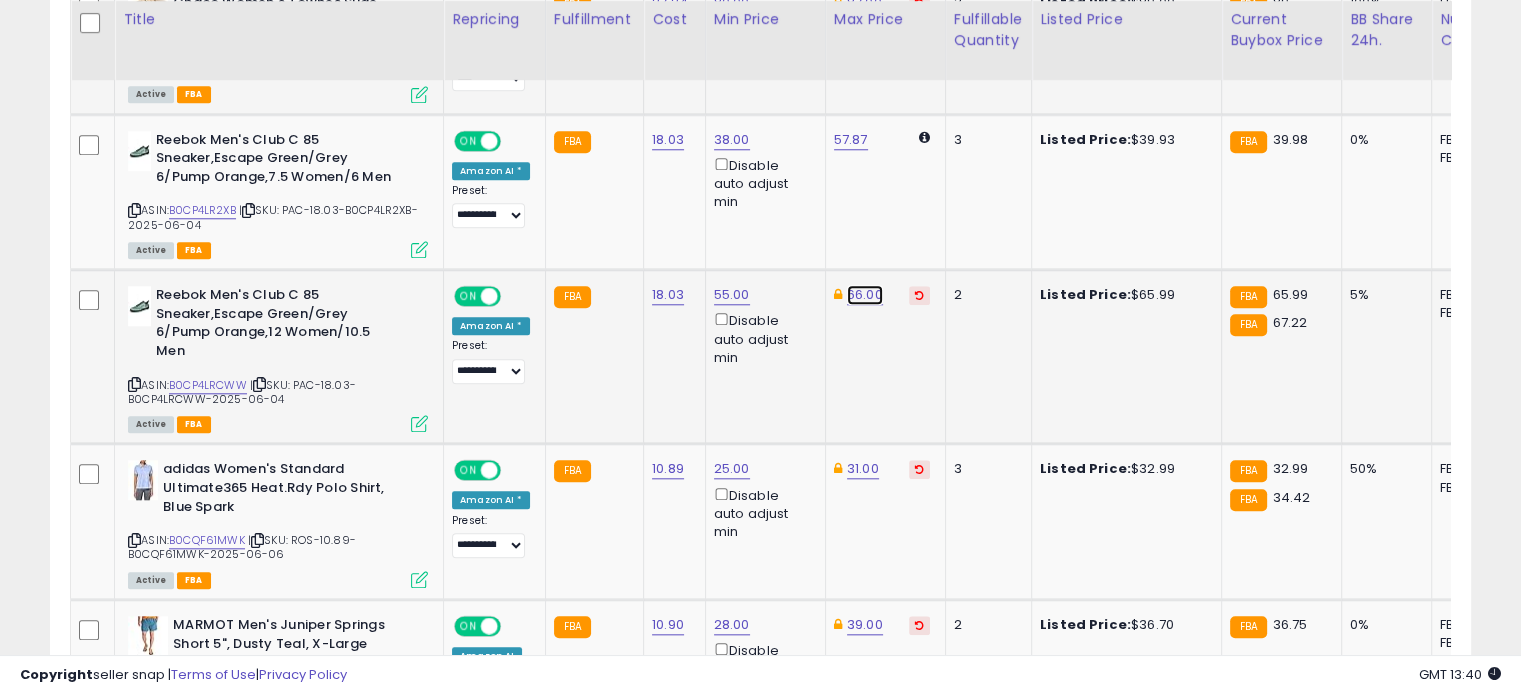 click on "66.00" at bounding box center [862, -857] 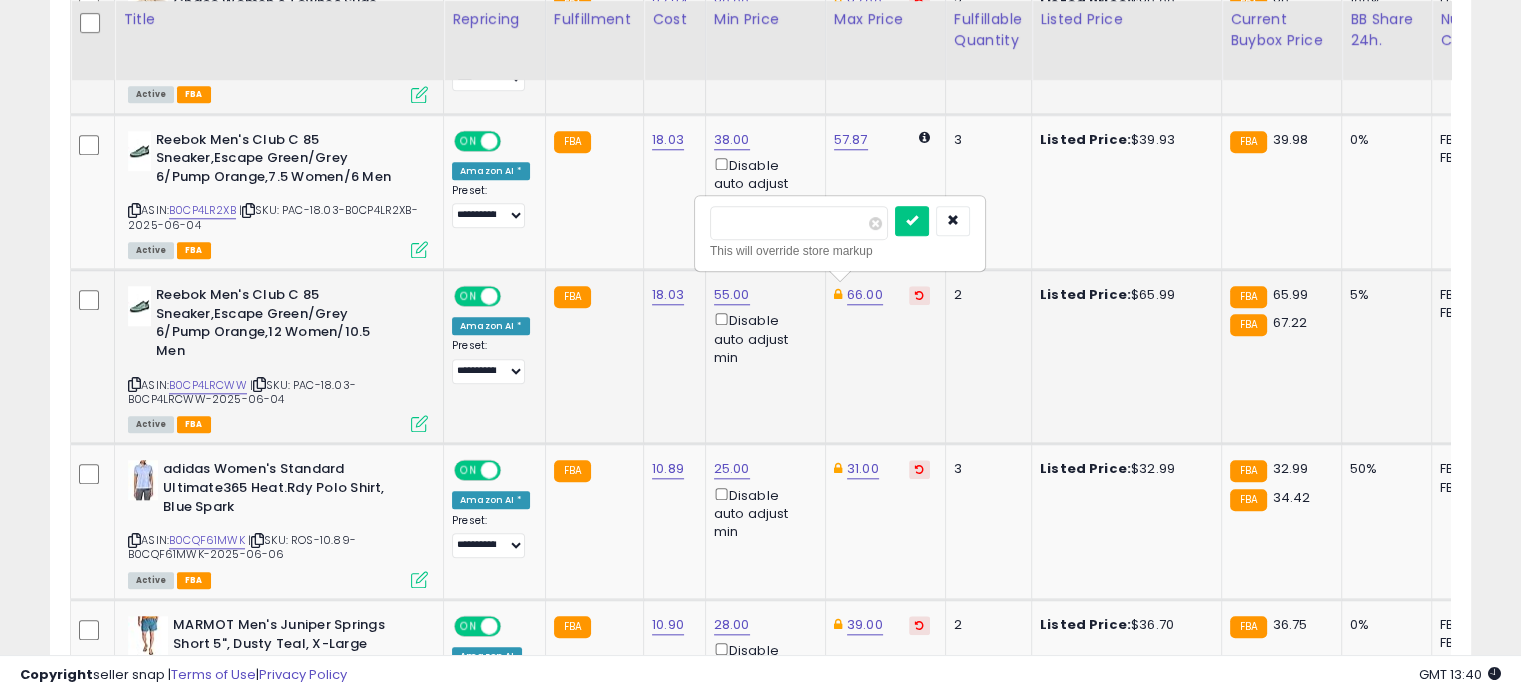 drag, startPoint x: 778, startPoint y: 212, endPoint x: 712, endPoint y: 214, distance: 66.0303 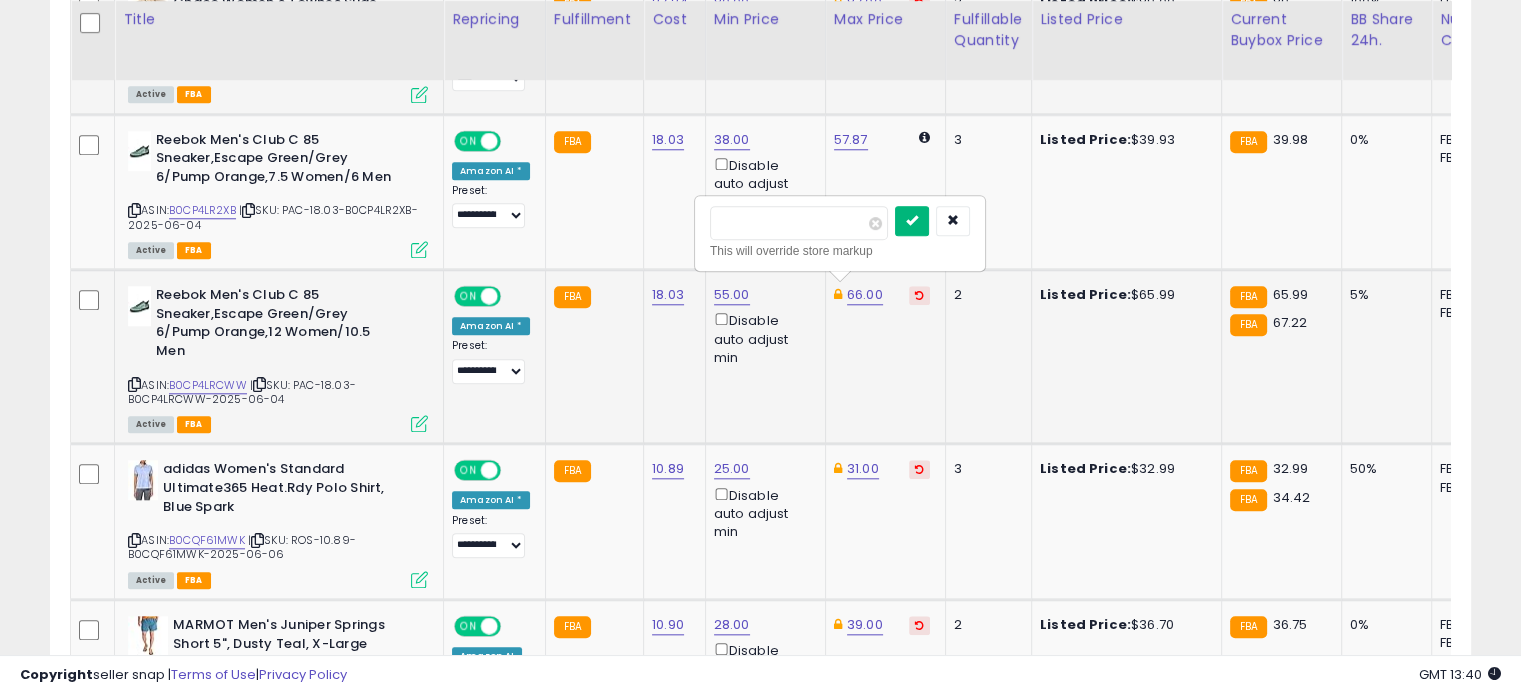 click at bounding box center (912, 220) 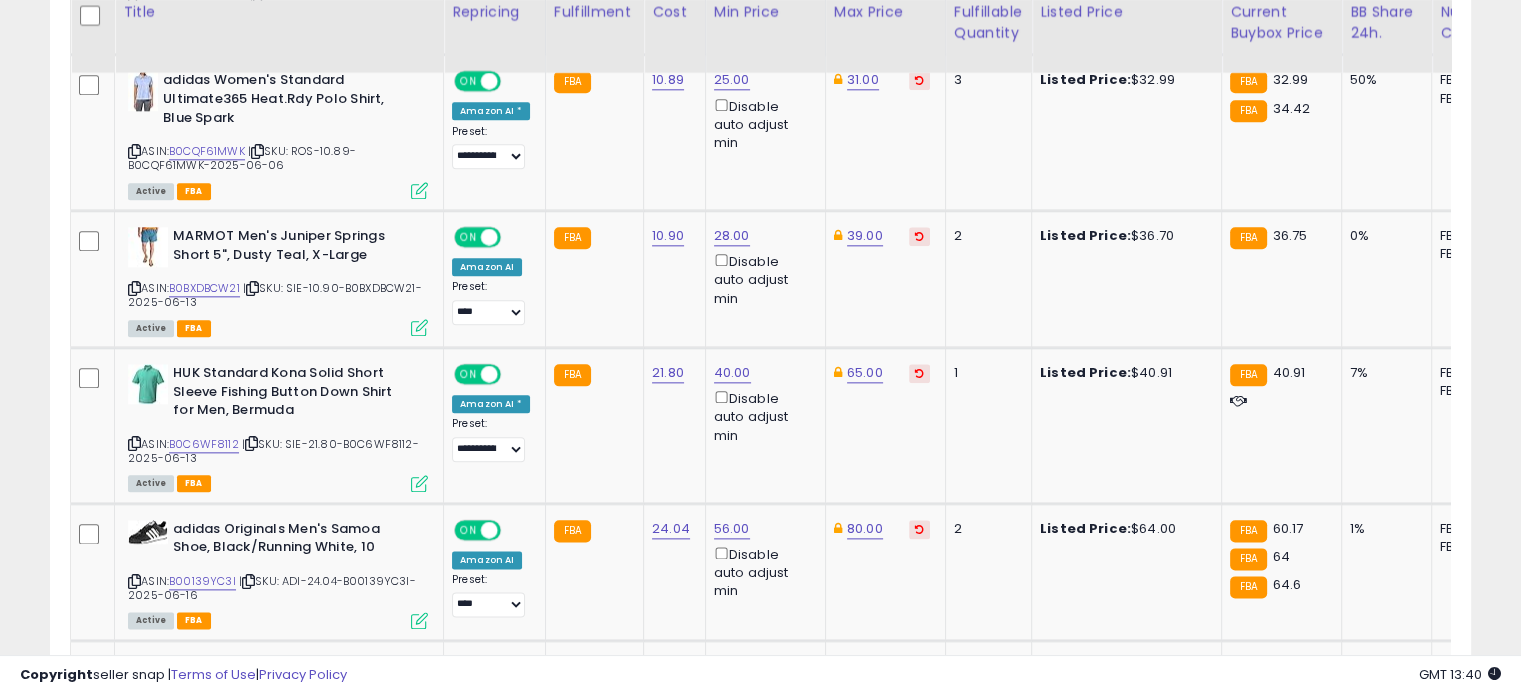 scroll, scrollTop: 2328, scrollLeft: 0, axis: vertical 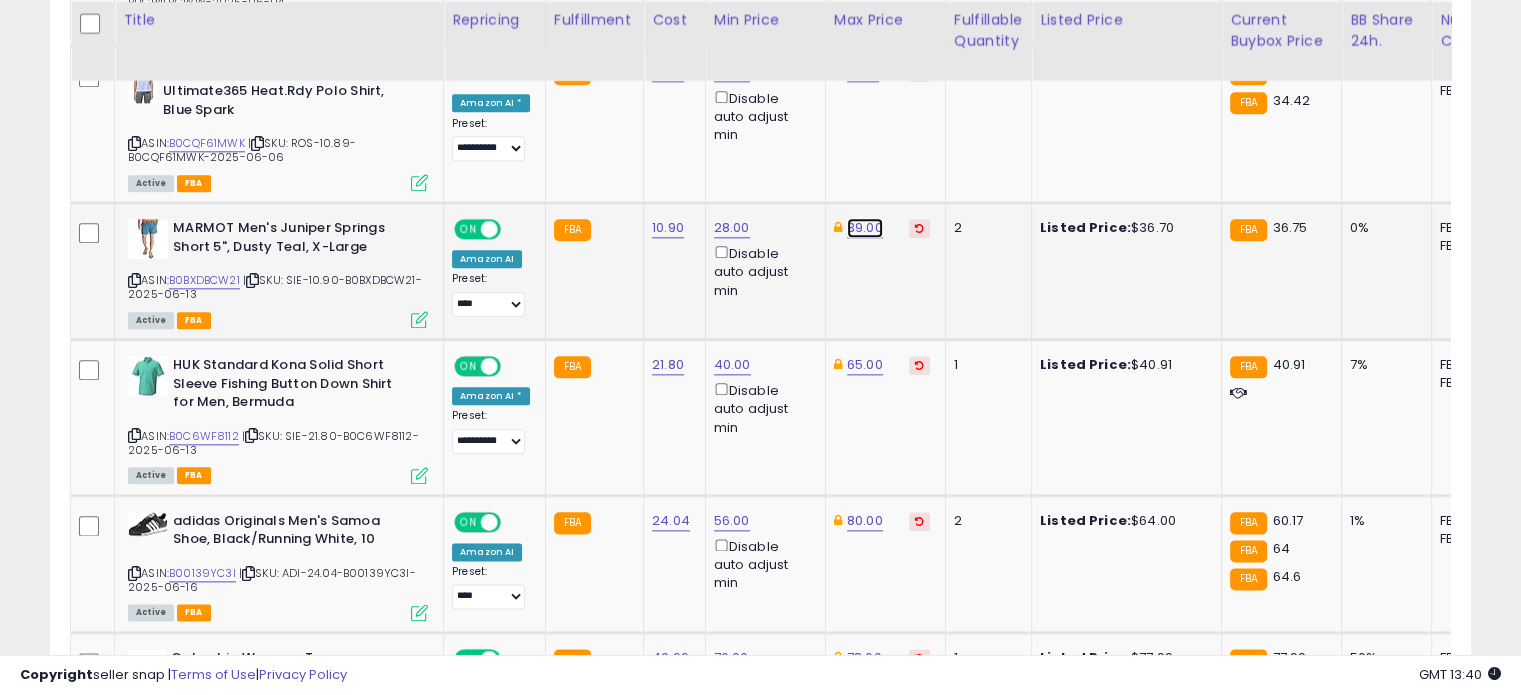 click on "39.00" at bounding box center (862, -1254) 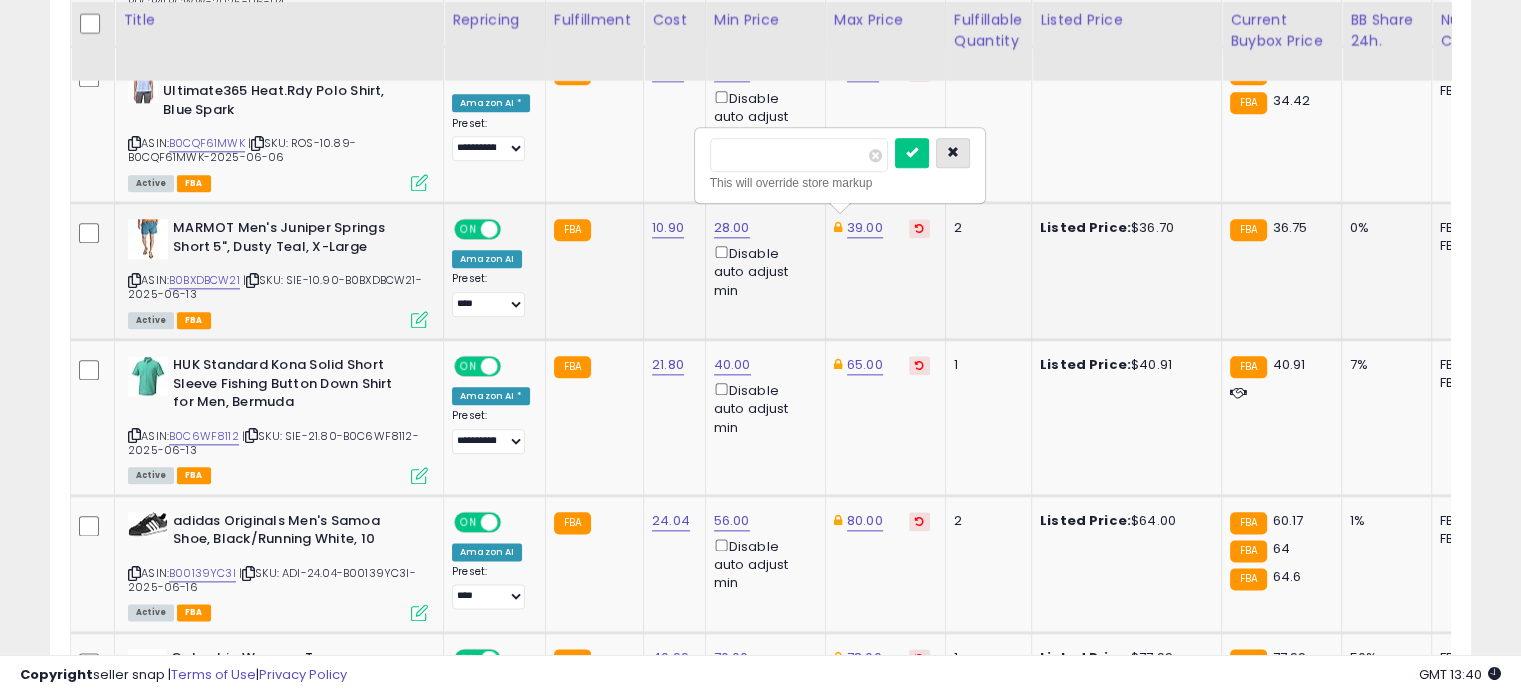 click at bounding box center [953, 152] 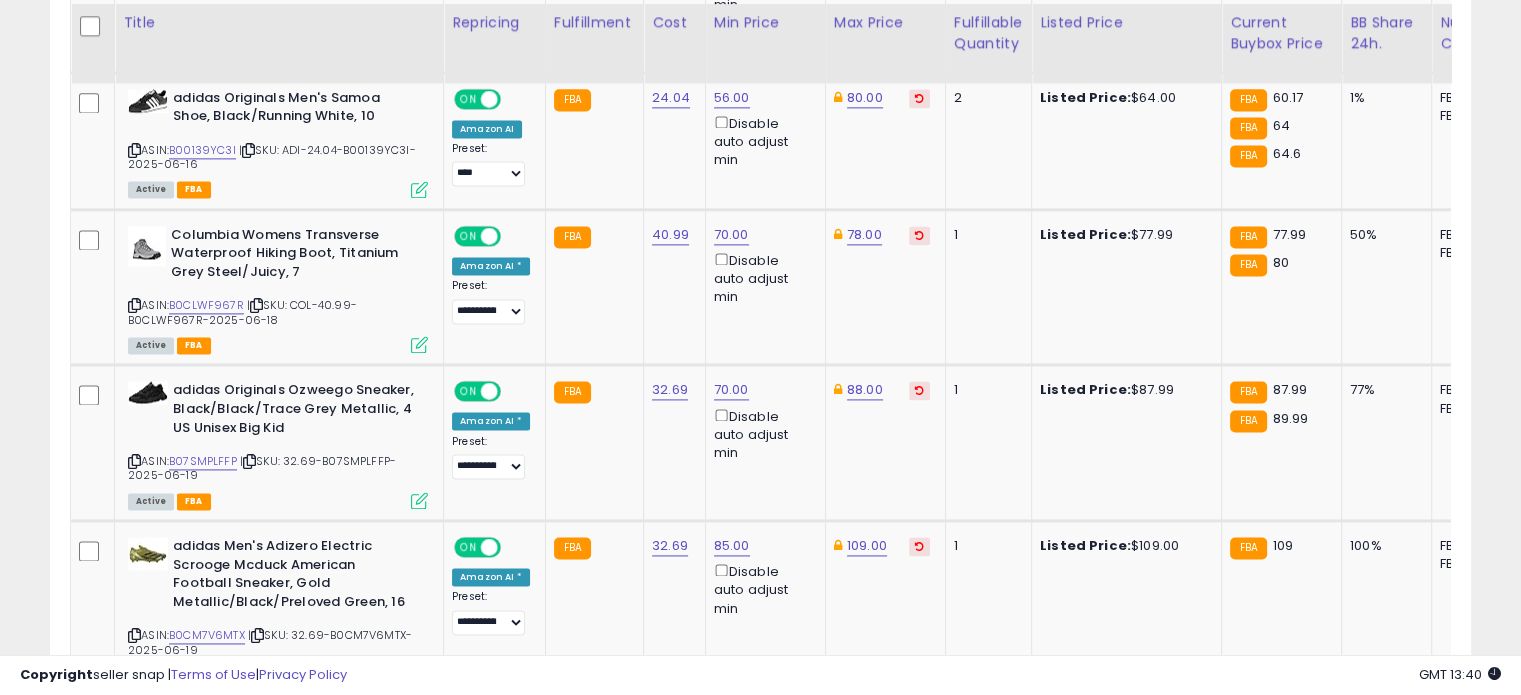 scroll, scrollTop: 2760, scrollLeft: 0, axis: vertical 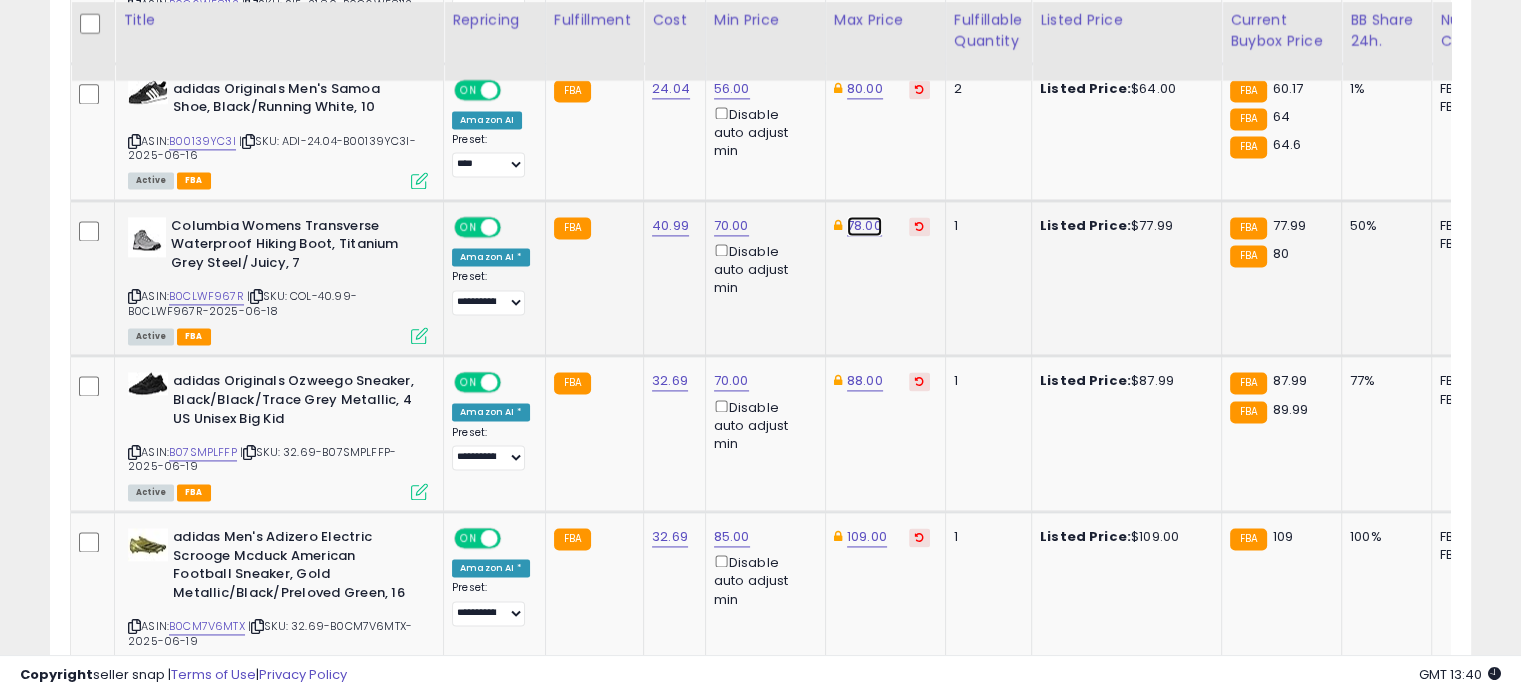 click on "78.00" at bounding box center [862, -1686] 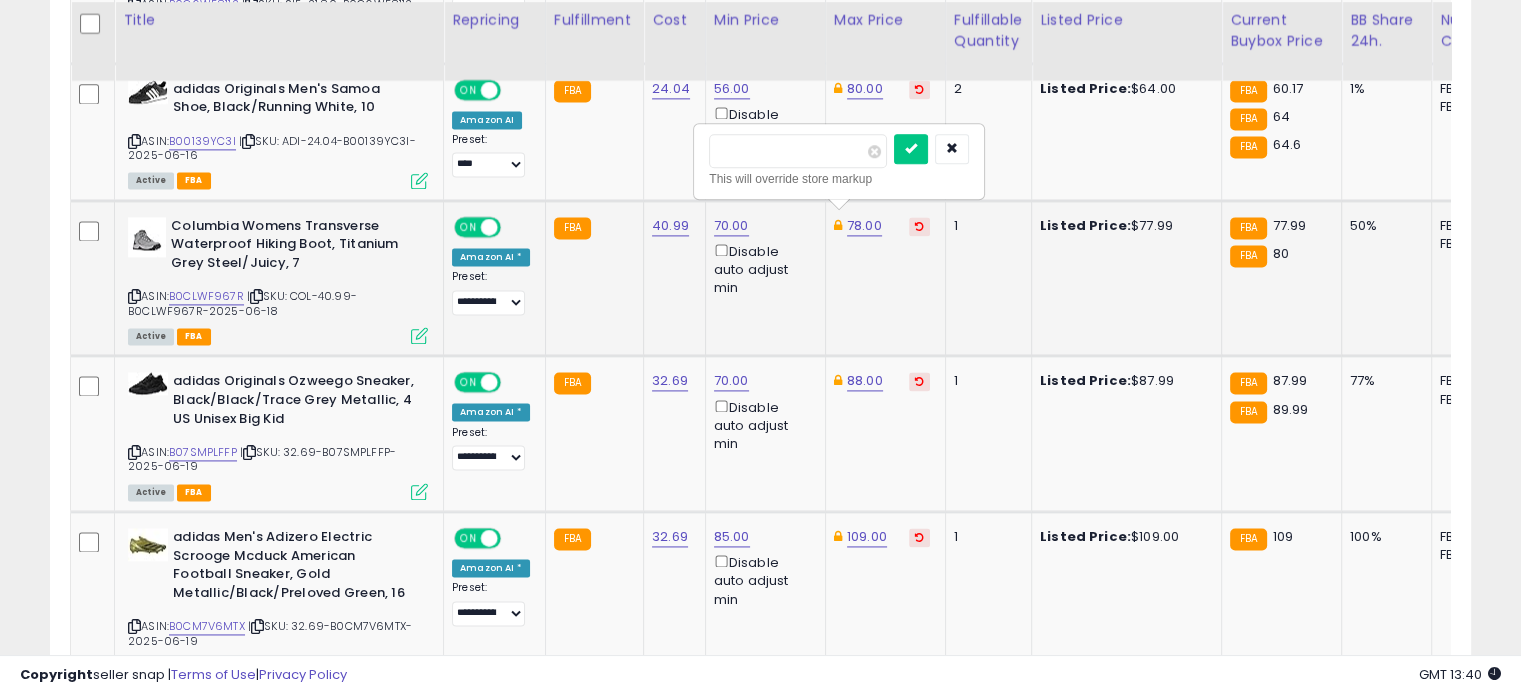 drag, startPoint x: 779, startPoint y: 147, endPoint x: 702, endPoint y: 134, distance: 78.08969 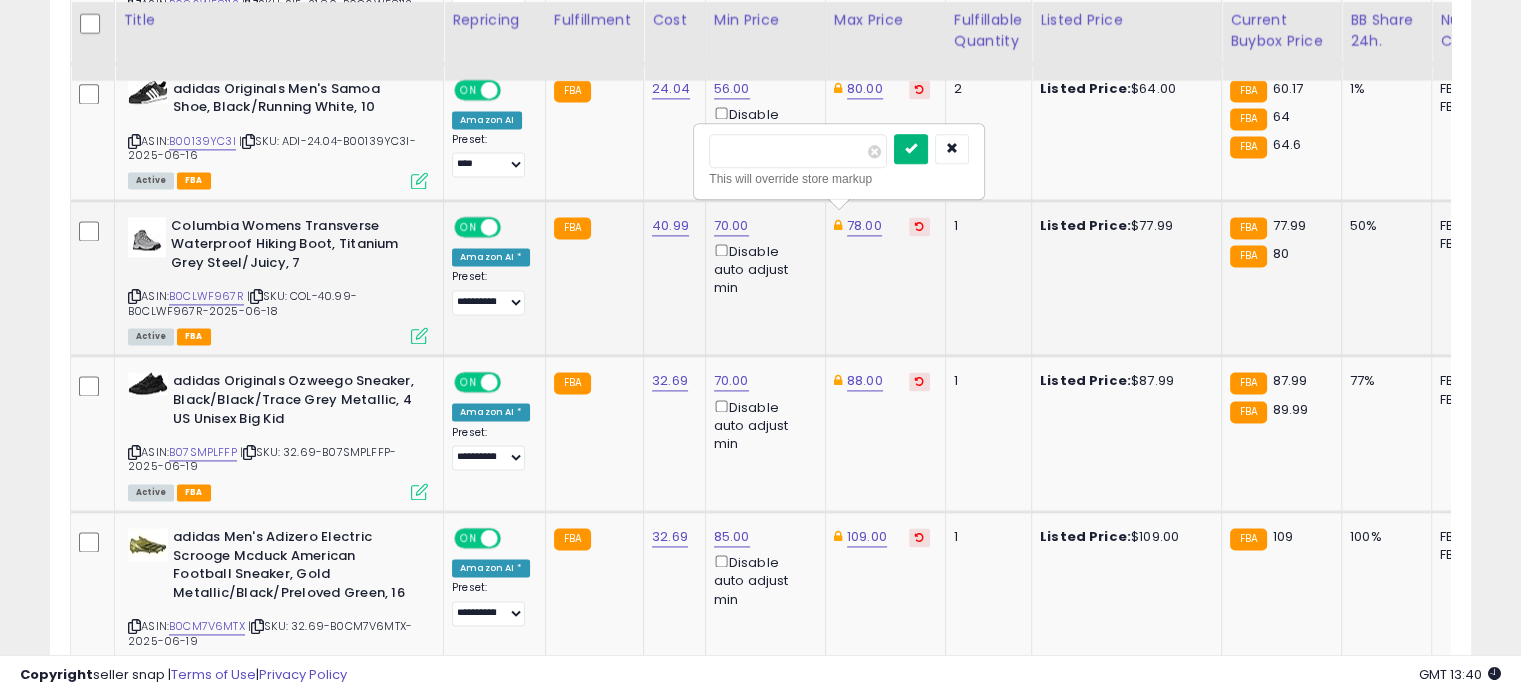 click at bounding box center (911, 148) 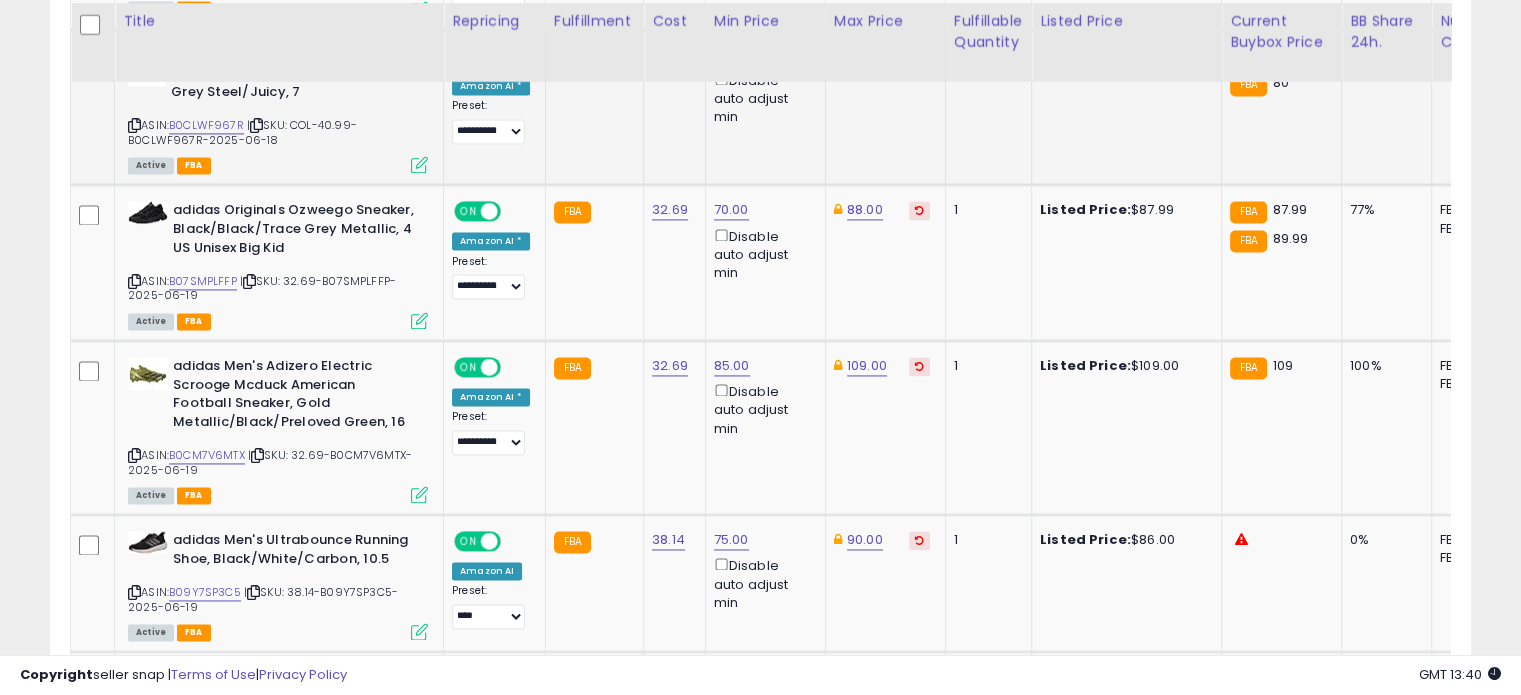 scroll, scrollTop: 2934, scrollLeft: 0, axis: vertical 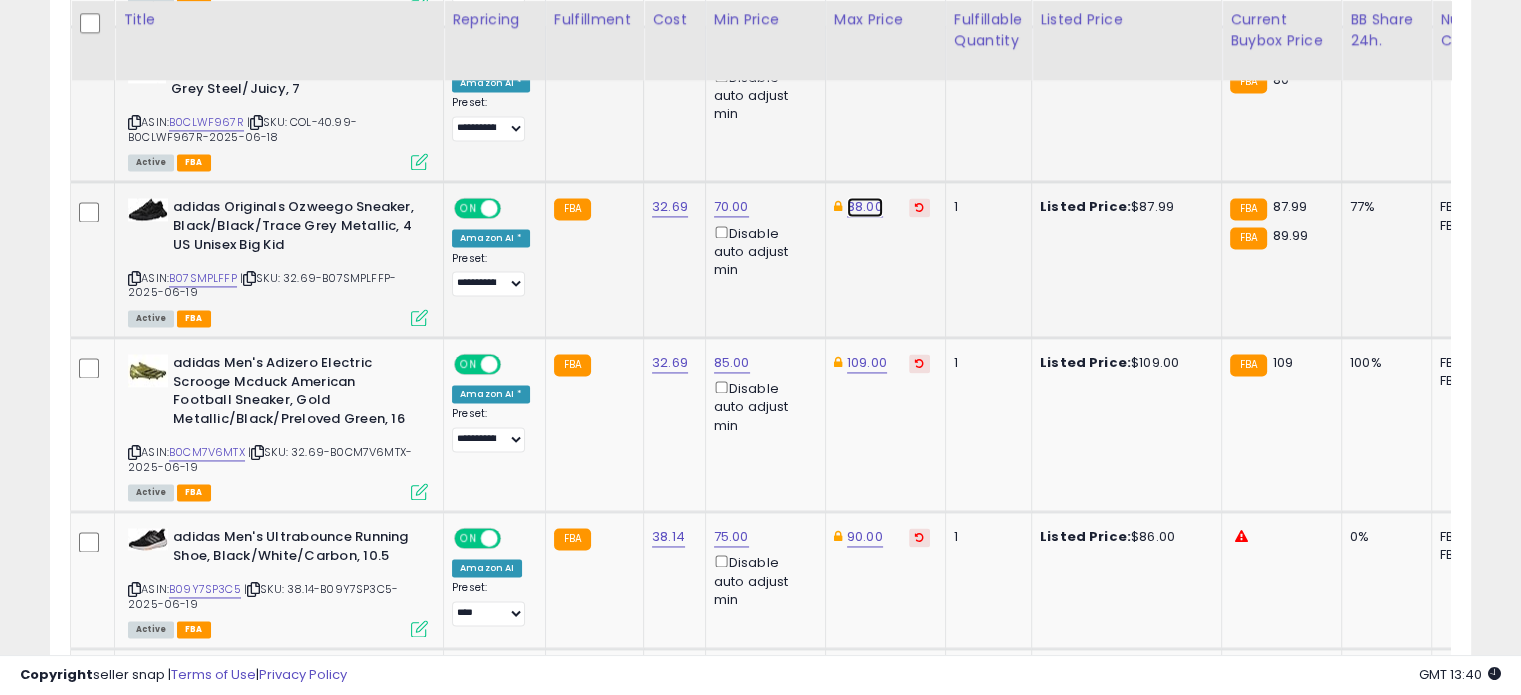 click on "88.00" at bounding box center [862, -1860] 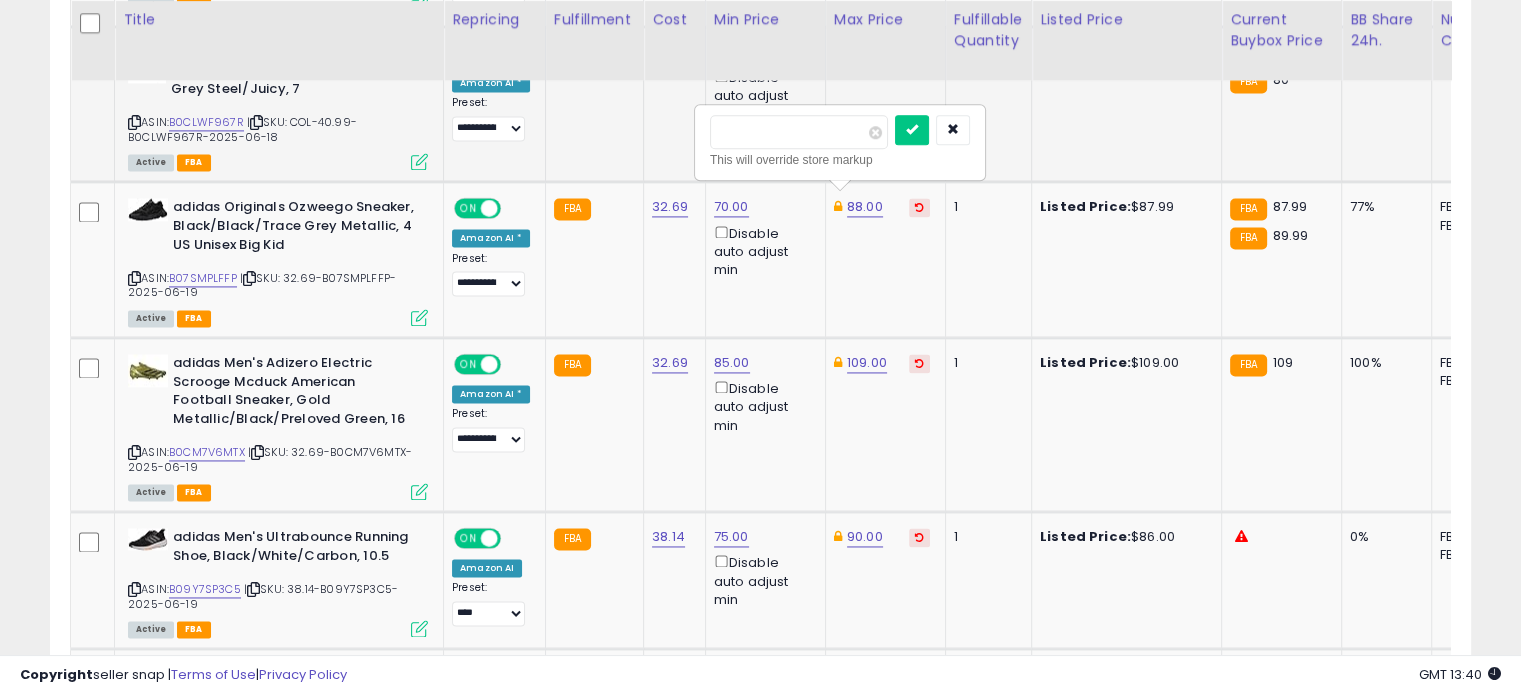 drag, startPoint x: 774, startPoint y: 123, endPoint x: 688, endPoint y: 116, distance: 86.28442 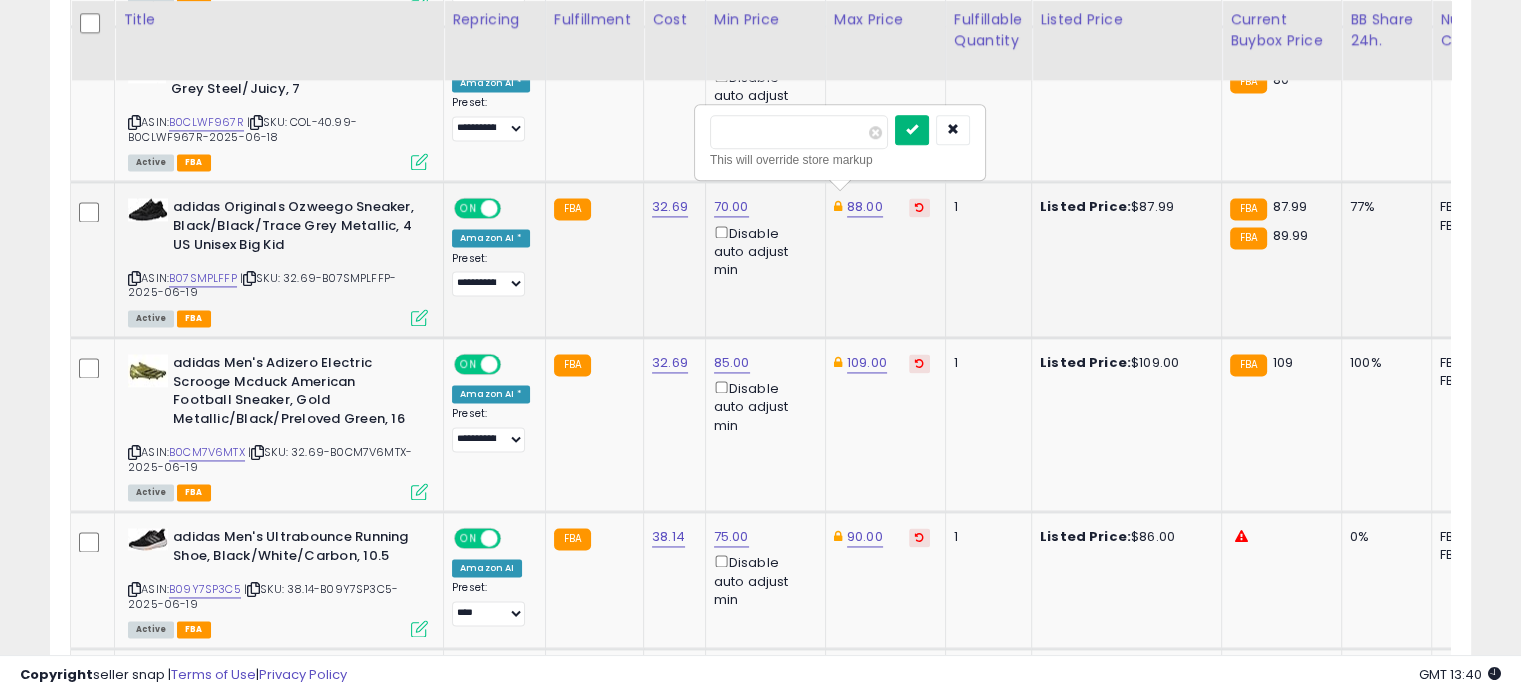 click at bounding box center [912, 129] 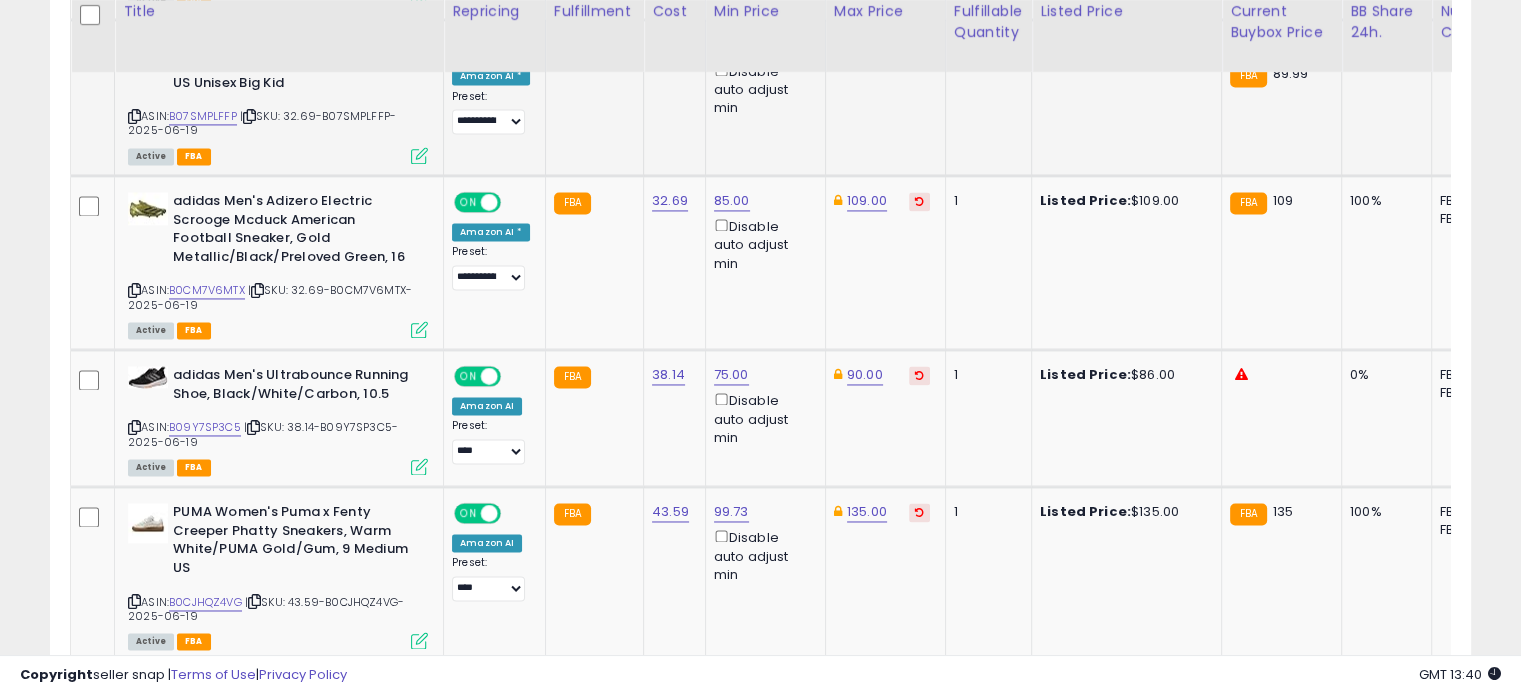 scroll, scrollTop: 3100, scrollLeft: 0, axis: vertical 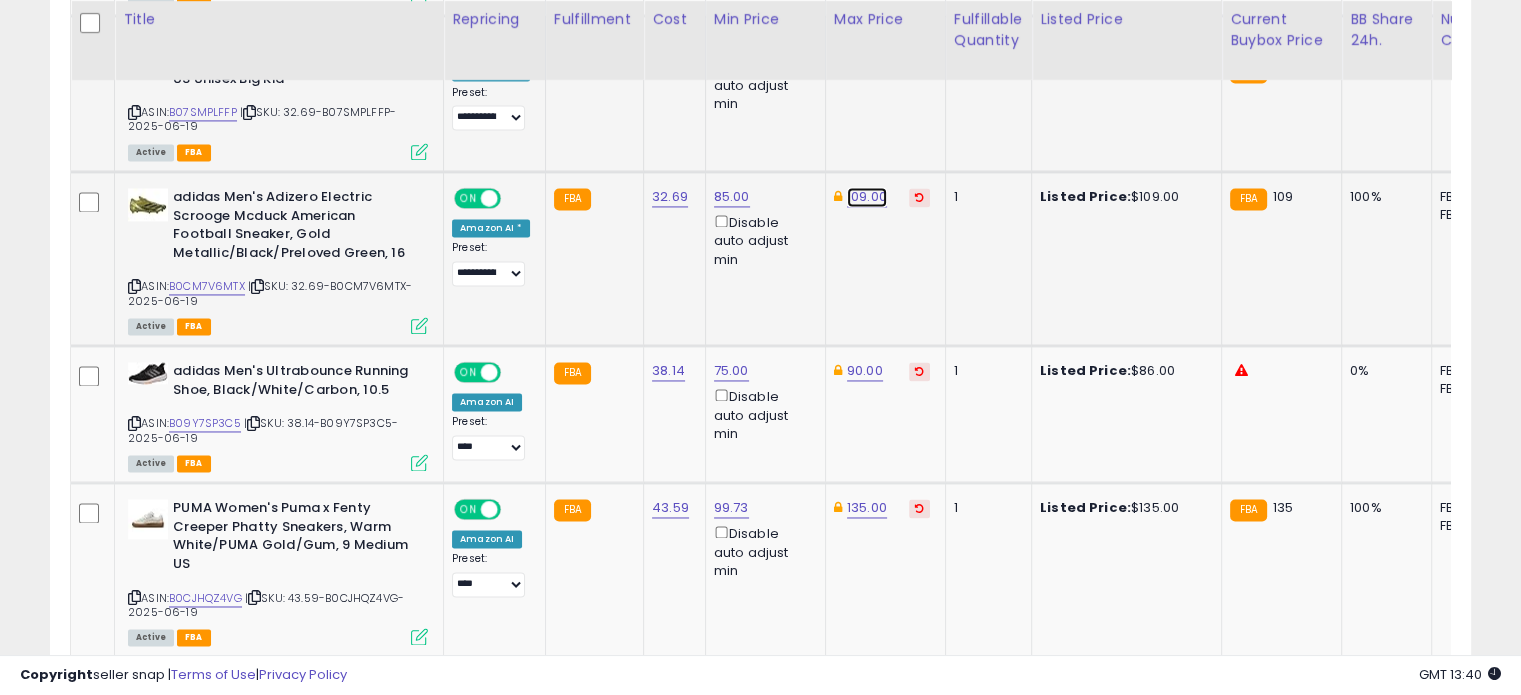 click on "109.00" at bounding box center [862, -2026] 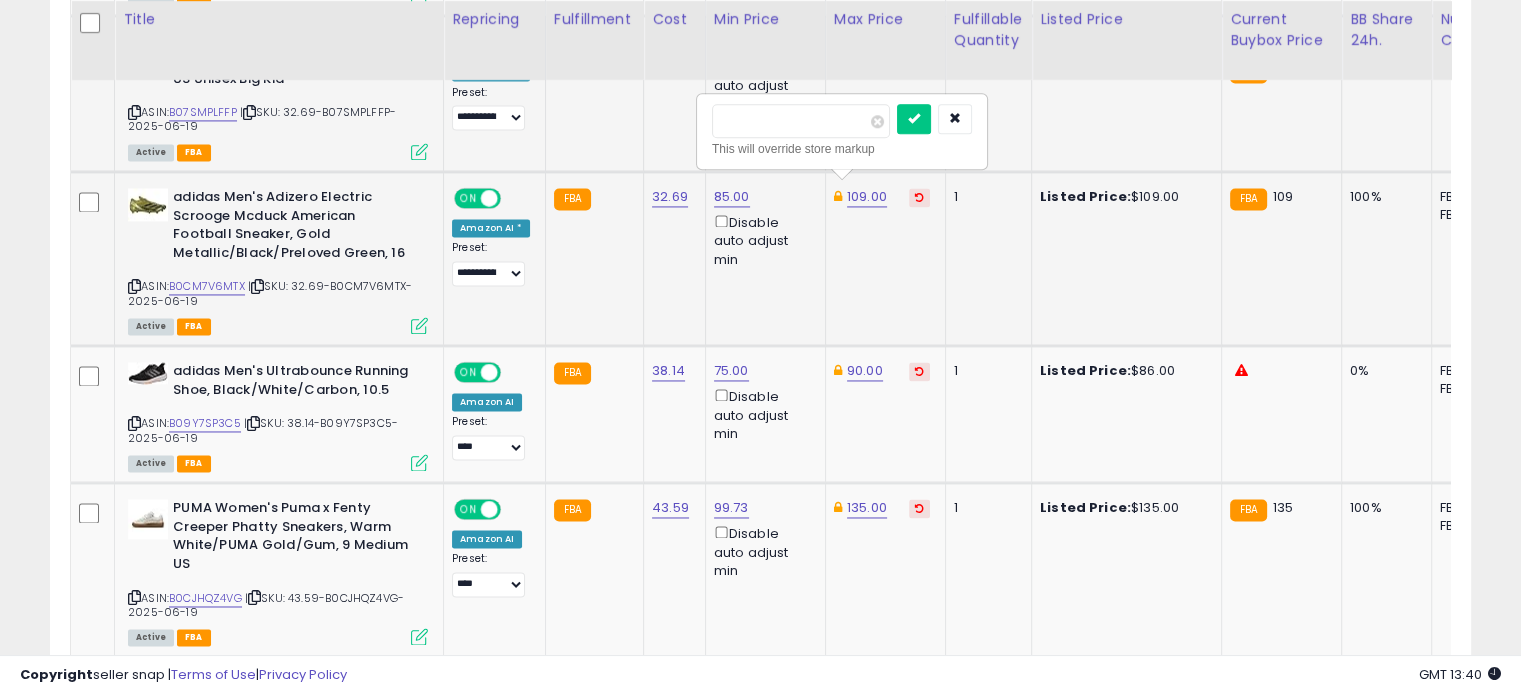 drag, startPoint x: 806, startPoint y: 119, endPoint x: 720, endPoint y: 101, distance: 87.86353 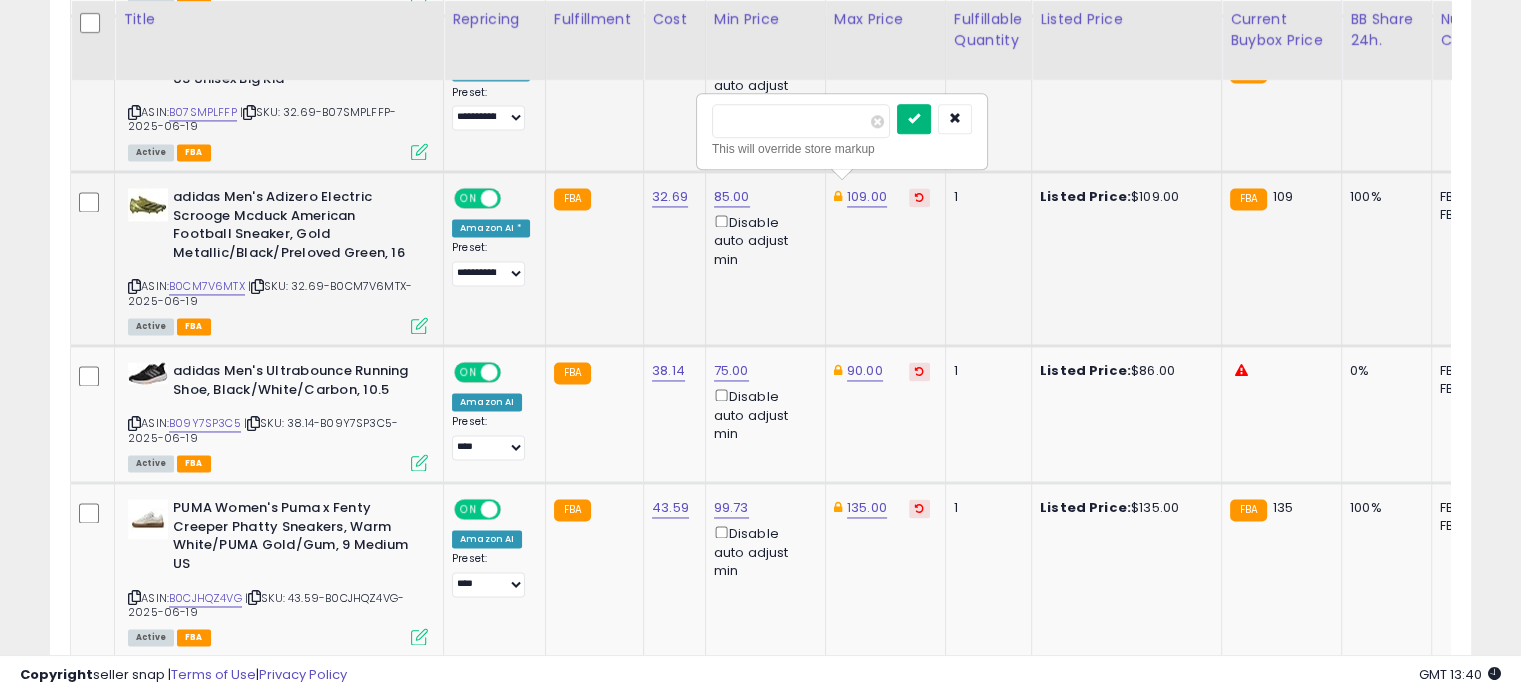 click at bounding box center [914, 118] 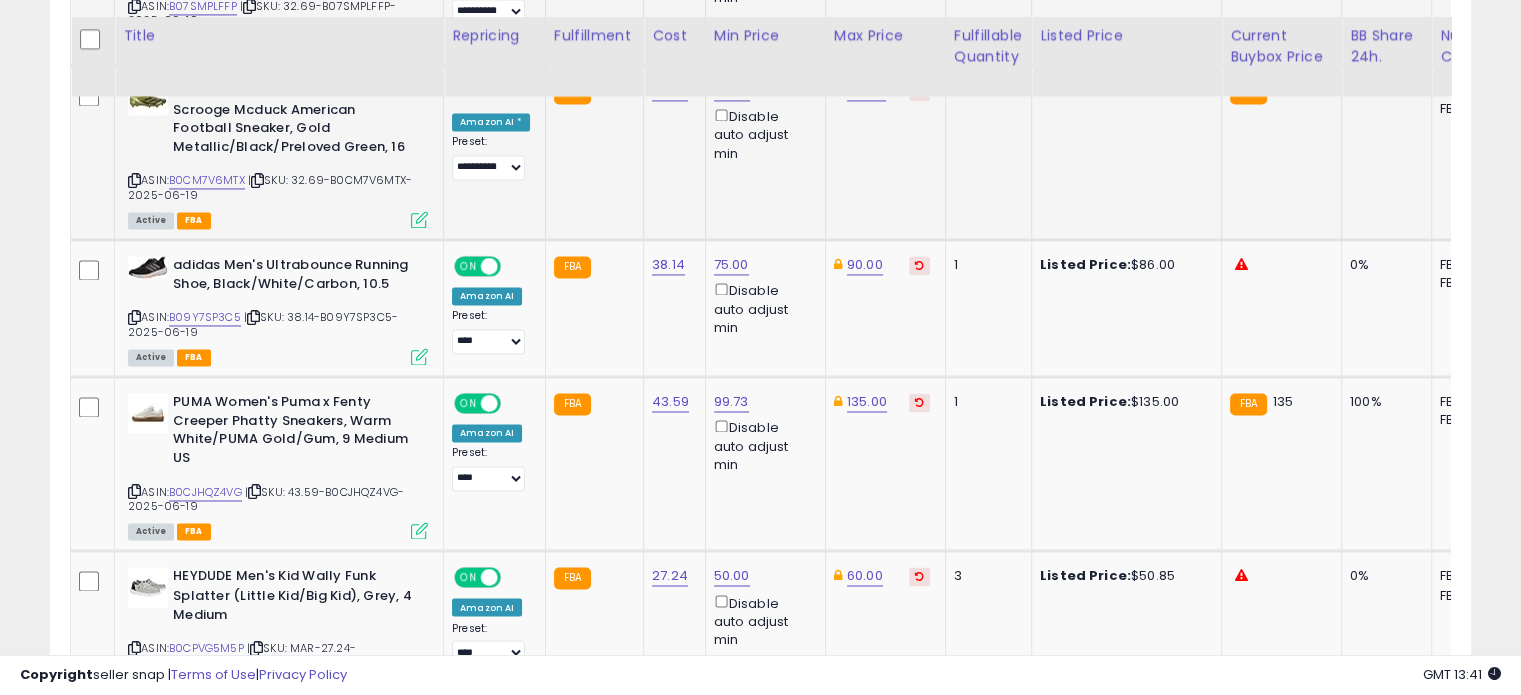 scroll, scrollTop: 3254, scrollLeft: 0, axis: vertical 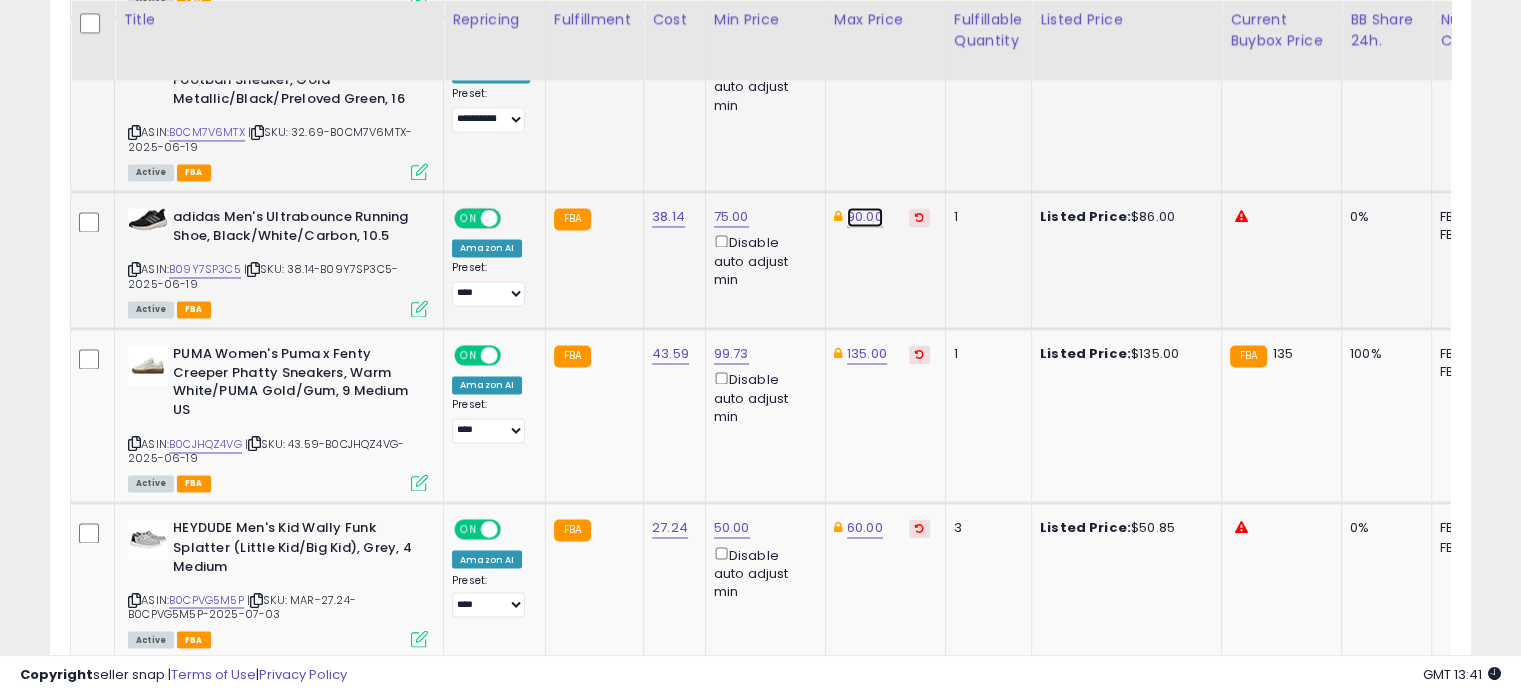 click on "90.00" at bounding box center [862, -2180] 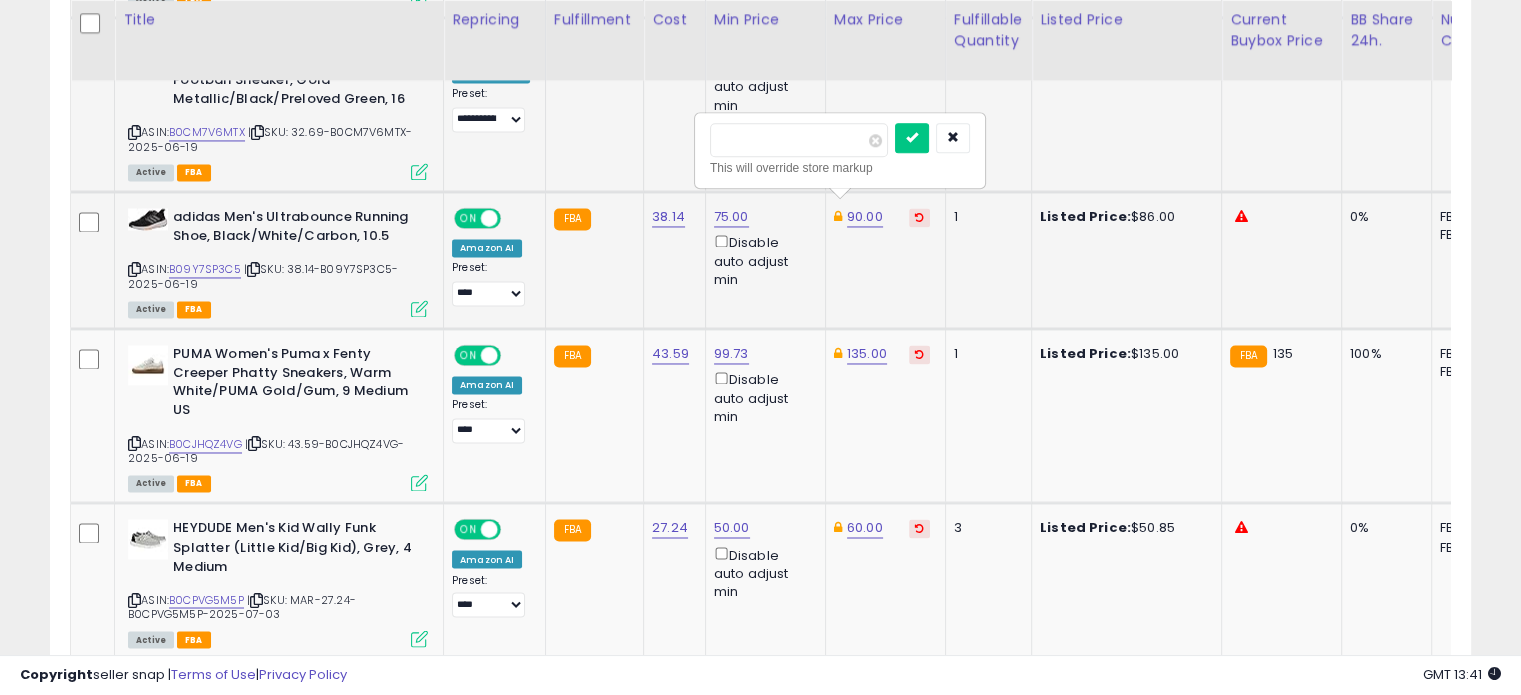 drag, startPoint x: 800, startPoint y: 128, endPoint x: 716, endPoint y: 126, distance: 84.0238 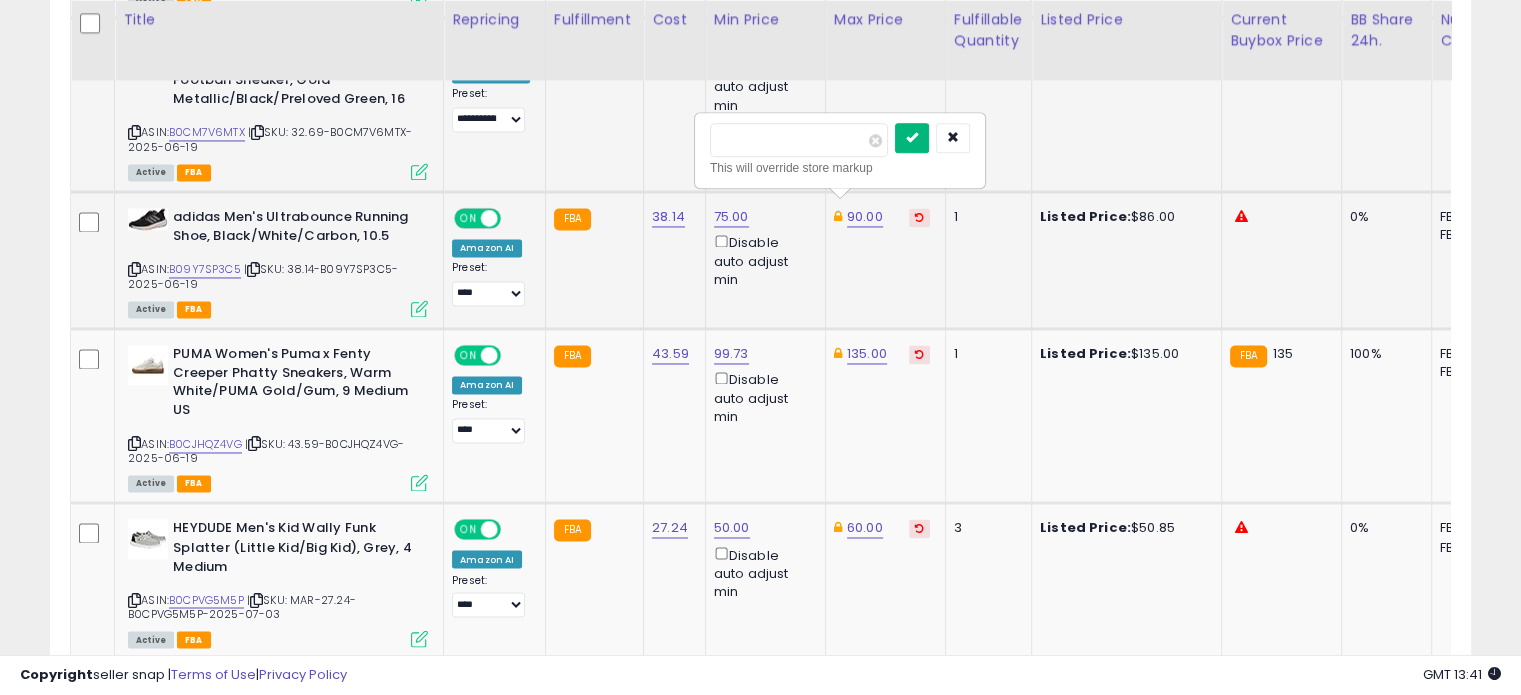 click at bounding box center (912, 137) 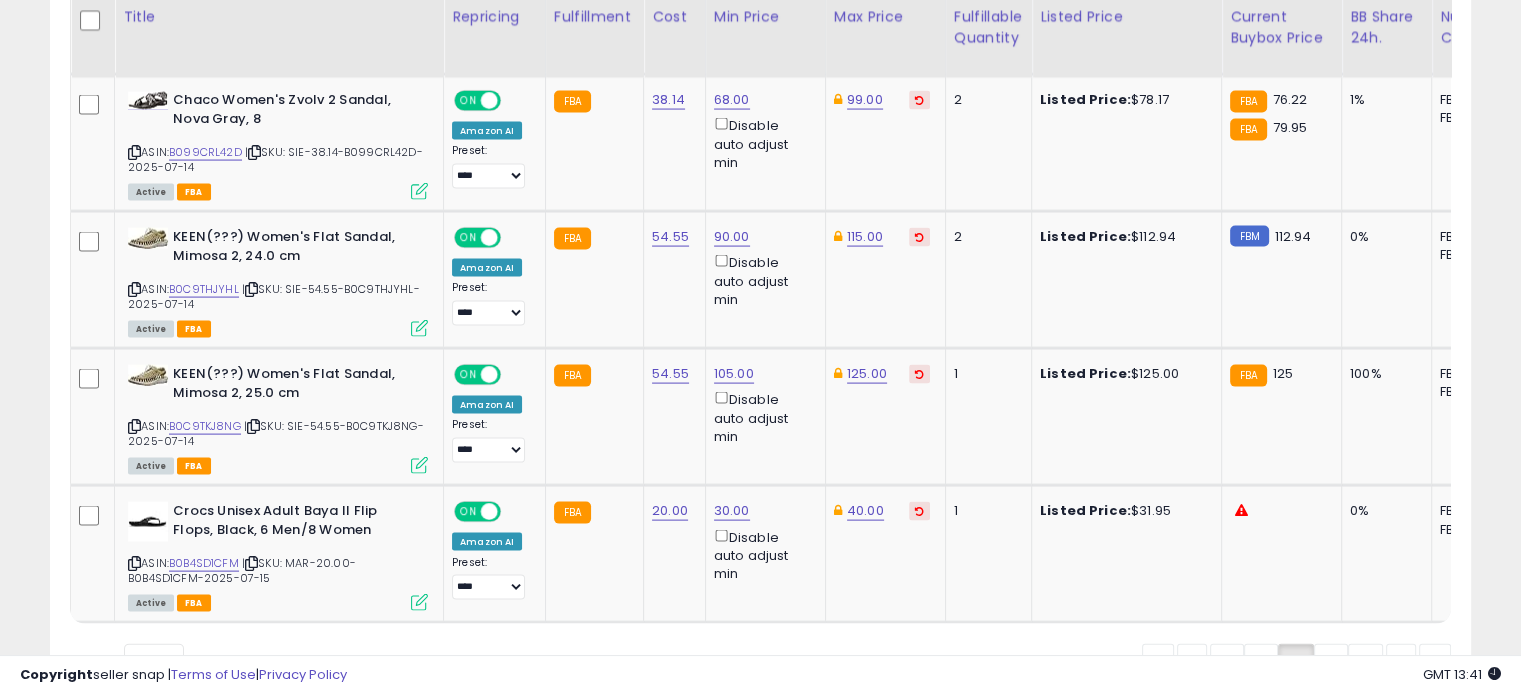 scroll, scrollTop: 4116, scrollLeft: 0, axis: vertical 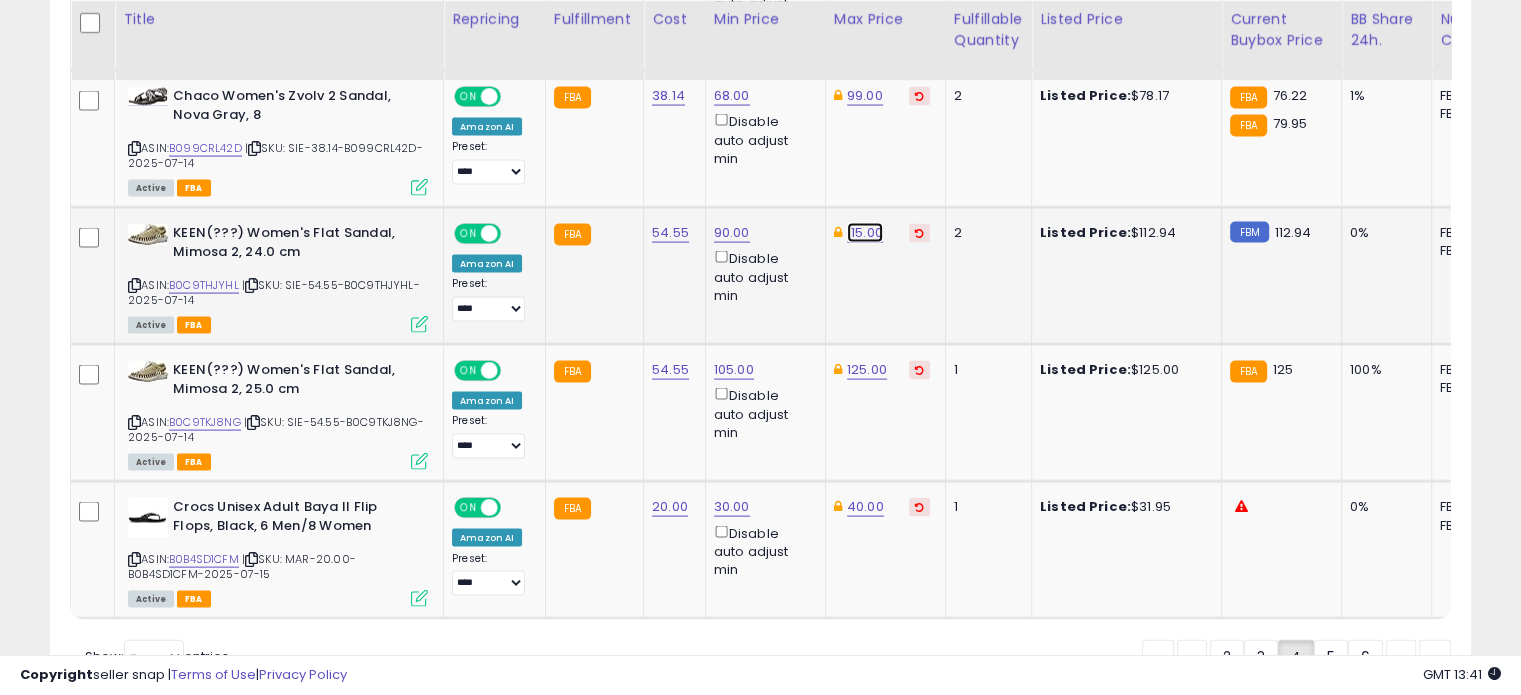 click on "115.00" at bounding box center (862, -3042) 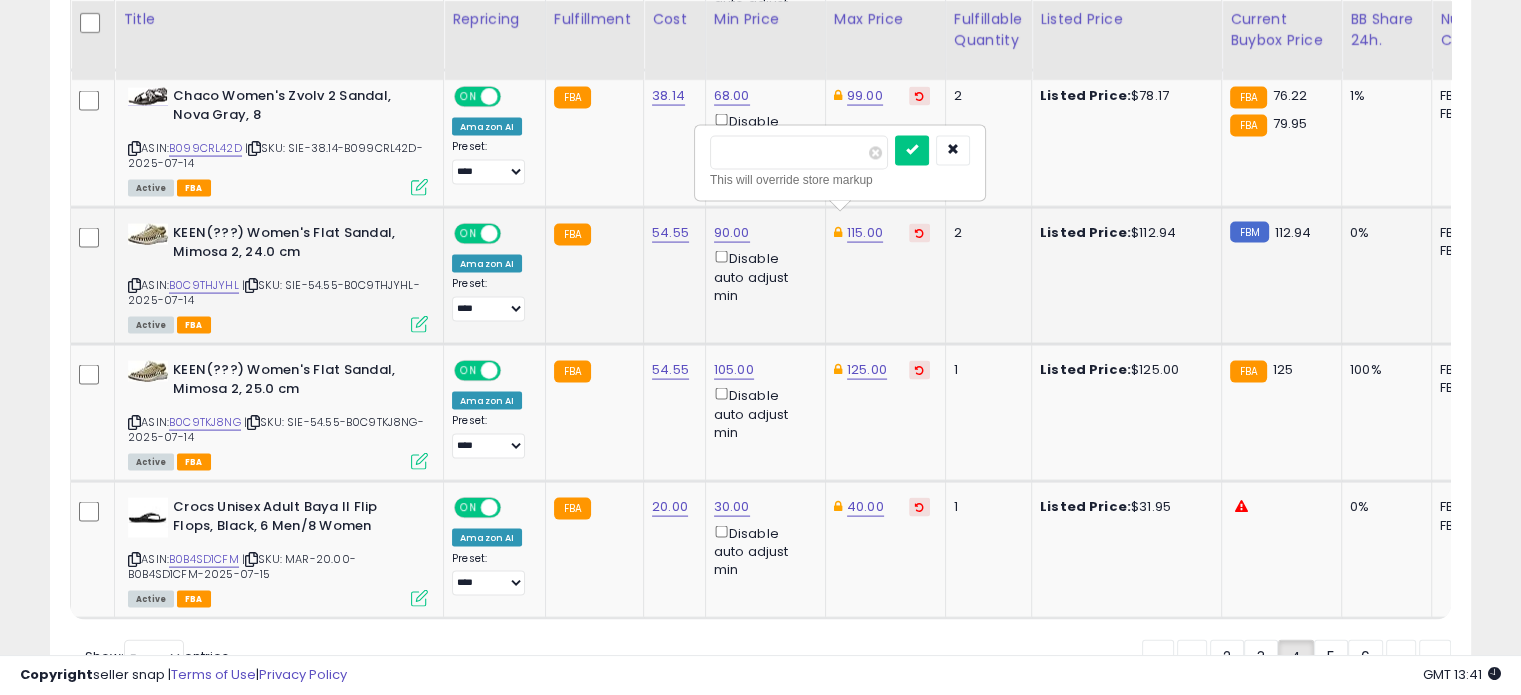 drag, startPoint x: 785, startPoint y: 148, endPoint x: 724, endPoint y: 141, distance: 61.400326 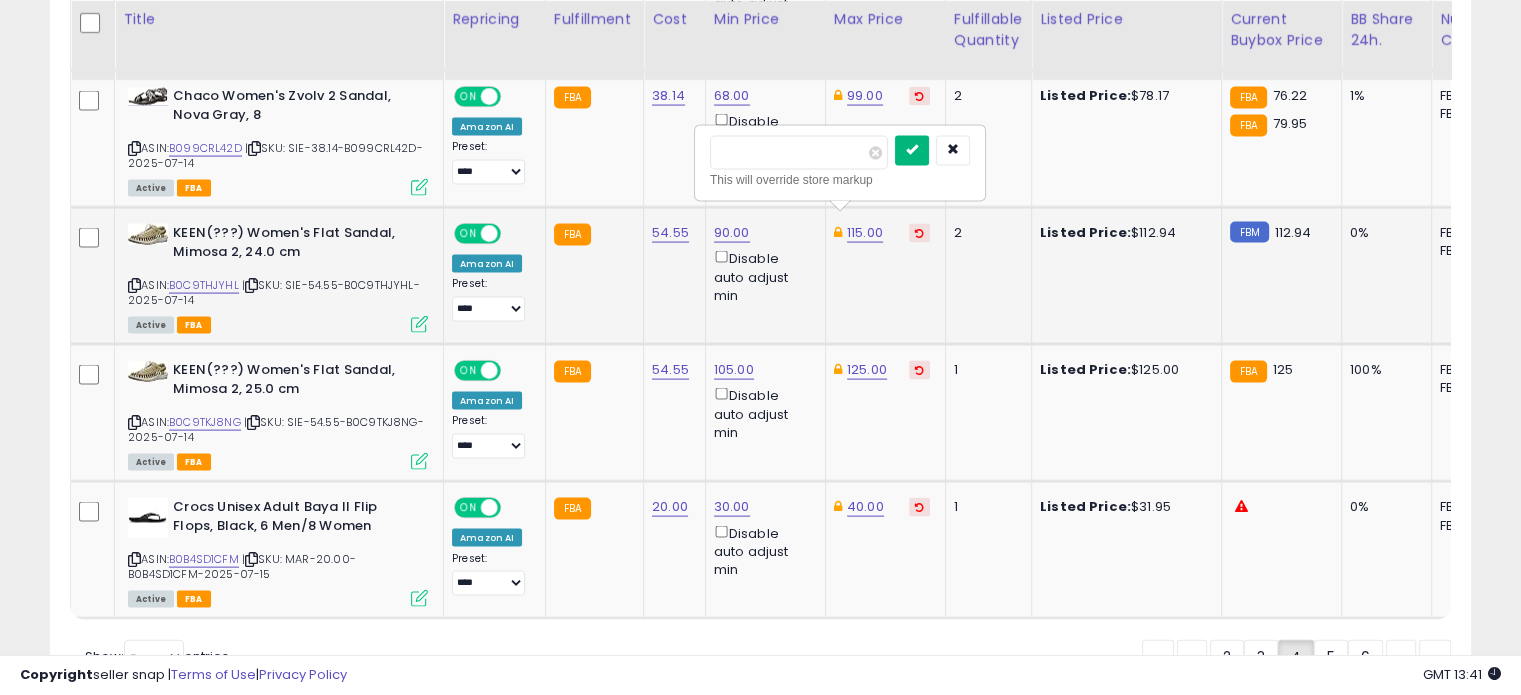 click at bounding box center [912, 151] 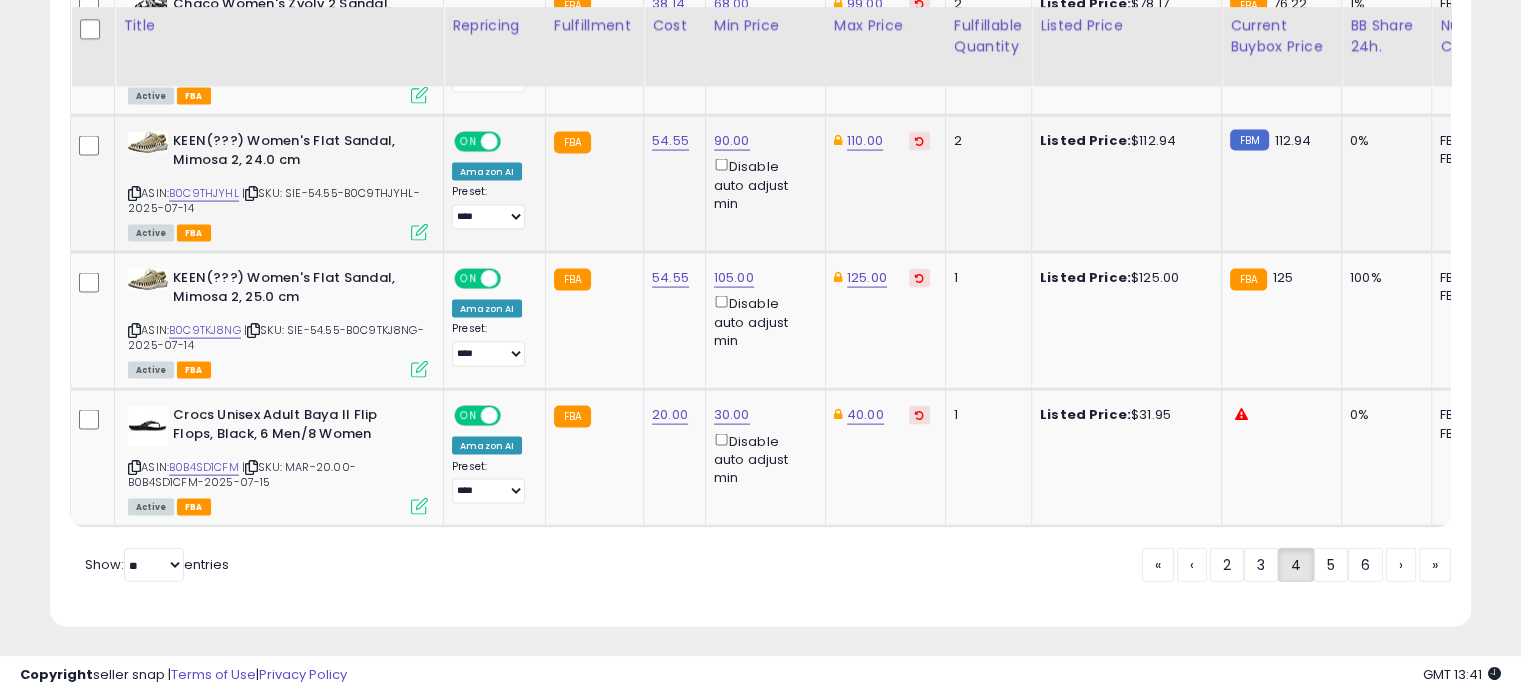 scroll, scrollTop: 4215, scrollLeft: 0, axis: vertical 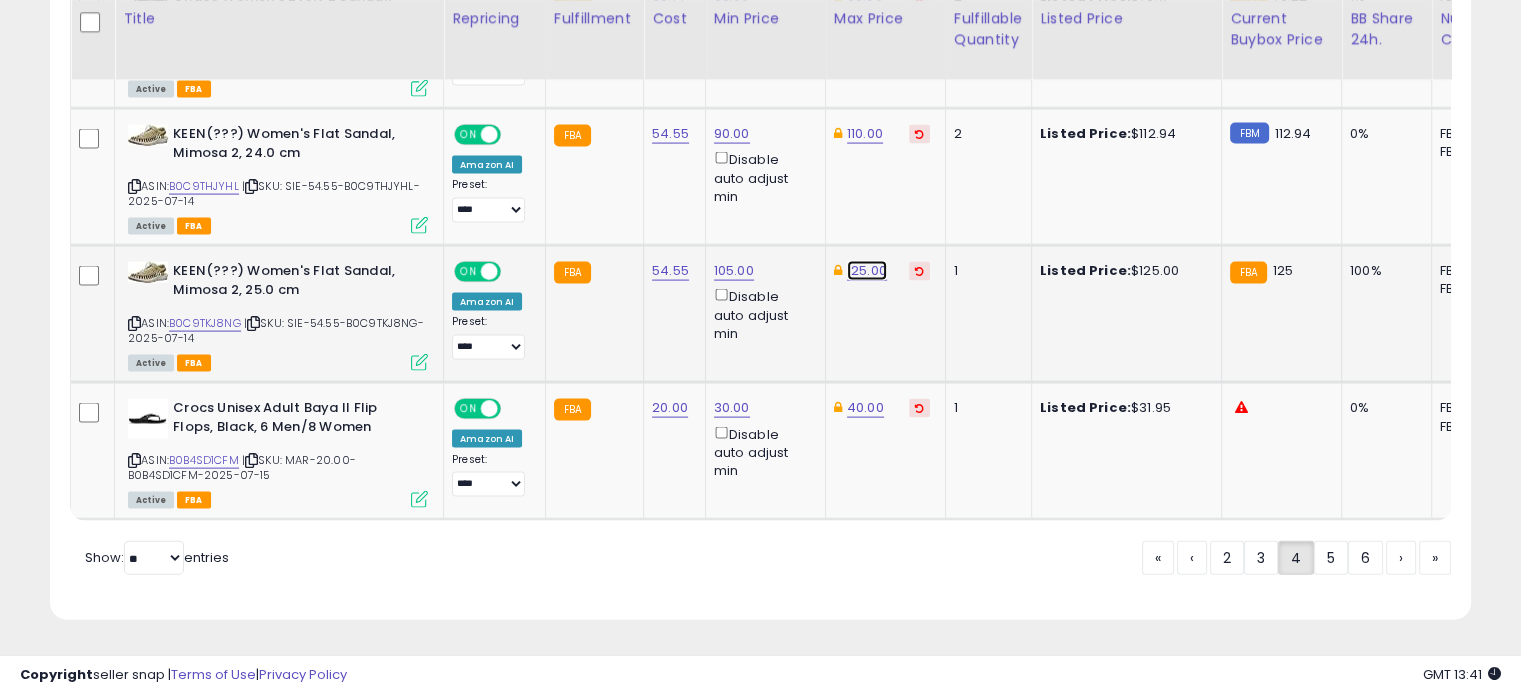 click on "125.00" at bounding box center [862, -3141] 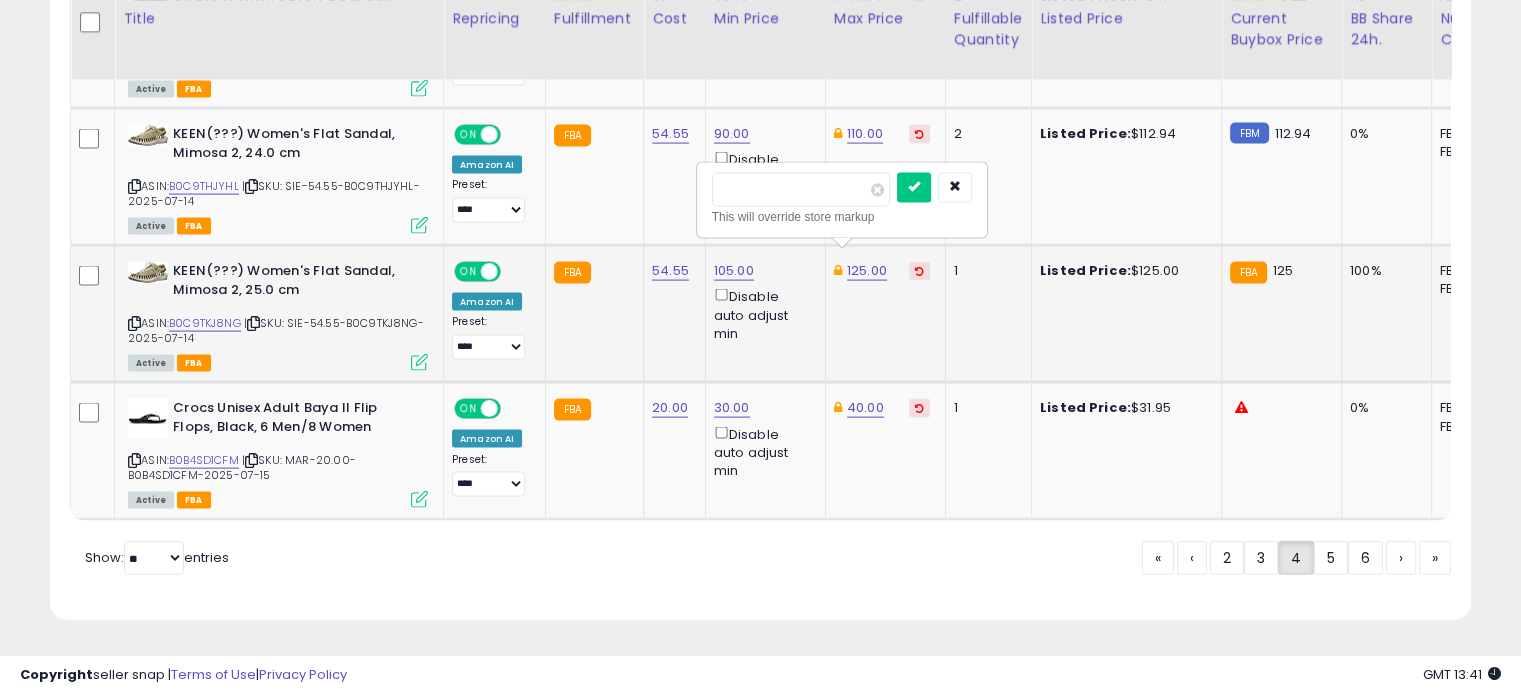 click on "******" at bounding box center (801, 190) 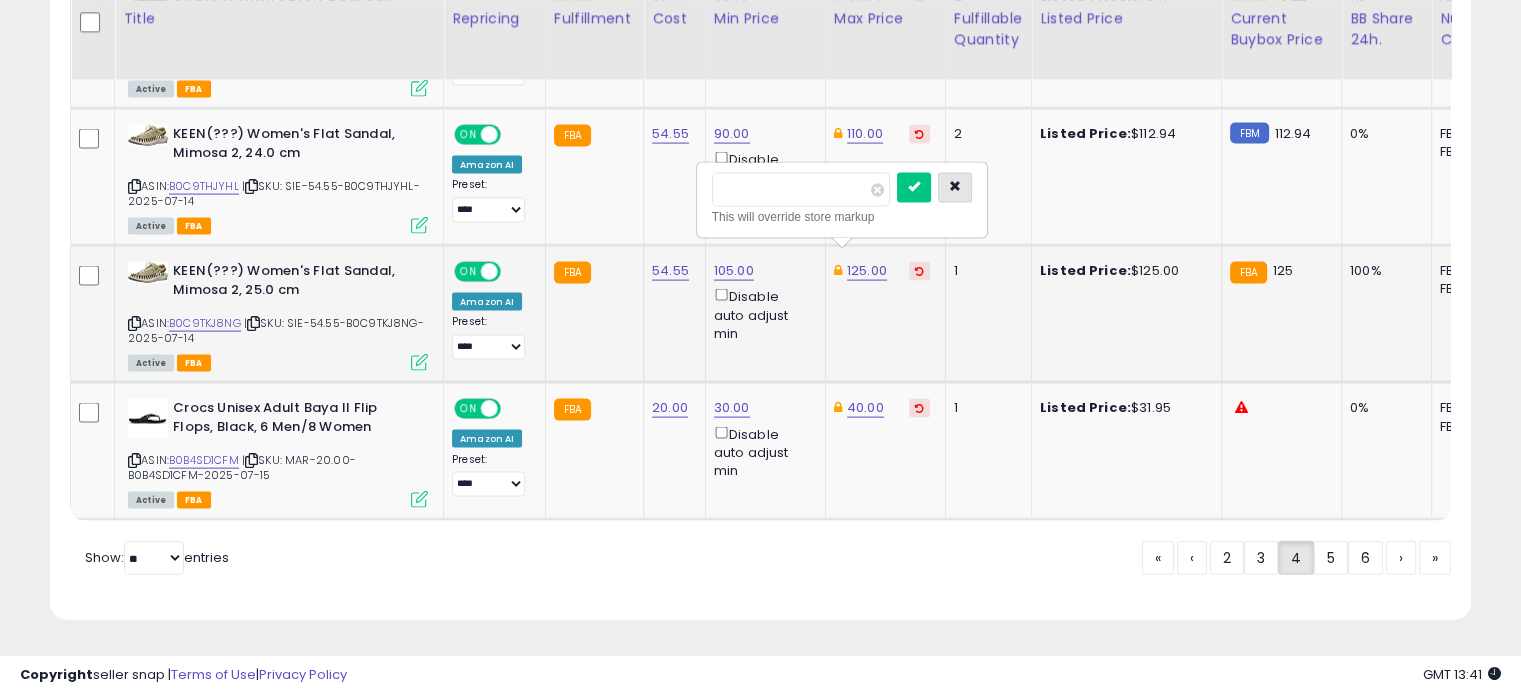 click at bounding box center [955, 187] 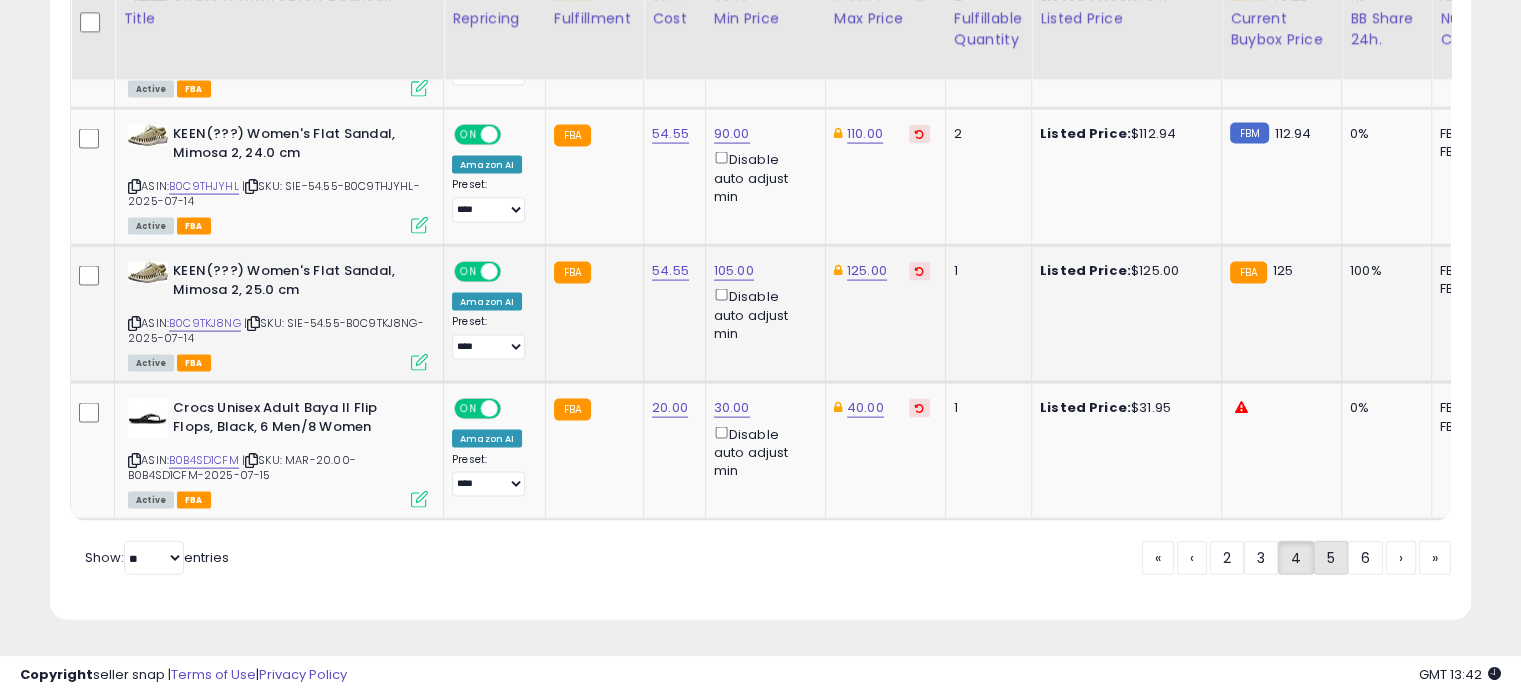 click on "5" 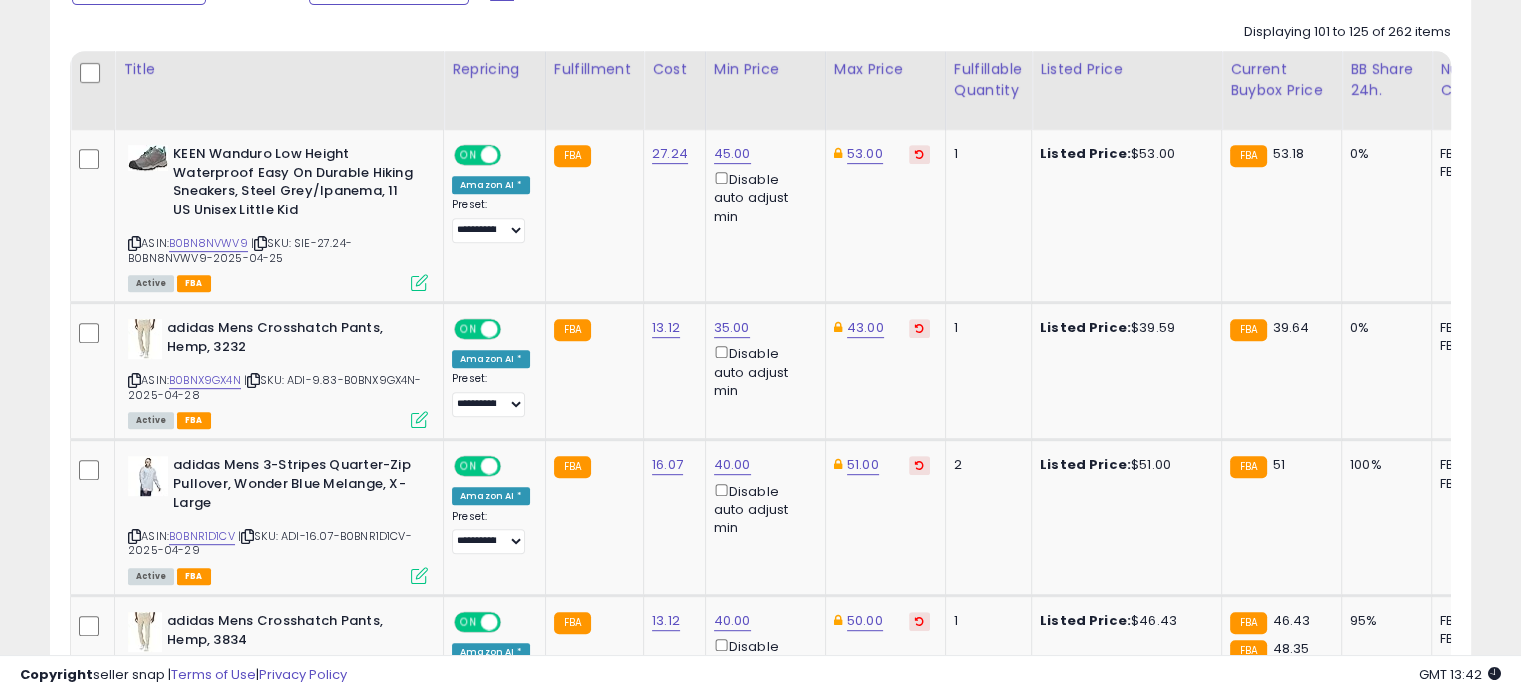 scroll, scrollTop: 922, scrollLeft: 0, axis: vertical 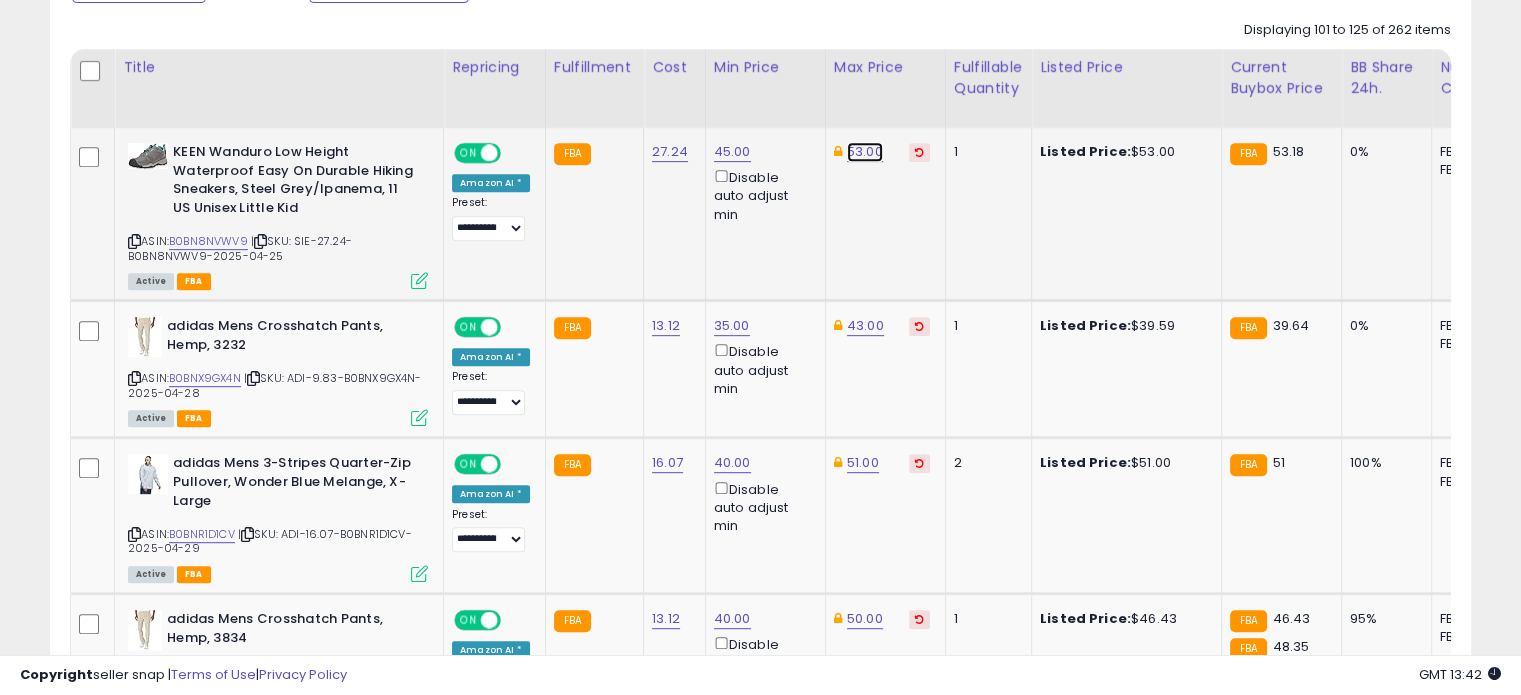 click on "53.00" at bounding box center (865, 152) 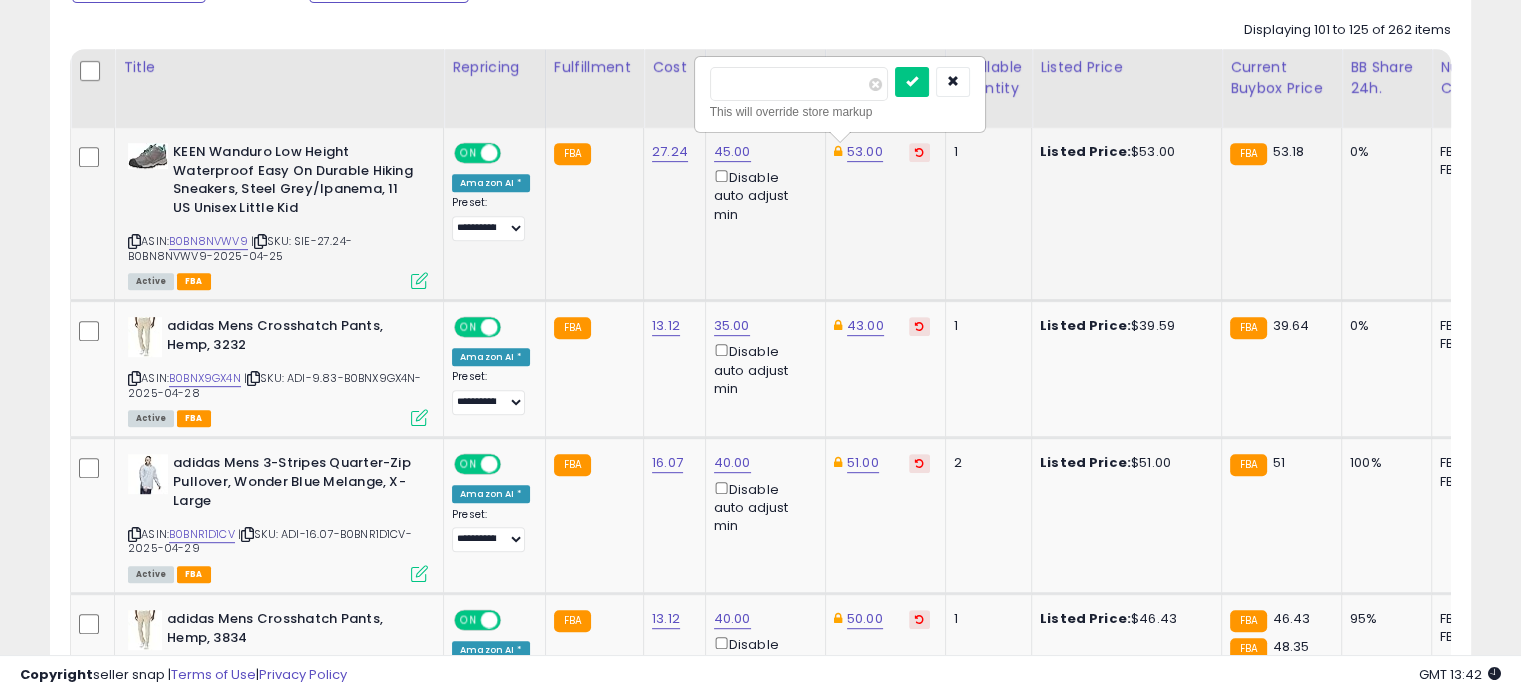 drag, startPoint x: 787, startPoint y: 74, endPoint x: 697, endPoint y: 69, distance: 90.13878 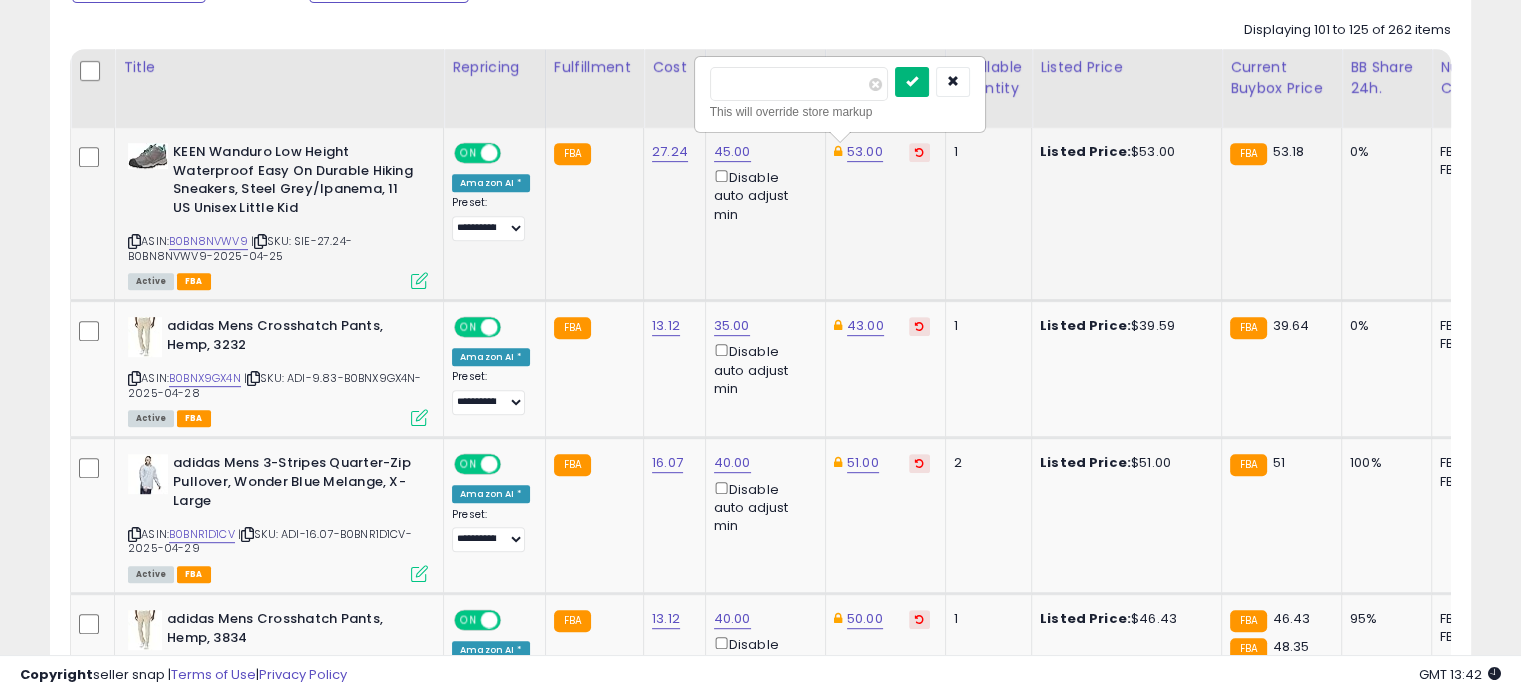 click at bounding box center (912, 81) 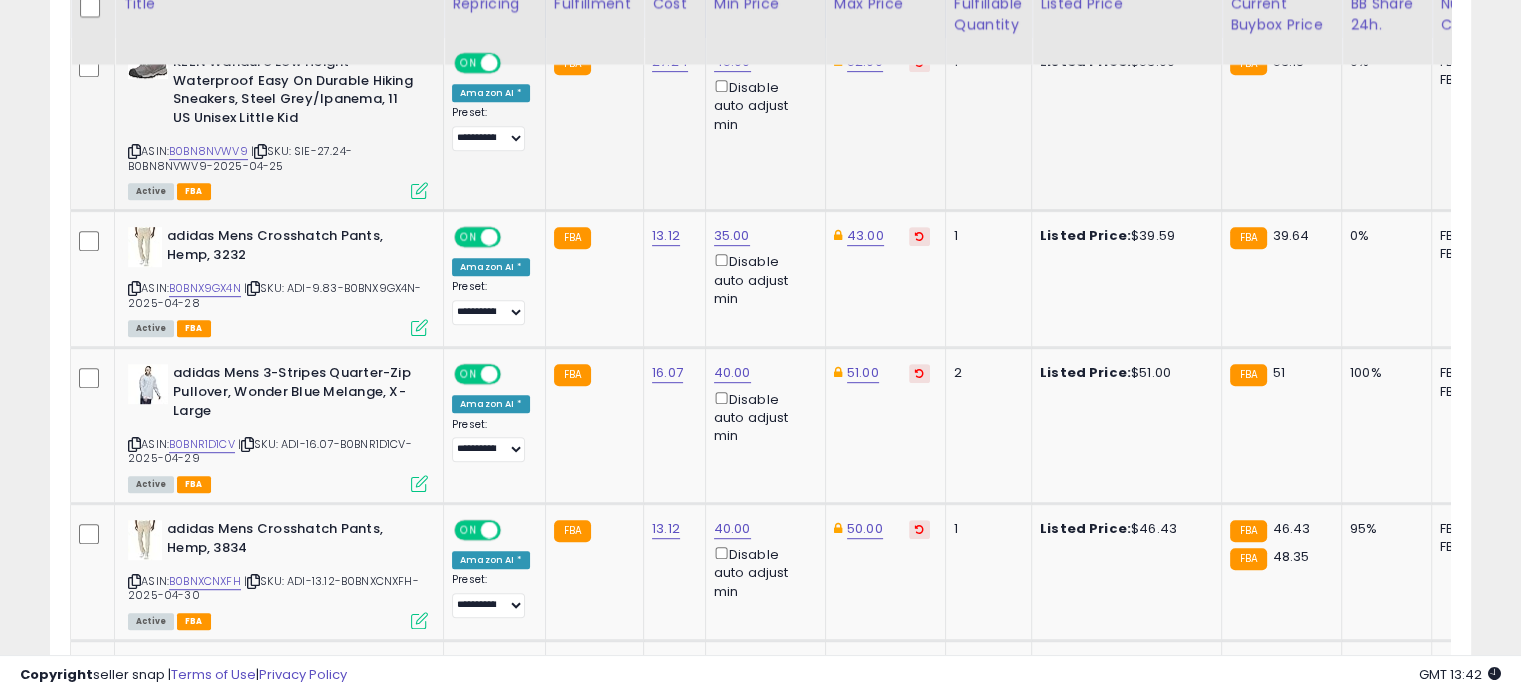 scroll, scrollTop: 1020, scrollLeft: 0, axis: vertical 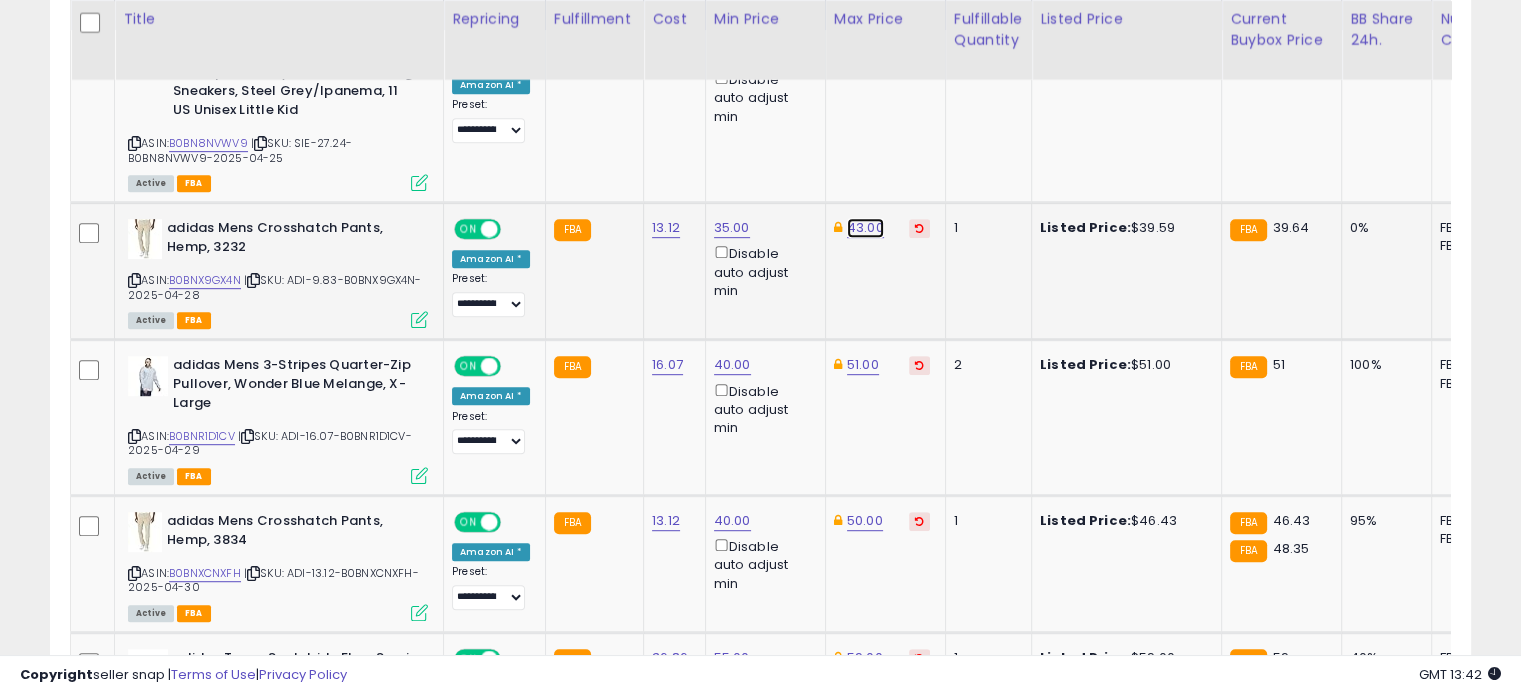 click on "43.00" at bounding box center (865, 54) 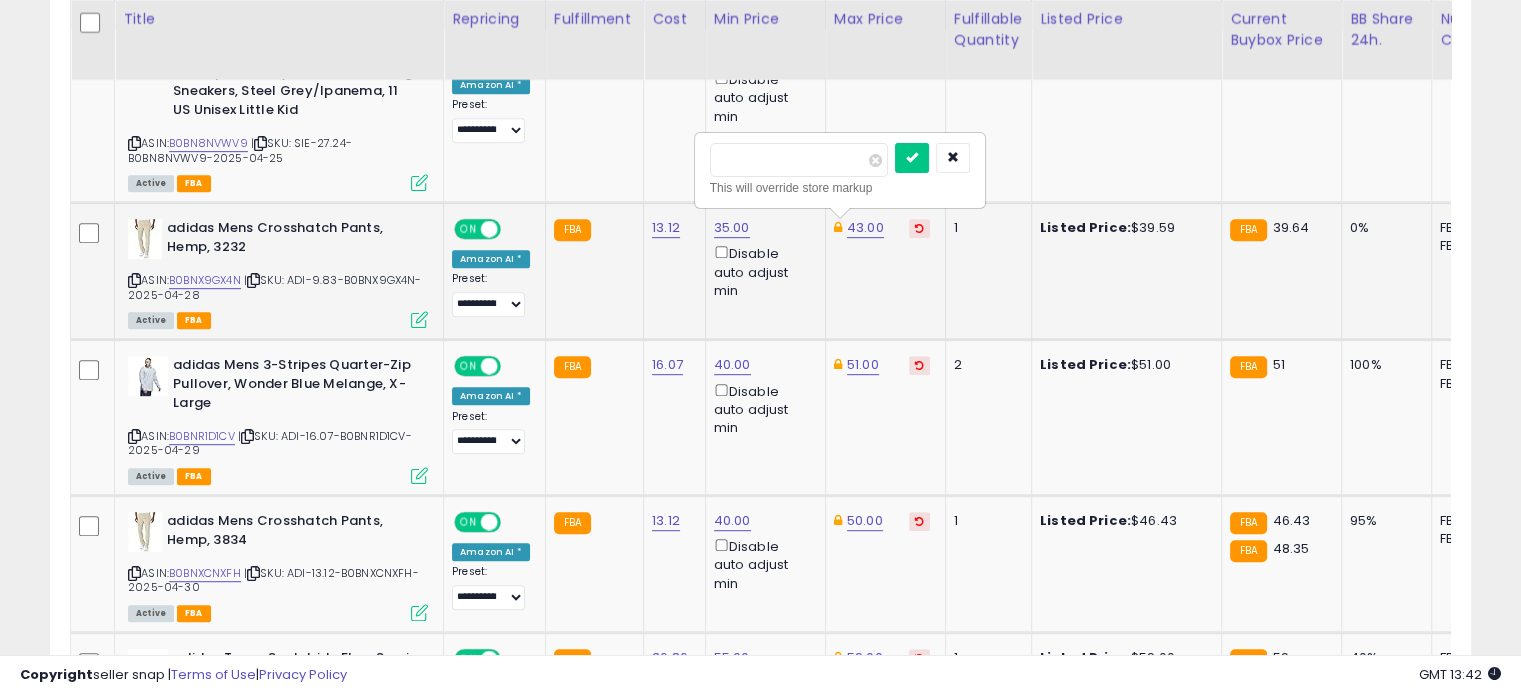 drag, startPoint x: 784, startPoint y: 159, endPoint x: 694, endPoint y: 134, distance: 93.40771 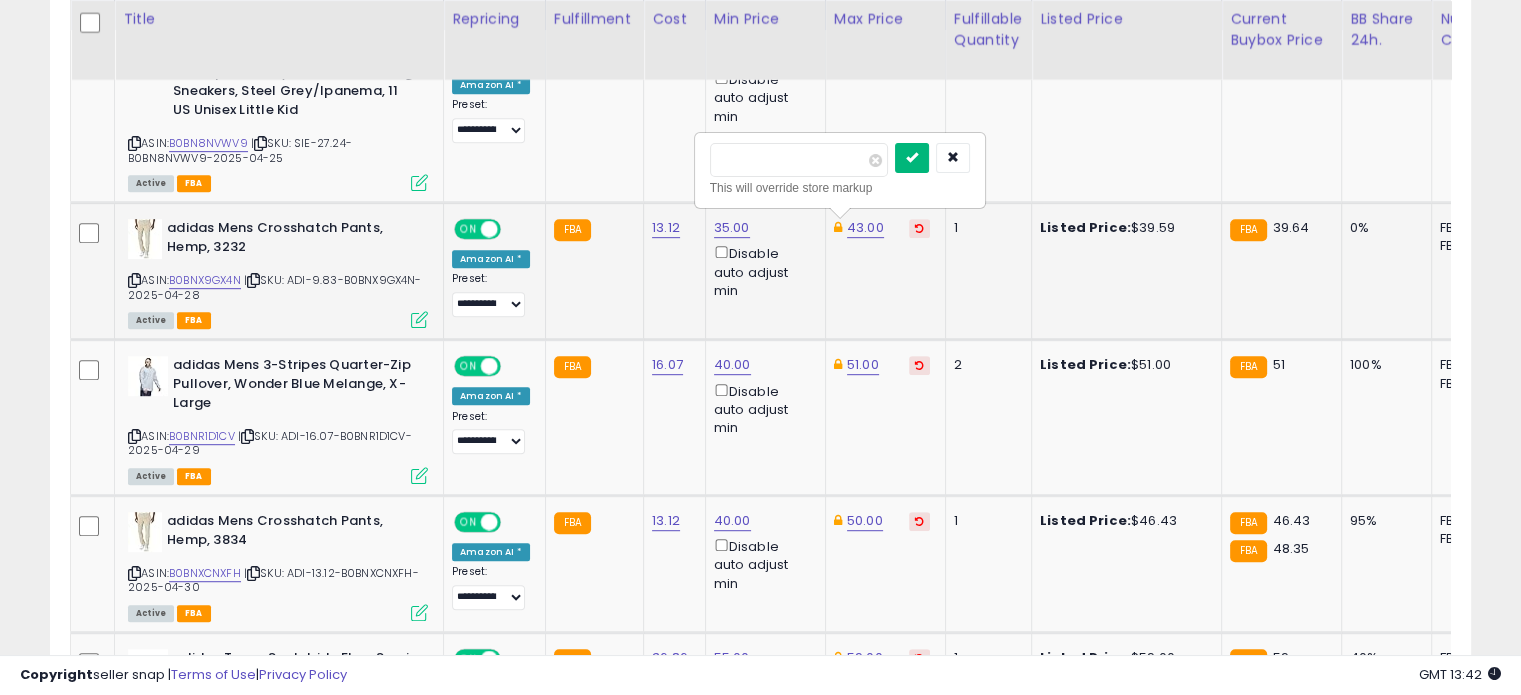 click at bounding box center [912, 157] 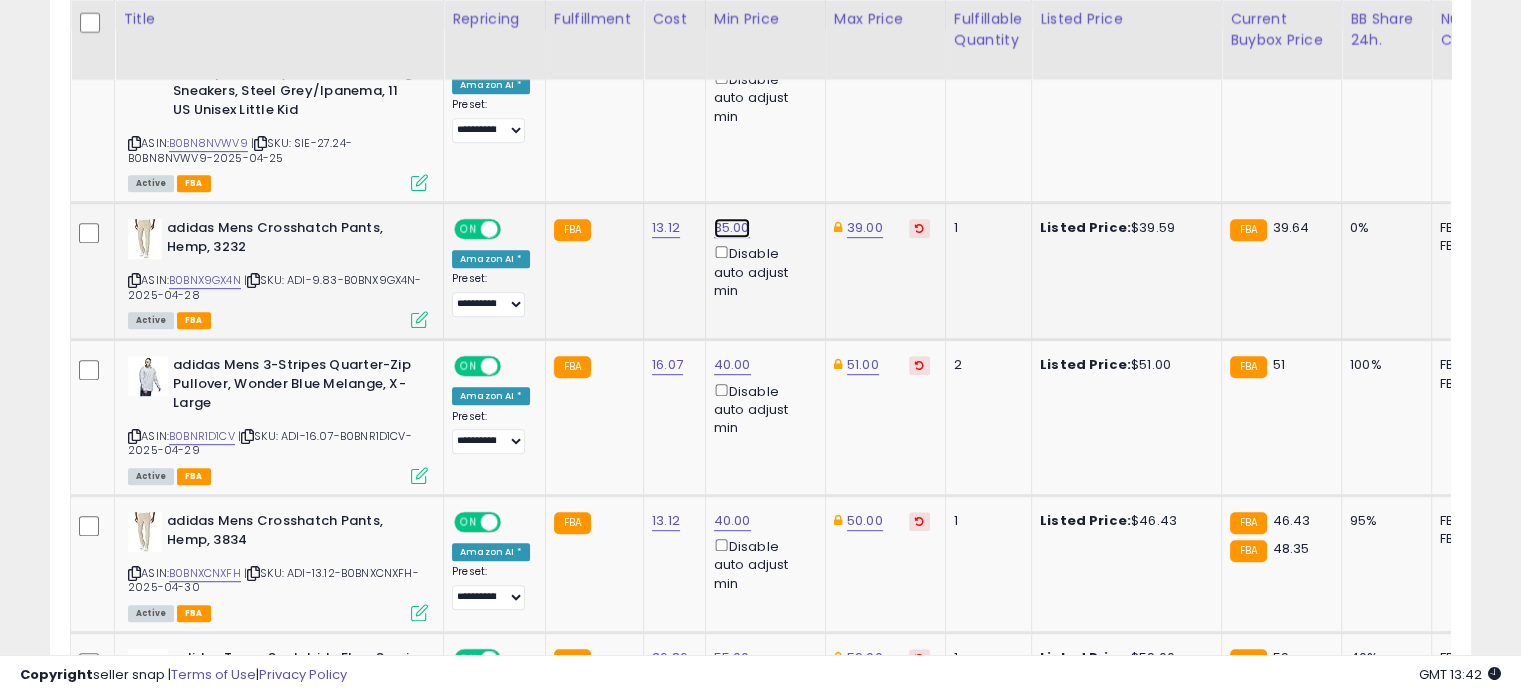 click on "35.00" at bounding box center [732, 54] 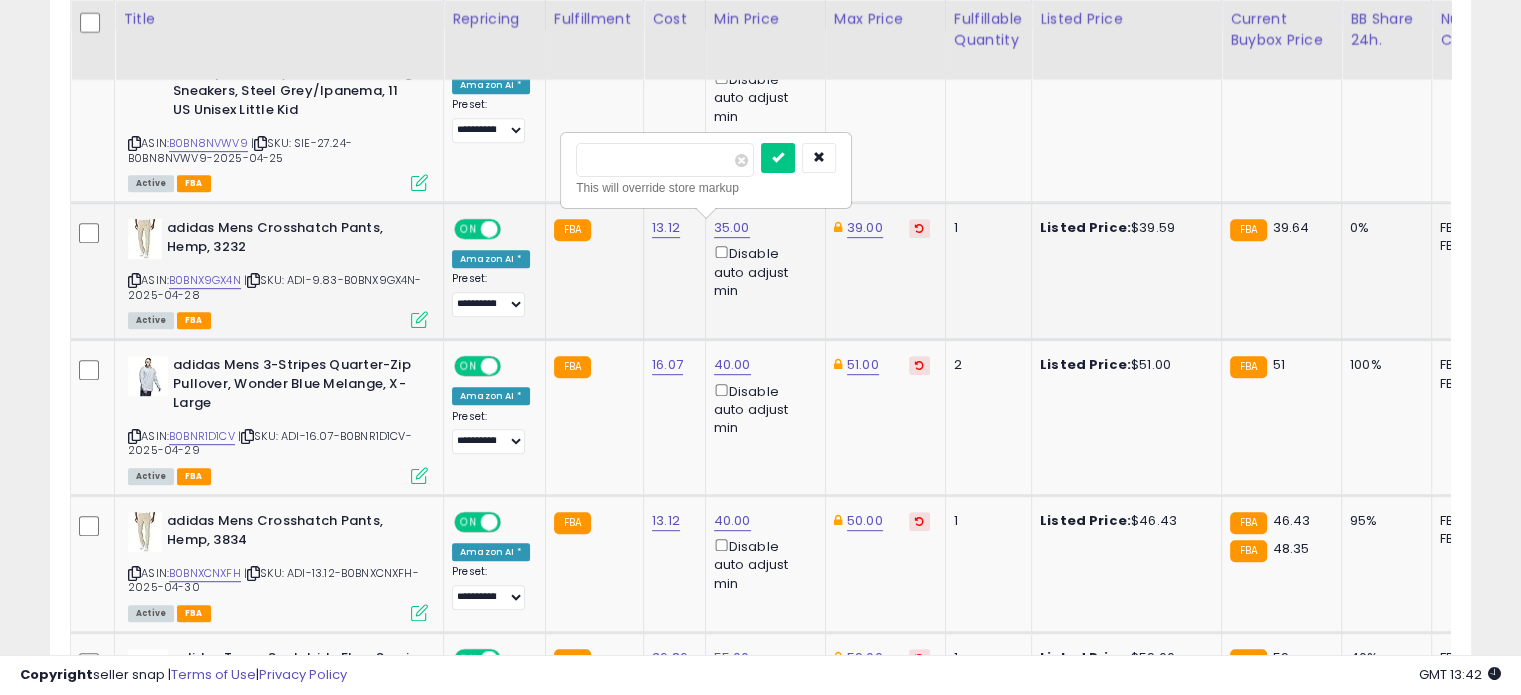 drag, startPoint x: 652, startPoint y: 167, endPoint x: 570, endPoint y: 142, distance: 85.72631 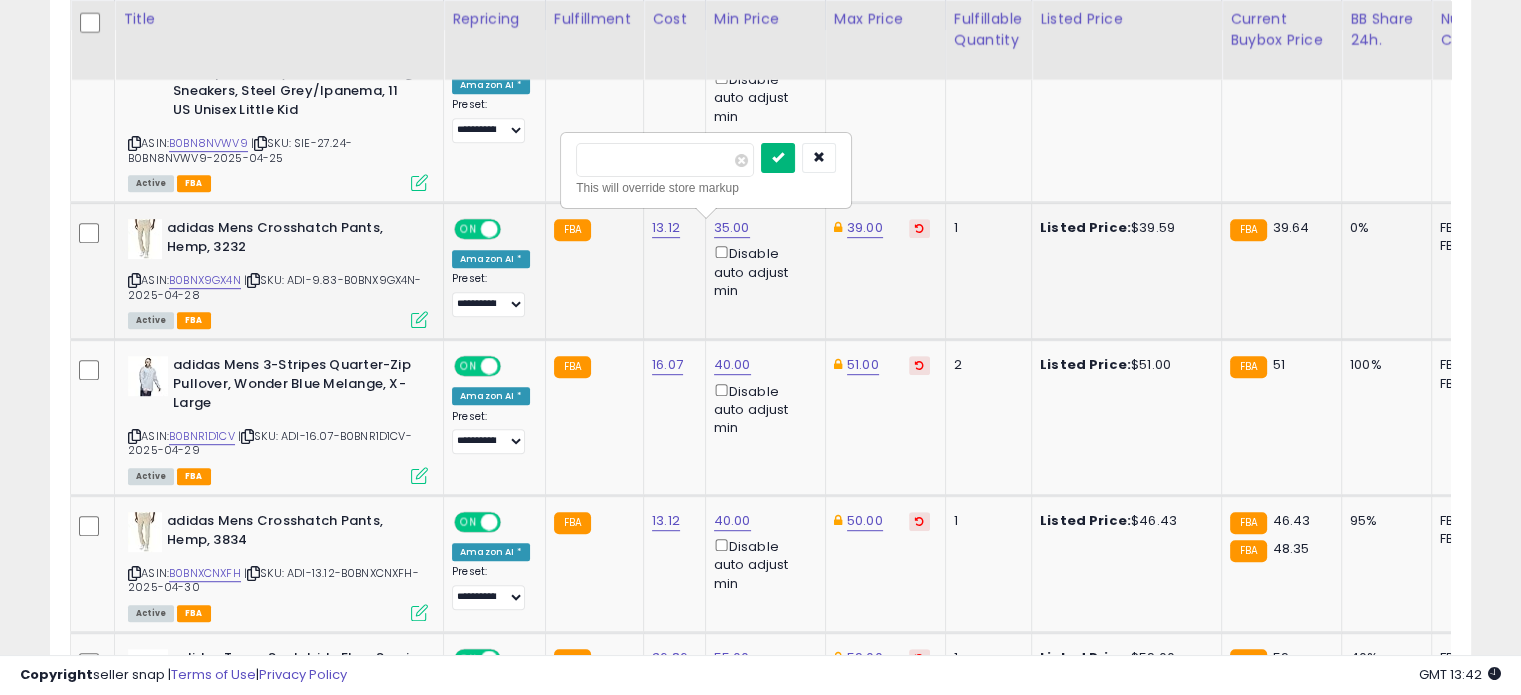 click at bounding box center (778, 158) 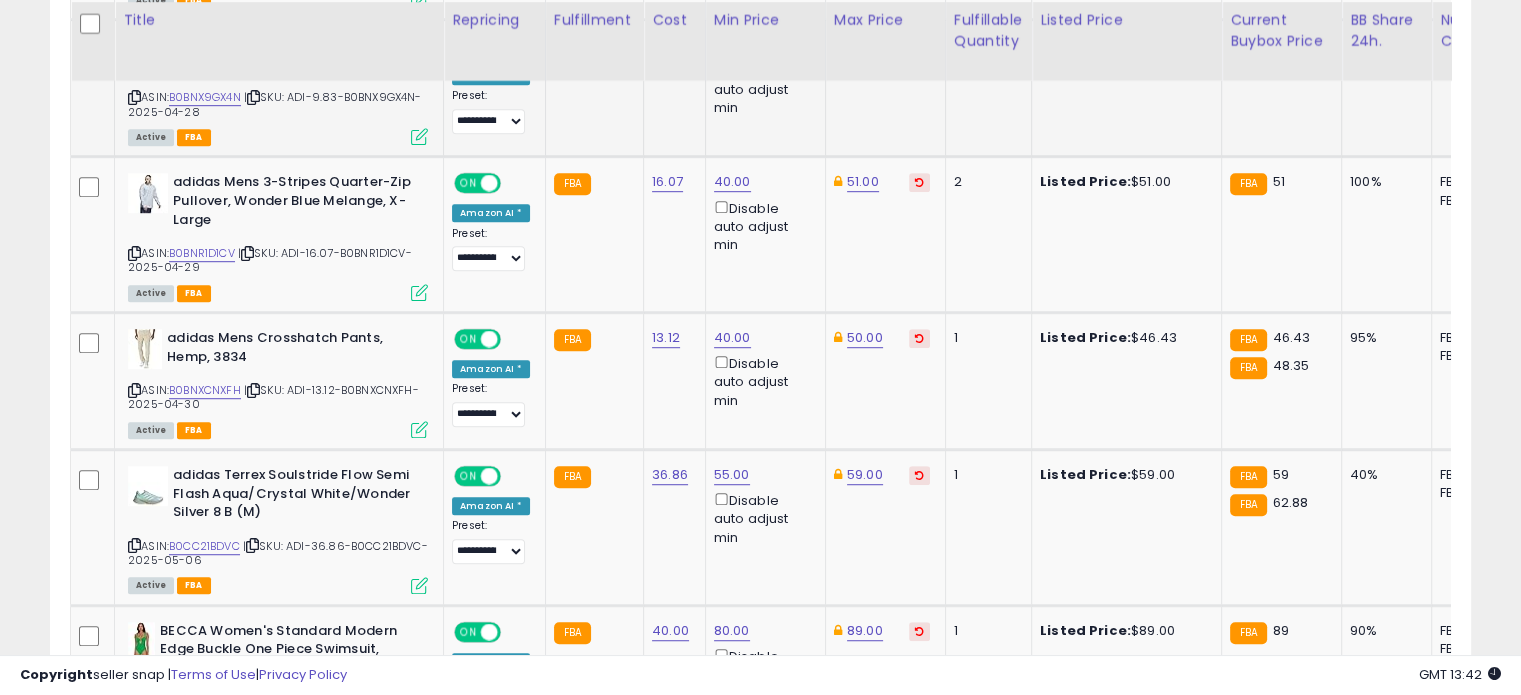scroll, scrollTop: 1204, scrollLeft: 0, axis: vertical 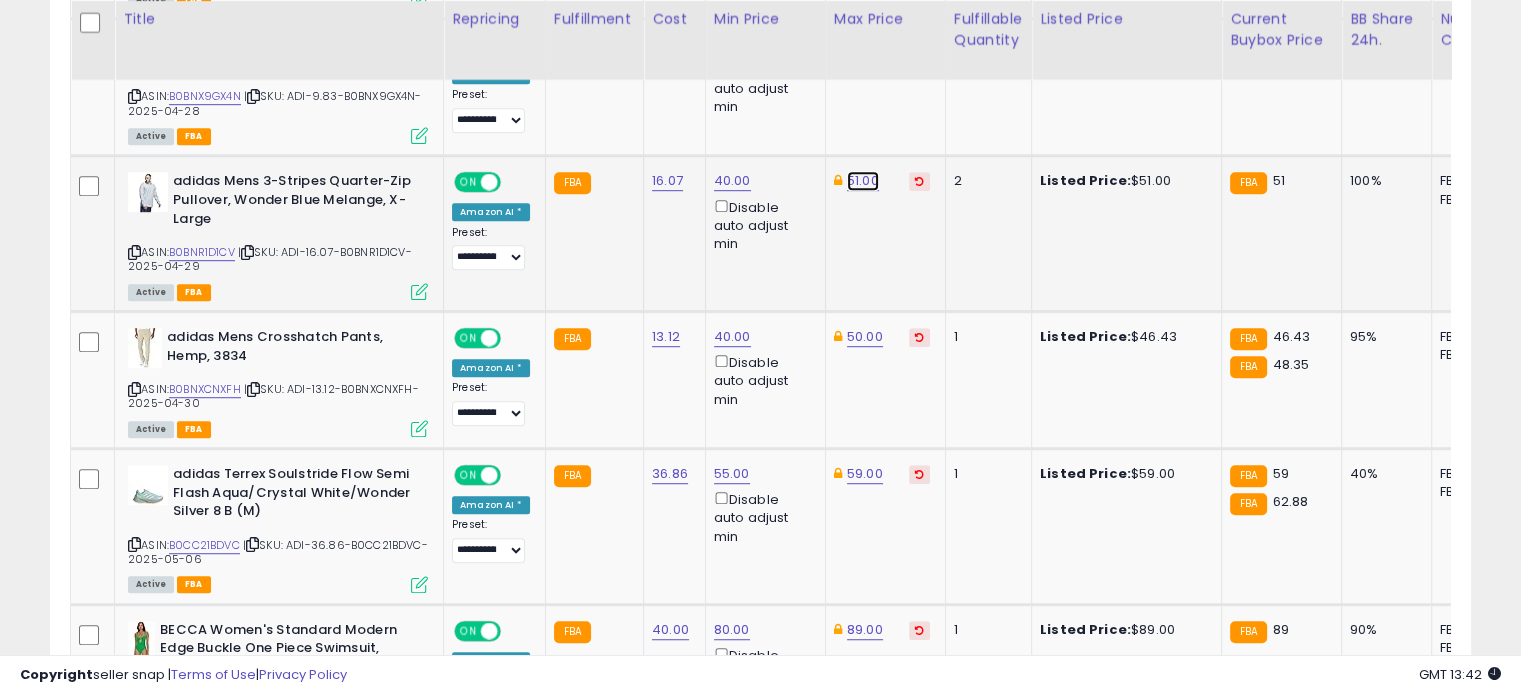 click on "51.00" at bounding box center [865, -130] 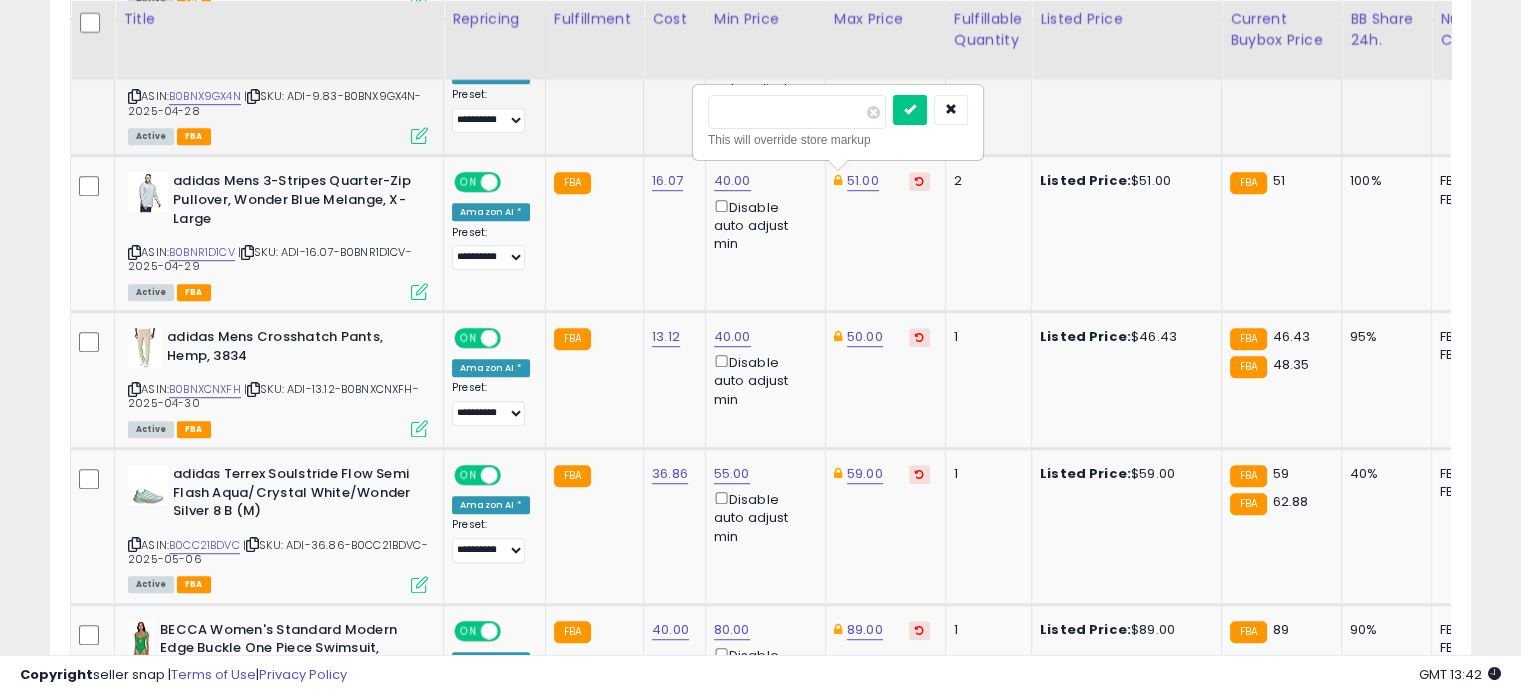 drag, startPoint x: 780, startPoint y: 111, endPoint x: 688, endPoint y: 100, distance: 92.65527 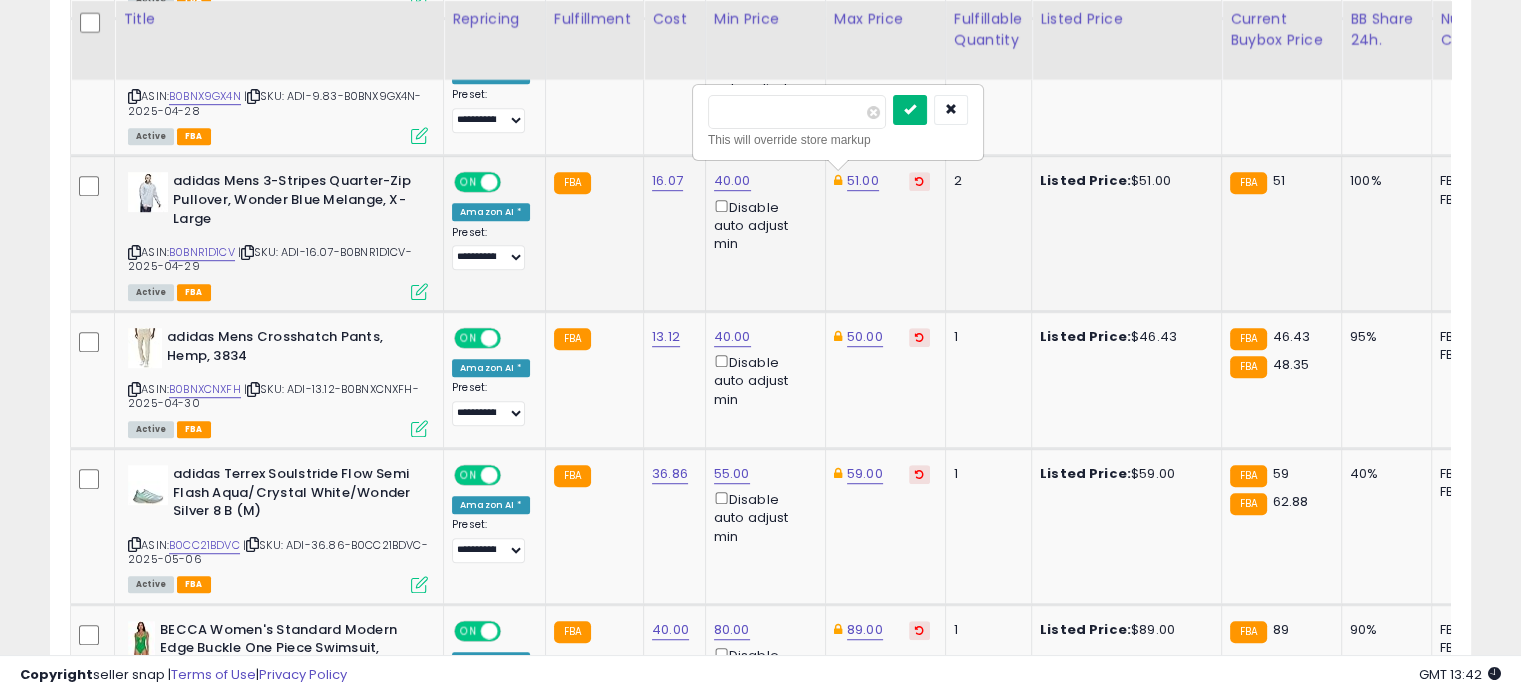 click at bounding box center [910, 110] 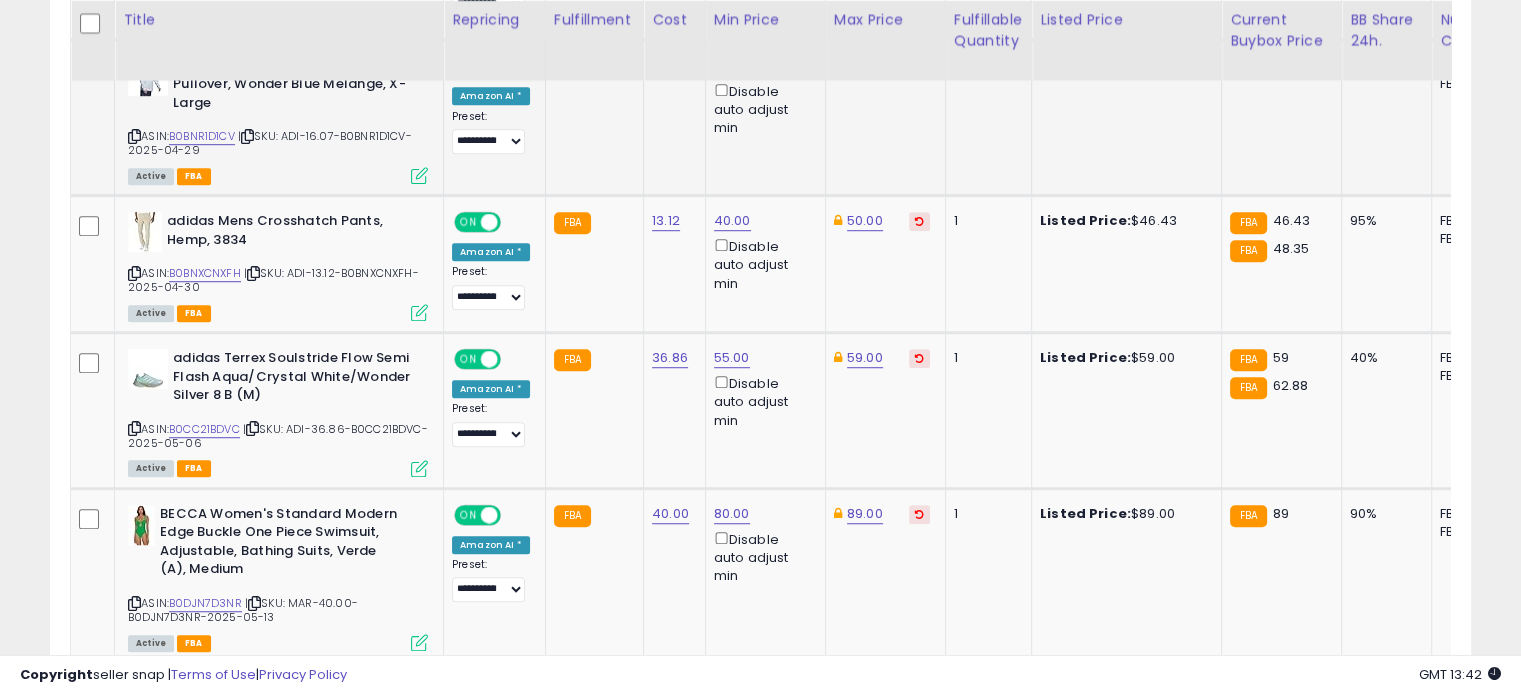 scroll, scrollTop: 1356, scrollLeft: 0, axis: vertical 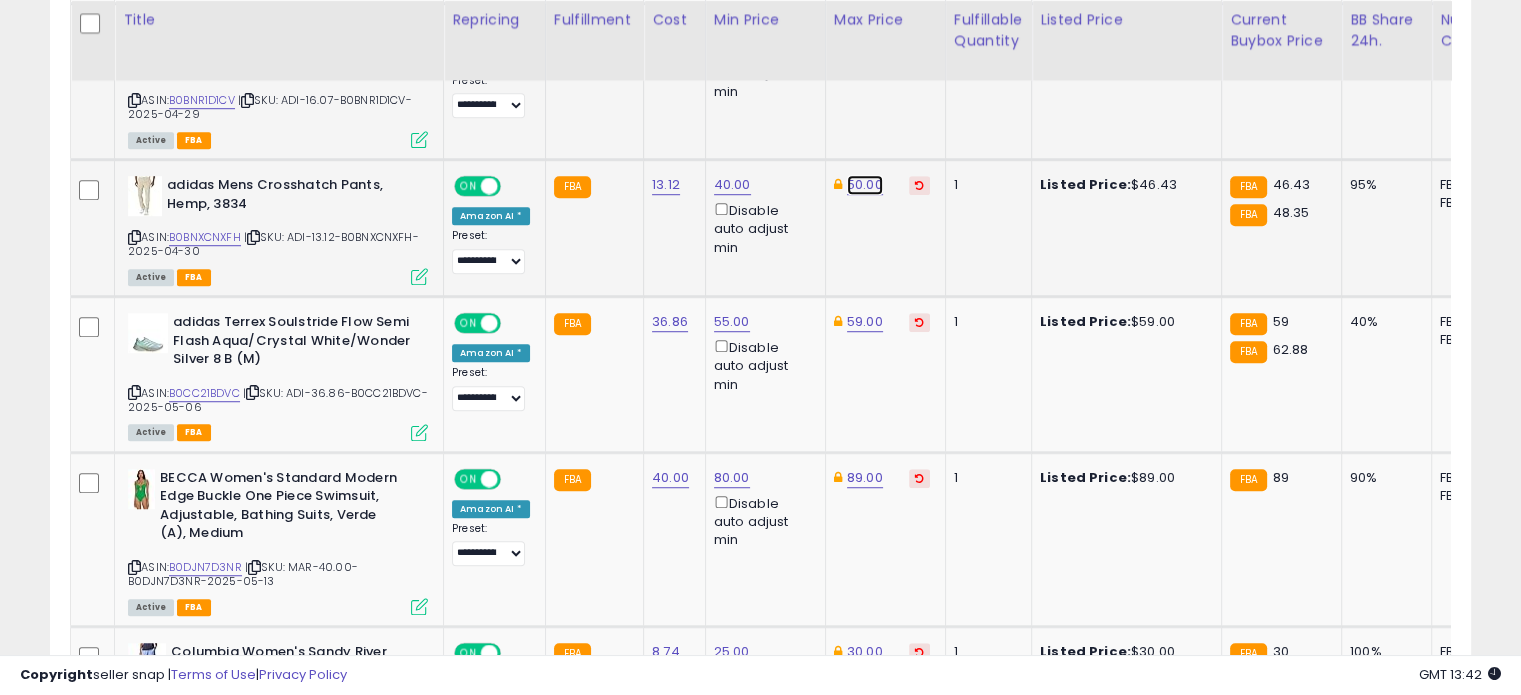 click on "50.00" at bounding box center [865, -282] 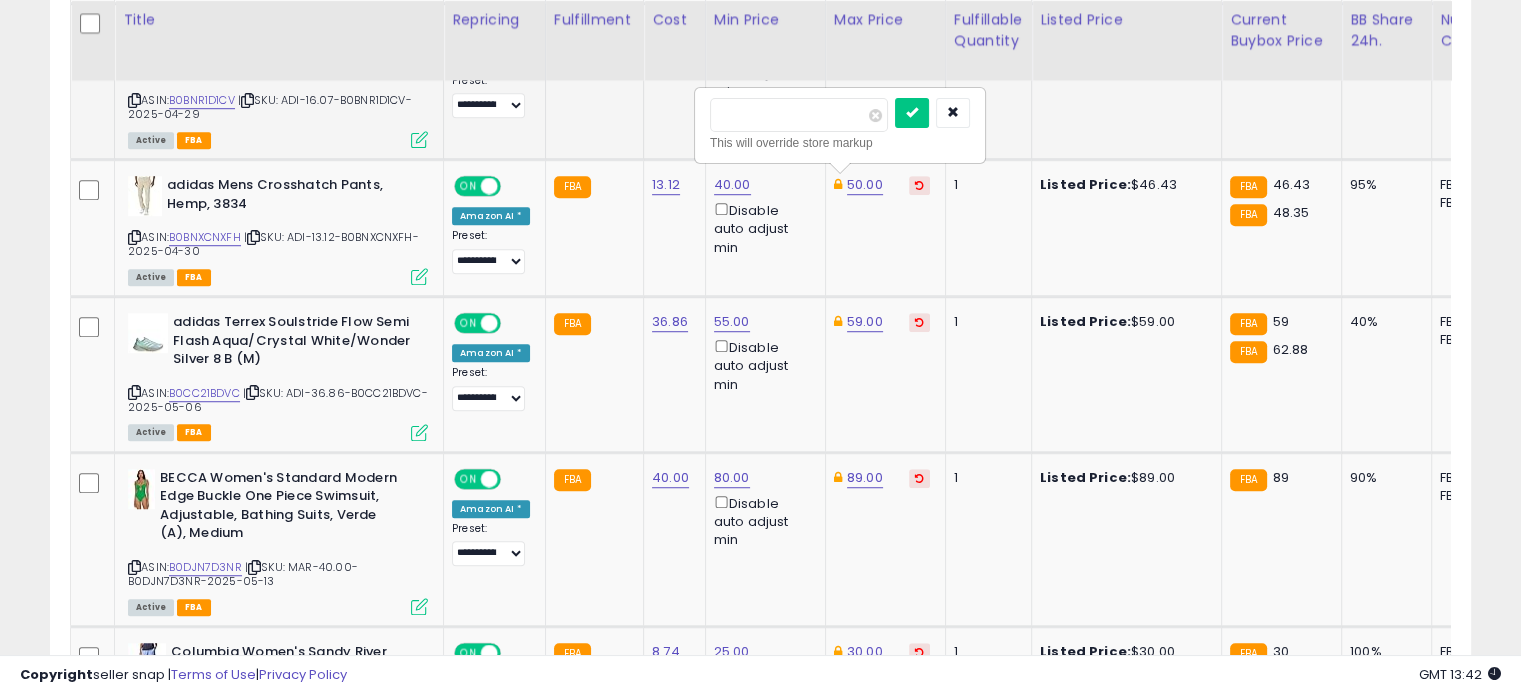 drag, startPoint x: 780, startPoint y: 107, endPoint x: 687, endPoint y: 108, distance: 93.00538 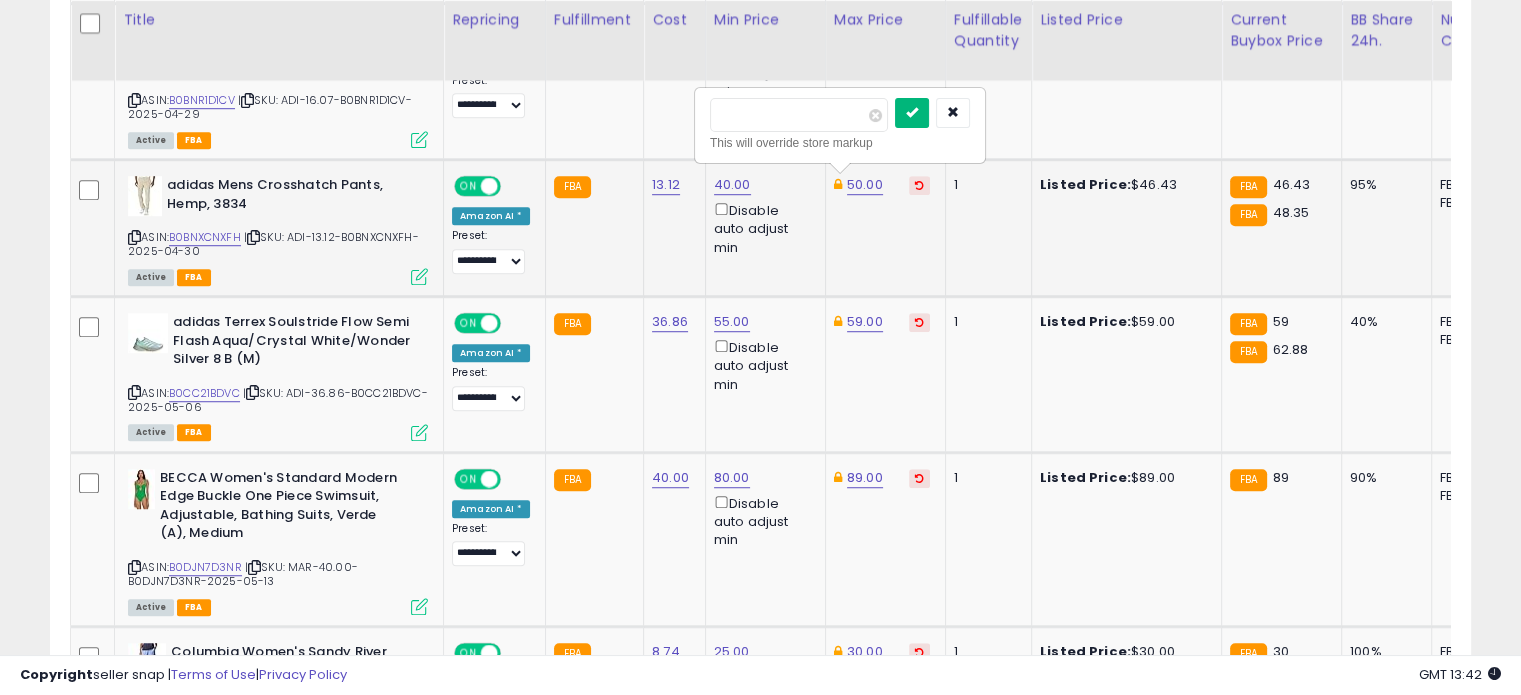 click at bounding box center (912, 112) 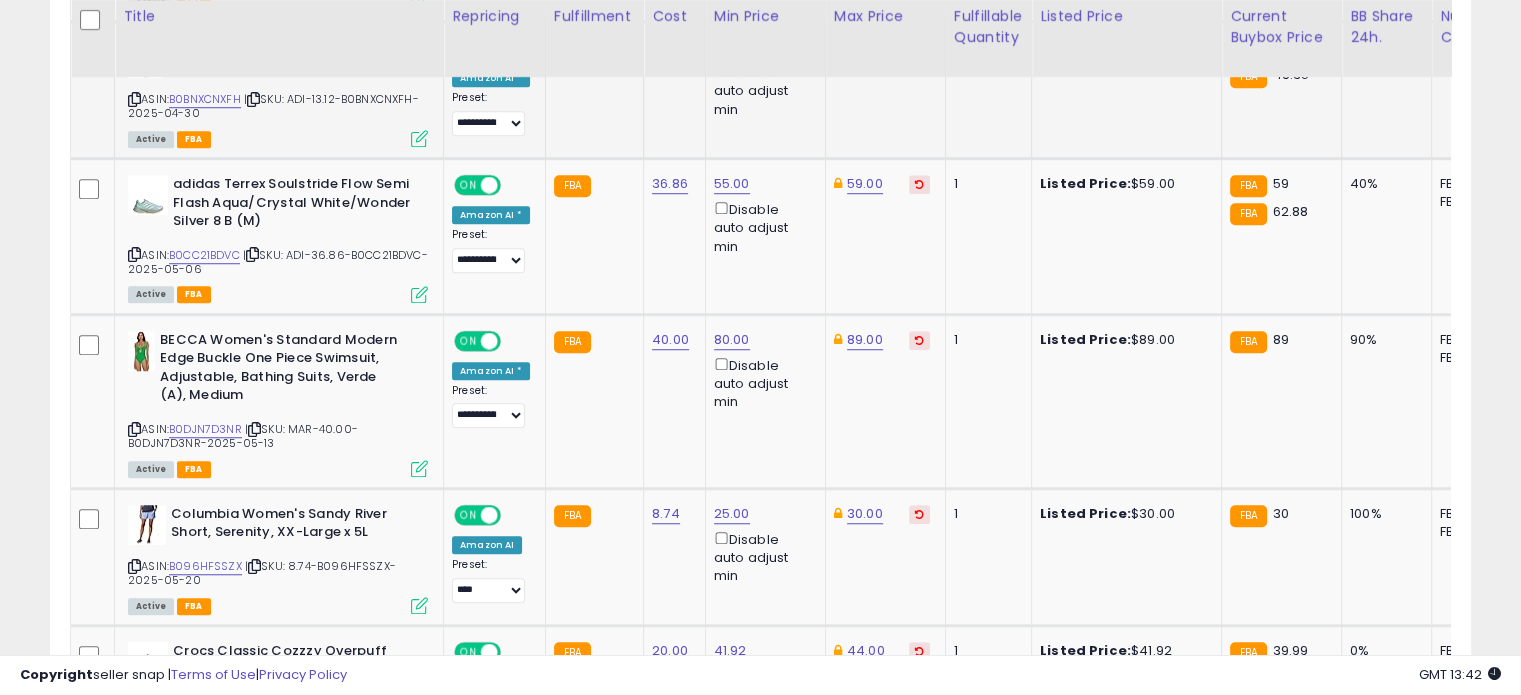 scroll, scrollTop: 1499, scrollLeft: 0, axis: vertical 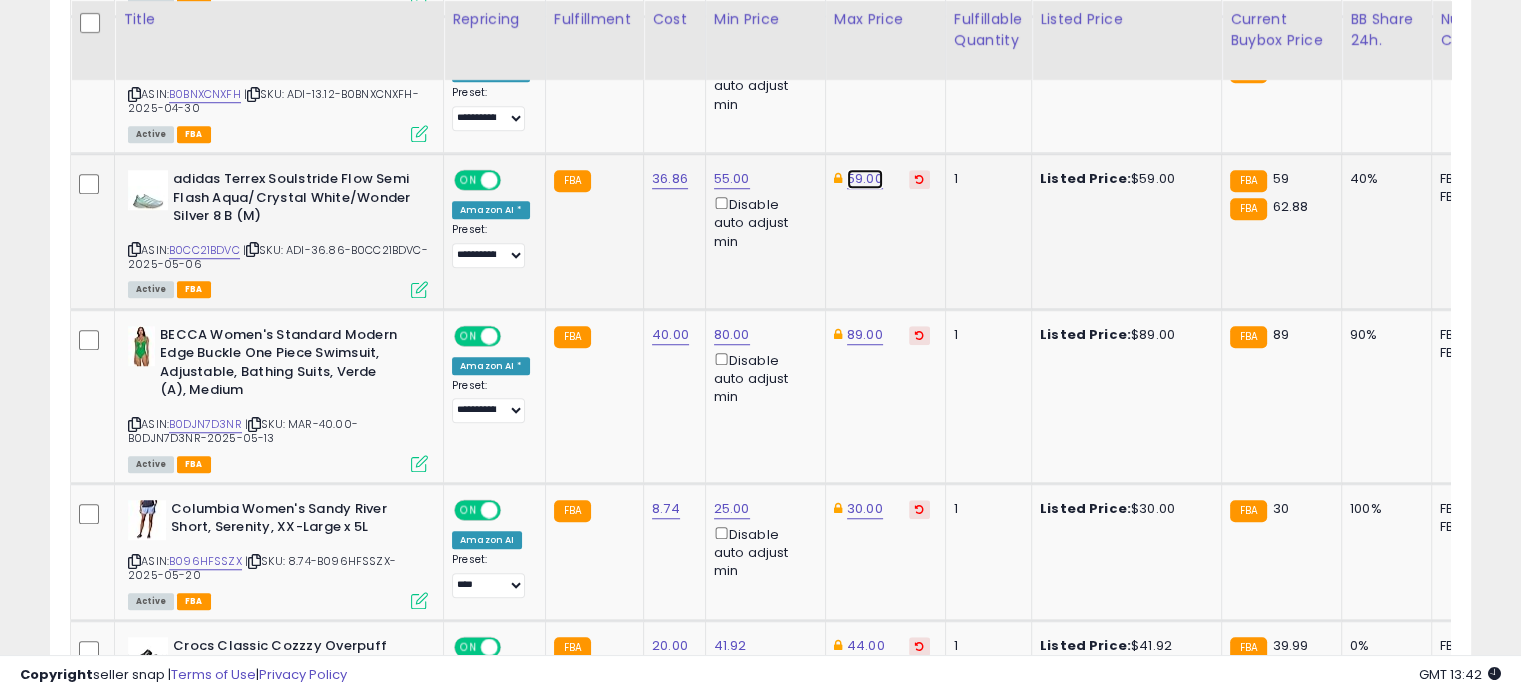 click on "59.00" at bounding box center (865, -425) 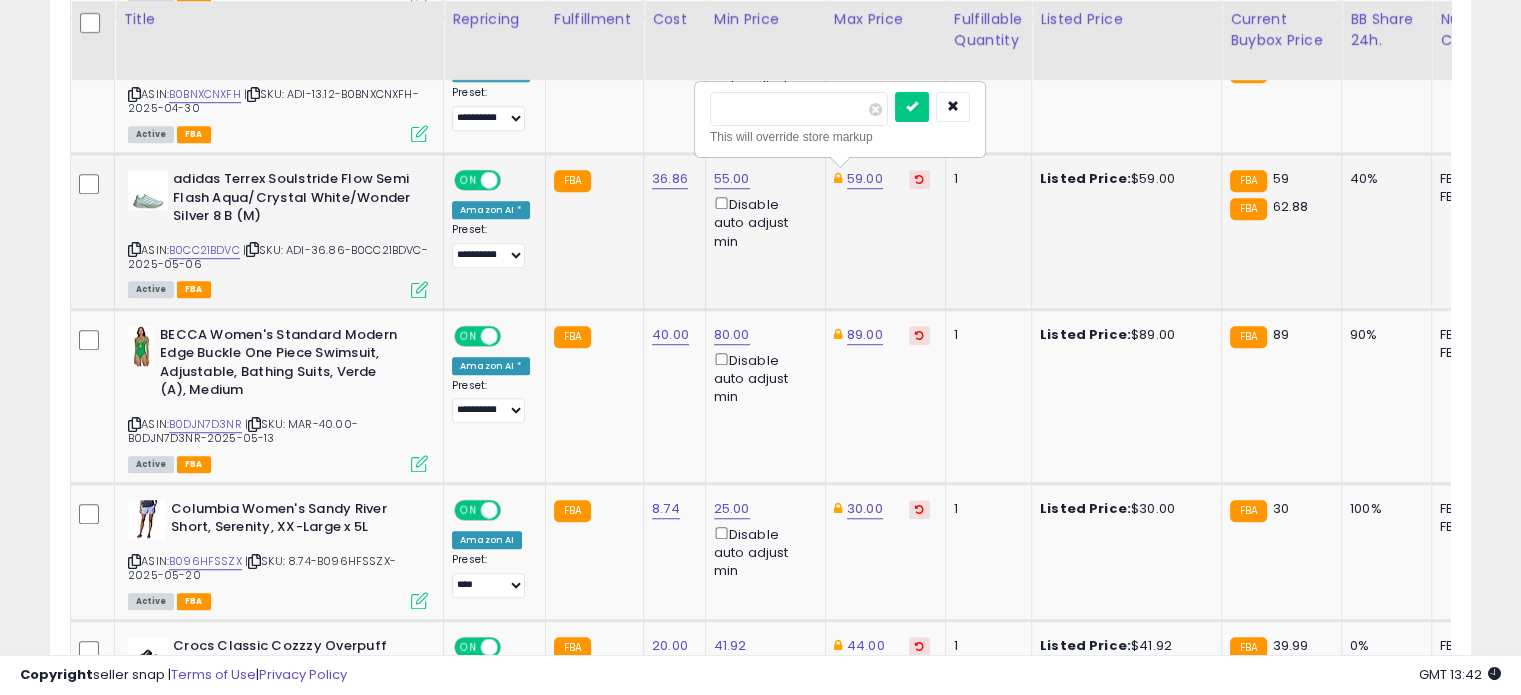 drag, startPoint x: 778, startPoint y: 107, endPoint x: 700, endPoint y: 106, distance: 78.00641 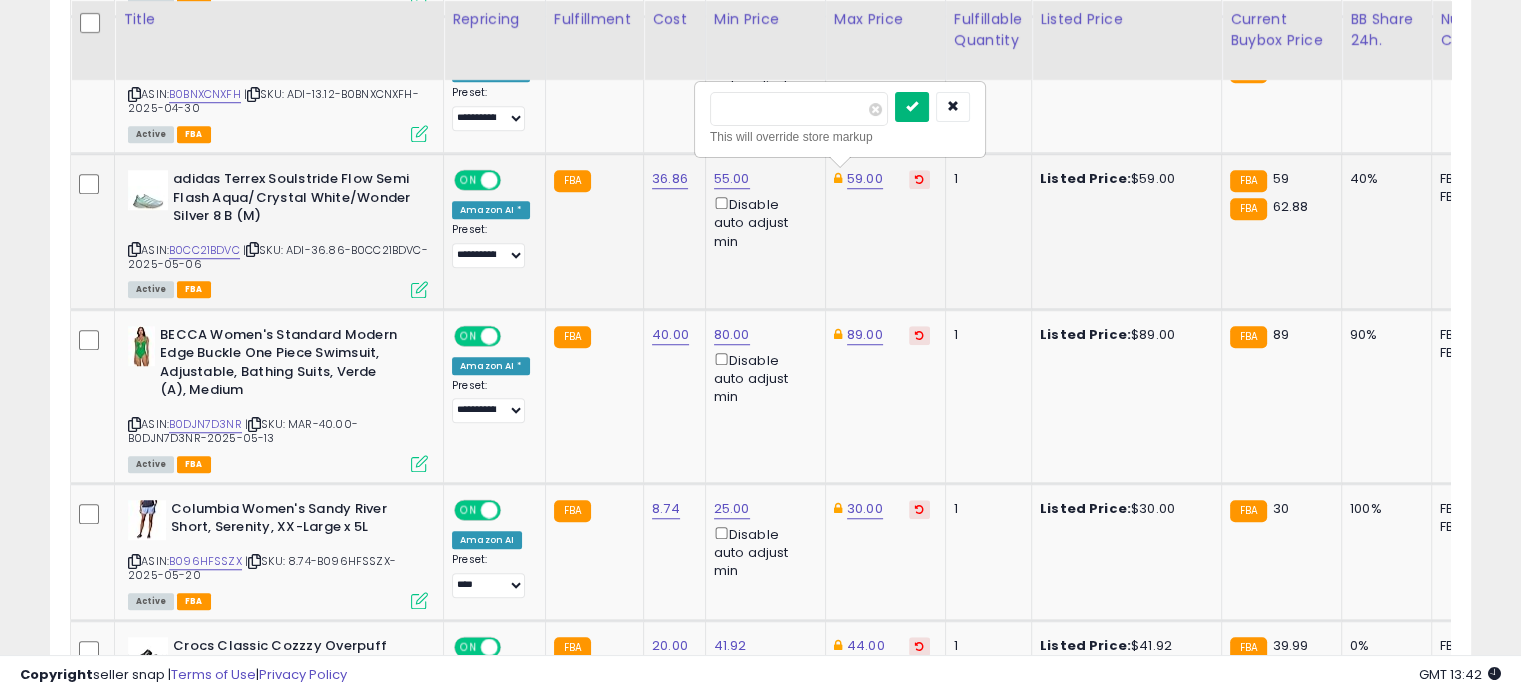 click at bounding box center [912, 106] 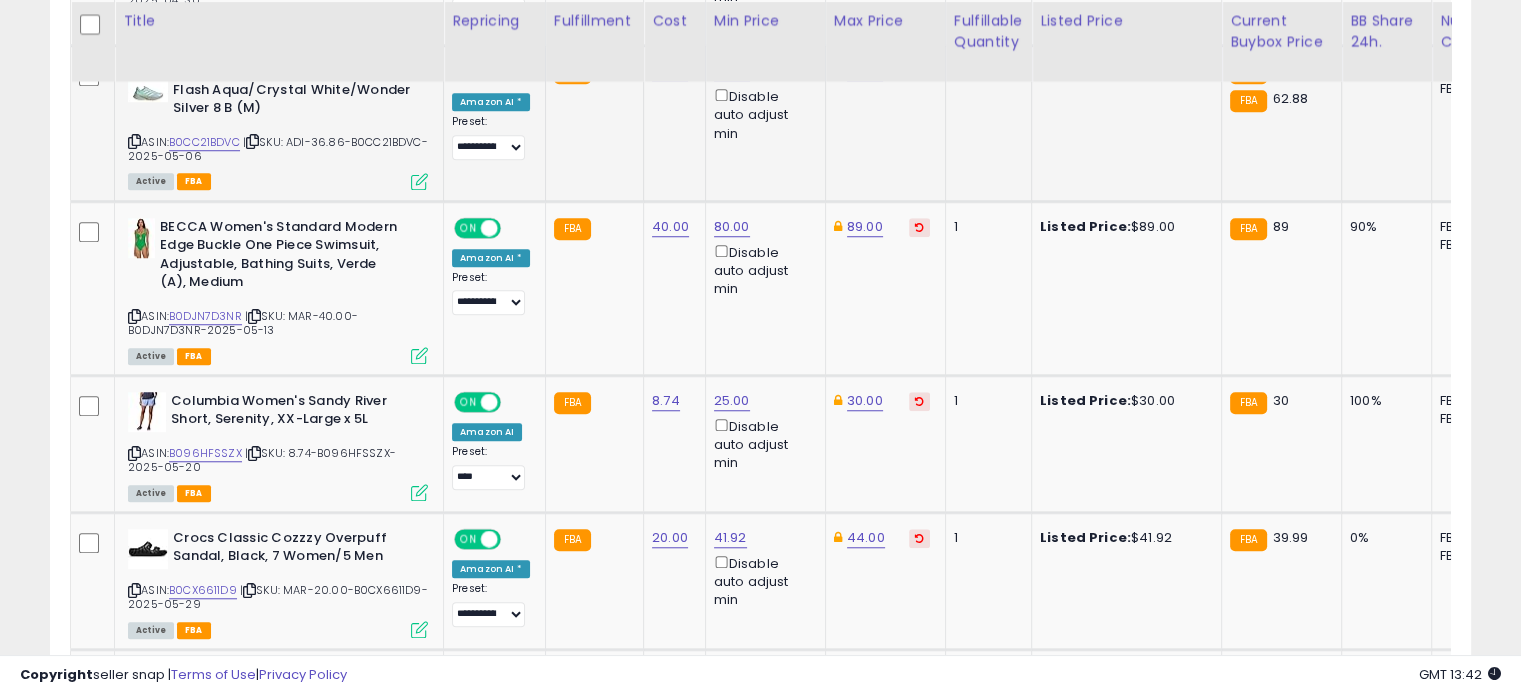 scroll, scrollTop: 1610, scrollLeft: 0, axis: vertical 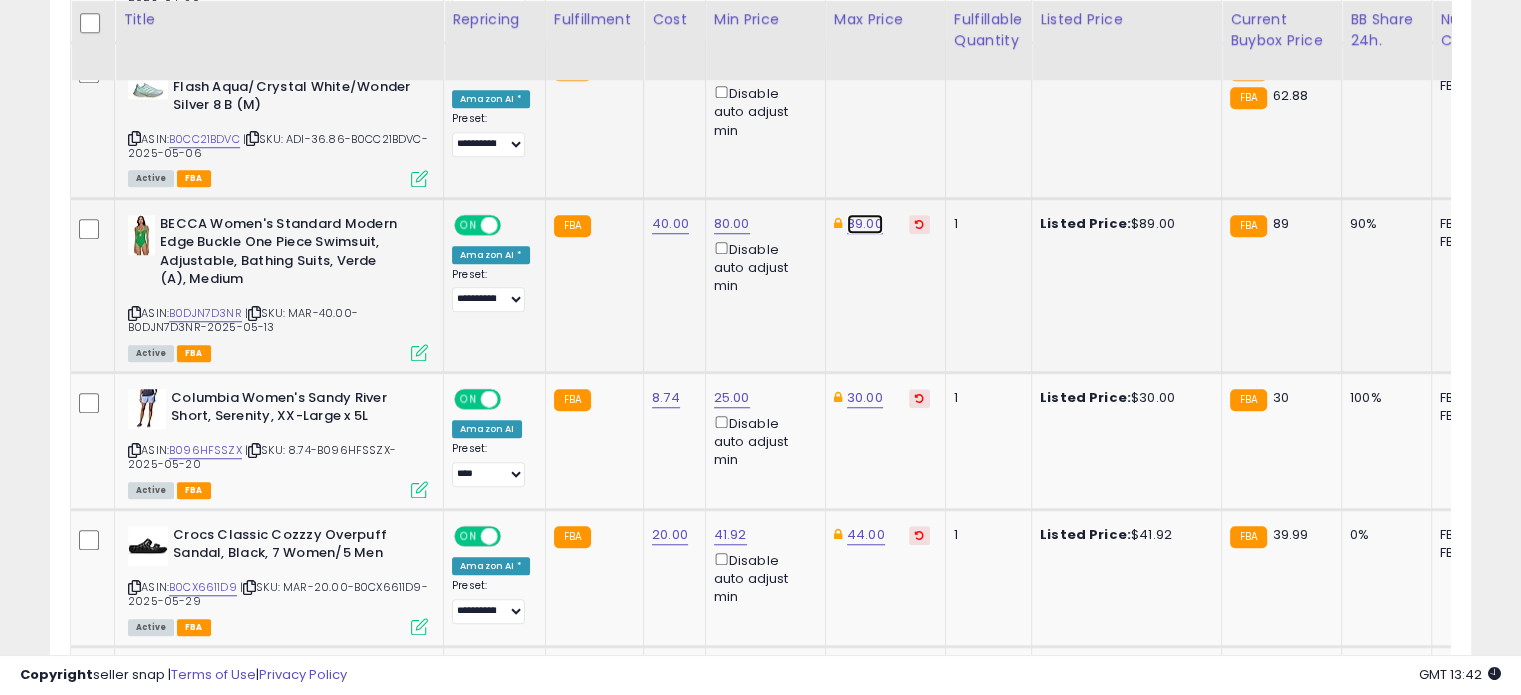 click on "89.00" at bounding box center [865, -536] 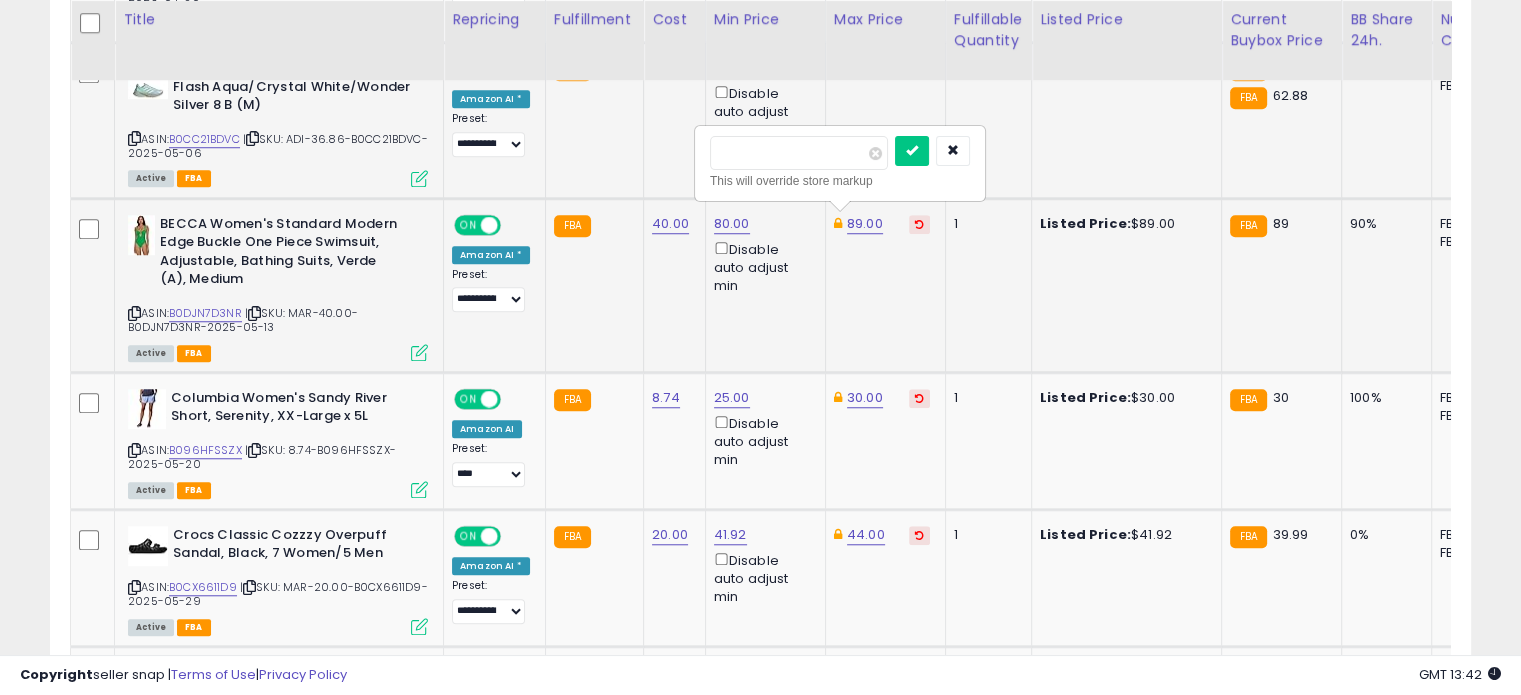 drag, startPoint x: 800, startPoint y: 141, endPoint x: 698, endPoint y: 135, distance: 102.176315 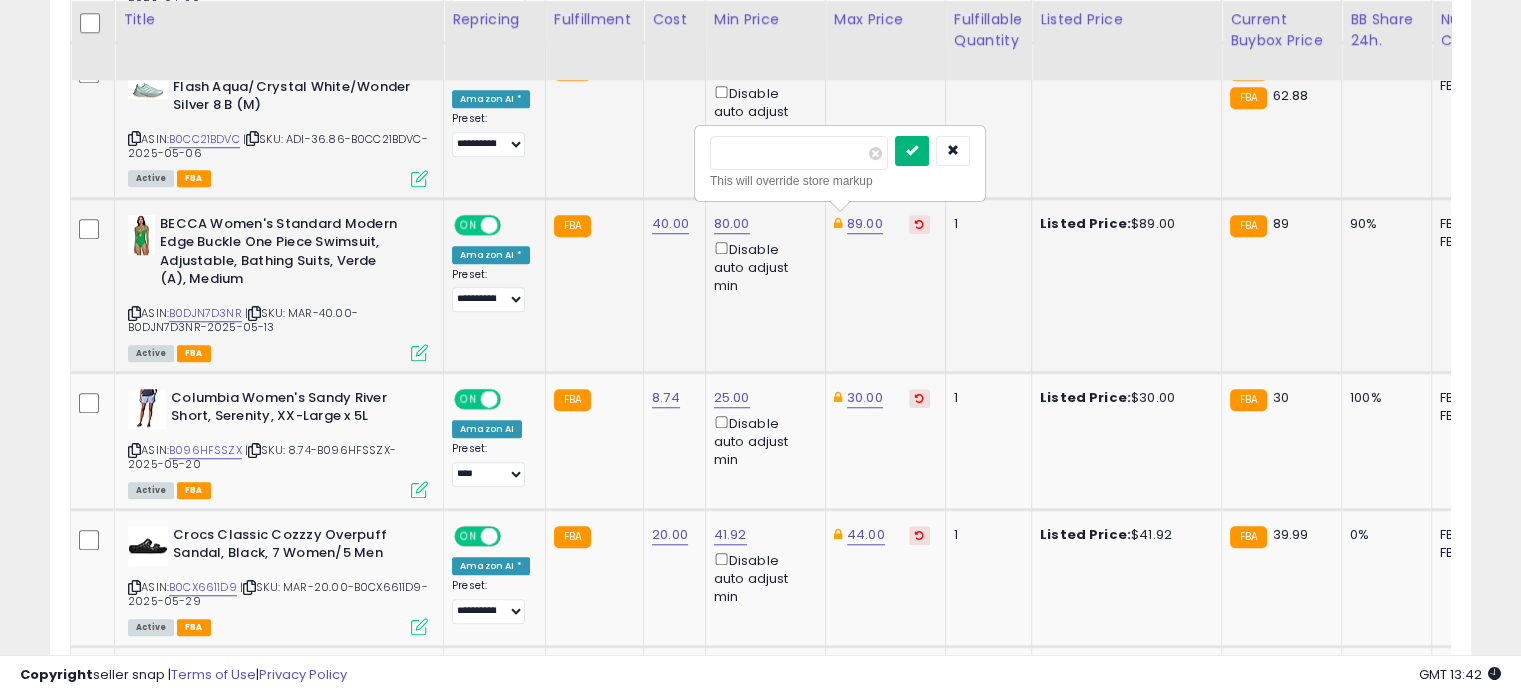click at bounding box center (912, 150) 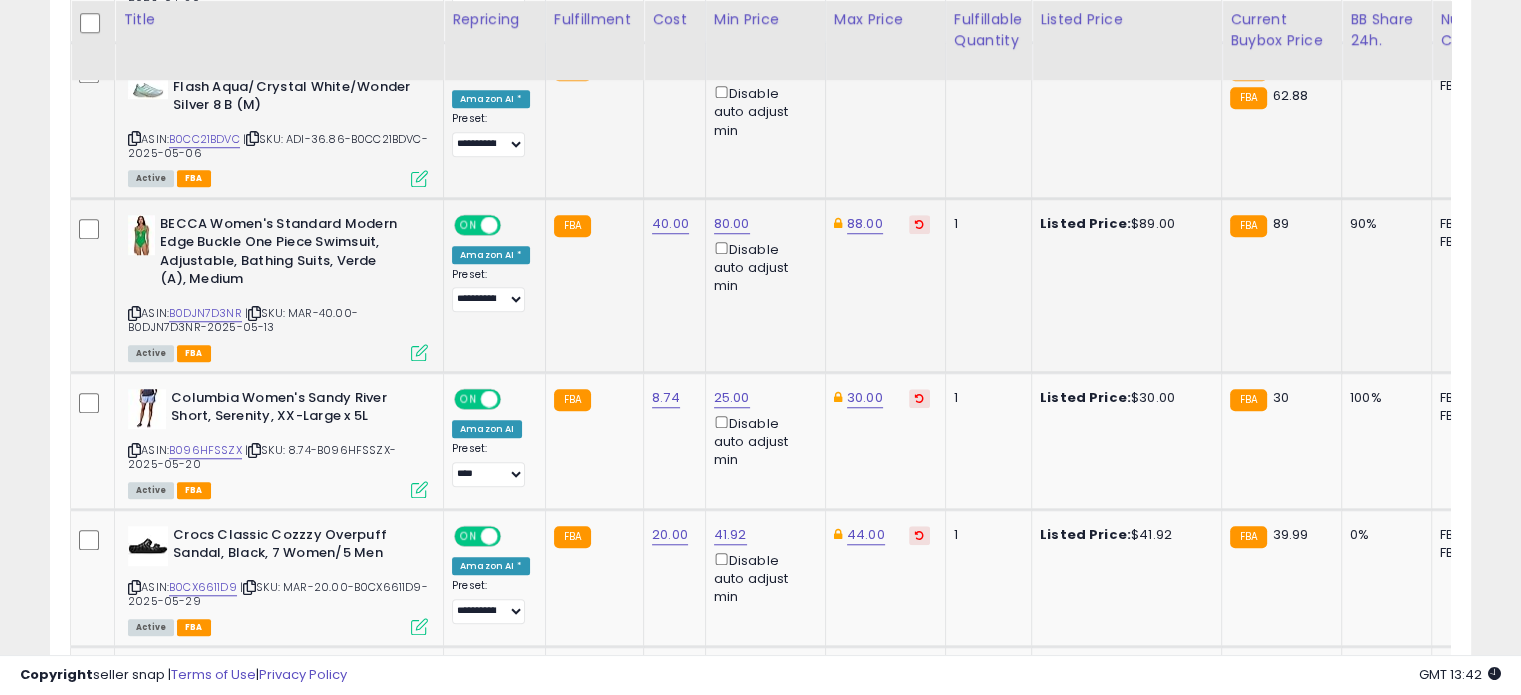 click on "80.00" at bounding box center (732, -536) 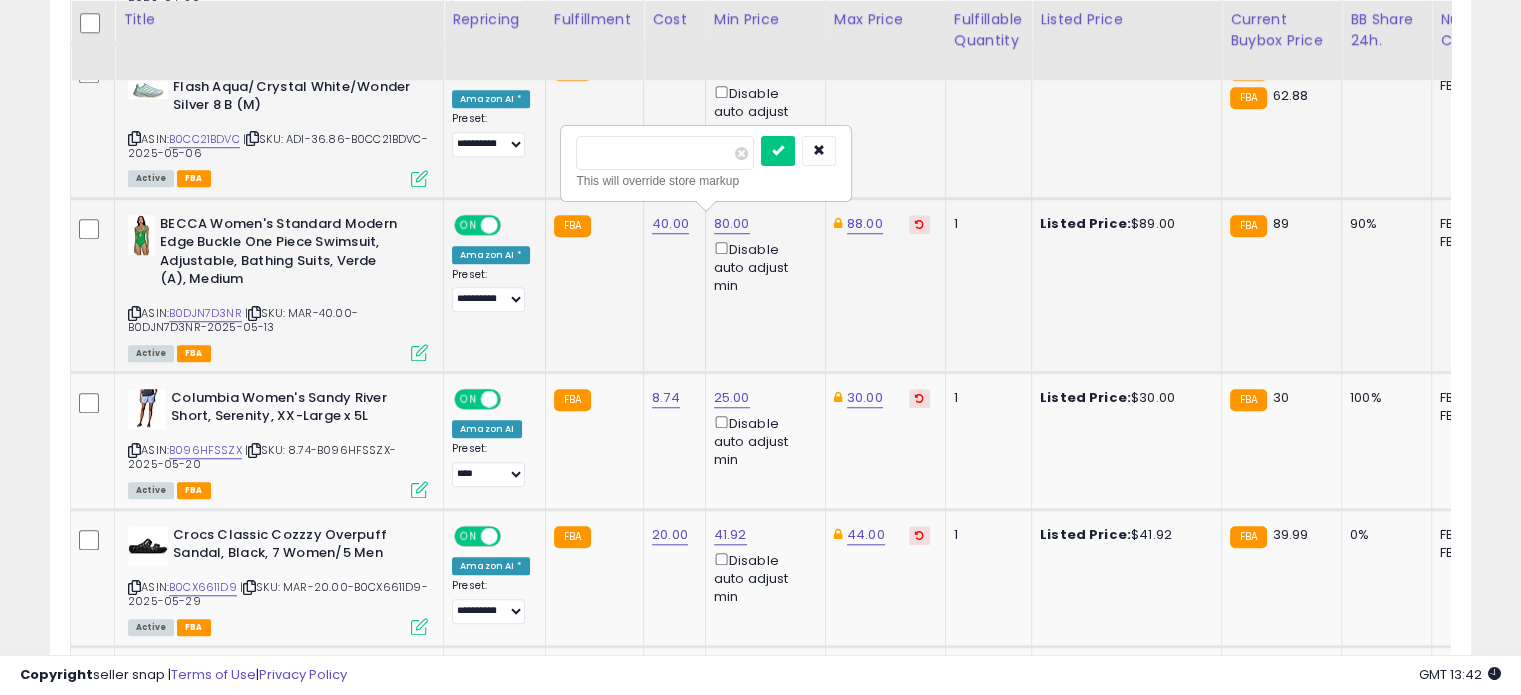 drag, startPoint x: 641, startPoint y: 140, endPoint x: 557, endPoint y: 137, distance: 84.05355 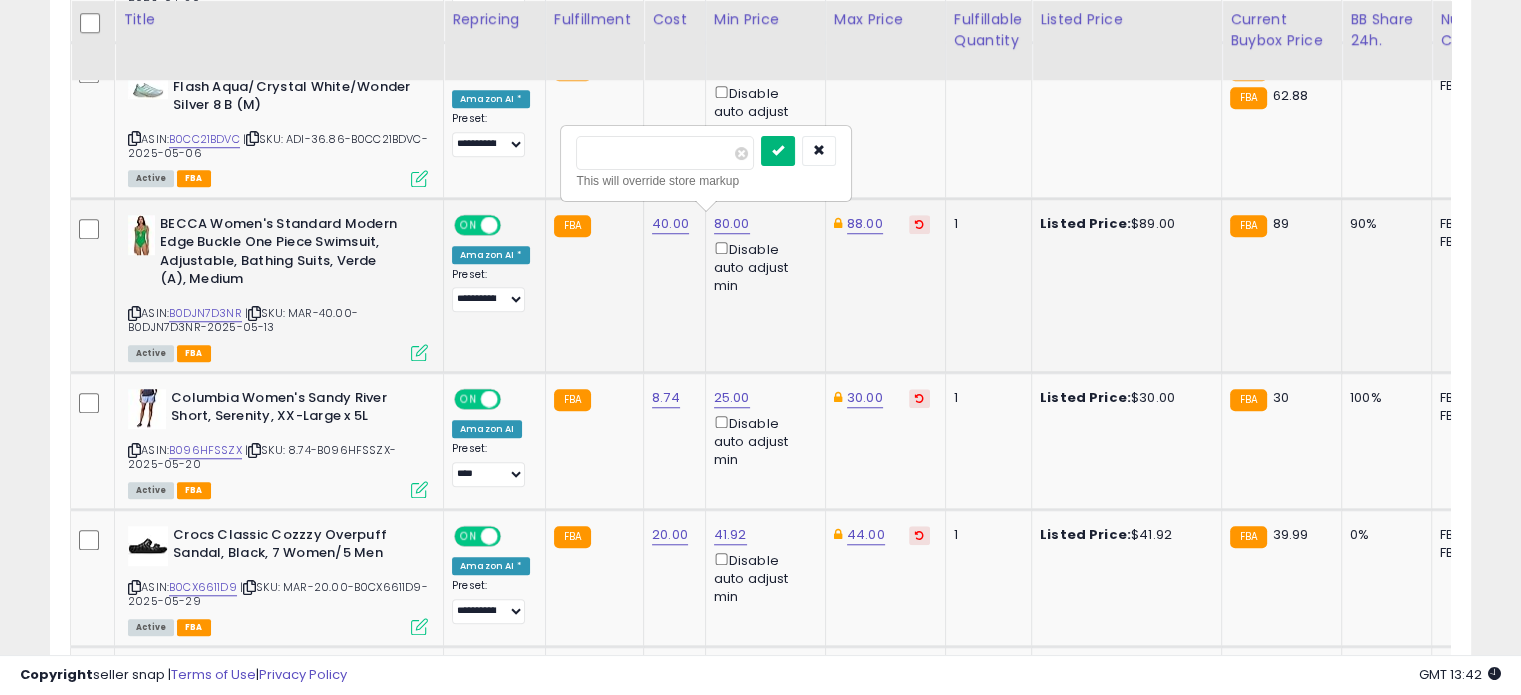 click at bounding box center [778, 151] 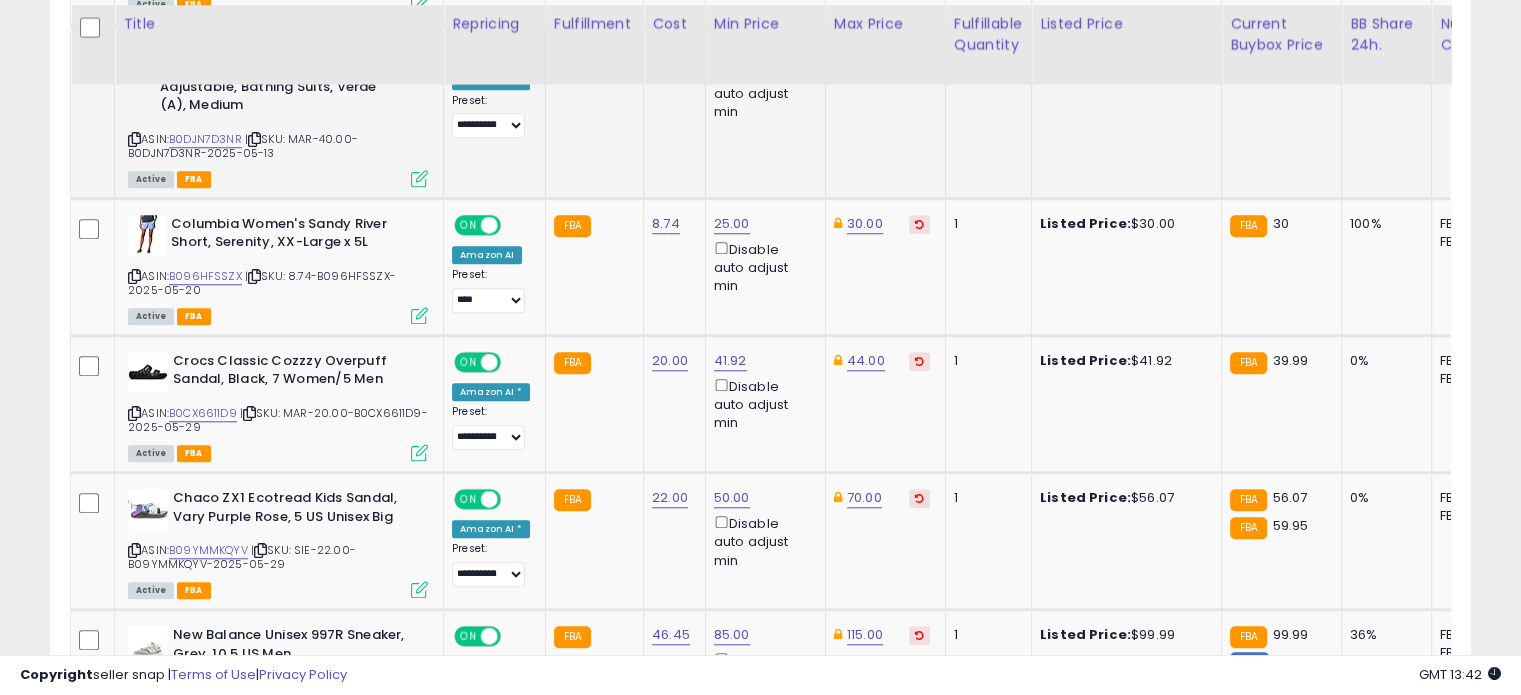 scroll, scrollTop: 1795, scrollLeft: 0, axis: vertical 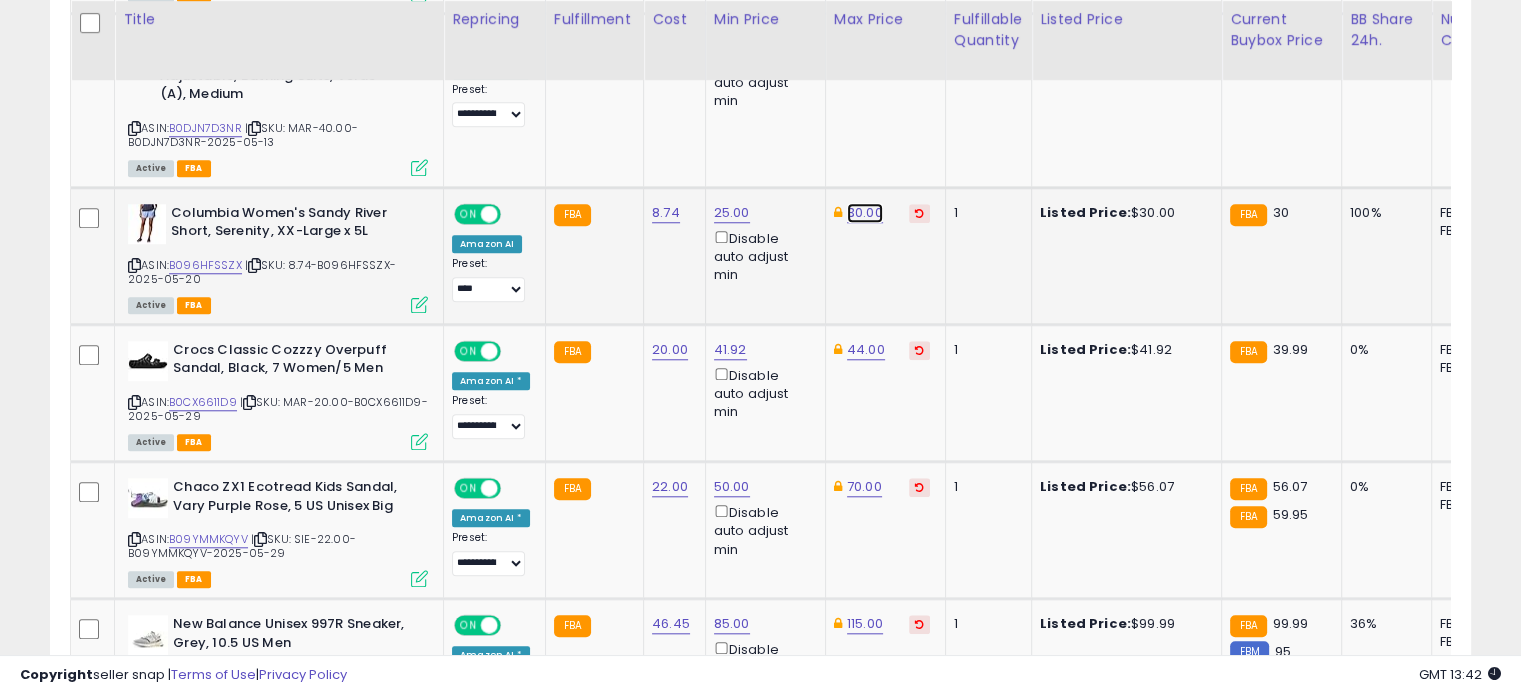 click on "30.00" at bounding box center [865, -721] 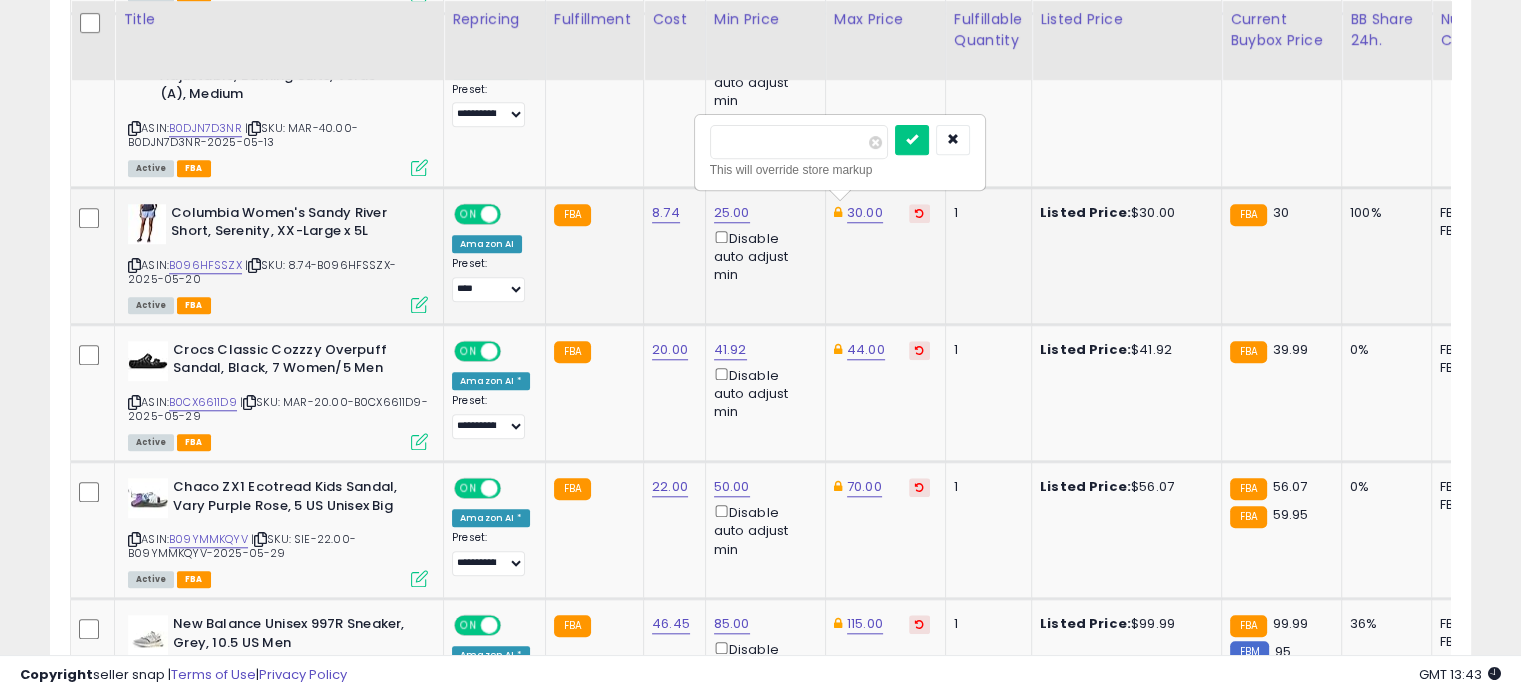 drag, startPoint x: 766, startPoint y: 128, endPoint x: 707, endPoint y: 127, distance: 59.008472 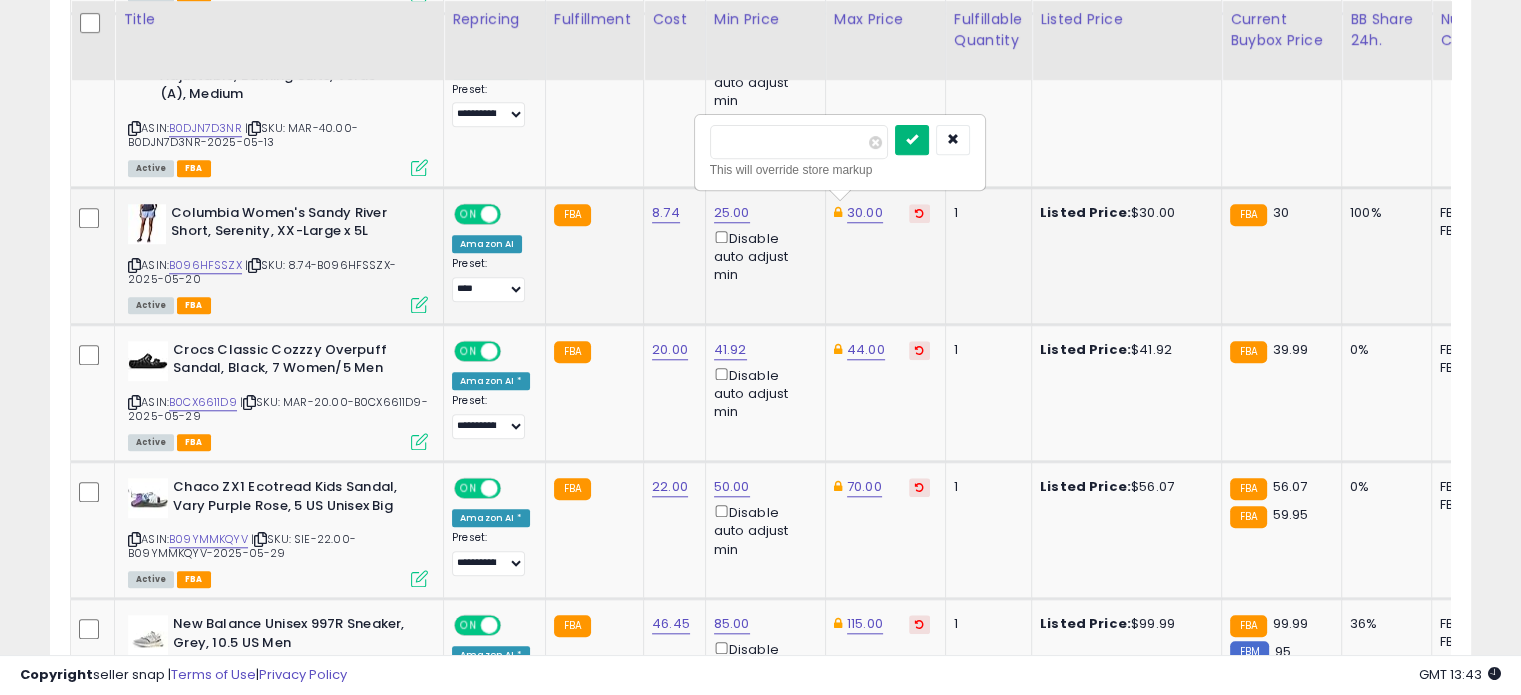 click at bounding box center (912, 140) 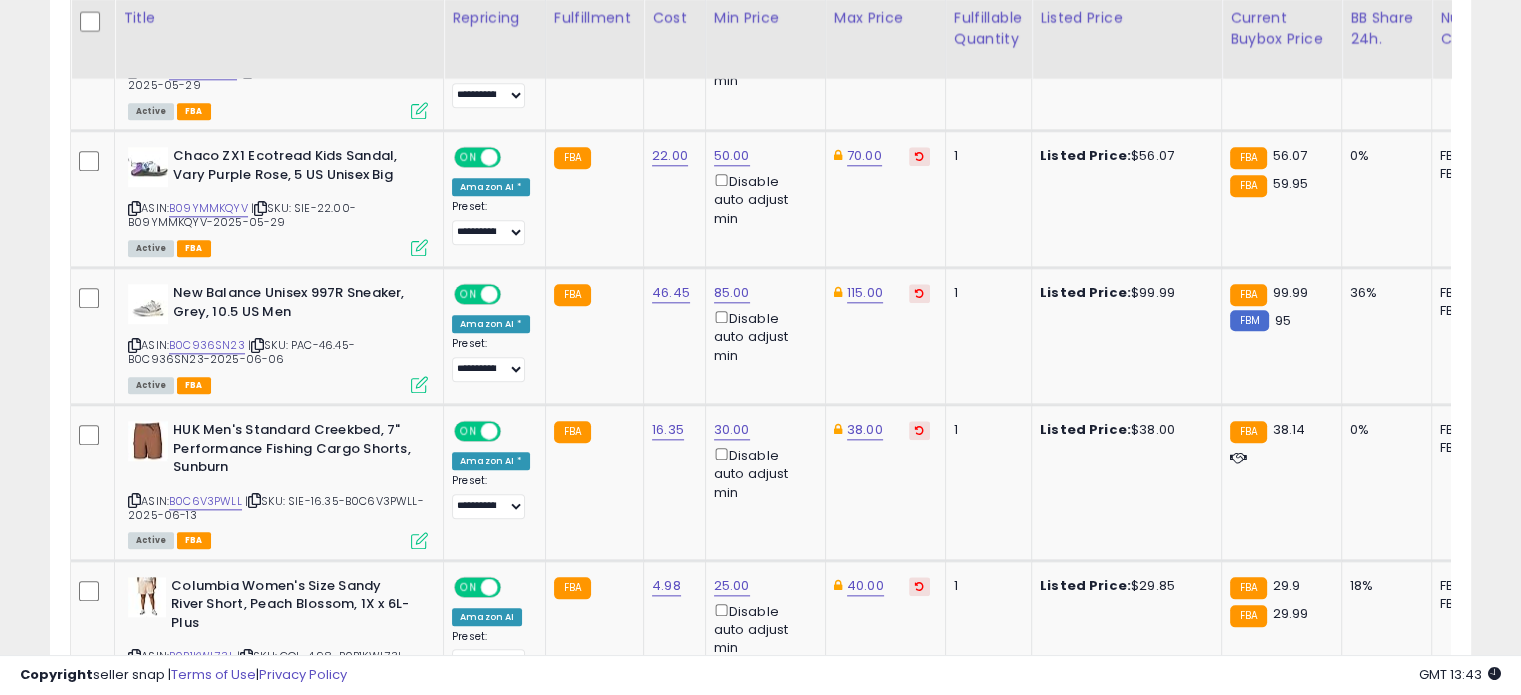 scroll, scrollTop: 2128, scrollLeft: 0, axis: vertical 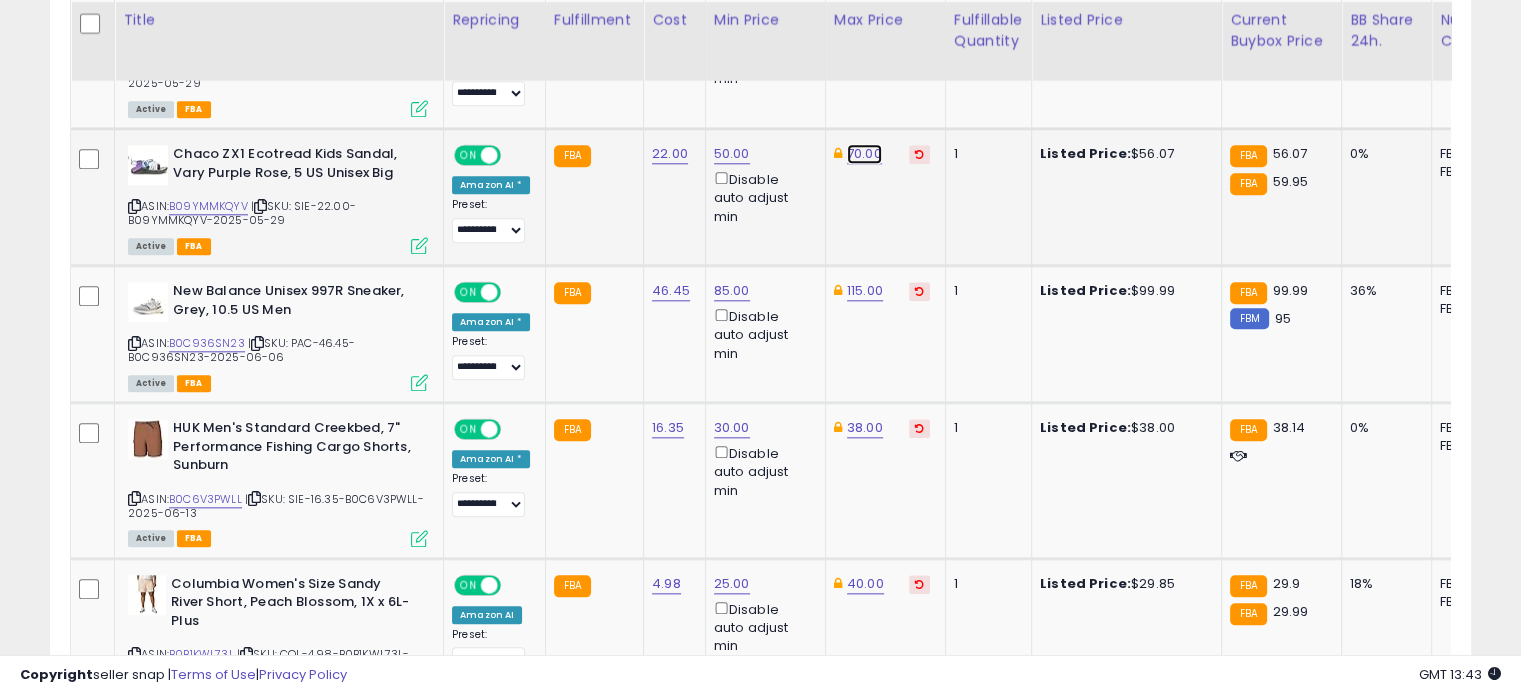 click on "70.00" at bounding box center [865, -1054] 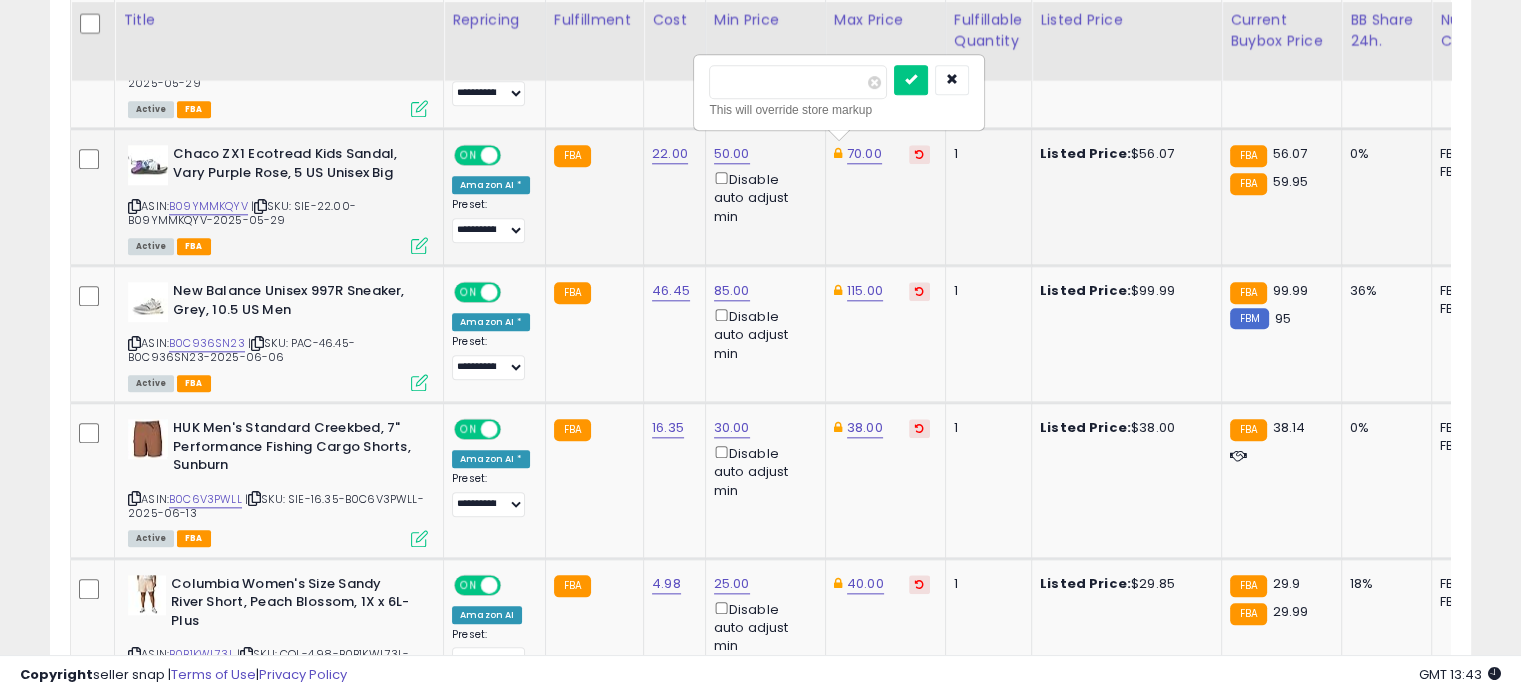 drag, startPoint x: 784, startPoint y: 85, endPoint x: 708, endPoint y: 71, distance: 77.27872 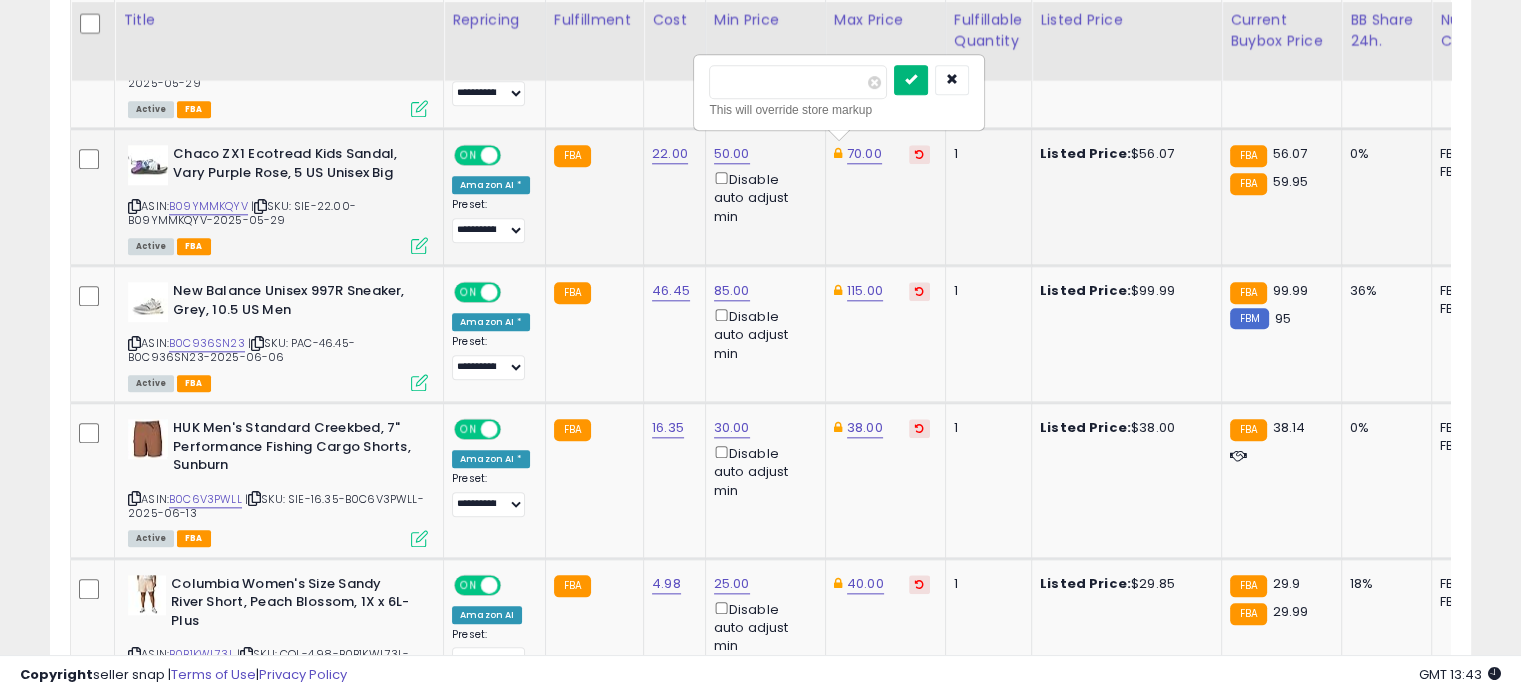 click at bounding box center [911, 79] 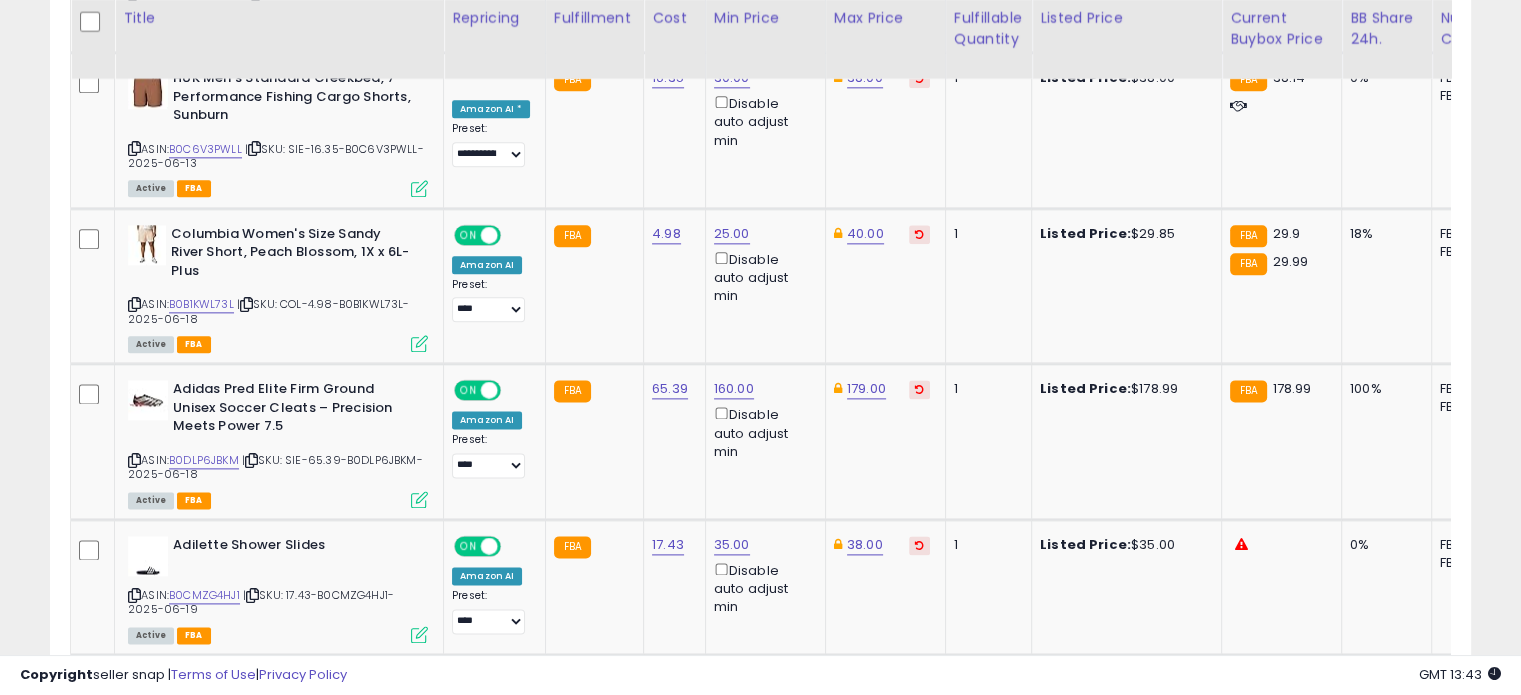 scroll, scrollTop: 2479, scrollLeft: 0, axis: vertical 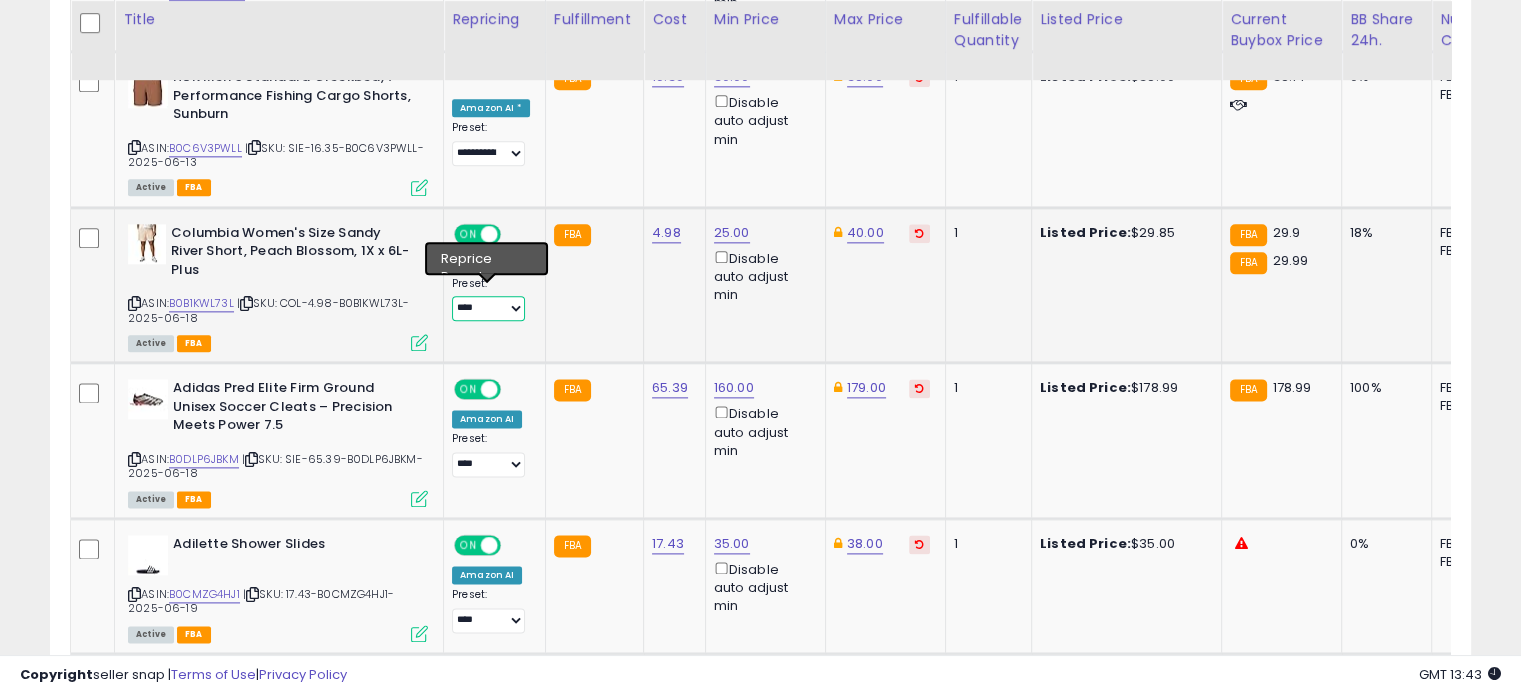 click on "**********" at bounding box center (488, 308) 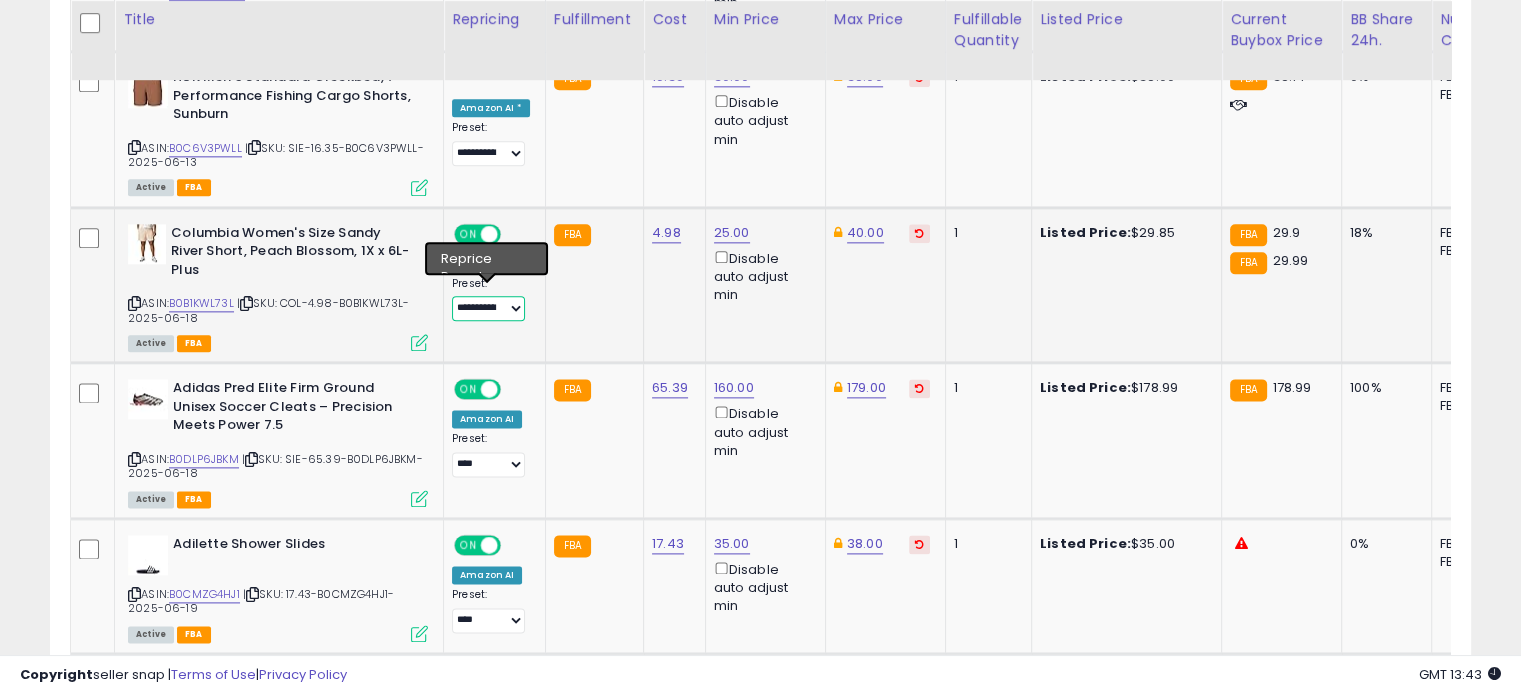 click on "**********" at bounding box center [488, 308] 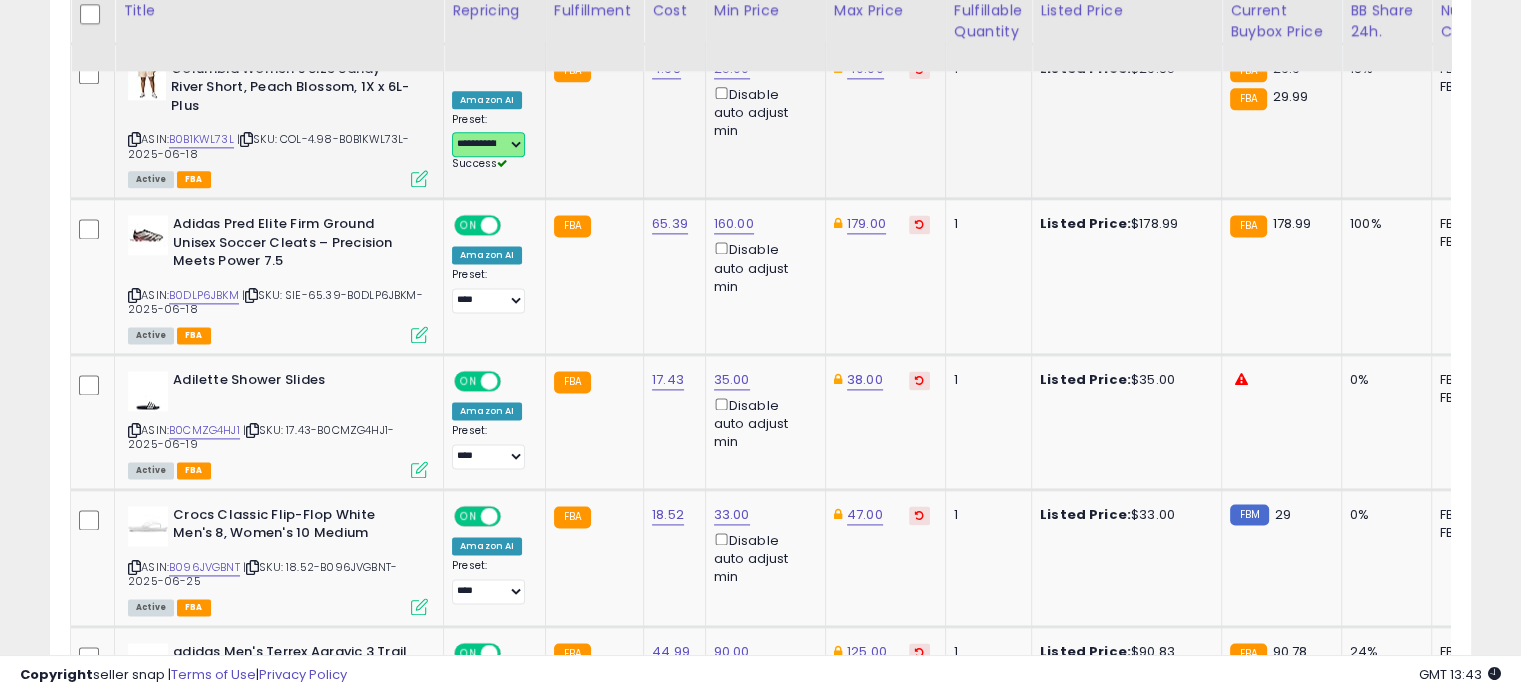 scroll, scrollTop: 2655, scrollLeft: 0, axis: vertical 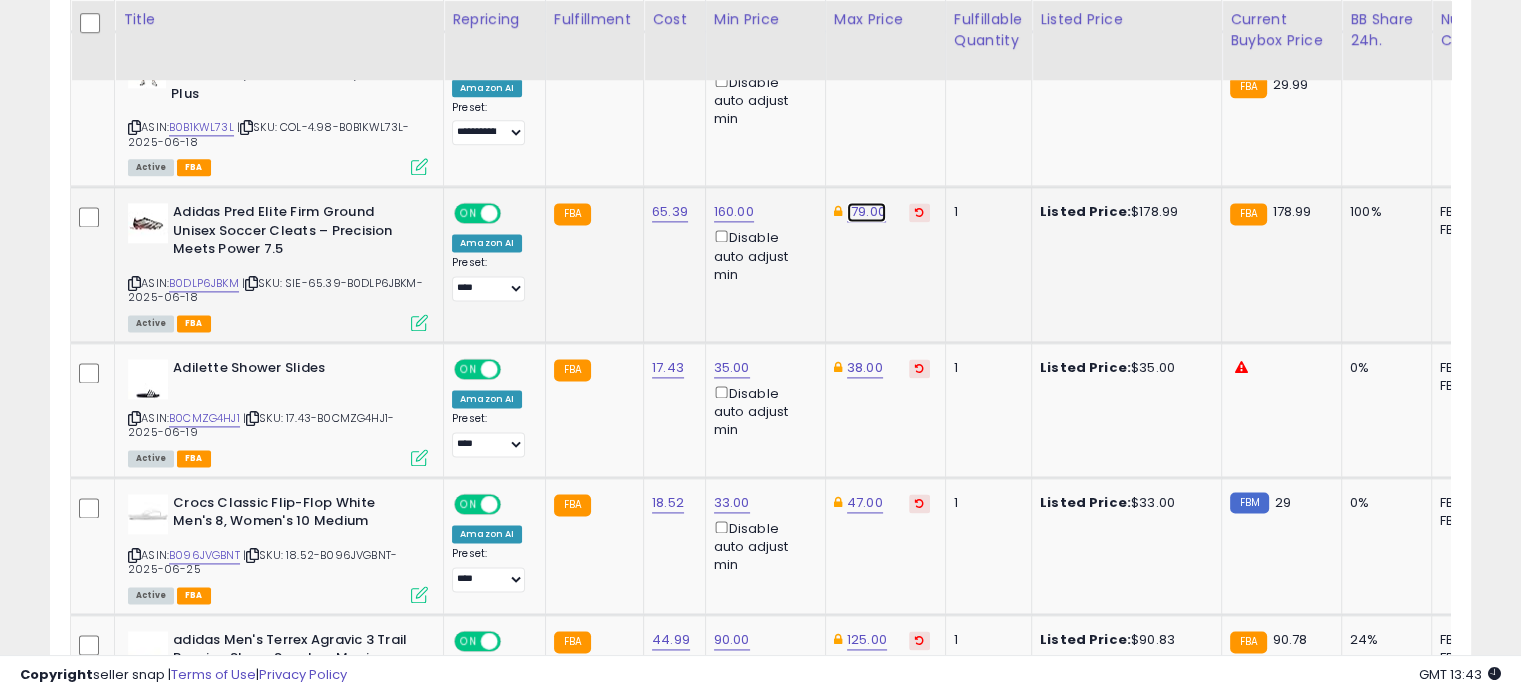 click on "179.00" at bounding box center [865, -1581] 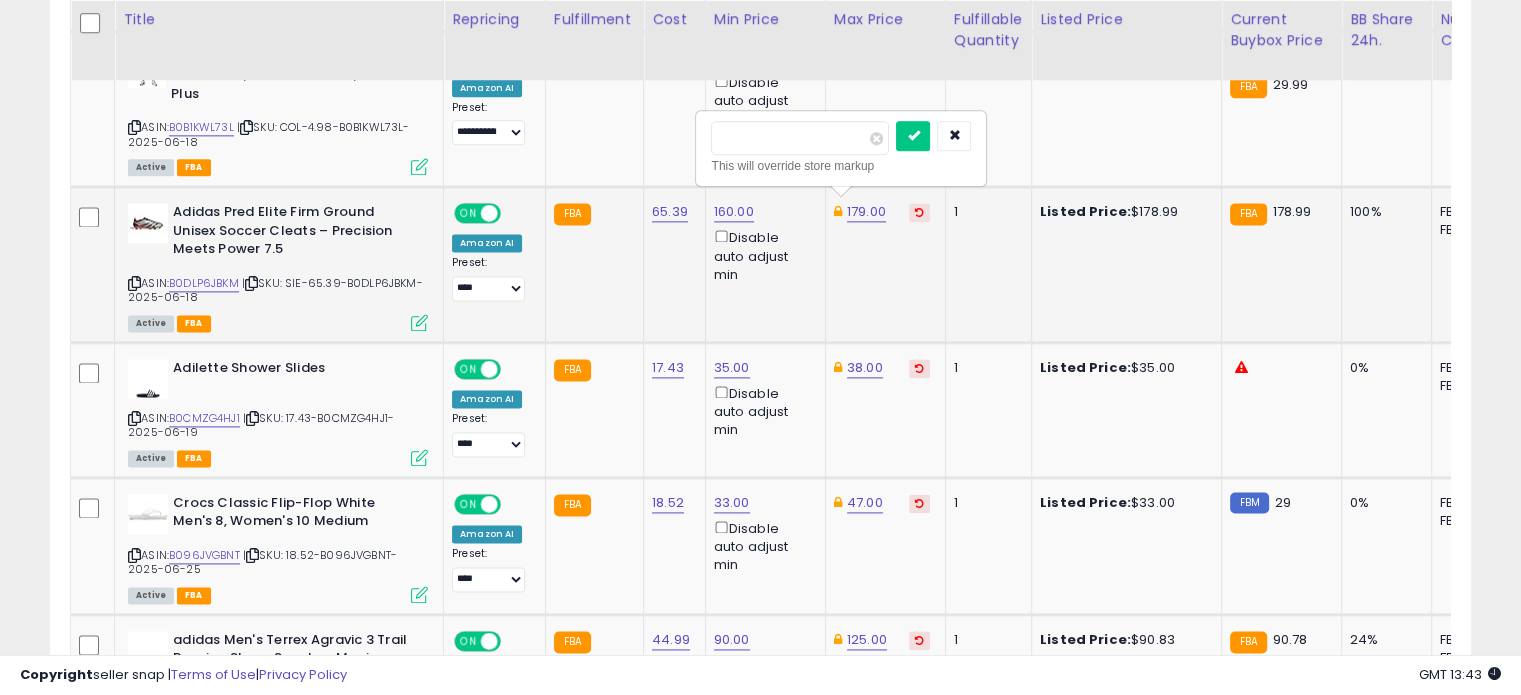 drag, startPoint x: 800, startPoint y: 135, endPoint x: 727, endPoint y: 130, distance: 73.171036 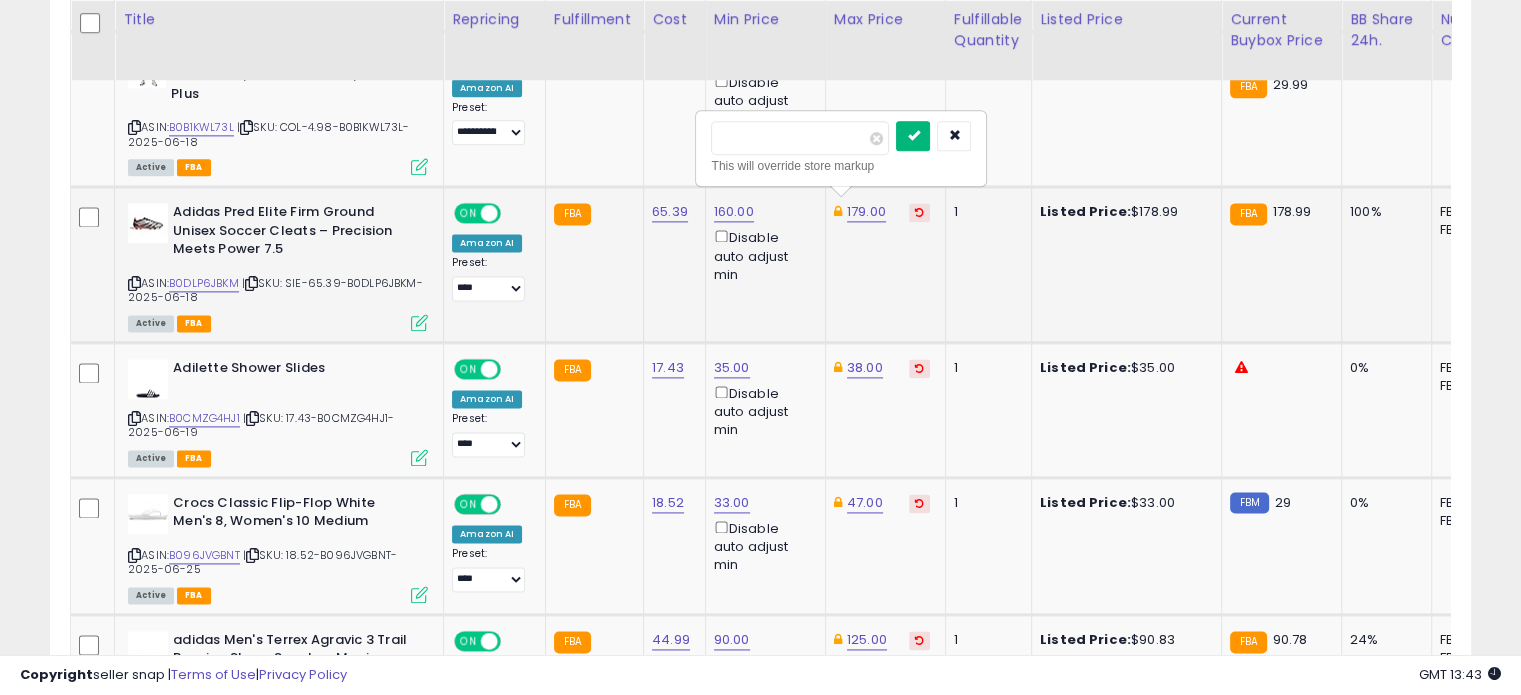 click at bounding box center [913, 135] 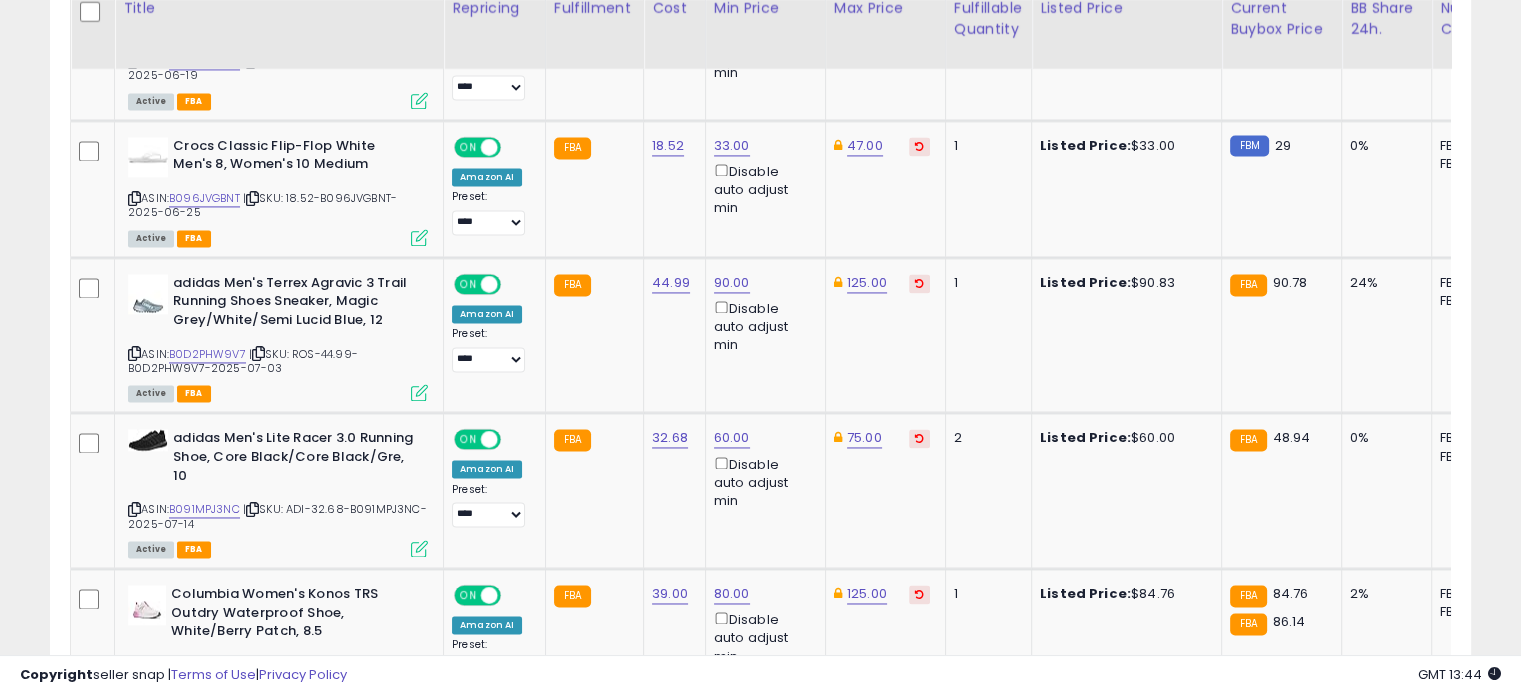 scroll, scrollTop: 3016, scrollLeft: 0, axis: vertical 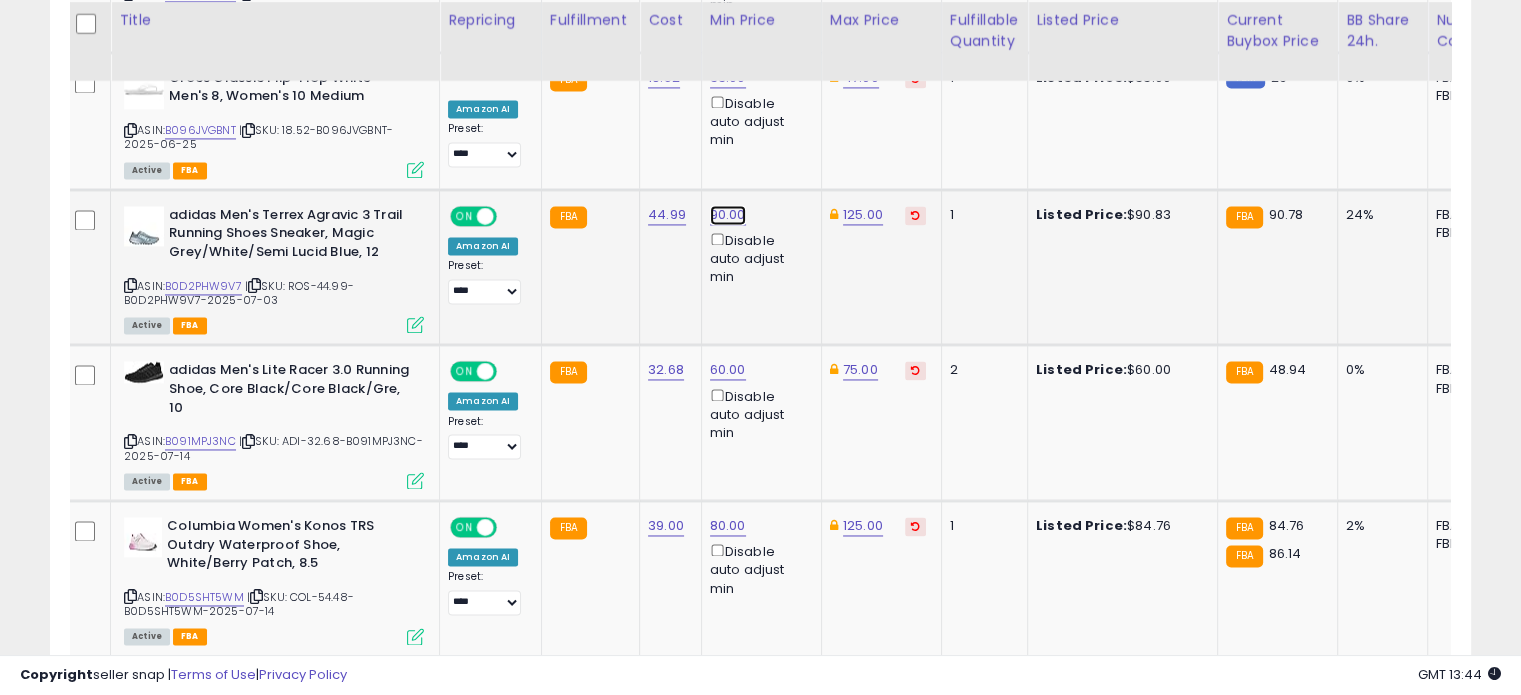 click on "90.00" at bounding box center [728, -2006] 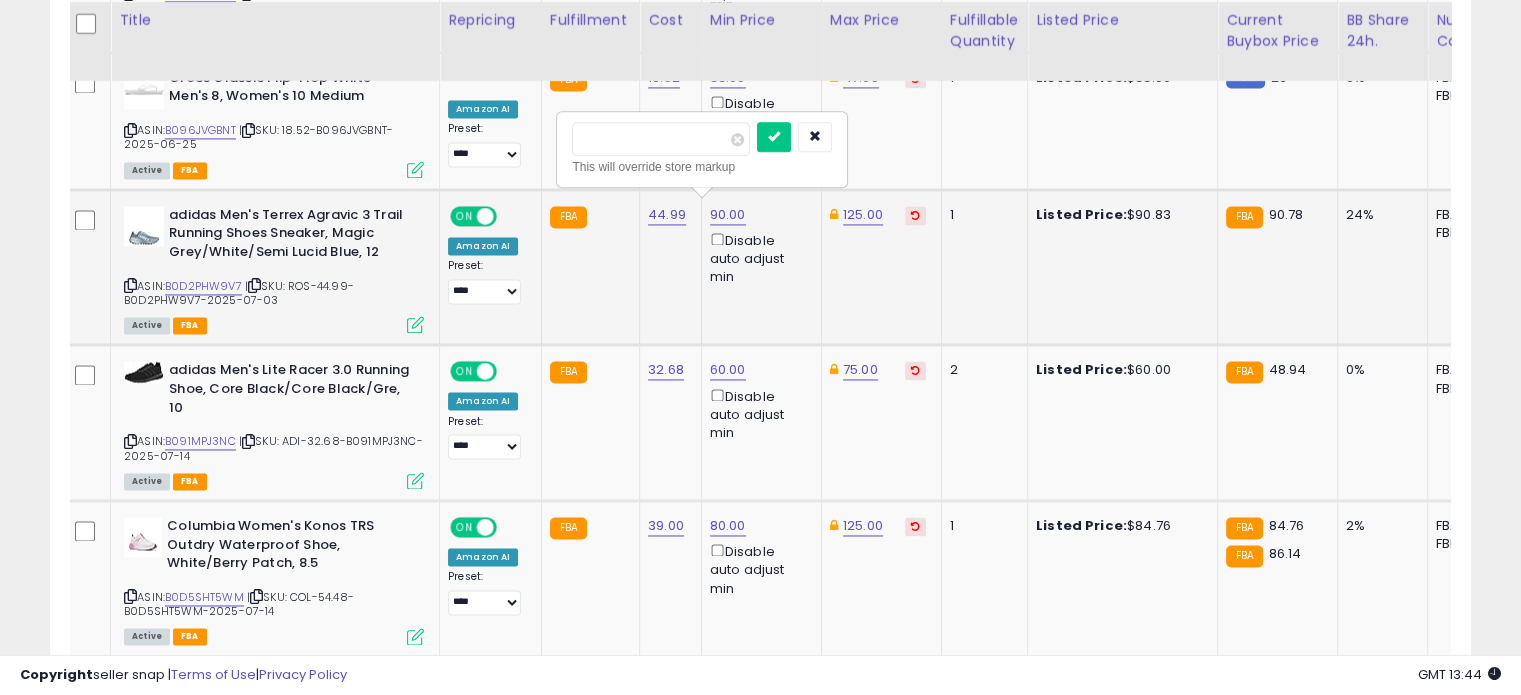 drag, startPoint x: 641, startPoint y: 127, endPoint x: 568, endPoint y: 110, distance: 74.953316 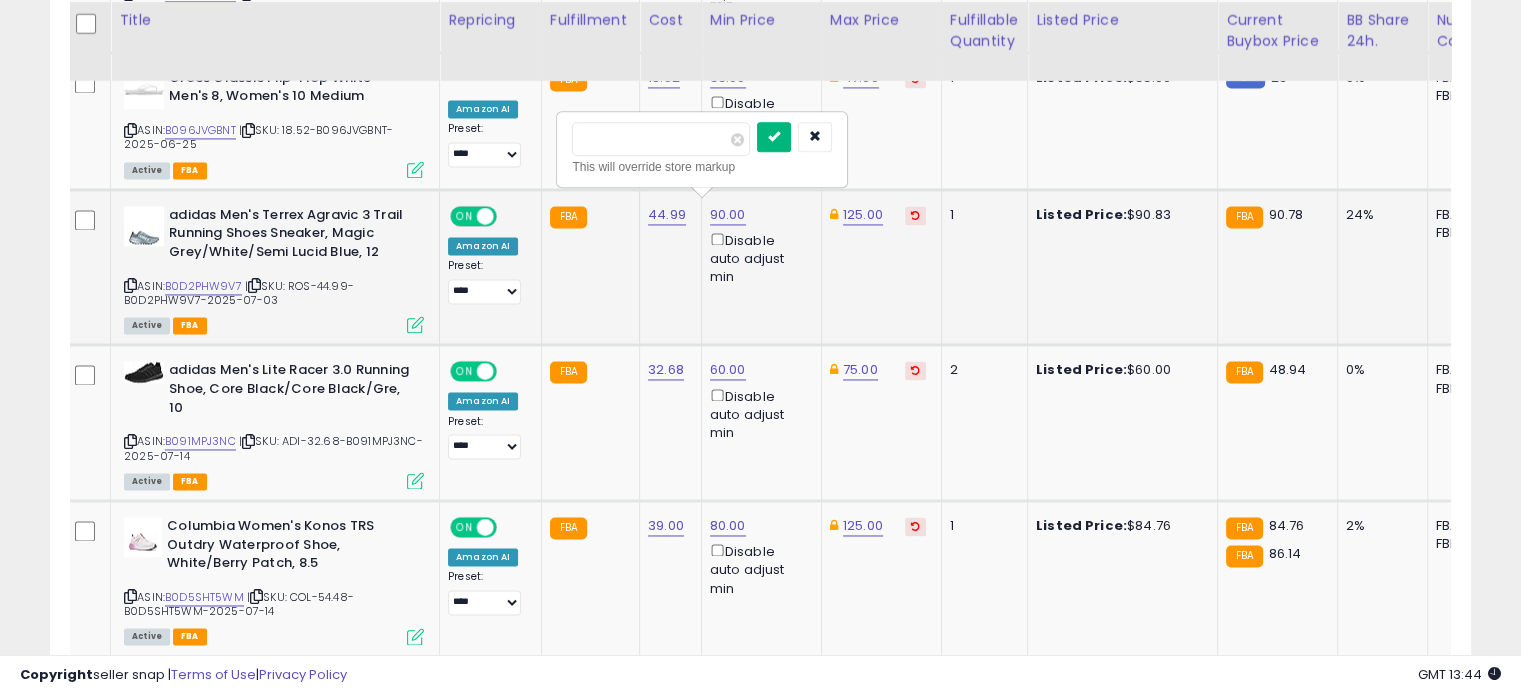 click at bounding box center (774, 137) 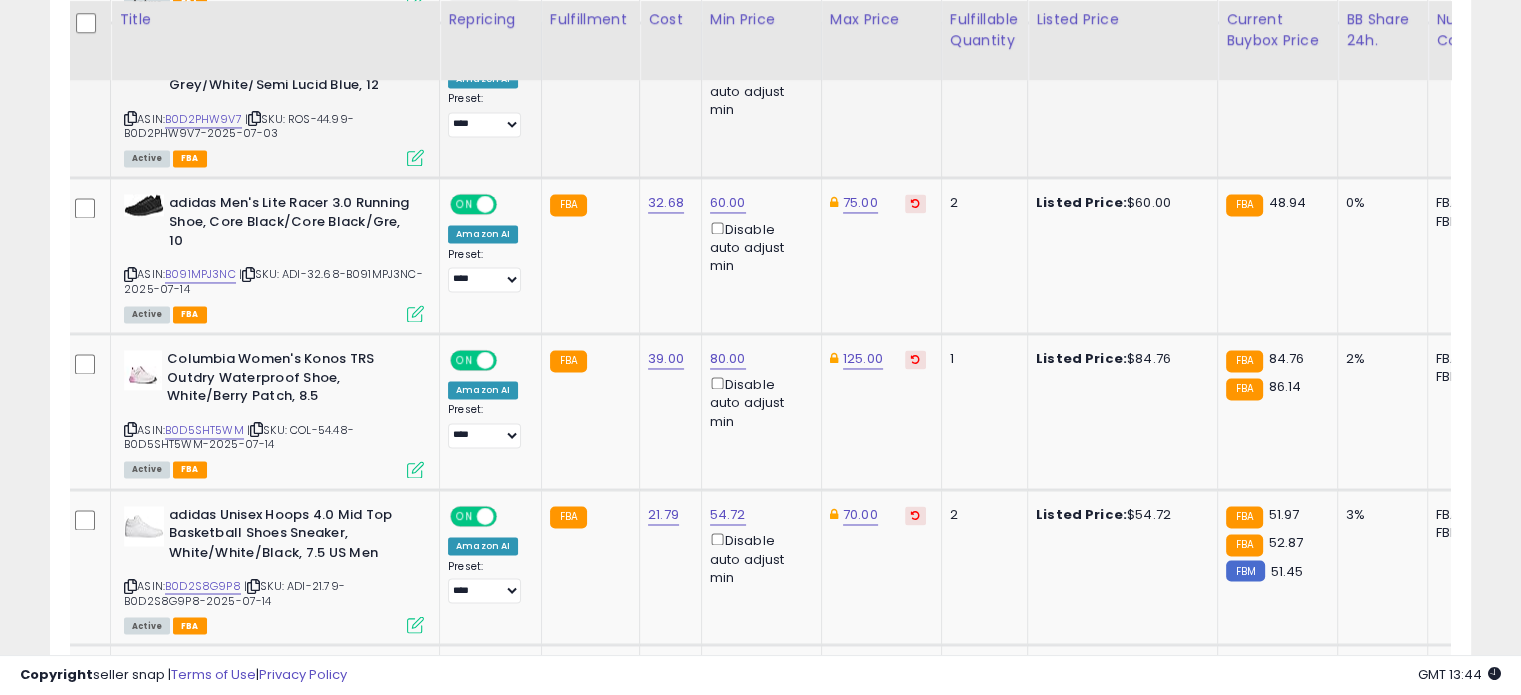 scroll, scrollTop: 3248, scrollLeft: 0, axis: vertical 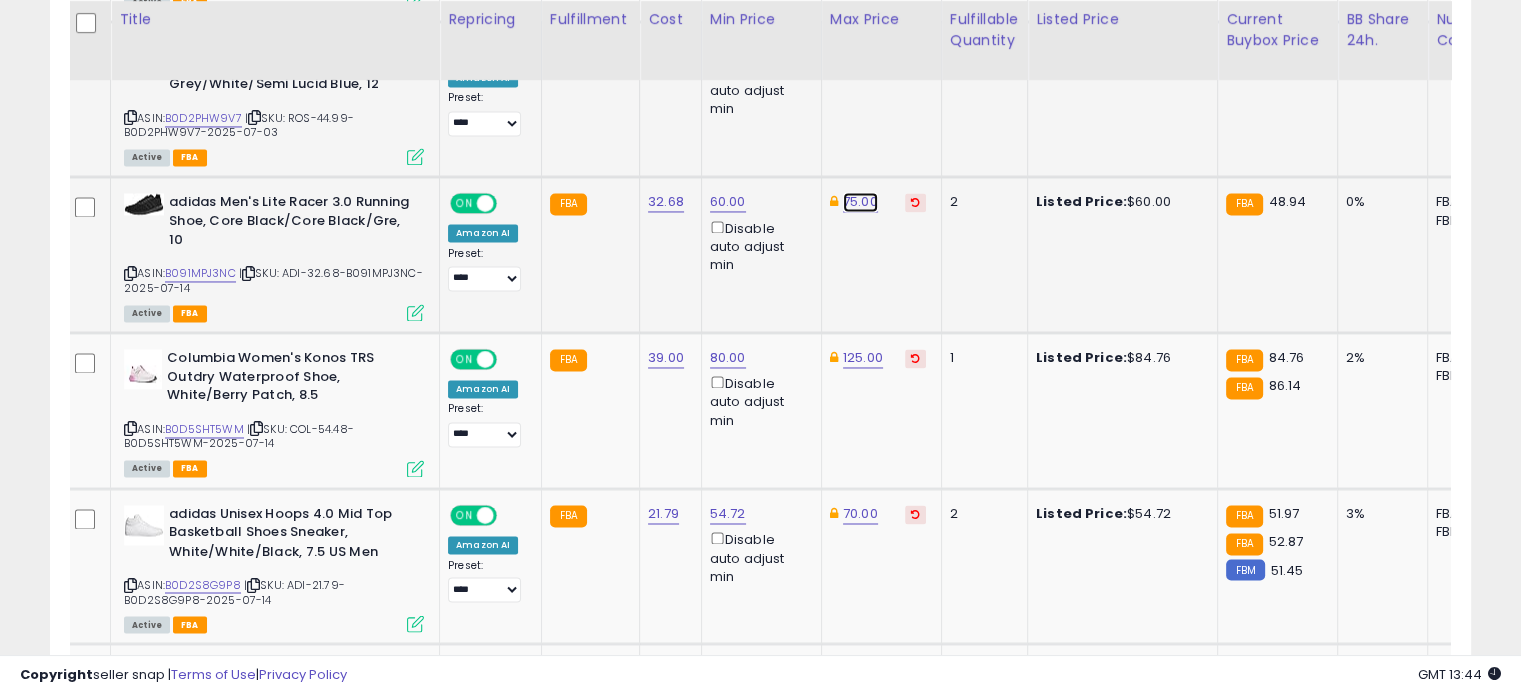 click on "75.00" at bounding box center (861, -2174) 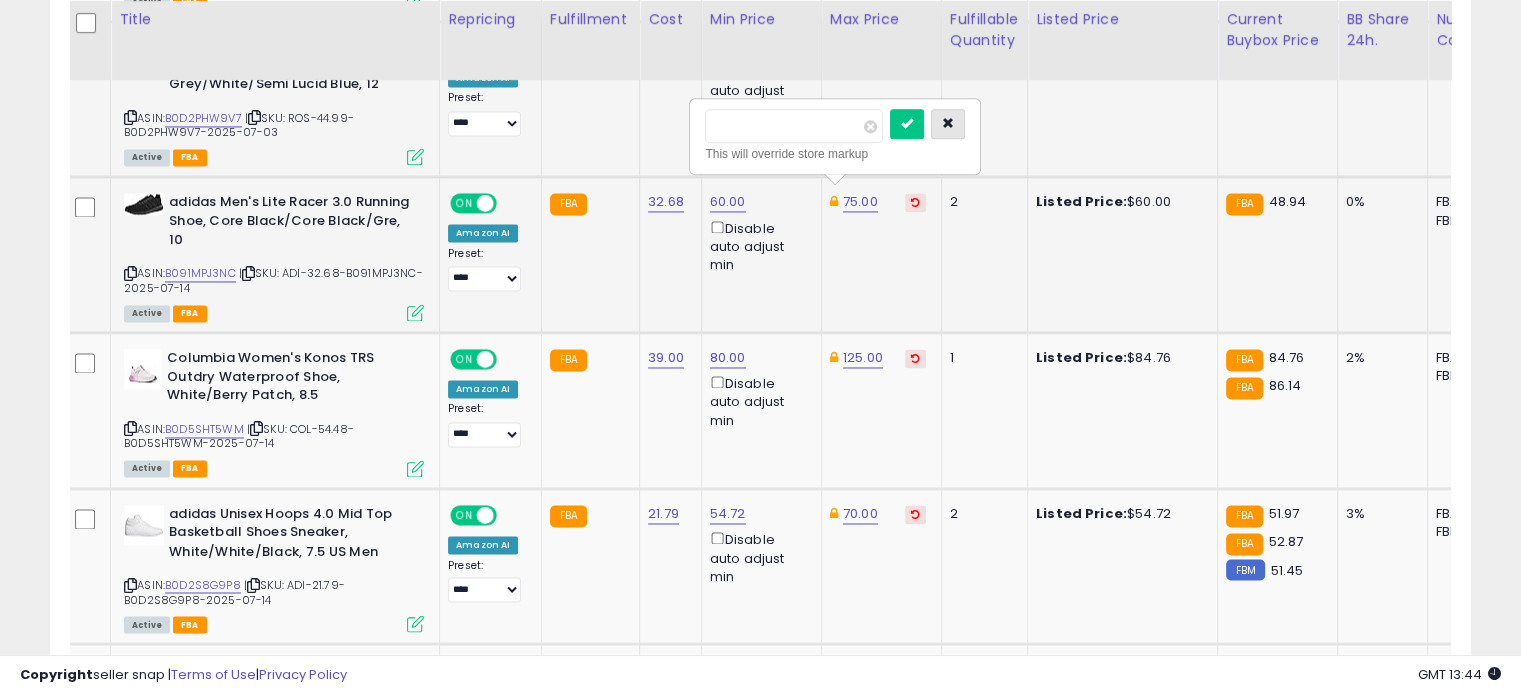 click at bounding box center (948, 123) 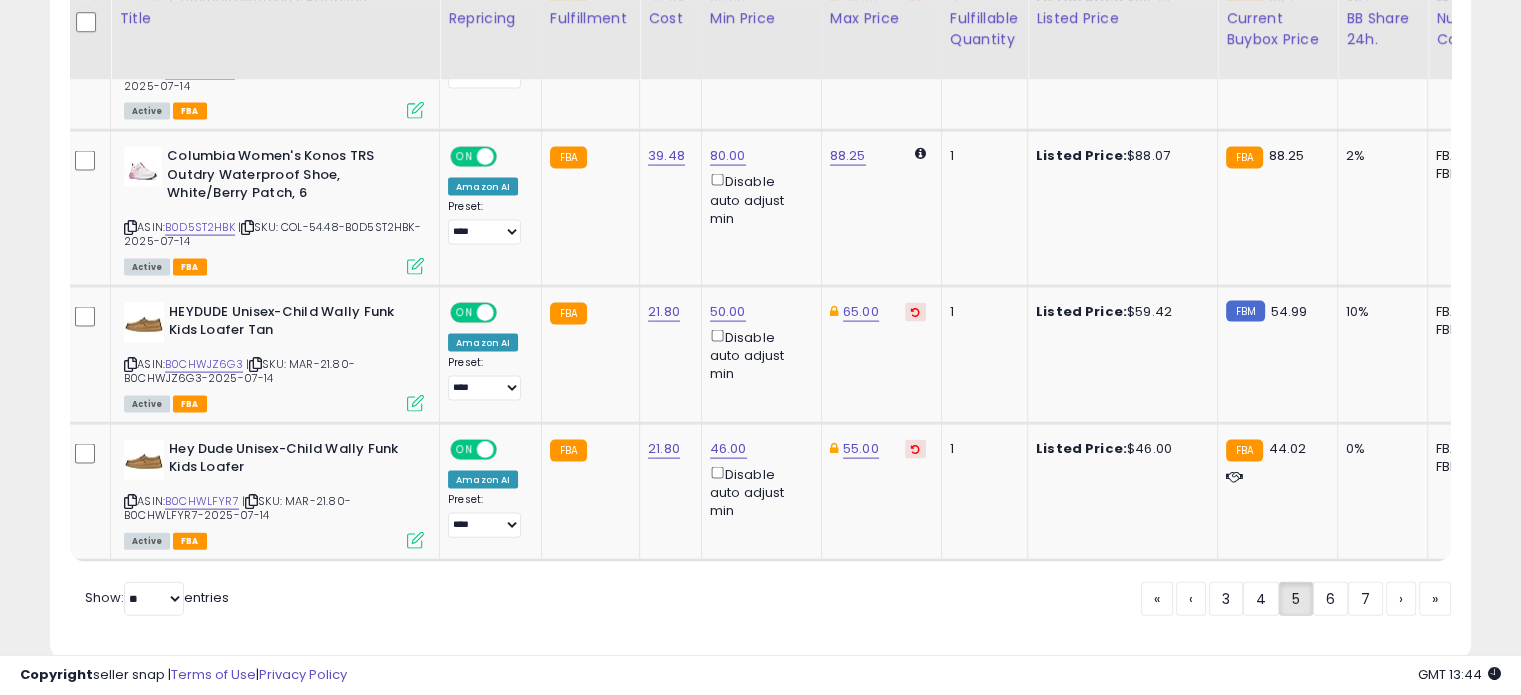 scroll, scrollTop: 4231, scrollLeft: 0, axis: vertical 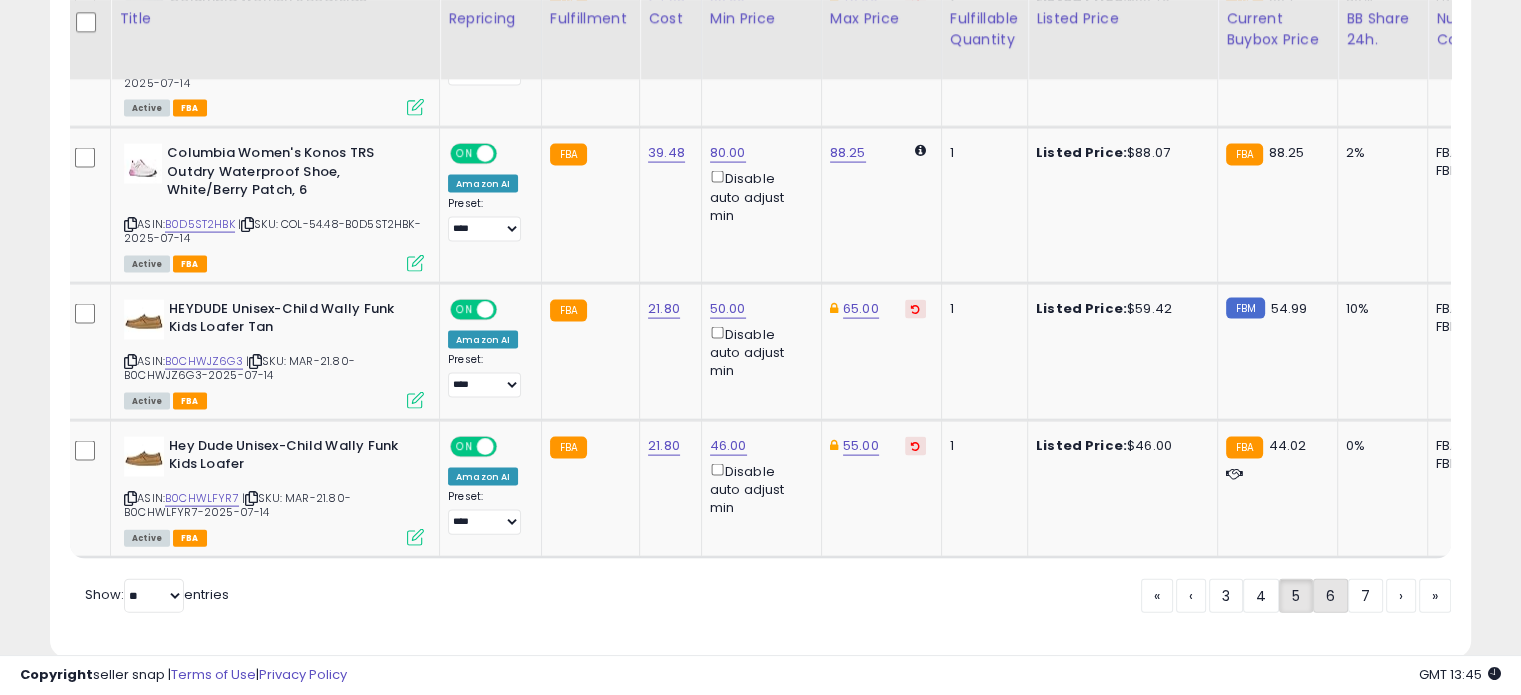 click on "6" 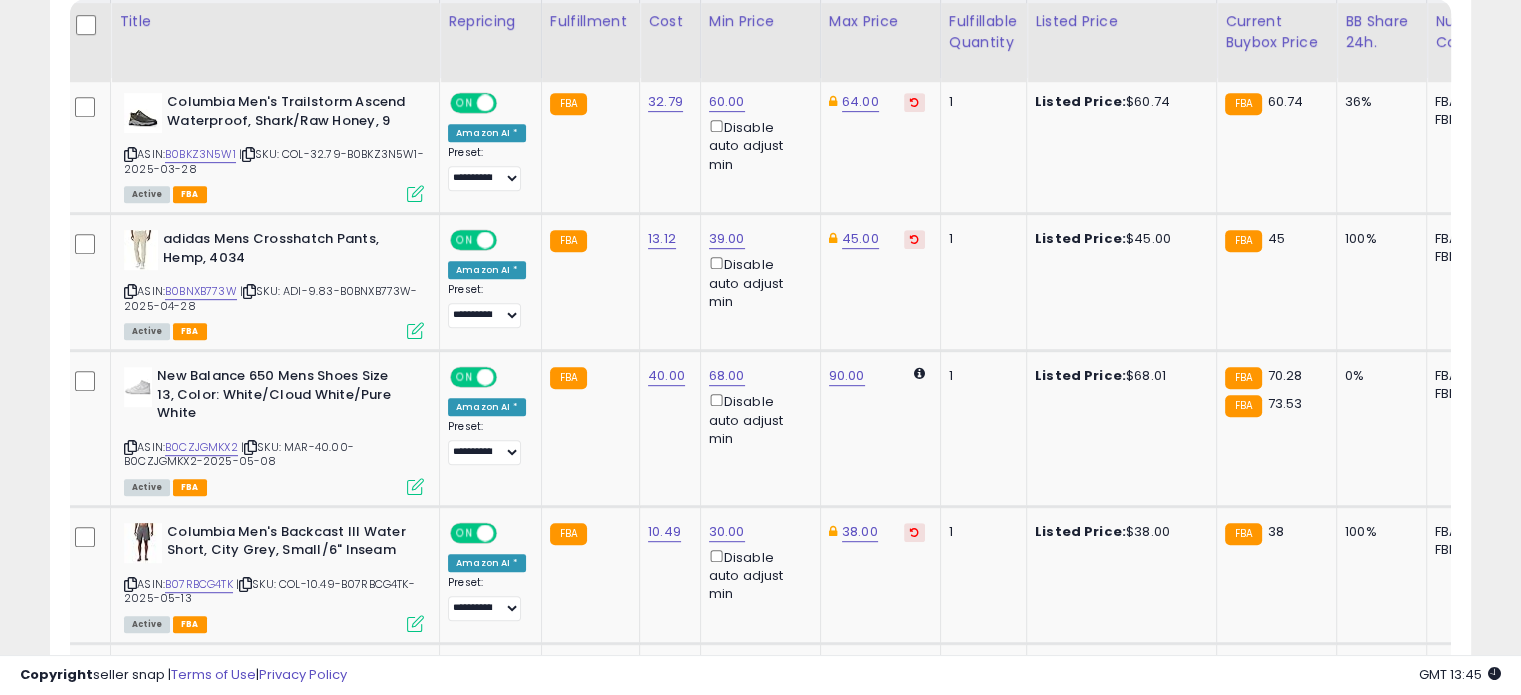scroll, scrollTop: 974, scrollLeft: 0, axis: vertical 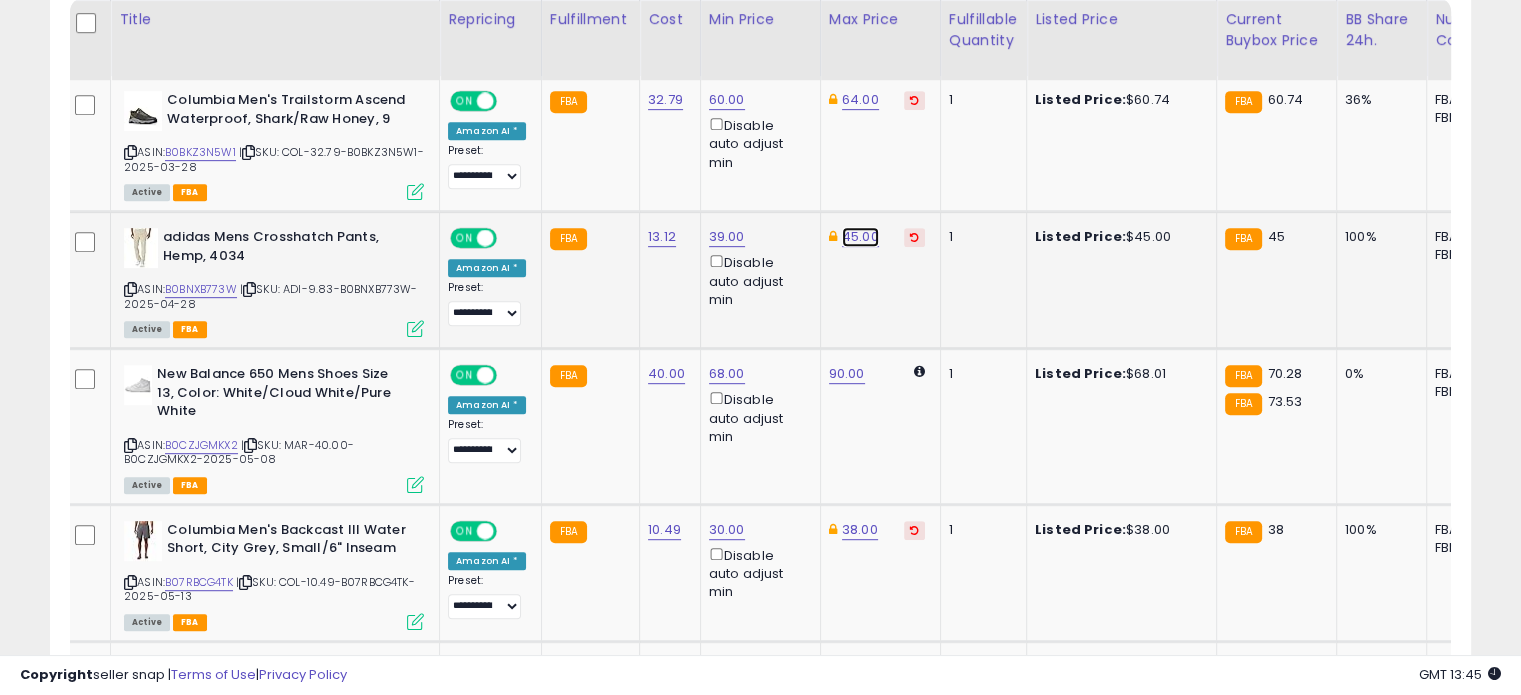 click on "45.00" at bounding box center [860, 100] 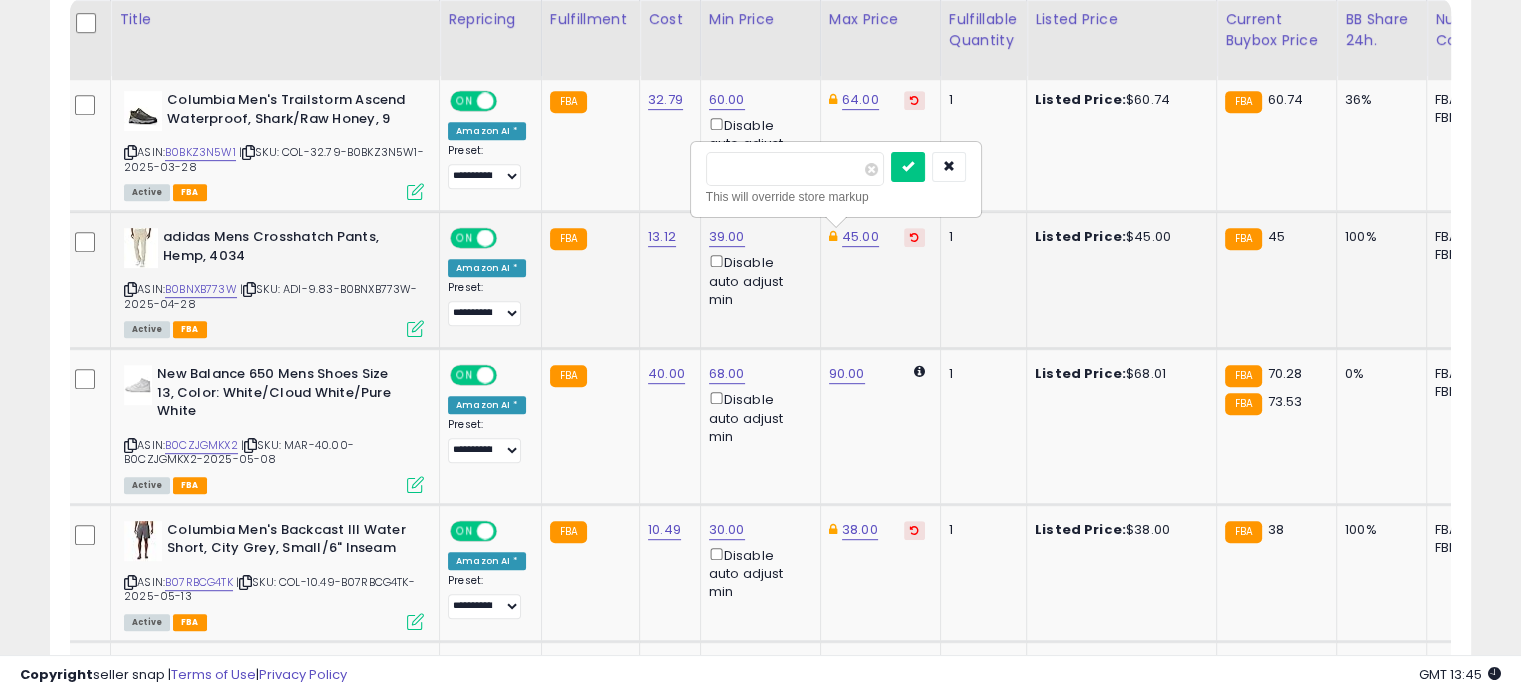 drag, startPoint x: 788, startPoint y: 171, endPoint x: 705, endPoint y: 160, distance: 83.725746 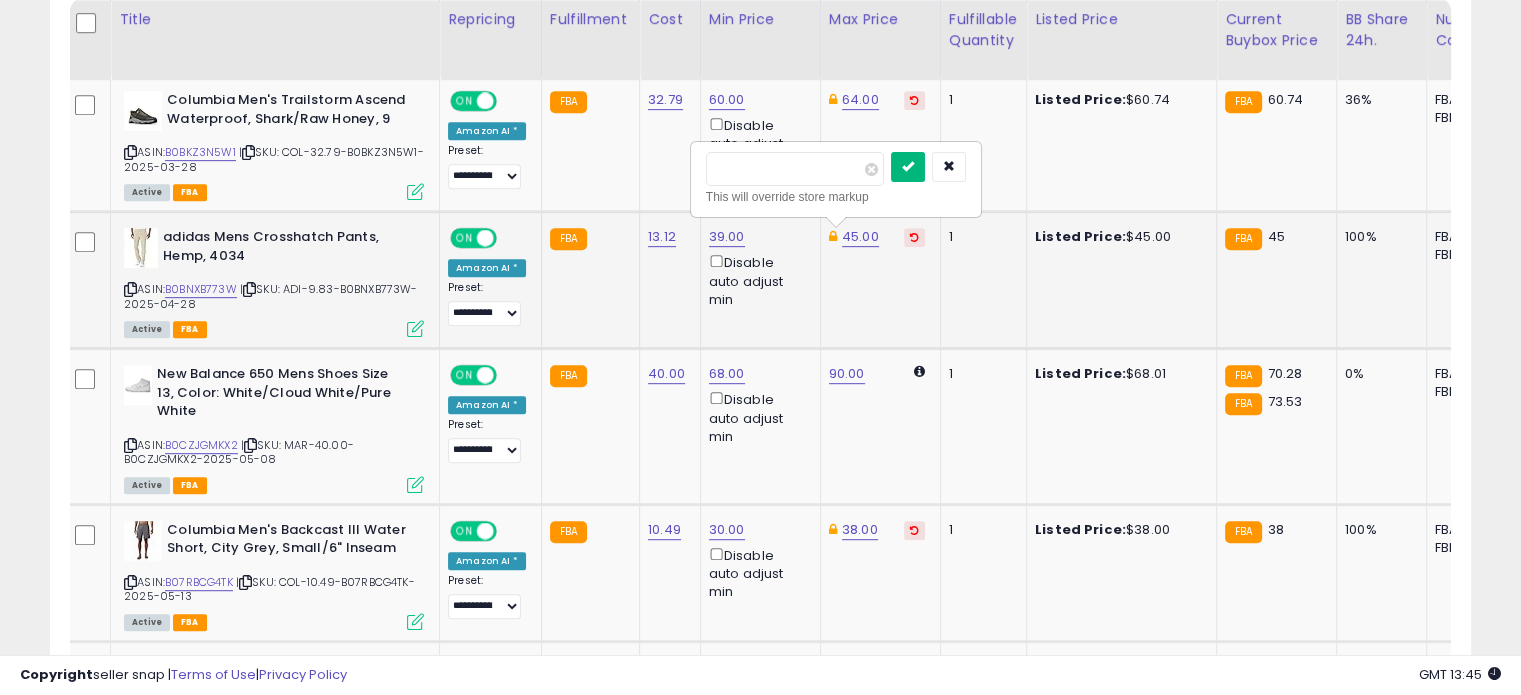 click at bounding box center (908, 167) 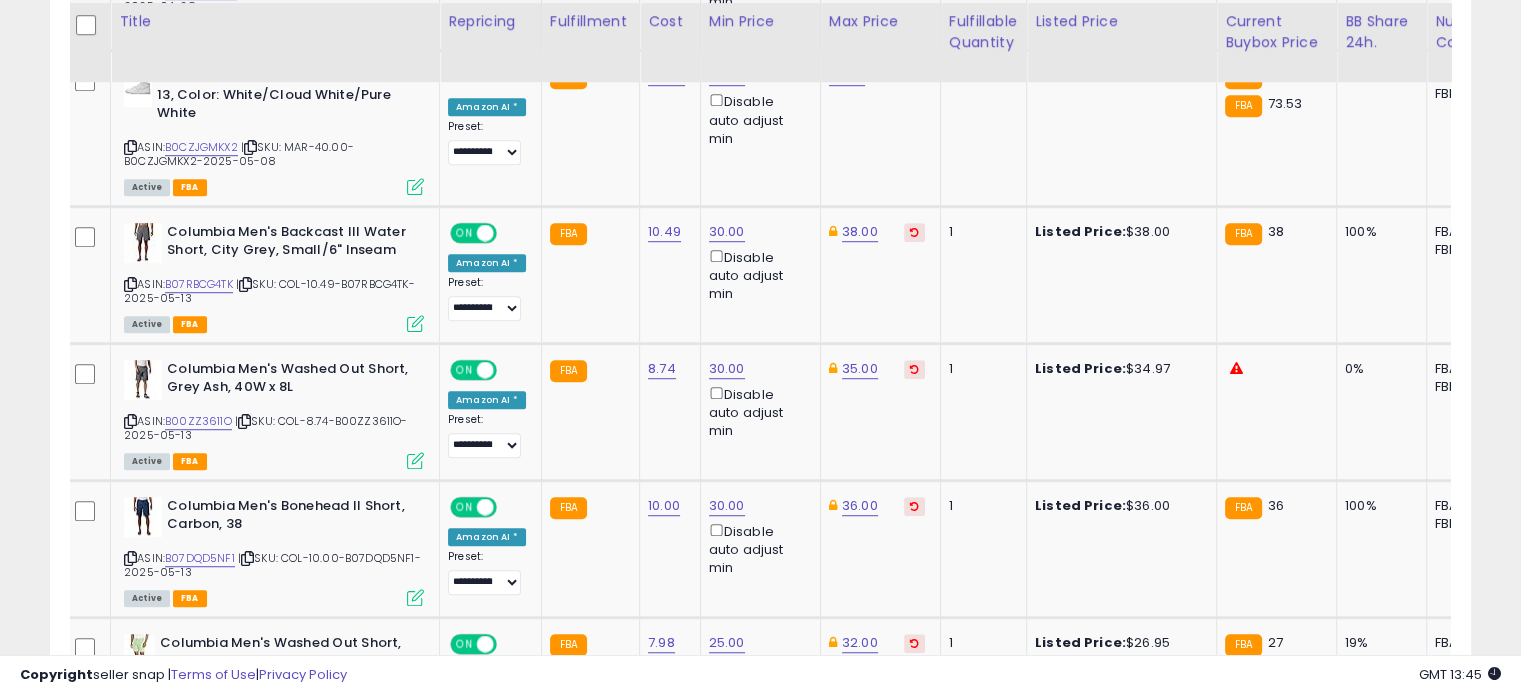 scroll, scrollTop: 1276, scrollLeft: 0, axis: vertical 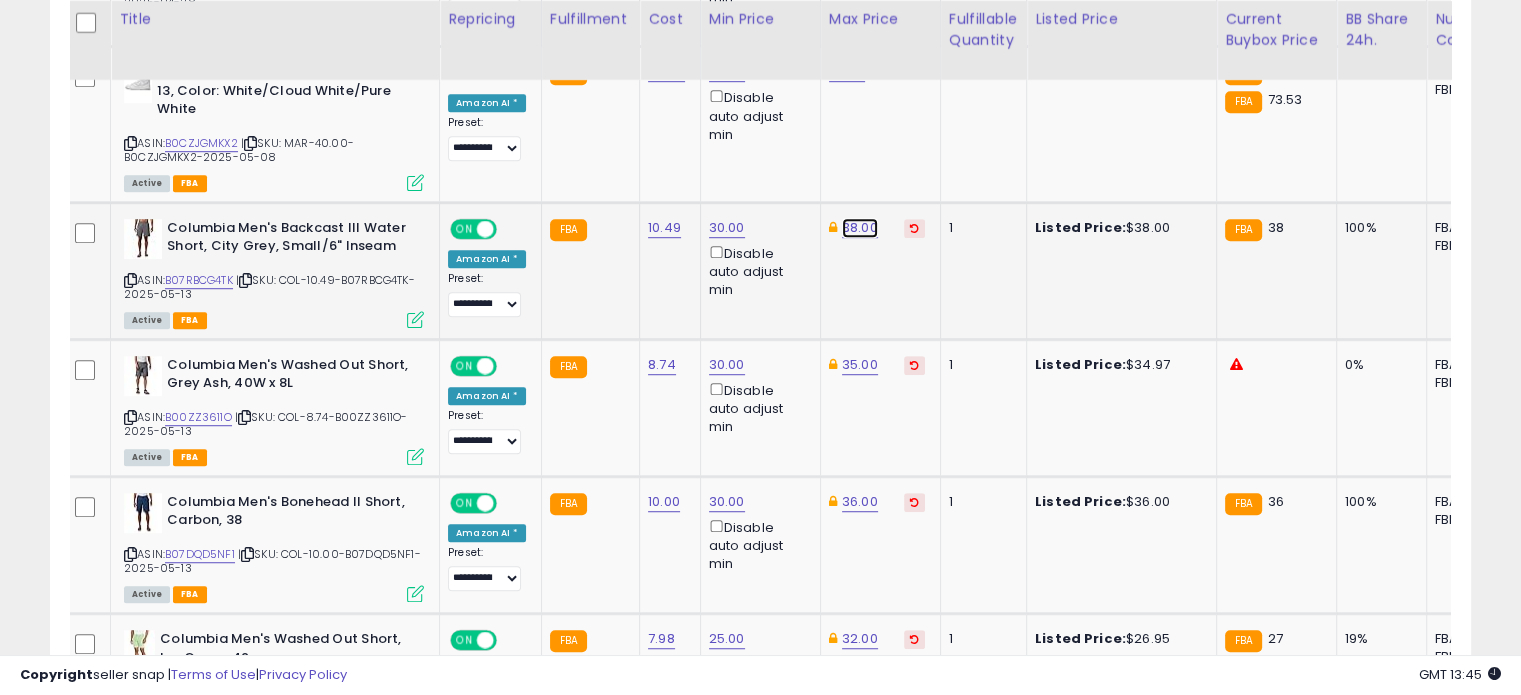 click on "38.00" at bounding box center [860, -202] 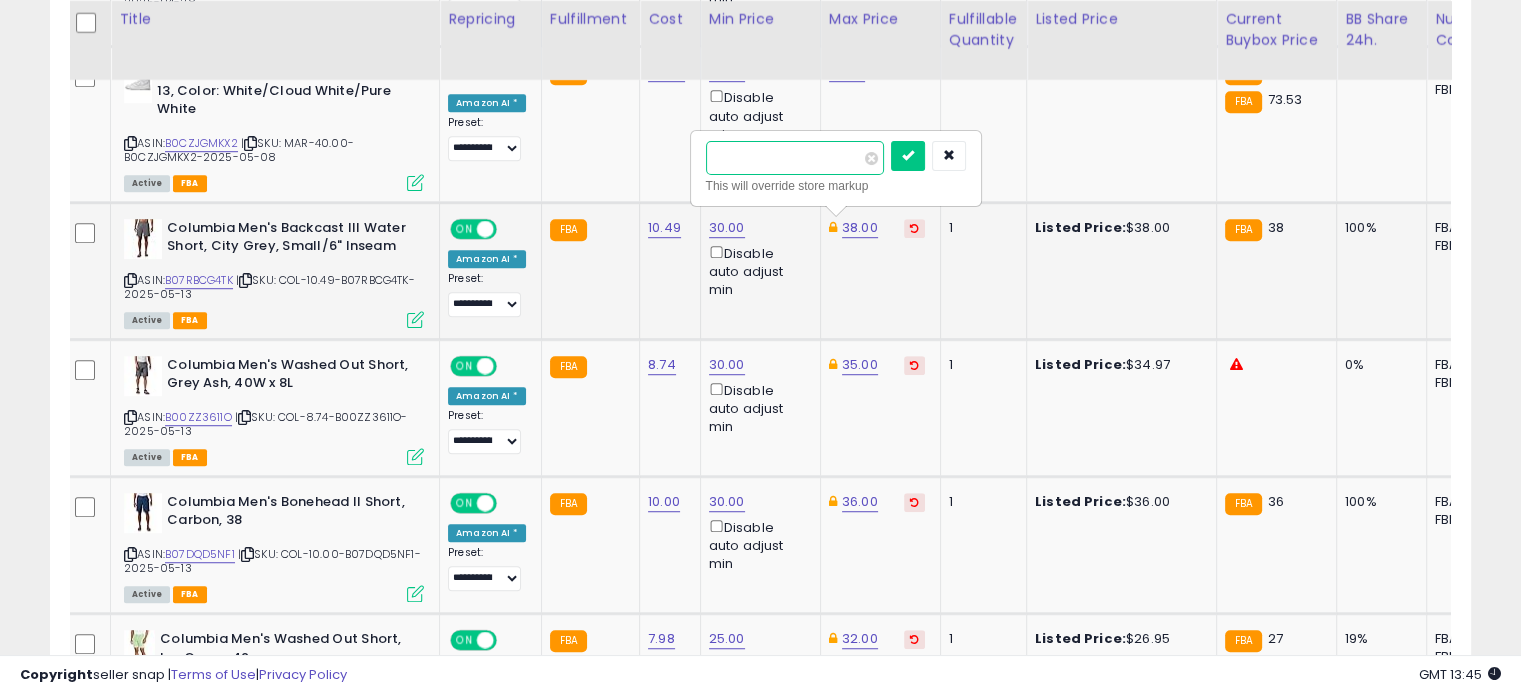 drag, startPoint x: 779, startPoint y: 160, endPoint x: 699, endPoint y: 151, distance: 80.50466 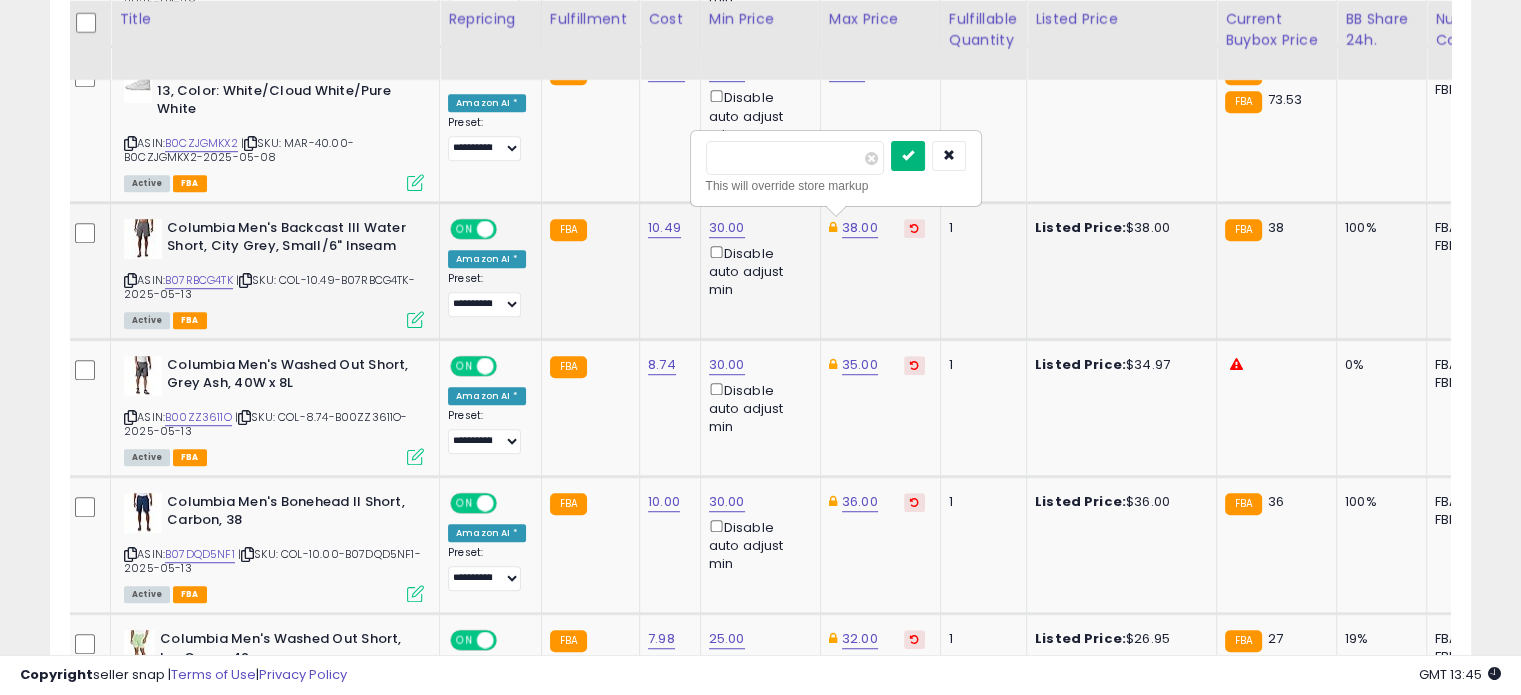 click at bounding box center [908, 155] 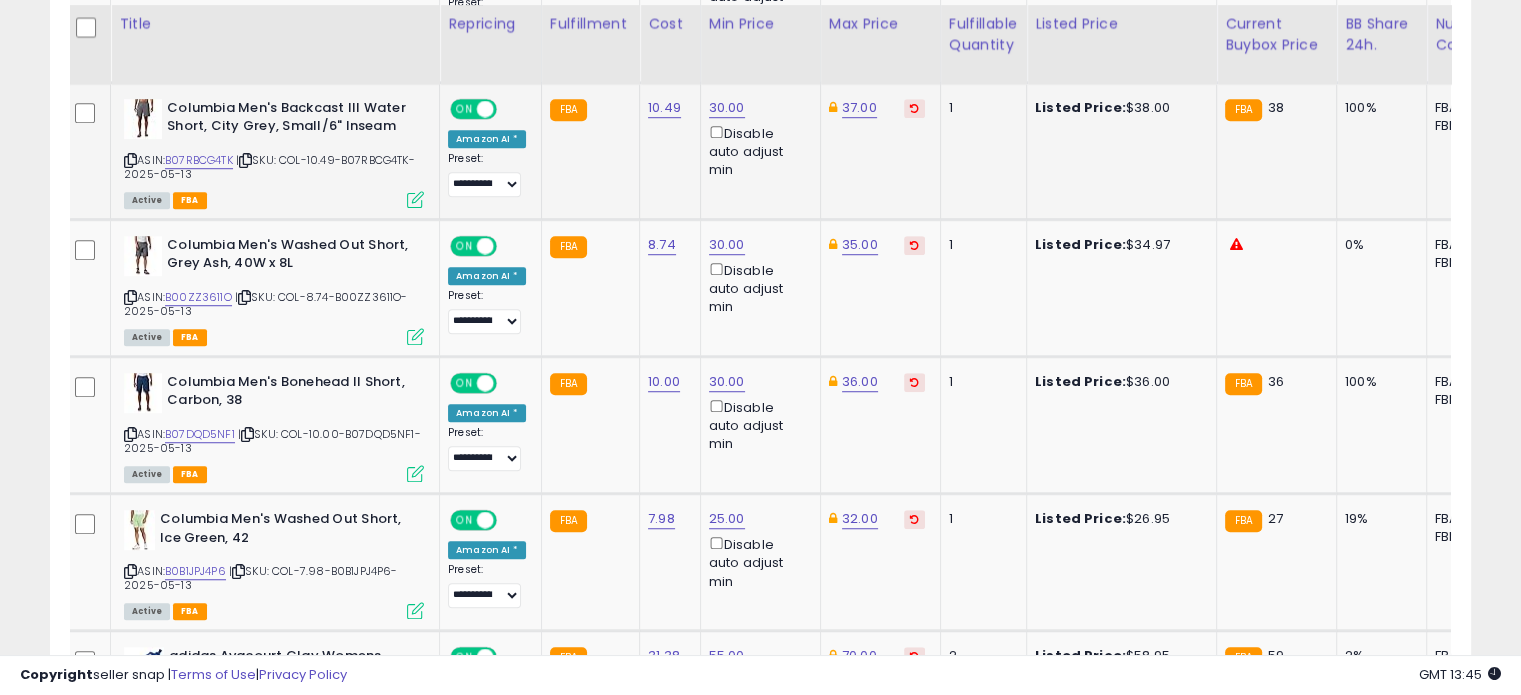 scroll, scrollTop: 1404, scrollLeft: 0, axis: vertical 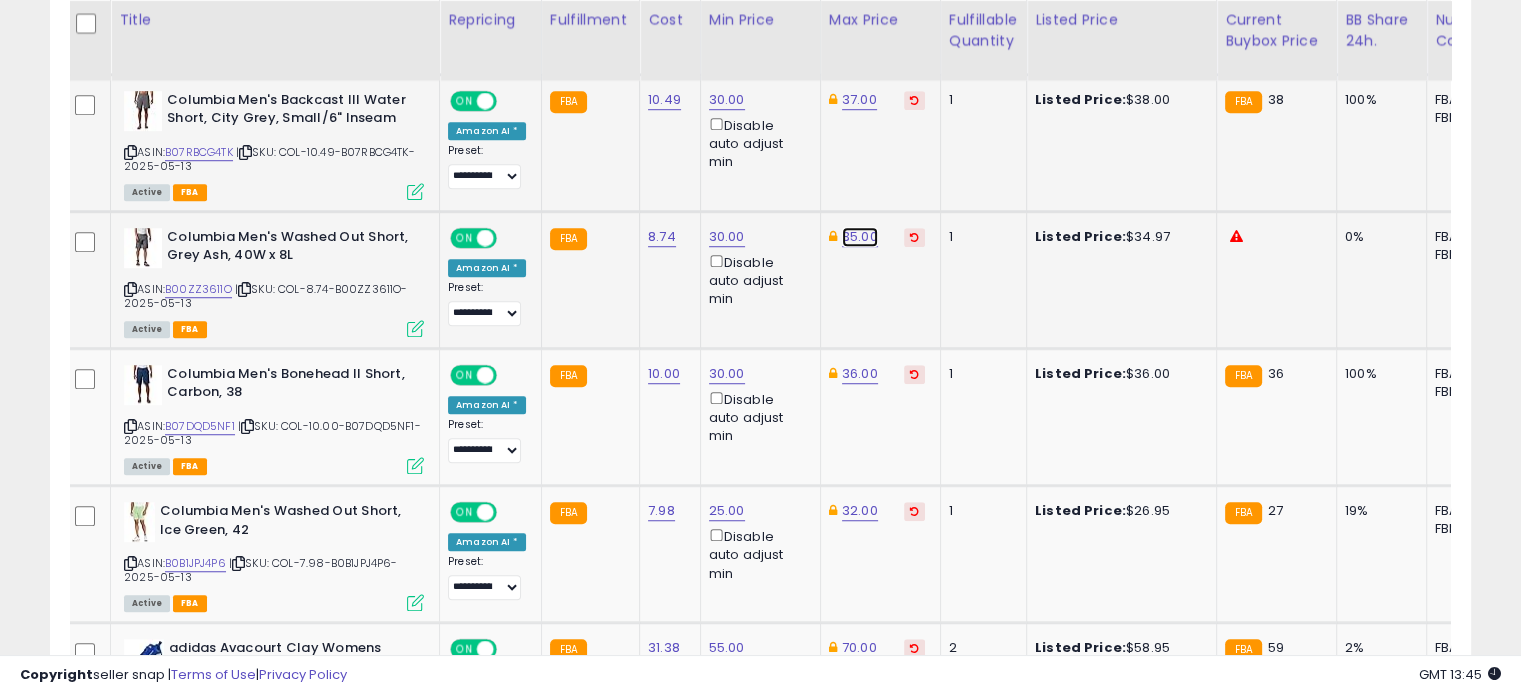 click on "35.00" at bounding box center [860, -330] 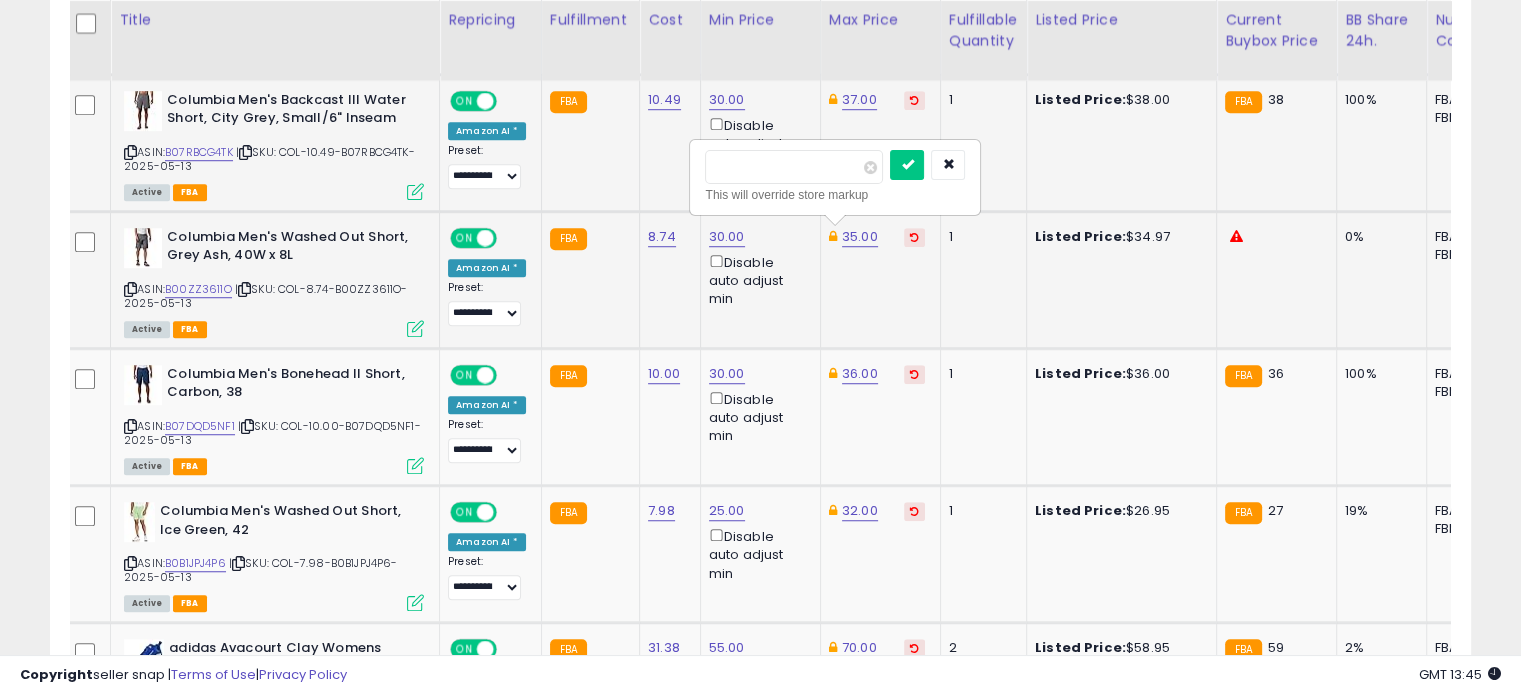 drag, startPoint x: 771, startPoint y: 158, endPoint x: 712, endPoint y: 154, distance: 59.135437 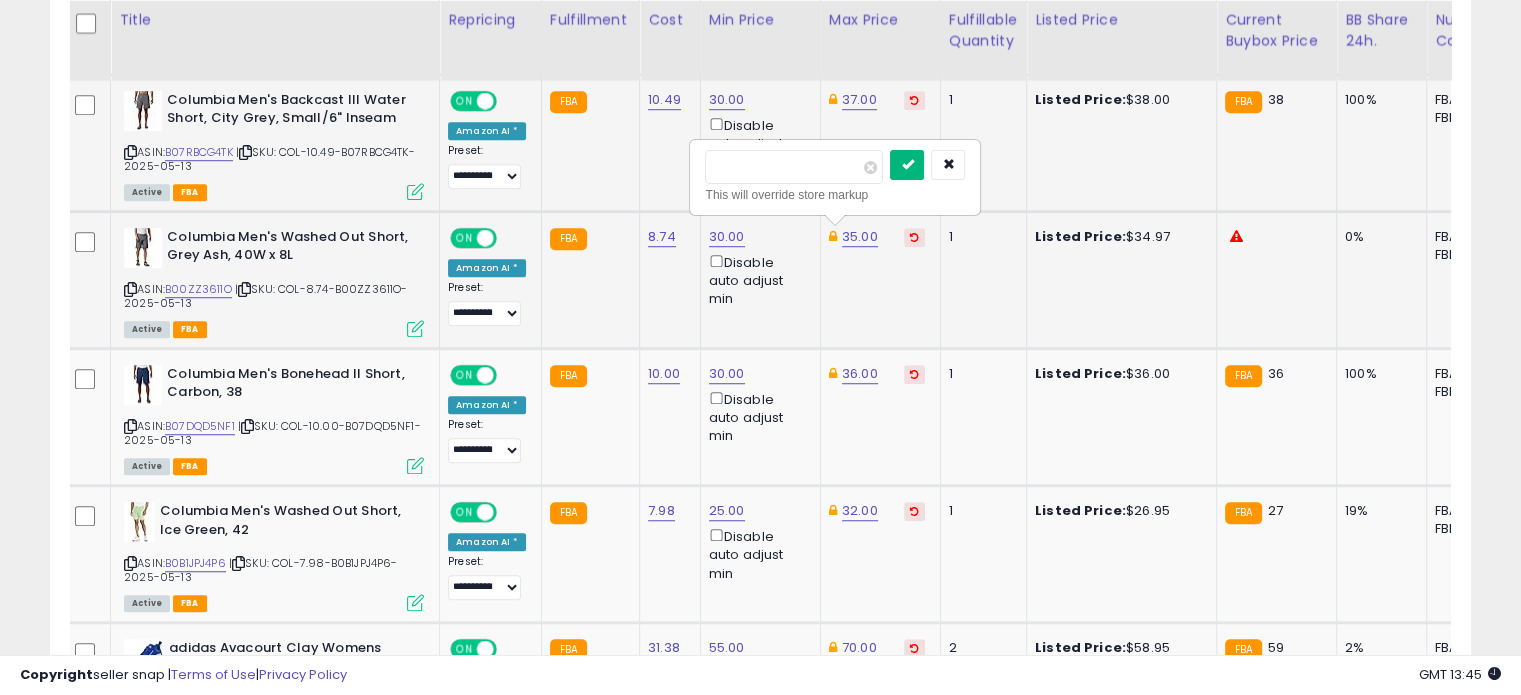 click at bounding box center (907, 164) 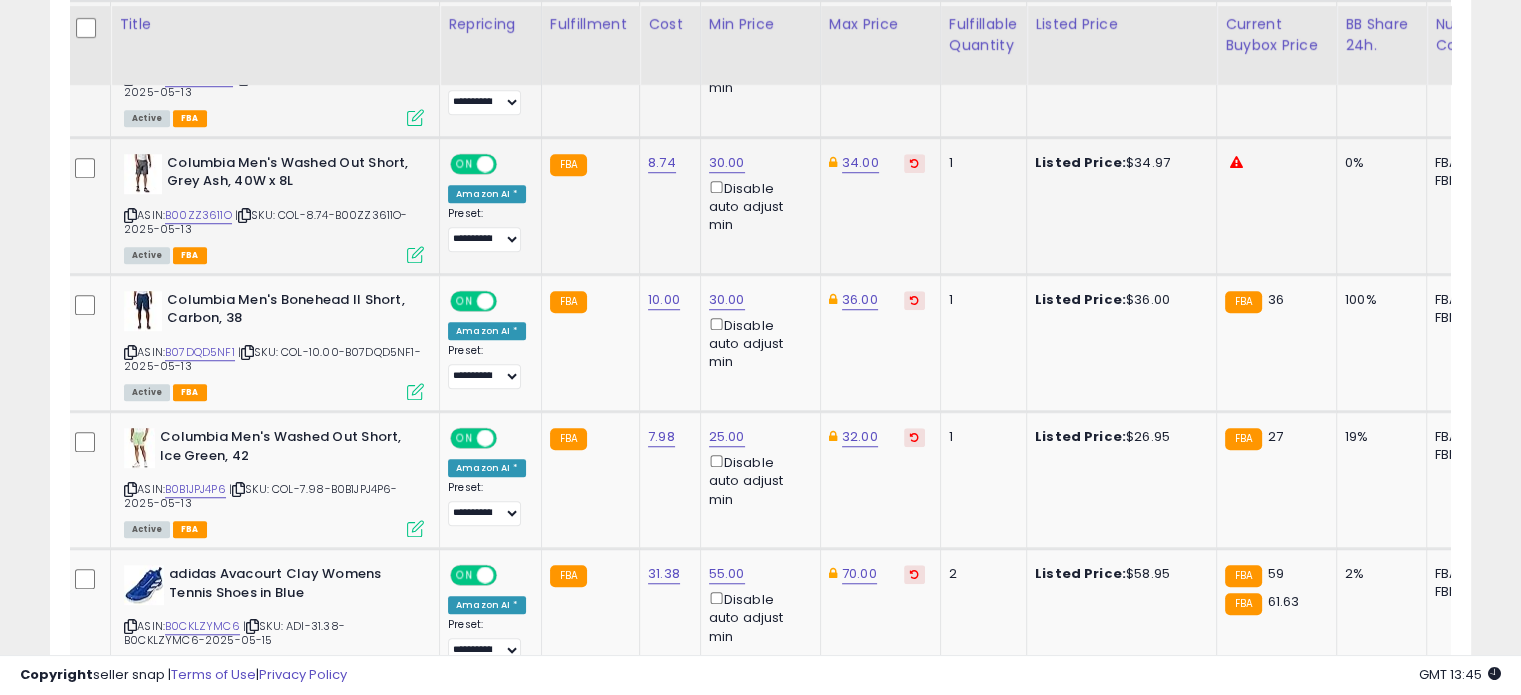 scroll, scrollTop: 1488, scrollLeft: 0, axis: vertical 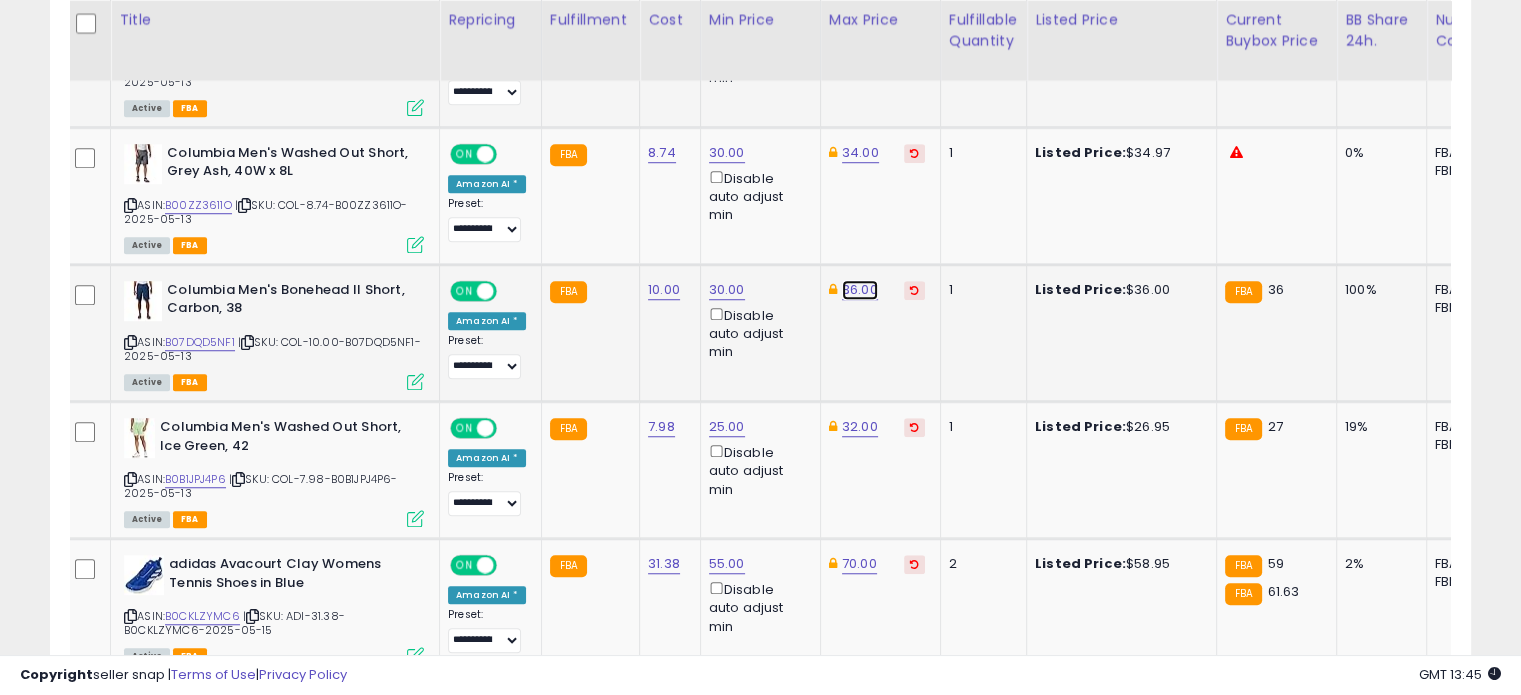 click on "36.00" at bounding box center [860, -414] 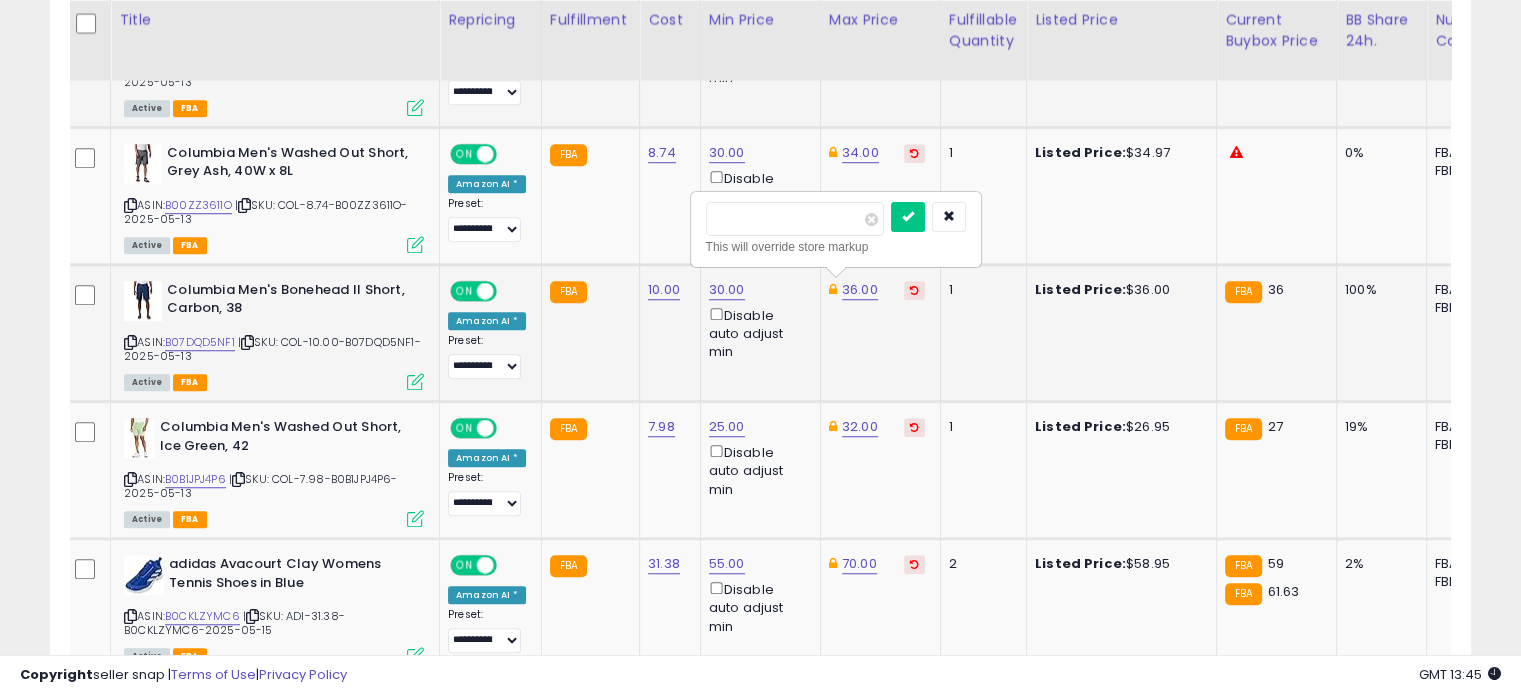 drag, startPoint x: 776, startPoint y: 211, endPoint x: 713, endPoint y: 210, distance: 63.007935 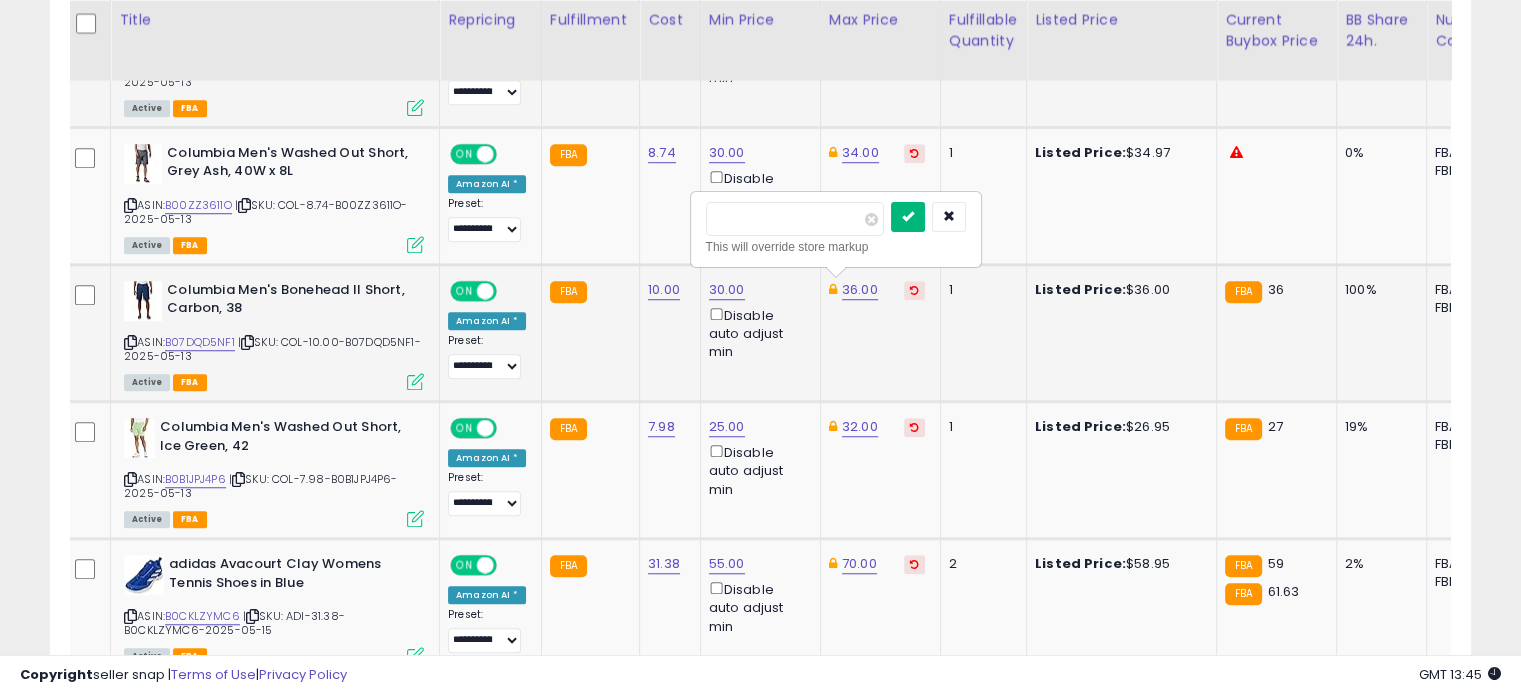 click at bounding box center (908, 216) 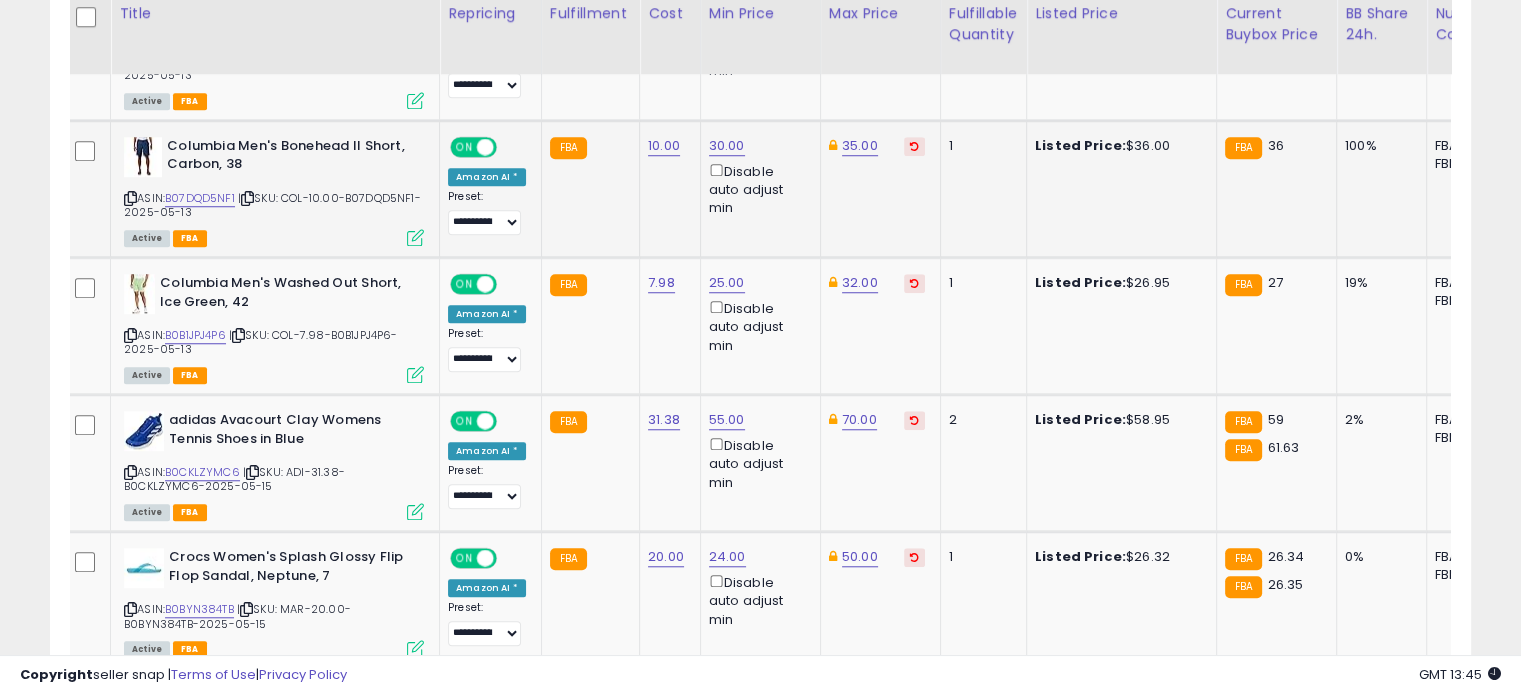 scroll, scrollTop: 1635, scrollLeft: 0, axis: vertical 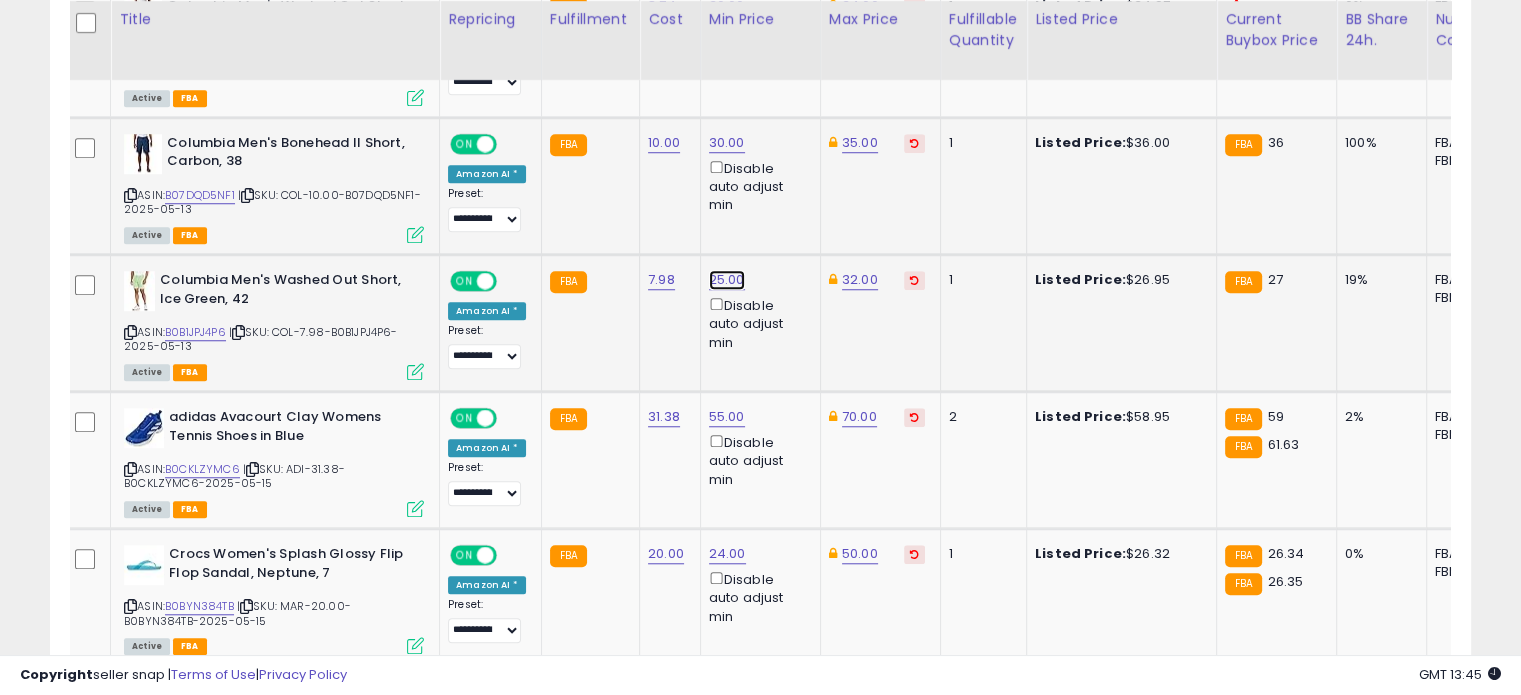 click on "25.00" at bounding box center [727, -561] 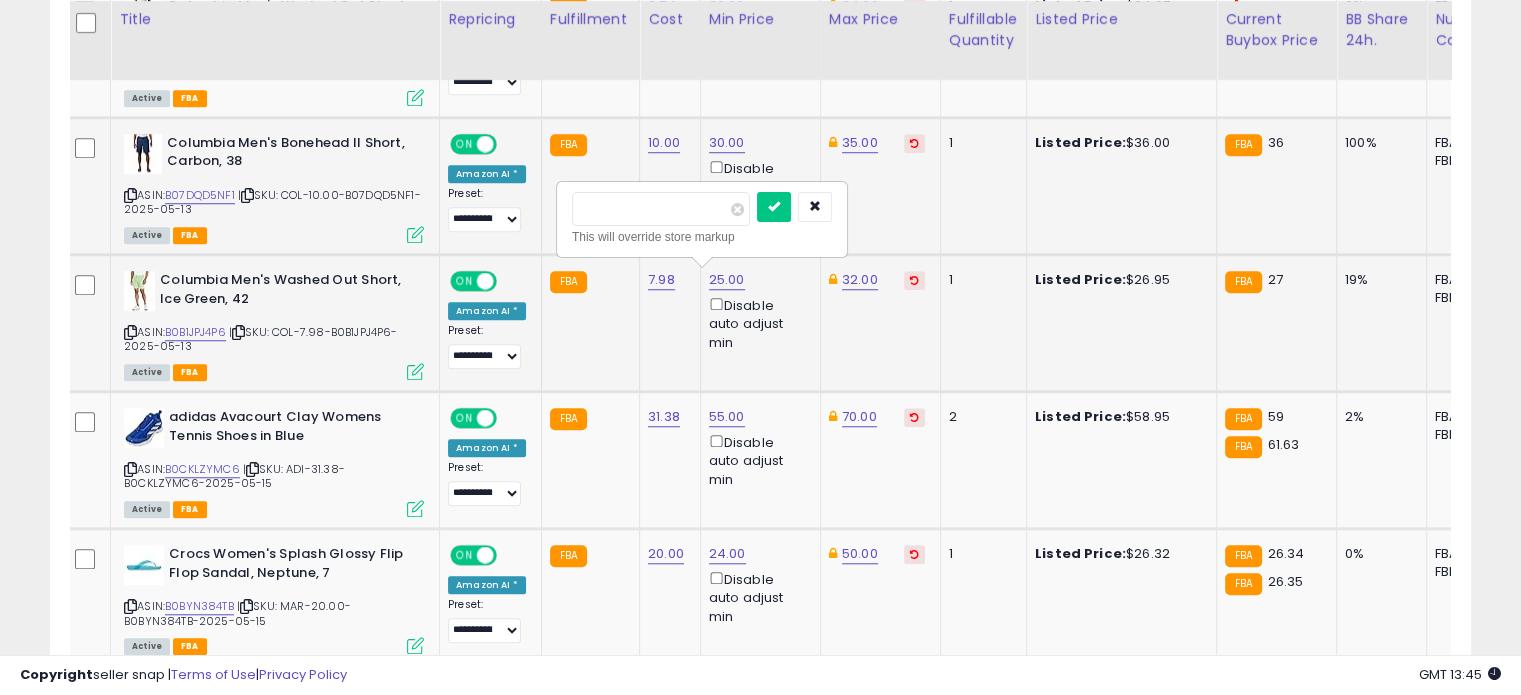 drag, startPoint x: 647, startPoint y: 204, endPoint x: 572, endPoint y: 204, distance: 75 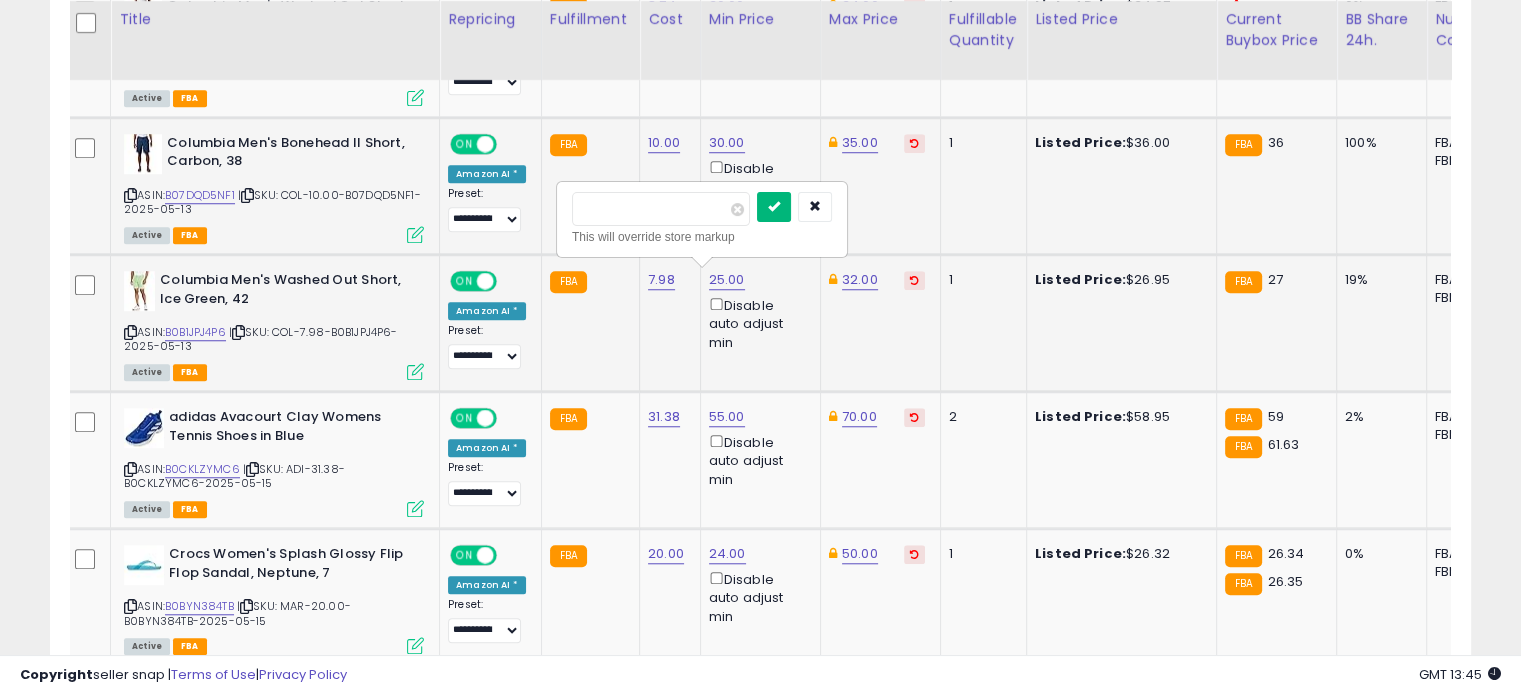 click at bounding box center [774, 206] 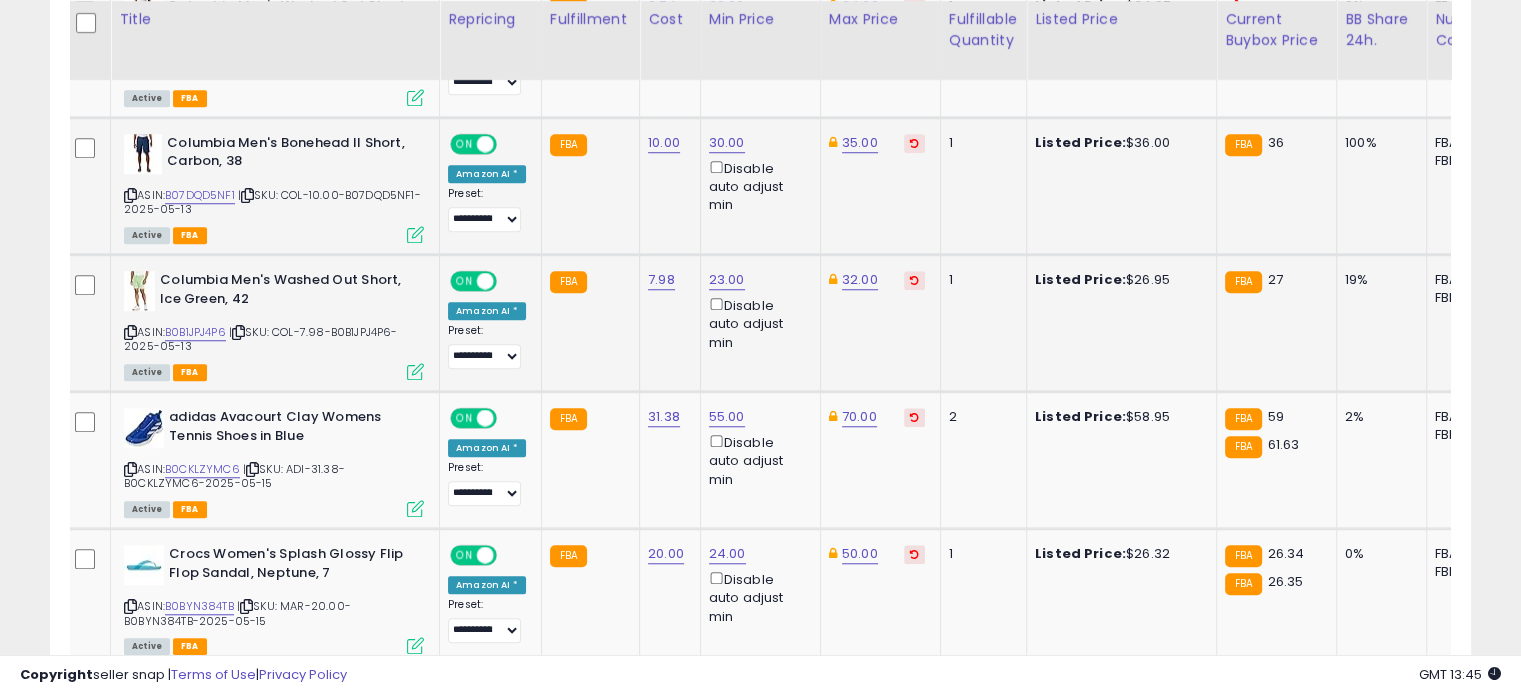 scroll, scrollTop: 1660, scrollLeft: 0, axis: vertical 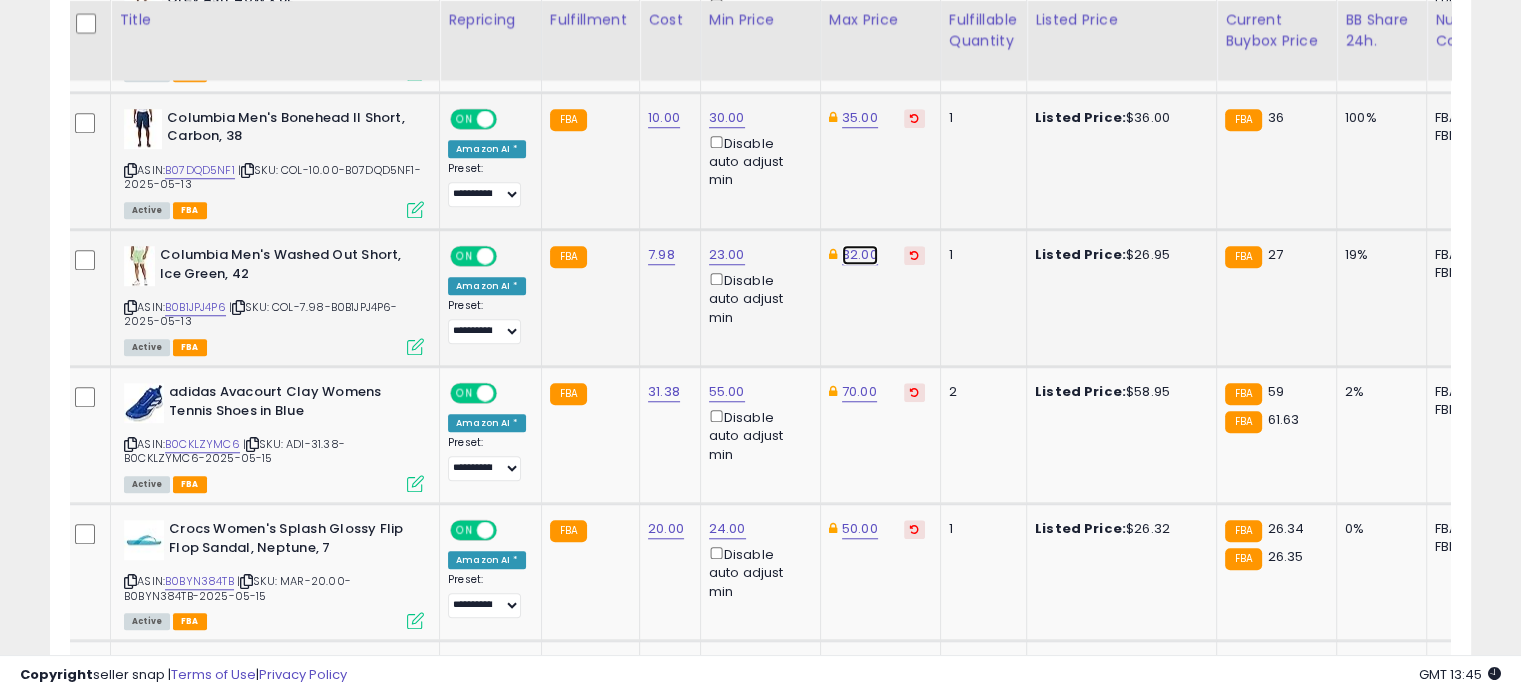 click on "32.00" at bounding box center (860, -586) 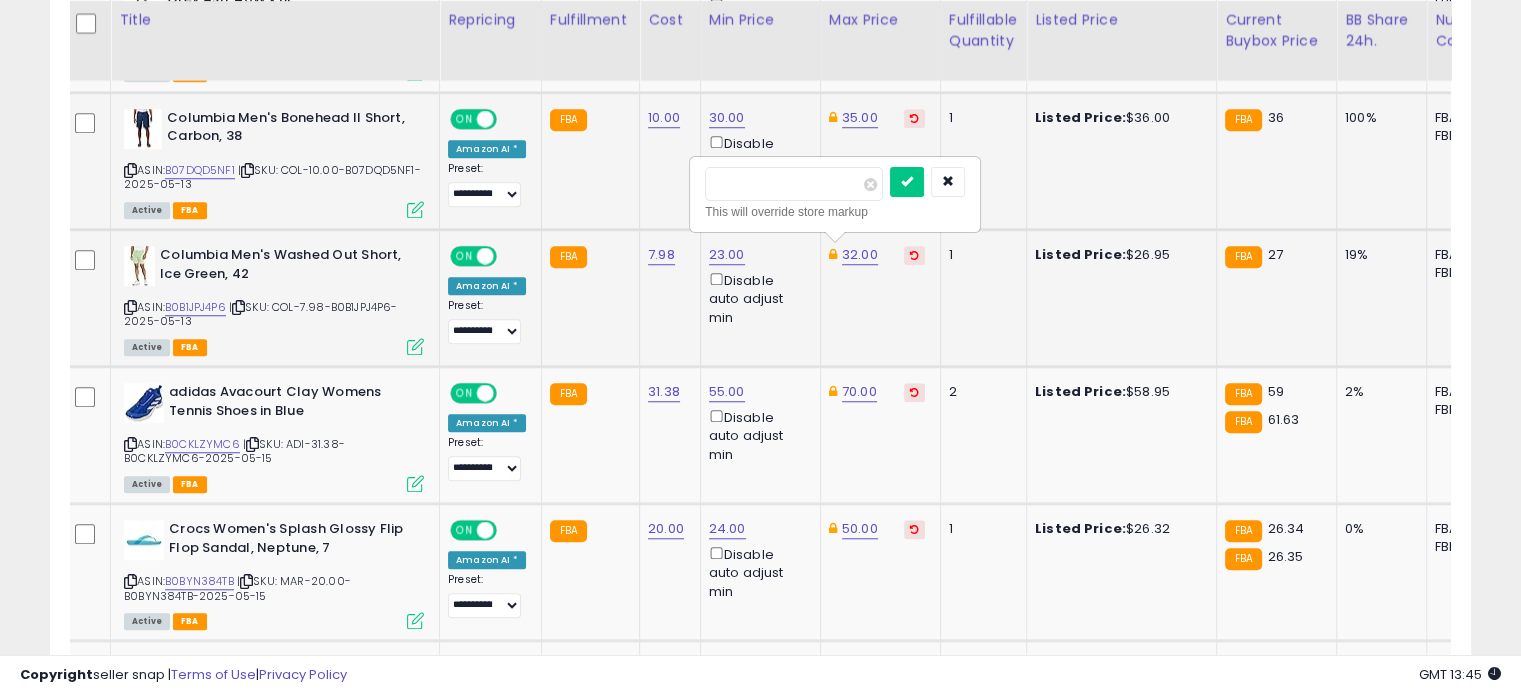 drag, startPoint x: 793, startPoint y: 186, endPoint x: 698, endPoint y: 163, distance: 97.74457 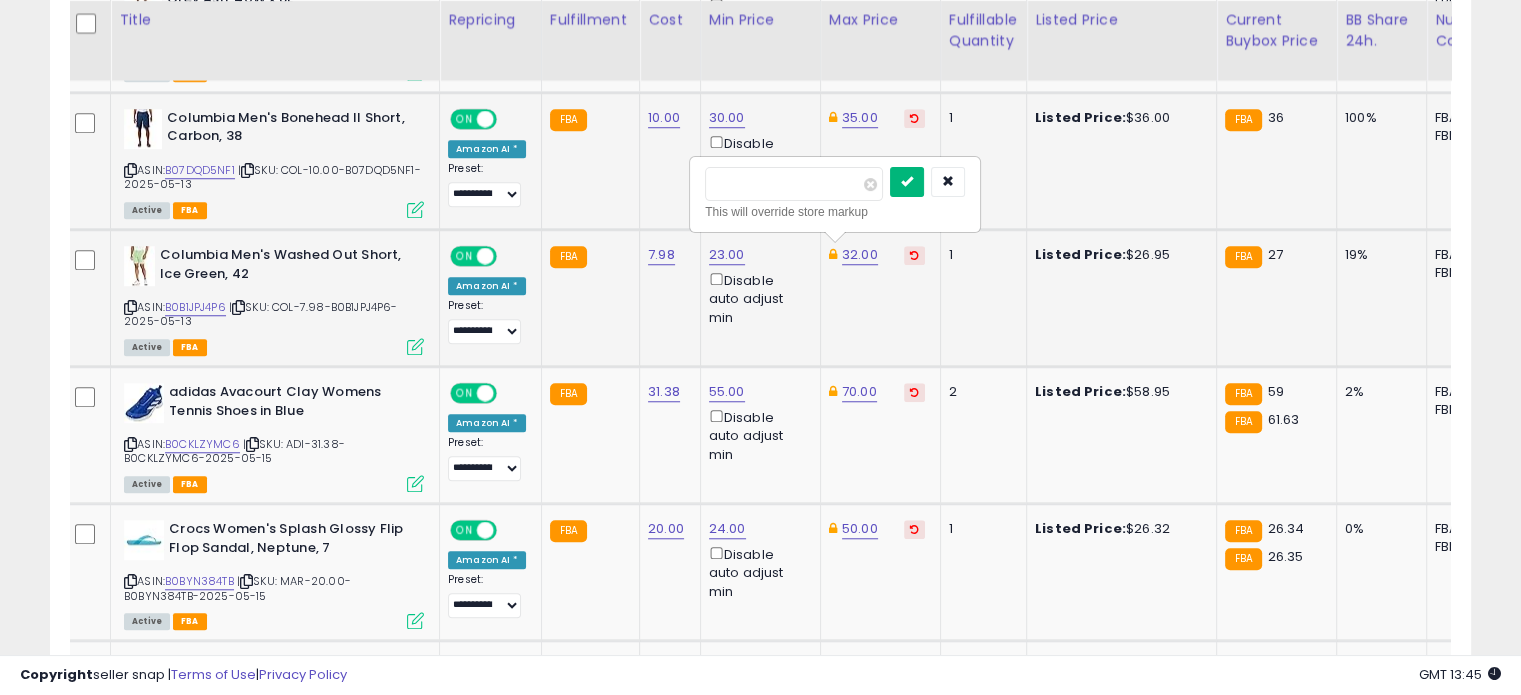click at bounding box center (907, 182) 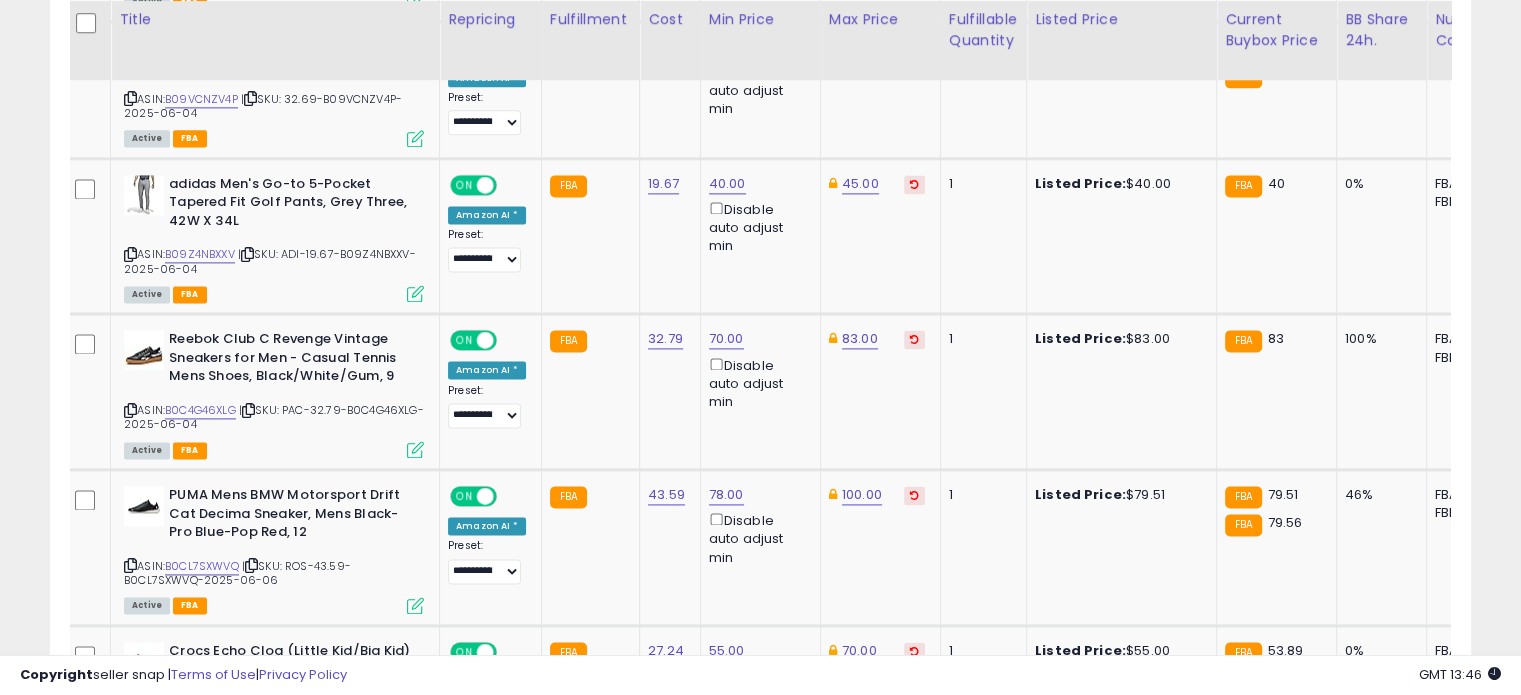 scroll, scrollTop: 2712, scrollLeft: 0, axis: vertical 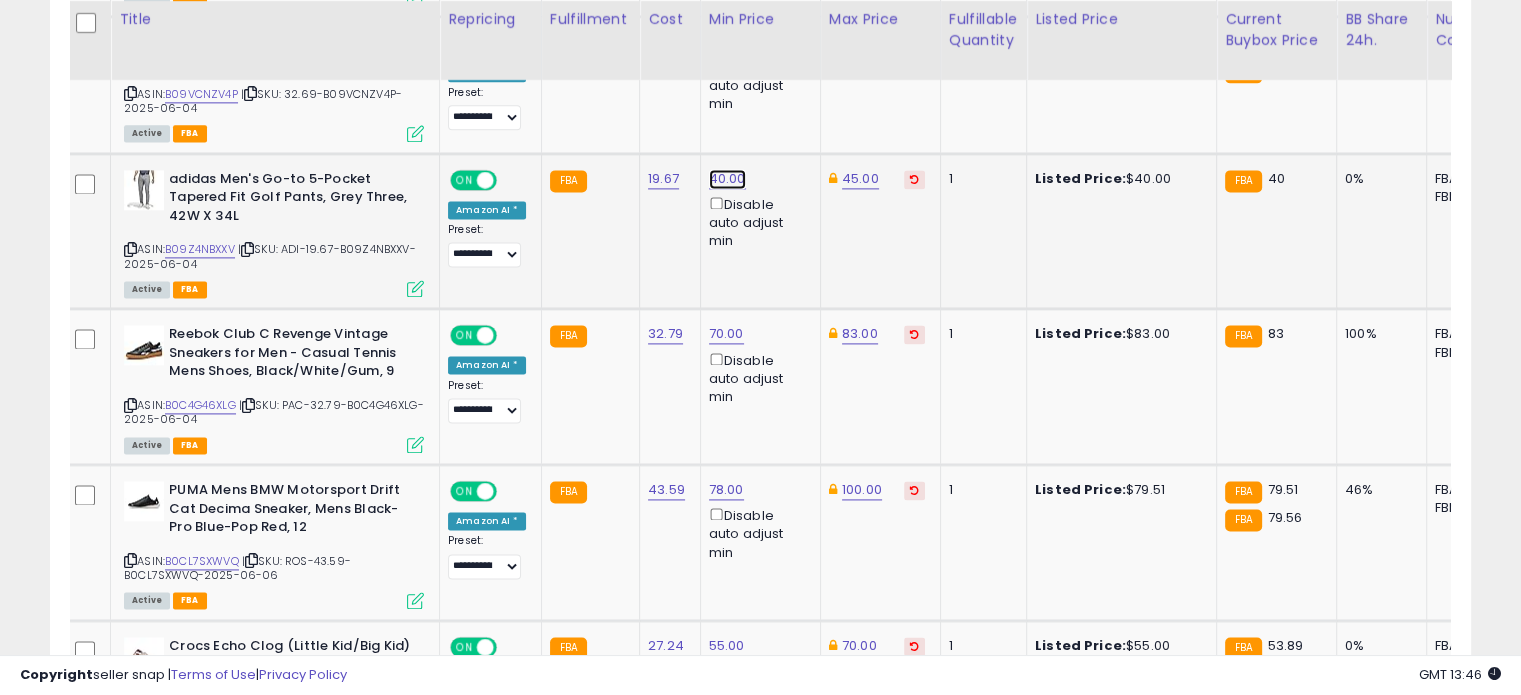 click on "40.00" at bounding box center [727, -1638] 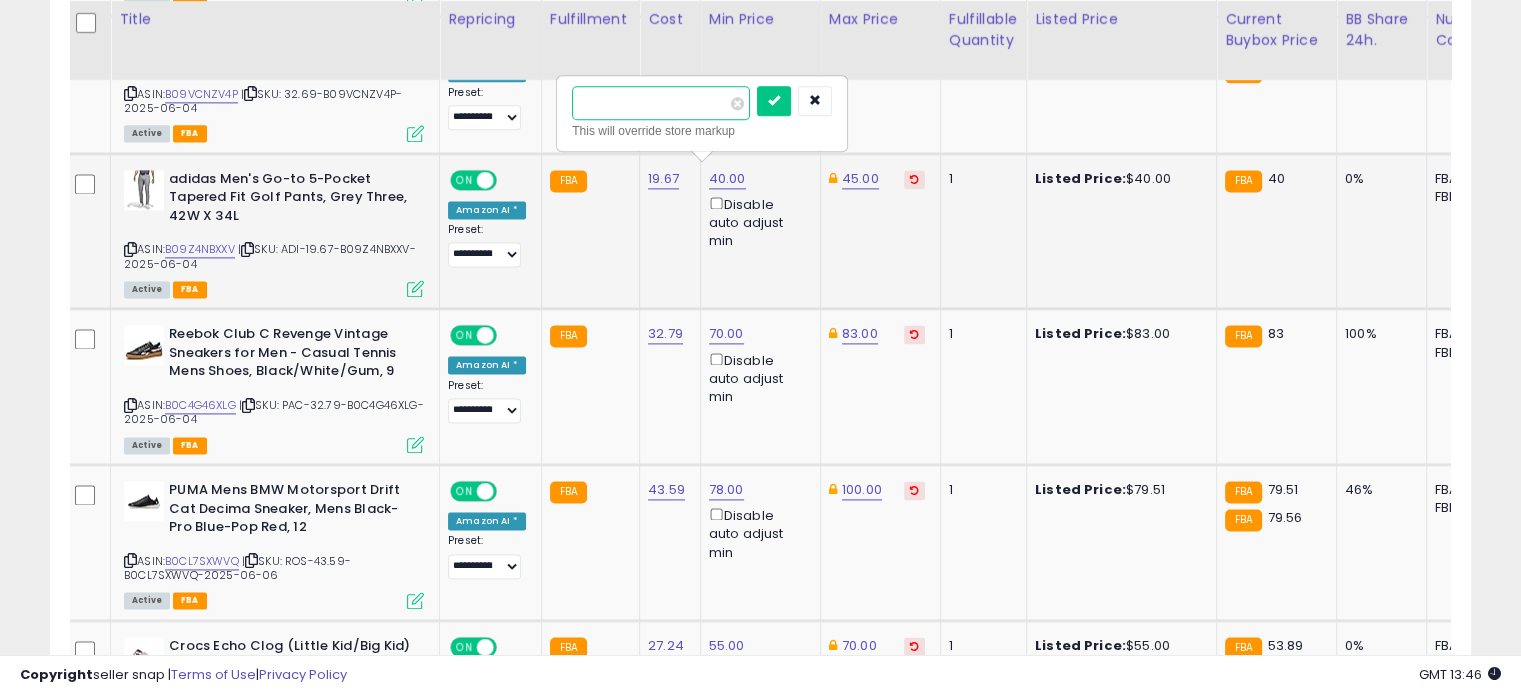 drag, startPoint x: 637, startPoint y: 100, endPoint x: 567, endPoint y: 83, distance: 72.03471 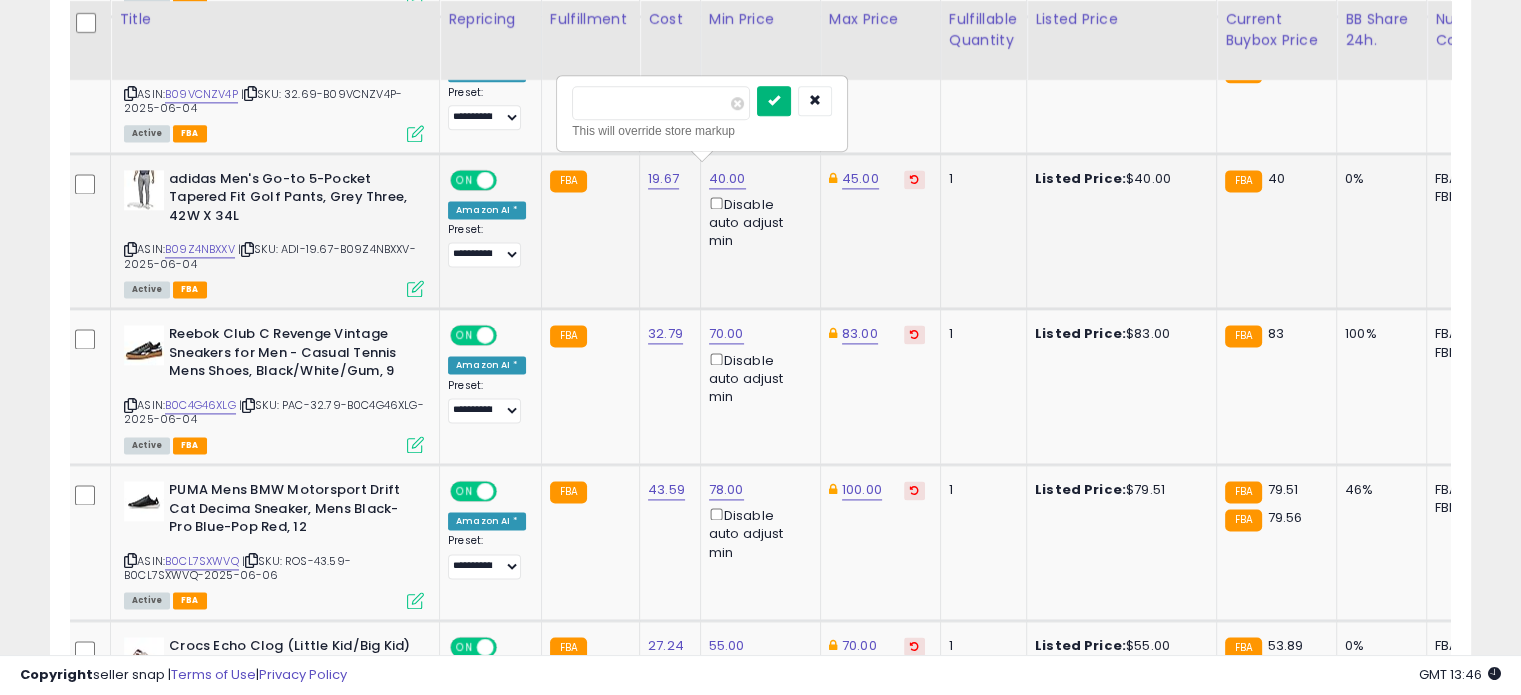 click at bounding box center (774, 100) 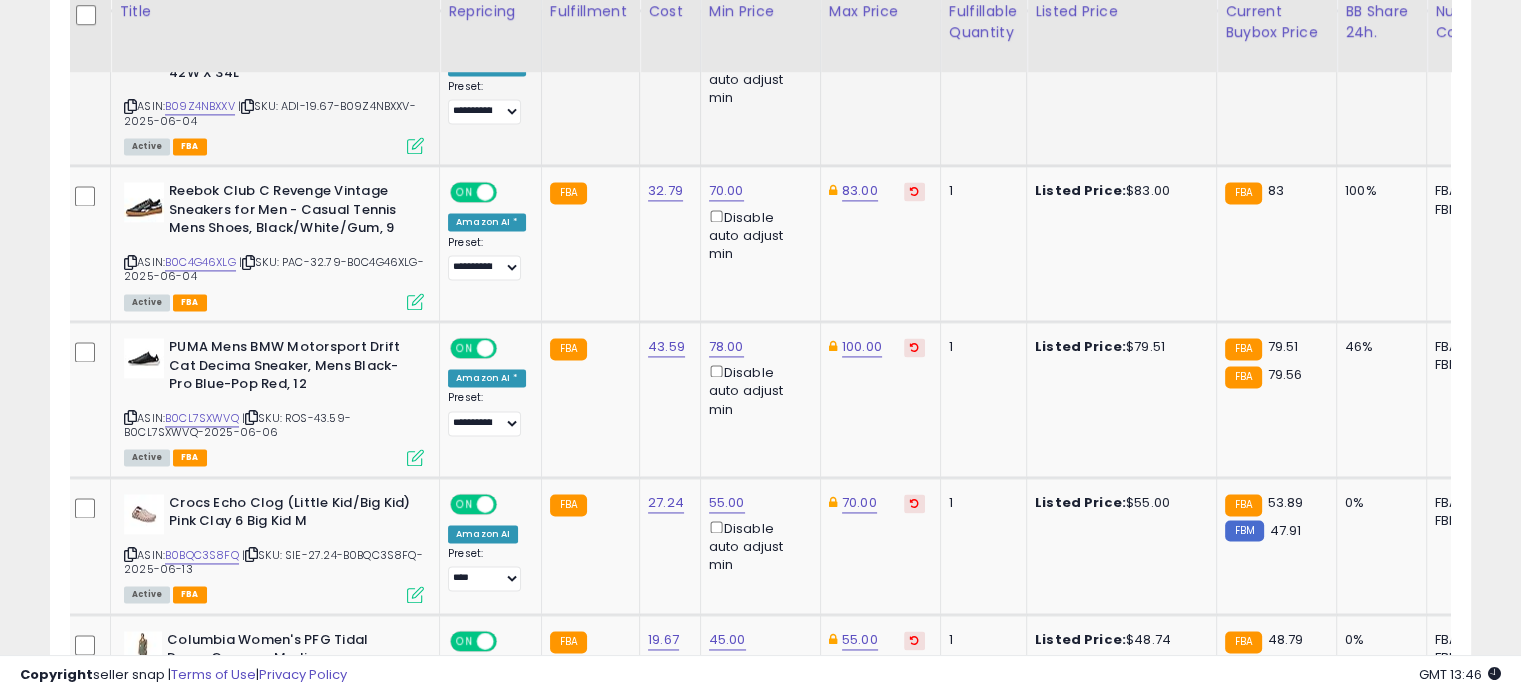 scroll, scrollTop: 2860, scrollLeft: 0, axis: vertical 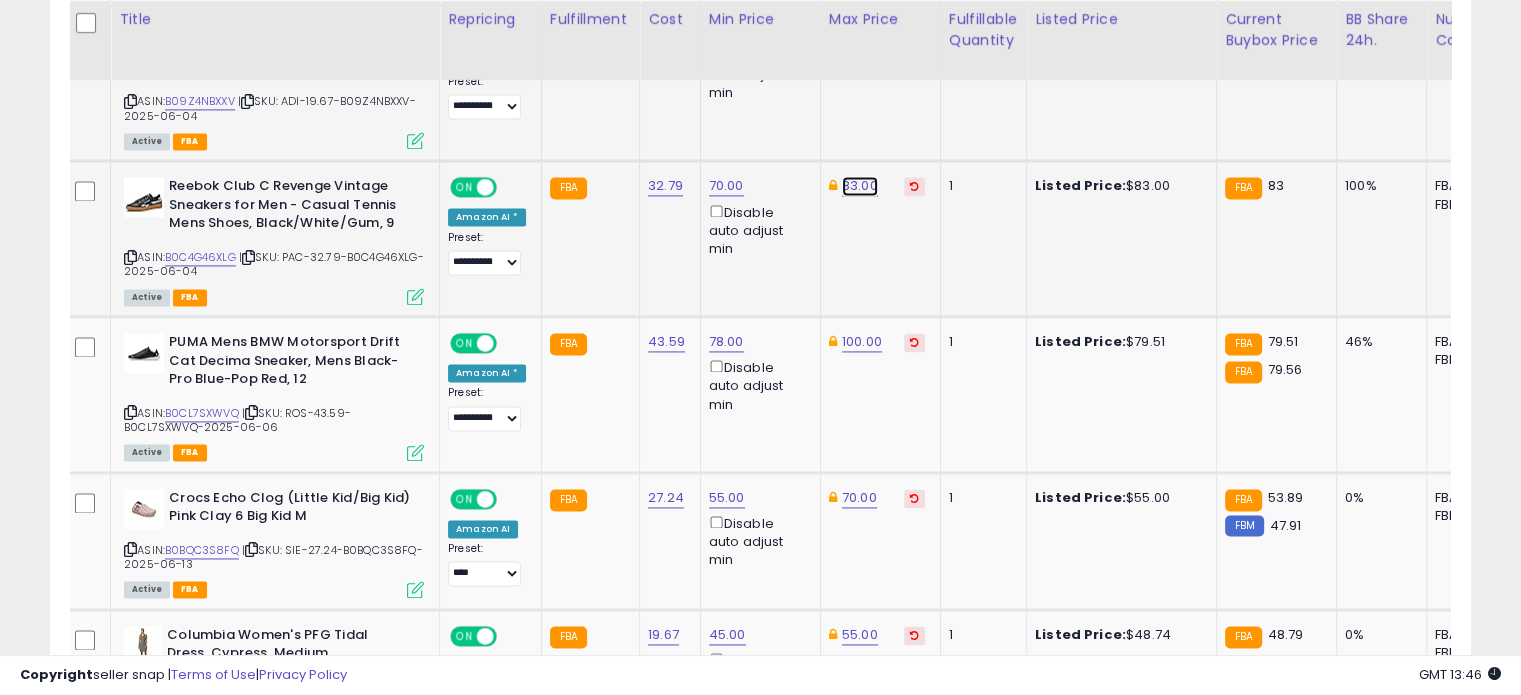 click on "83.00" at bounding box center [860, -1786] 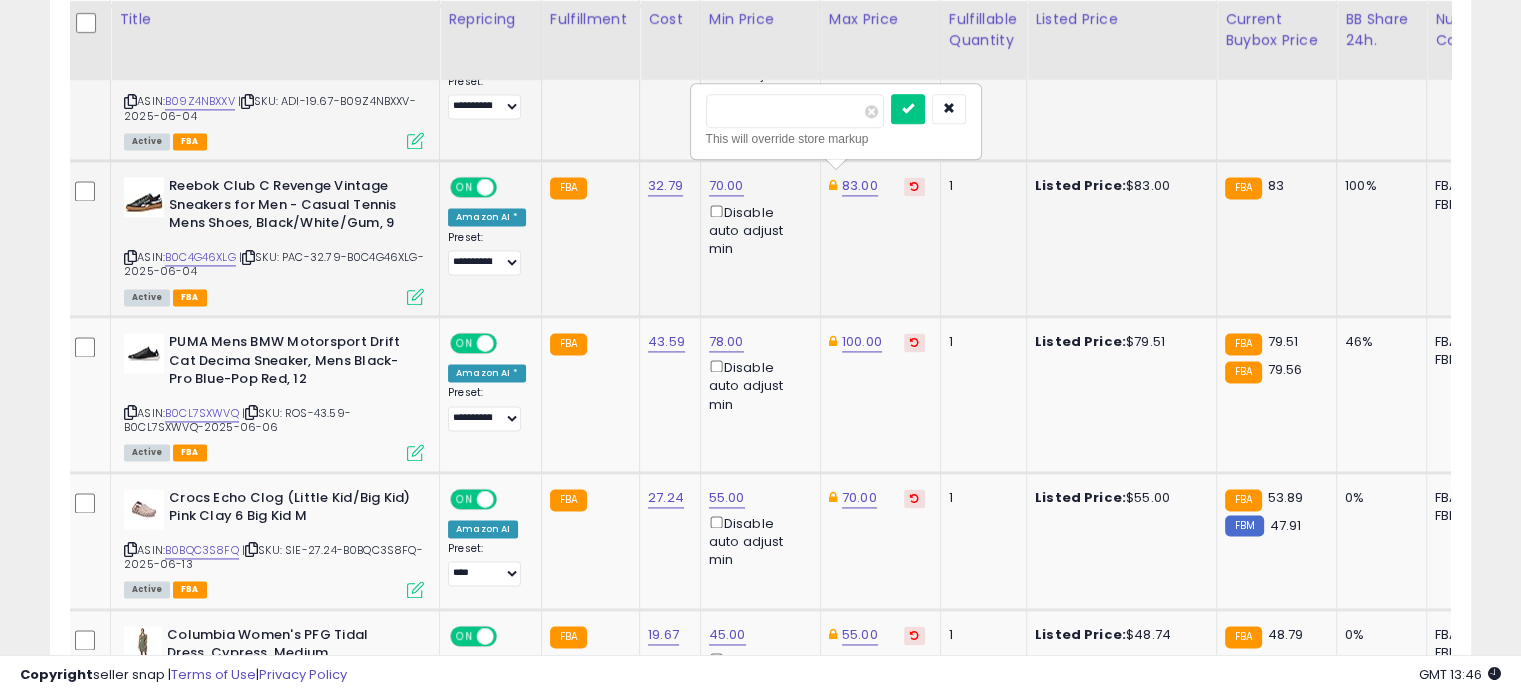 drag, startPoint x: 768, startPoint y: 113, endPoint x: 698, endPoint y: 98, distance: 71.5891 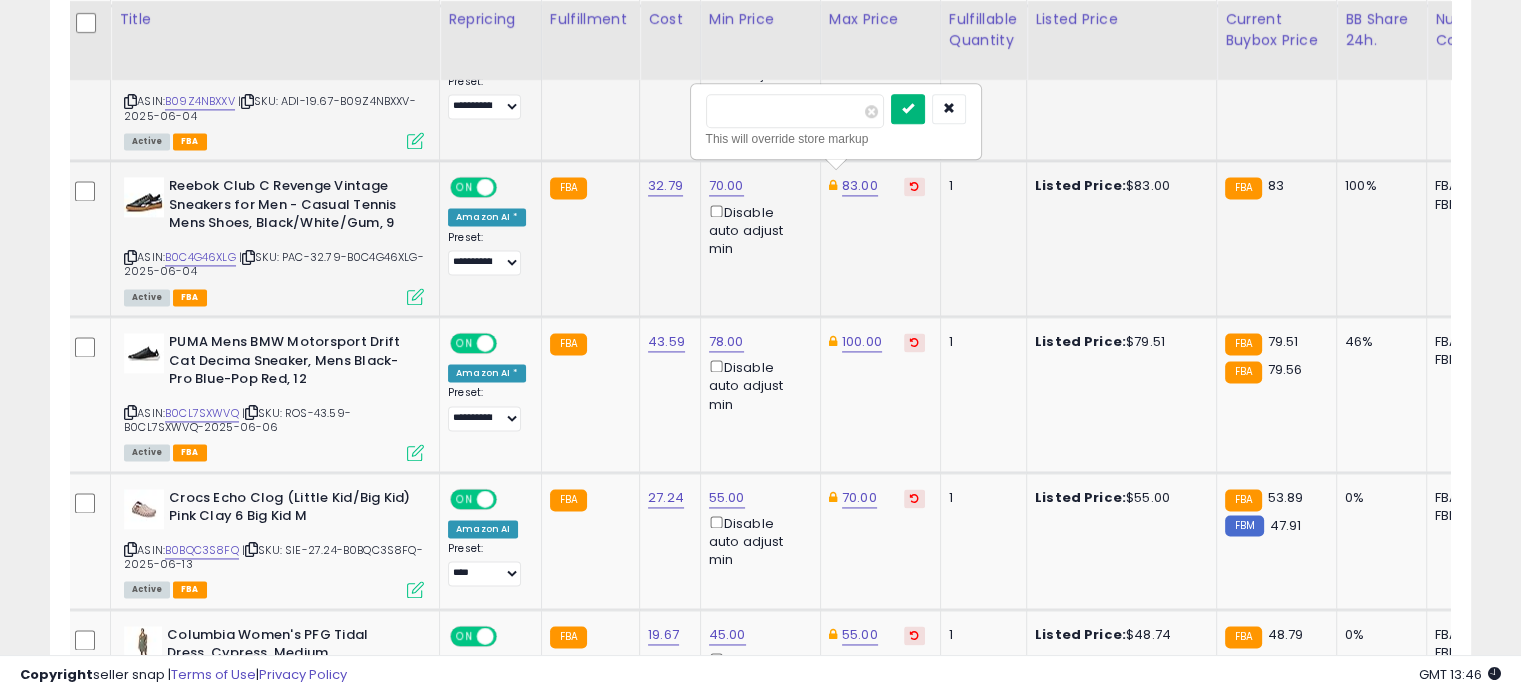 click at bounding box center [908, 109] 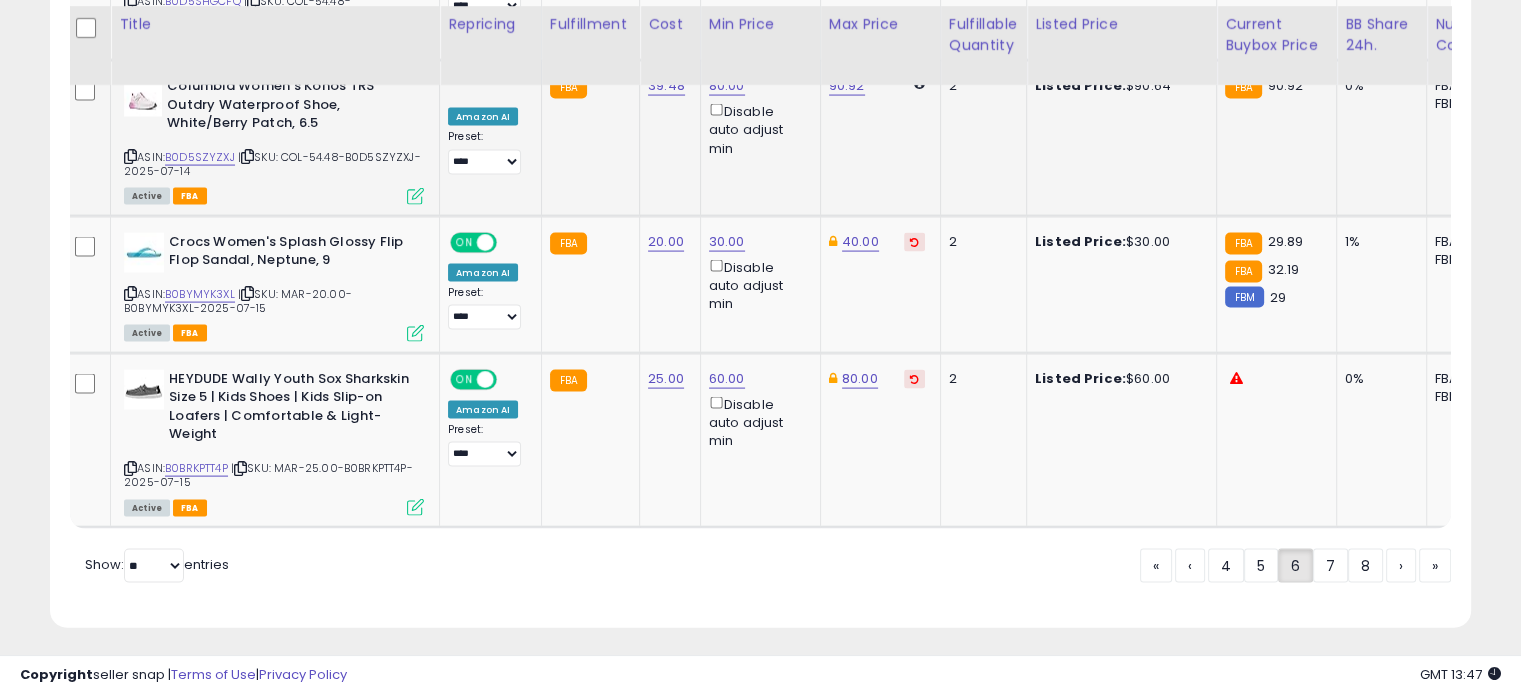 scroll, scrollTop: 4138, scrollLeft: 0, axis: vertical 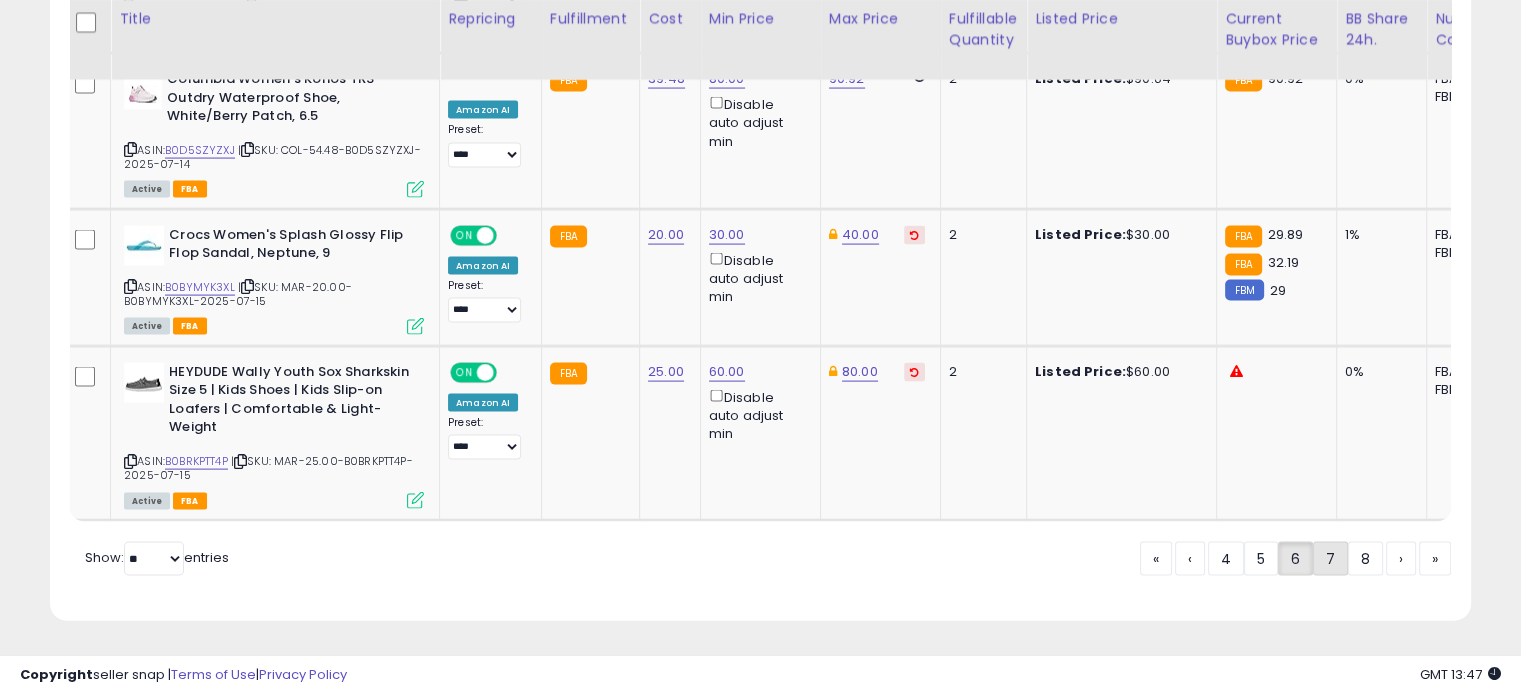 click on "7" 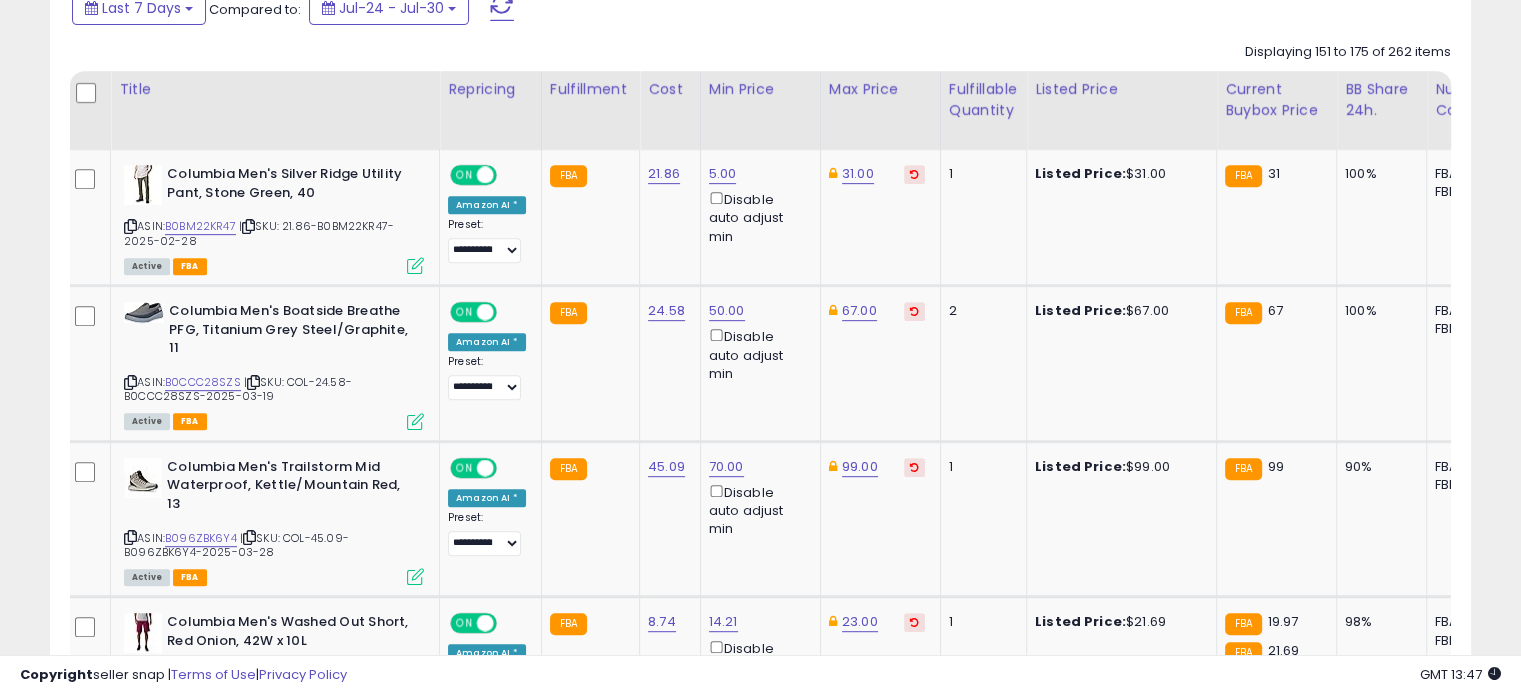 scroll, scrollTop: 906, scrollLeft: 0, axis: vertical 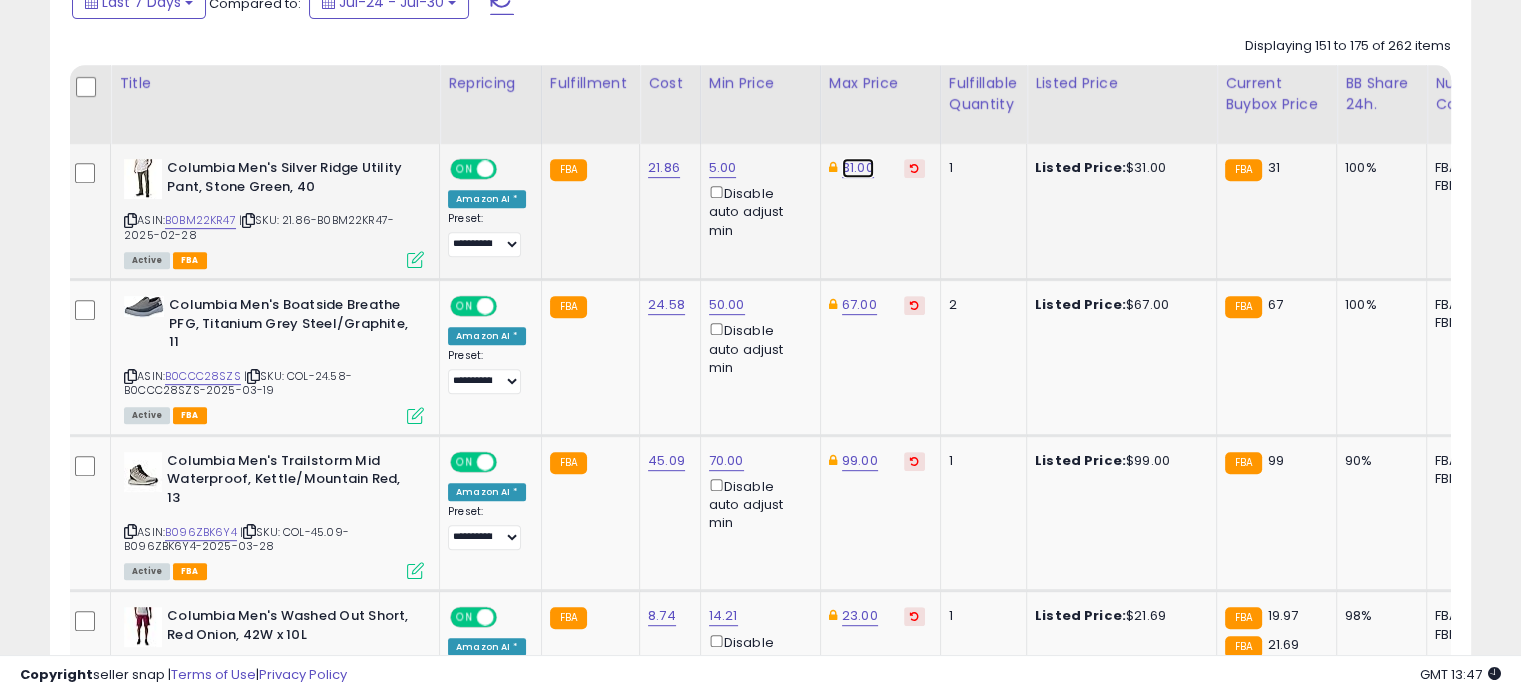 click on "31.00" at bounding box center (858, 168) 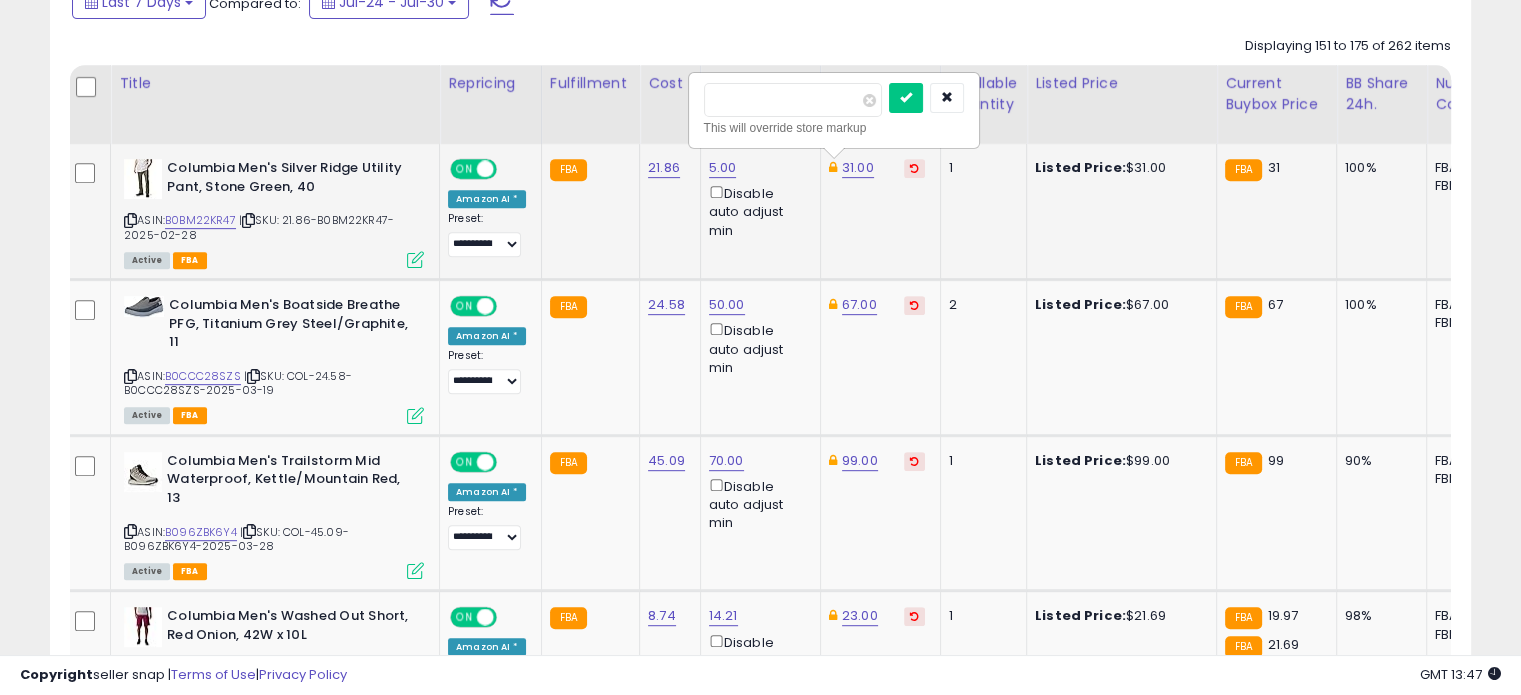 drag, startPoint x: 777, startPoint y: 93, endPoint x: 707, endPoint y: 88, distance: 70.178345 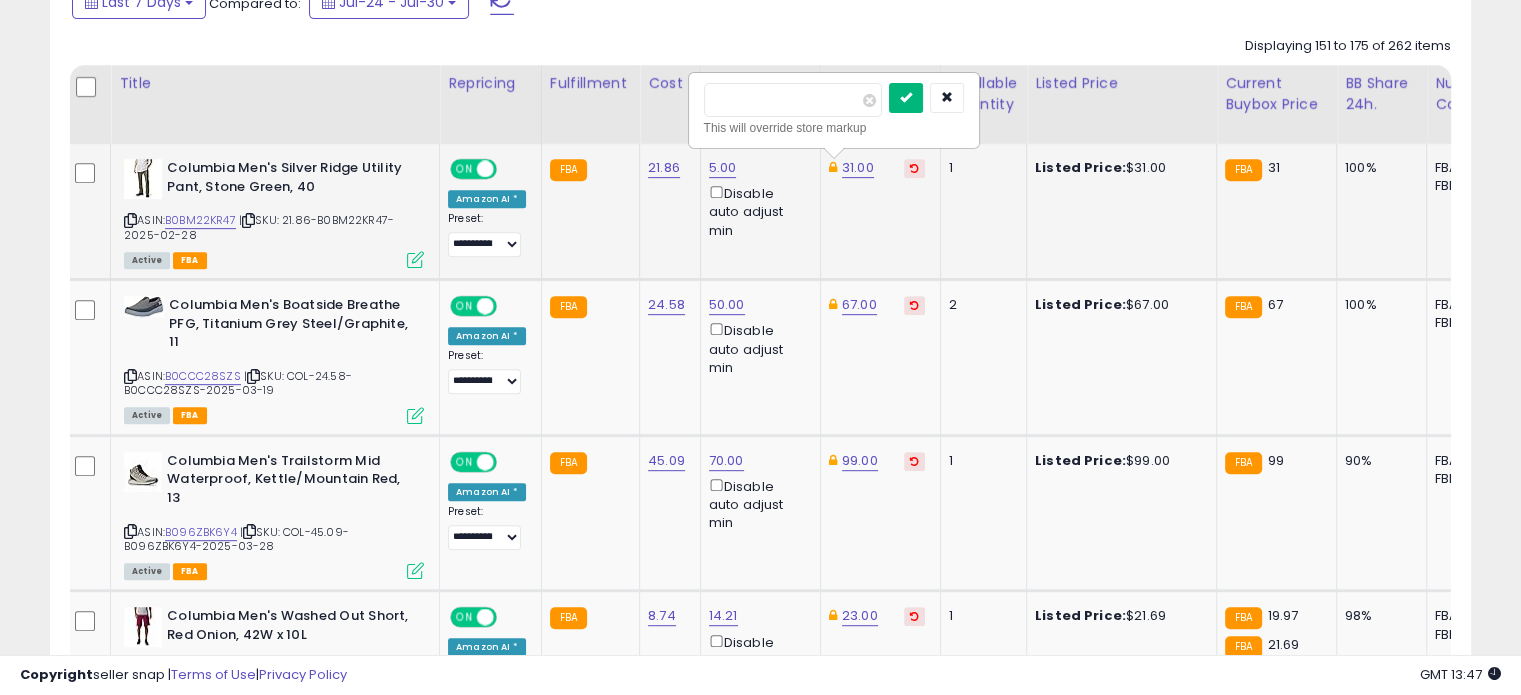 click at bounding box center (906, 98) 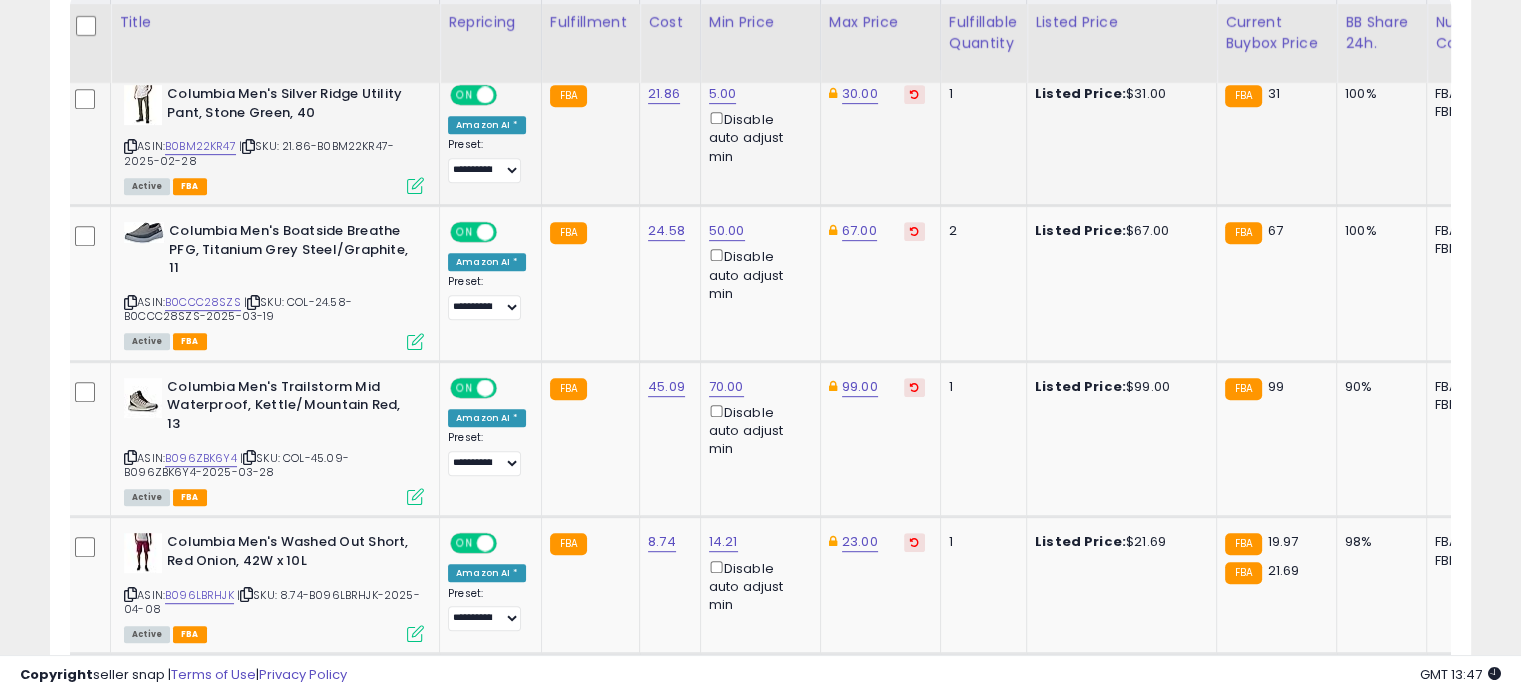 scroll, scrollTop: 984, scrollLeft: 0, axis: vertical 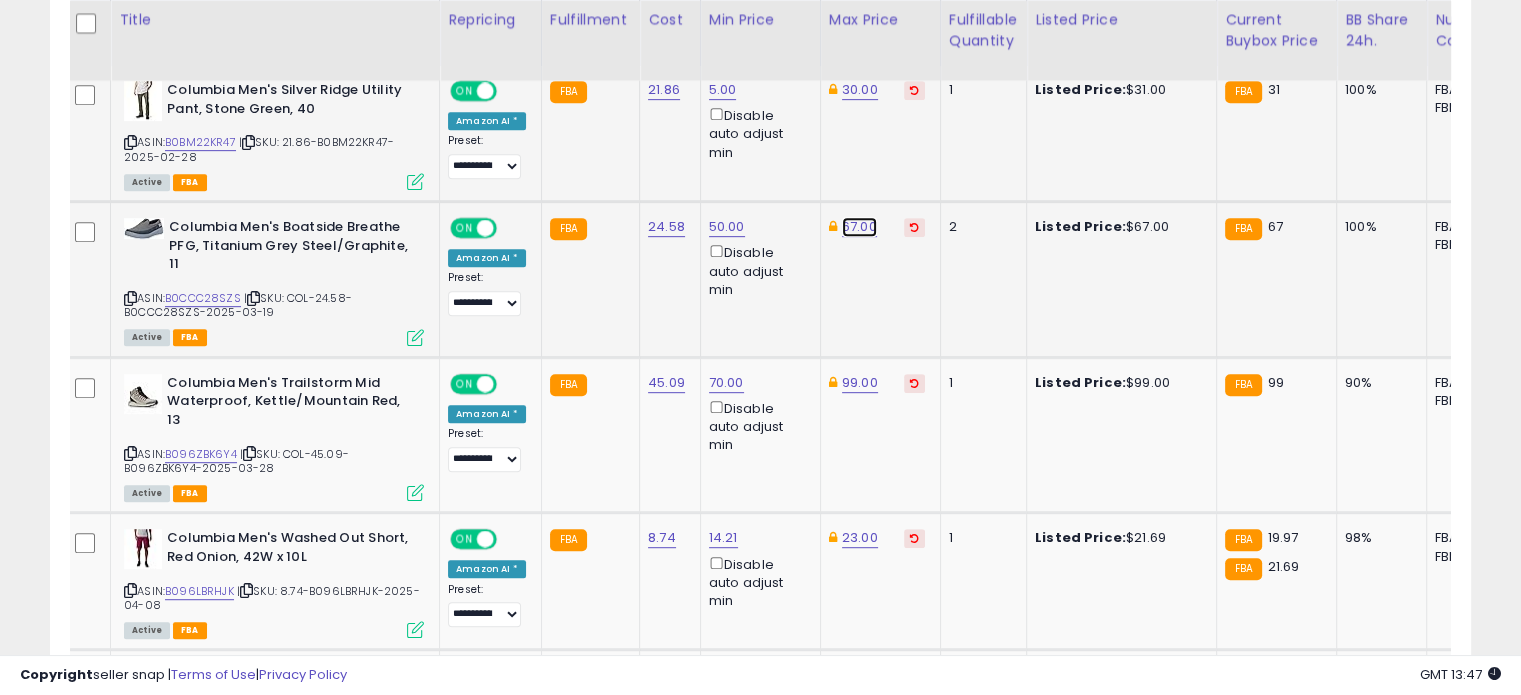 click on "67.00" at bounding box center [860, 90] 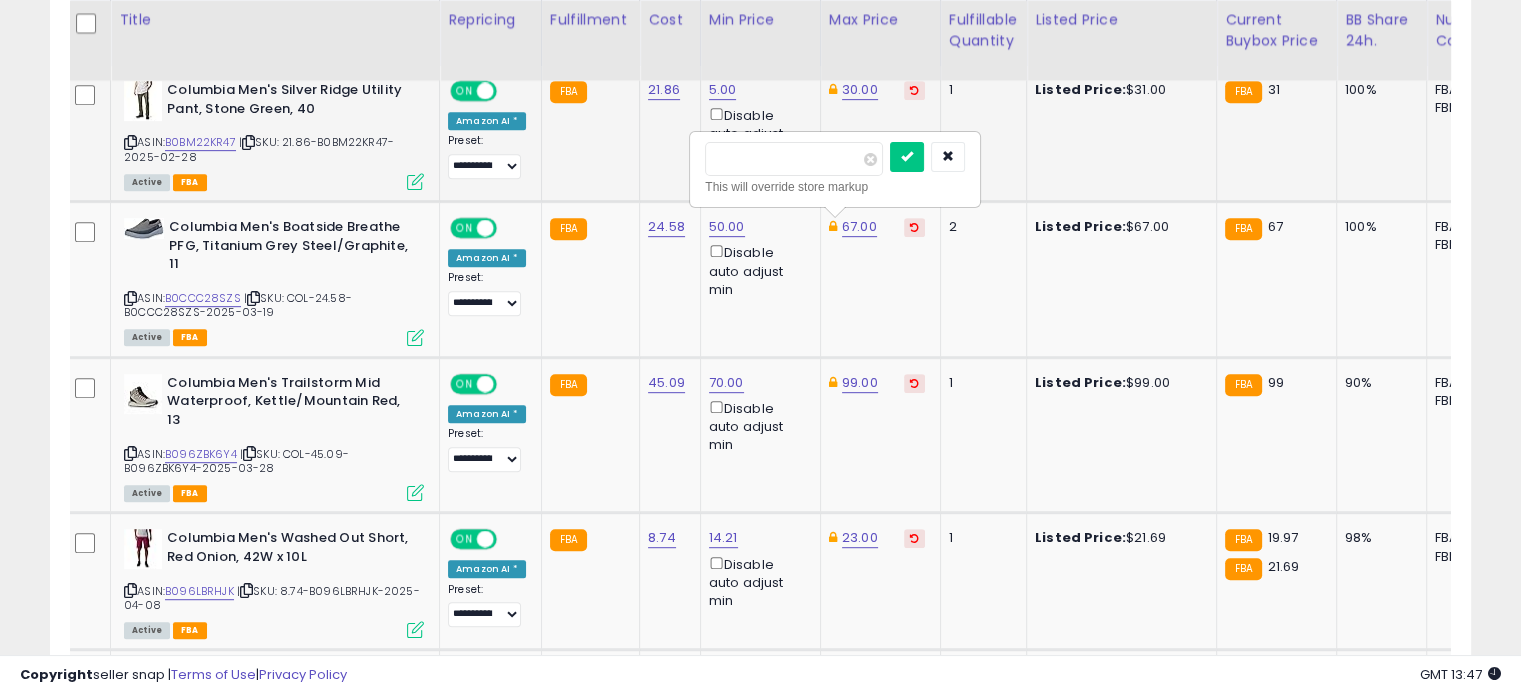 drag, startPoint x: 783, startPoint y: 148, endPoint x: 668, endPoint y: 145, distance: 115.03912 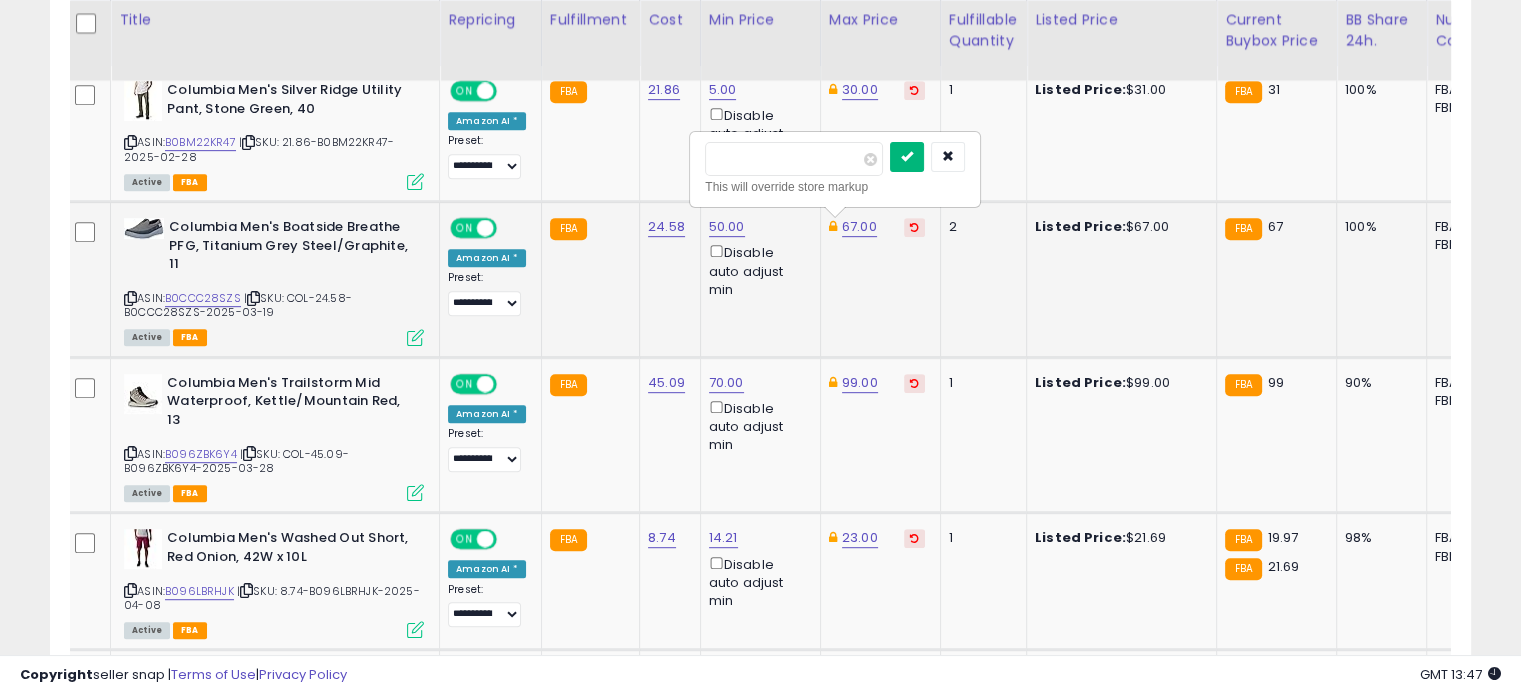 click at bounding box center [907, 156] 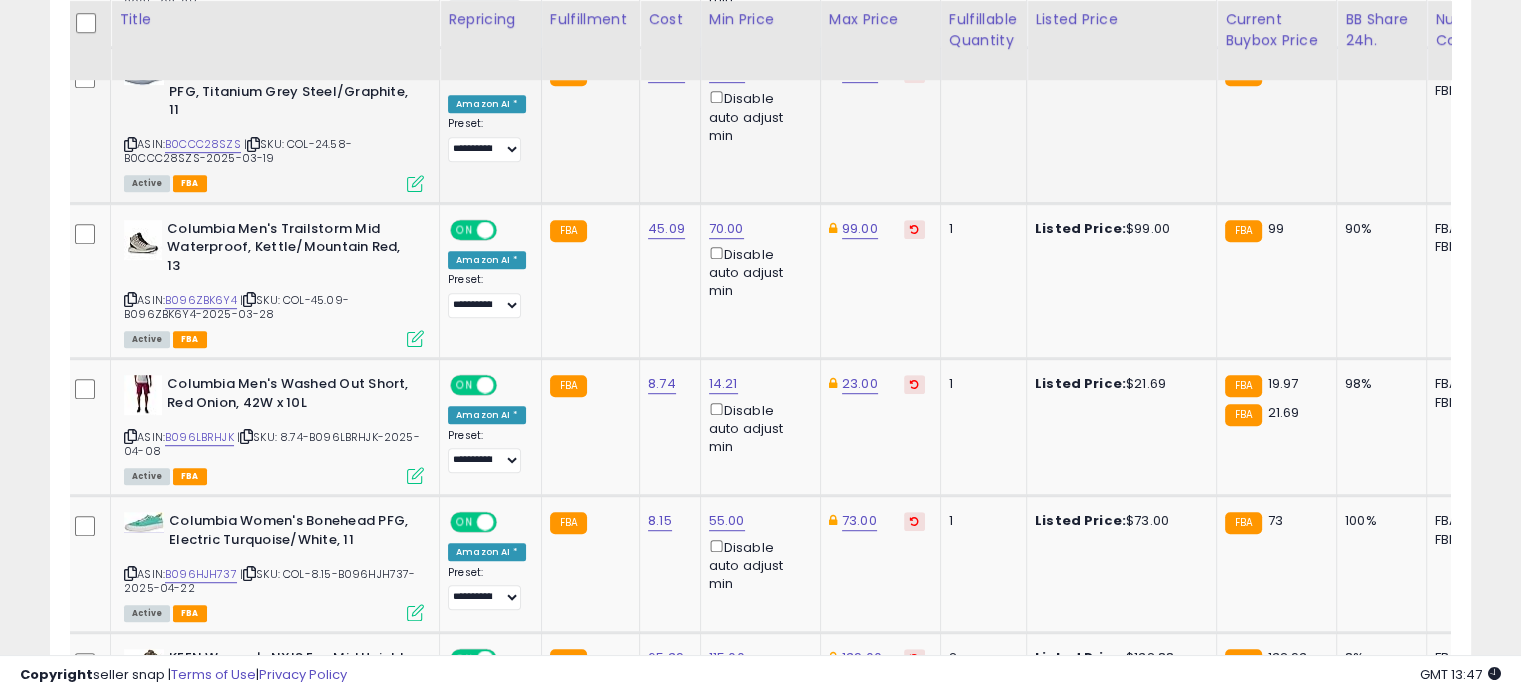 scroll, scrollTop: 1139, scrollLeft: 0, axis: vertical 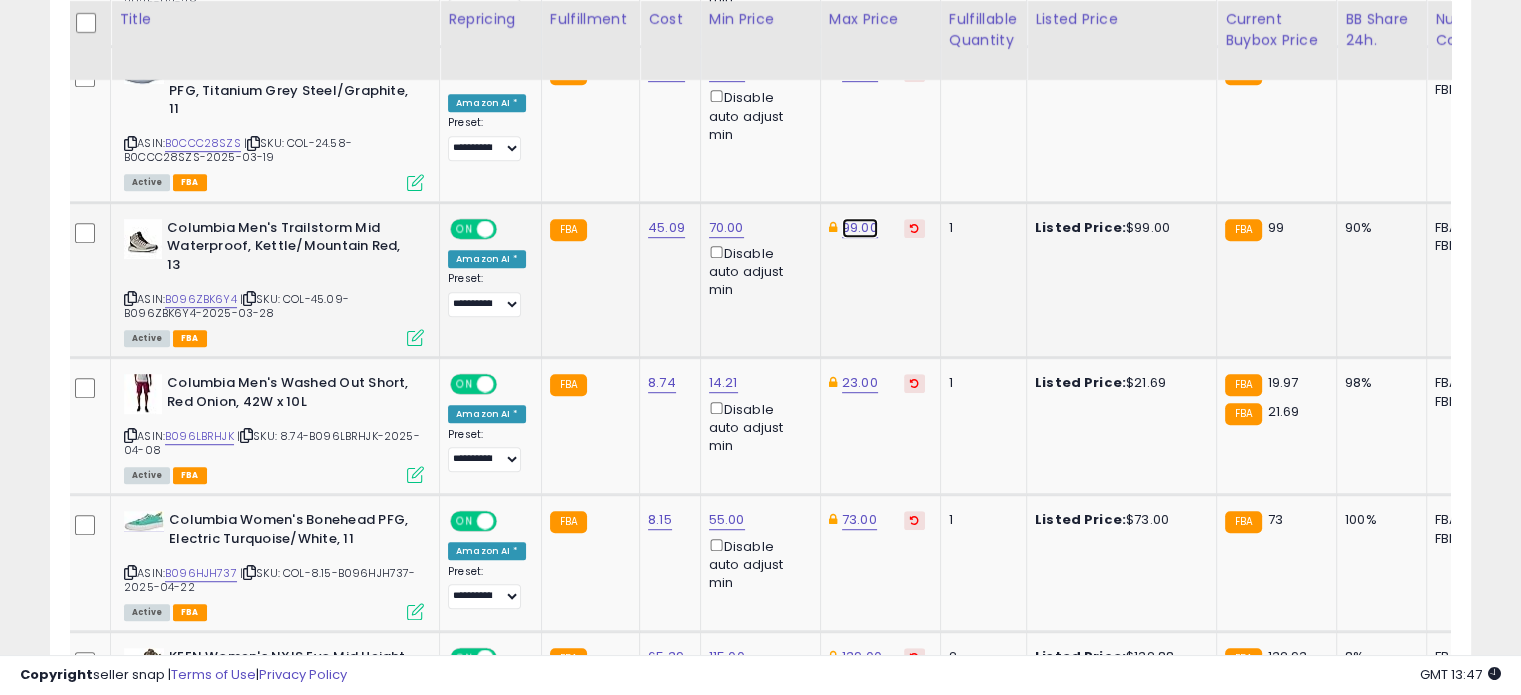 click on "99.00" at bounding box center (860, -65) 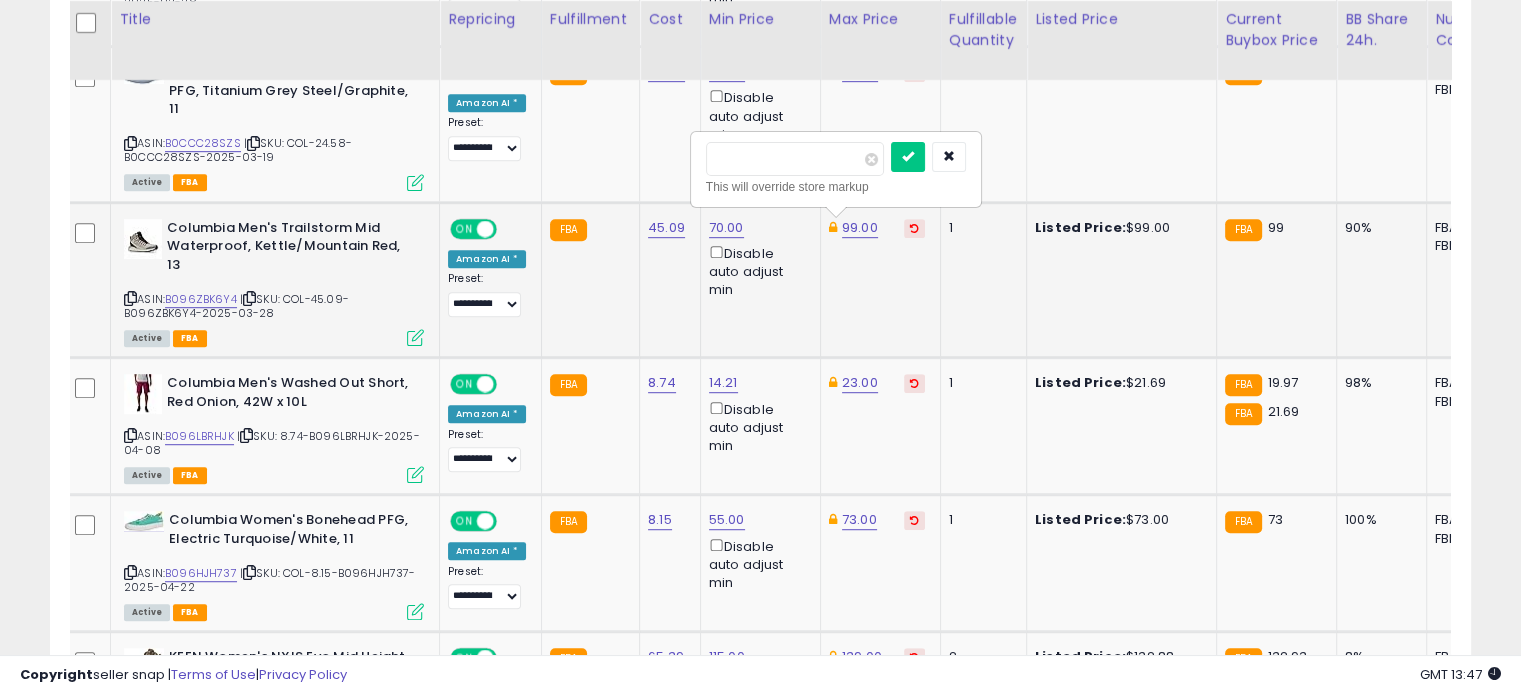 drag, startPoint x: 788, startPoint y: 157, endPoint x: 692, endPoint y: 142, distance: 97.16481 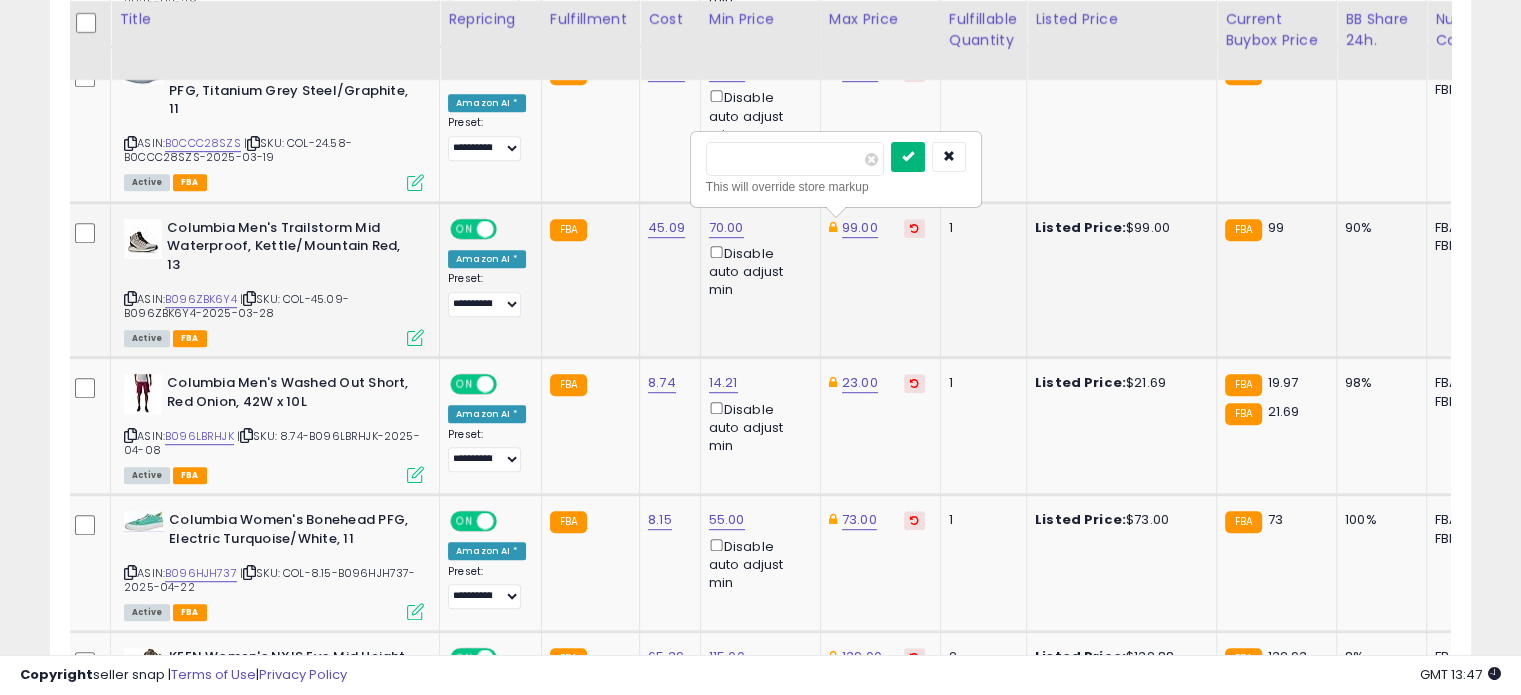 click at bounding box center (908, 156) 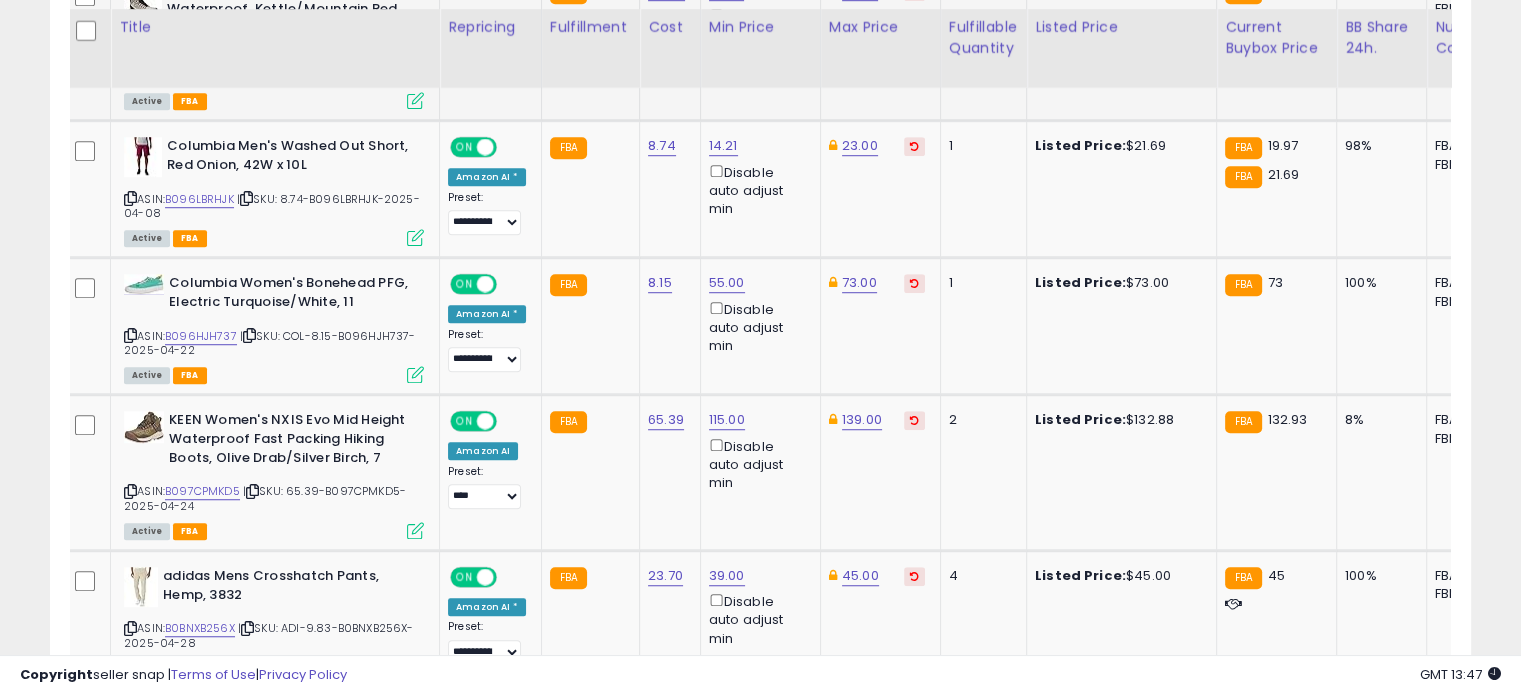 scroll, scrollTop: 1390, scrollLeft: 0, axis: vertical 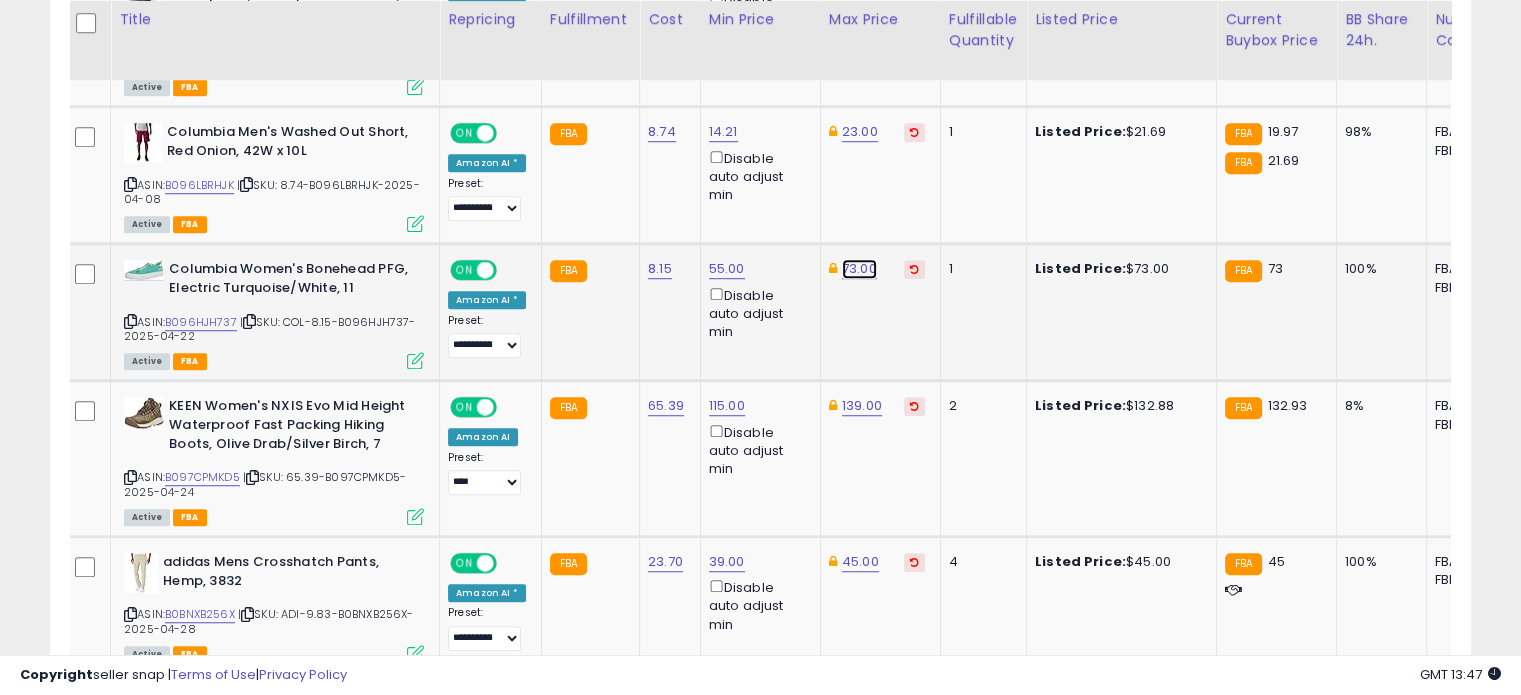 click on "73.00" at bounding box center [860, -316] 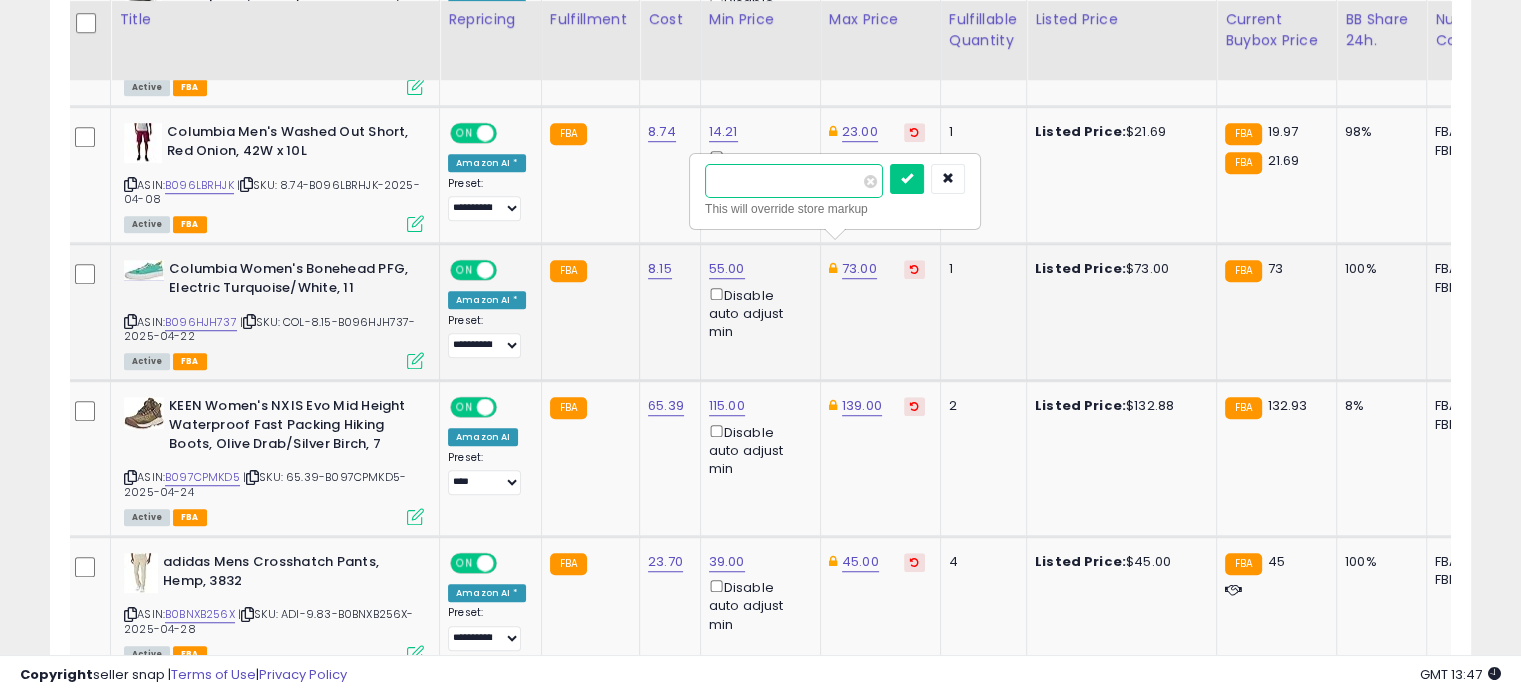 drag, startPoint x: 776, startPoint y: 175, endPoint x: 699, endPoint y: 170, distance: 77.16217 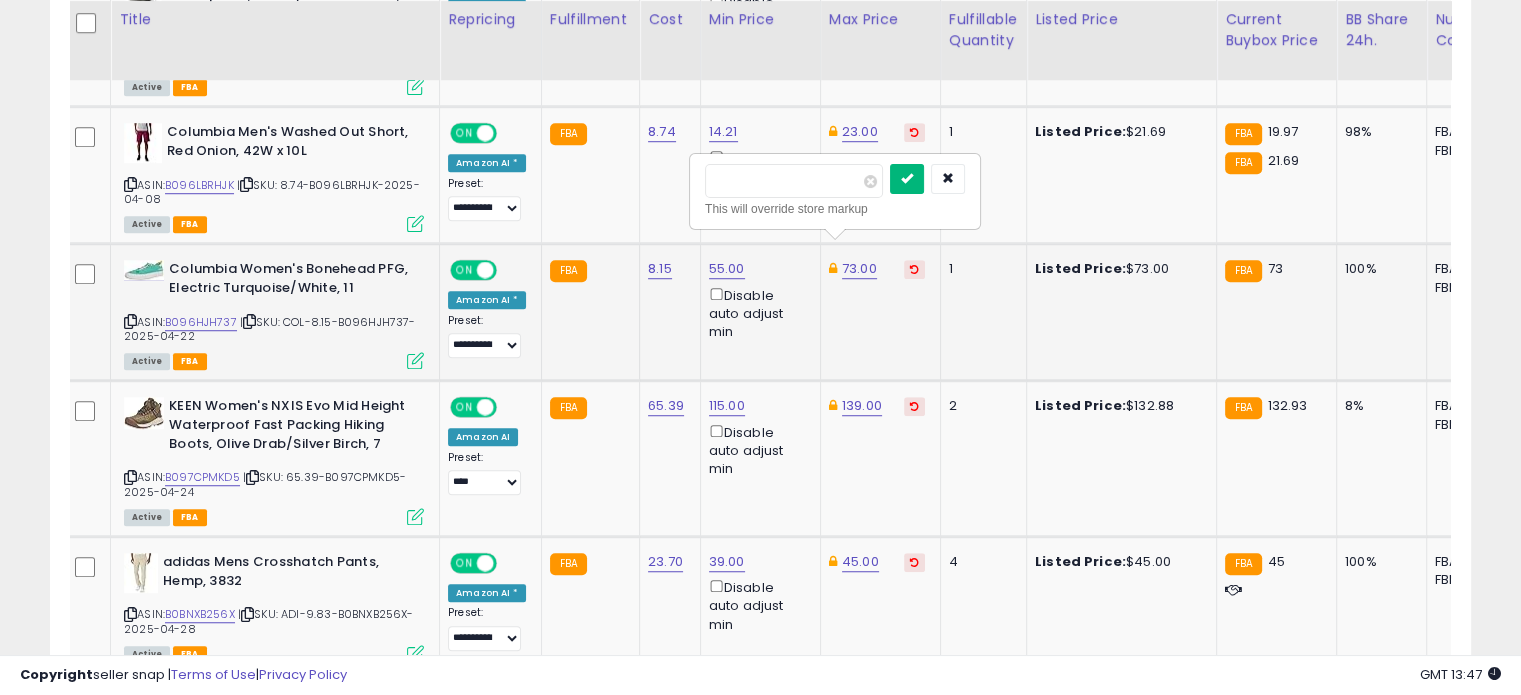 click at bounding box center (907, 178) 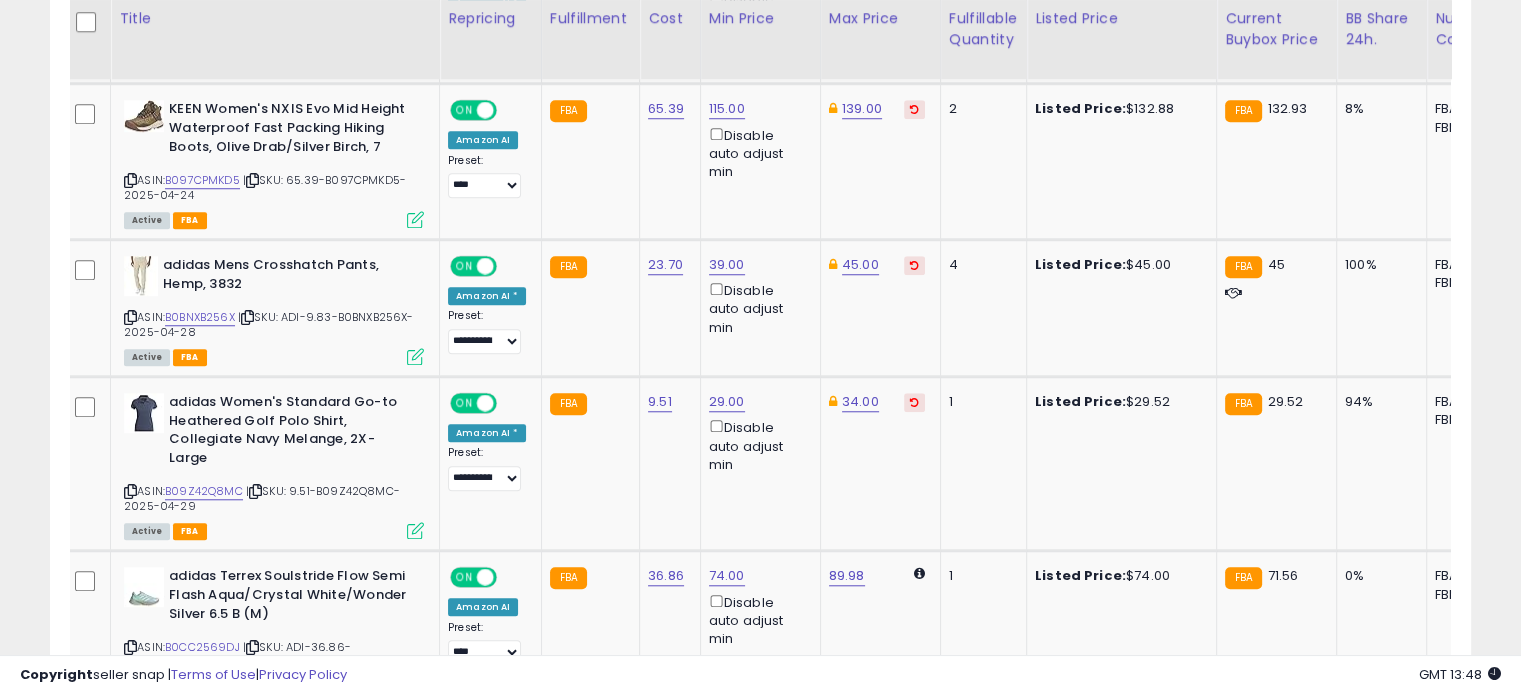 scroll, scrollTop: 1688, scrollLeft: 0, axis: vertical 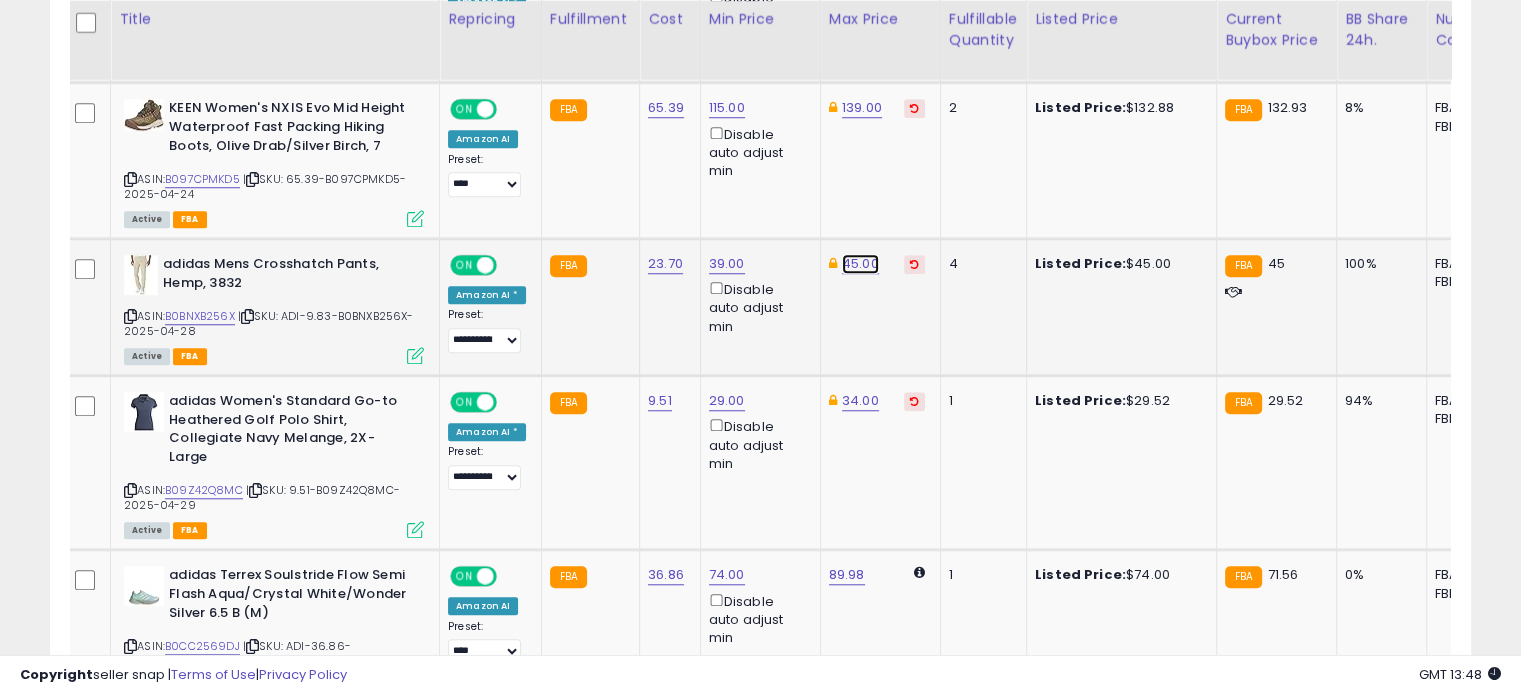 click on "45.00" at bounding box center (860, -614) 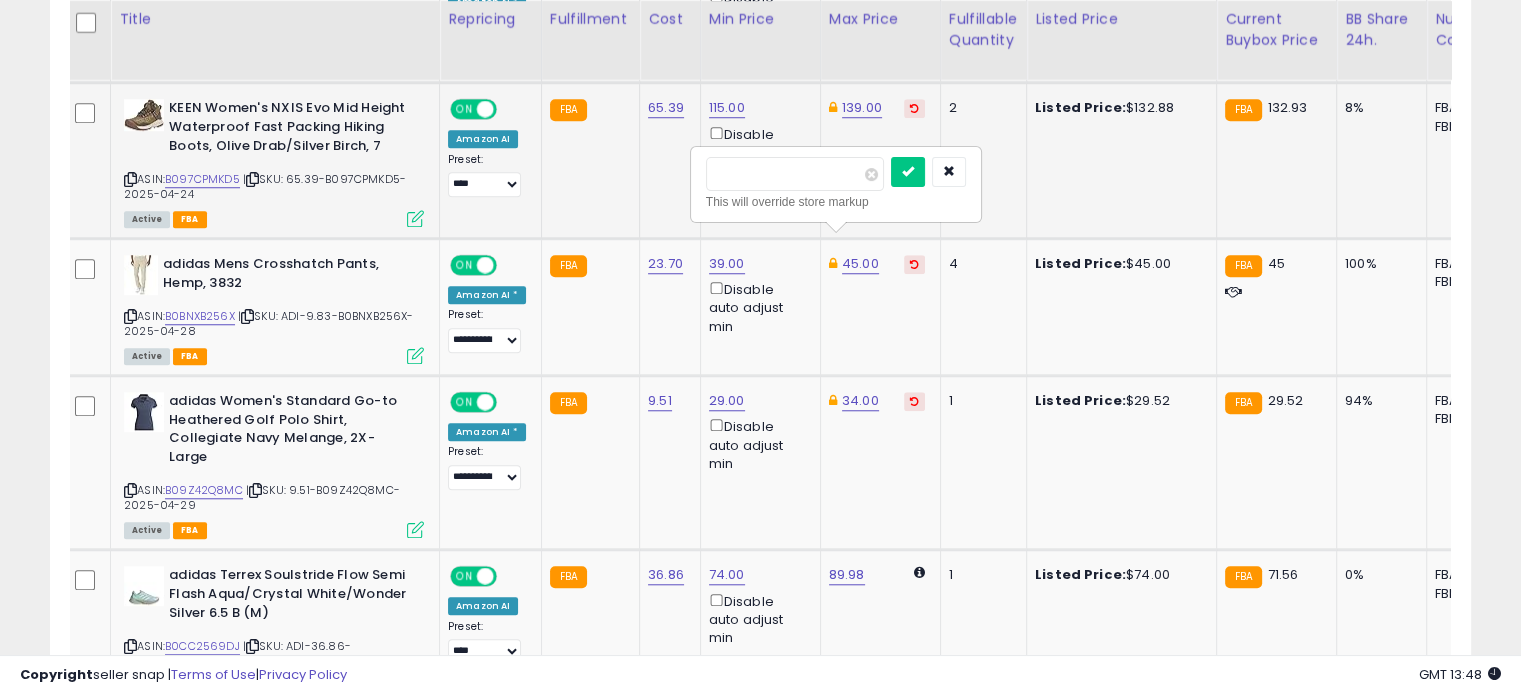 drag, startPoint x: 785, startPoint y: 175, endPoint x: 678, endPoint y: 164, distance: 107.563934 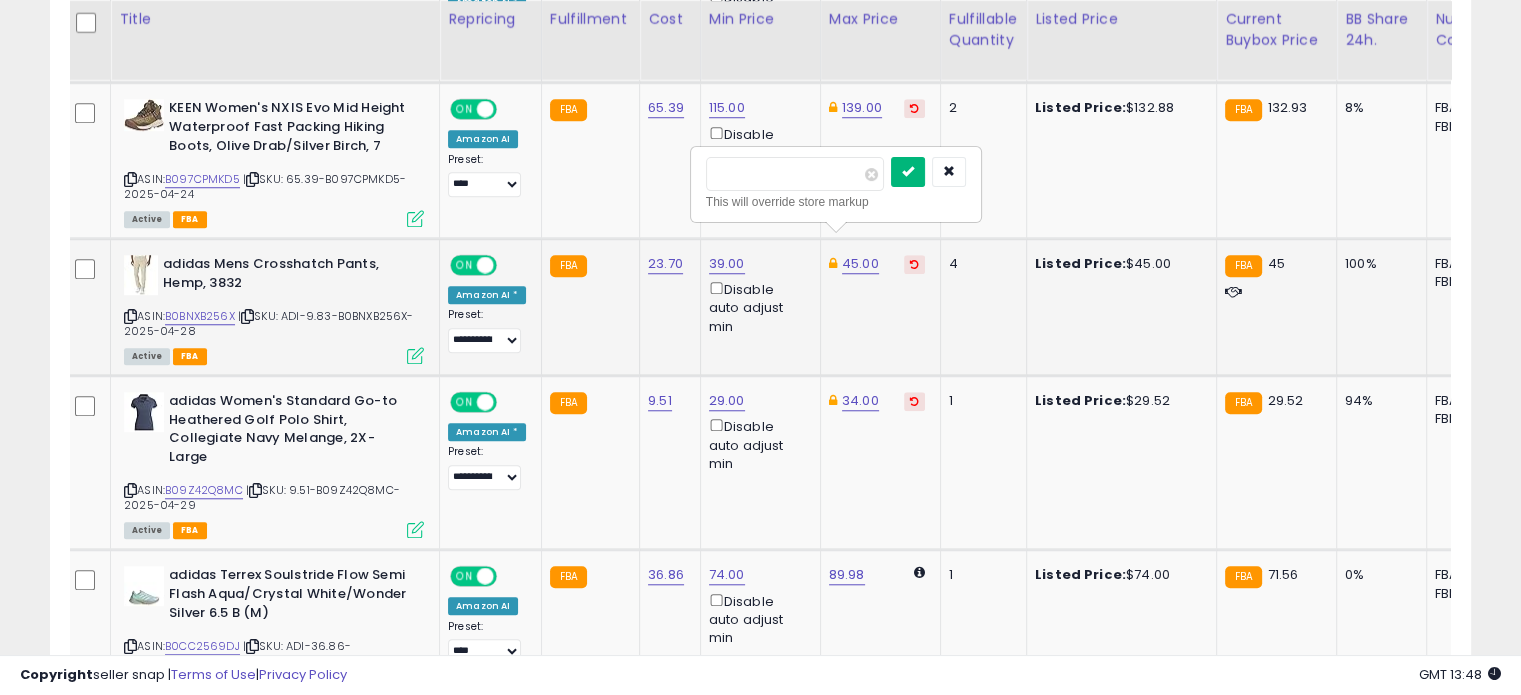 click at bounding box center [908, 171] 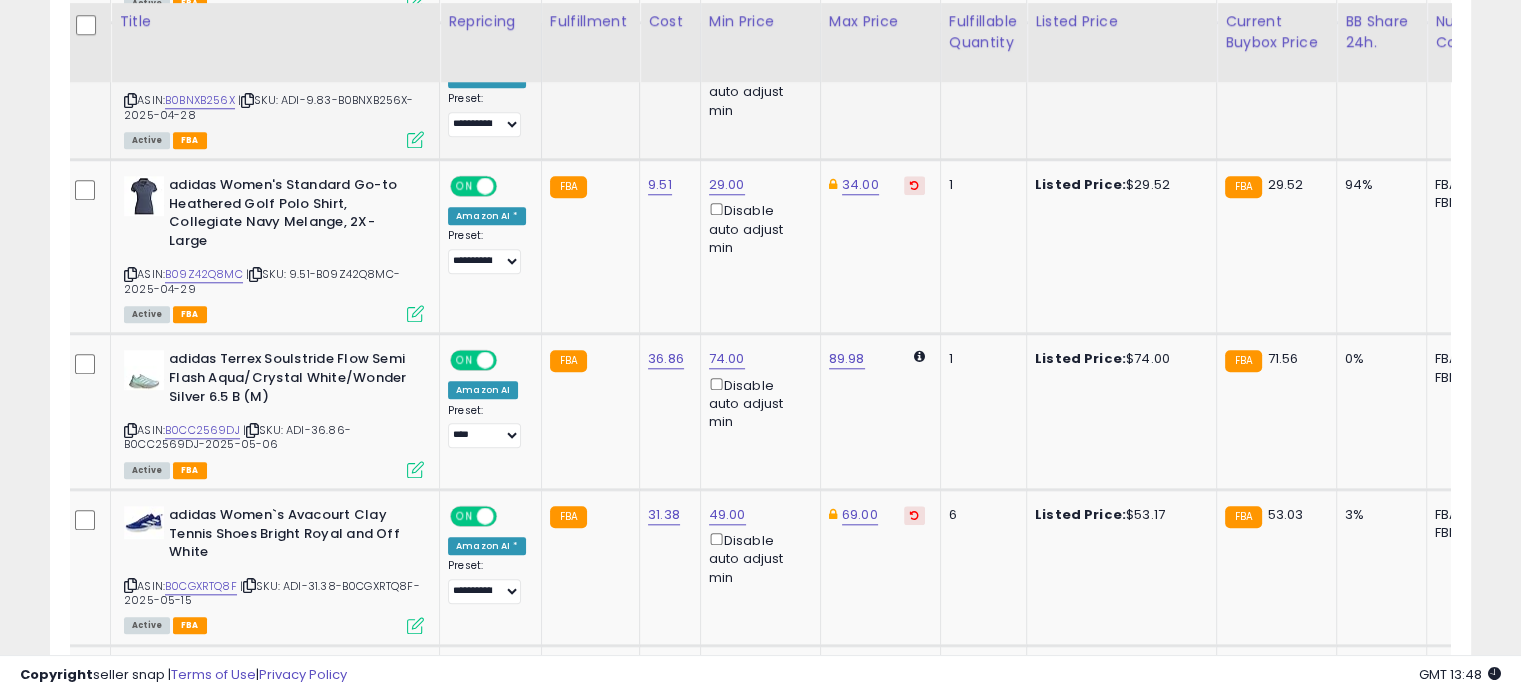 scroll, scrollTop: 1906, scrollLeft: 0, axis: vertical 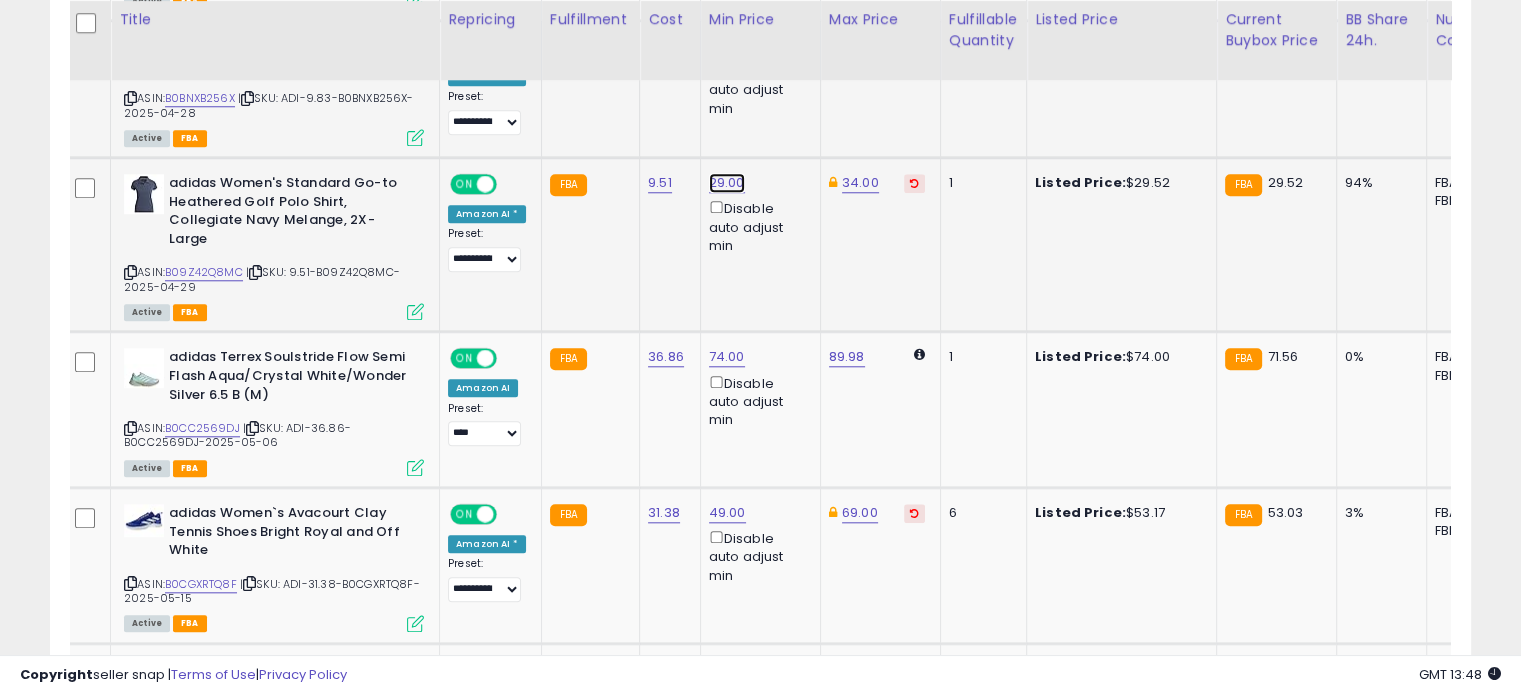 click on "29.00" at bounding box center (723, -832) 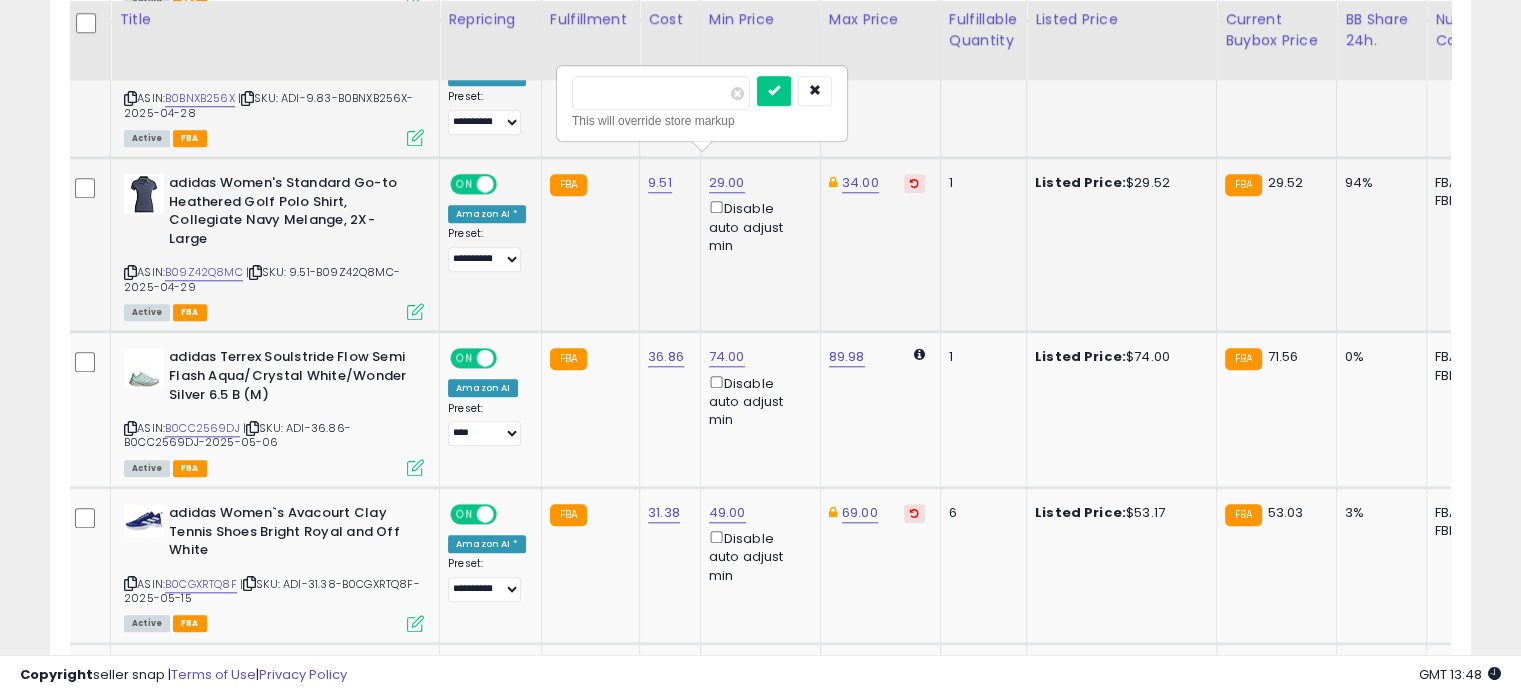 drag, startPoint x: 642, startPoint y: 93, endPoint x: 557, endPoint y: 80, distance: 85.98837 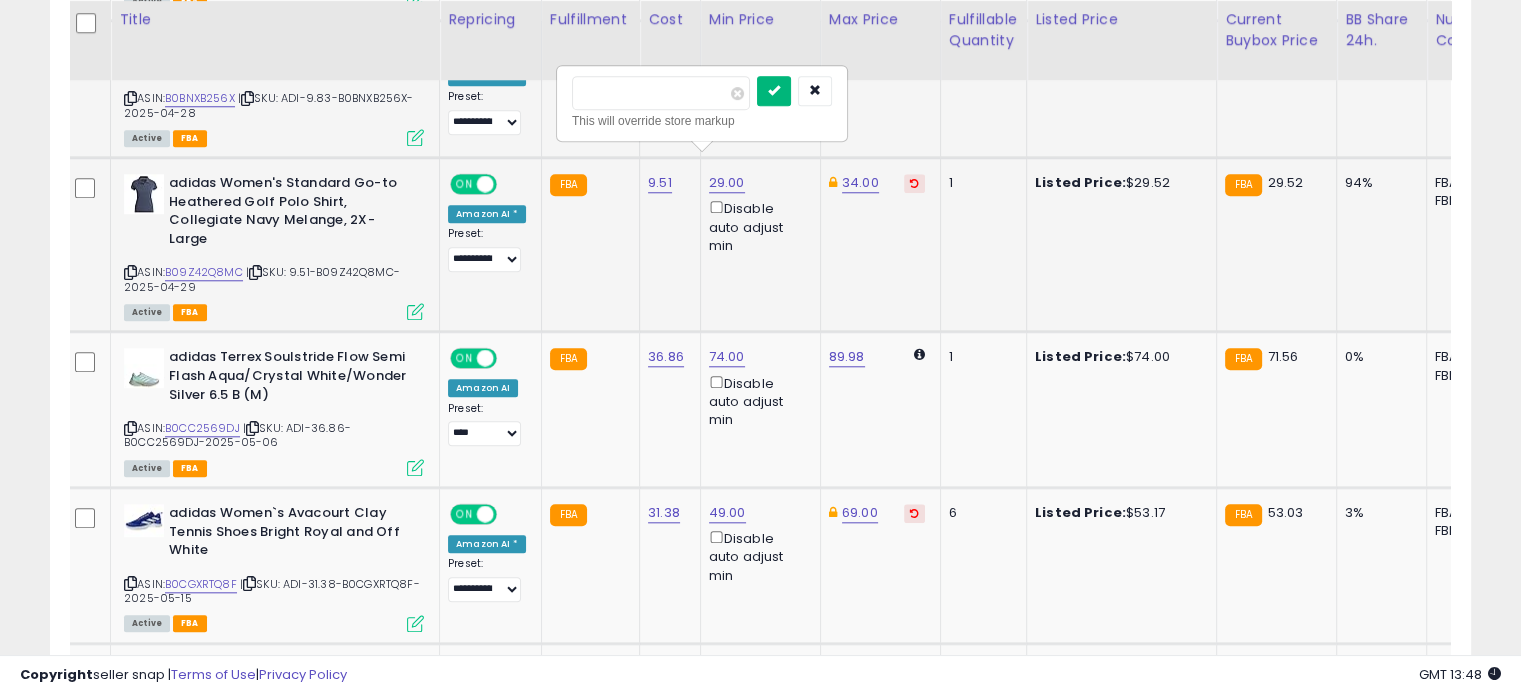 click at bounding box center [774, 90] 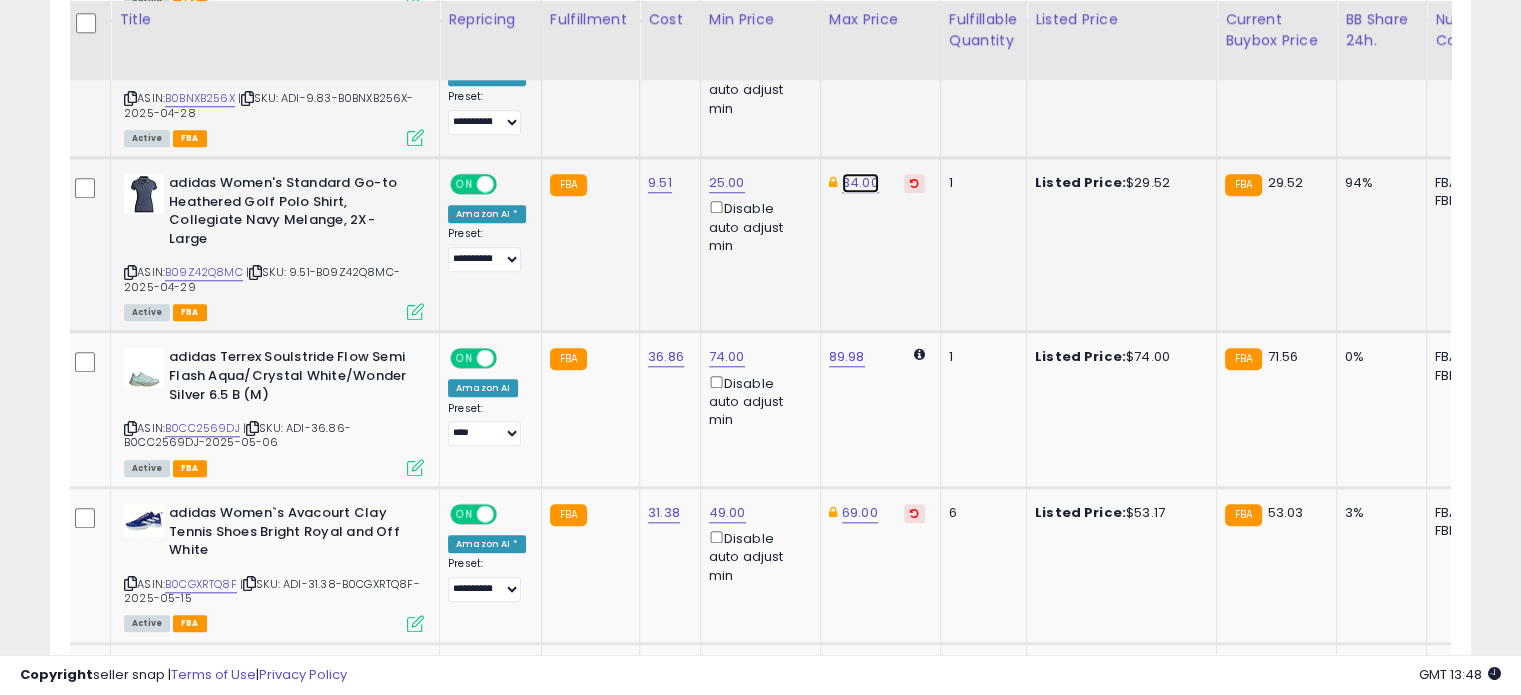 click on "34.00" at bounding box center (860, -832) 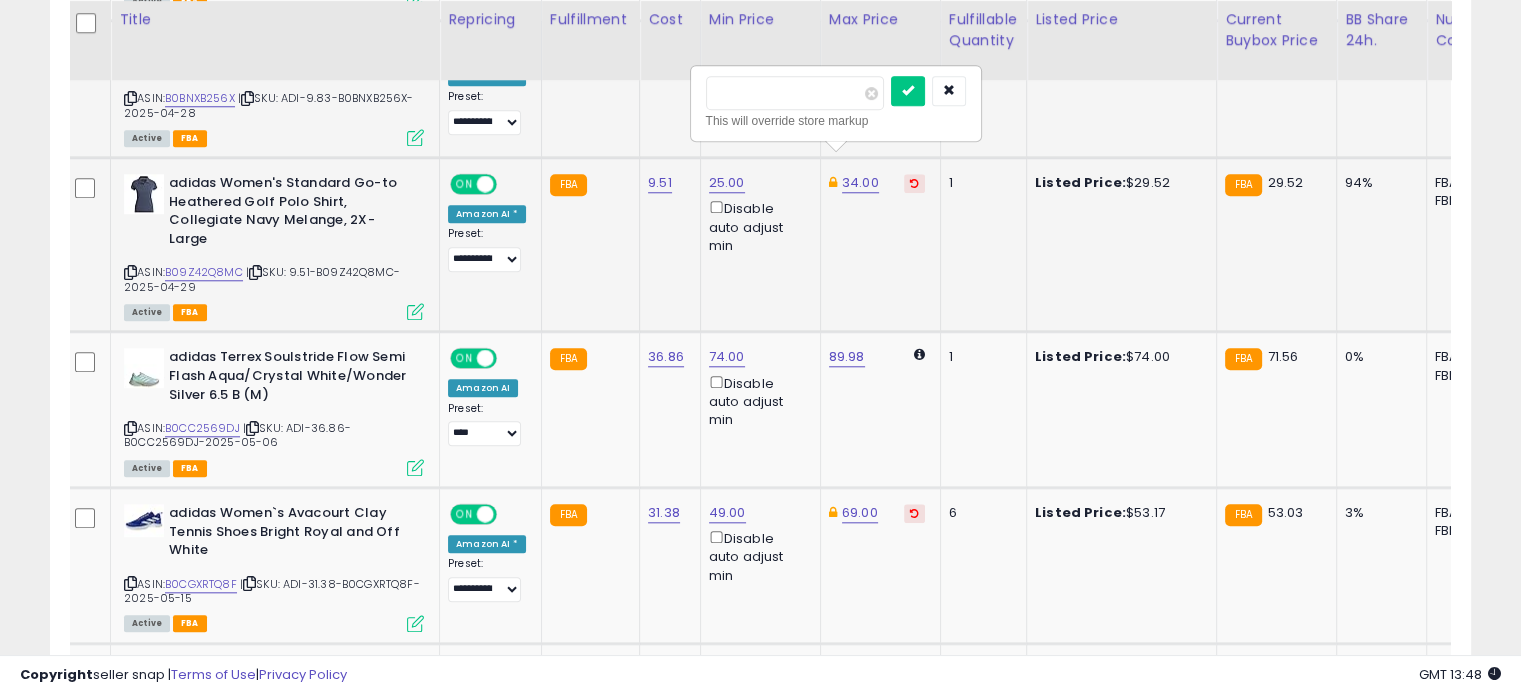 drag, startPoint x: 768, startPoint y: 76, endPoint x: 693, endPoint y: 78, distance: 75.026665 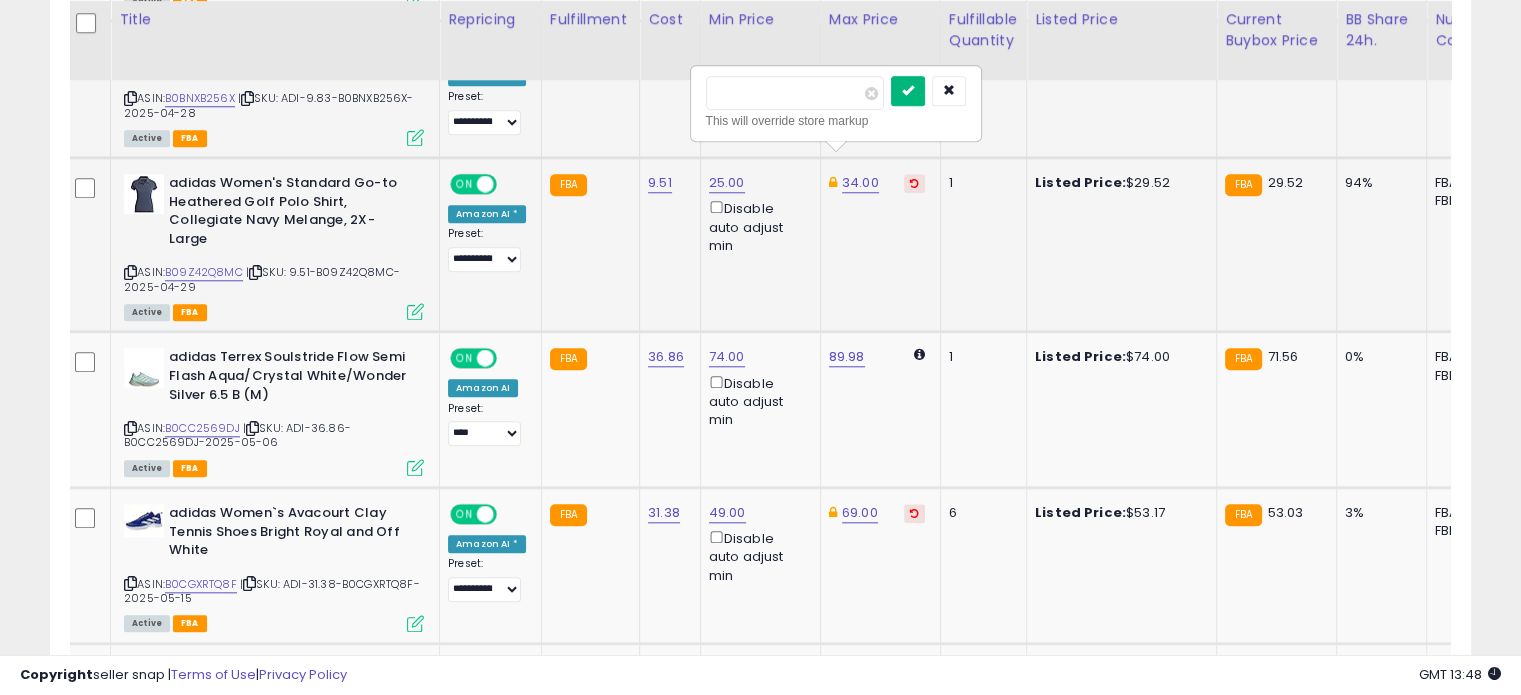 click at bounding box center (908, 90) 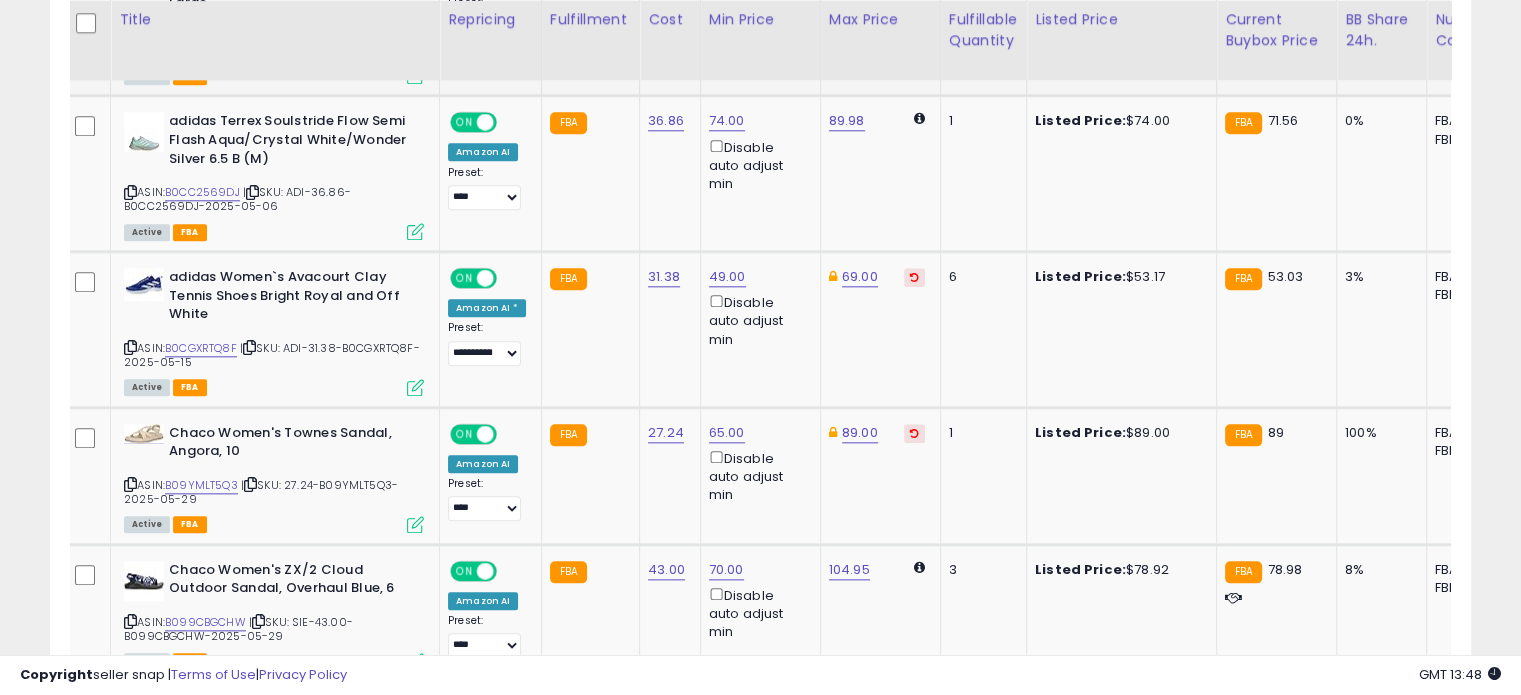 scroll, scrollTop: 2147, scrollLeft: 0, axis: vertical 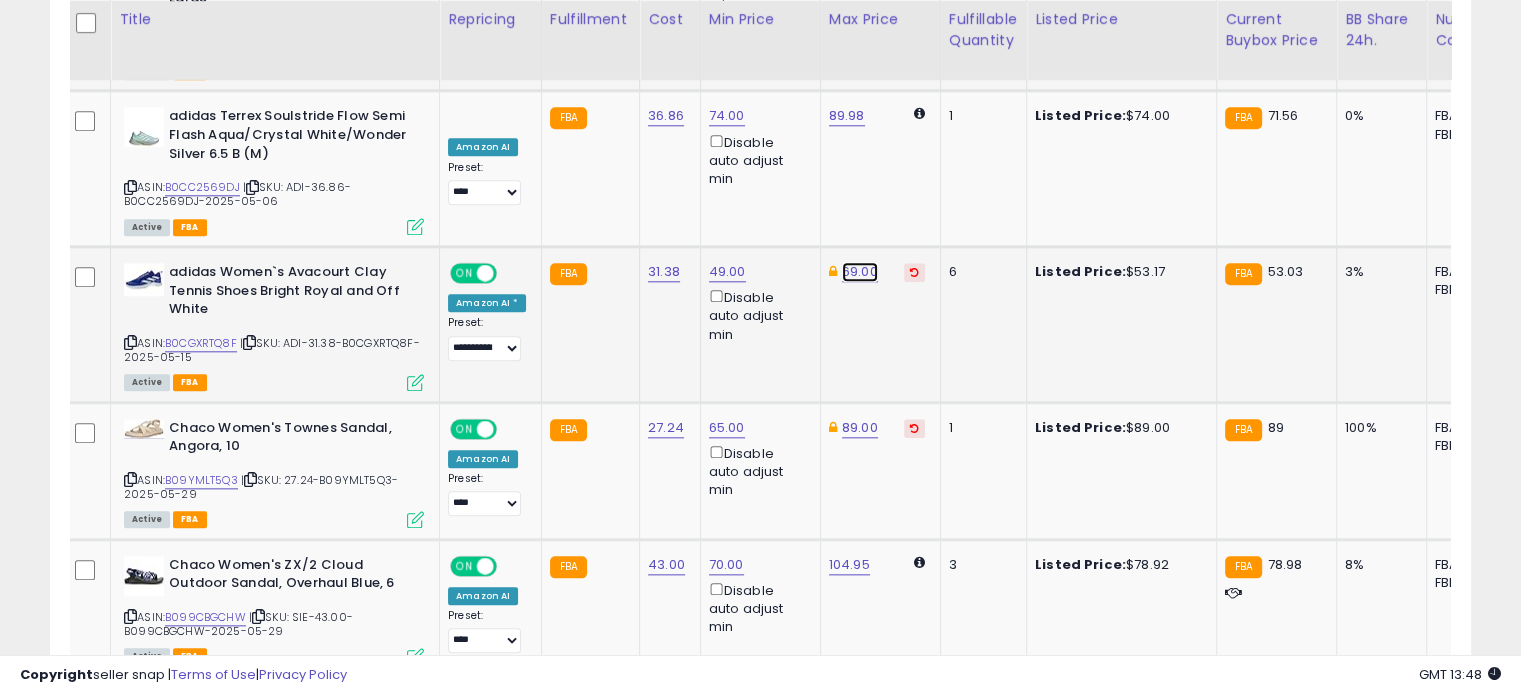 click on "69.00" at bounding box center (860, -1073) 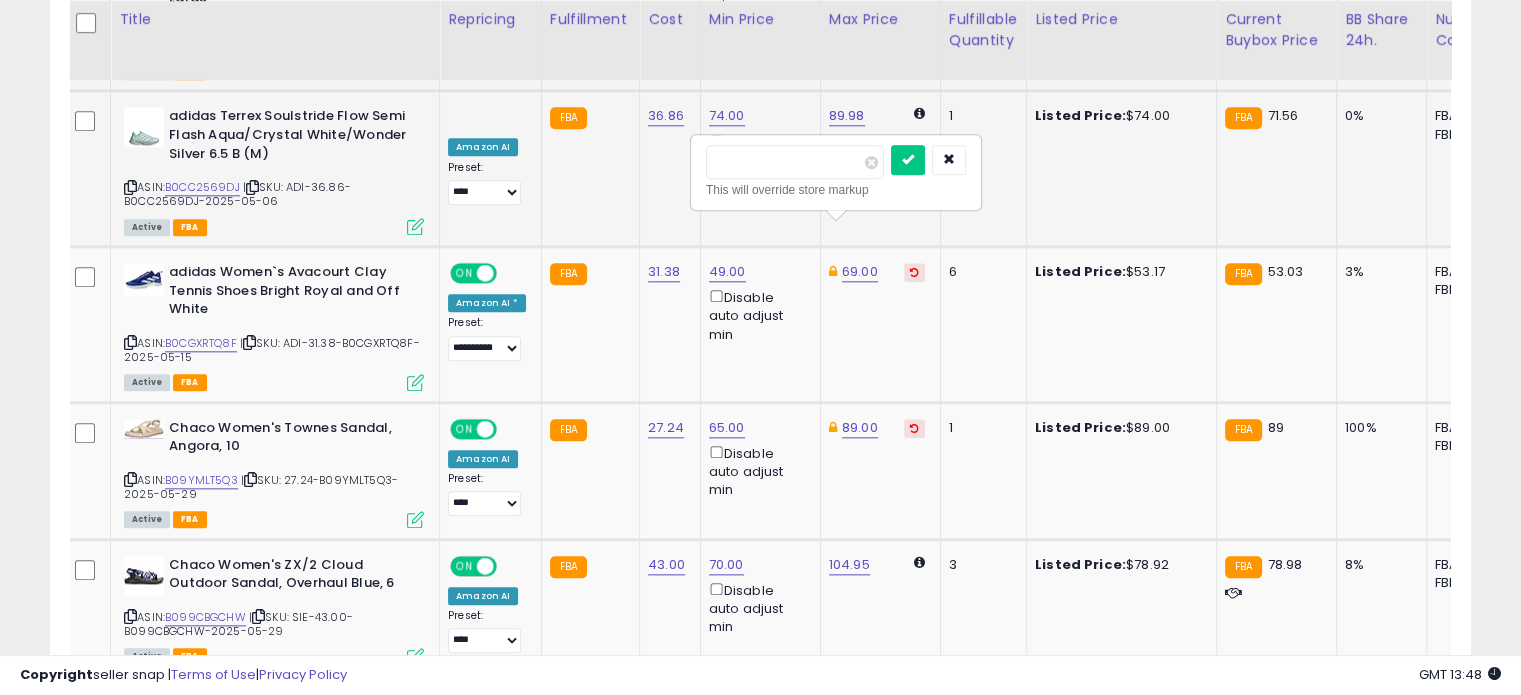drag, startPoint x: 804, startPoint y: 163, endPoint x: 680, endPoint y: 158, distance: 124.10077 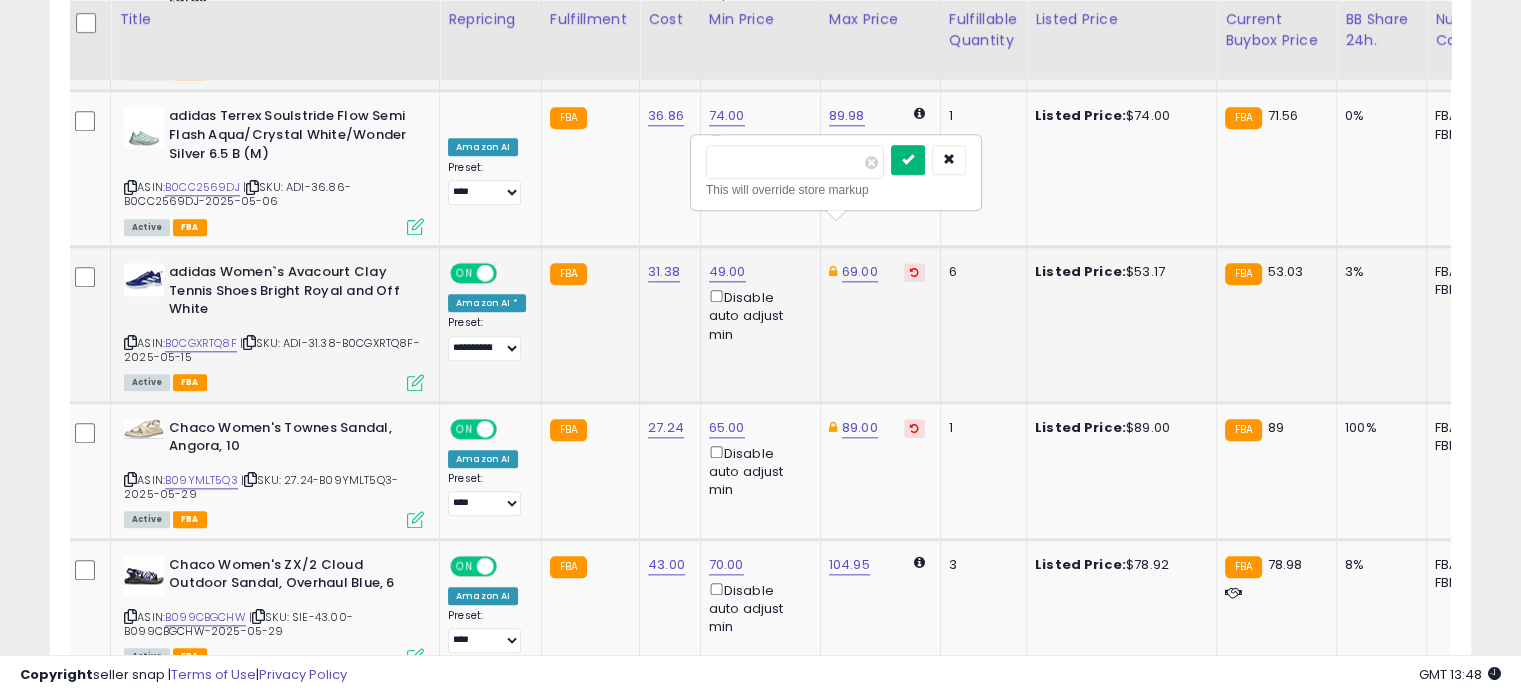 click at bounding box center (908, 159) 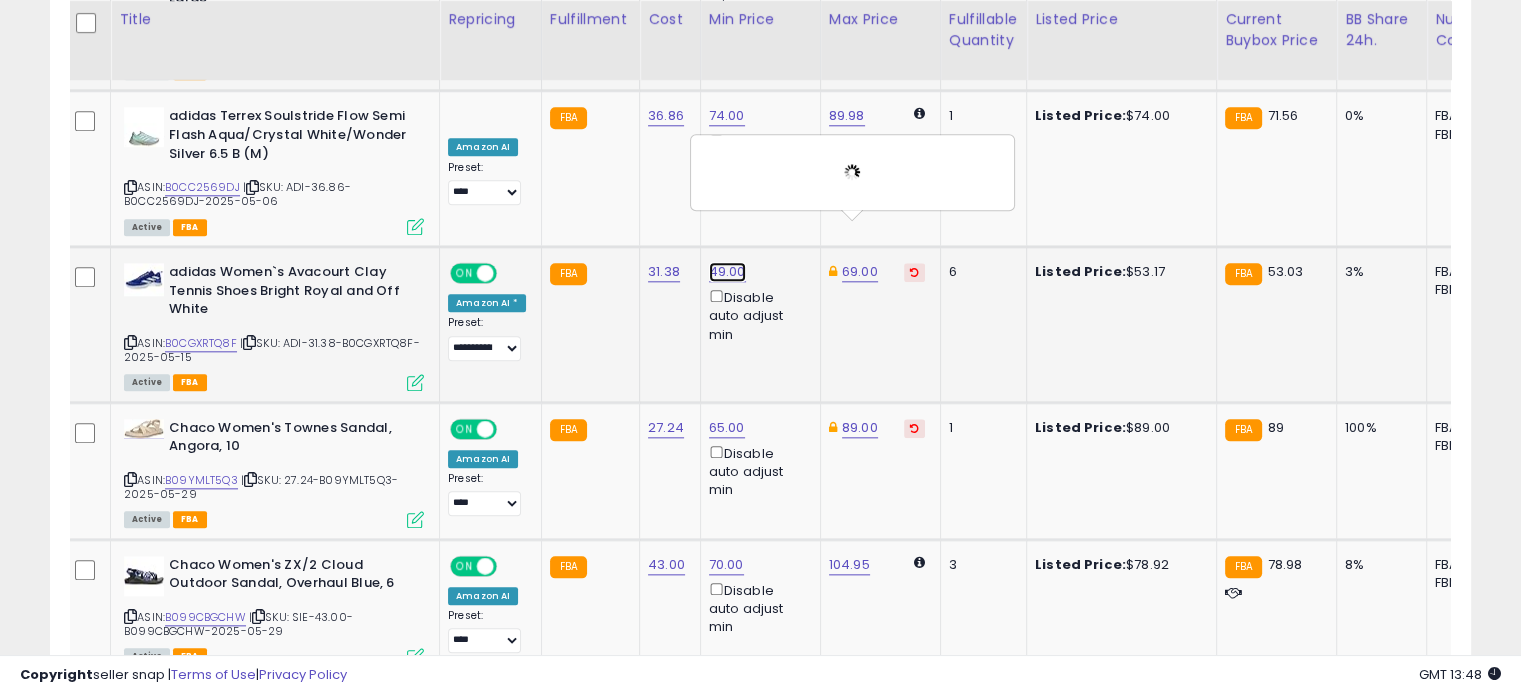 click on "49.00" at bounding box center [723, -1073] 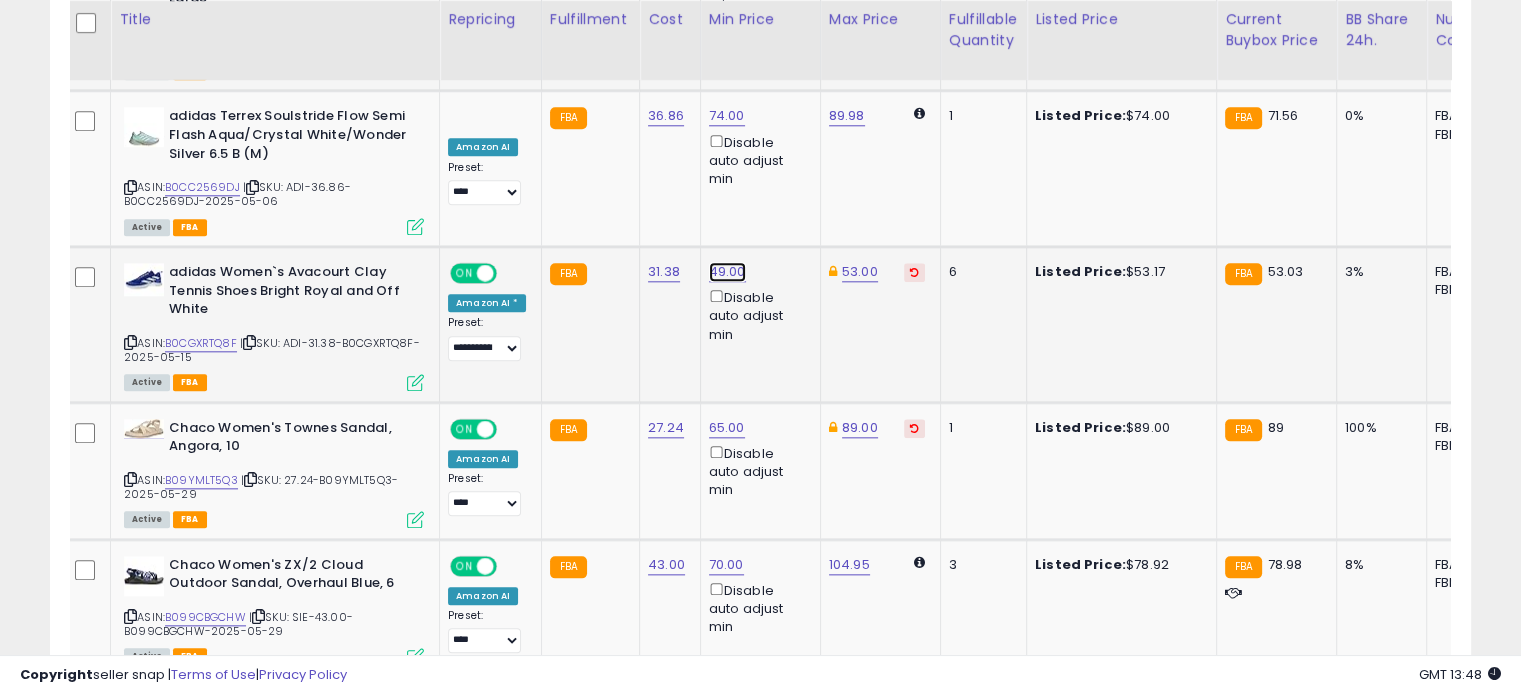 click on "49.00" at bounding box center (723, -1073) 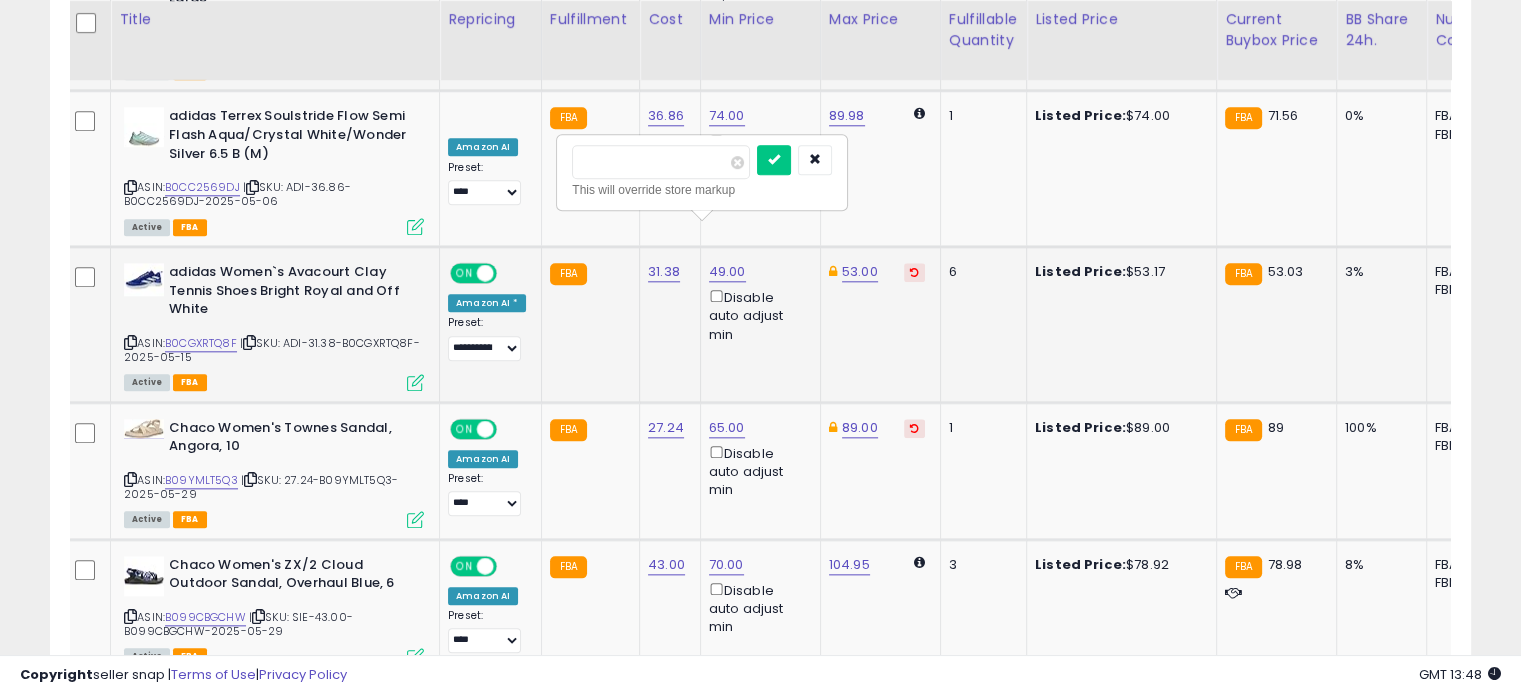 drag, startPoint x: 652, startPoint y: 159, endPoint x: 560, endPoint y: 150, distance: 92.43917 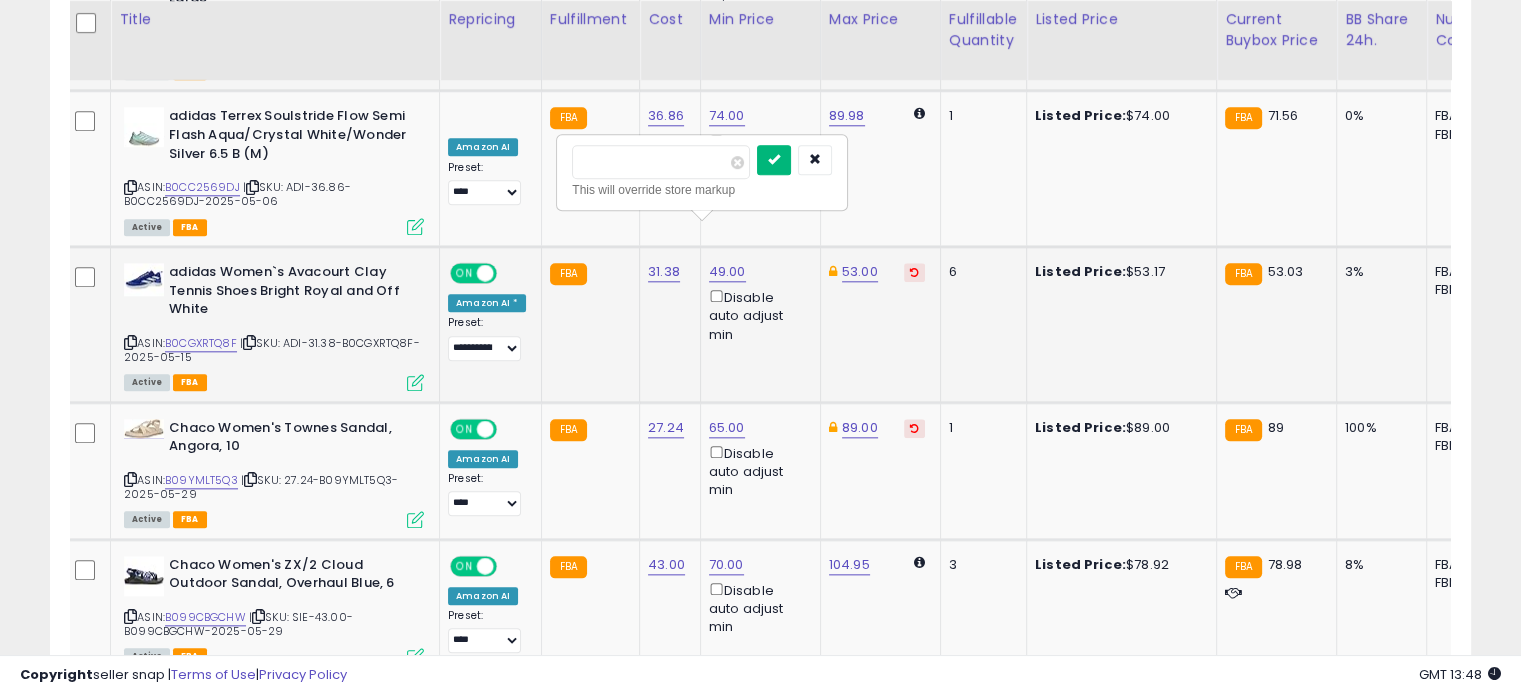 click at bounding box center (774, 159) 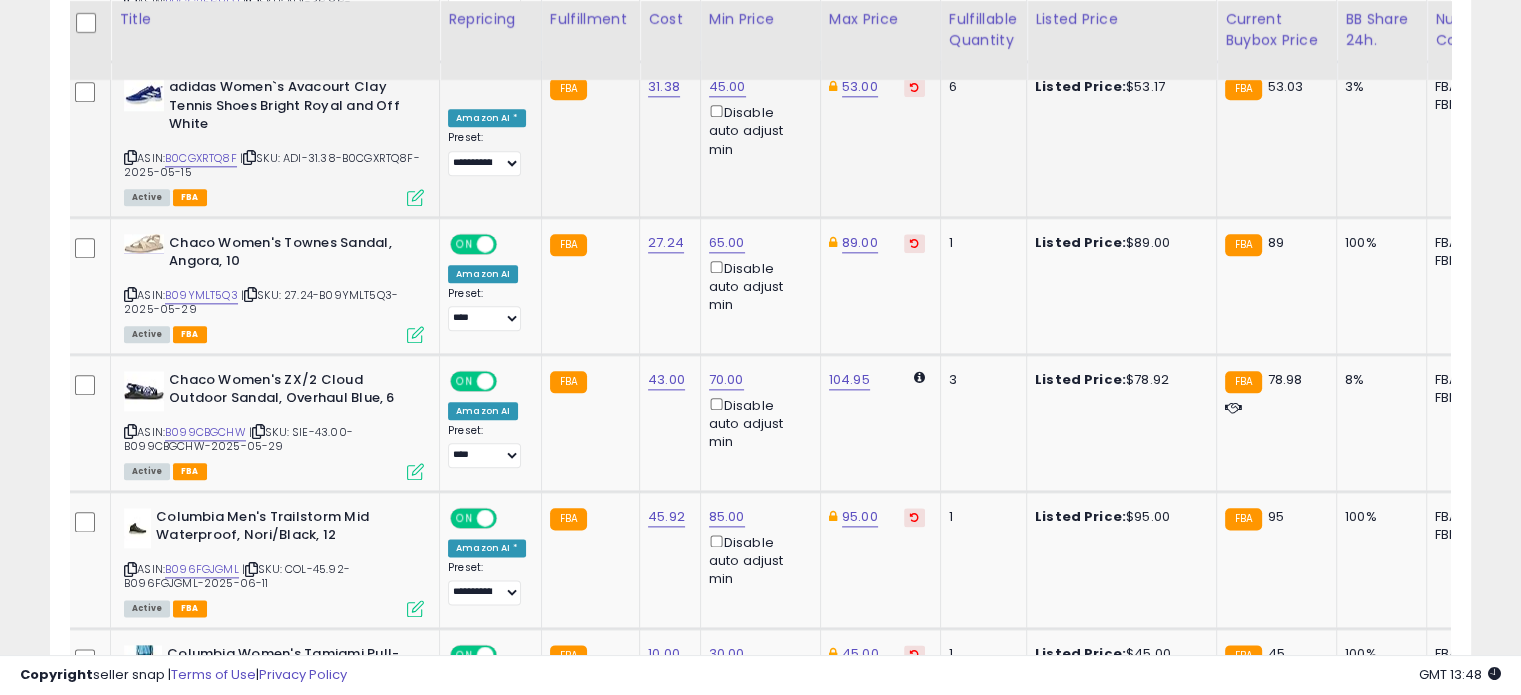 scroll, scrollTop: 2332, scrollLeft: 0, axis: vertical 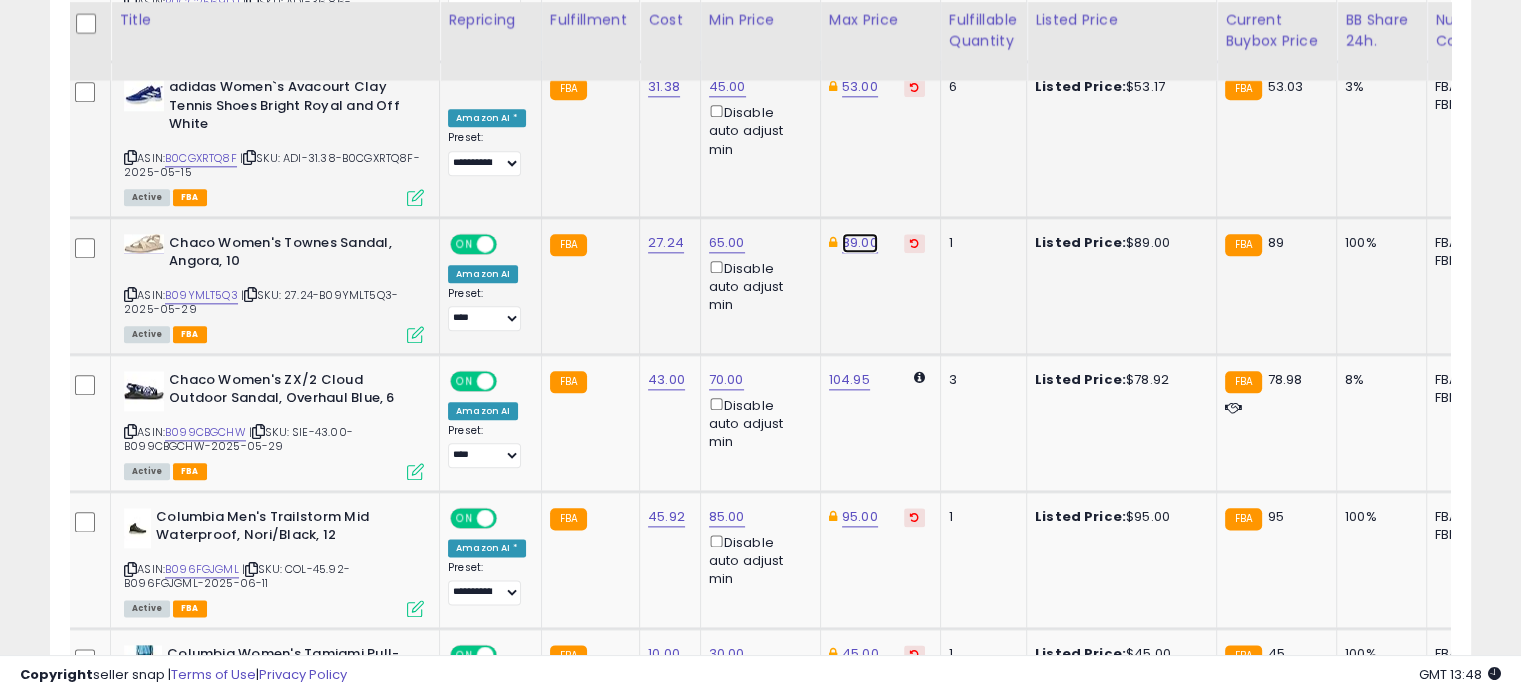 click on "89.00" at bounding box center (860, -1258) 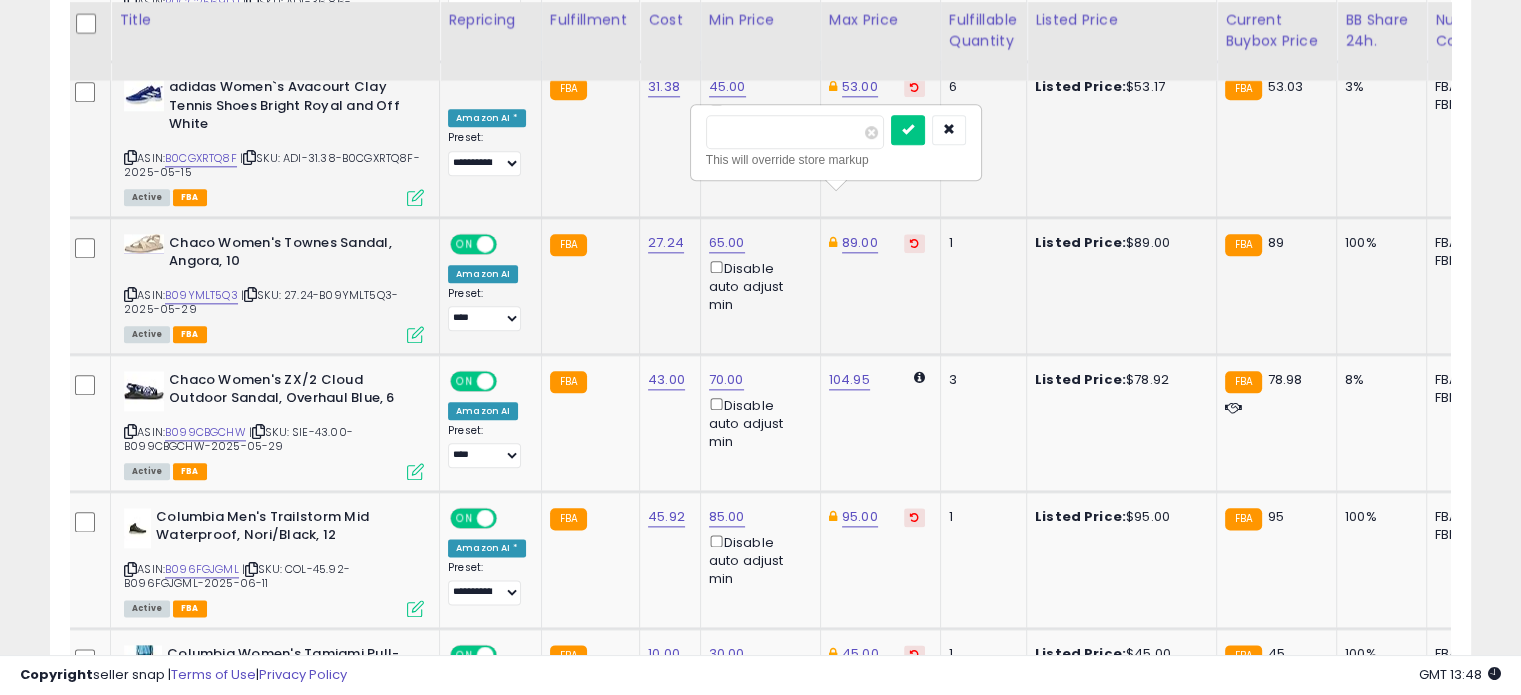 drag, startPoint x: 770, startPoint y: 128, endPoint x: 689, endPoint y: 125, distance: 81.055534 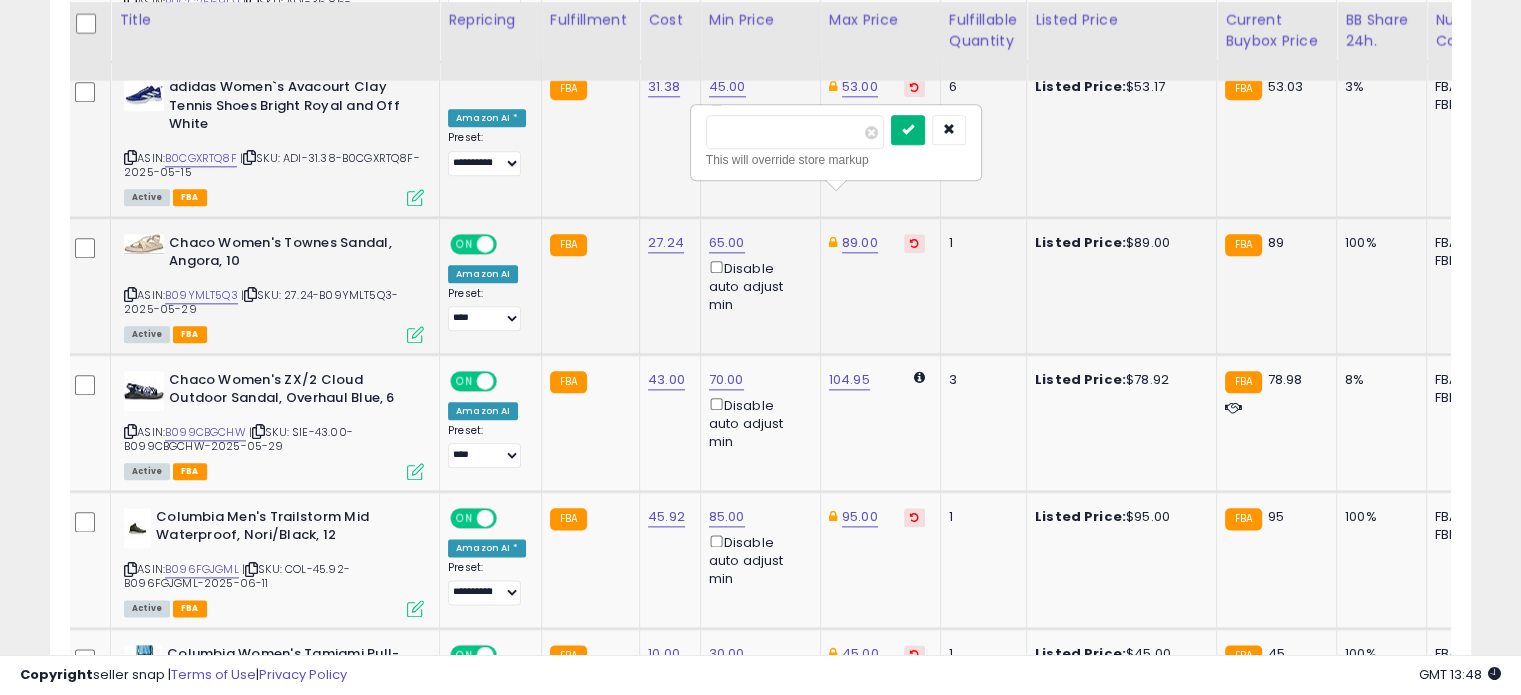 click at bounding box center (908, 129) 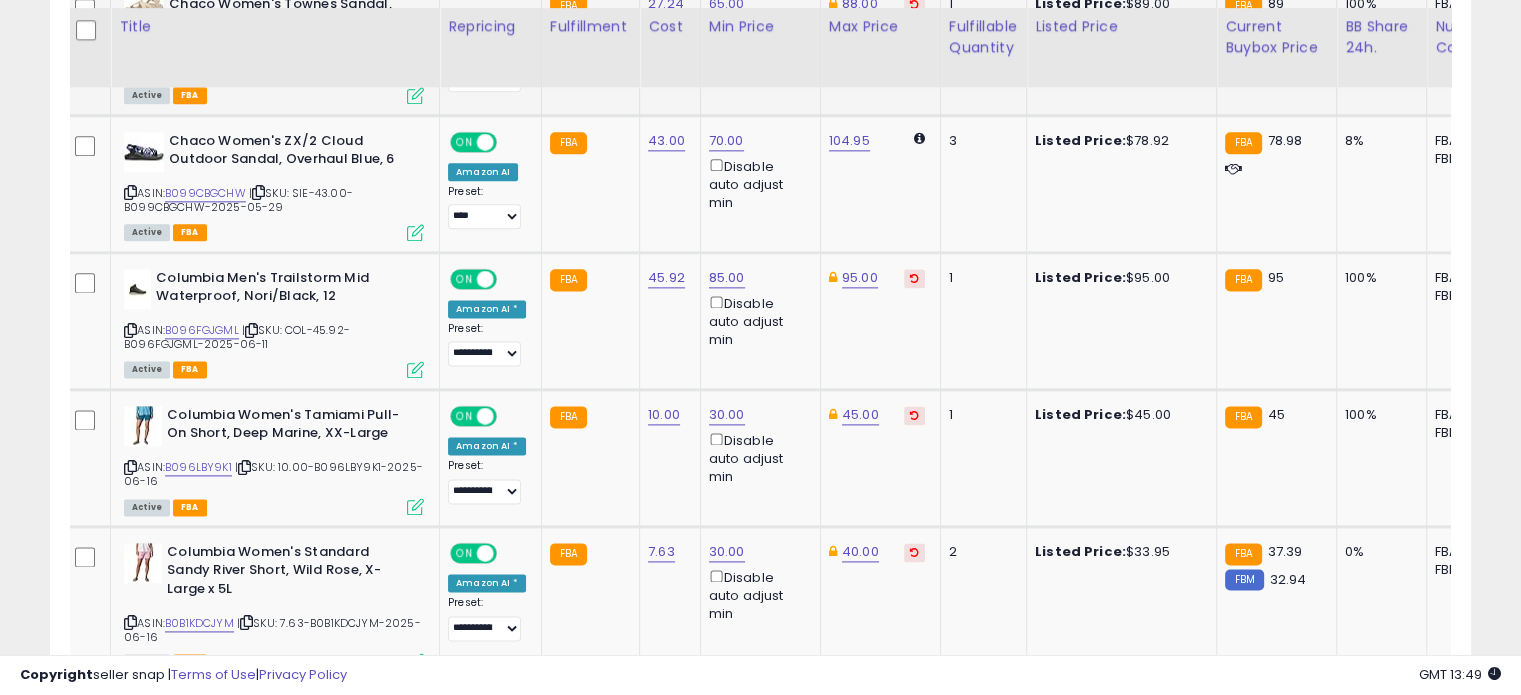 scroll, scrollTop: 2583, scrollLeft: 0, axis: vertical 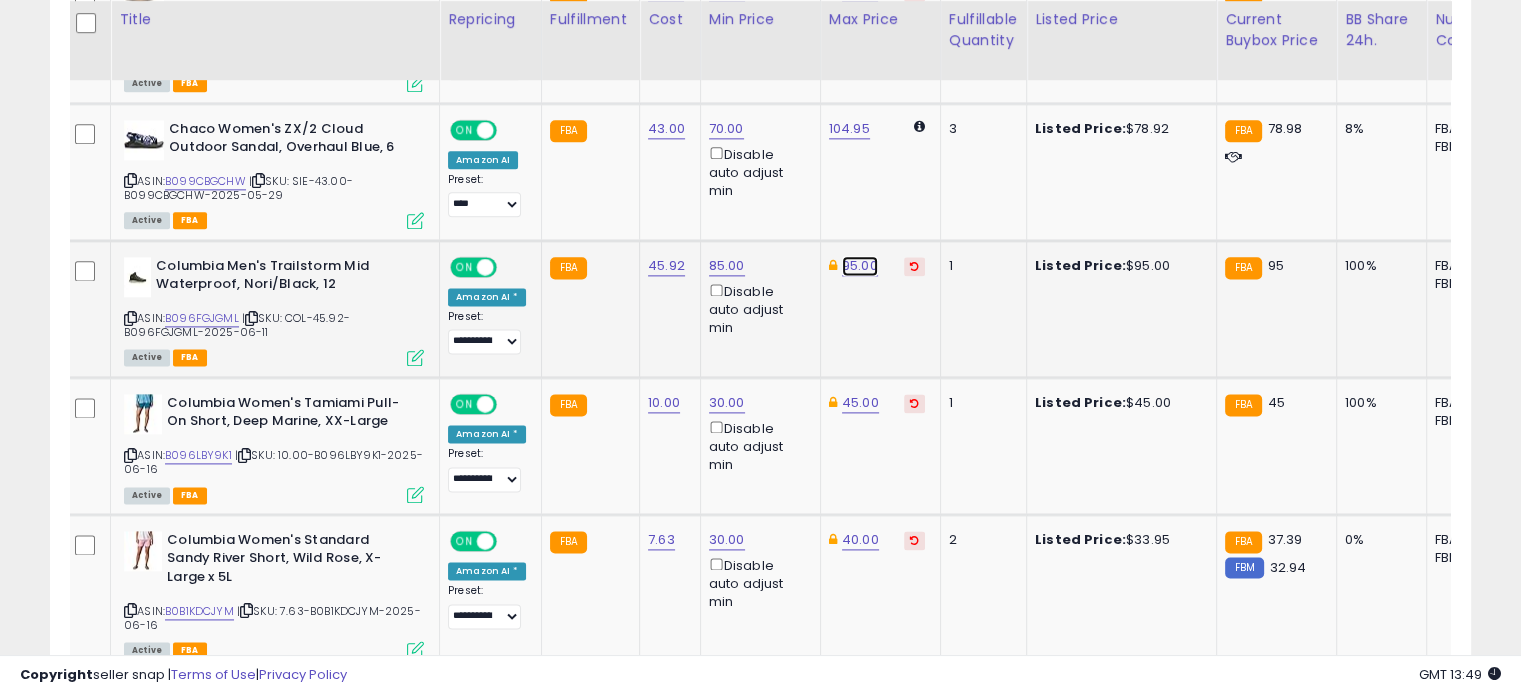 click on "95.00" at bounding box center [860, -1509] 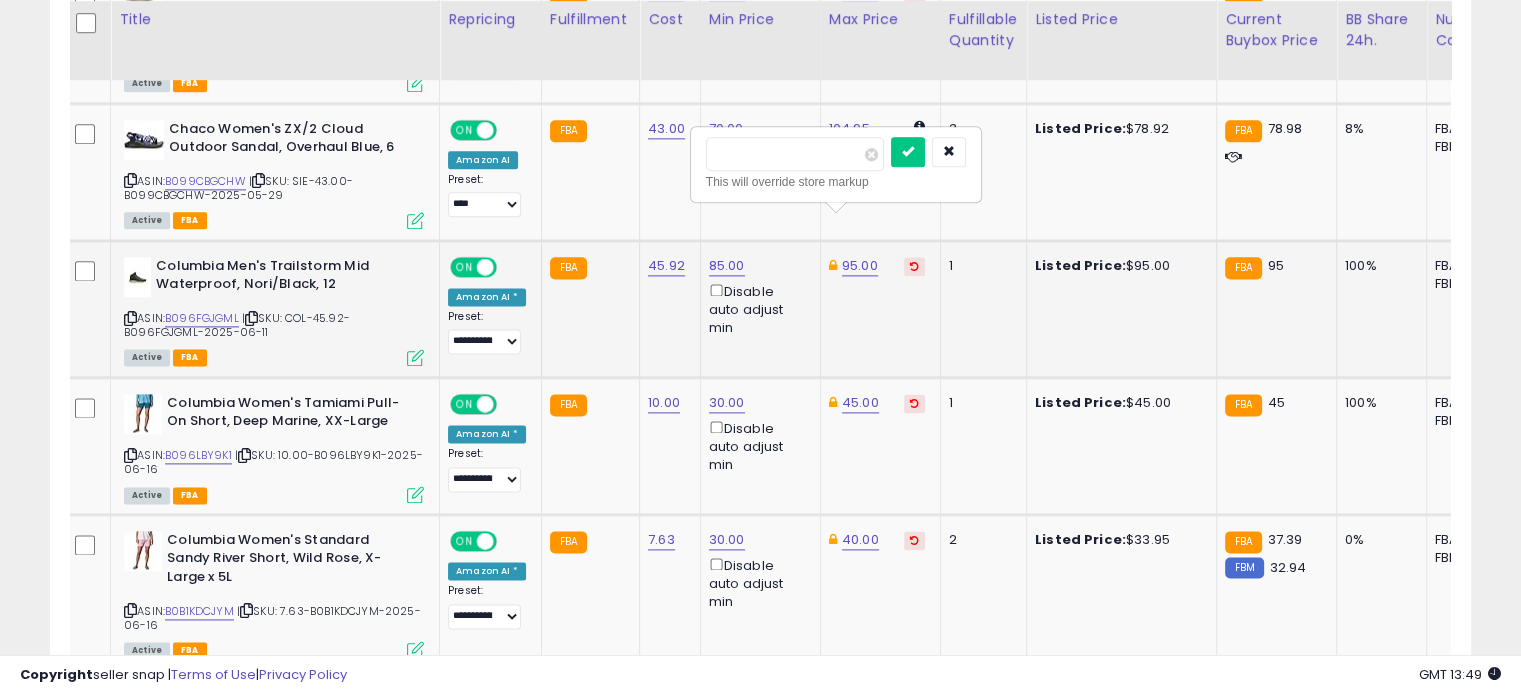 drag, startPoint x: 785, startPoint y: 155, endPoint x: 695, endPoint y: 141, distance: 91.08238 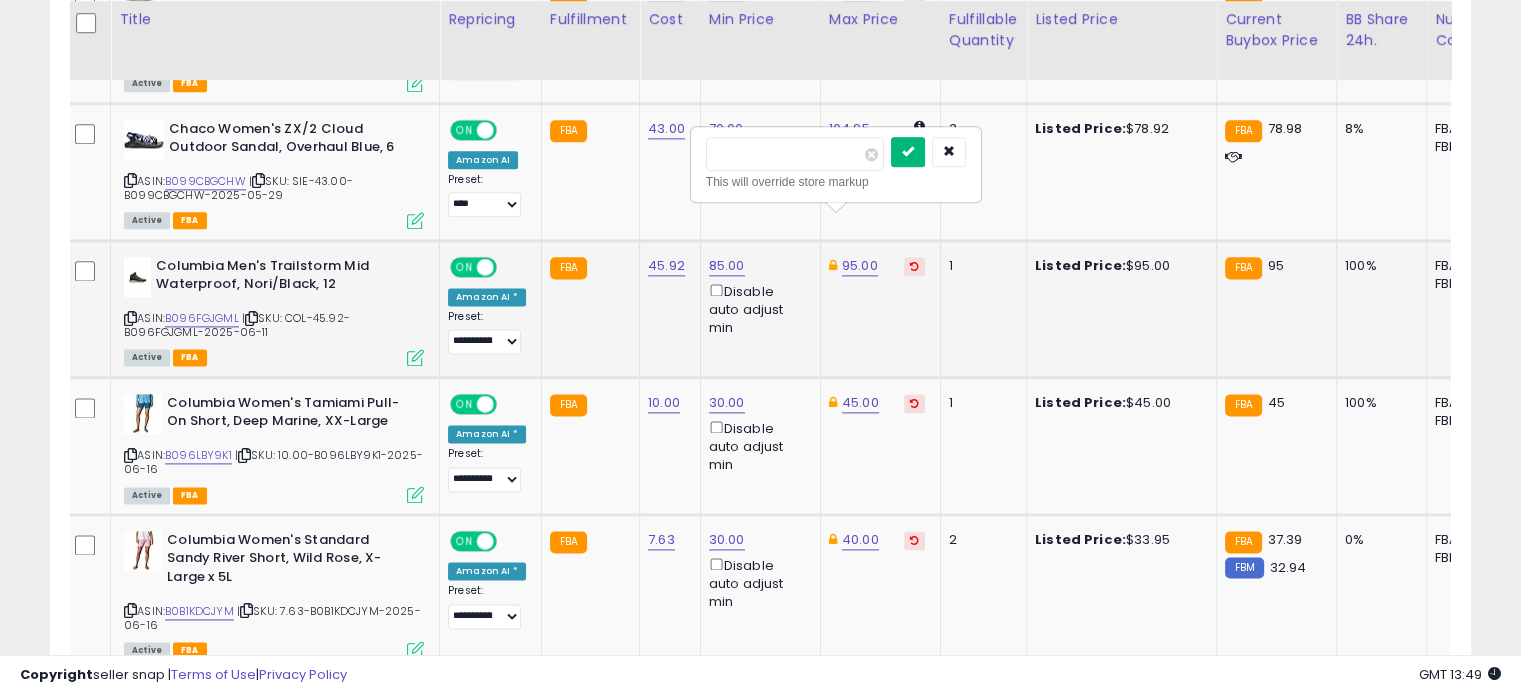 click at bounding box center (908, 152) 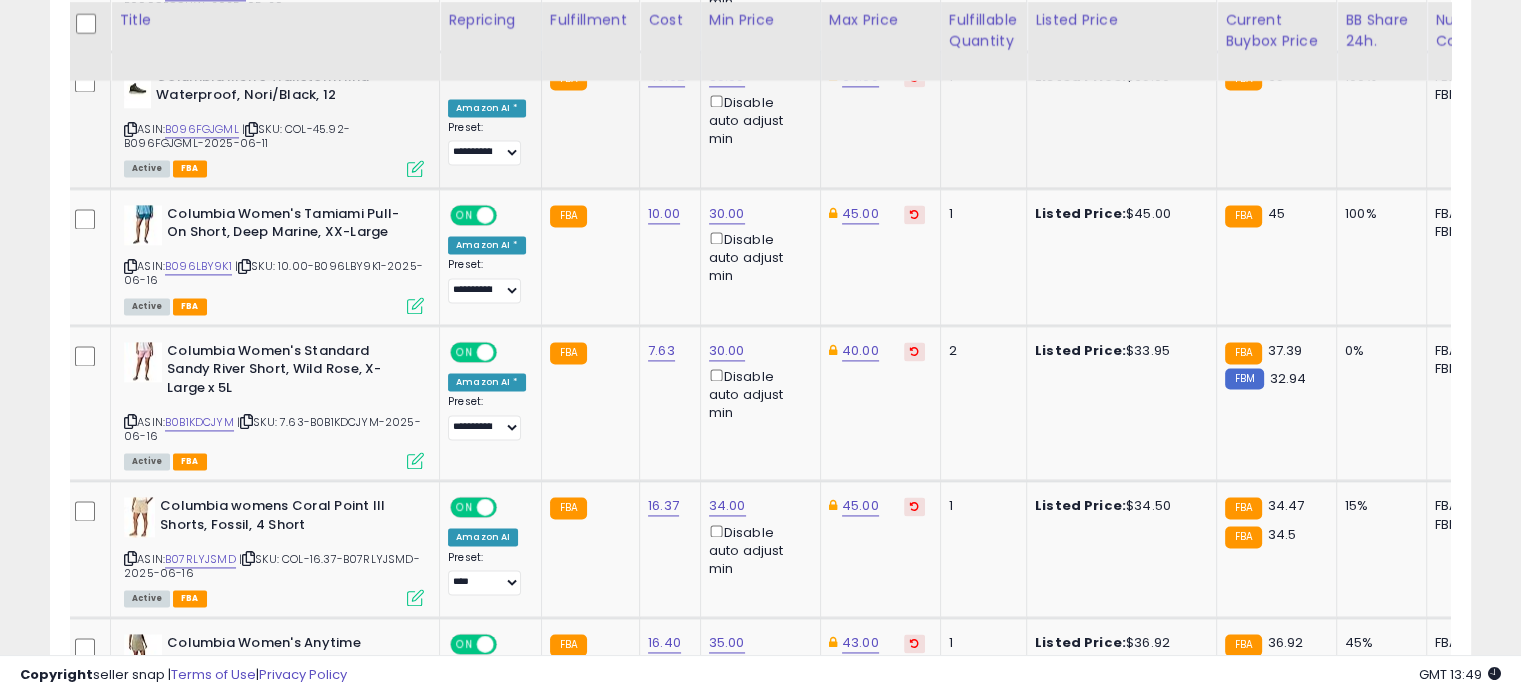 scroll, scrollTop: 2772, scrollLeft: 0, axis: vertical 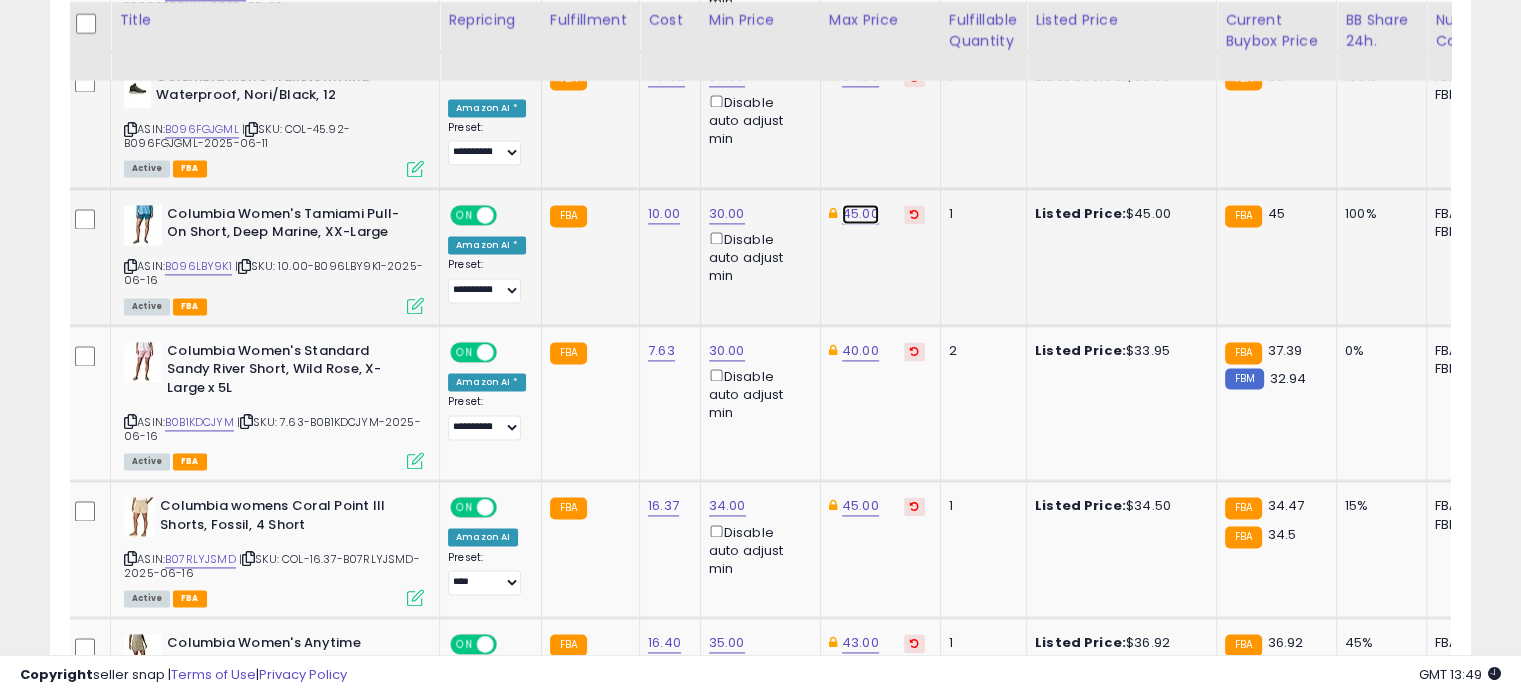 click on "45.00" at bounding box center [860, -1698] 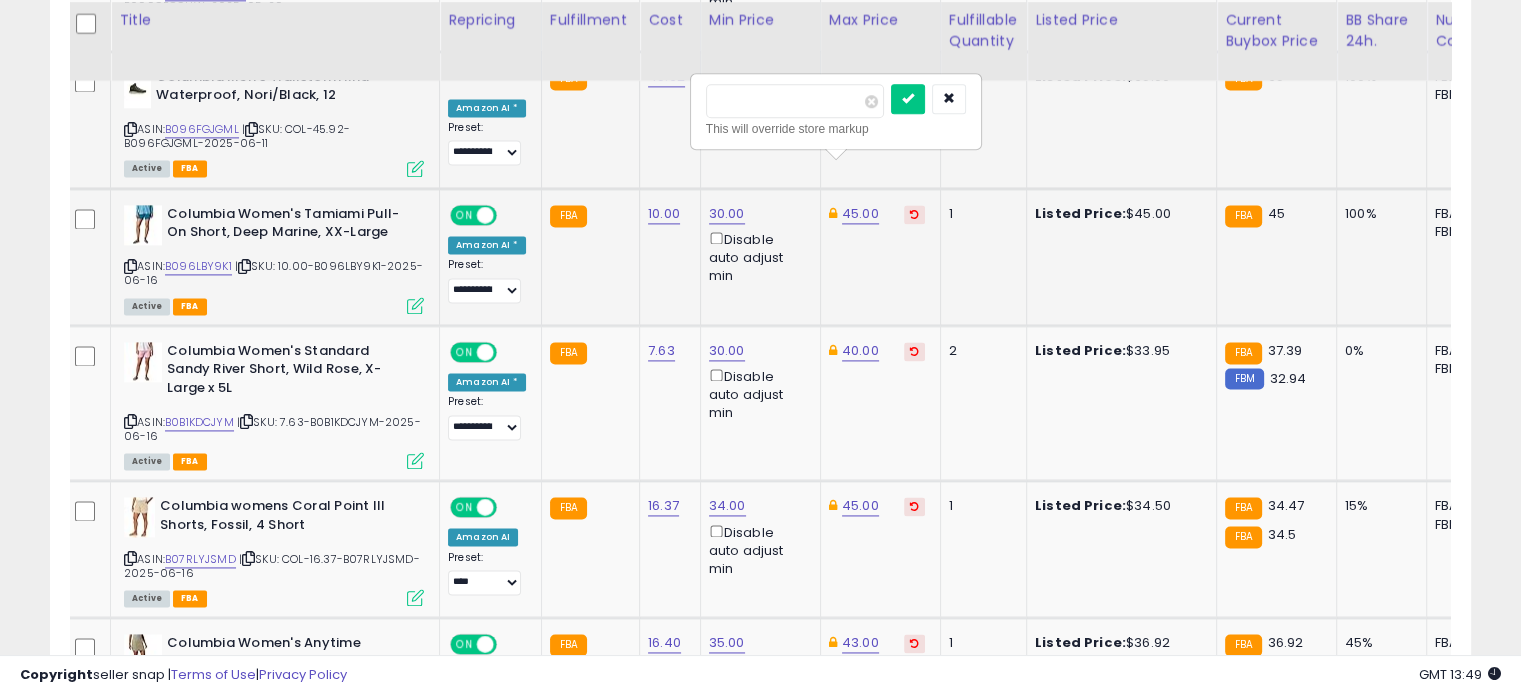 drag, startPoint x: 765, startPoint y: 93, endPoint x: 708, endPoint y: 95, distance: 57.035076 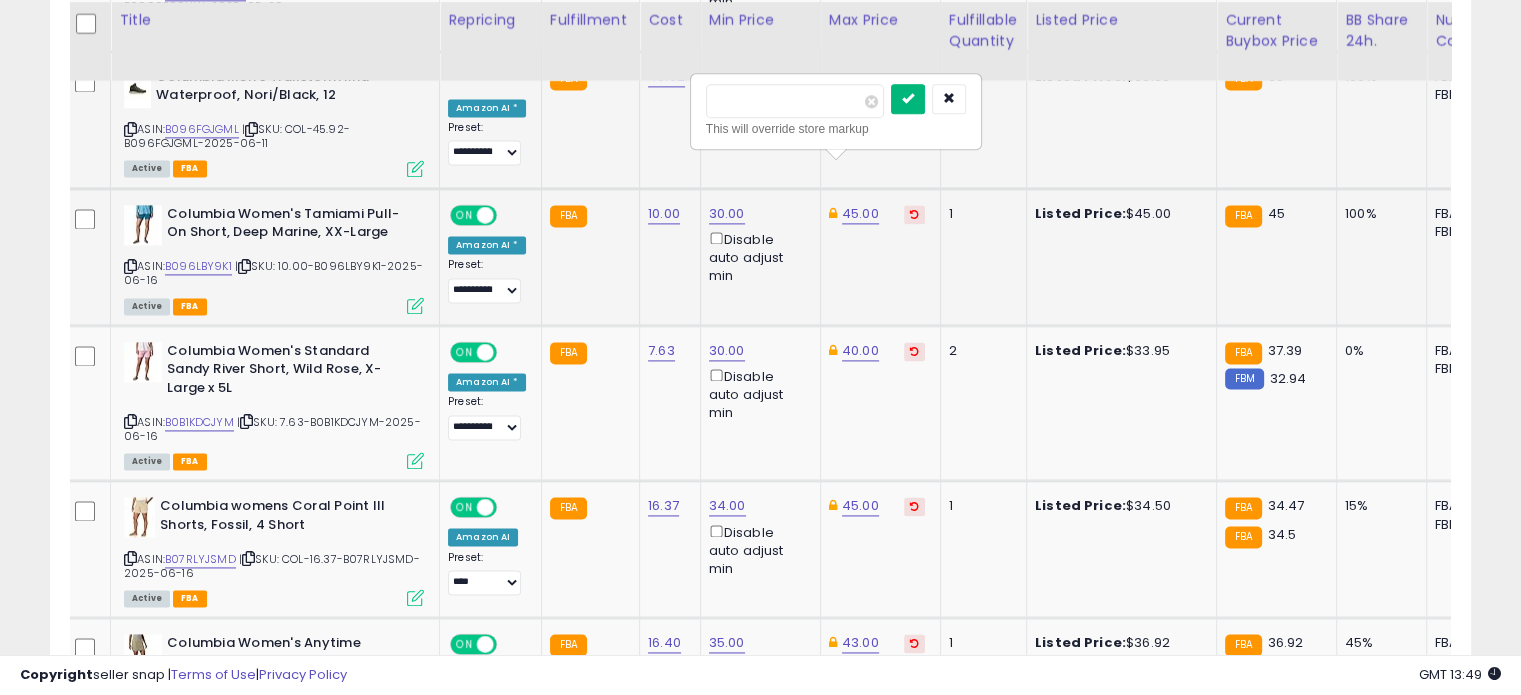 click at bounding box center [908, 99] 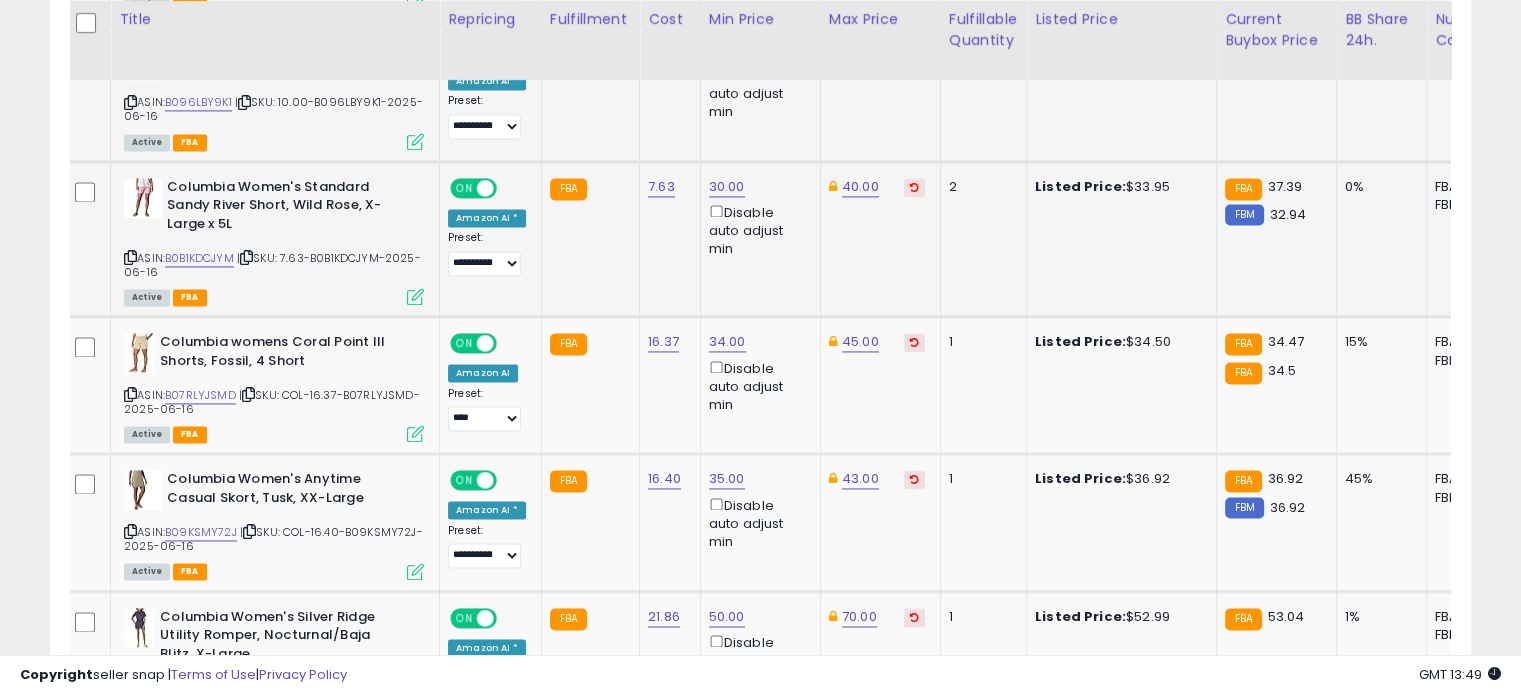 scroll, scrollTop: 2935, scrollLeft: 0, axis: vertical 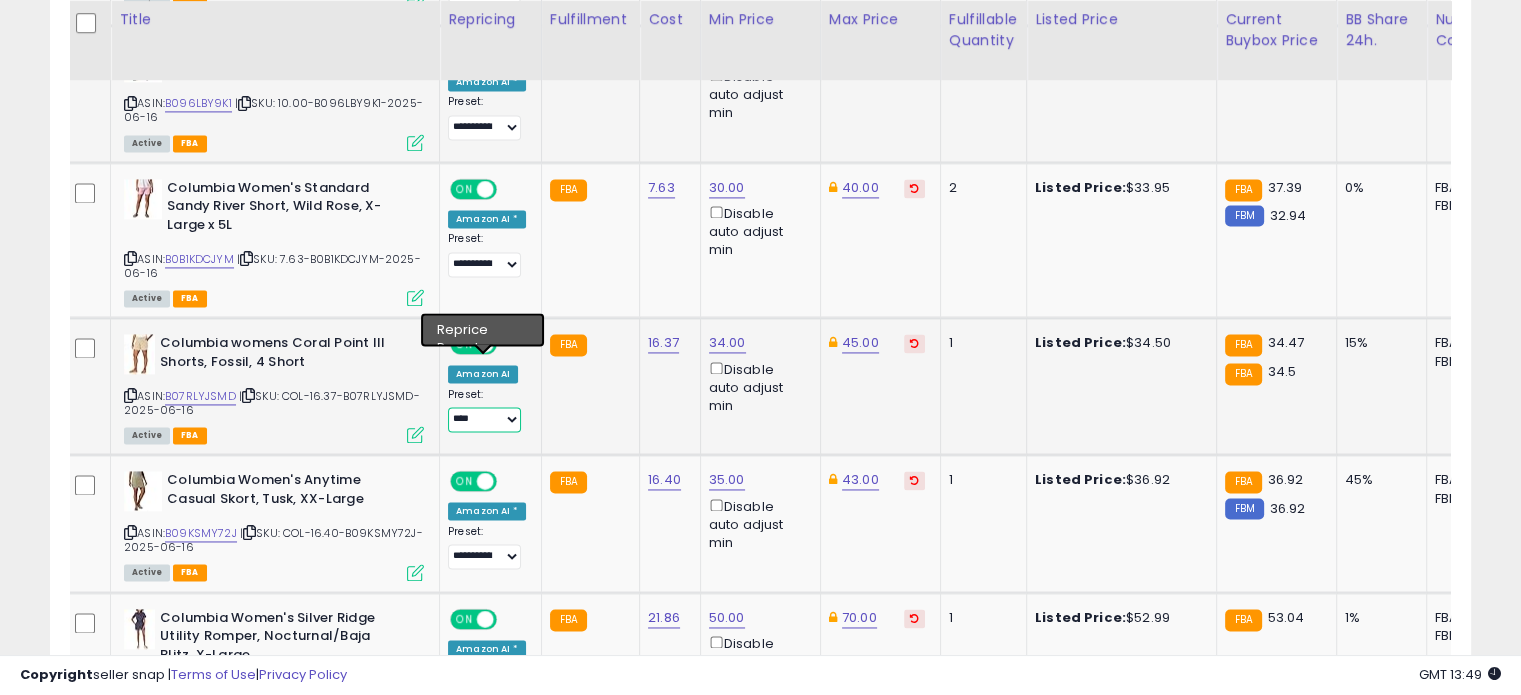 click on "**********" at bounding box center (484, 419) 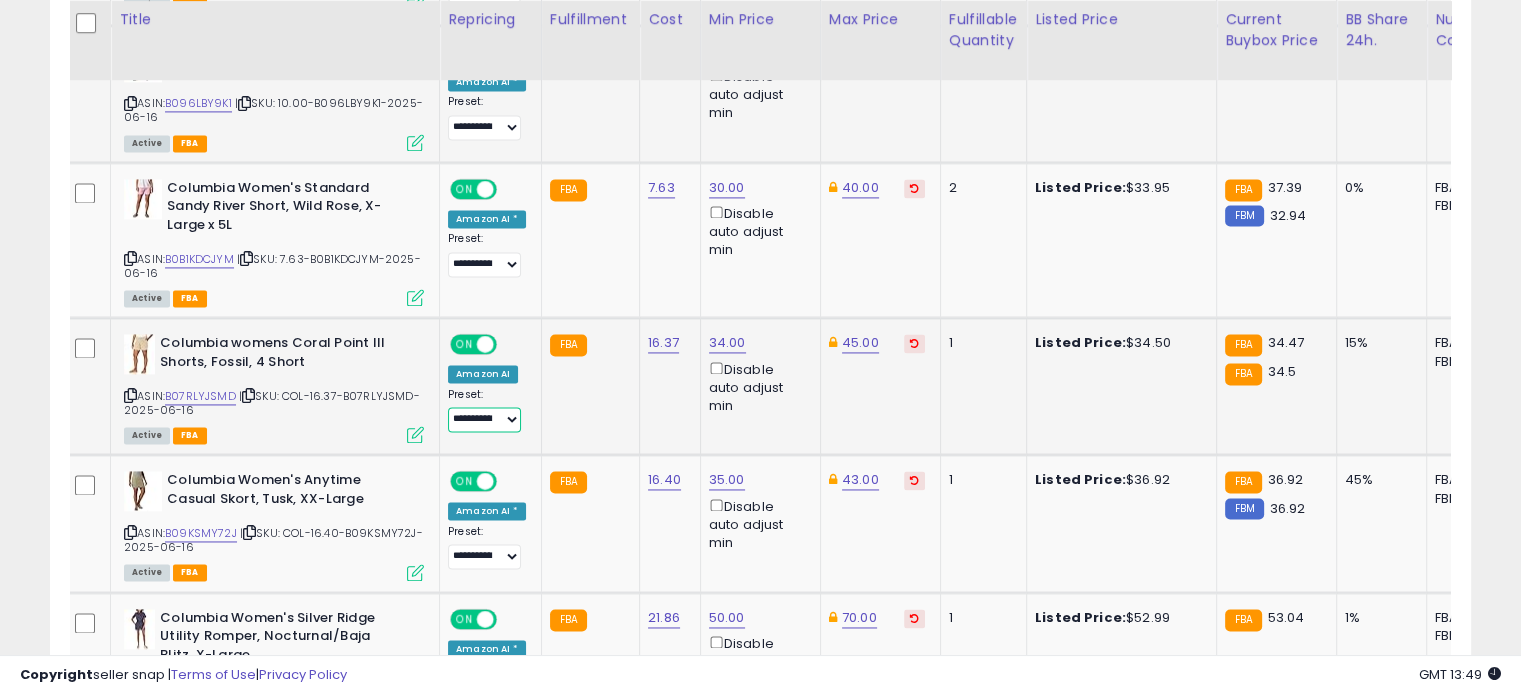 click on "**********" at bounding box center (484, 419) 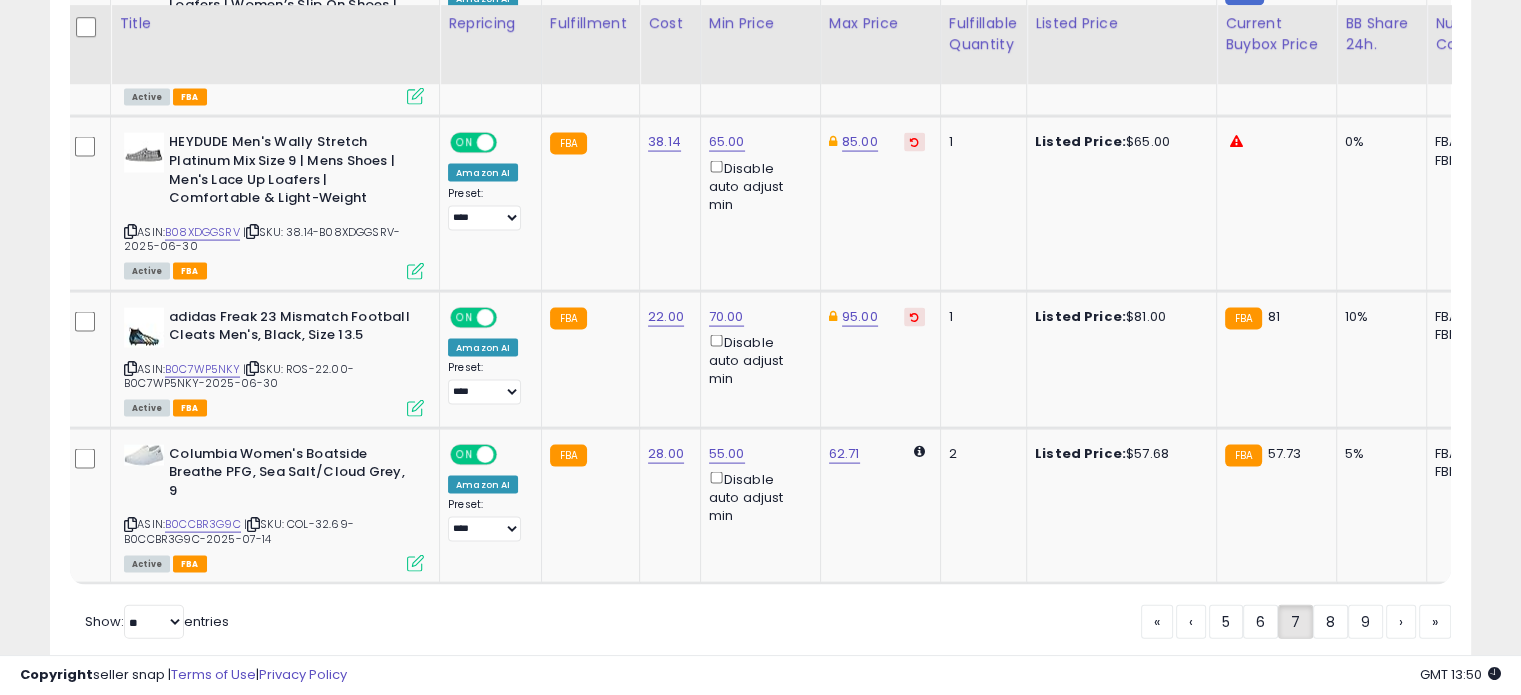 scroll, scrollTop: 4159, scrollLeft: 0, axis: vertical 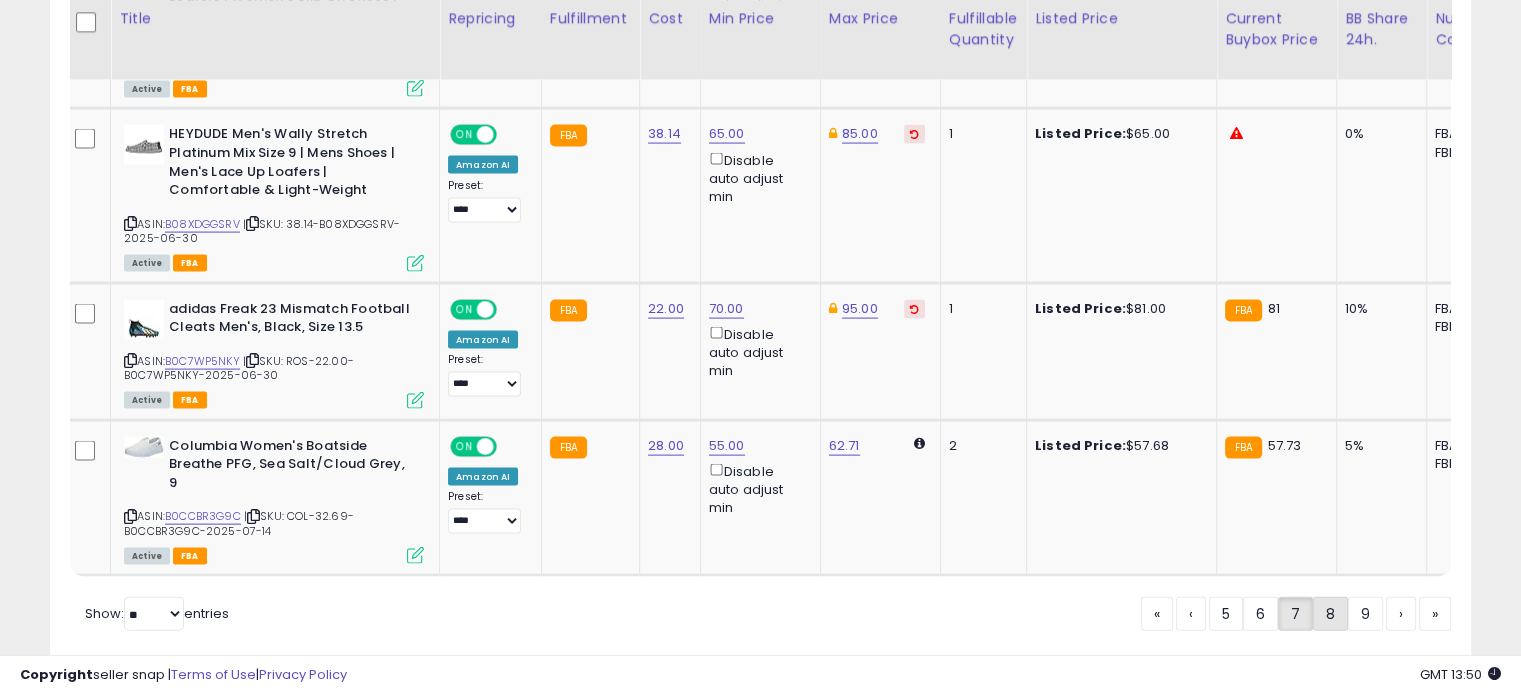 click on "8" 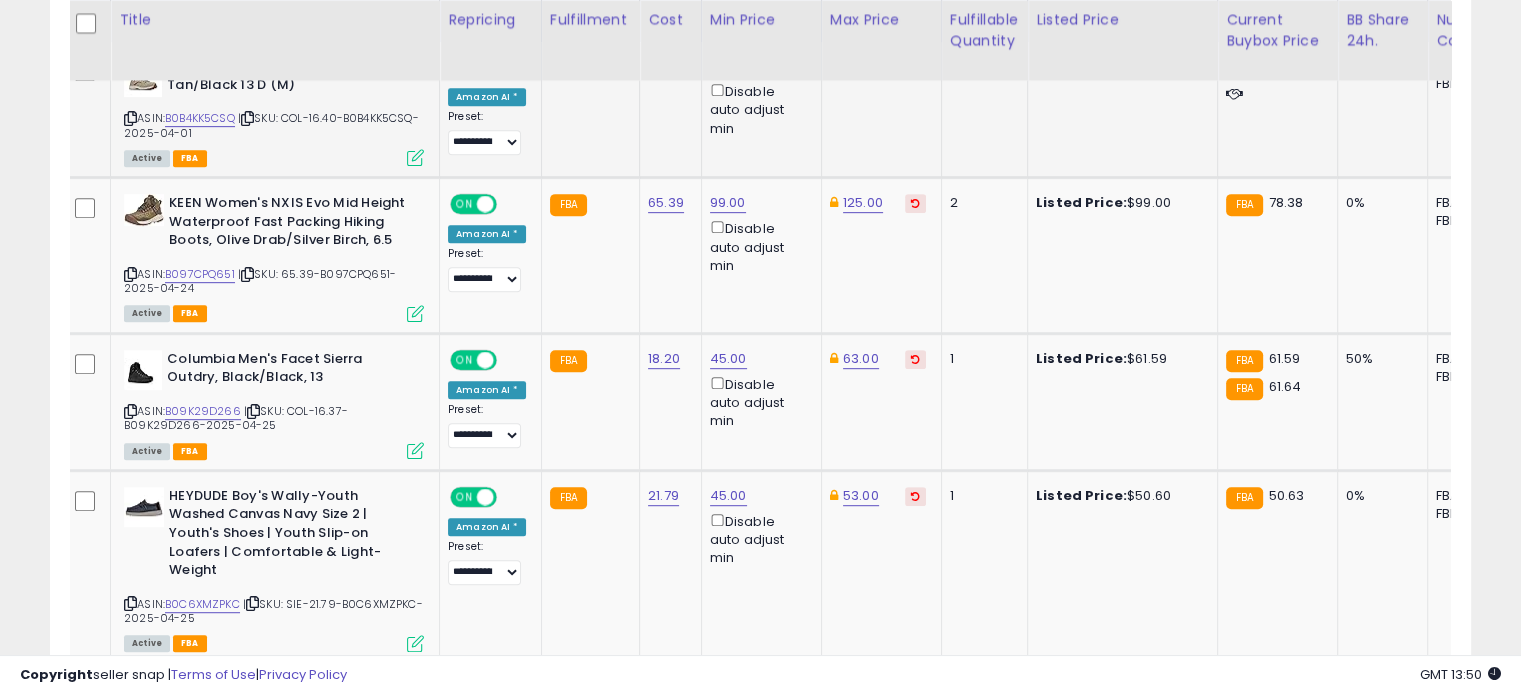 scroll, scrollTop: 1011, scrollLeft: 0, axis: vertical 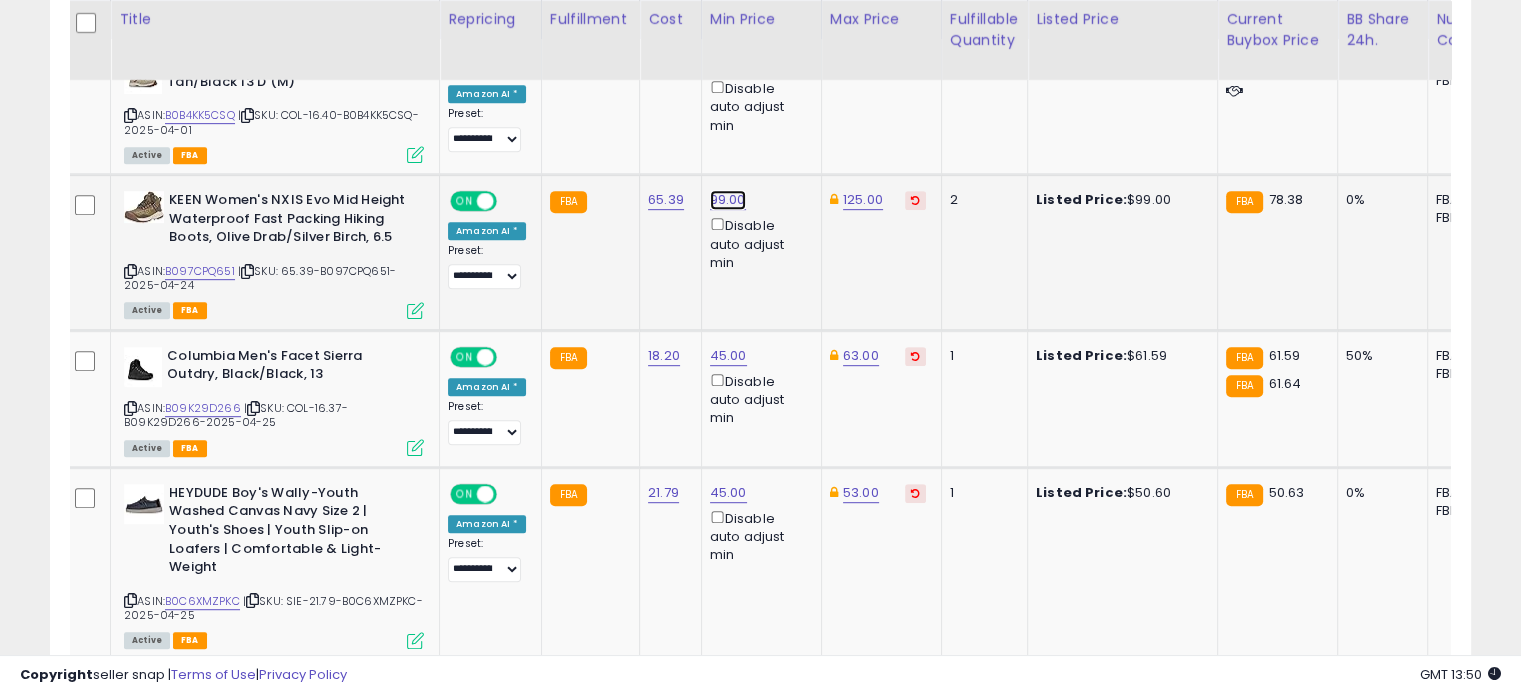 click on "99.00" at bounding box center [728, 63] 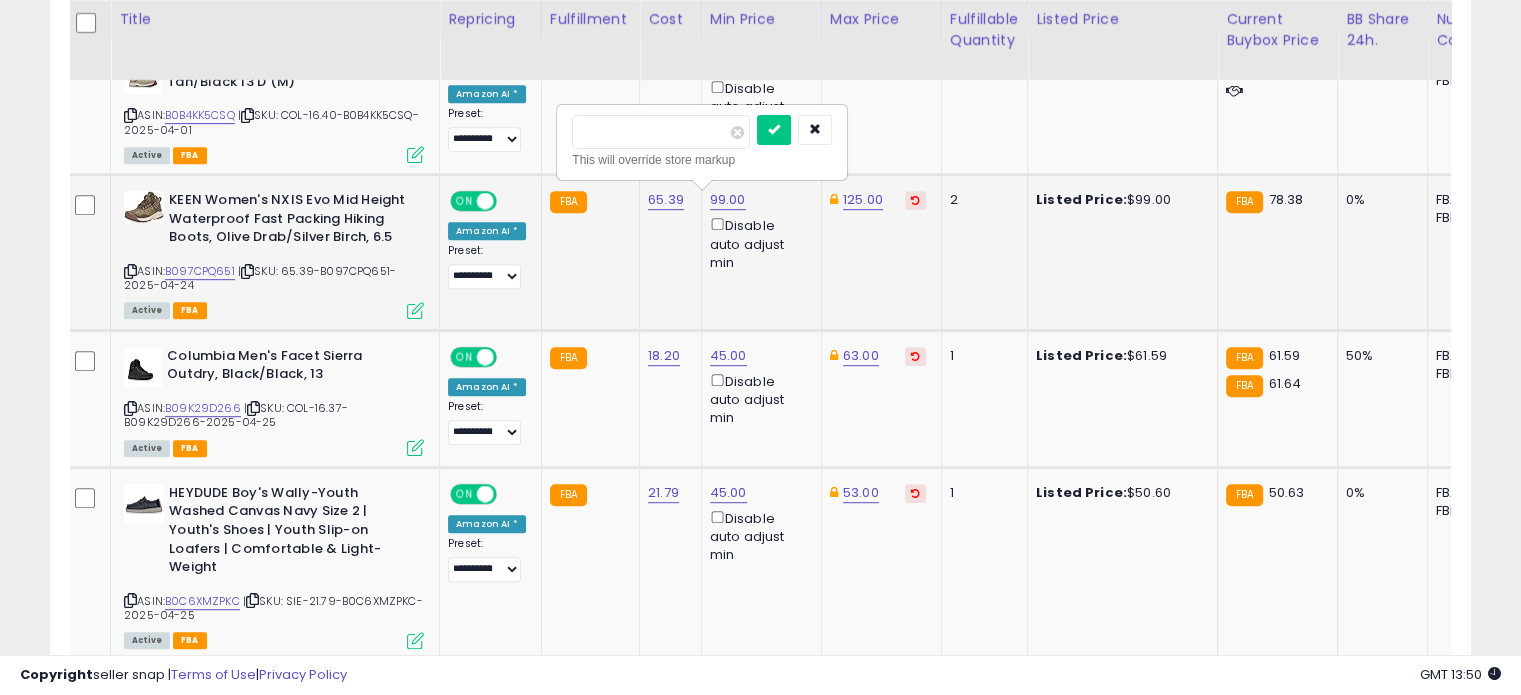 drag, startPoint x: 641, startPoint y: 127, endPoint x: 561, endPoint y: 123, distance: 80.09994 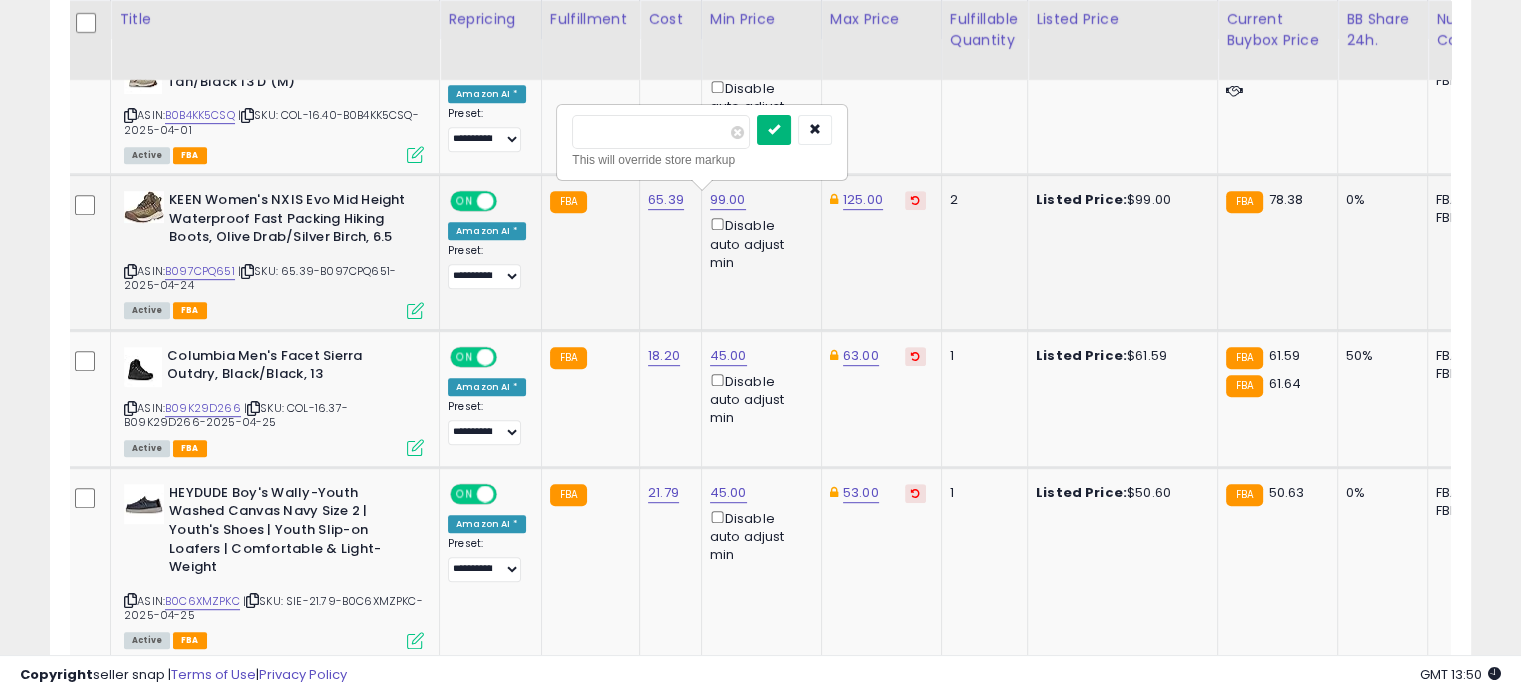 click at bounding box center (774, 129) 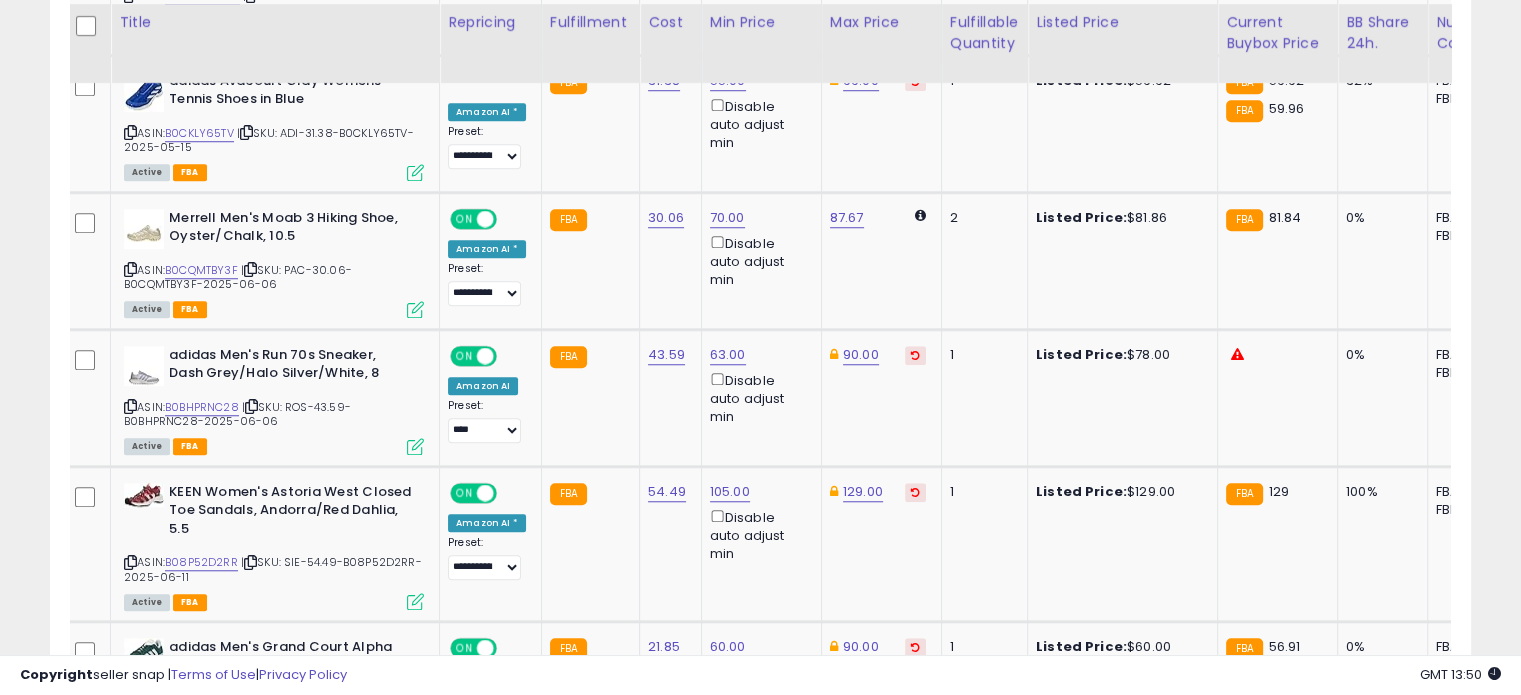 scroll, scrollTop: 1624, scrollLeft: 0, axis: vertical 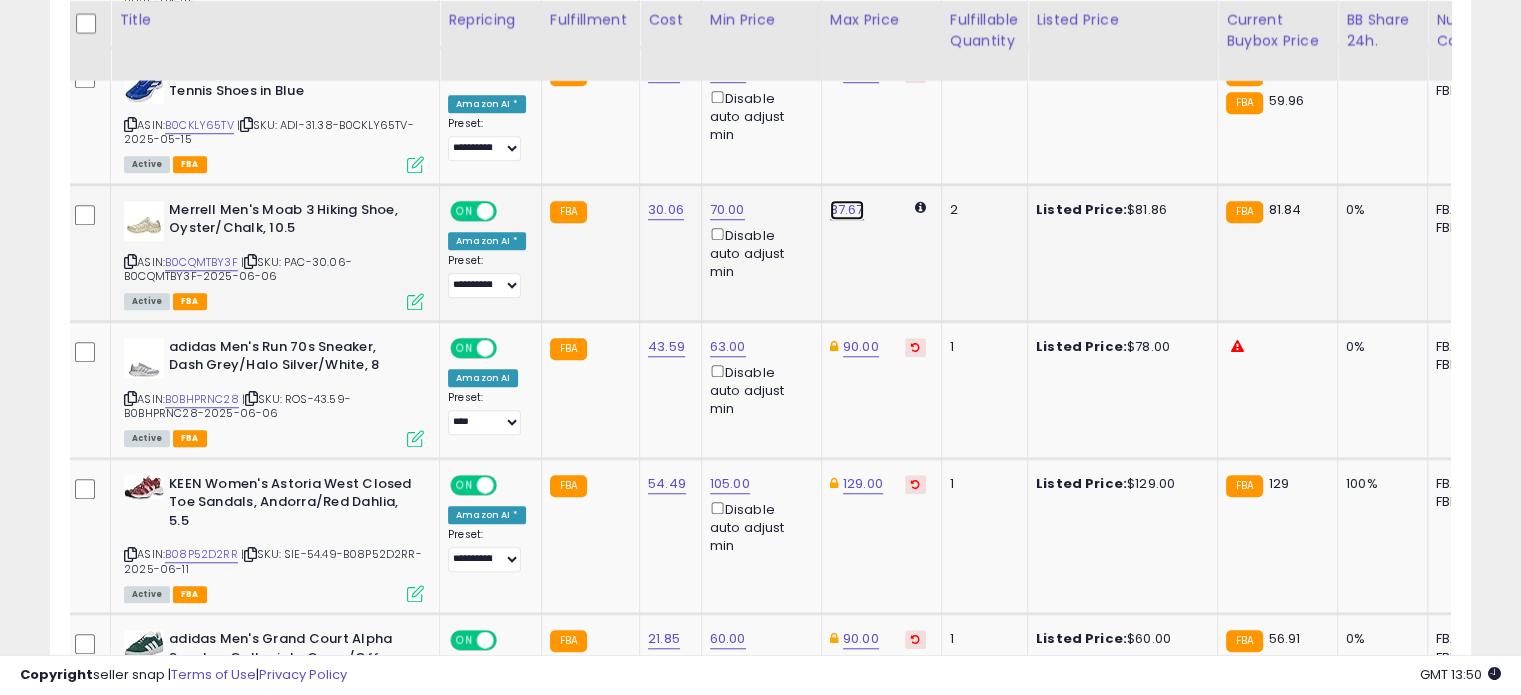 click on "87.67" at bounding box center [847, 210] 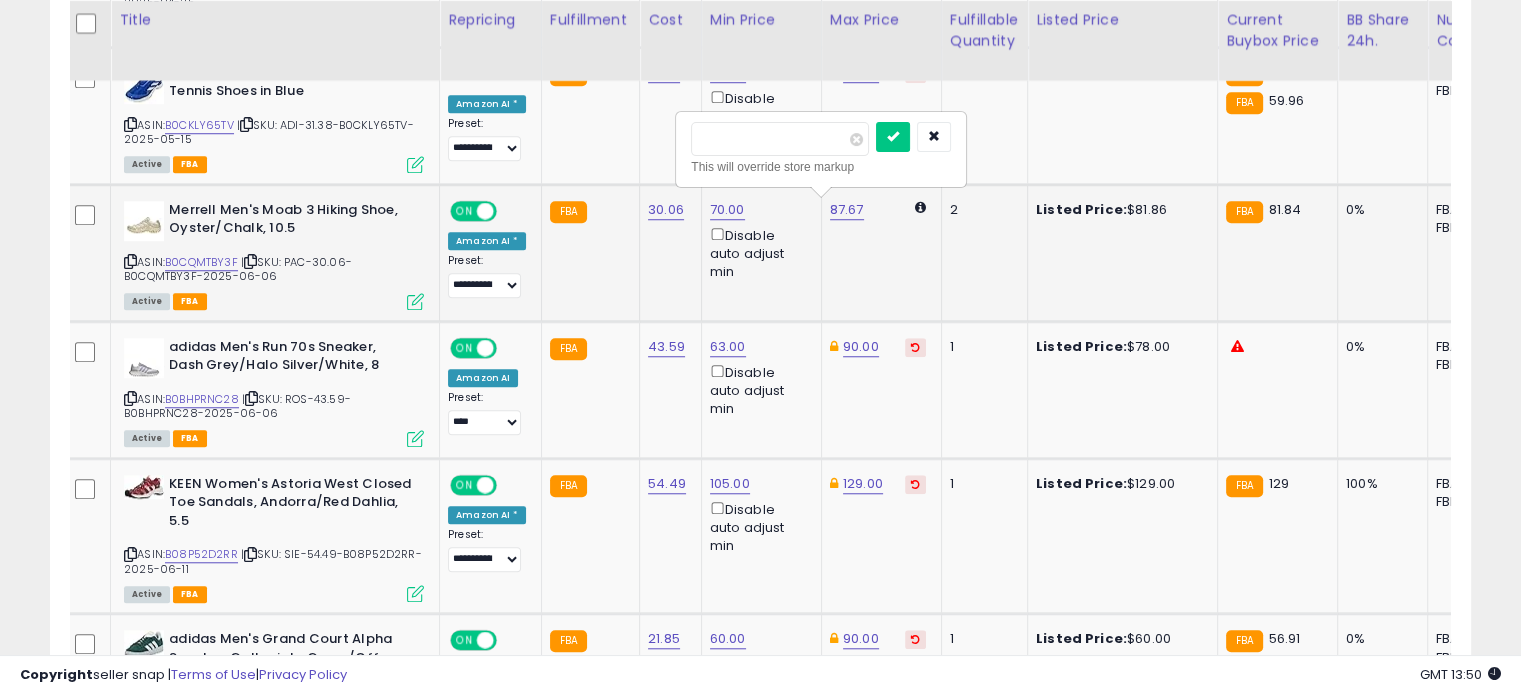 drag, startPoint x: 755, startPoint y: 137, endPoint x: 680, endPoint y: 126, distance: 75.802376 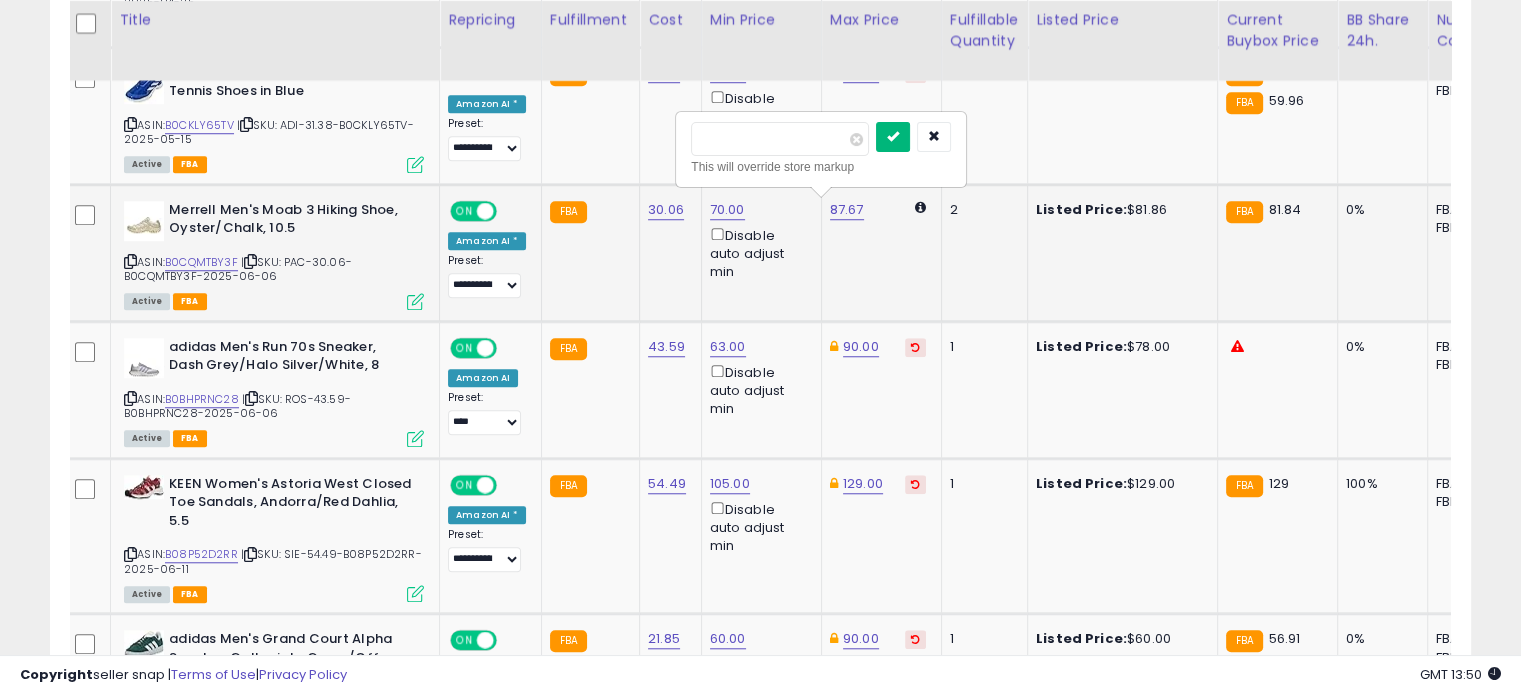 click at bounding box center (893, 136) 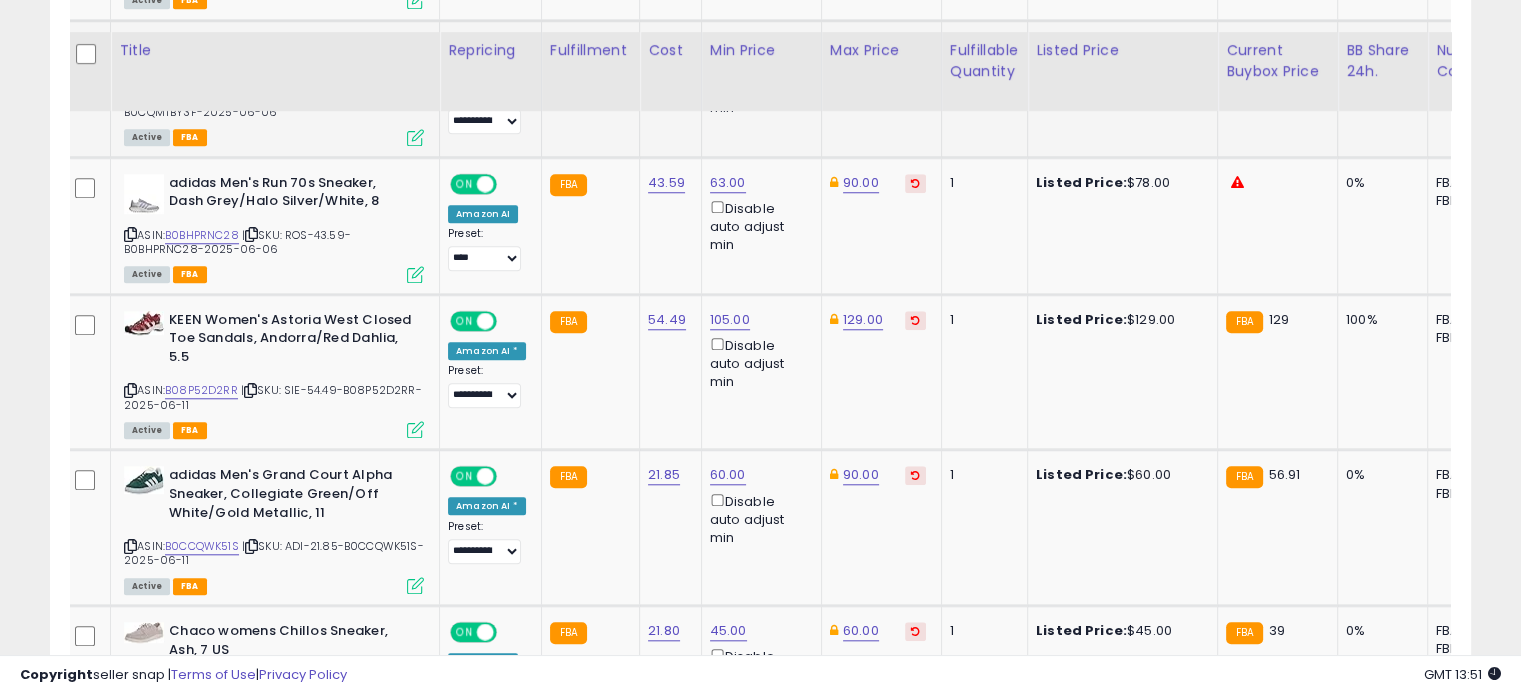 scroll, scrollTop: 1788, scrollLeft: 0, axis: vertical 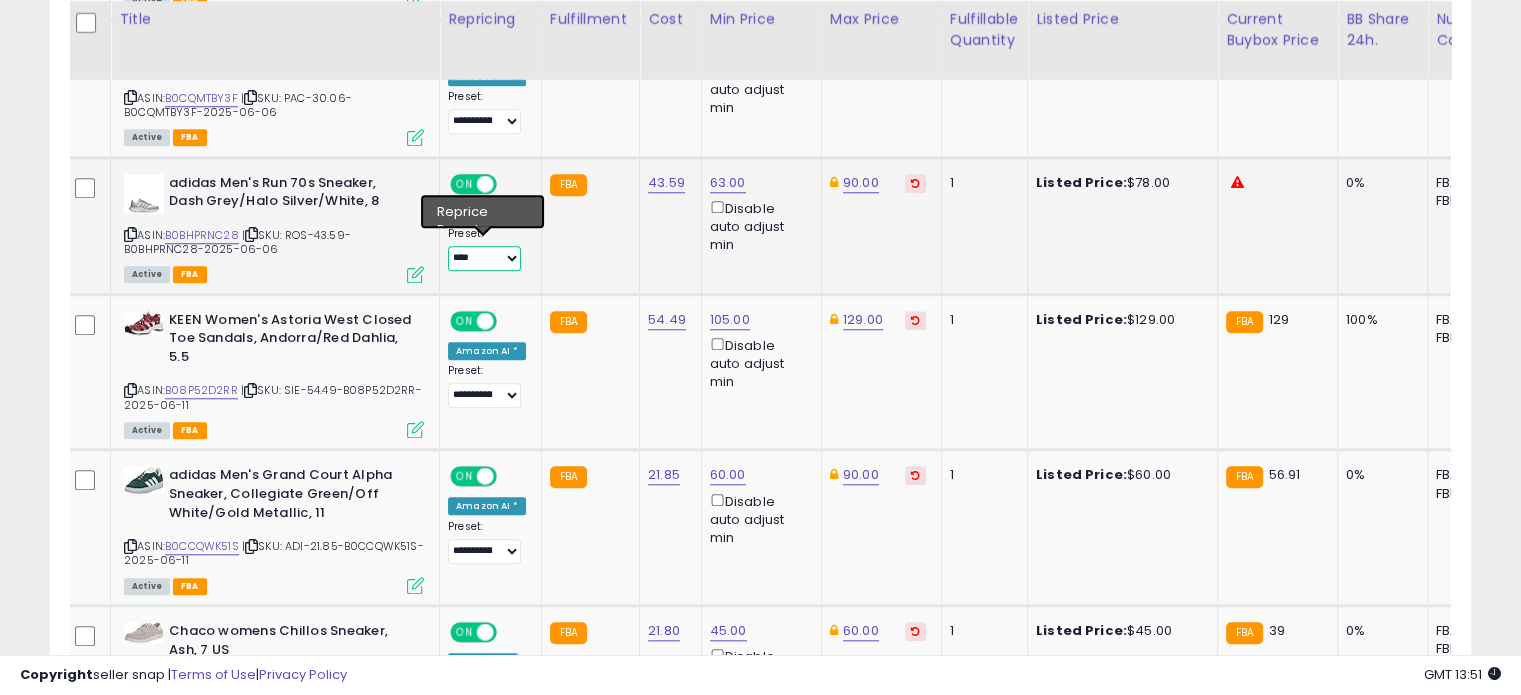 click on "**********" at bounding box center [484, 258] 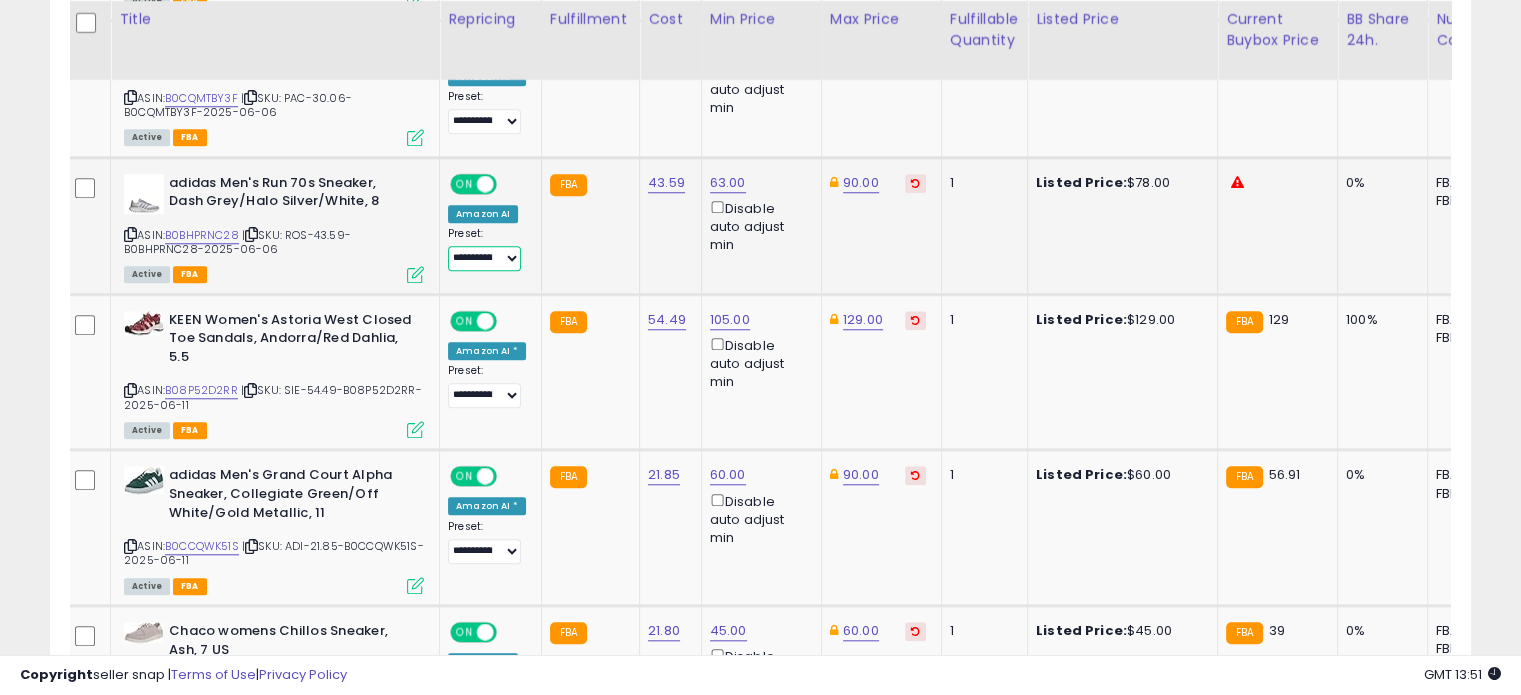 click on "**********" at bounding box center [484, 258] 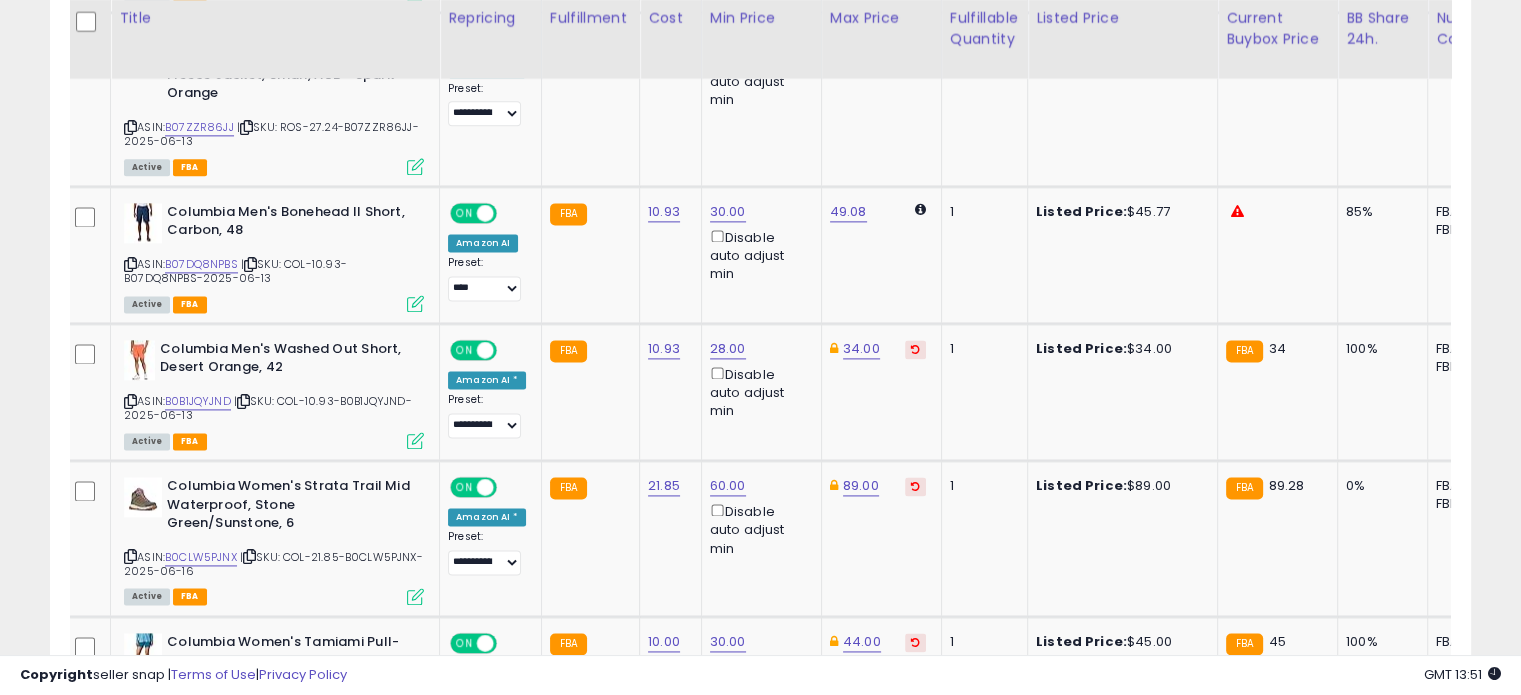 scroll, scrollTop: 2676, scrollLeft: 0, axis: vertical 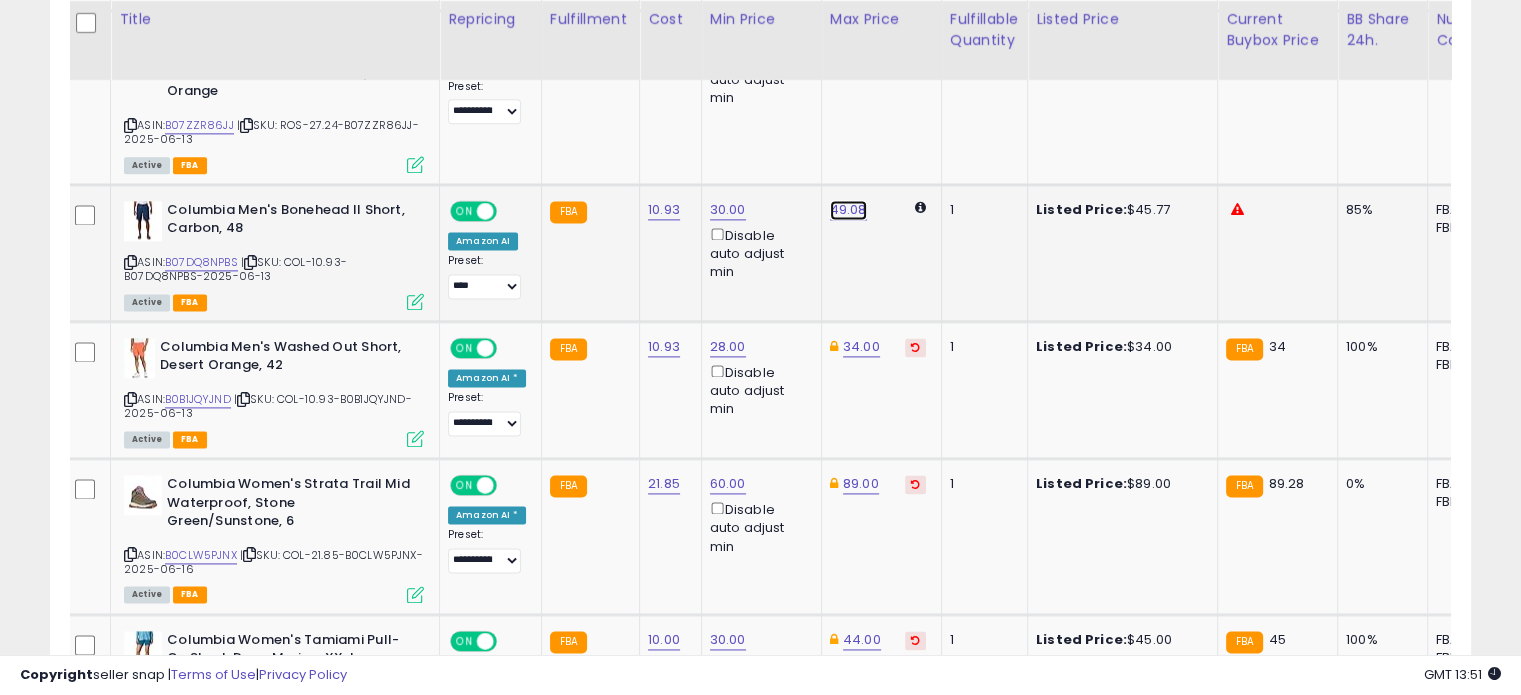click on "49.08" at bounding box center [848, 210] 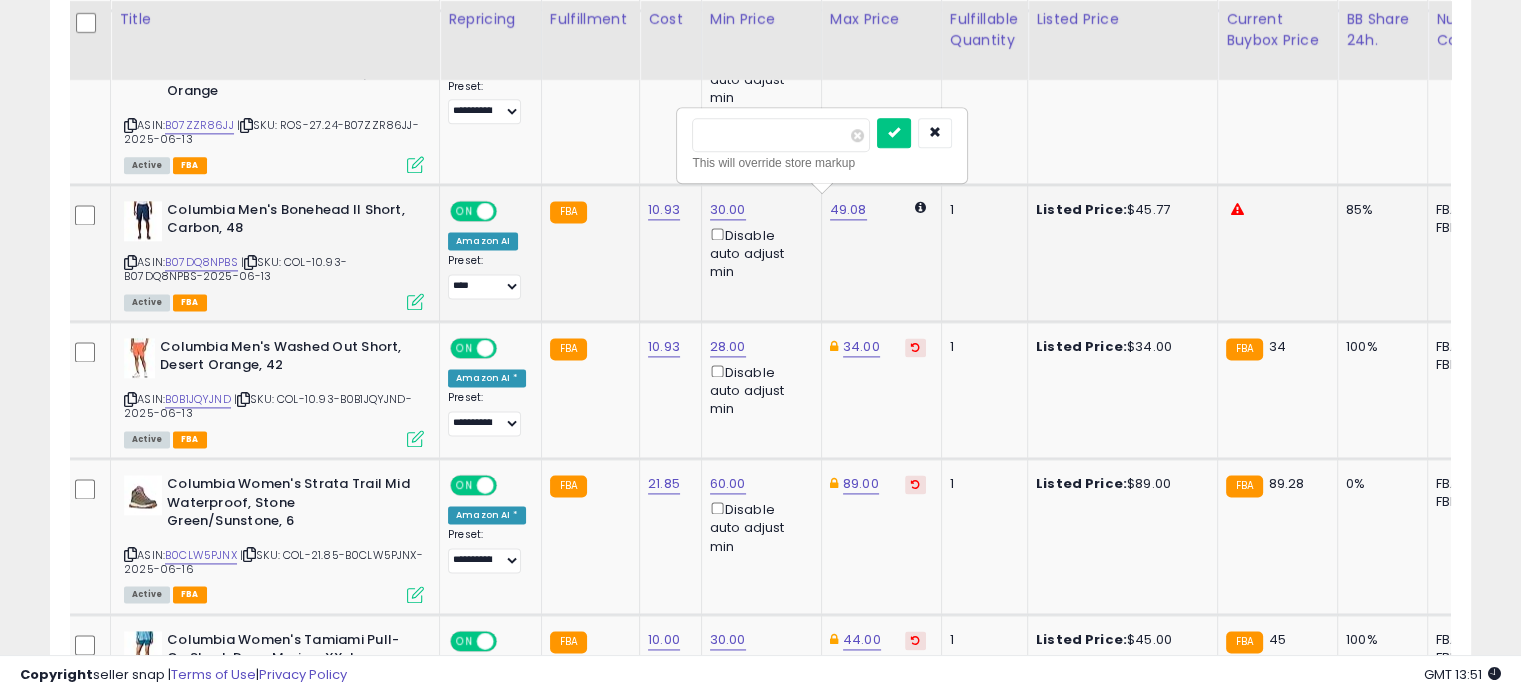 drag, startPoint x: 756, startPoint y: 141, endPoint x: 684, endPoint y: 121, distance: 74.726166 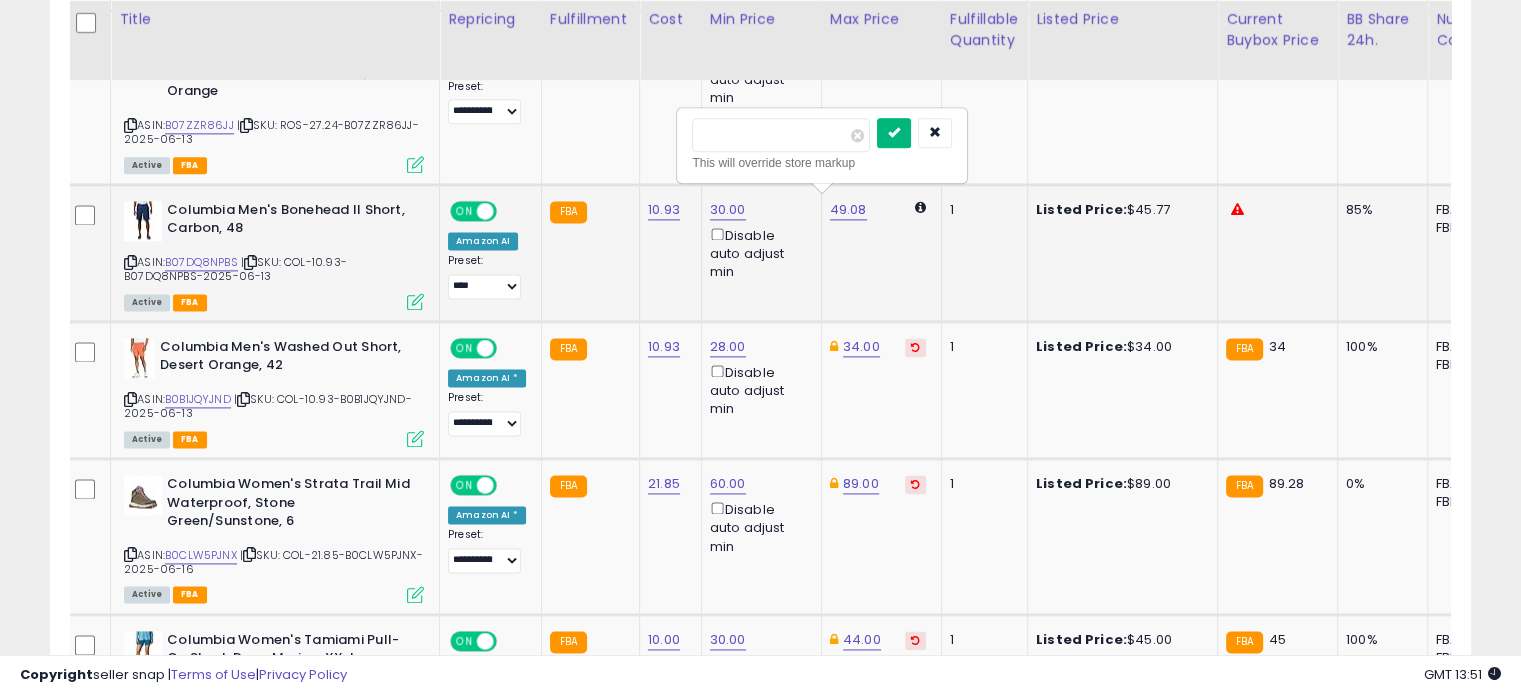 click at bounding box center (894, 132) 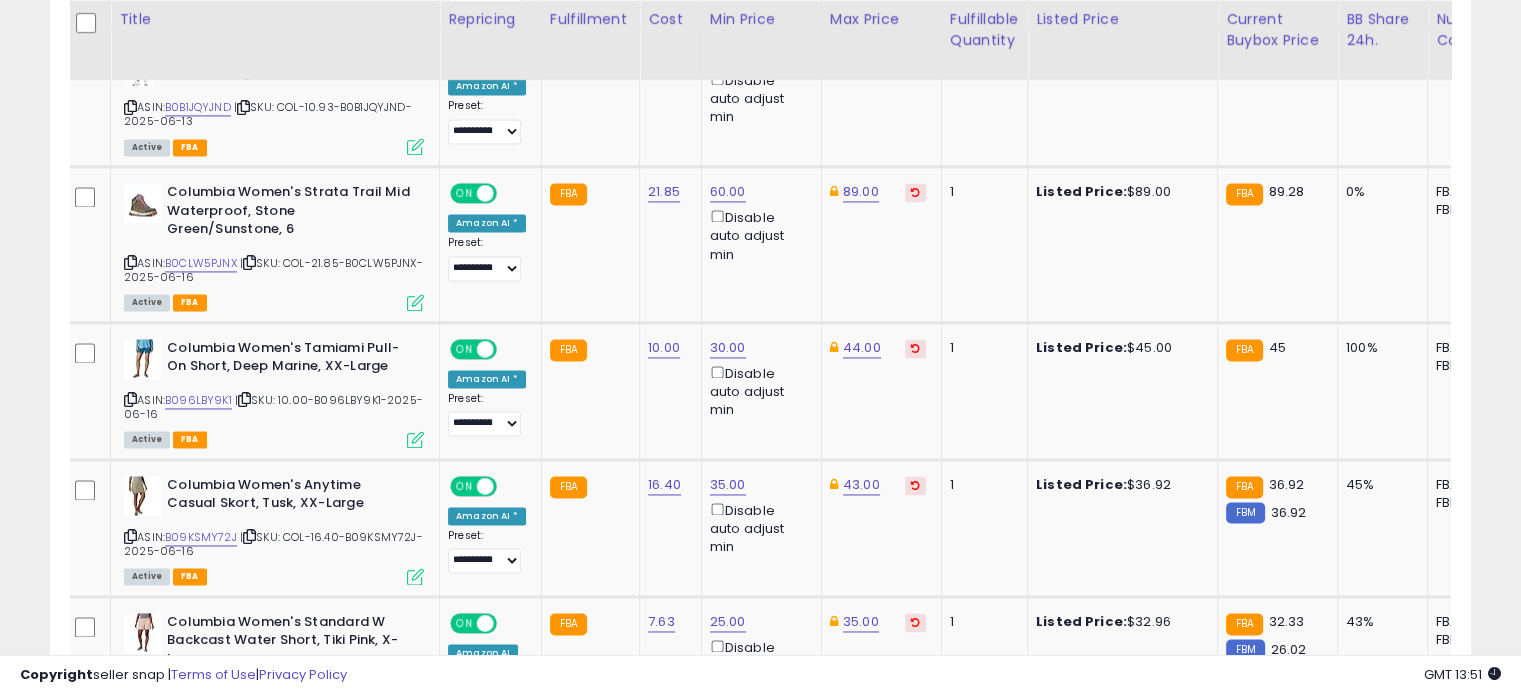 scroll, scrollTop: 2972, scrollLeft: 0, axis: vertical 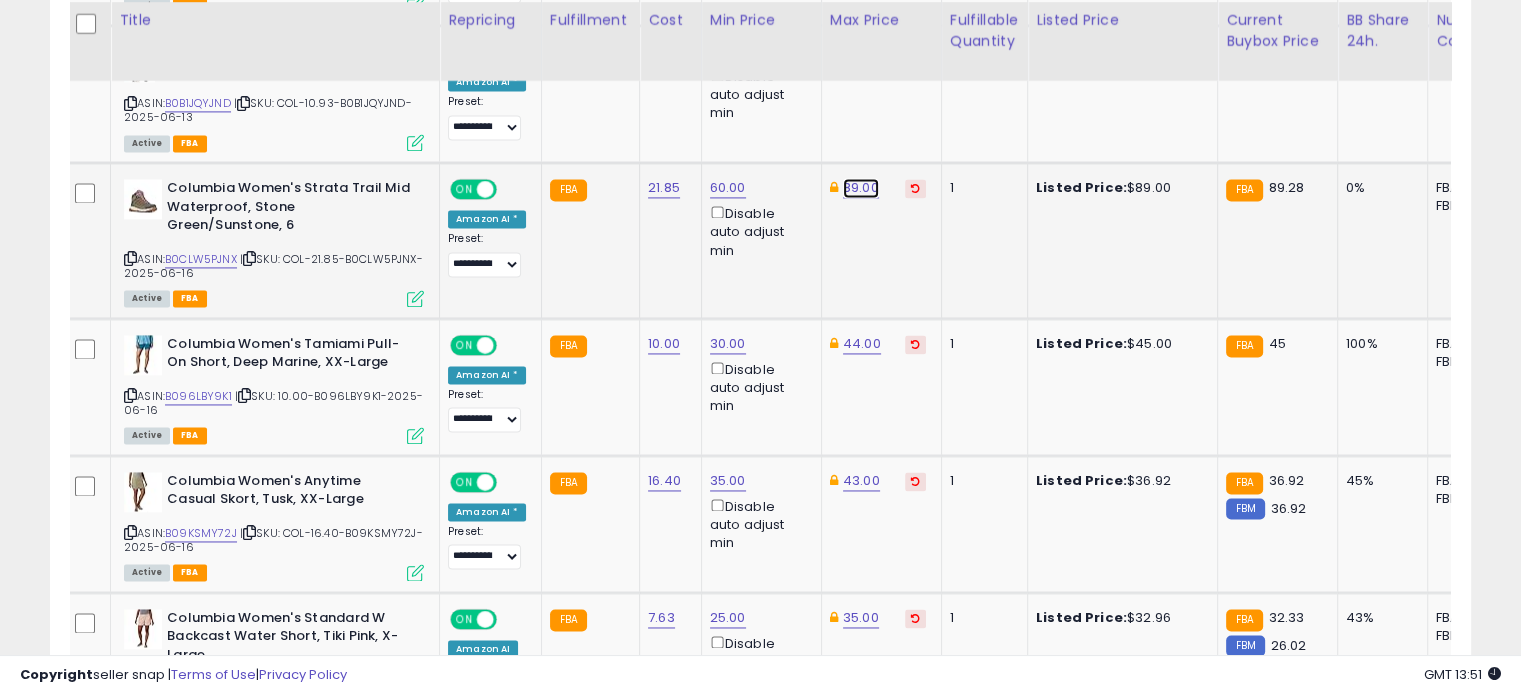 click on "89.00" at bounding box center [860, -1898] 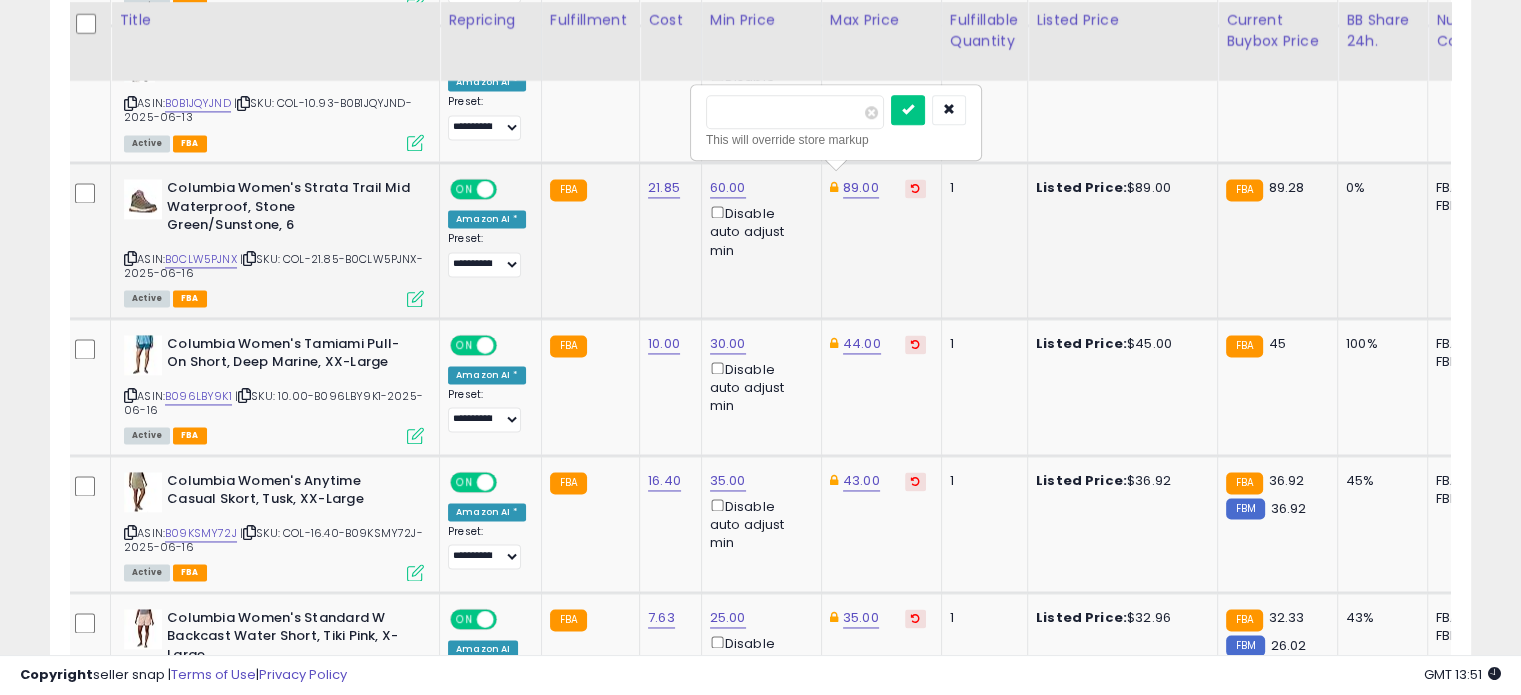 drag, startPoint x: 777, startPoint y: 104, endPoint x: 699, endPoint y: 91, distance: 79.07591 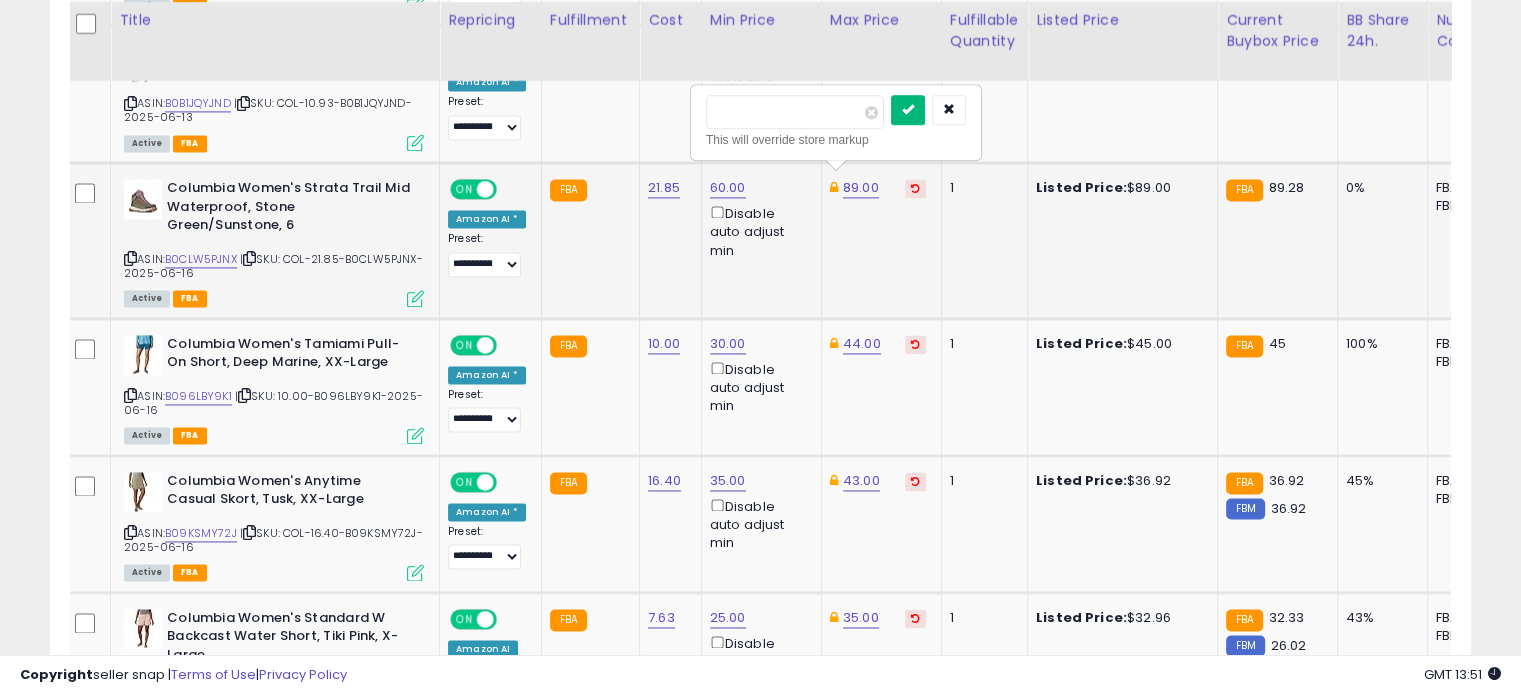 click at bounding box center [908, 109] 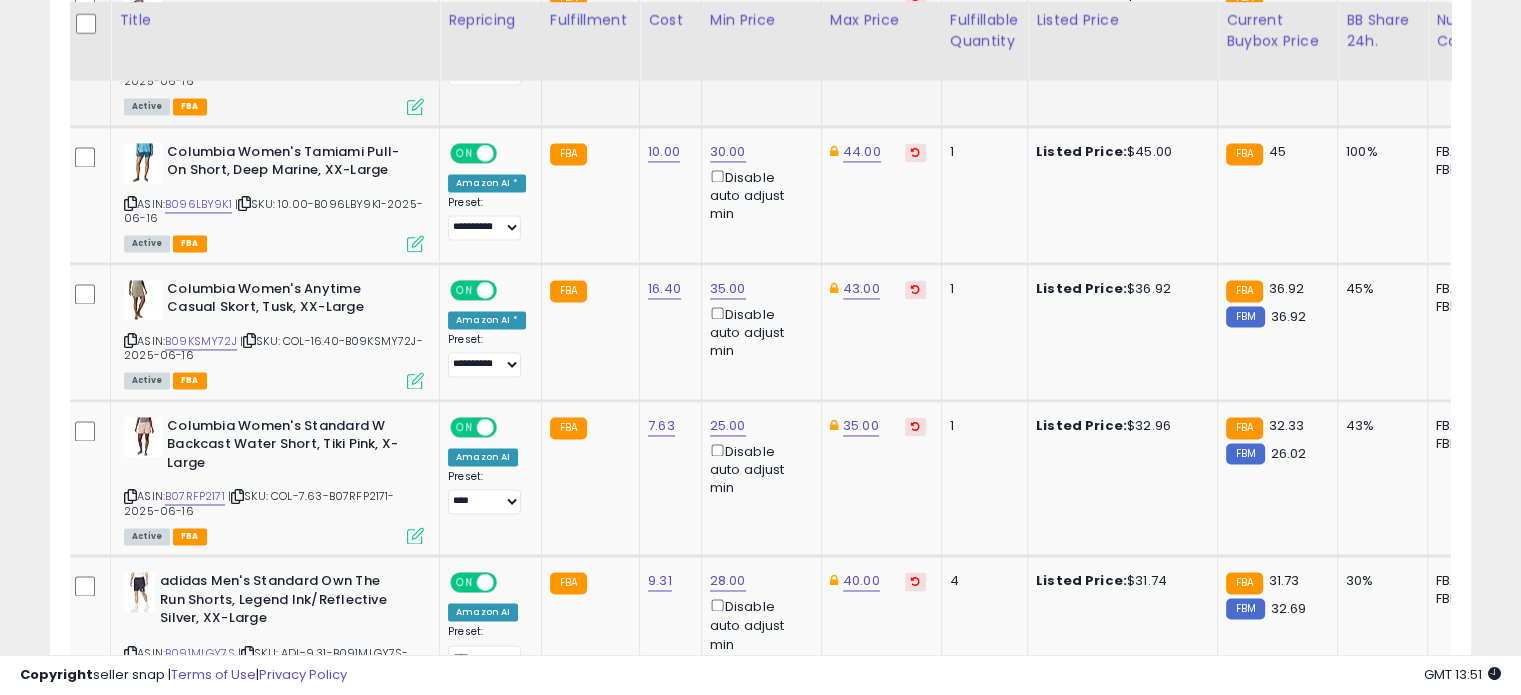 scroll, scrollTop: 3164, scrollLeft: 0, axis: vertical 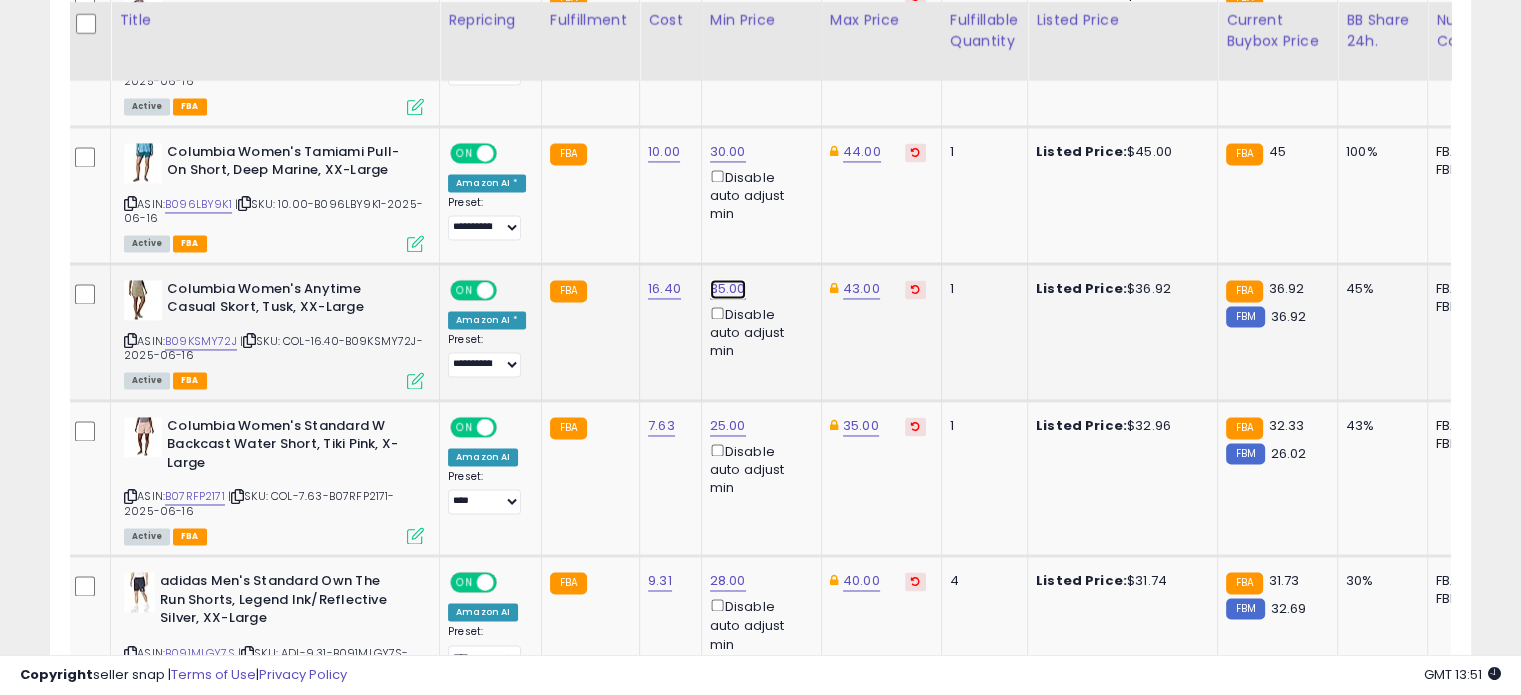 click on "35.00" at bounding box center [728, -2090] 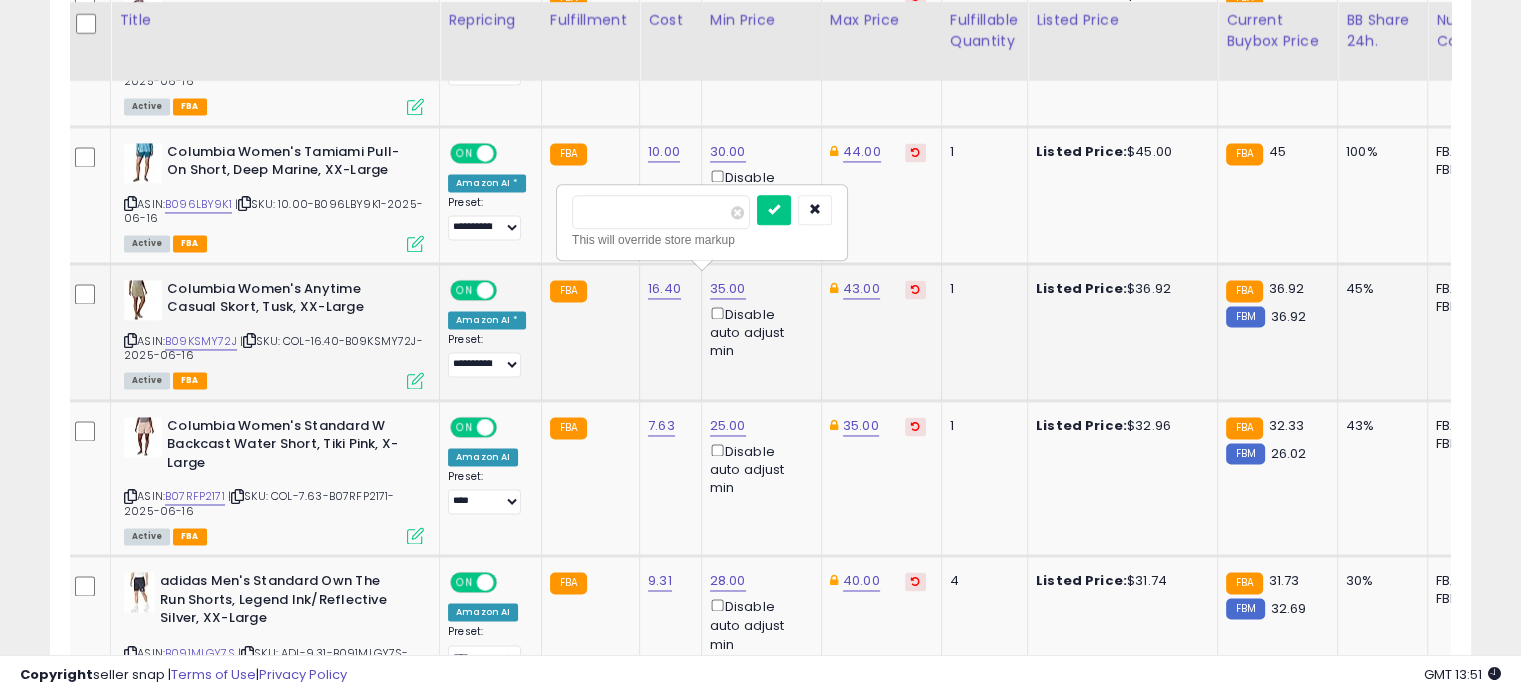 drag, startPoint x: 652, startPoint y: 214, endPoint x: 565, endPoint y: 207, distance: 87.28116 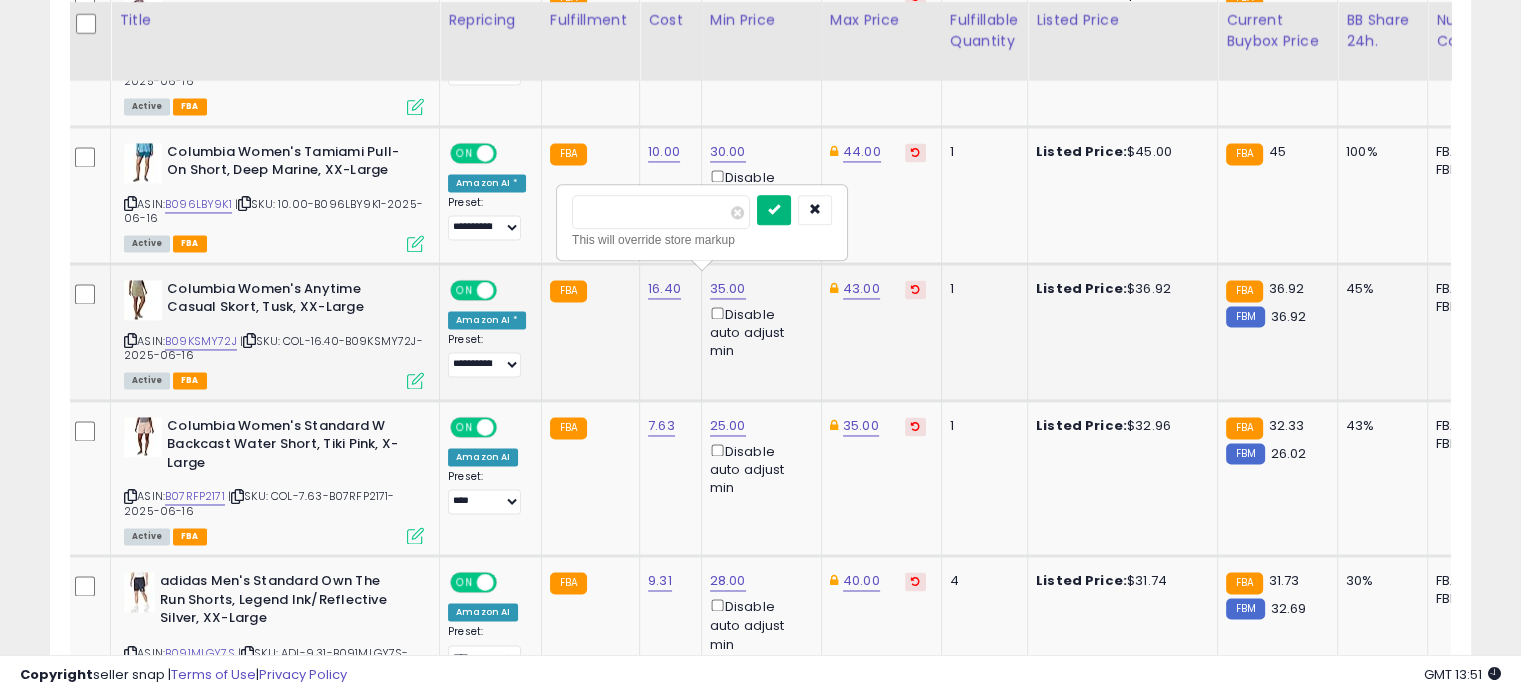 click at bounding box center [774, 210] 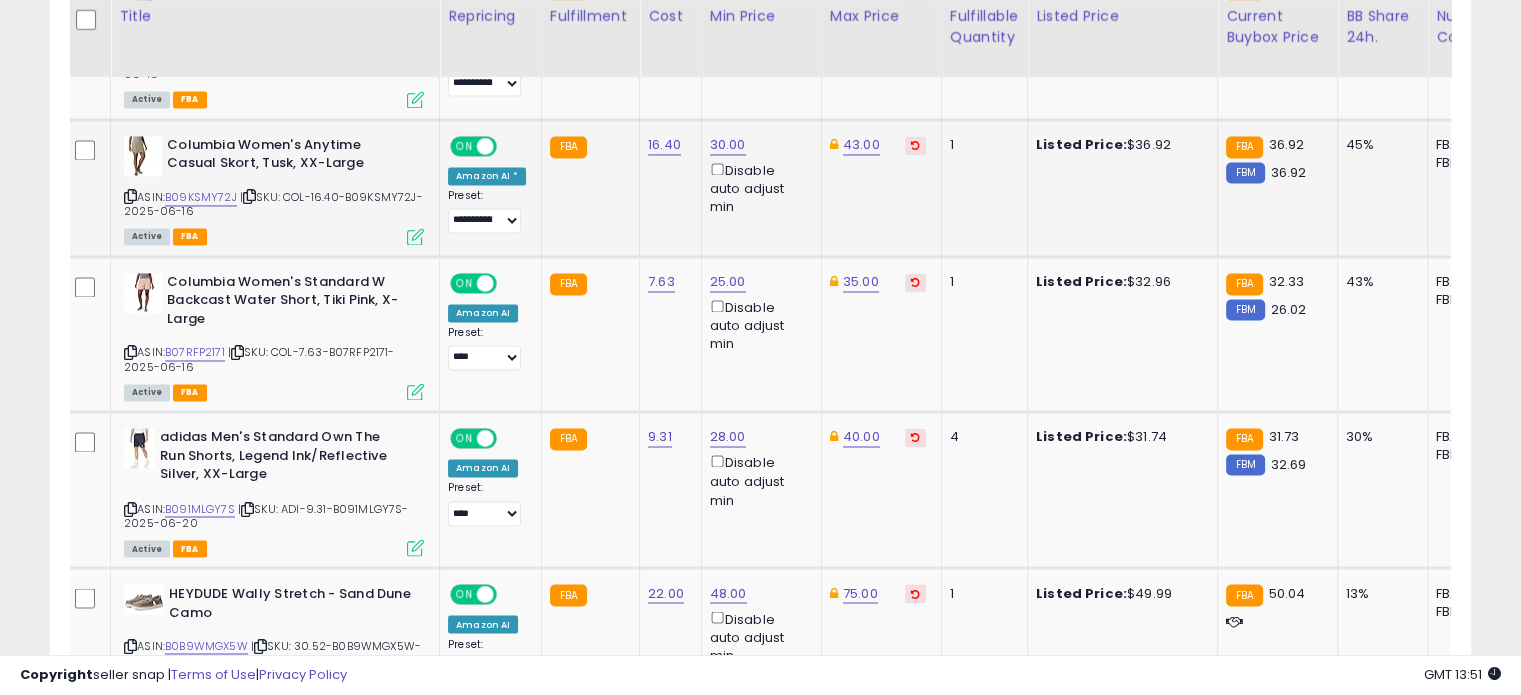 scroll, scrollTop: 3310, scrollLeft: 0, axis: vertical 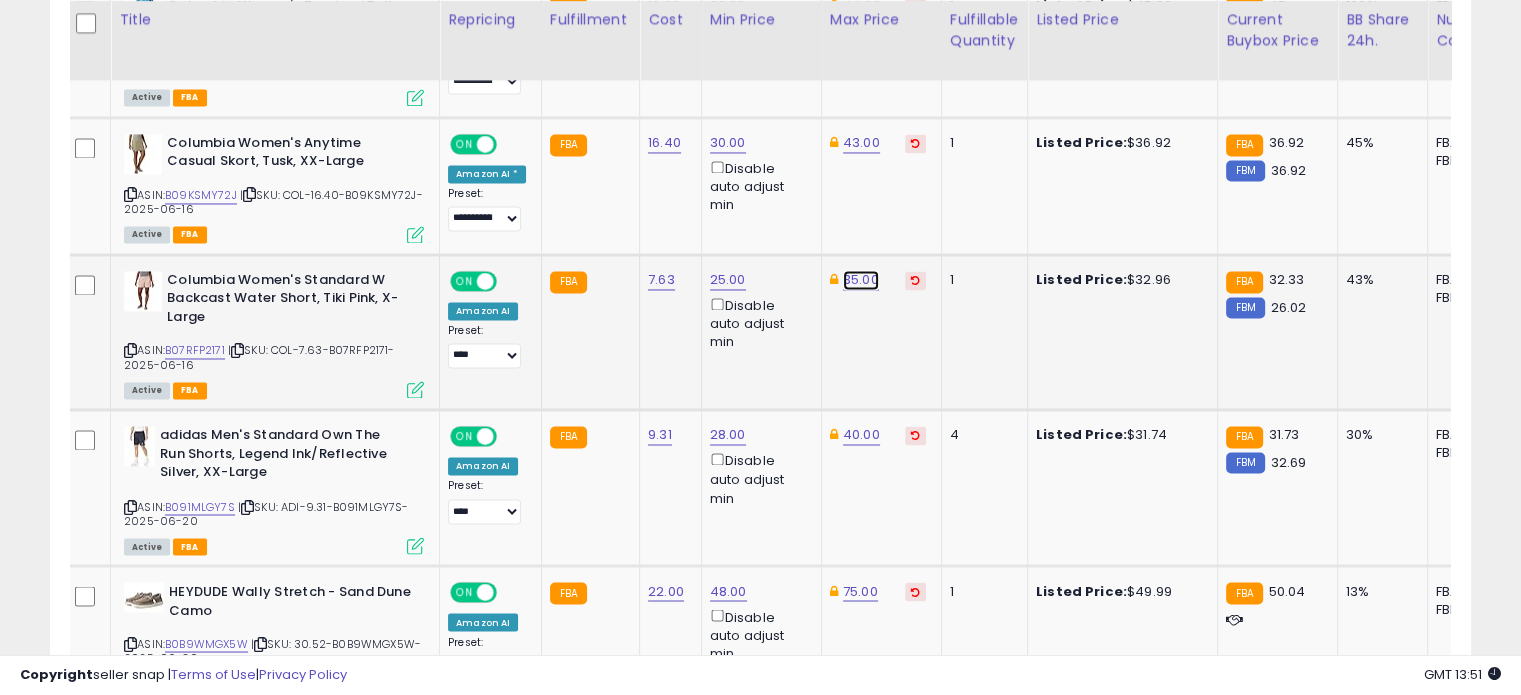 click on "35.00" at bounding box center [860, -2236] 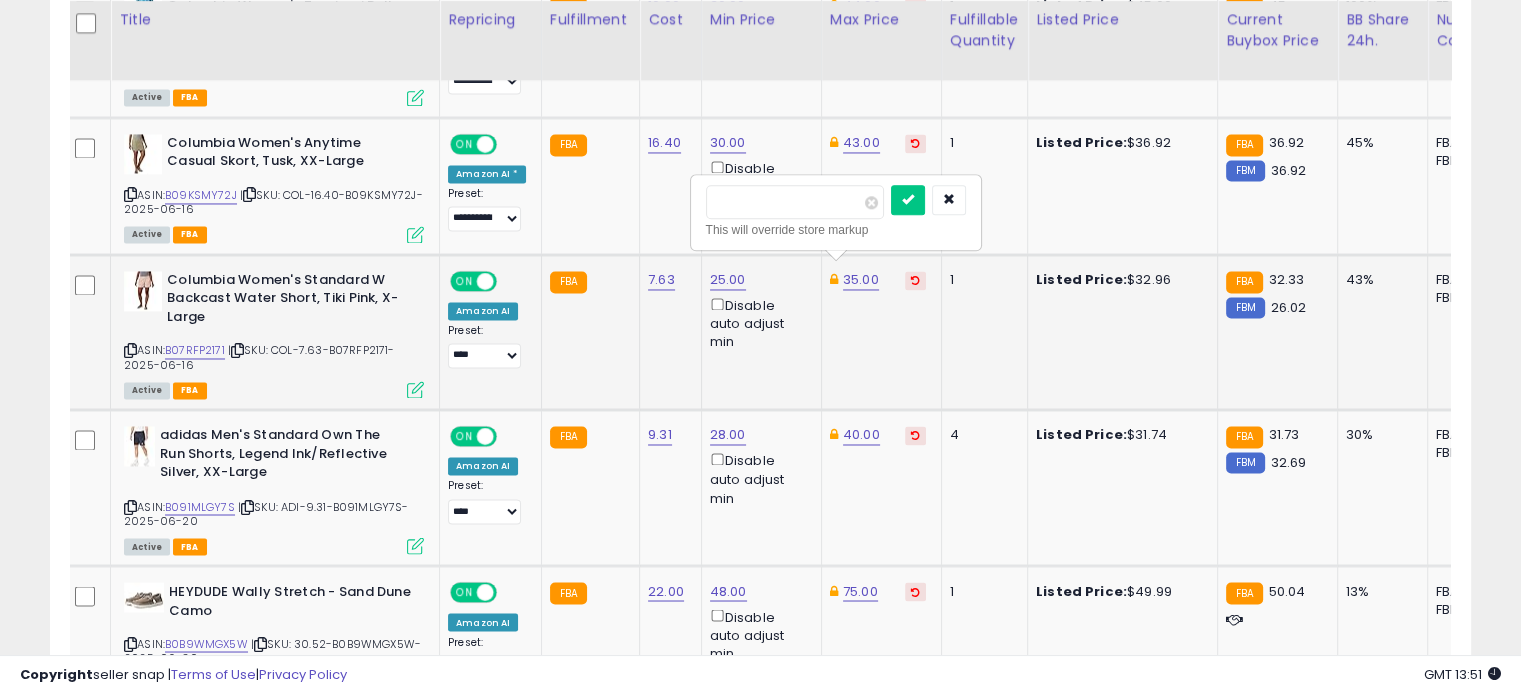 drag, startPoint x: 792, startPoint y: 201, endPoint x: 709, endPoint y: 187, distance: 84.17244 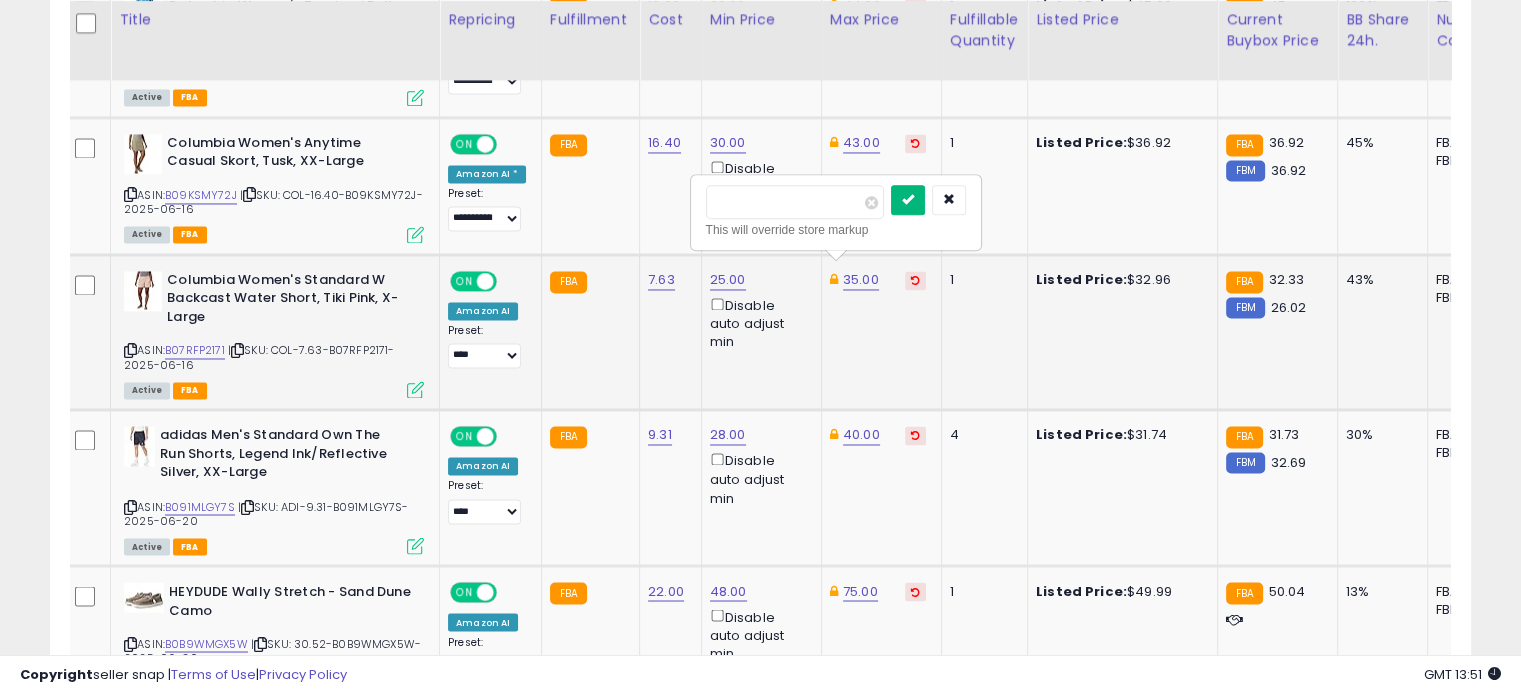 click at bounding box center (908, 199) 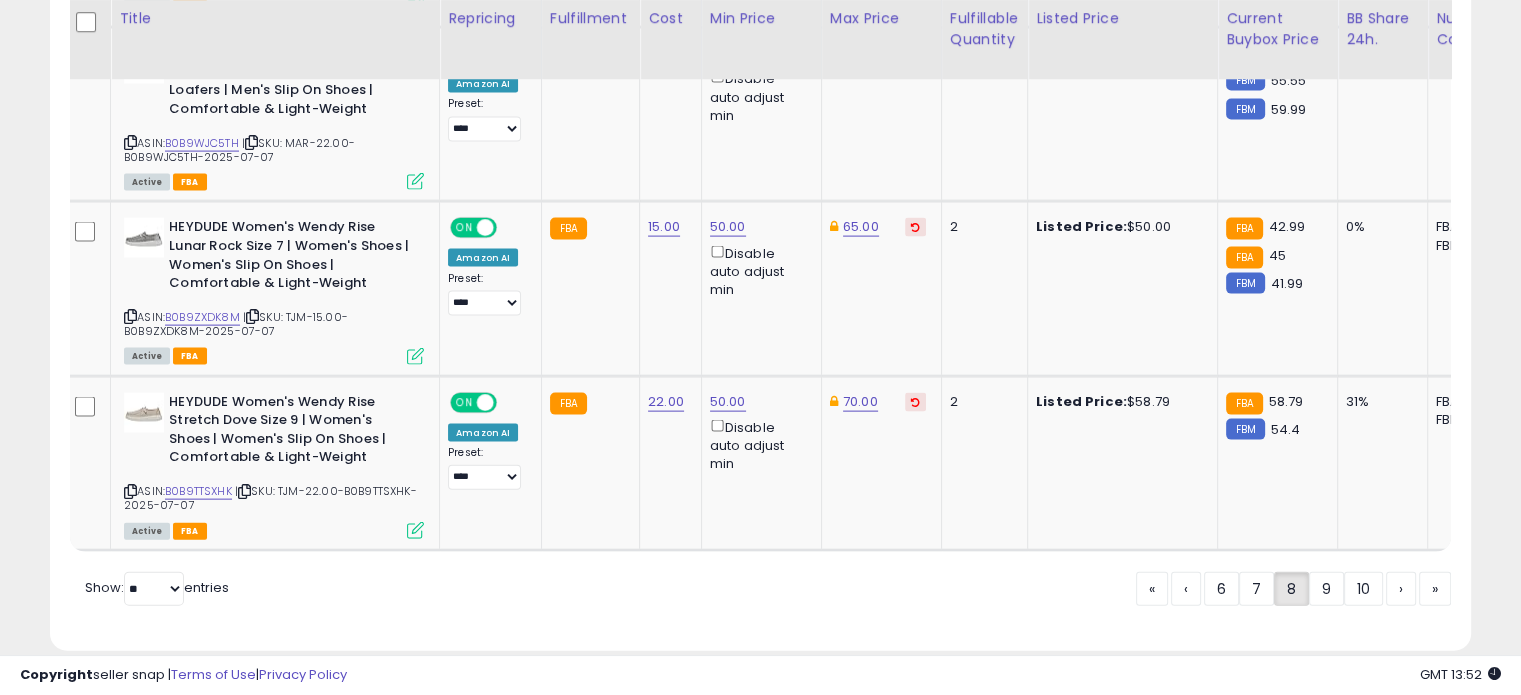 scroll, scrollTop: 4326, scrollLeft: 0, axis: vertical 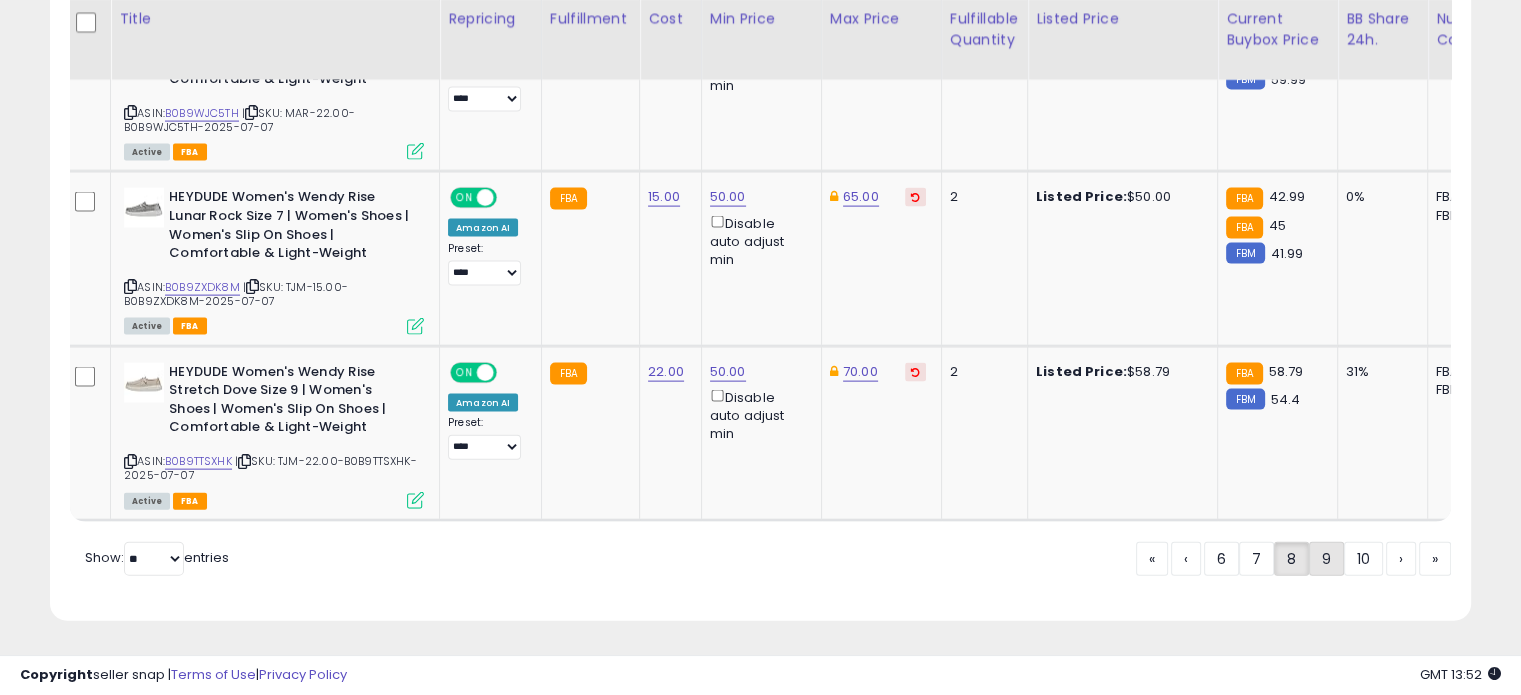 click on "9" 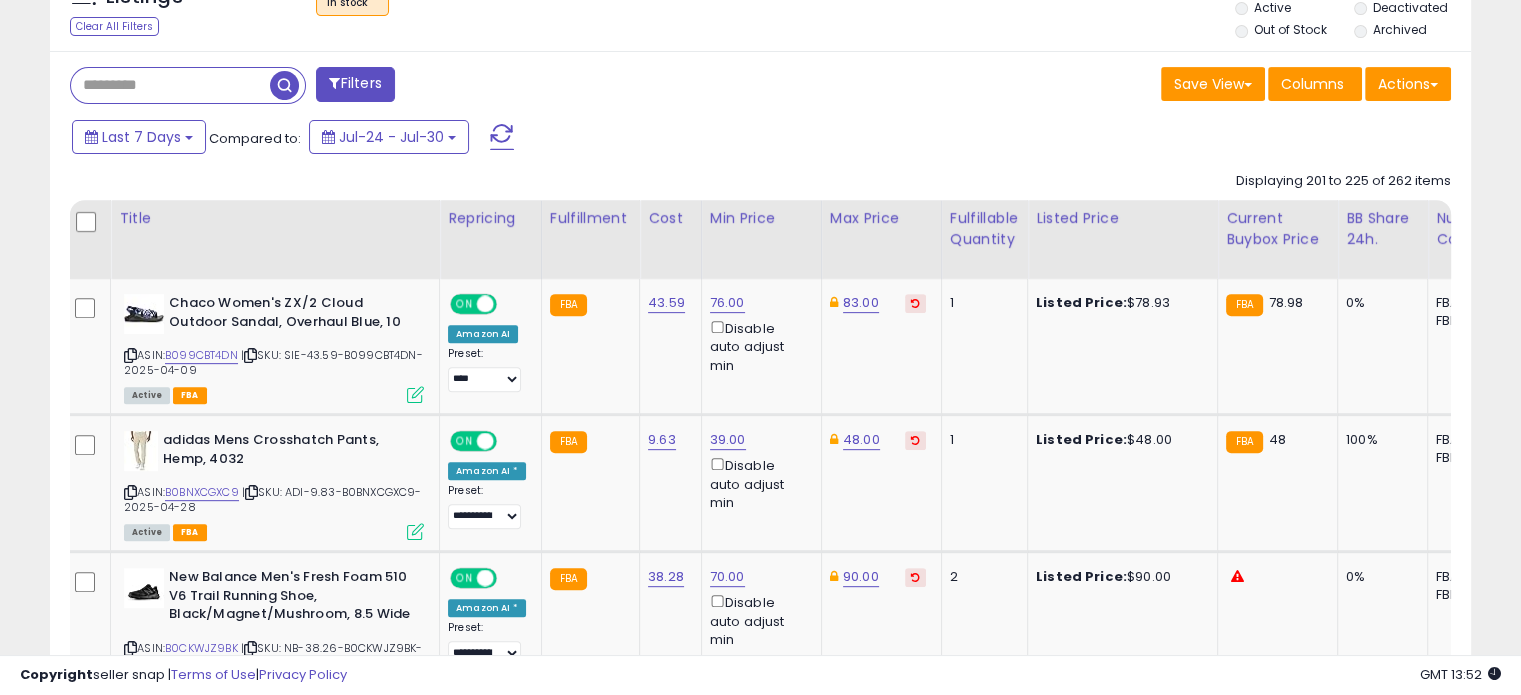 scroll, scrollTop: 774, scrollLeft: 0, axis: vertical 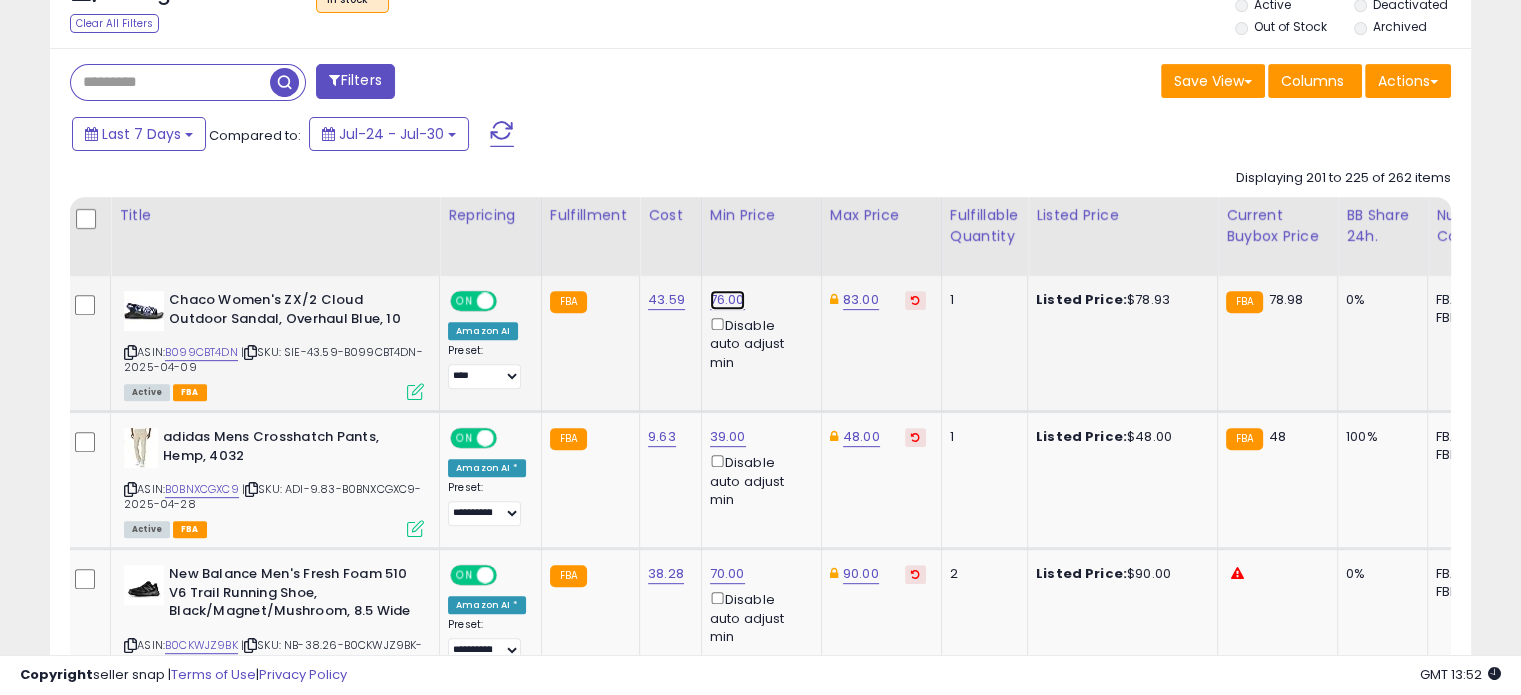 click on "76.00" at bounding box center [727, 300] 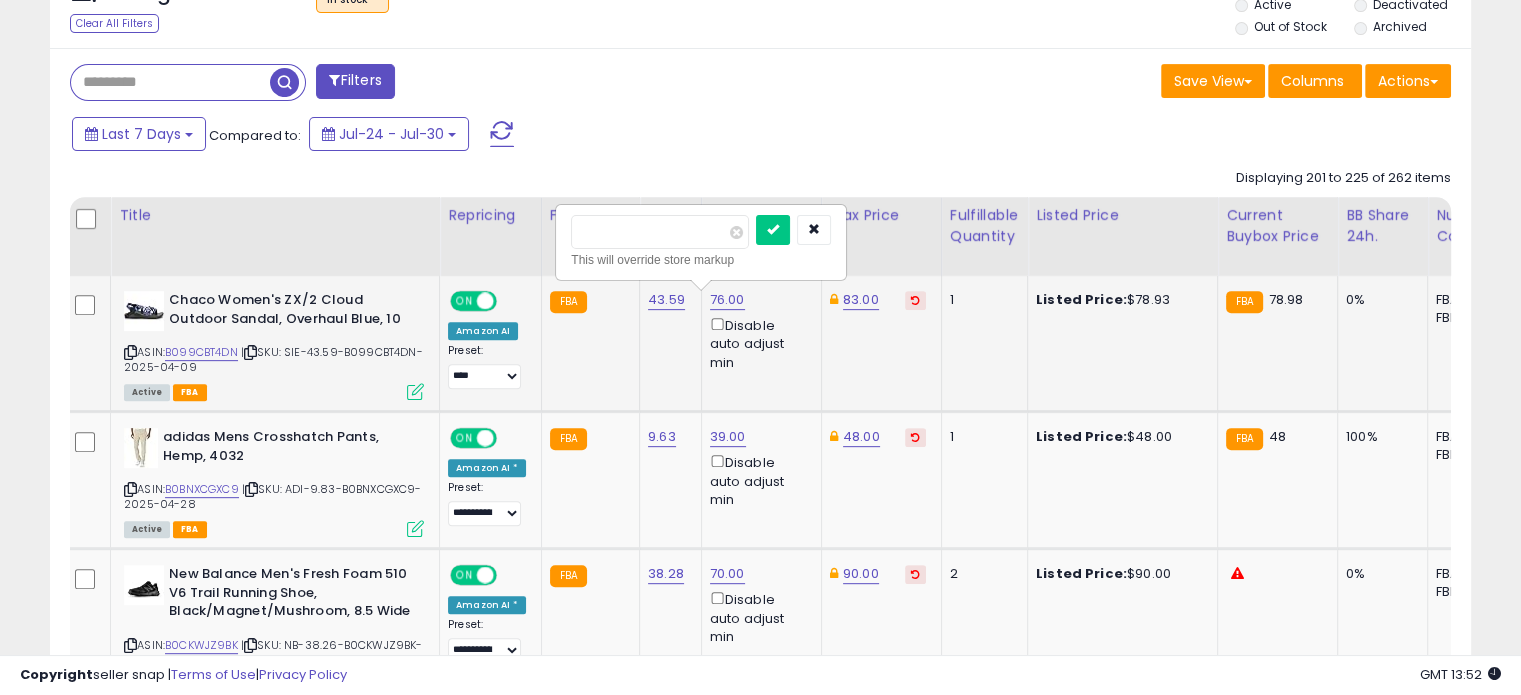 drag, startPoint x: 612, startPoint y: 228, endPoint x: 562, endPoint y: 223, distance: 50.24938 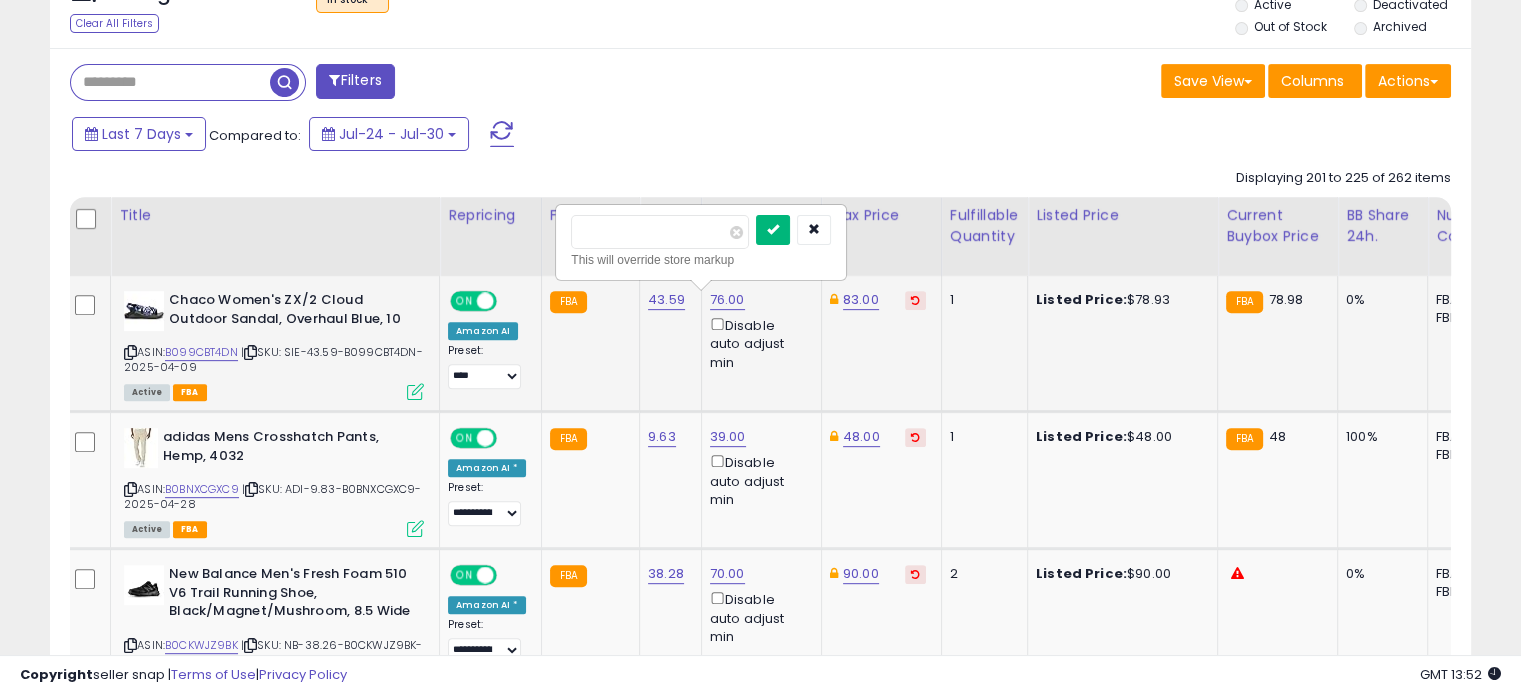 click at bounding box center [773, 229] 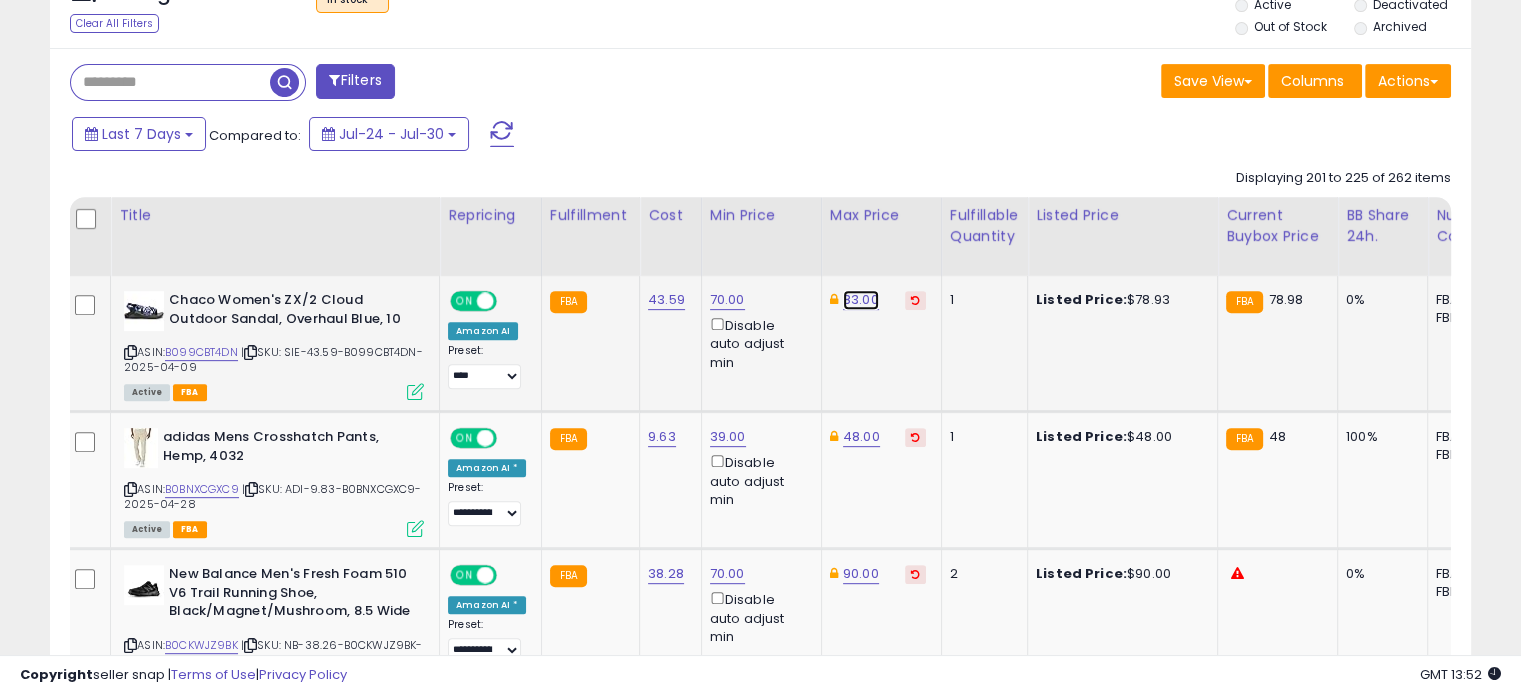 click on "83.00" at bounding box center (861, 300) 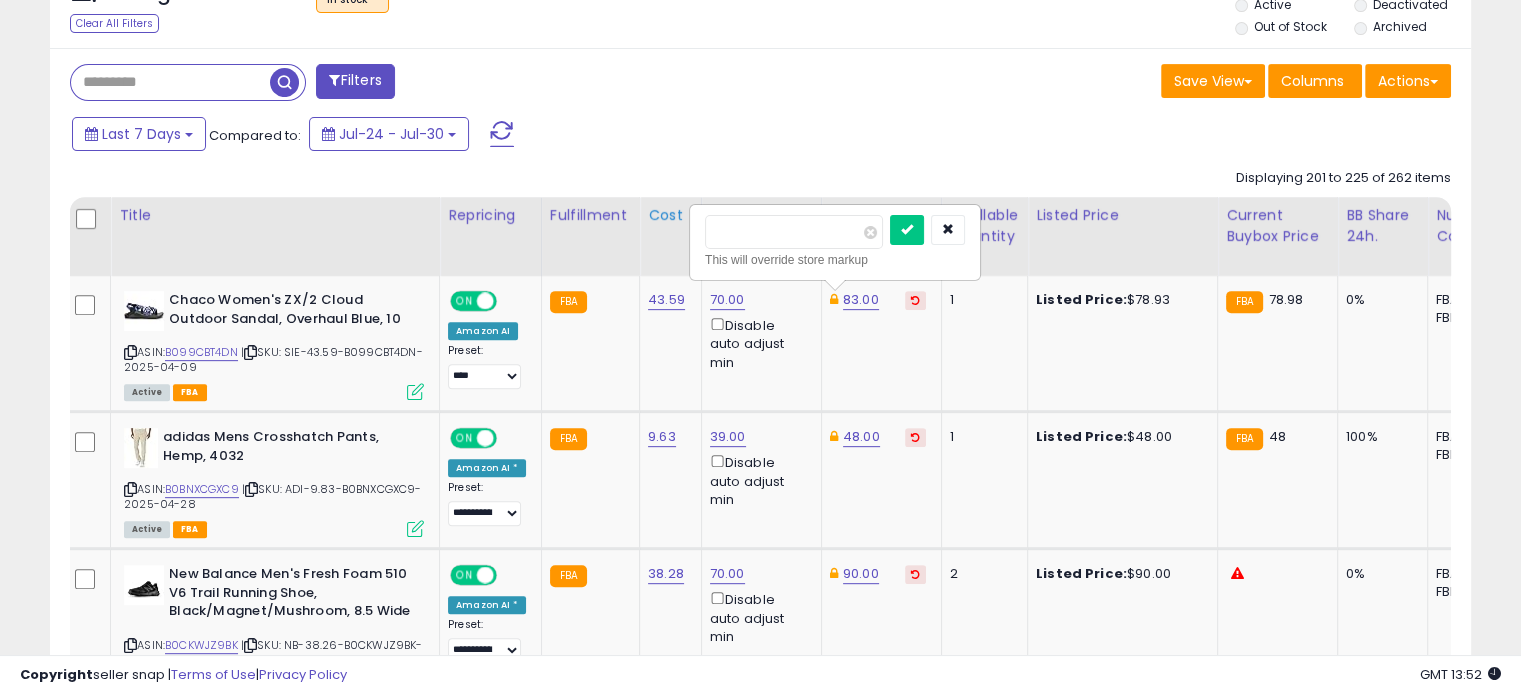 drag, startPoint x: 778, startPoint y: 230, endPoint x: 662, endPoint y: 206, distance: 118.45674 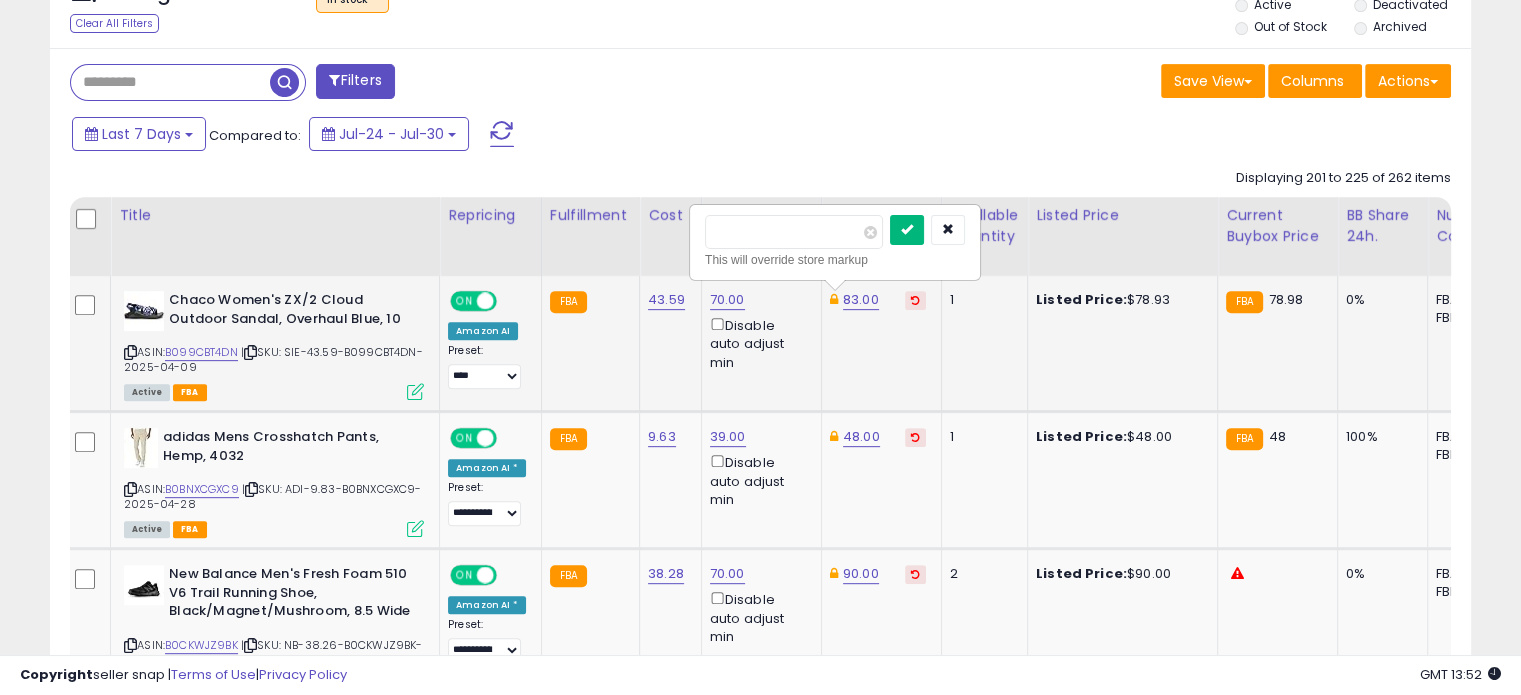 click at bounding box center [907, 230] 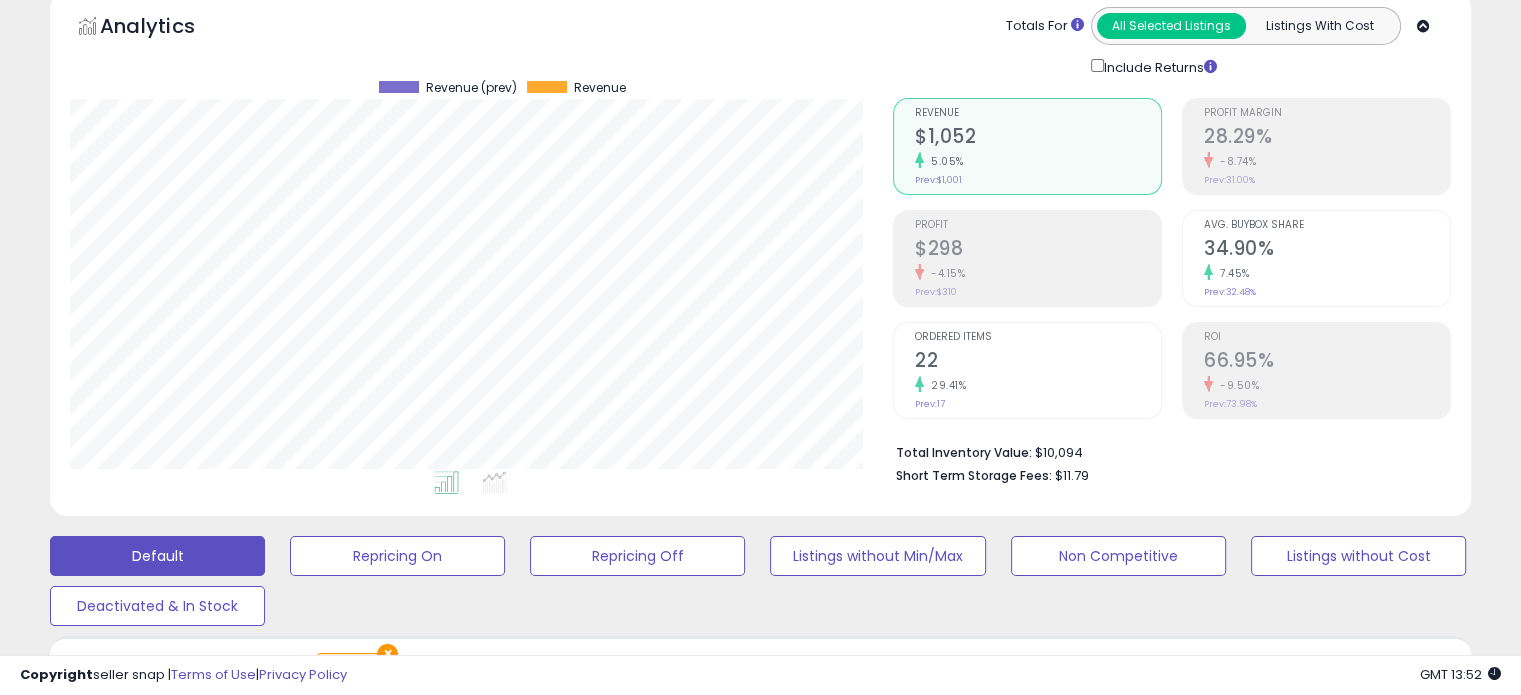 scroll, scrollTop: 0, scrollLeft: 0, axis: both 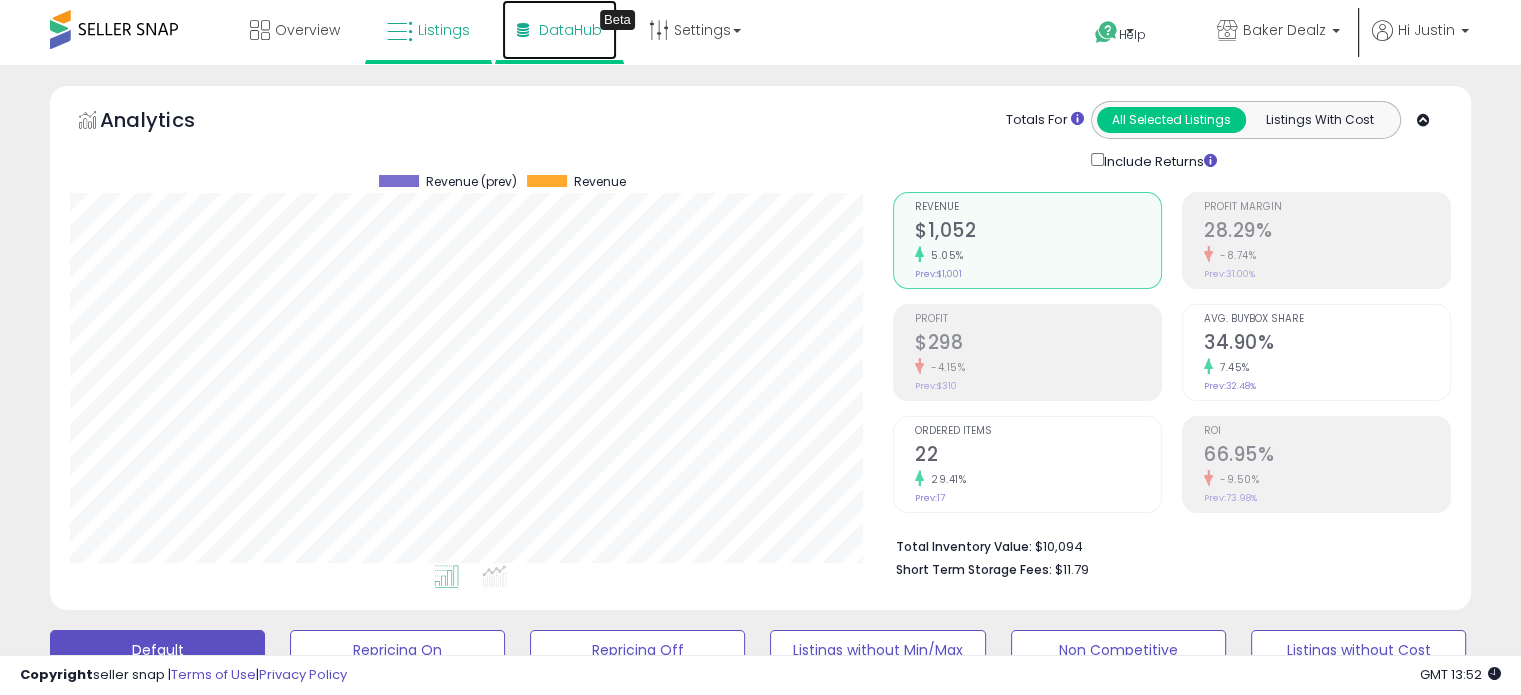 click on "DataHub" at bounding box center [570, 30] 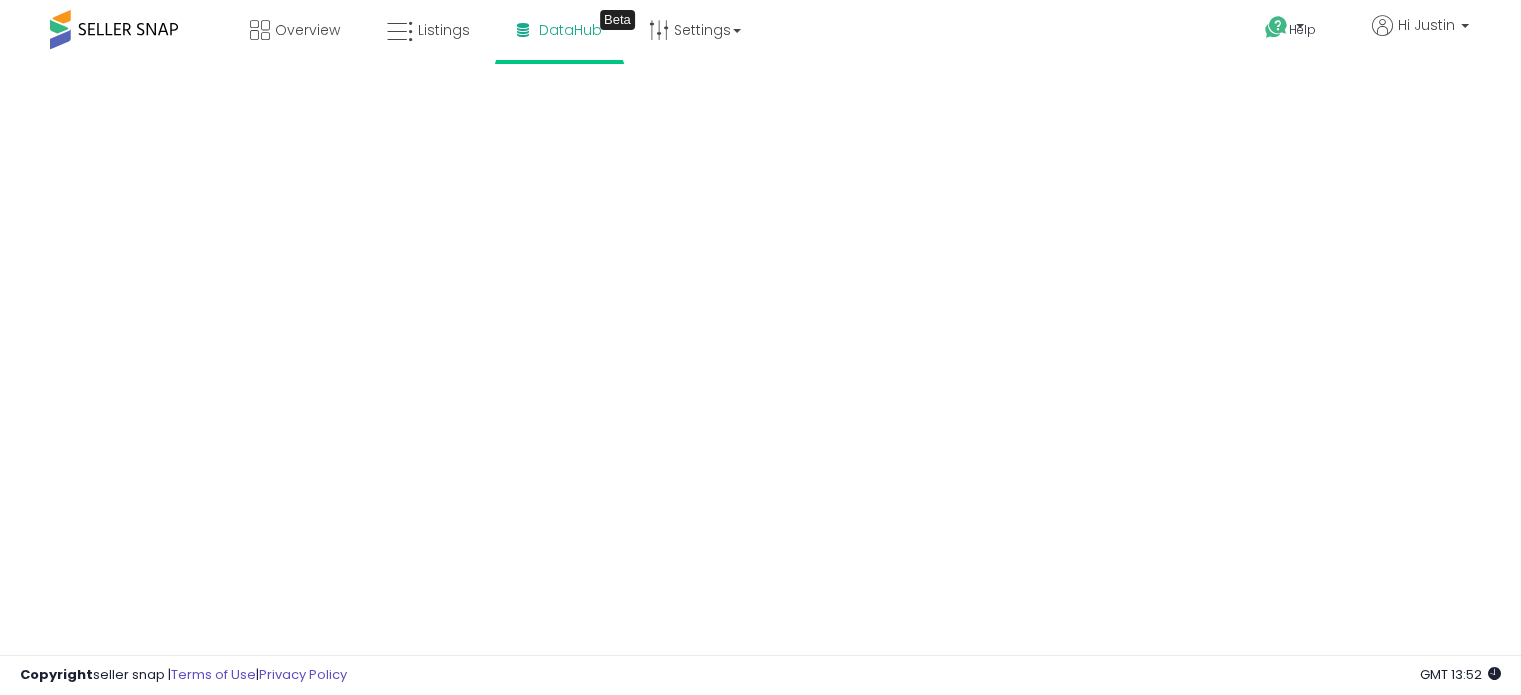 scroll, scrollTop: 0, scrollLeft: 0, axis: both 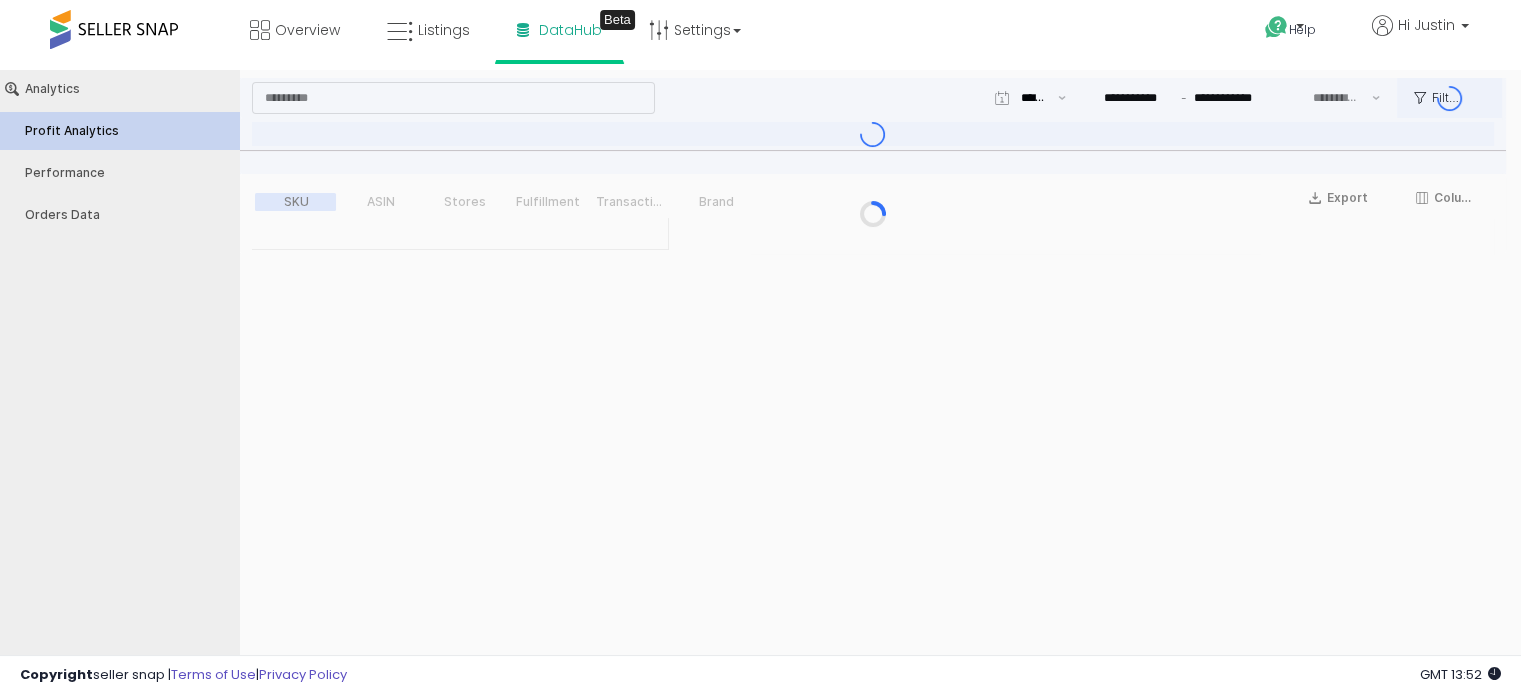 type on "***" 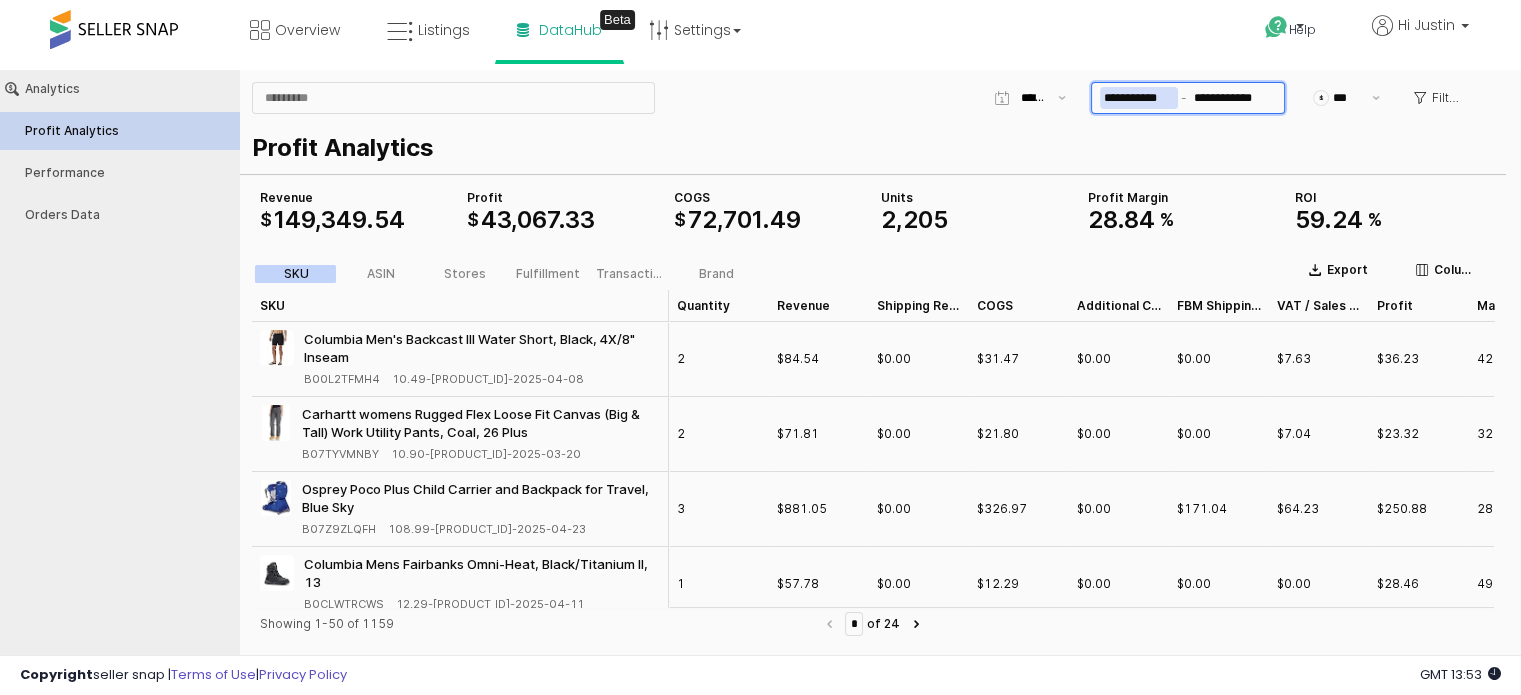 click on "**********" at bounding box center (1139, 98) 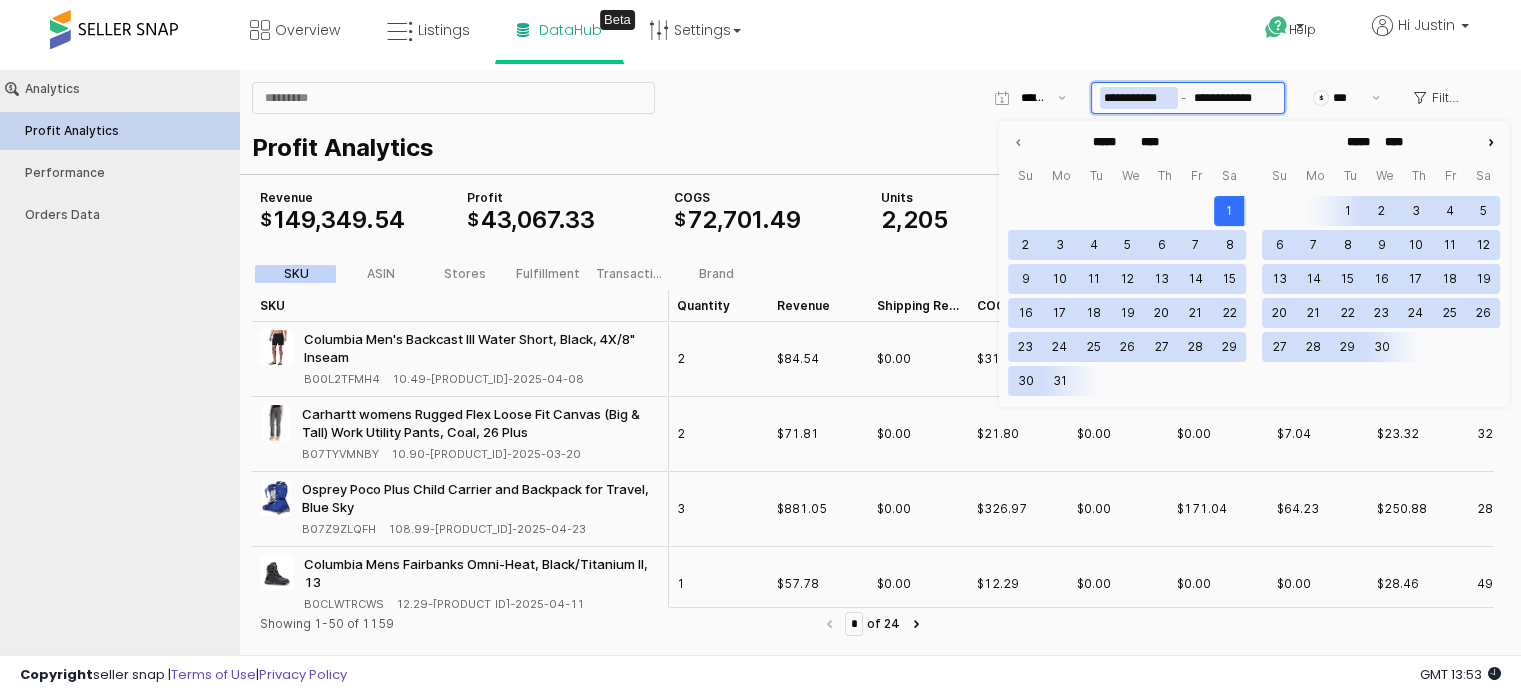 click 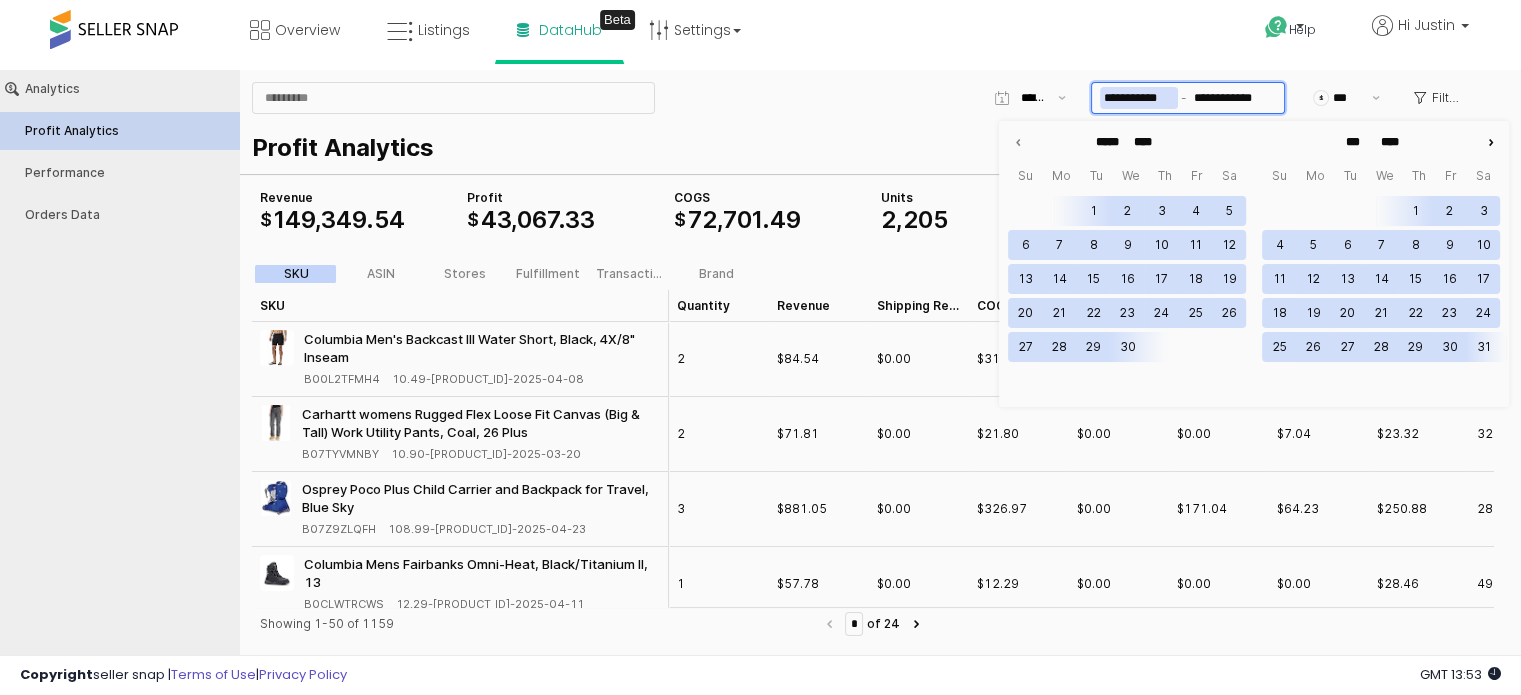 click 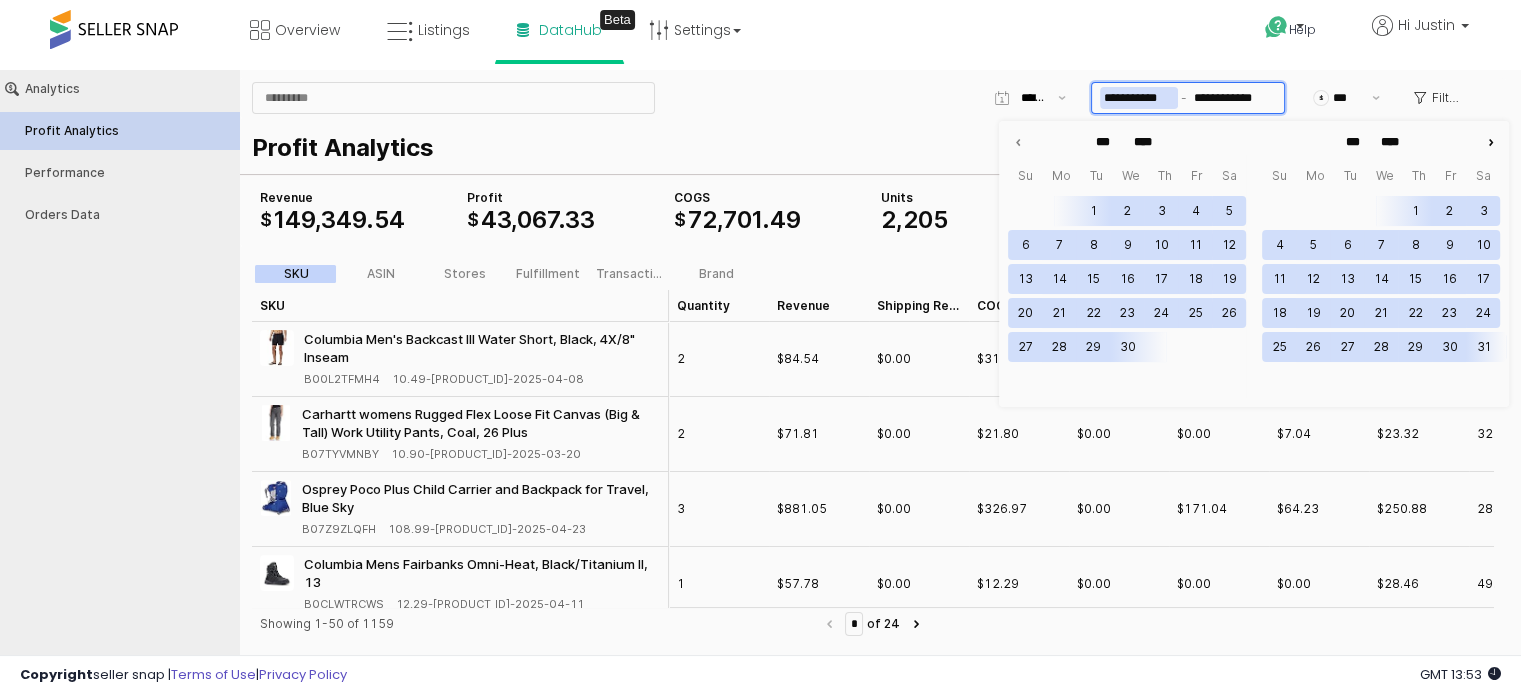 type on "****" 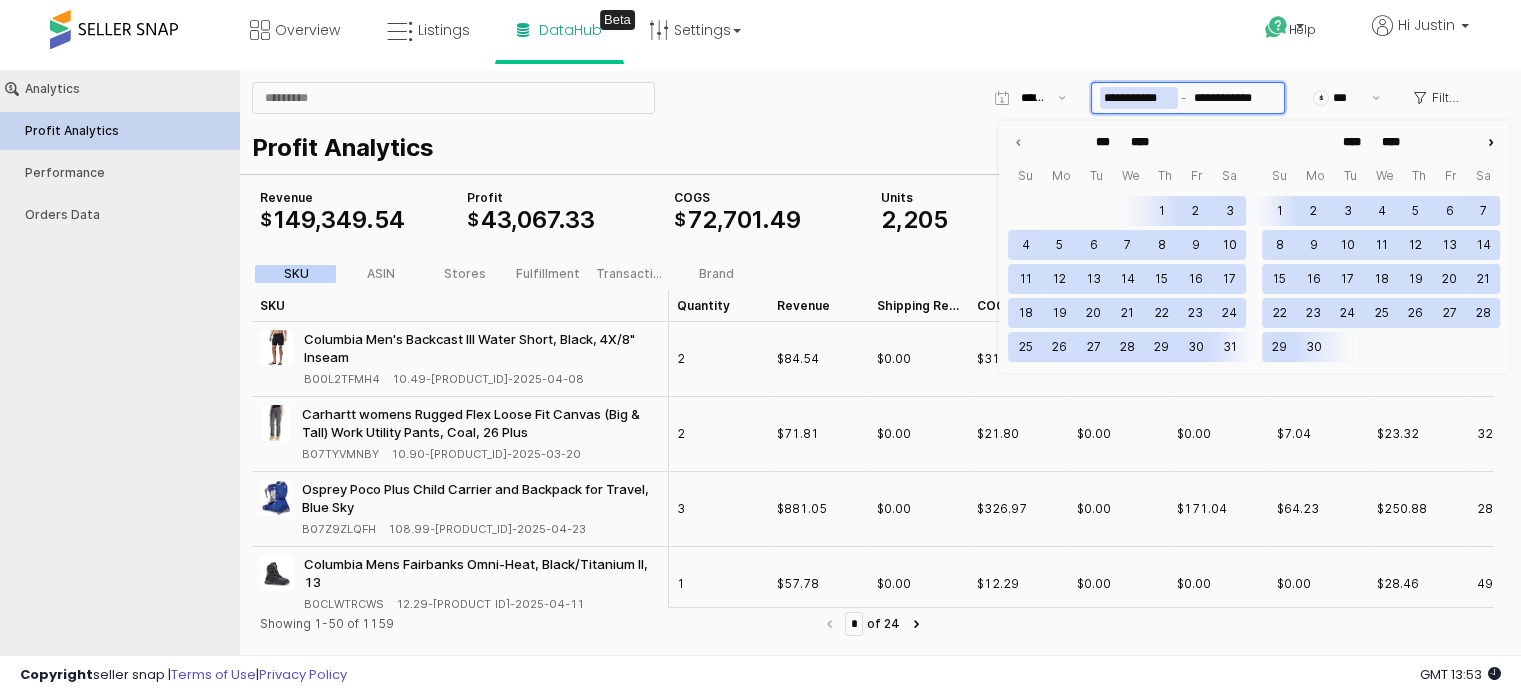 click 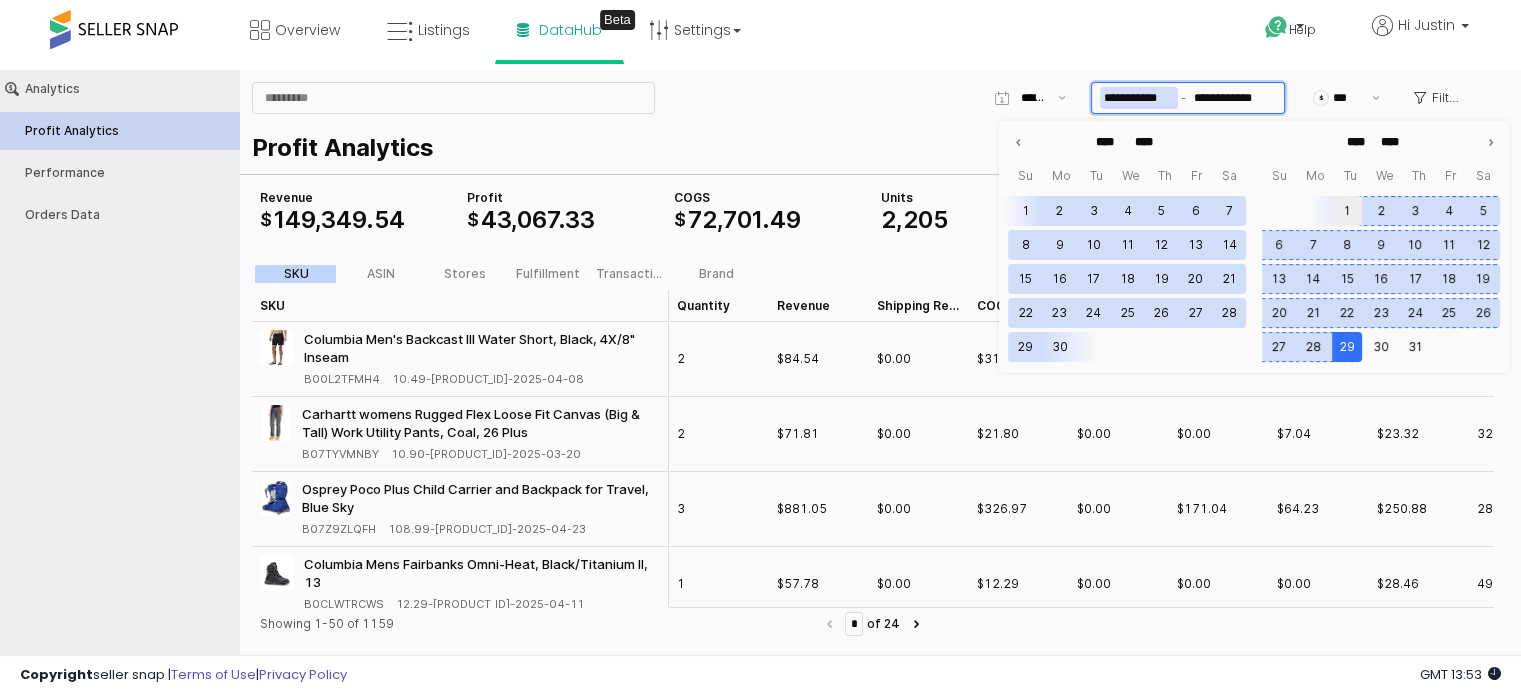 click on "1" at bounding box center [1347, 211] 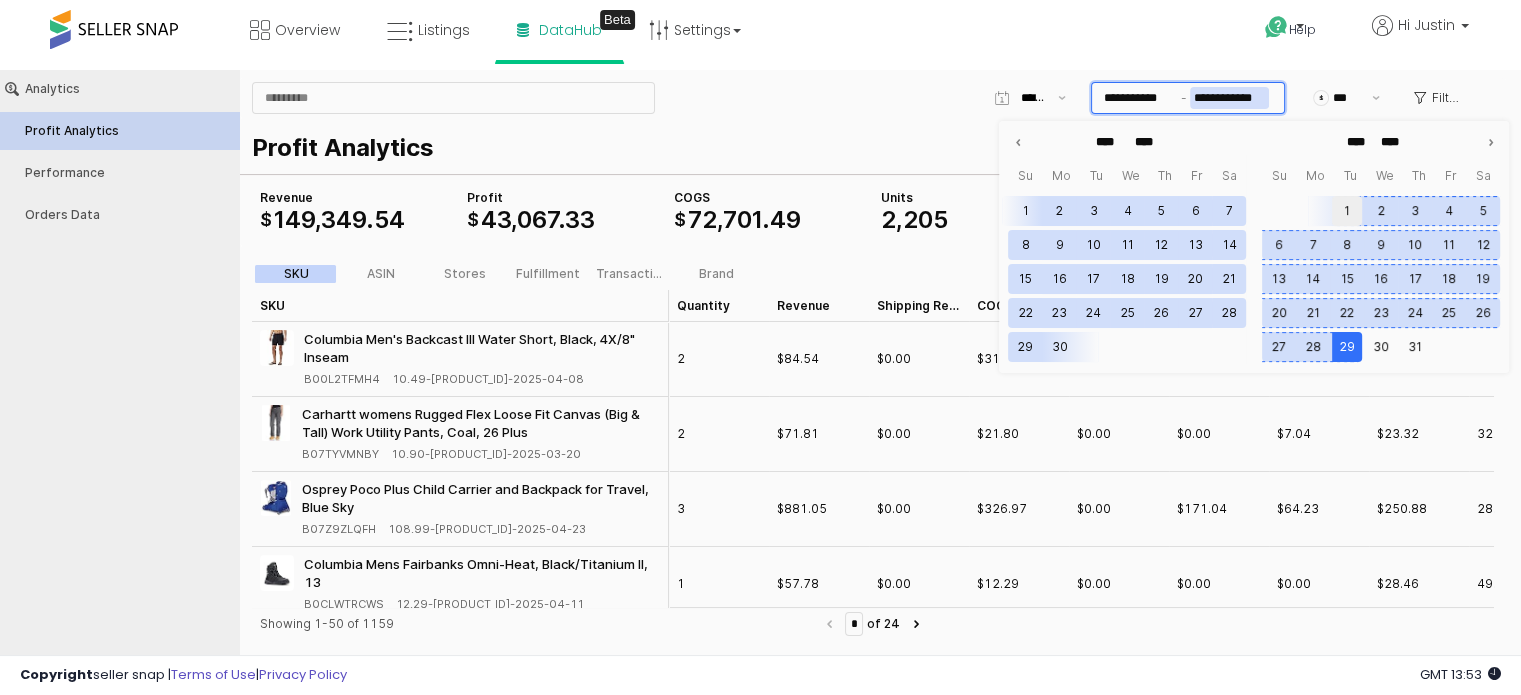 type on "**********" 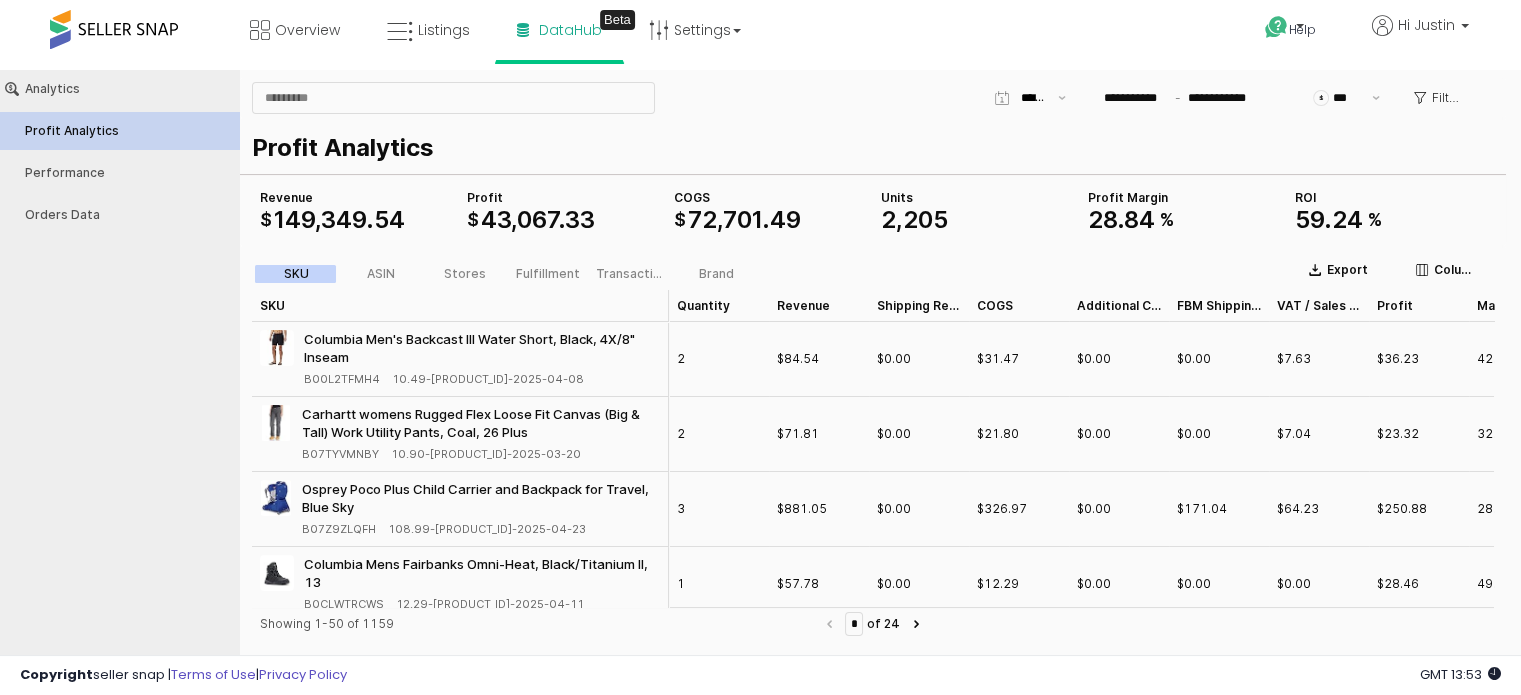click on "Help
Contact Support
Search Knowledge Hub
Request a Feature
Hi Justin" at bounding box center [1240, 42] 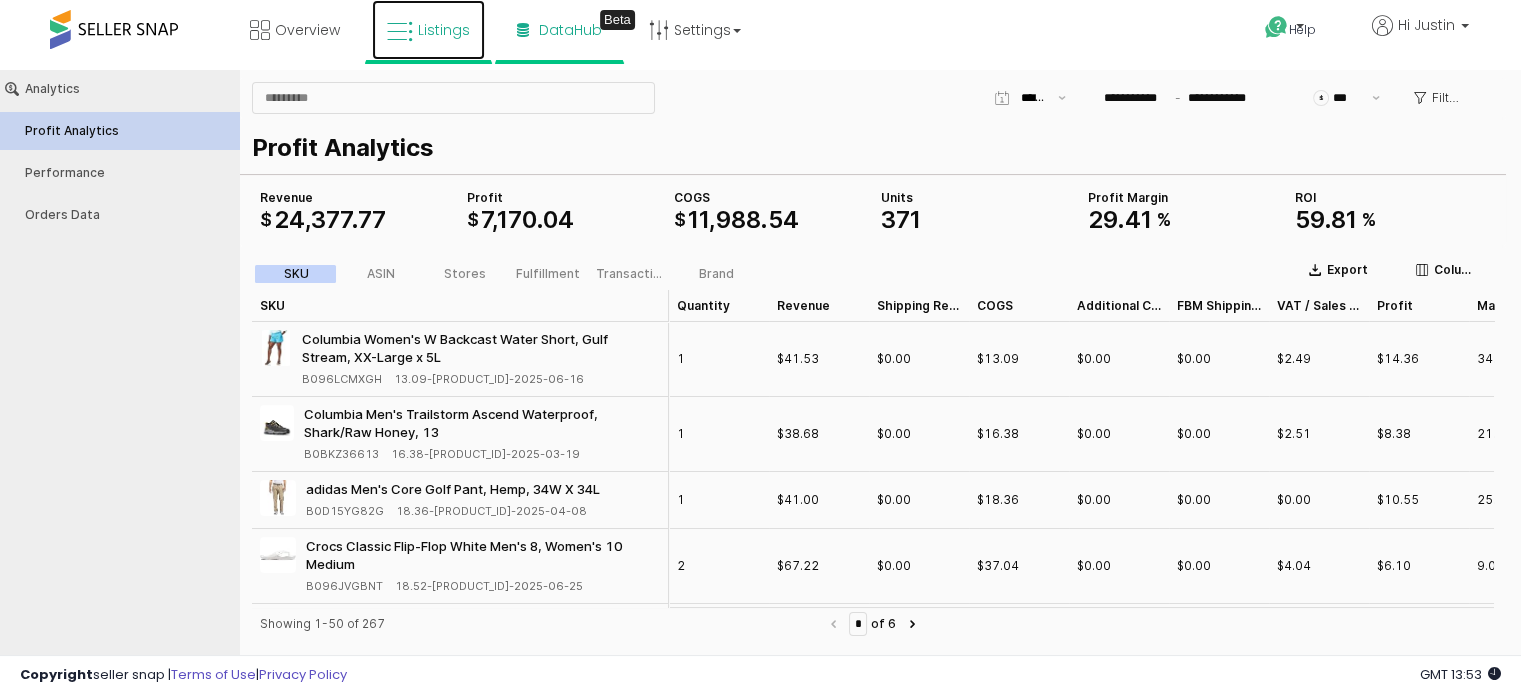 click on "Listings" at bounding box center (444, 30) 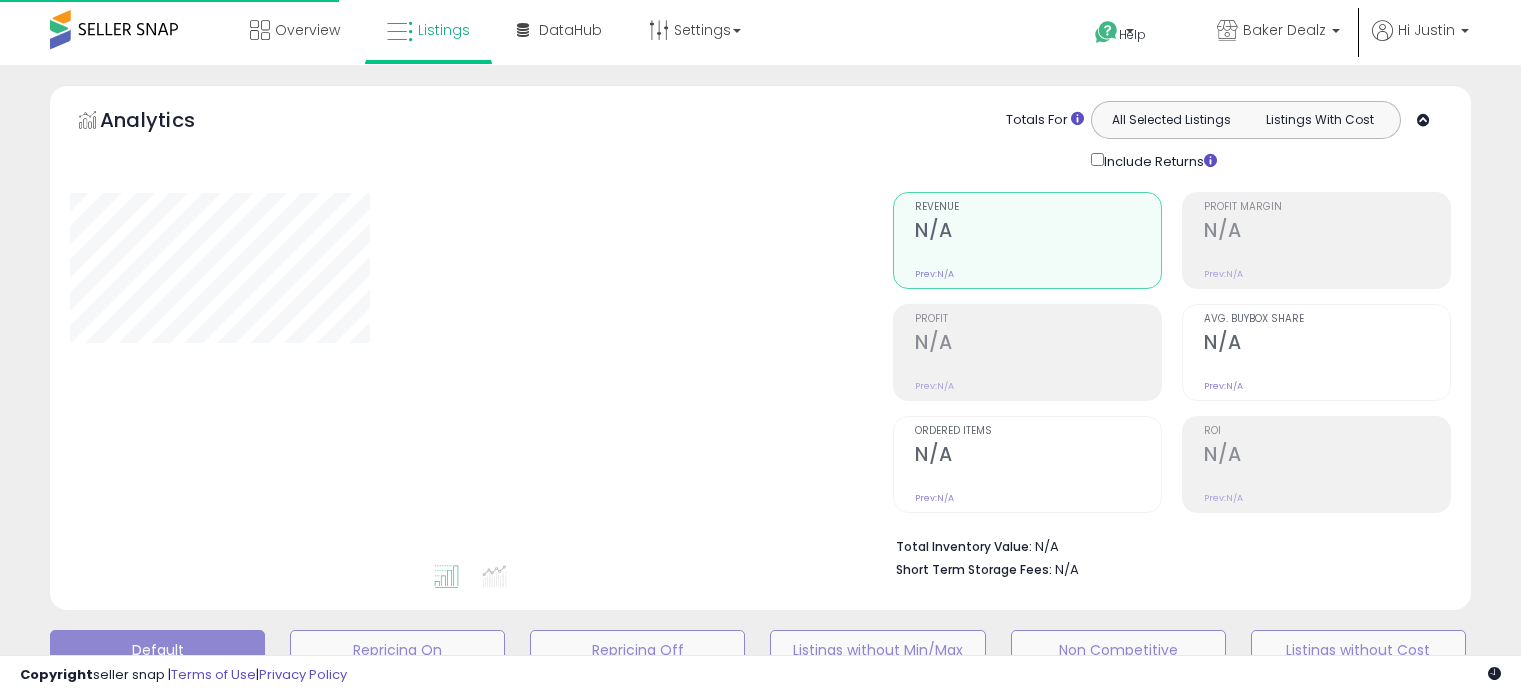 scroll, scrollTop: 0, scrollLeft: 0, axis: both 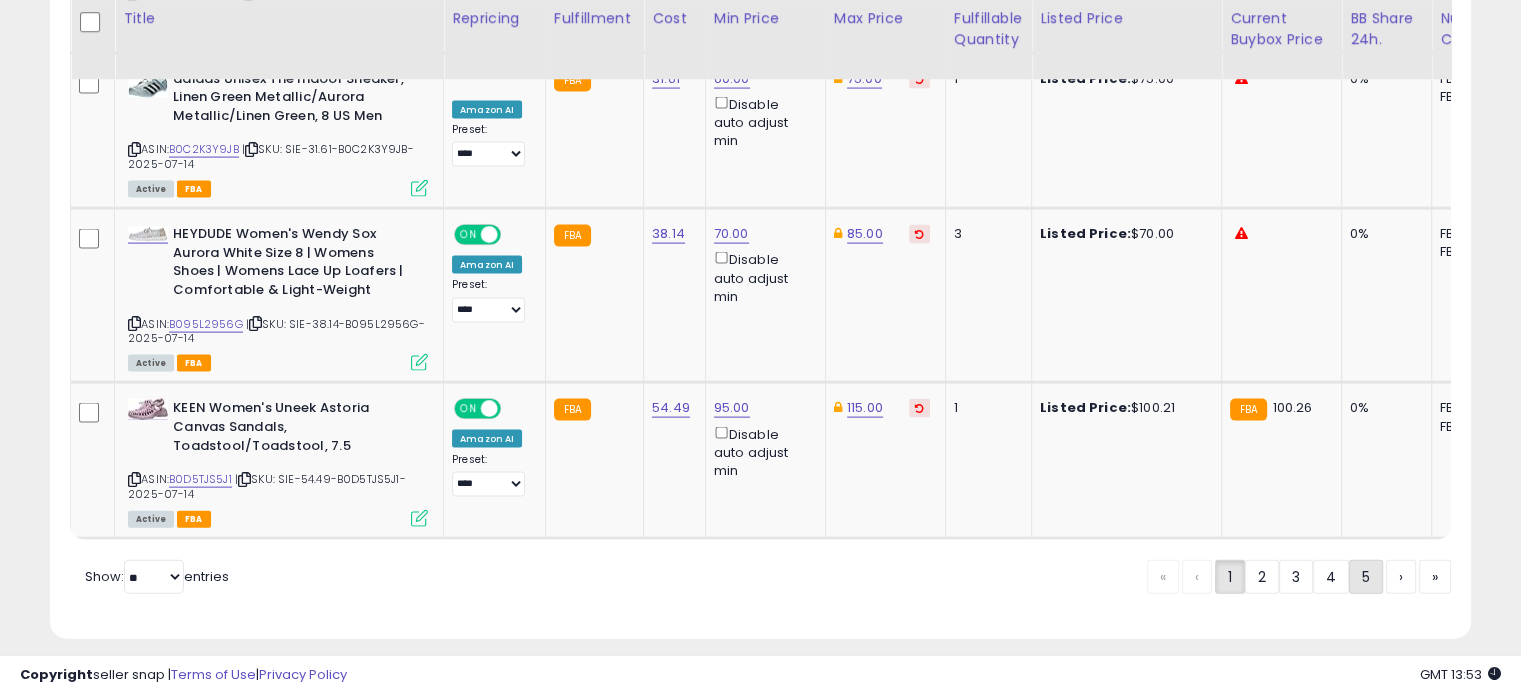 click on "5" 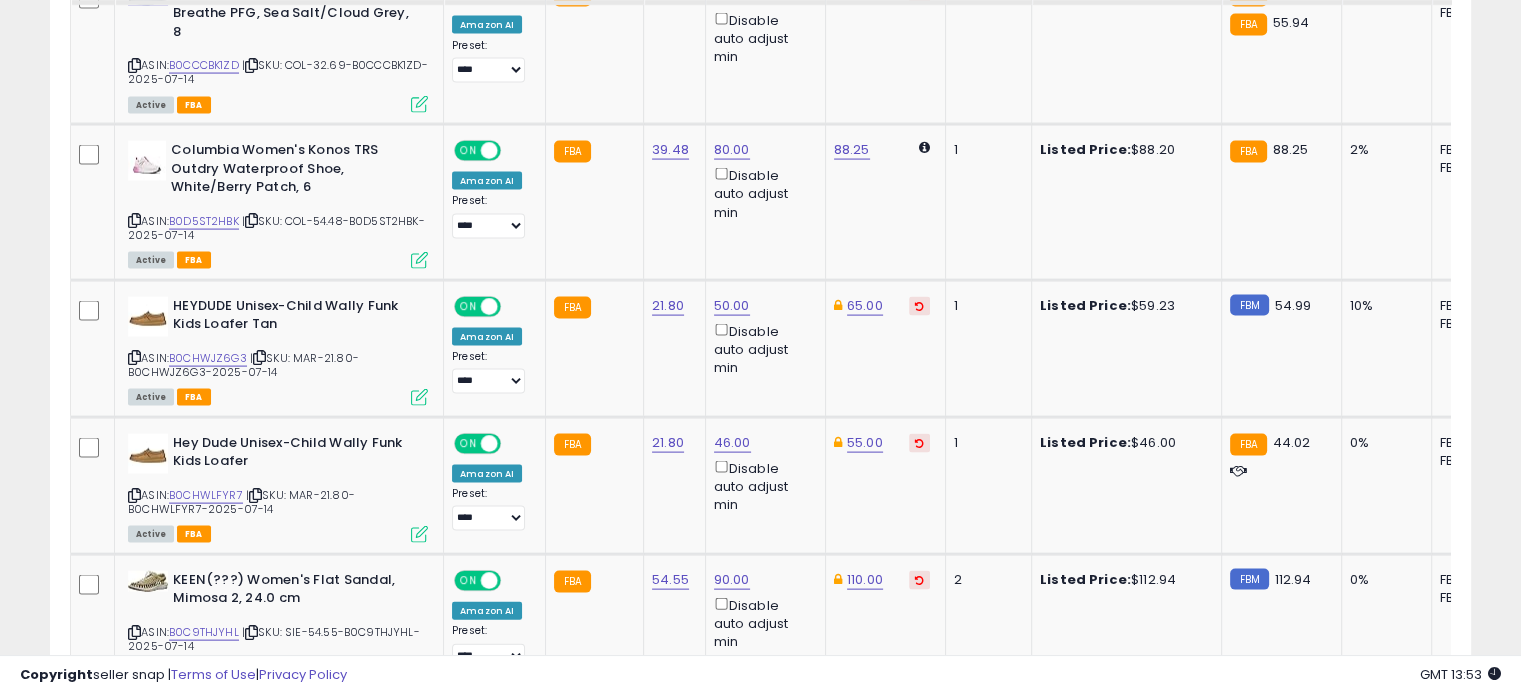 scroll, scrollTop: 4289, scrollLeft: 0, axis: vertical 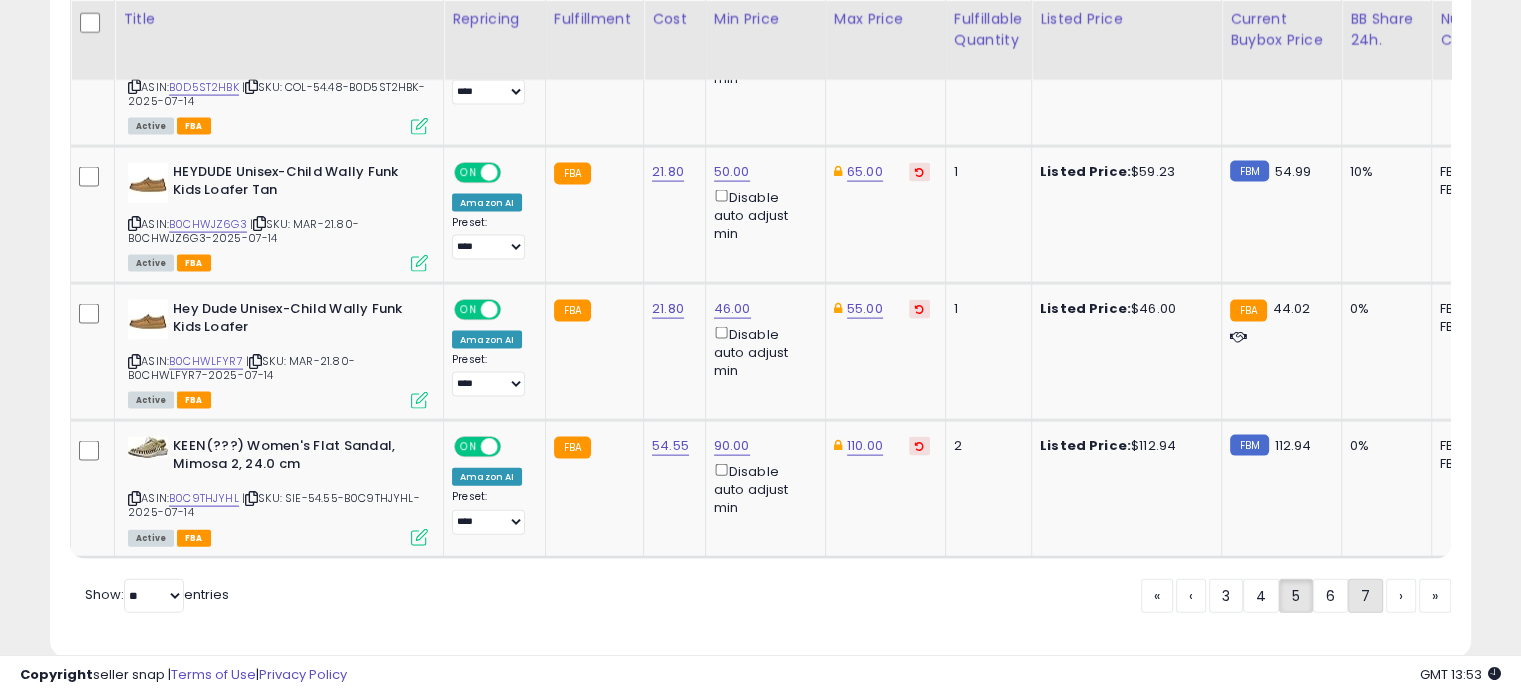 click on "7" 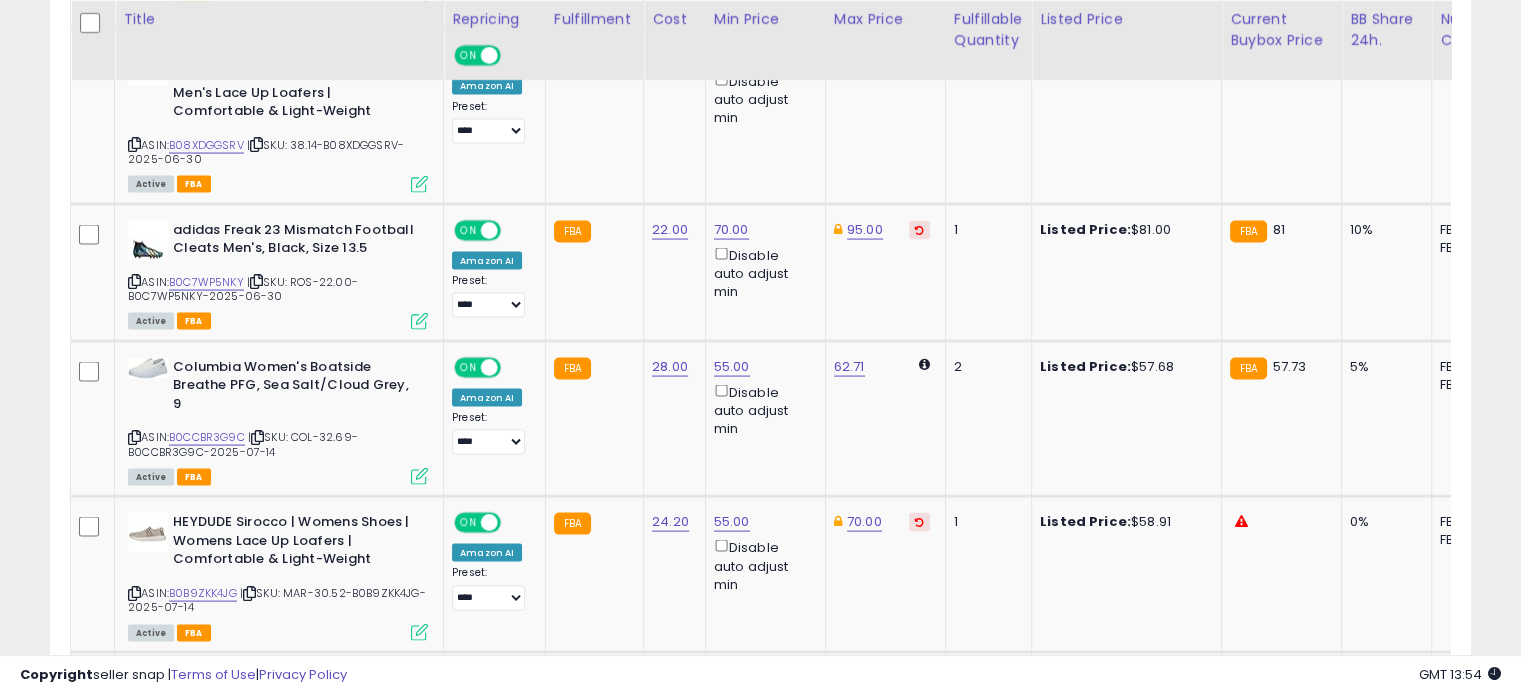 scroll, scrollTop: 4196, scrollLeft: 0, axis: vertical 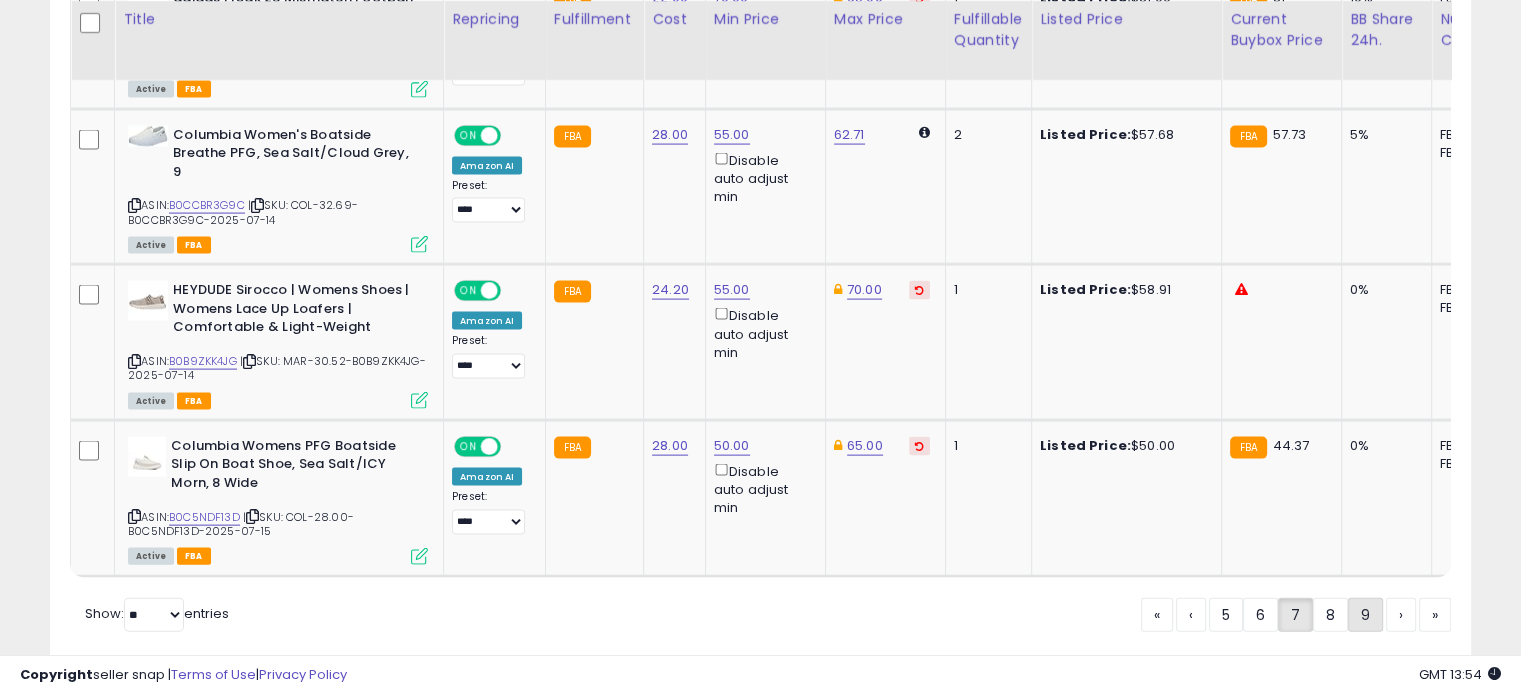 click on "9" 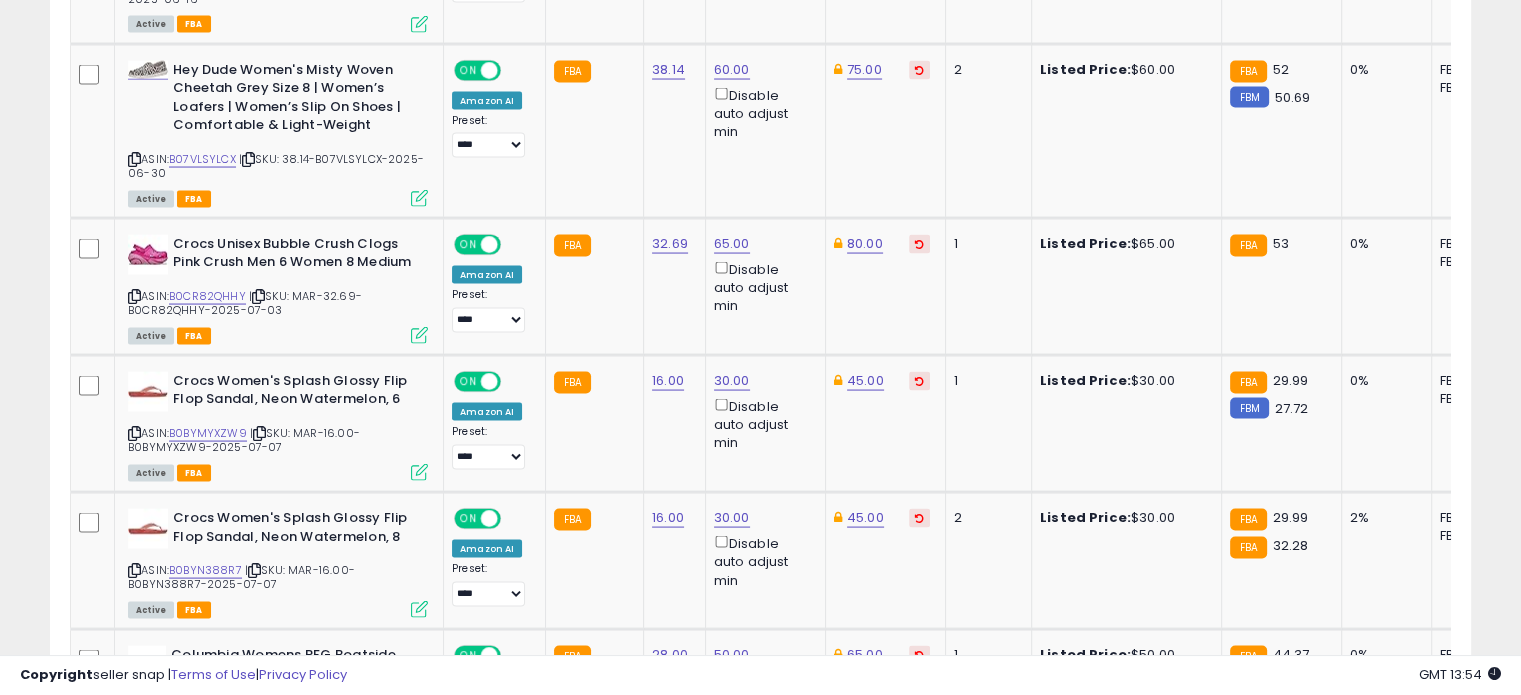 scroll, scrollTop: 4159, scrollLeft: 0, axis: vertical 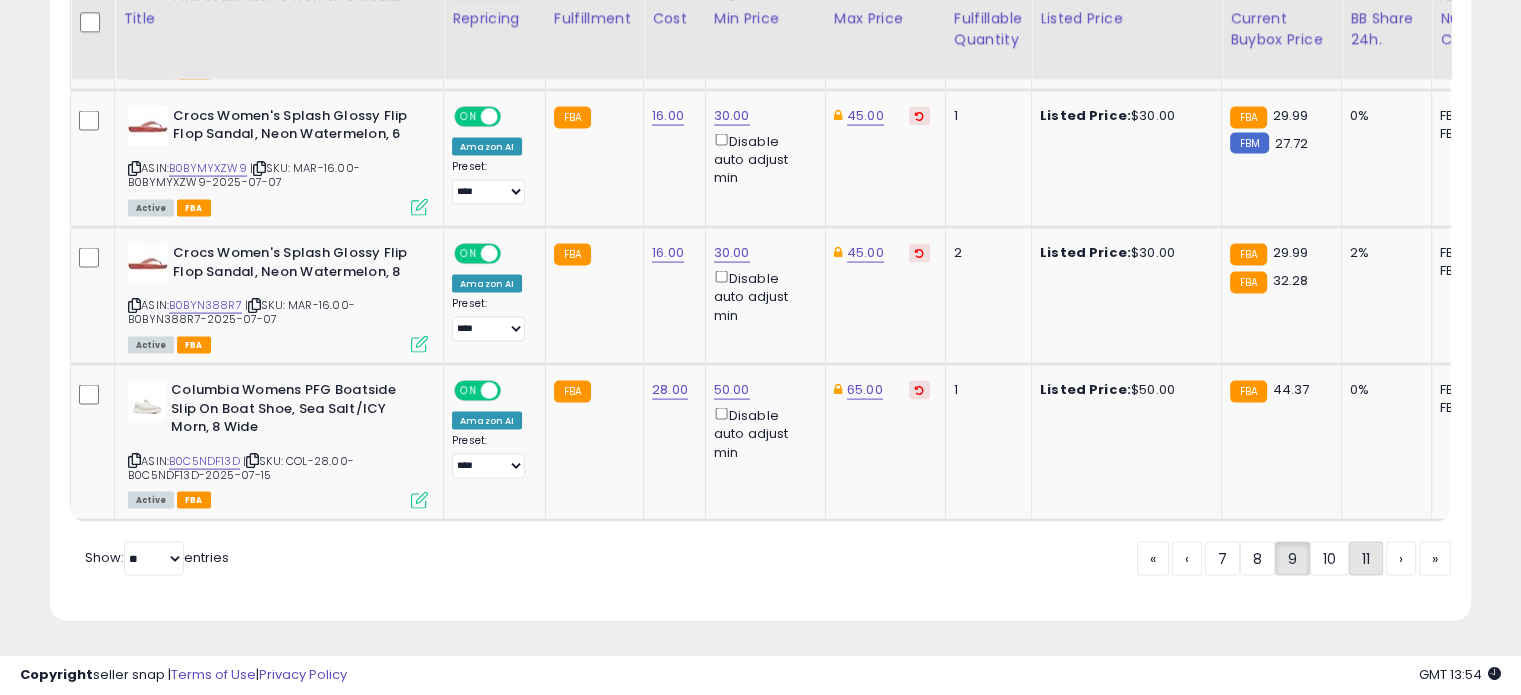 click on "11" 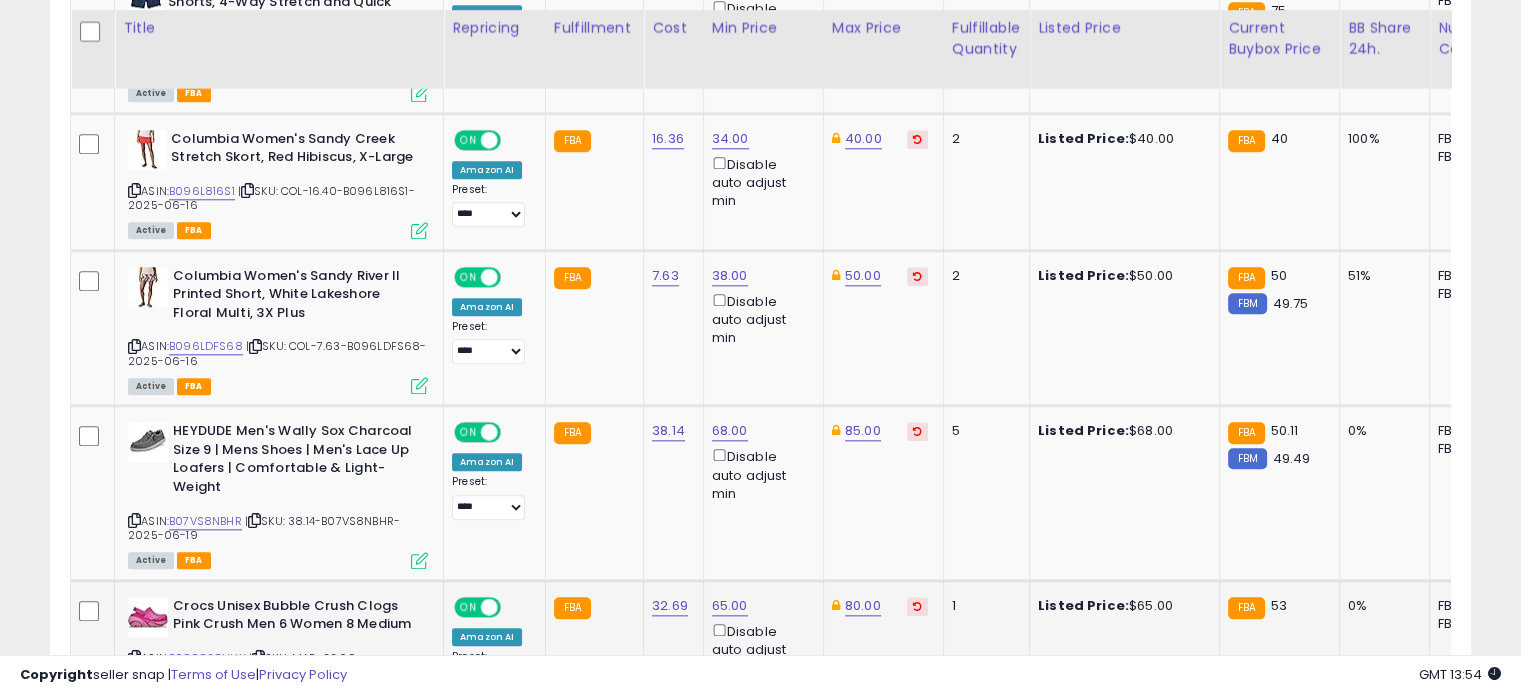 scroll, scrollTop: 2115, scrollLeft: 0, axis: vertical 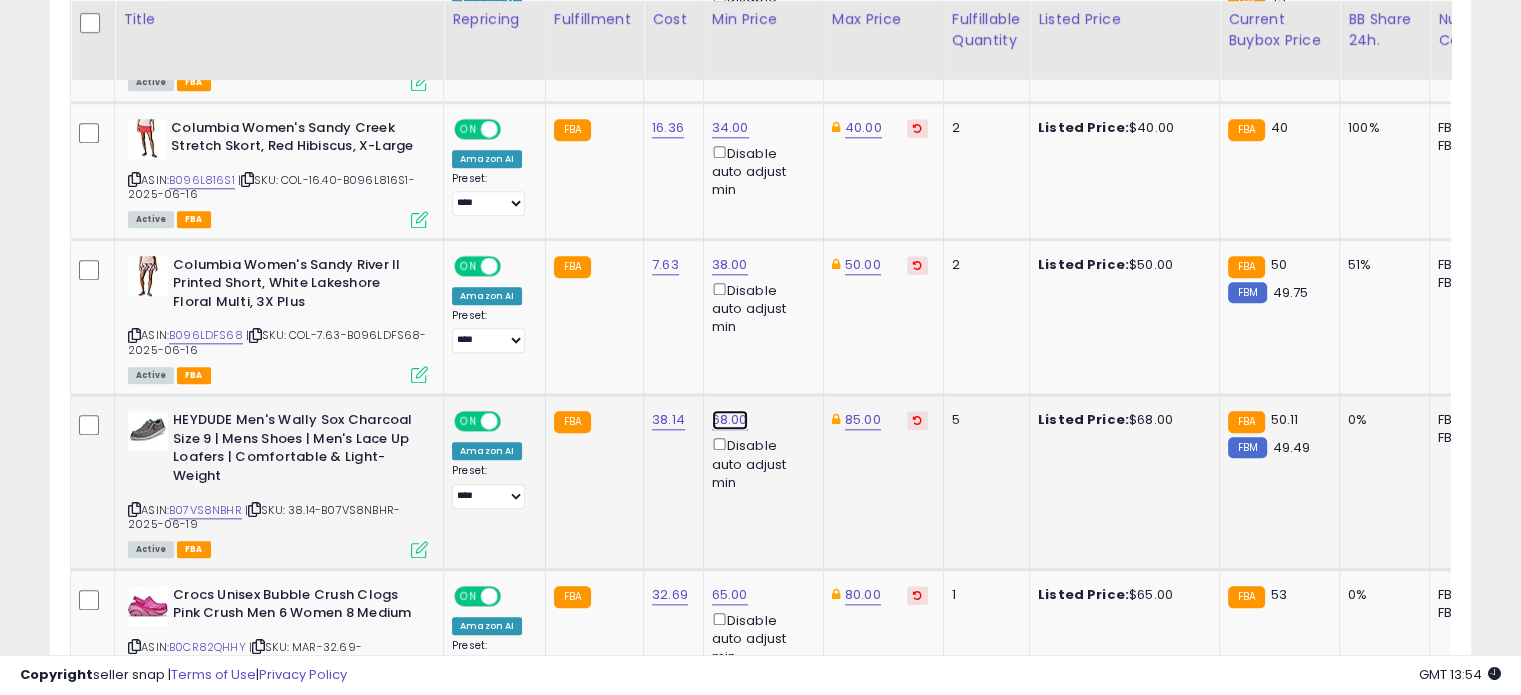 click on "68.00" at bounding box center (729, -1041) 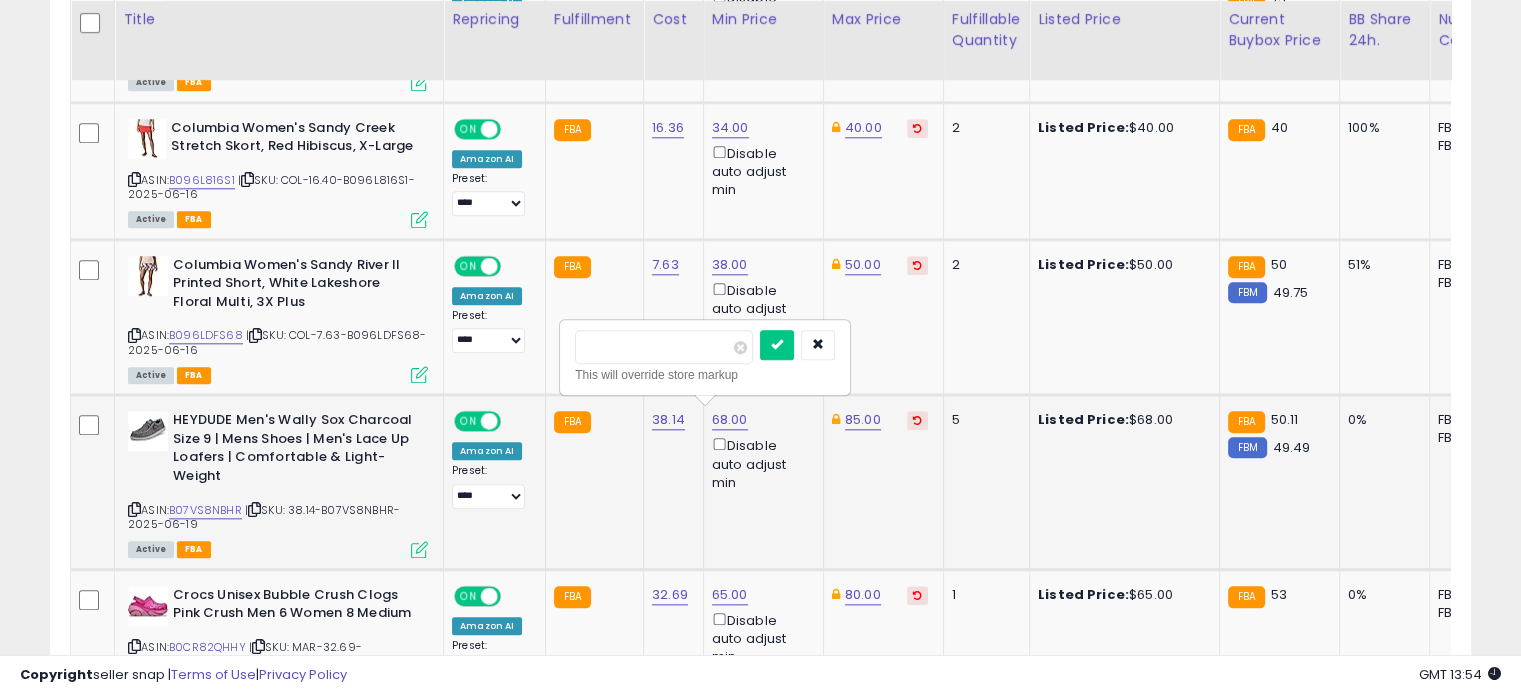 drag, startPoint x: 641, startPoint y: 340, endPoint x: 570, endPoint y: 331, distance: 71.568146 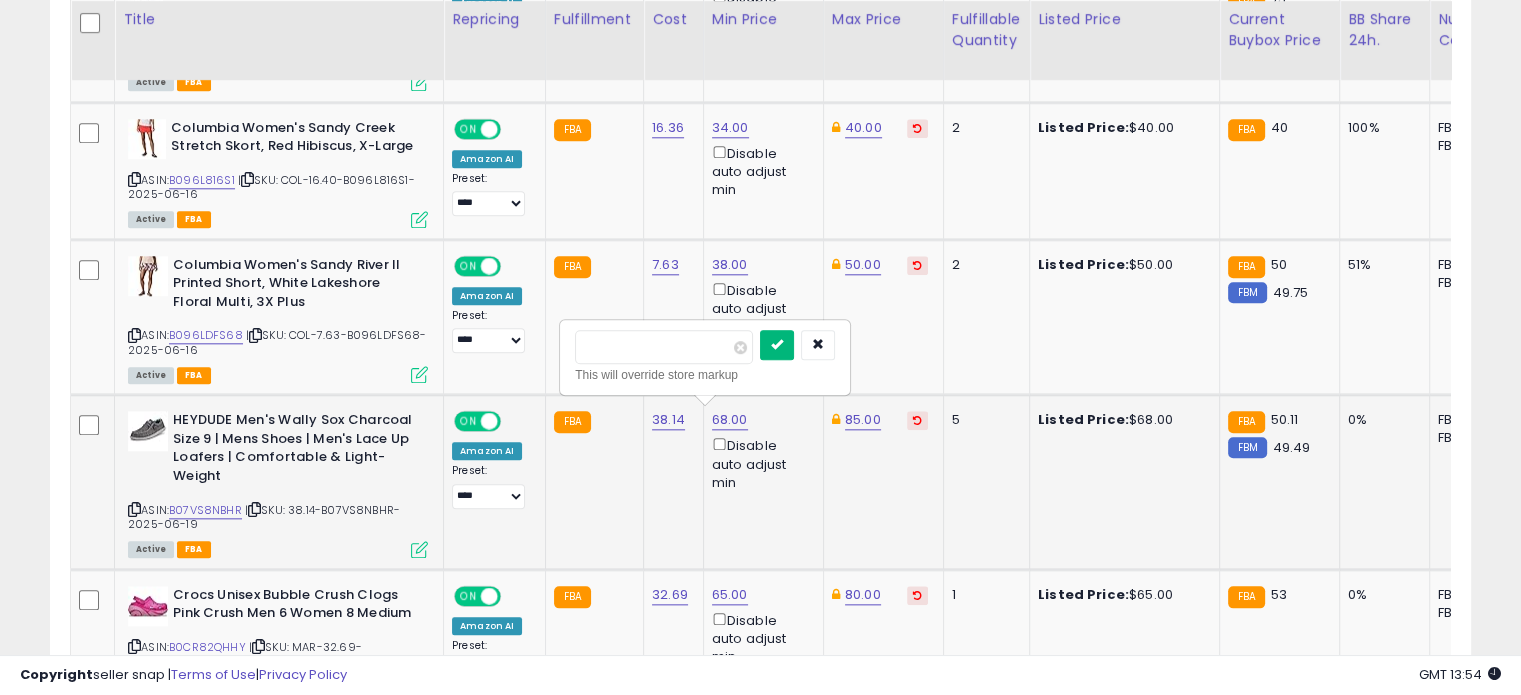 type on "**" 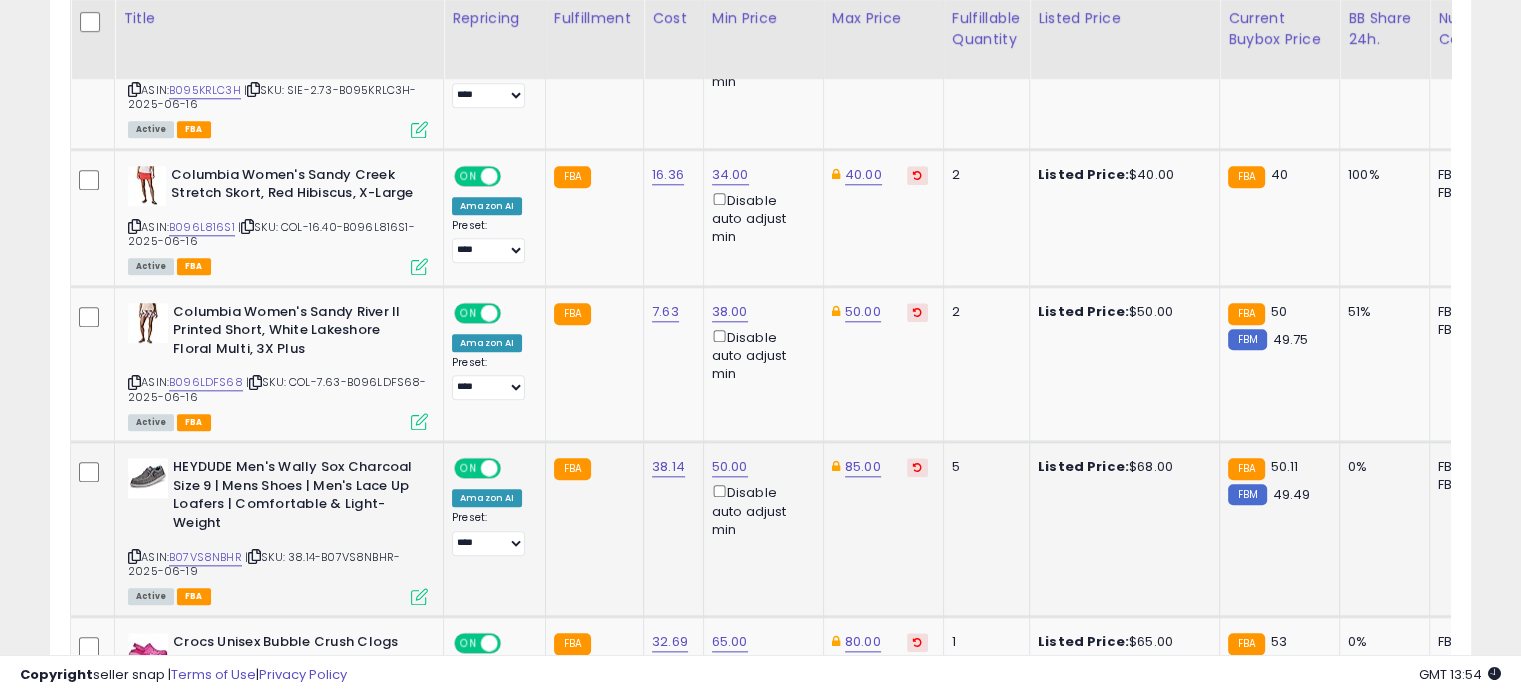 scroll, scrollTop: 2067, scrollLeft: 0, axis: vertical 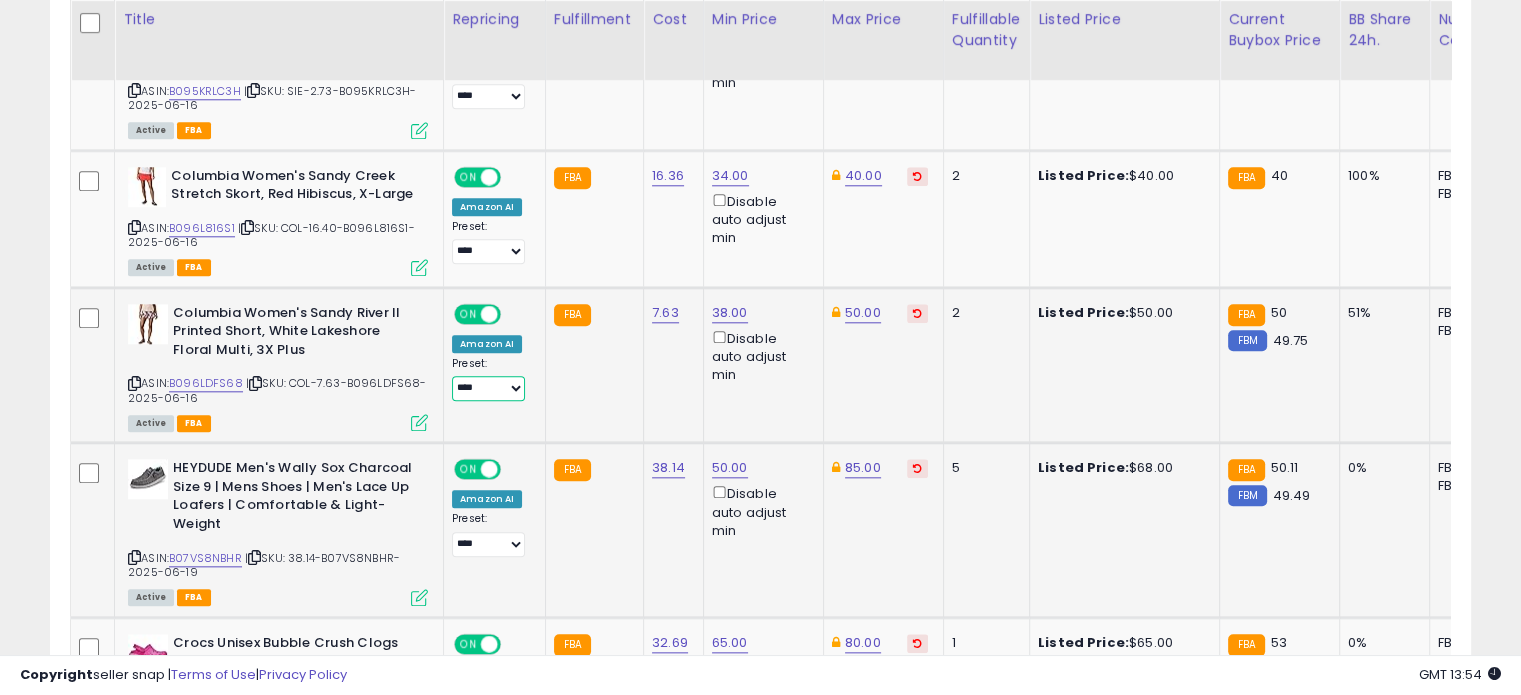 click on "**********" at bounding box center [488, 388] 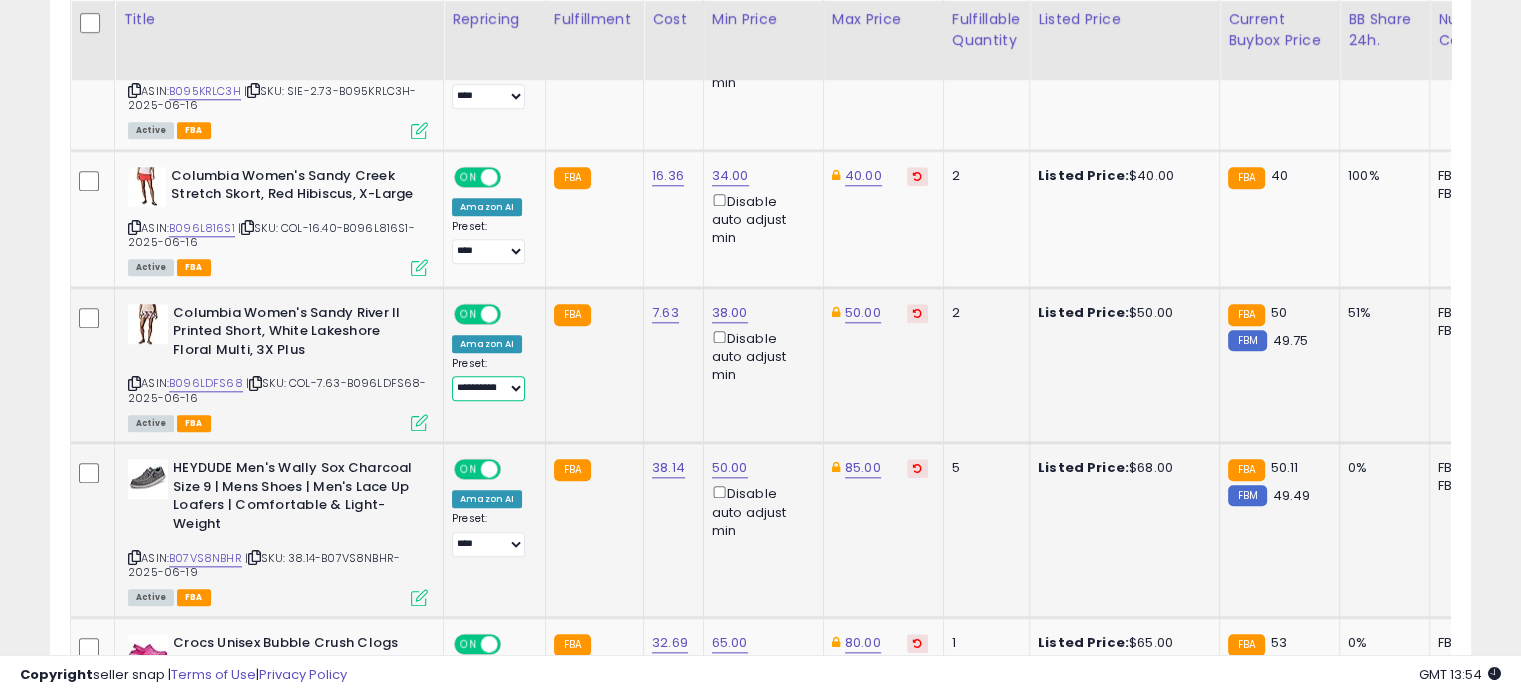 click on "**********" at bounding box center [488, 388] 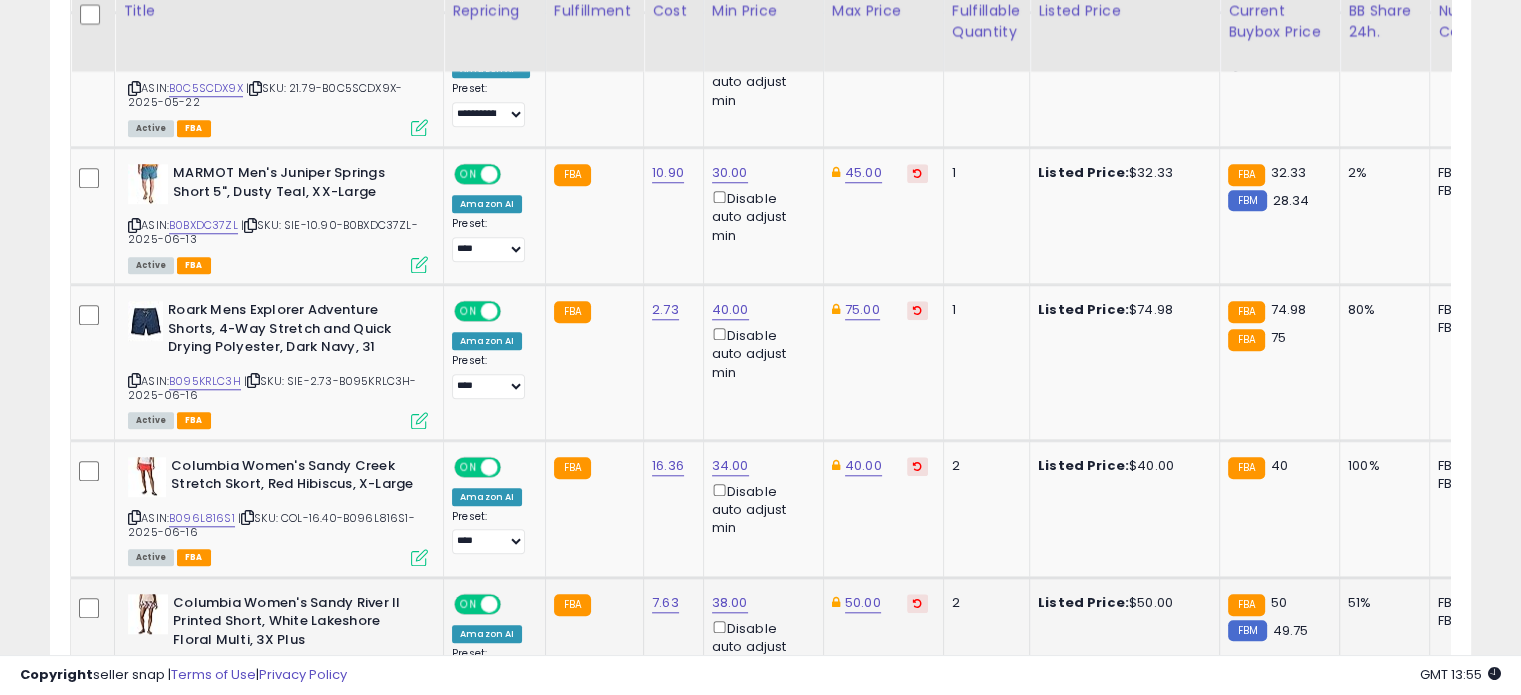 scroll, scrollTop: 1753, scrollLeft: 0, axis: vertical 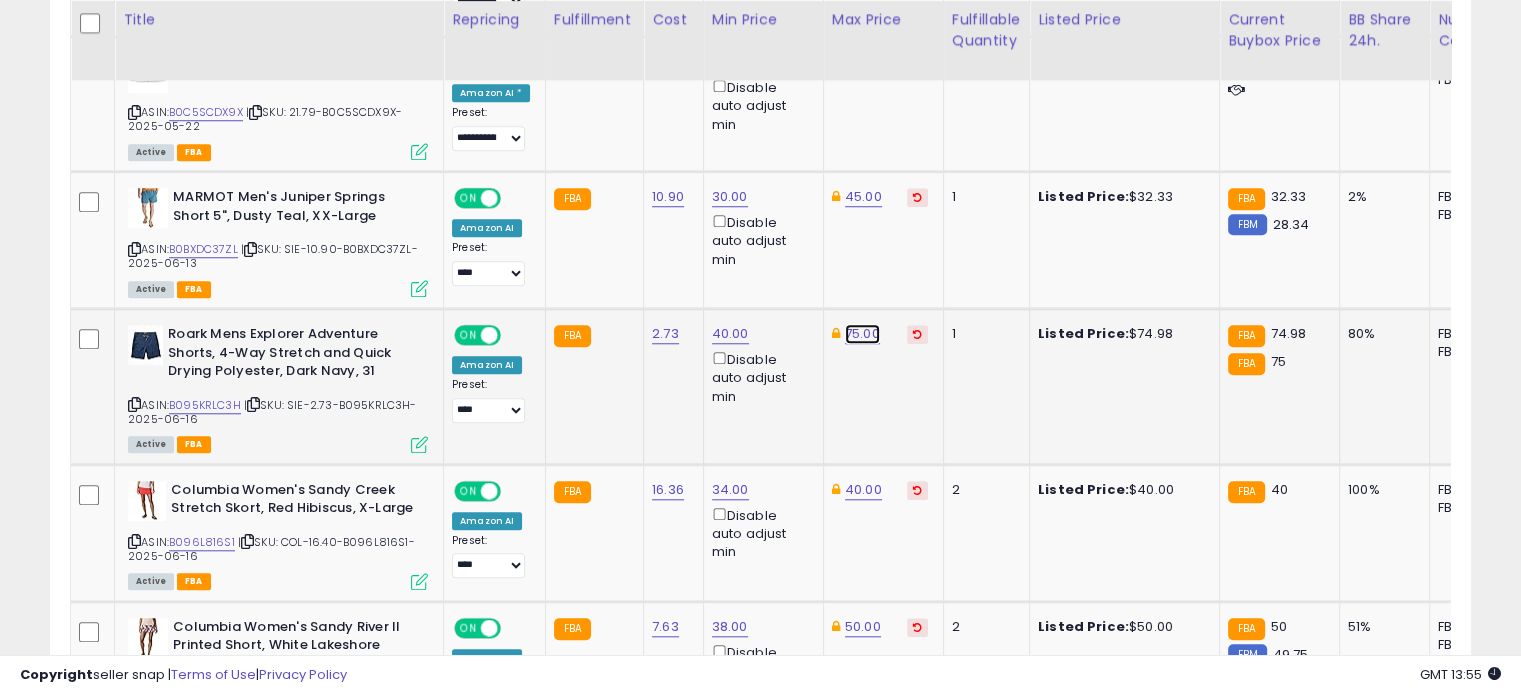 click on "75.00" at bounding box center (865, -679) 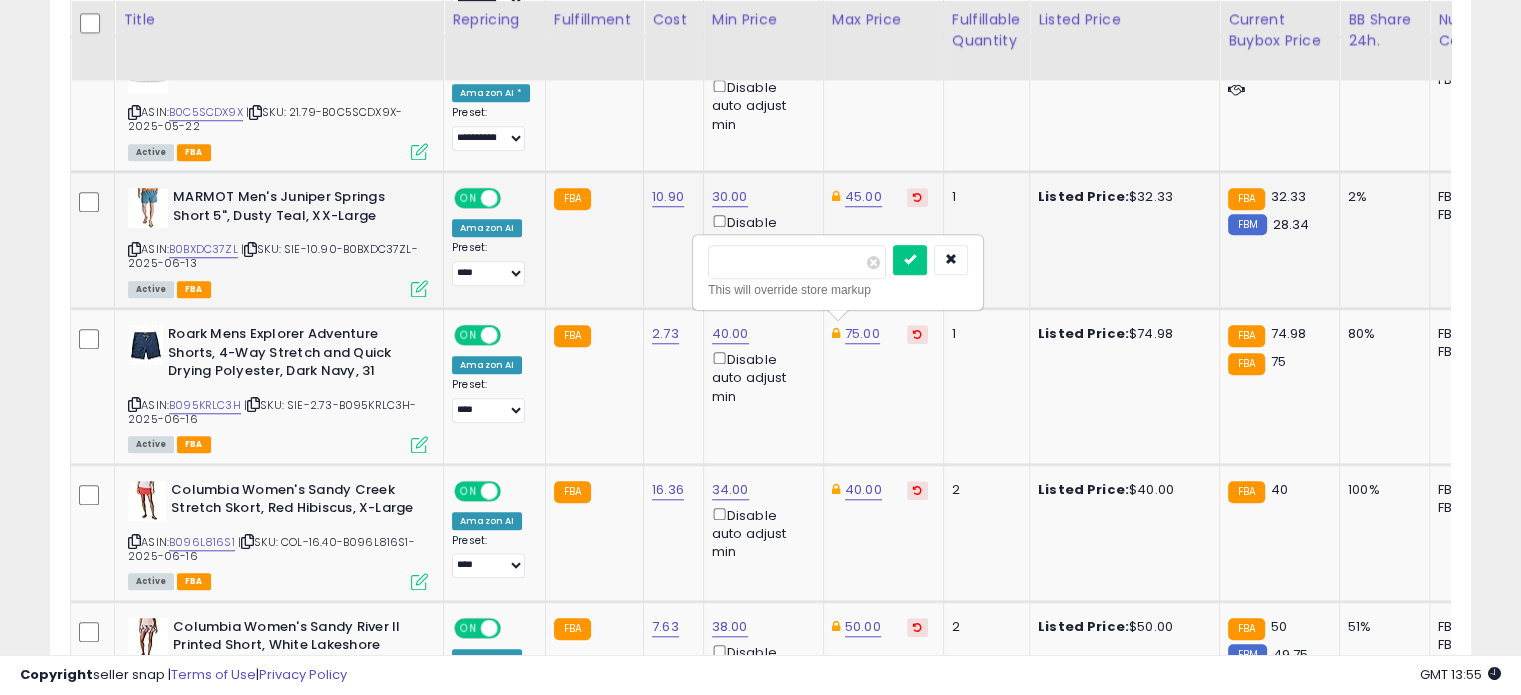 drag, startPoint x: 774, startPoint y: 252, endPoint x: 691, endPoint y: 244, distance: 83.38465 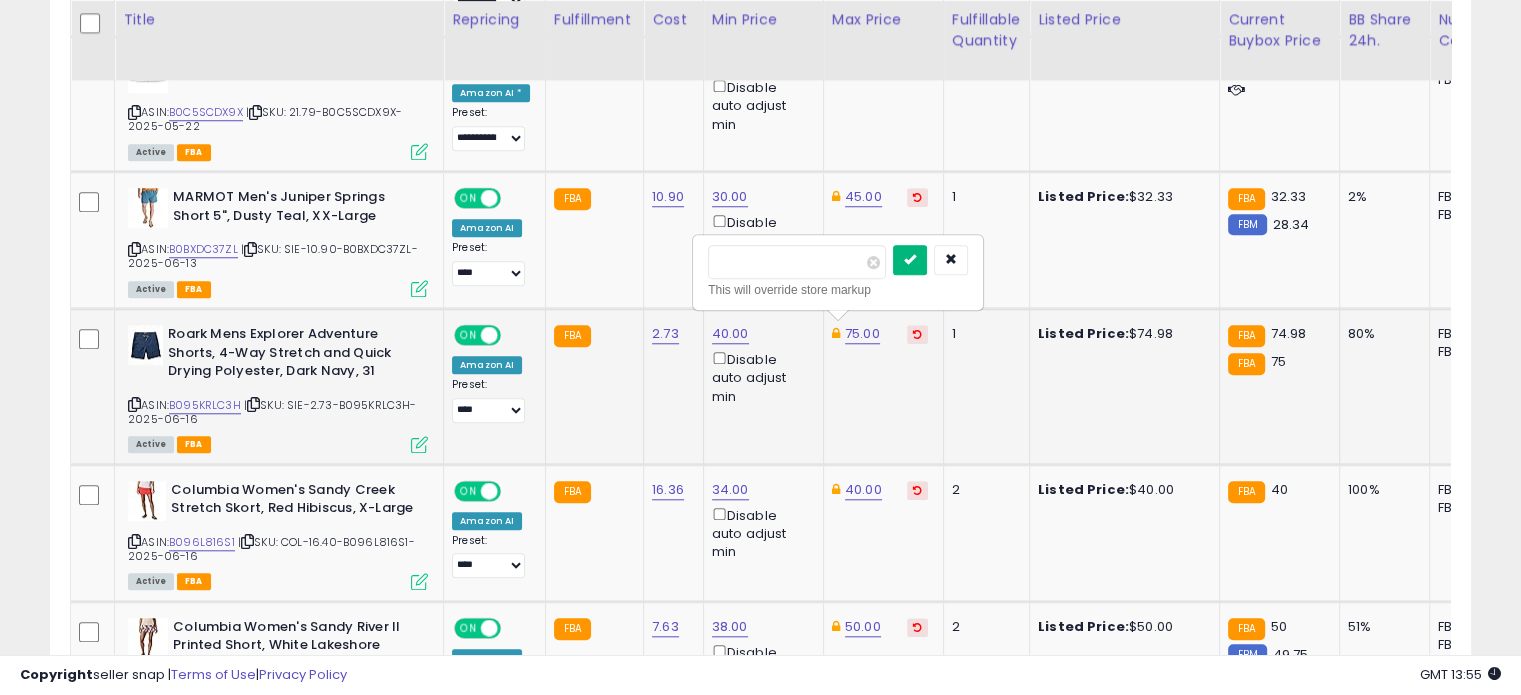 type on "**" 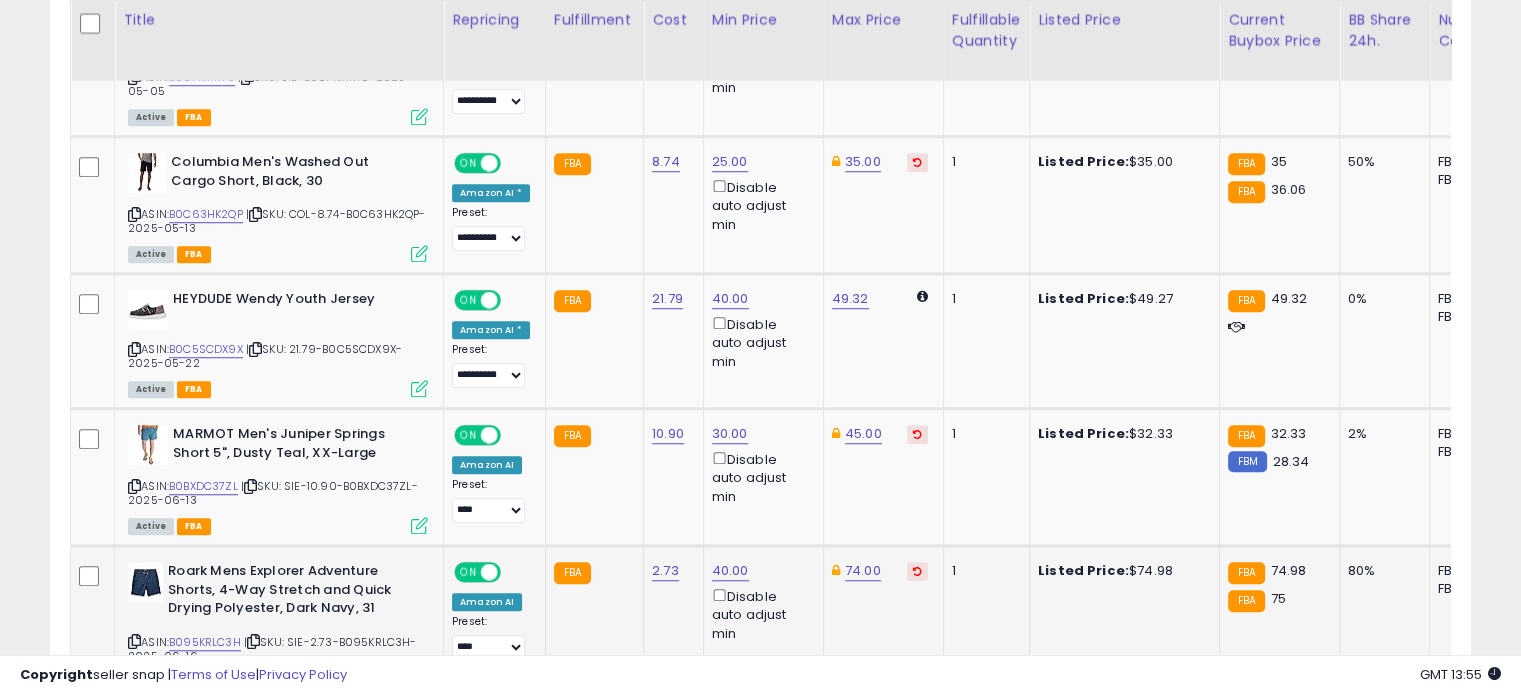 scroll, scrollTop: 1516, scrollLeft: 0, axis: vertical 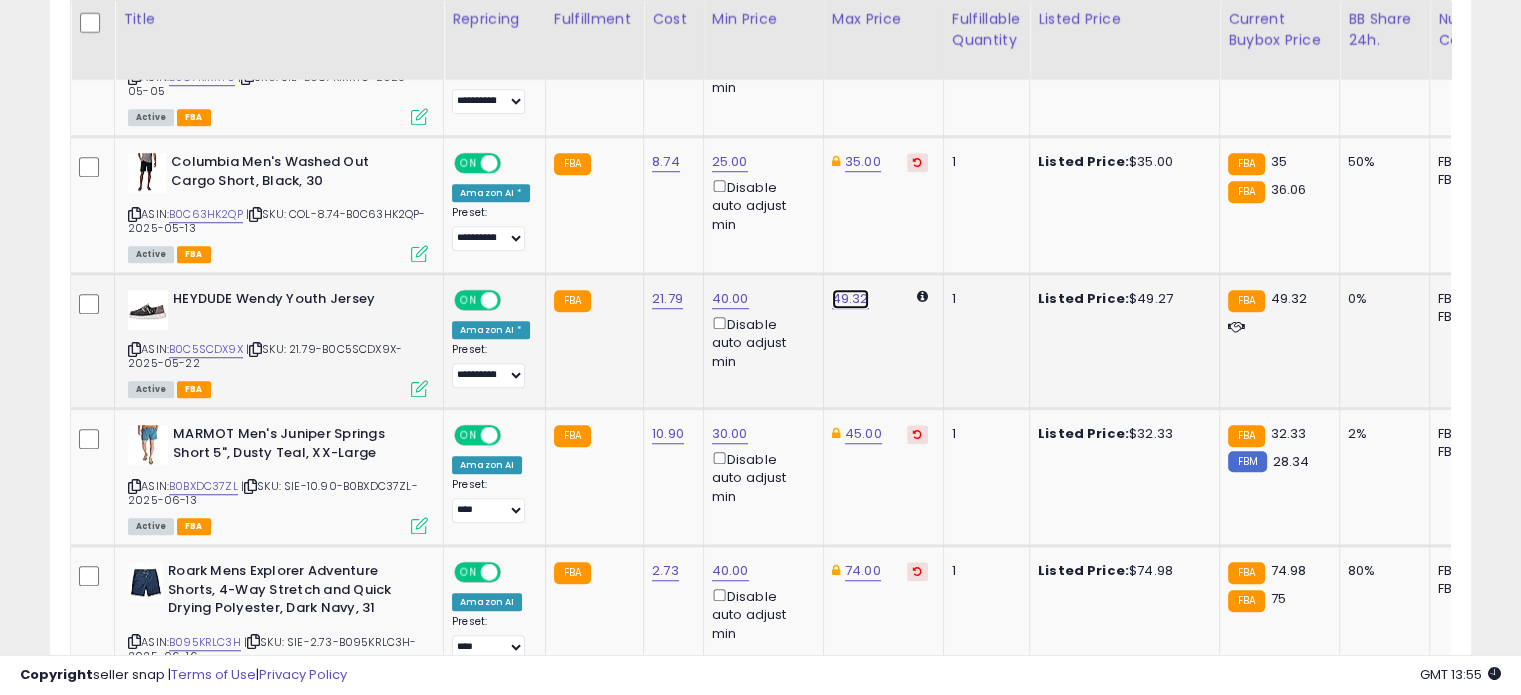 click on "49.32" at bounding box center [850, 299] 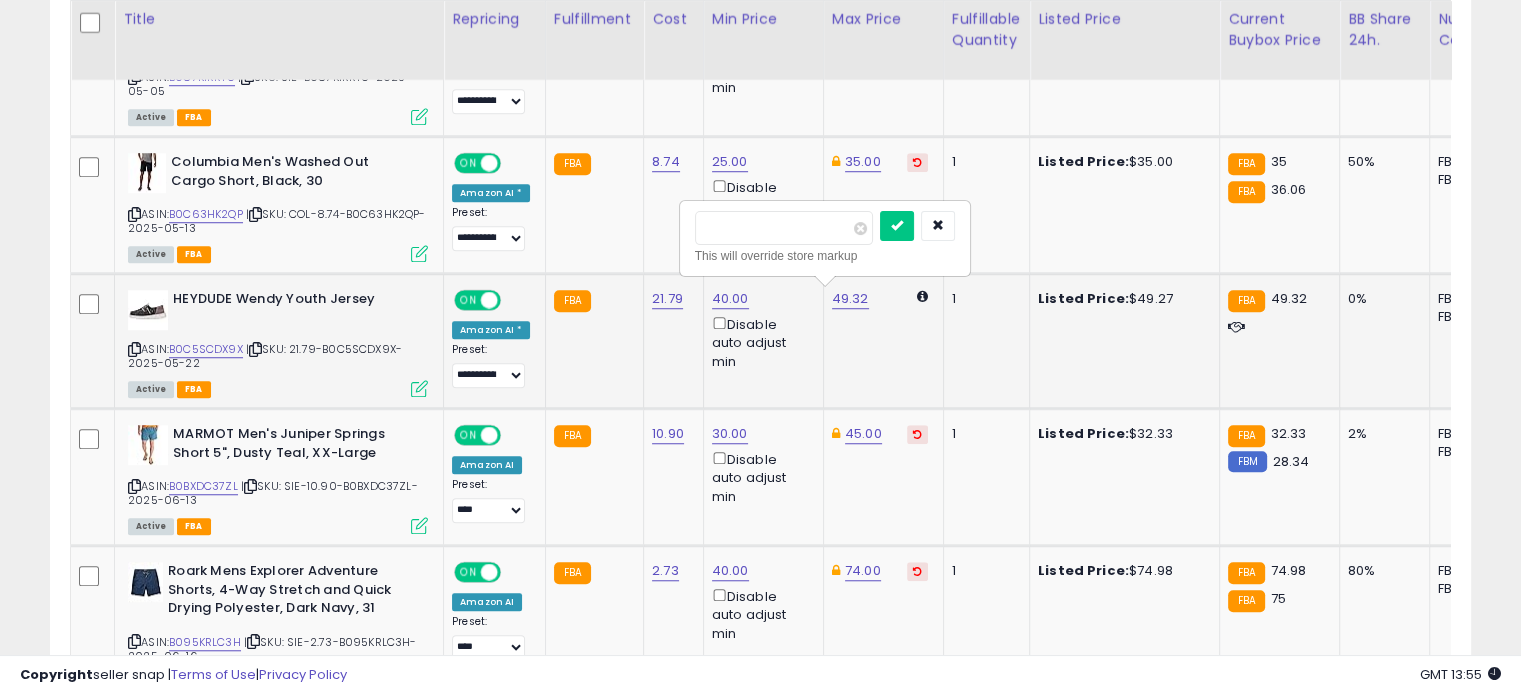 drag, startPoint x: 775, startPoint y: 219, endPoint x: 689, endPoint y: 220, distance: 86.00581 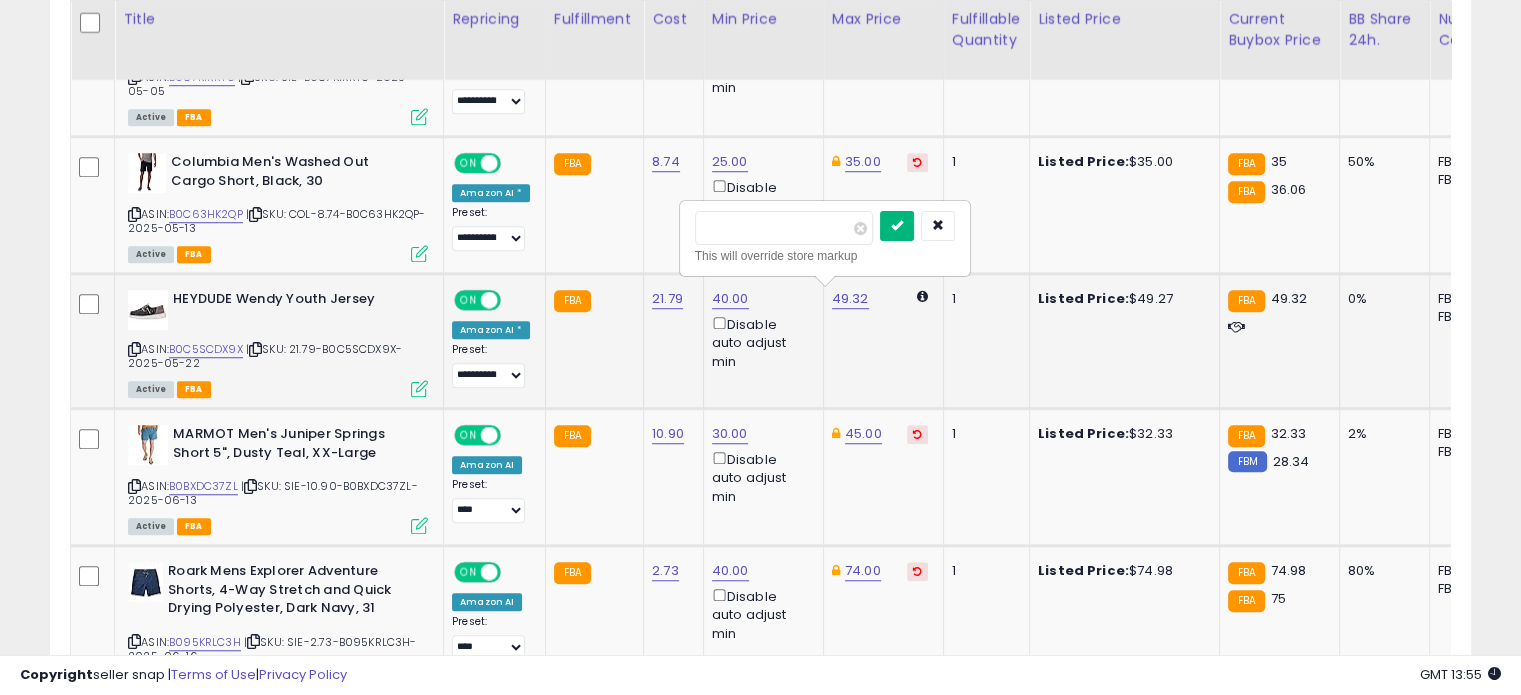 type on "**" 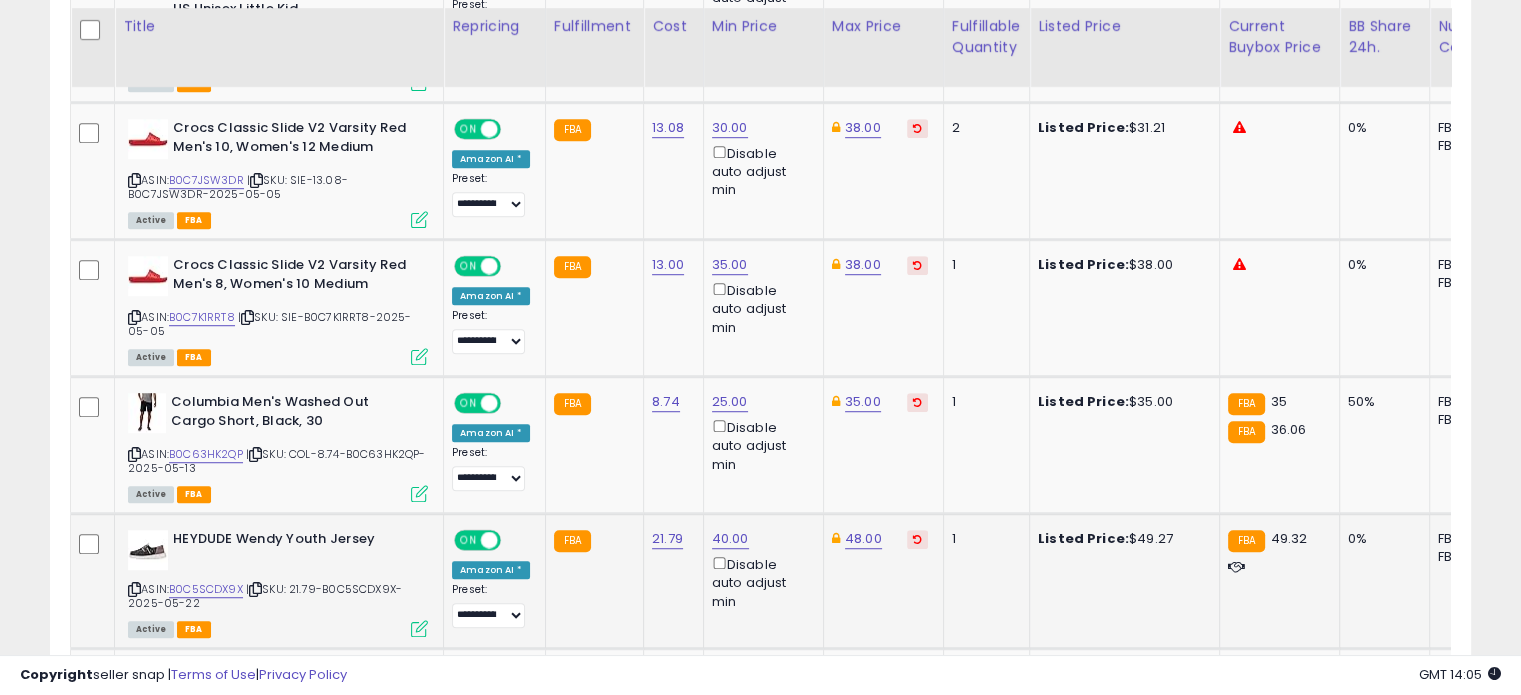 scroll, scrollTop: 1272, scrollLeft: 0, axis: vertical 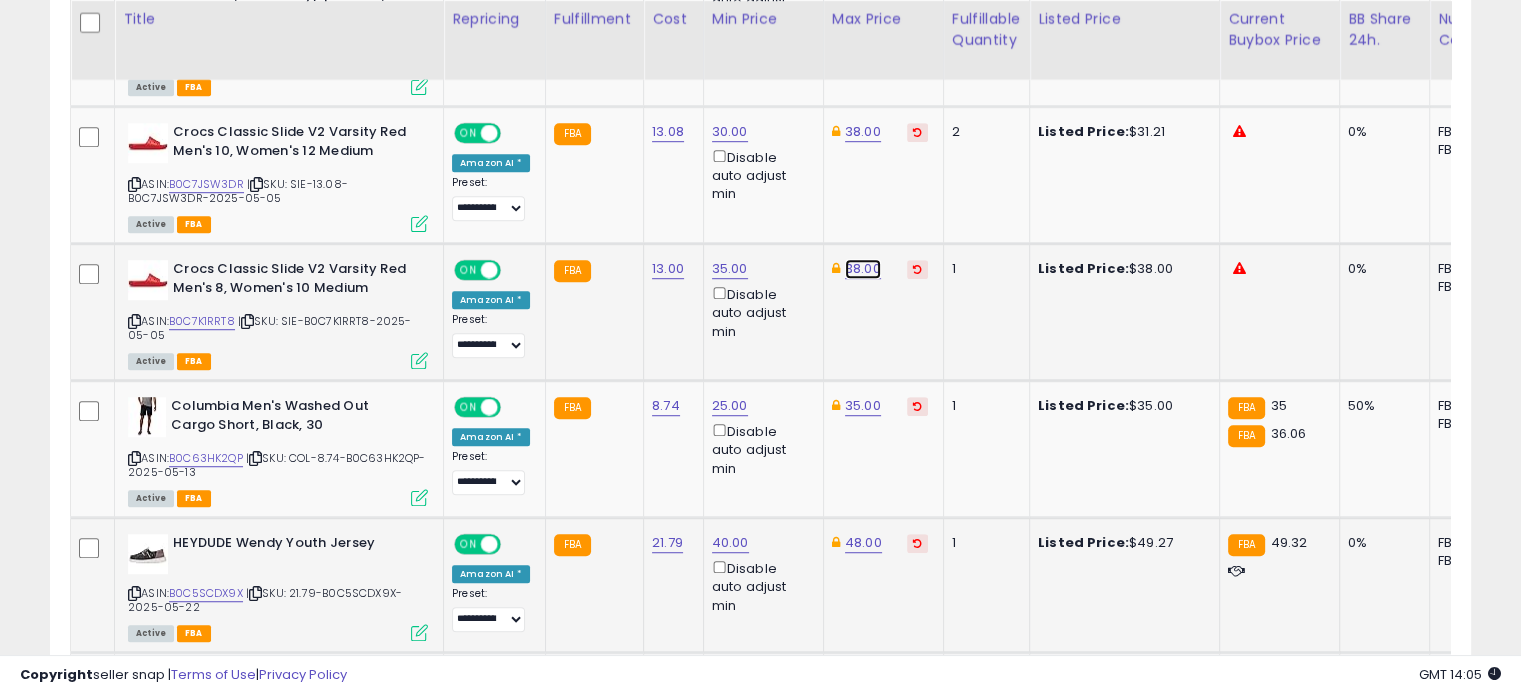 click on "38.00" at bounding box center (865, -198) 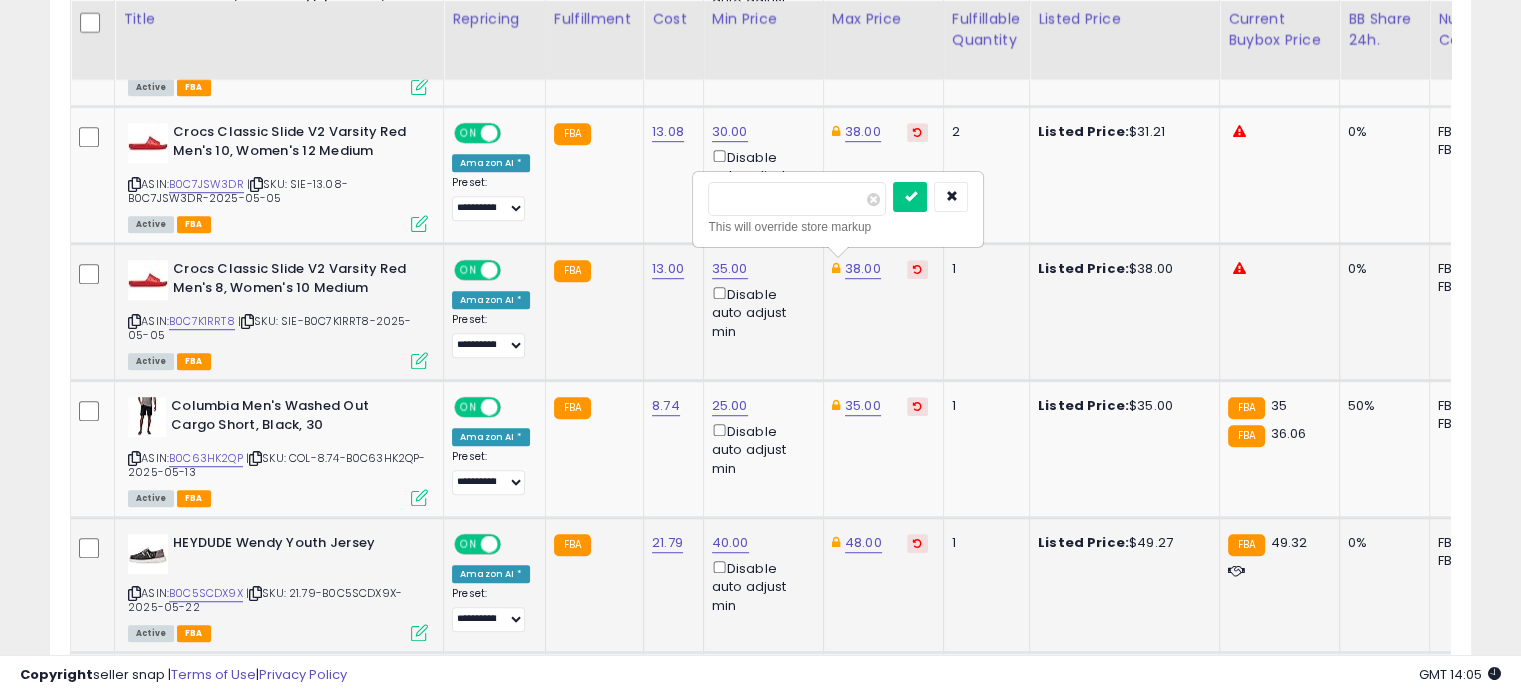drag, startPoint x: 782, startPoint y: 198, endPoint x: 710, endPoint y: 185, distance: 73.1642 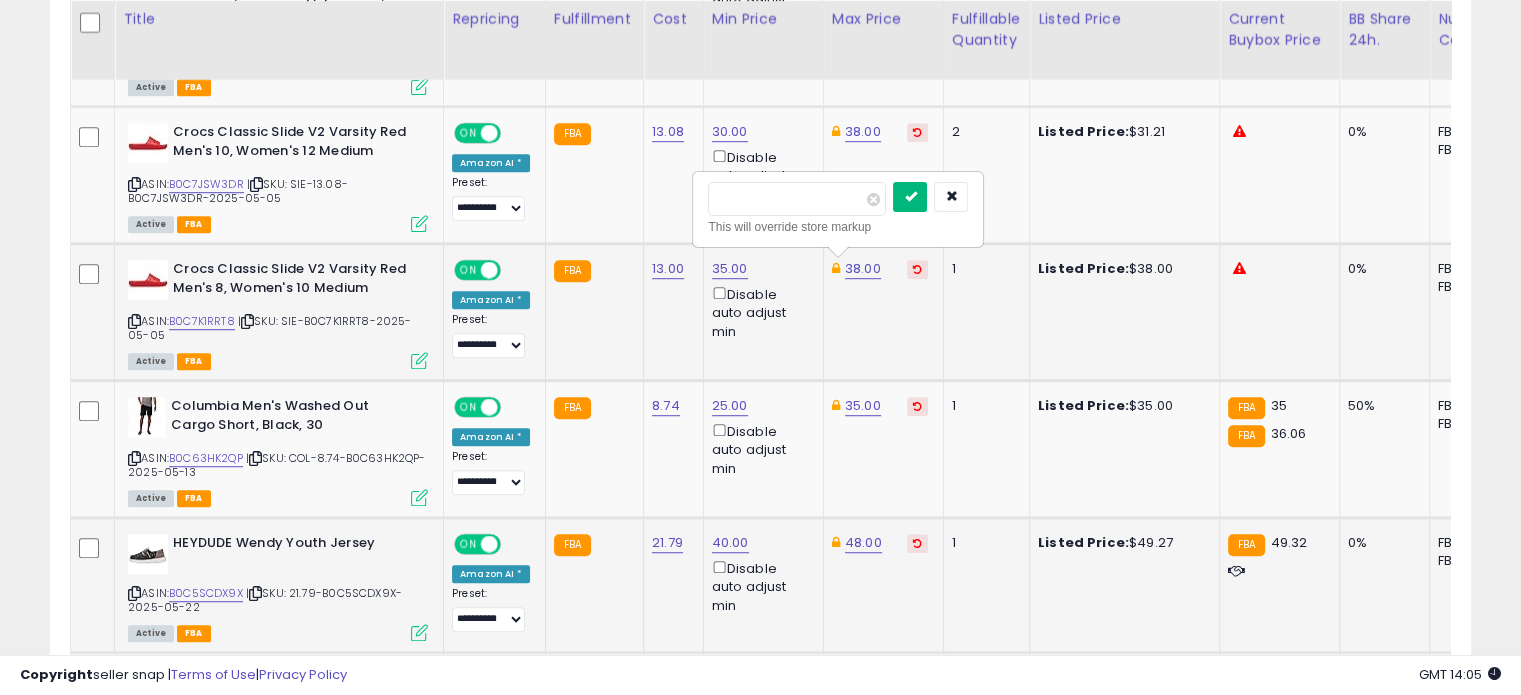 type on "**" 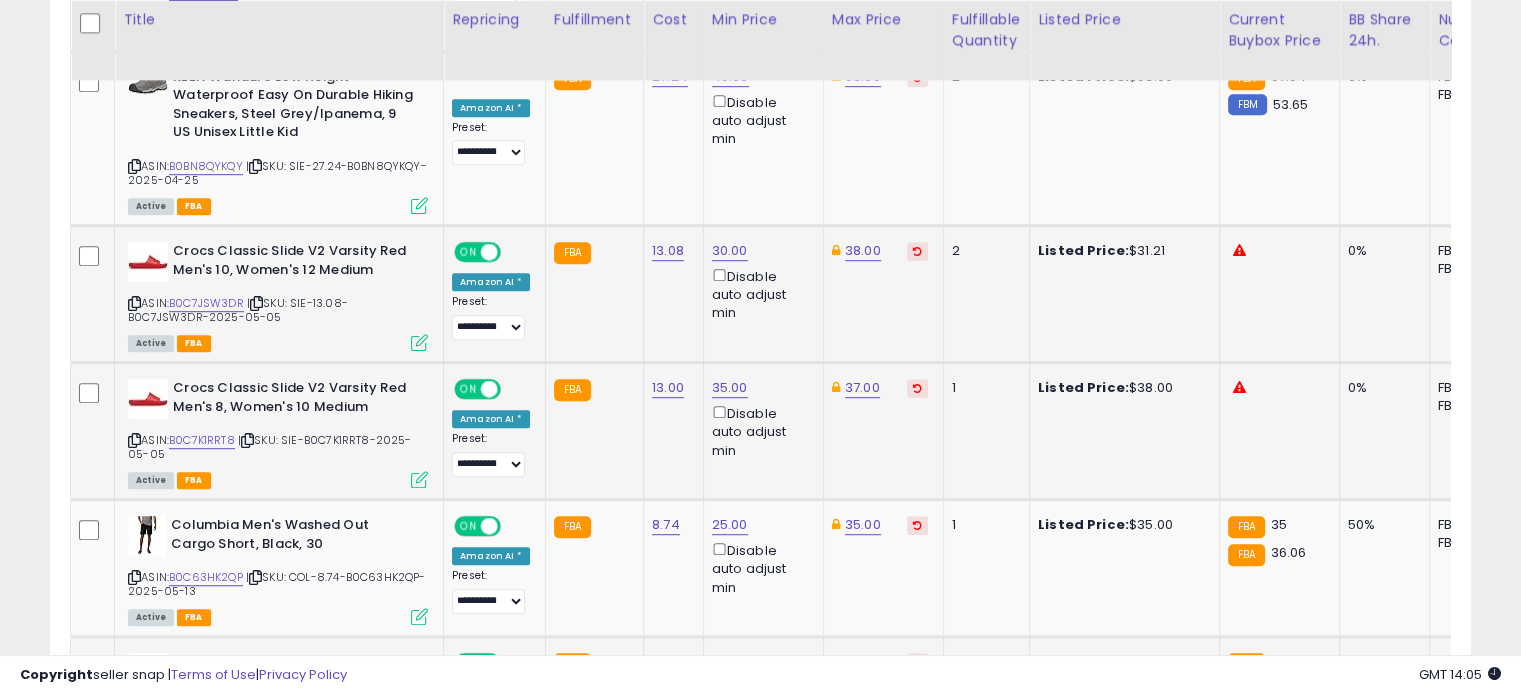 scroll, scrollTop: 1160, scrollLeft: 0, axis: vertical 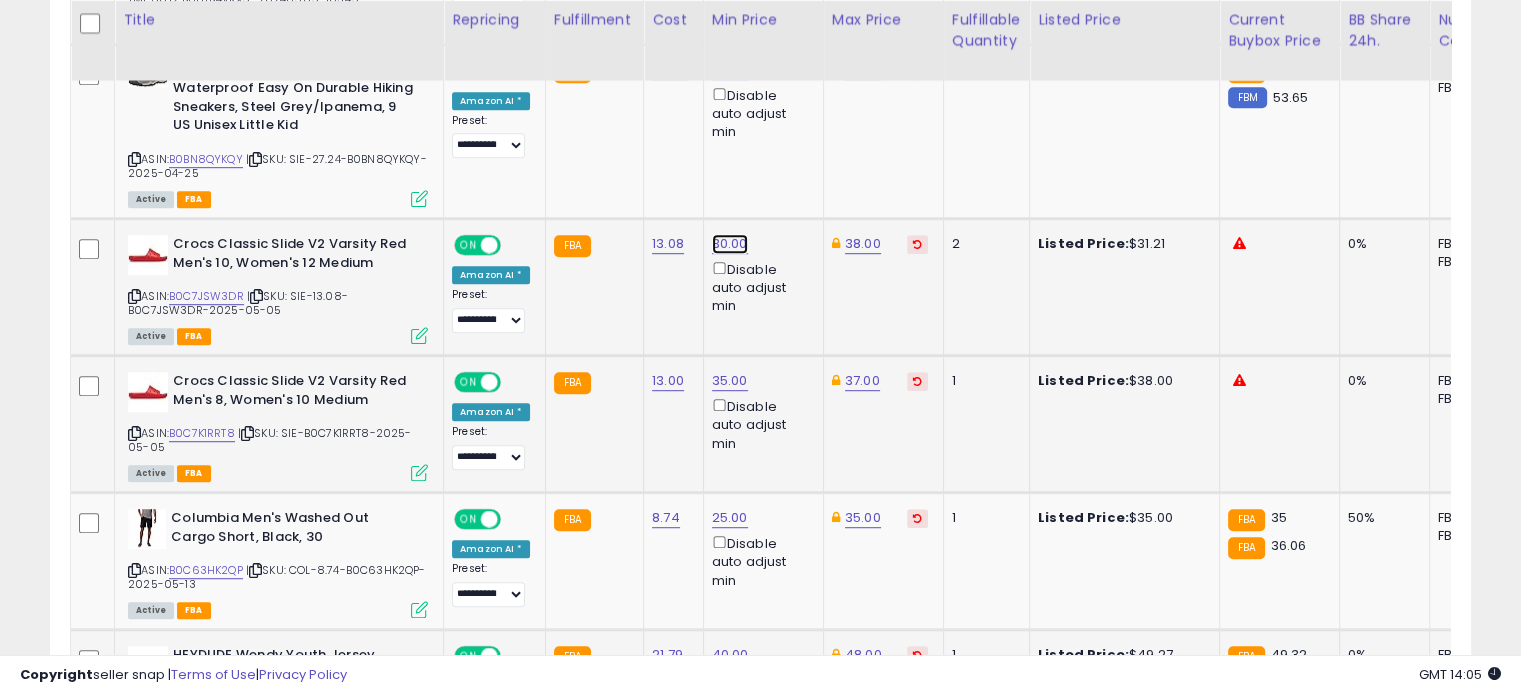 click on "30.00" at bounding box center (729, -86) 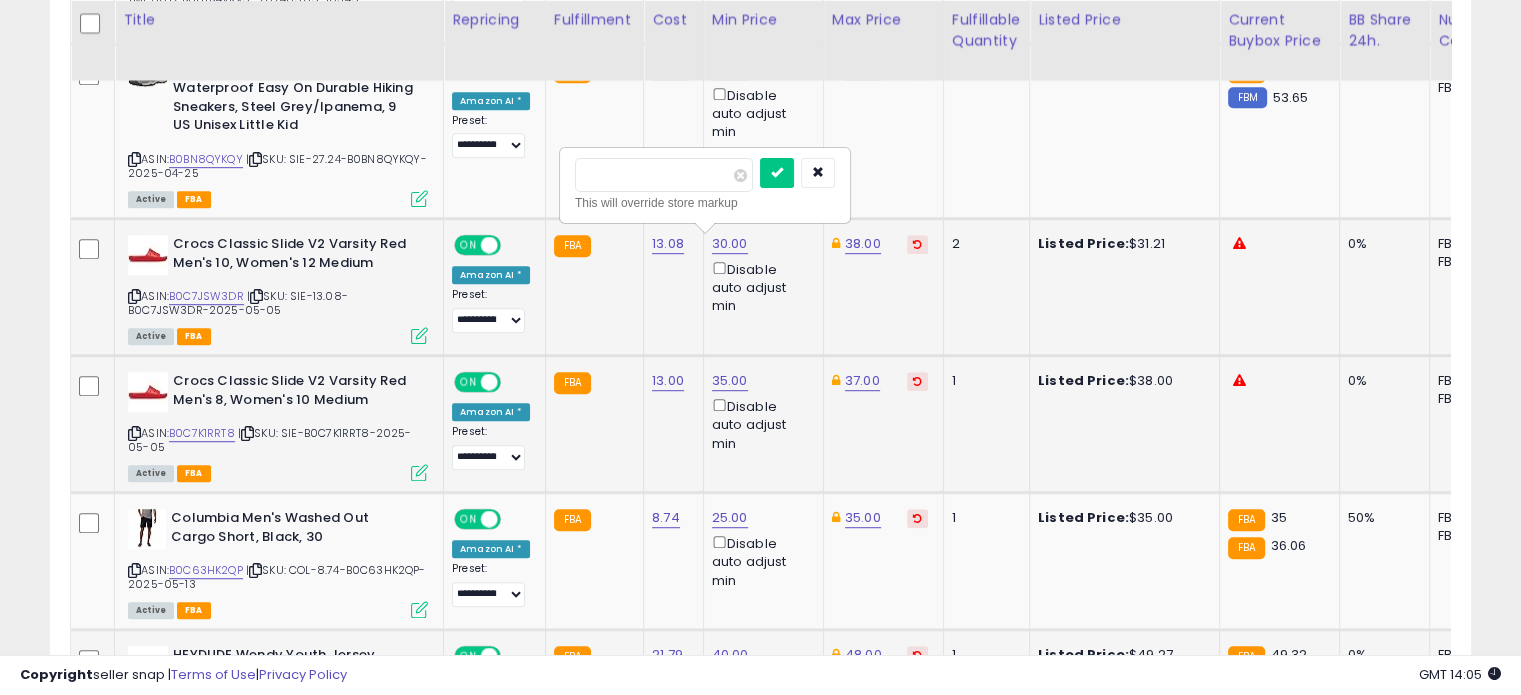 drag, startPoint x: 652, startPoint y: 164, endPoint x: 566, endPoint y: 163, distance: 86.00581 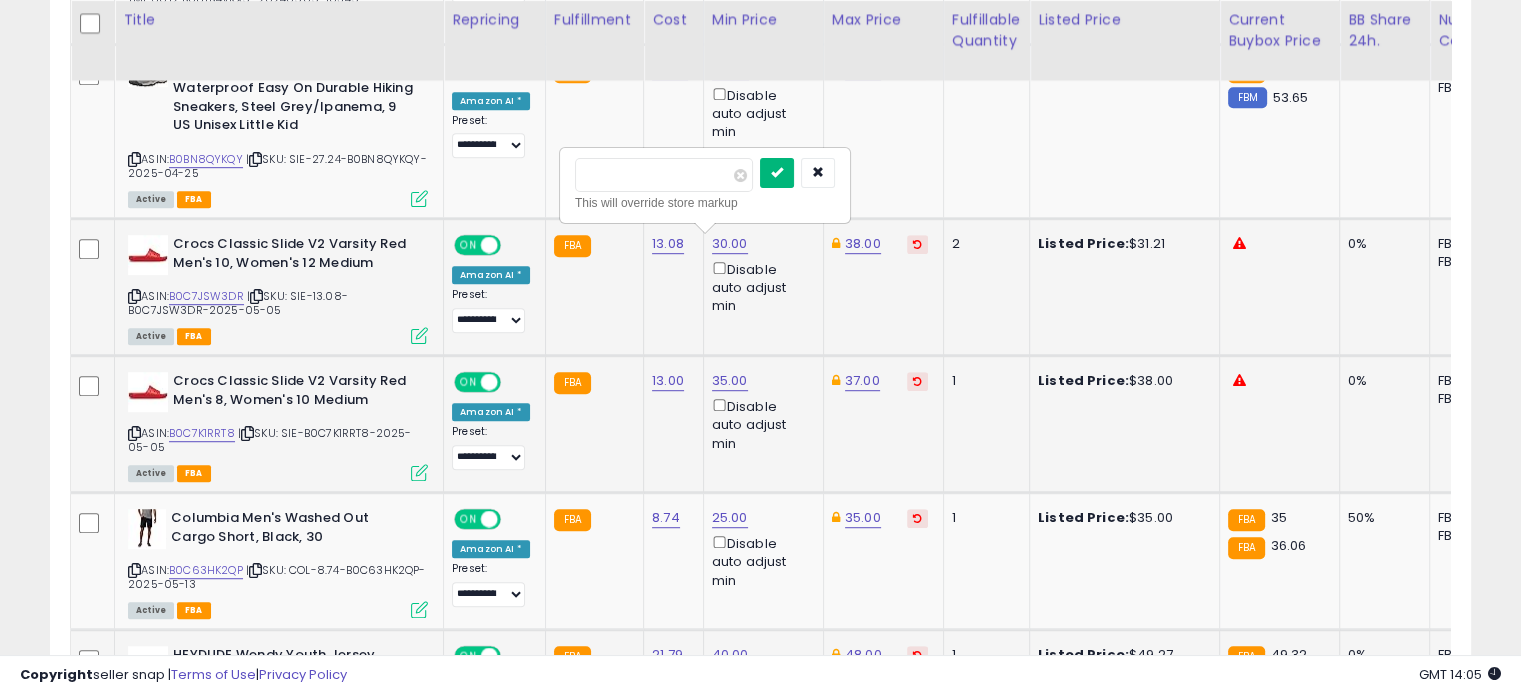 type on "**" 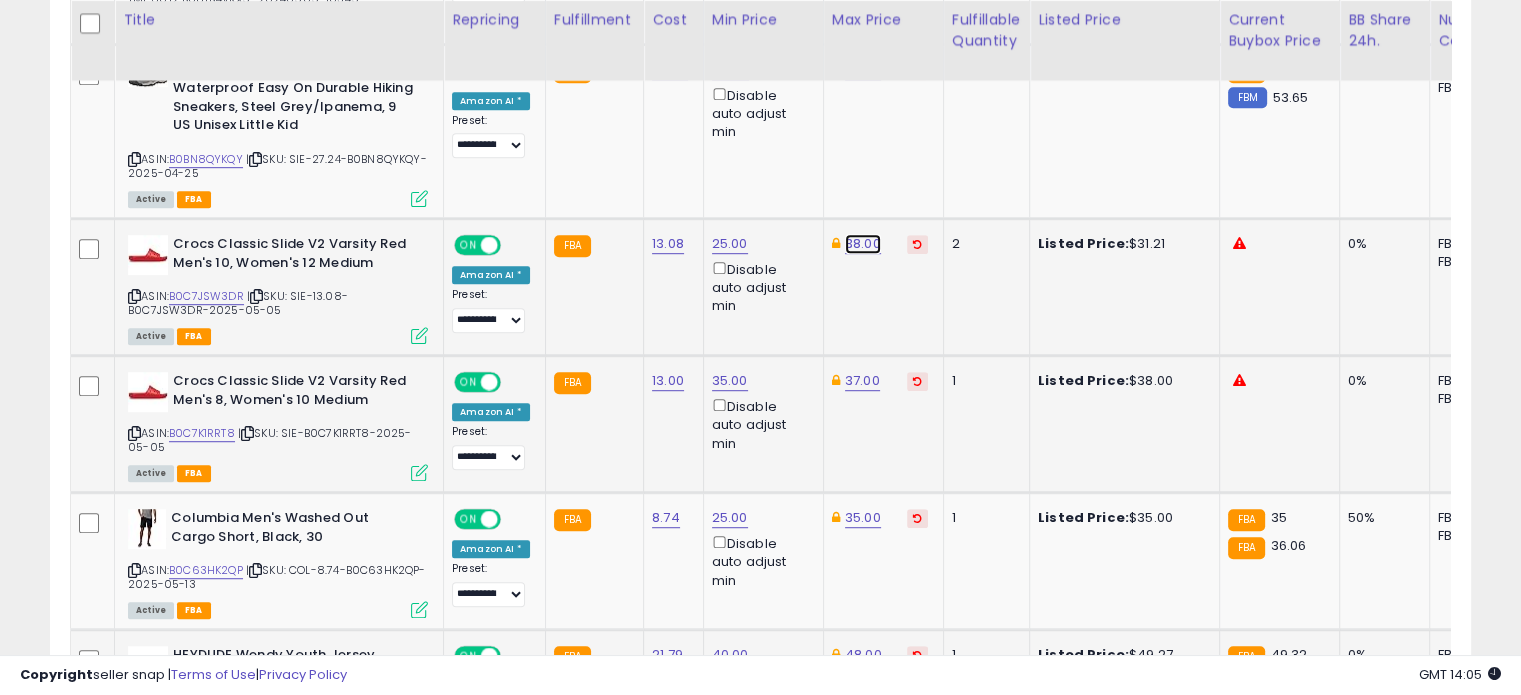 click on "38.00" at bounding box center (865, -86) 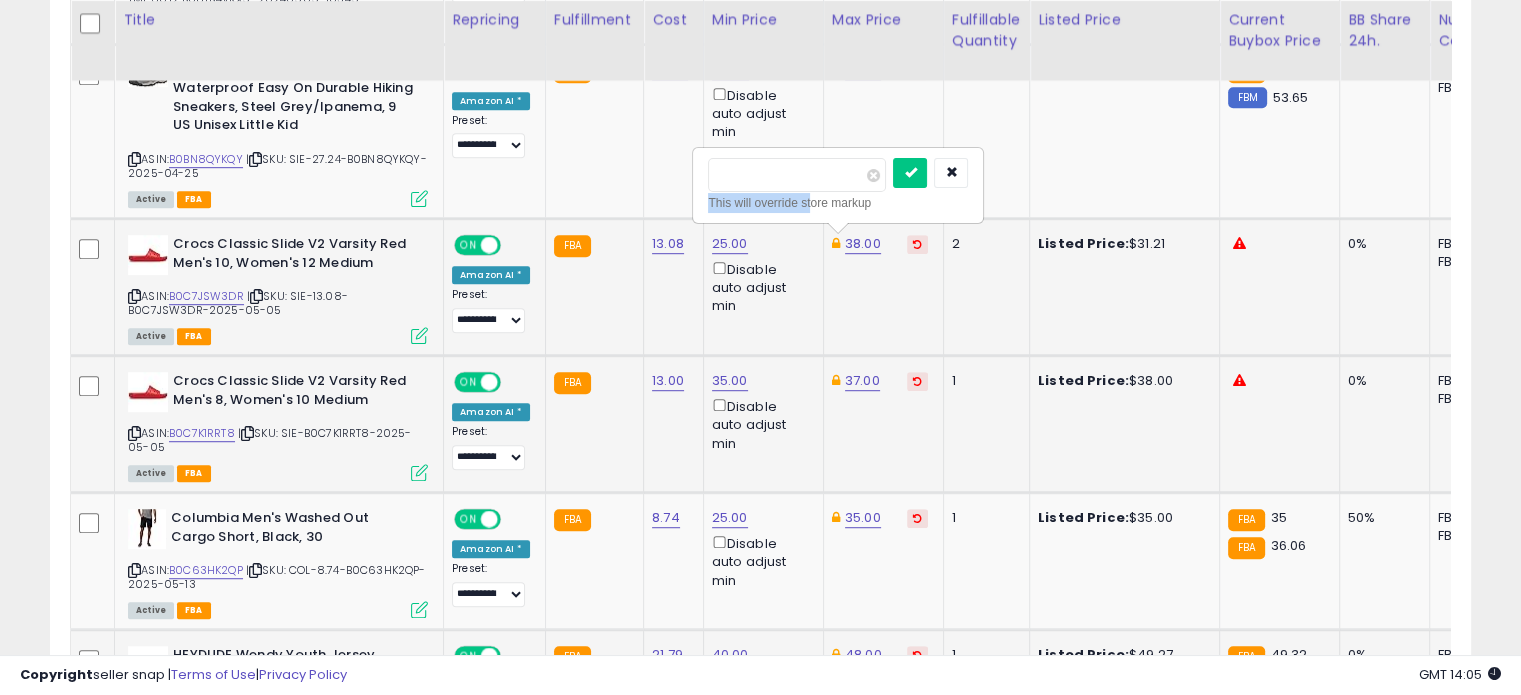 drag, startPoint x: 796, startPoint y: 184, endPoint x: 745, endPoint y: 175, distance: 51.78803 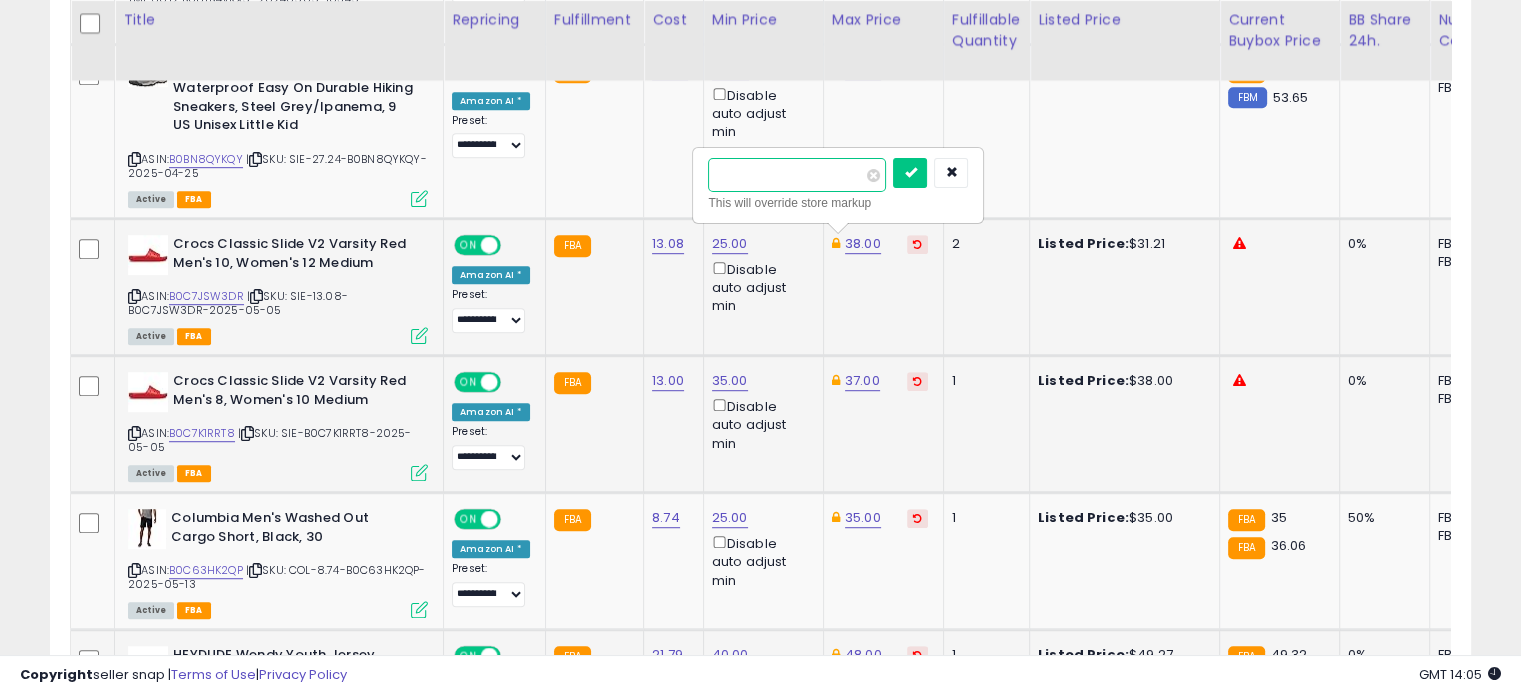 drag, startPoint x: 789, startPoint y: 172, endPoint x: 713, endPoint y: 168, distance: 76.105194 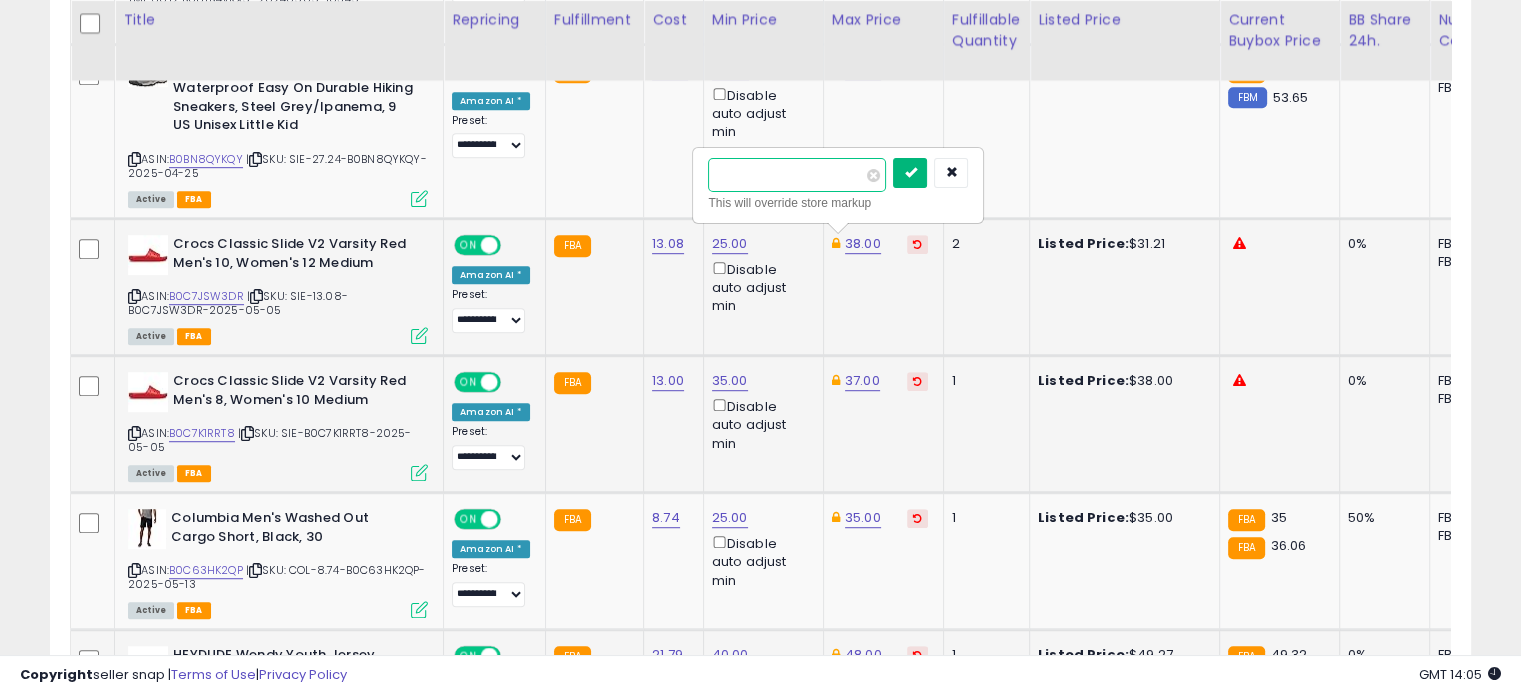 type on "**" 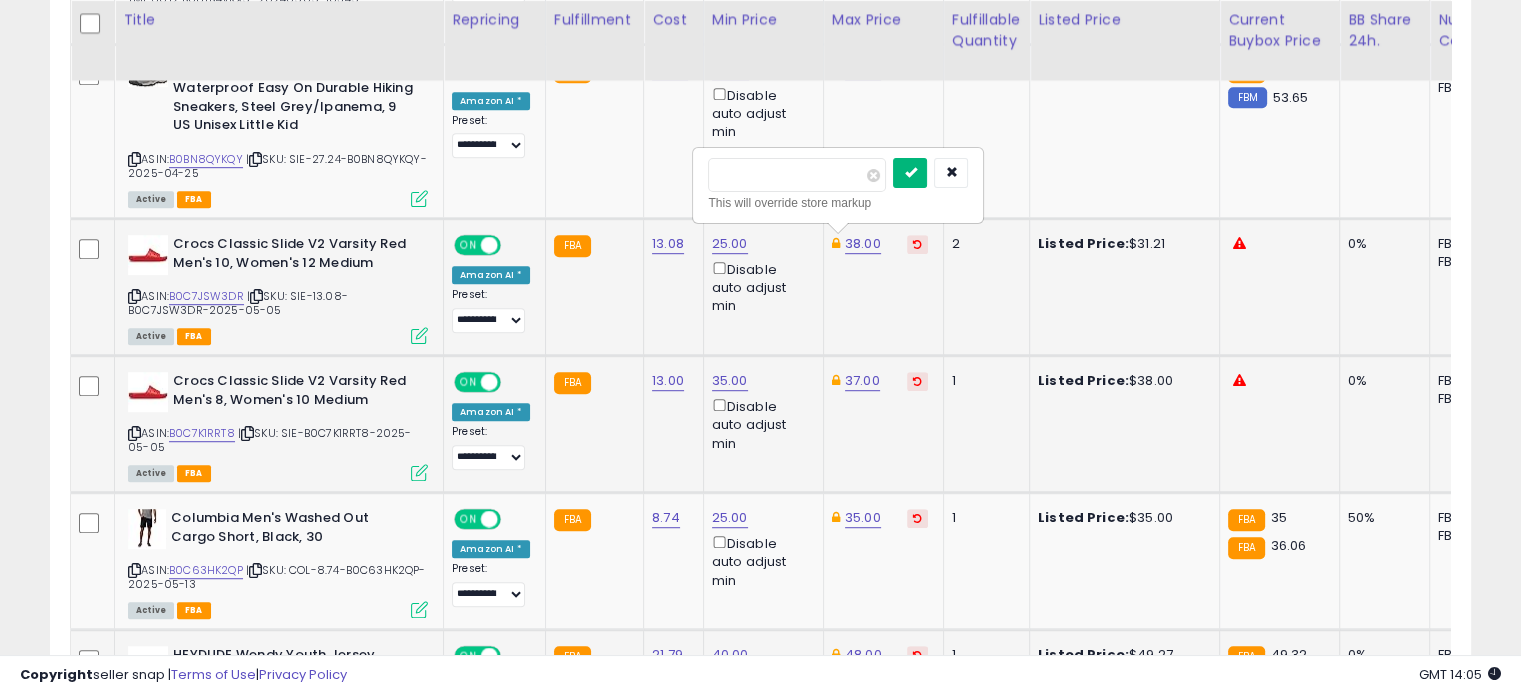 click at bounding box center (910, 172) 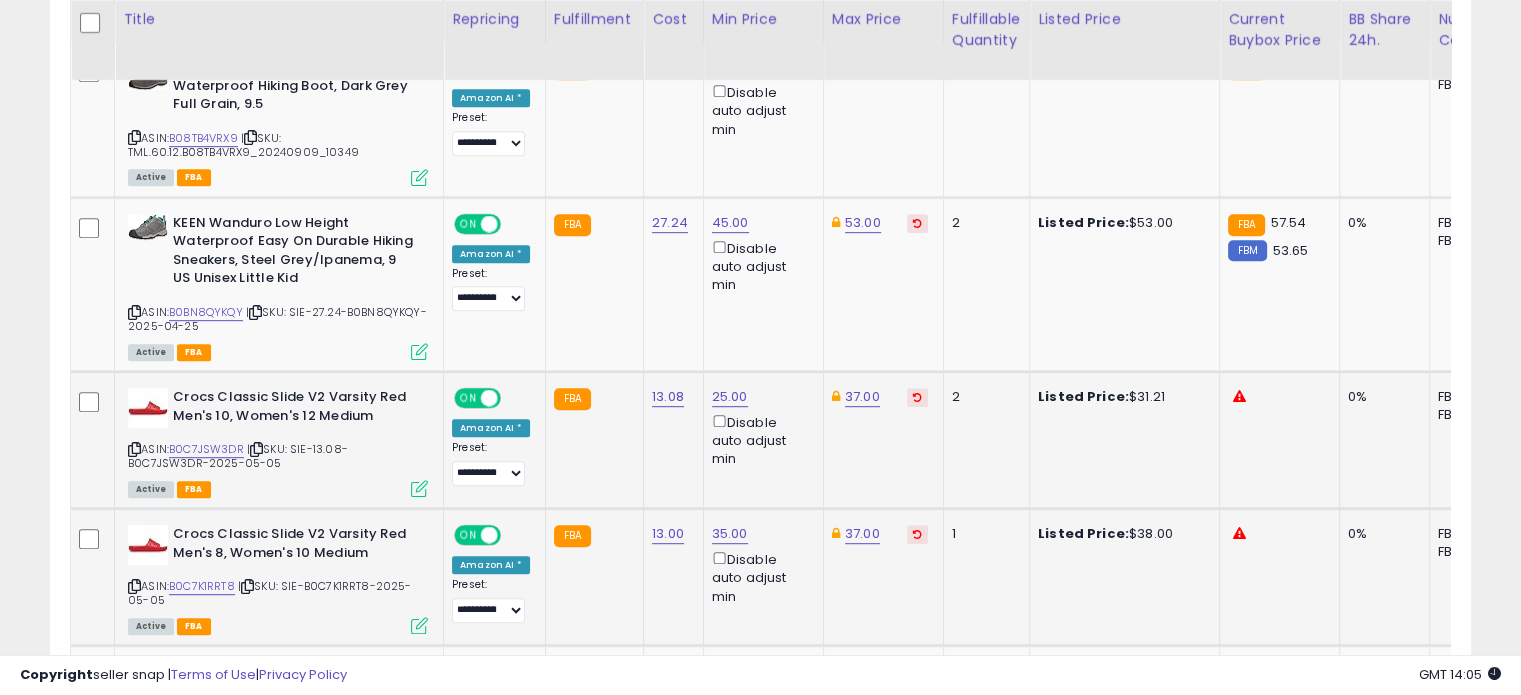 scroll, scrollTop: 1005, scrollLeft: 0, axis: vertical 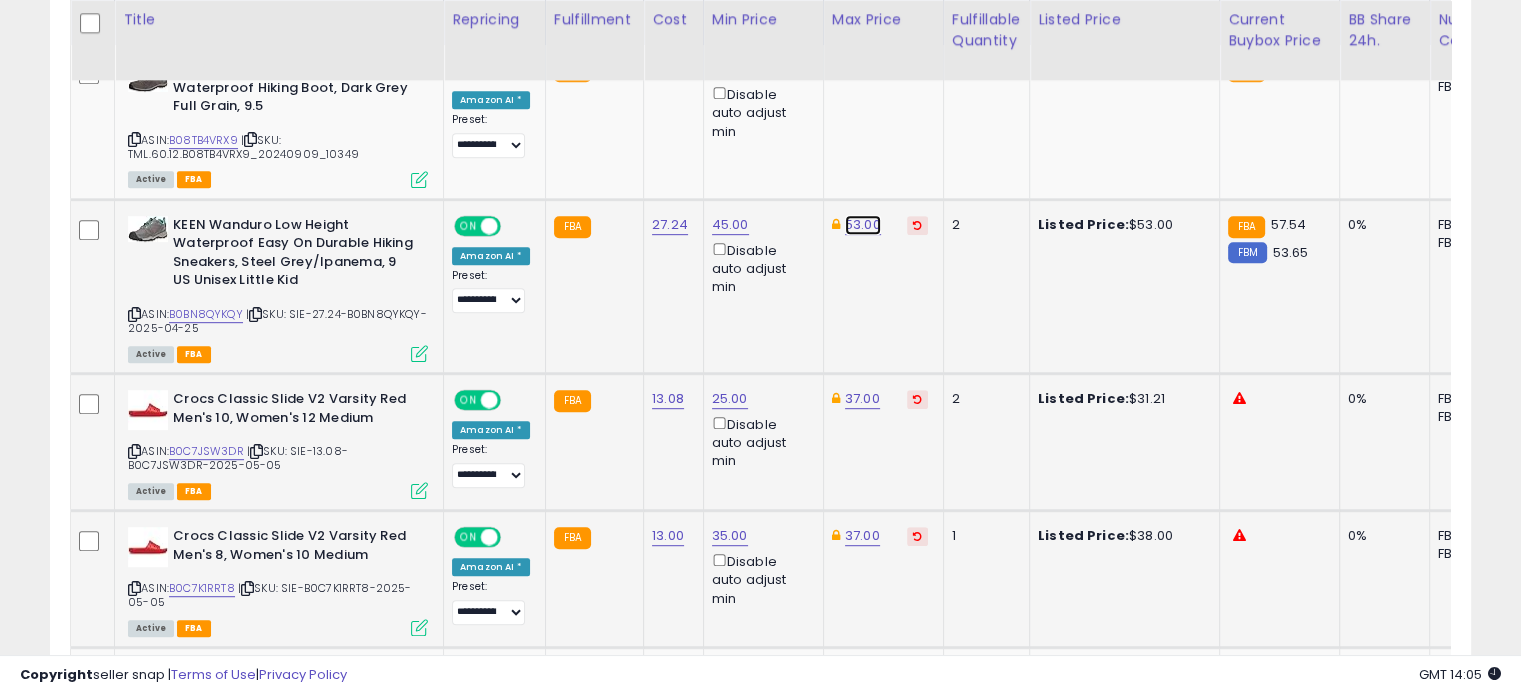 click on "53.00" at bounding box center (865, 69) 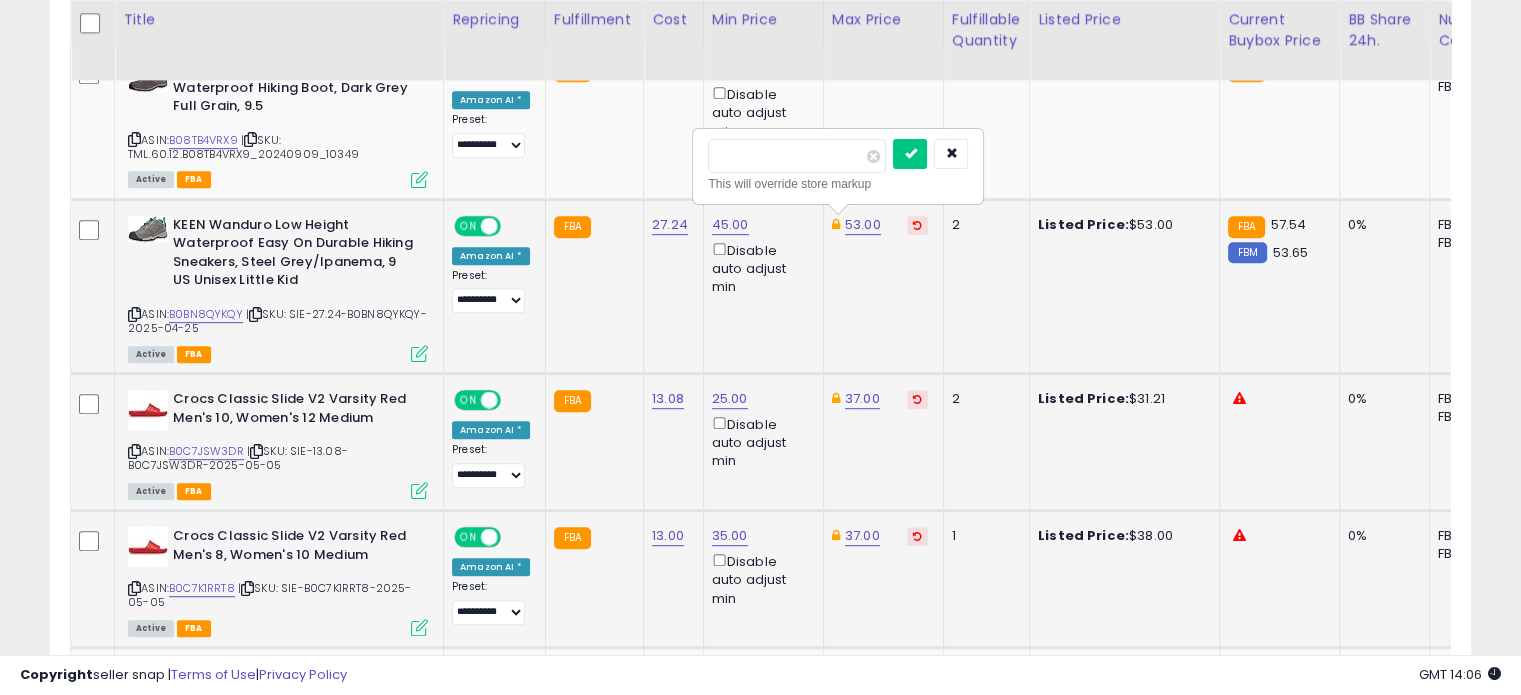 drag, startPoint x: 781, startPoint y: 151, endPoint x: 704, endPoint y: 150, distance: 77.00649 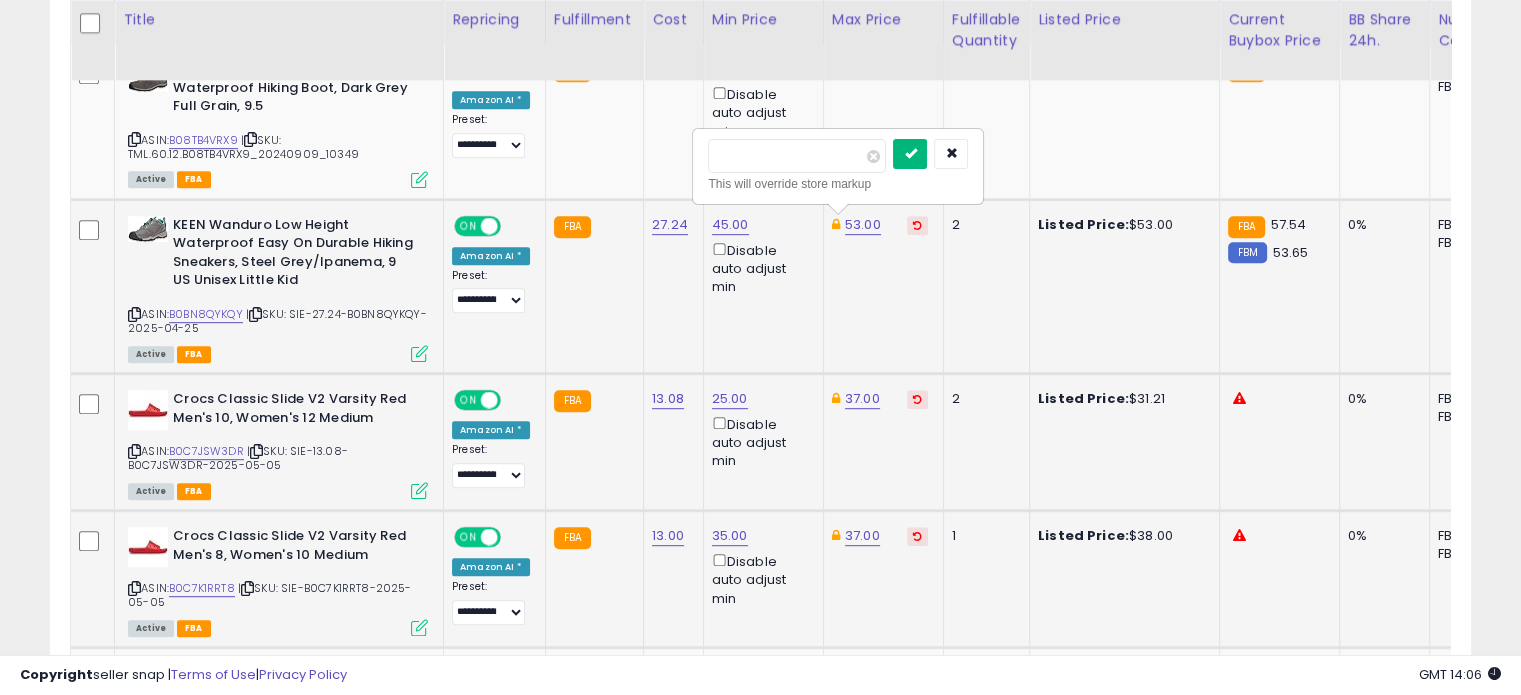 type on "**" 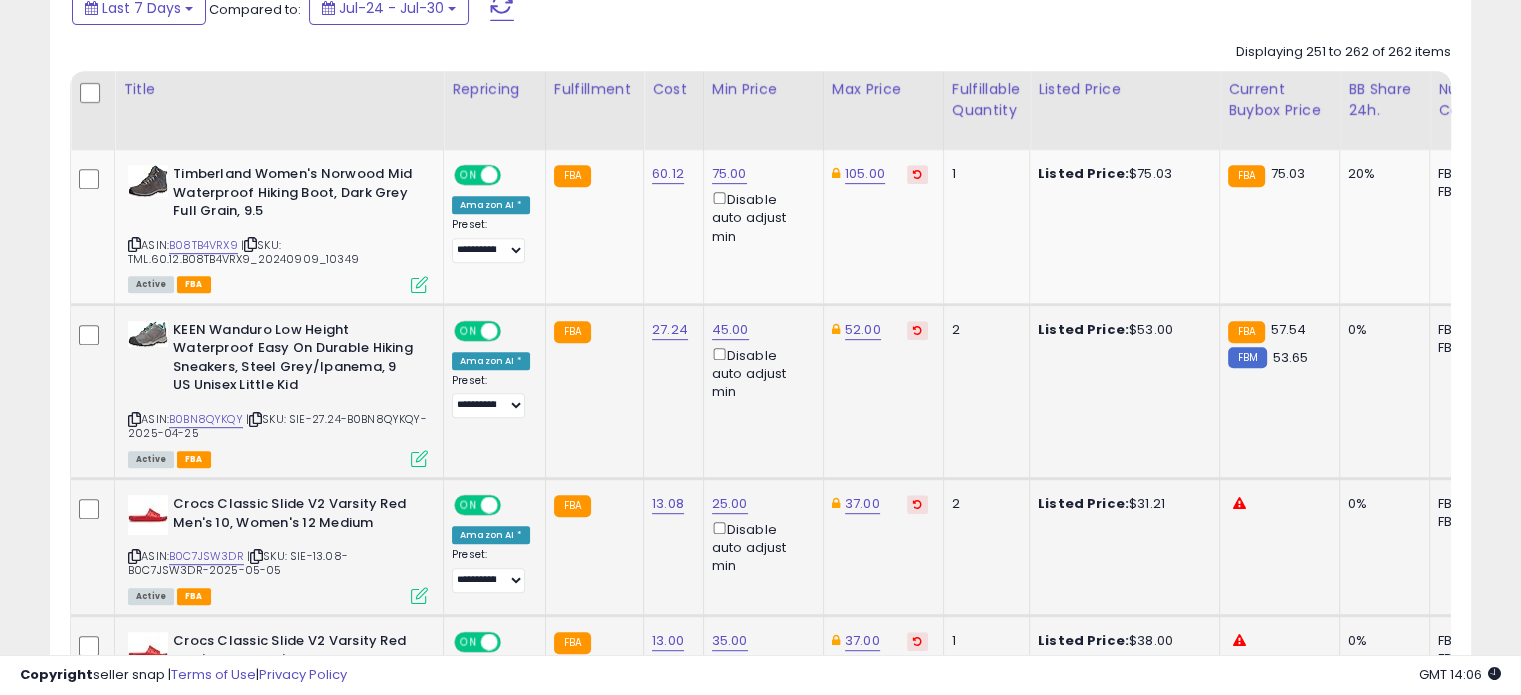 scroll, scrollTop: 900, scrollLeft: 0, axis: vertical 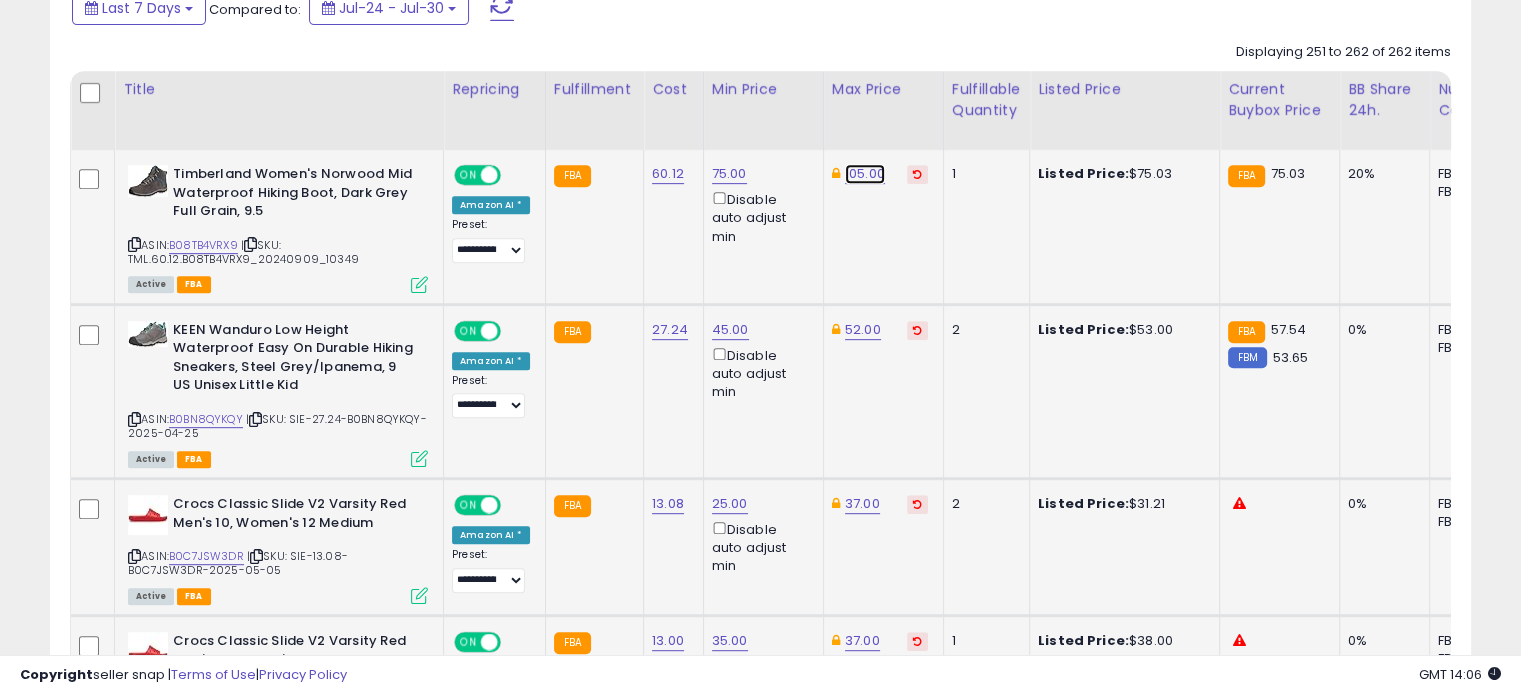 click on "105.00" at bounding box center (865, 174) 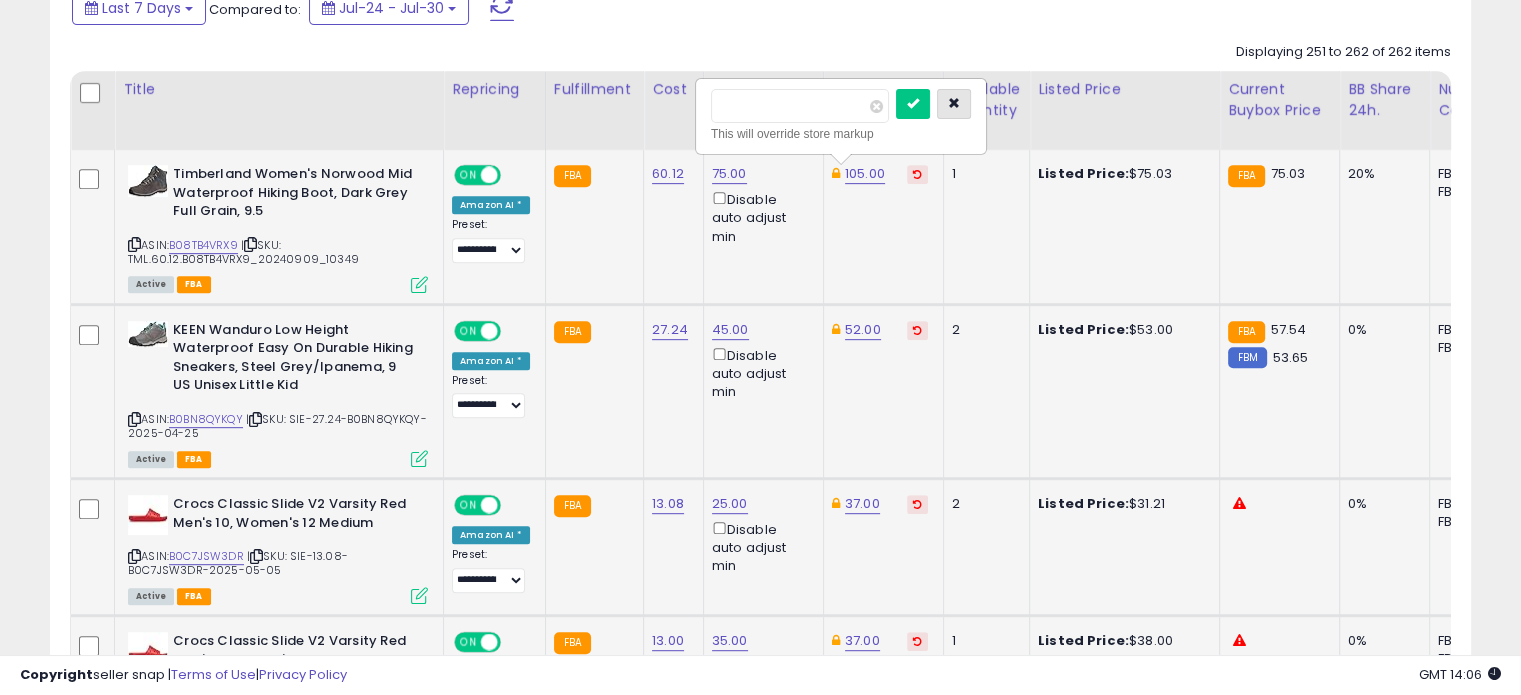 click at bounding box center [954, 103] 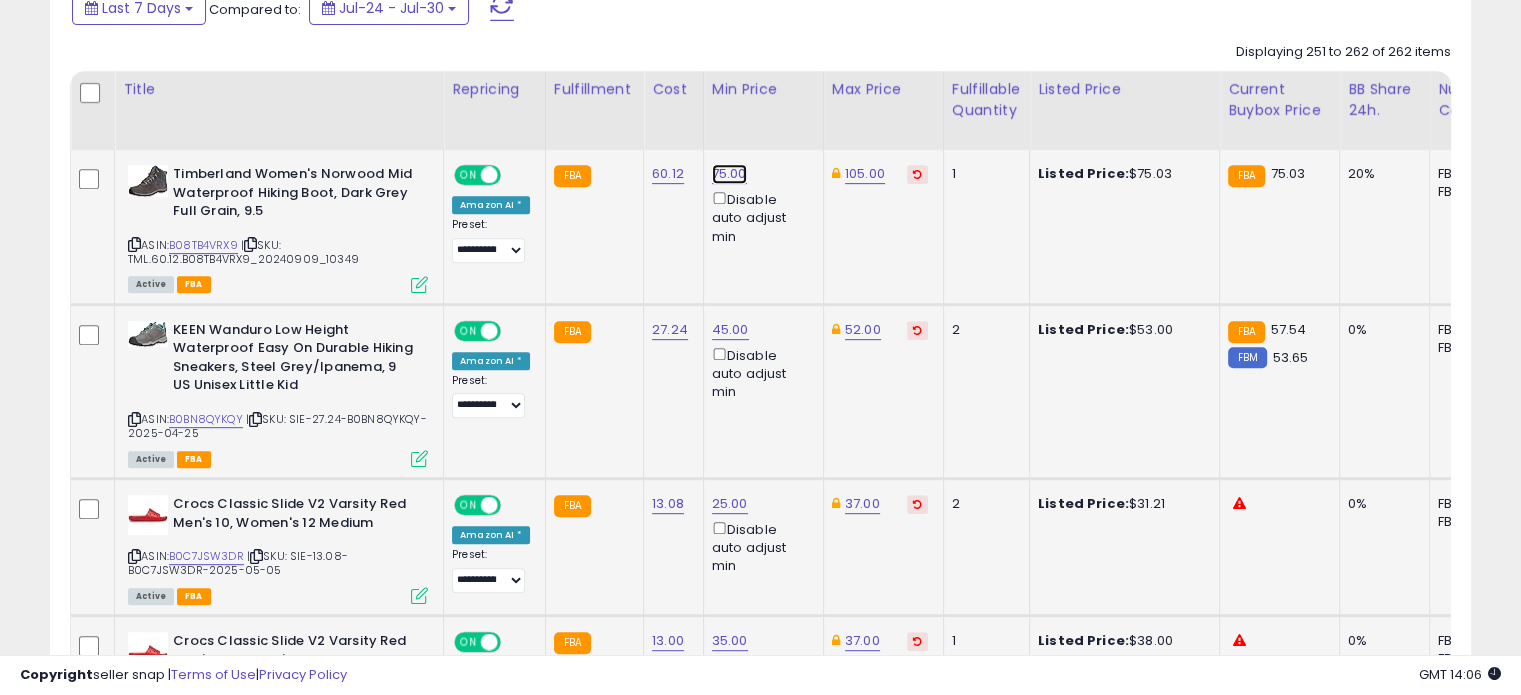 click on "75.00" at bounding box center (729, 174) 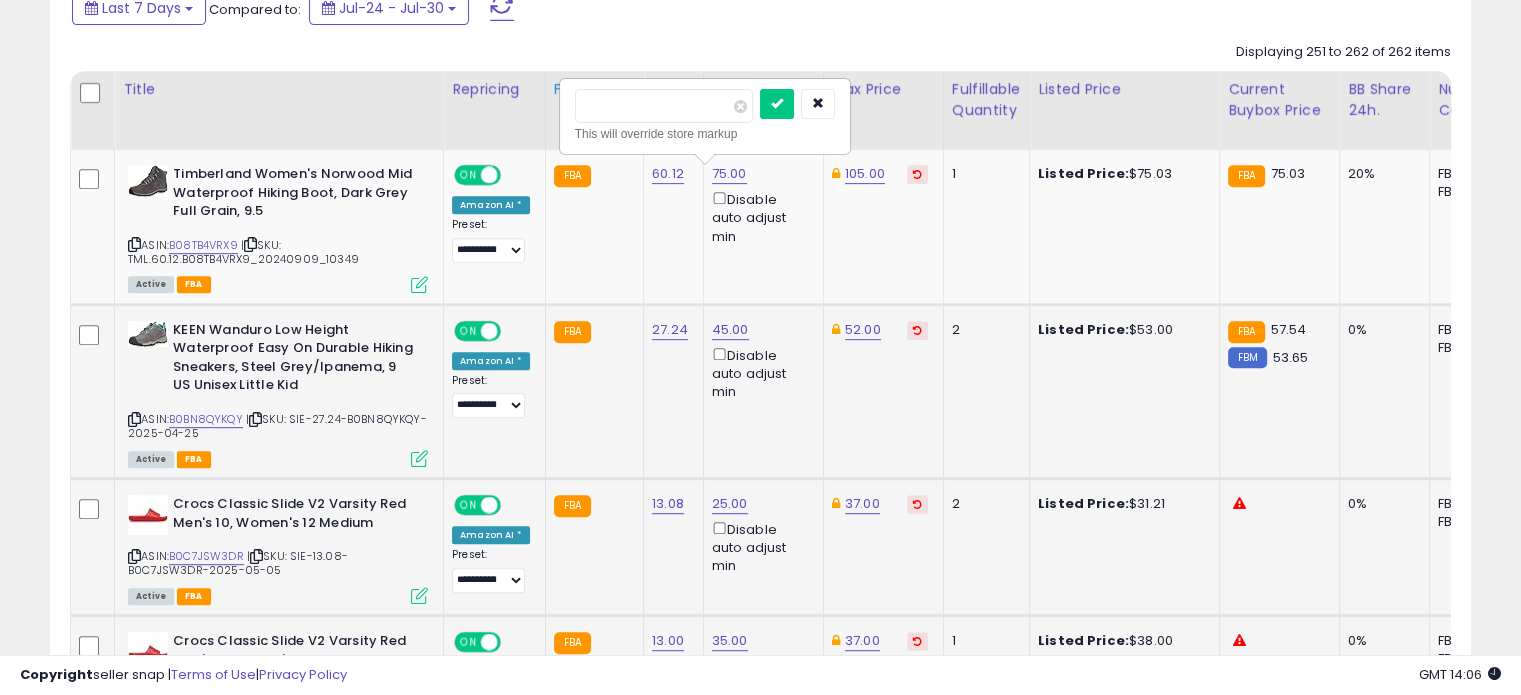 drag, startPoint x: 636, startPoint y: 103, endPoint x: 543, endPoint y: 102, distance: 93.00538 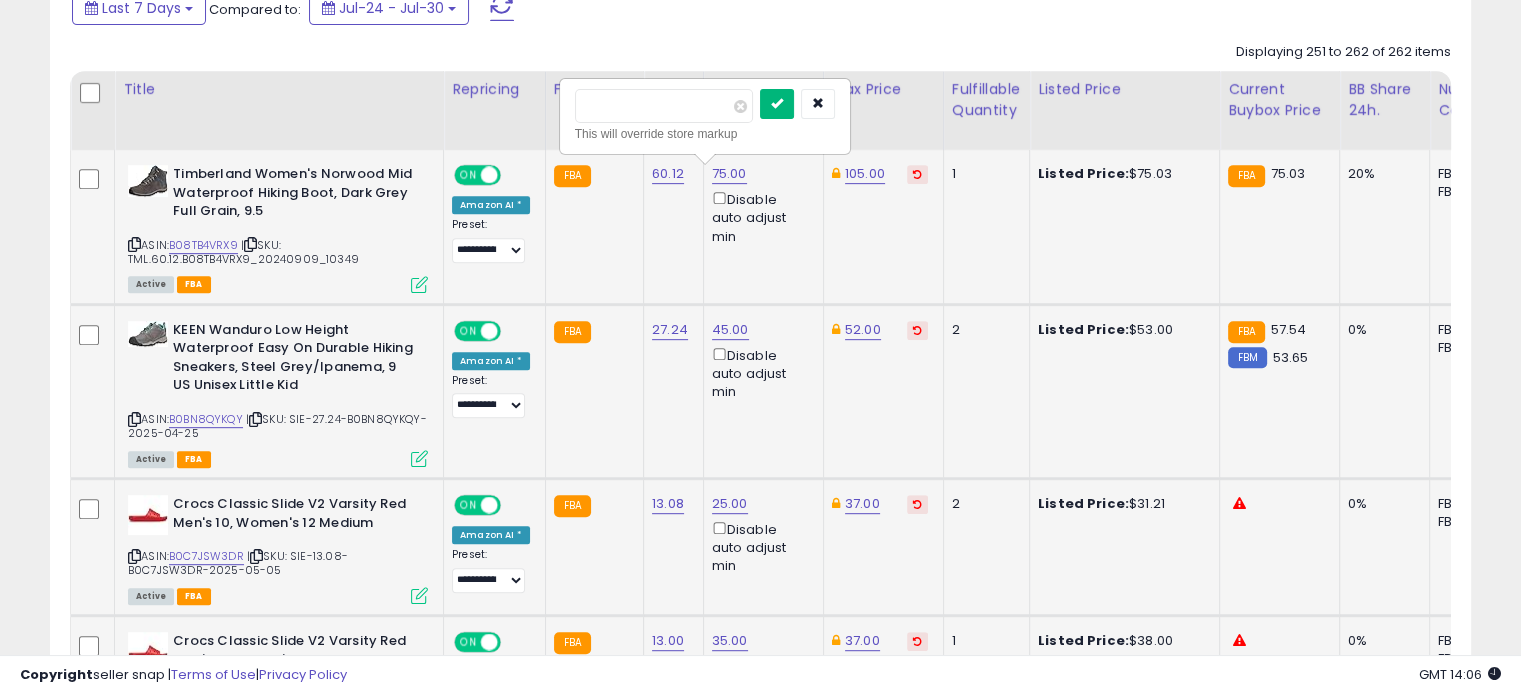 type on "**" 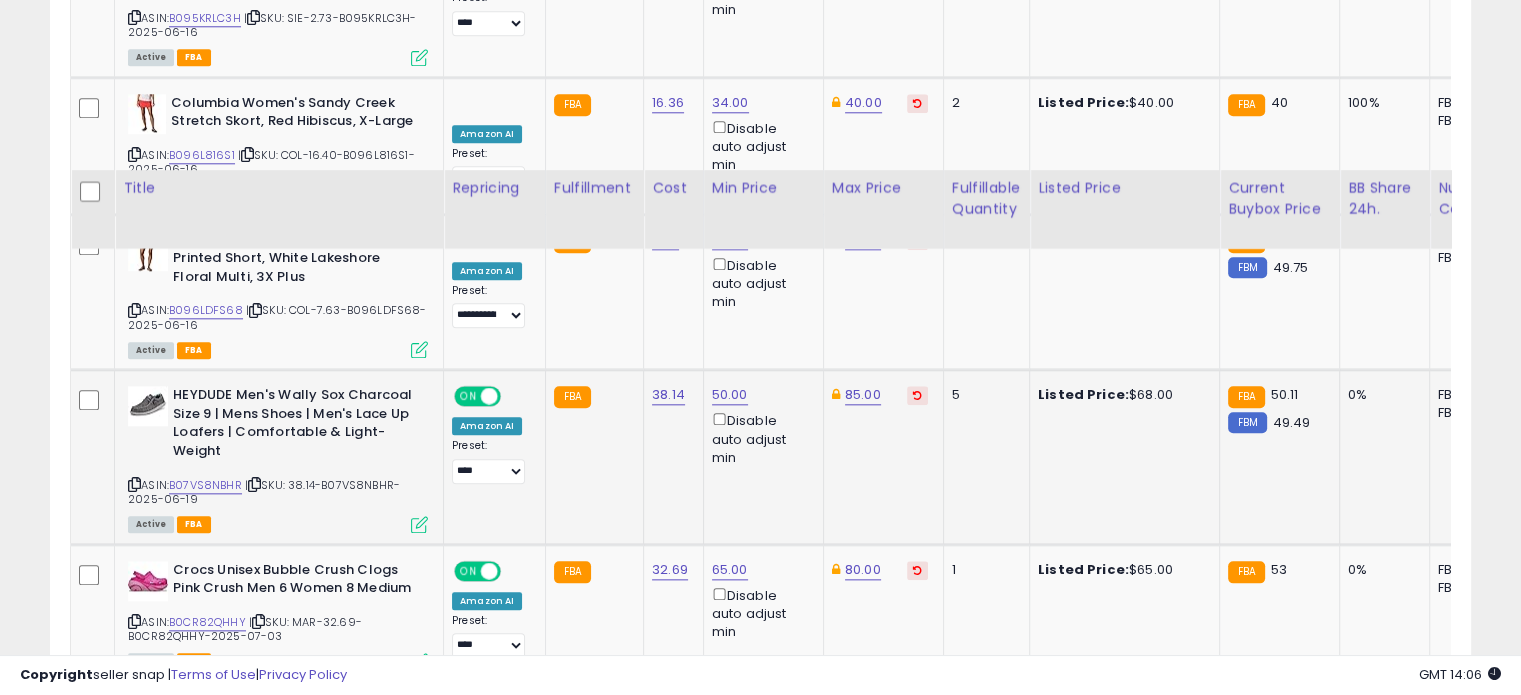 scroll, scrollTop: 2308, scrollLeft: 0, axis: vertical 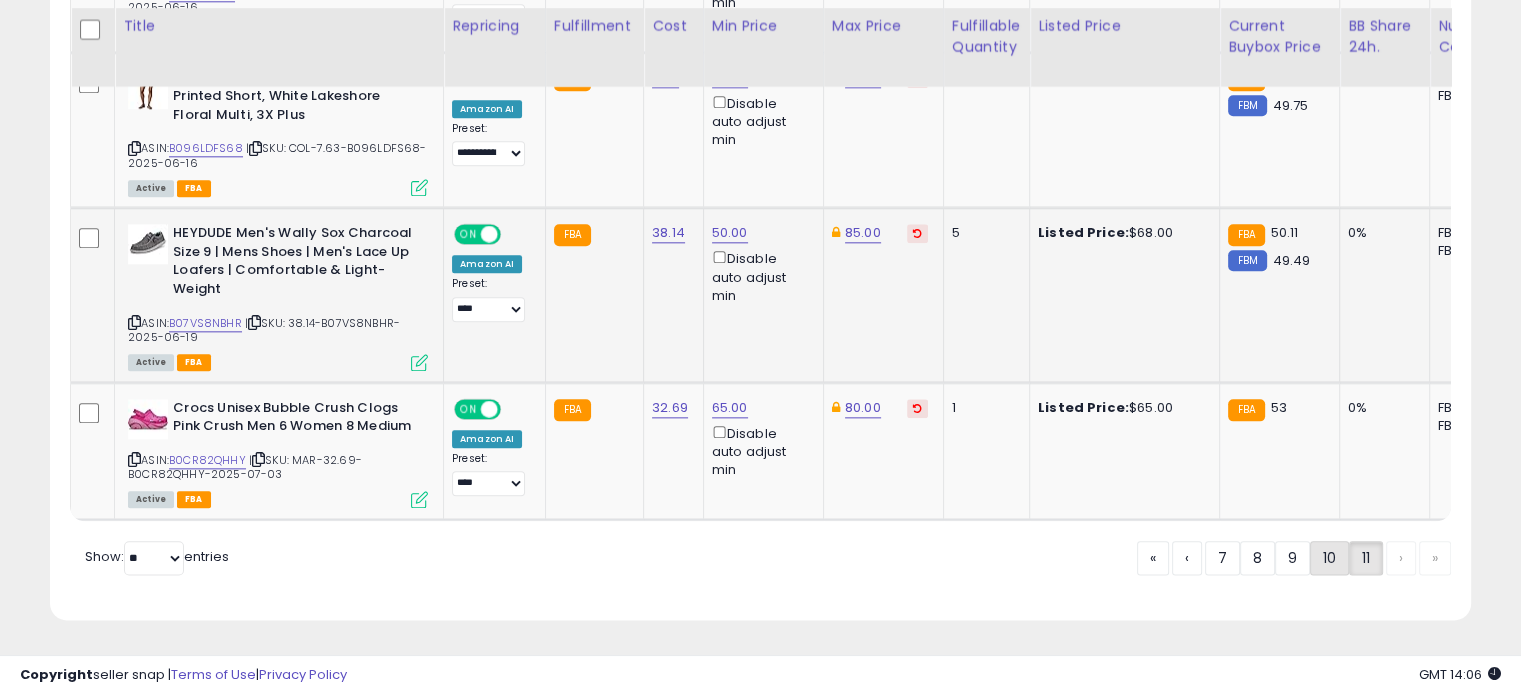 click on "10" 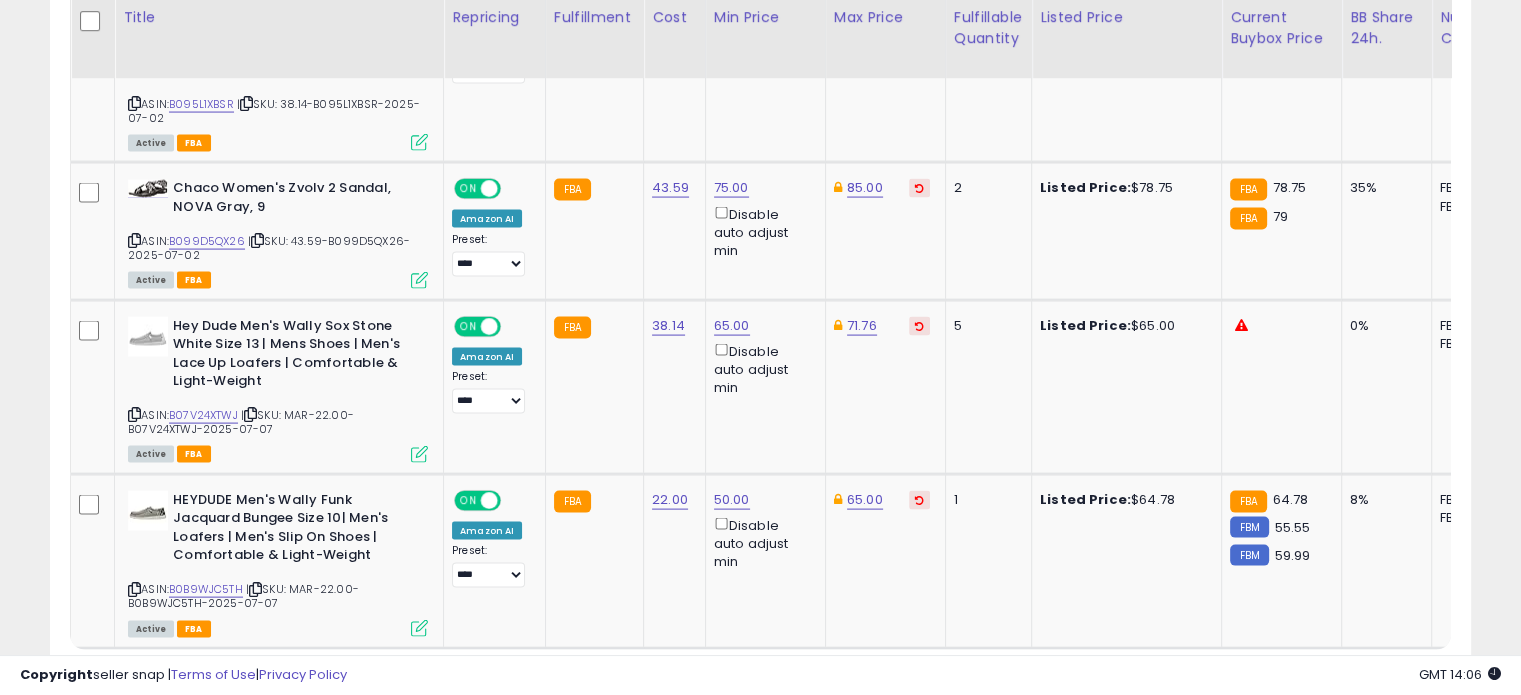 scroll, scrollTop: 4103, scrollLeft: 0, axis: vertical 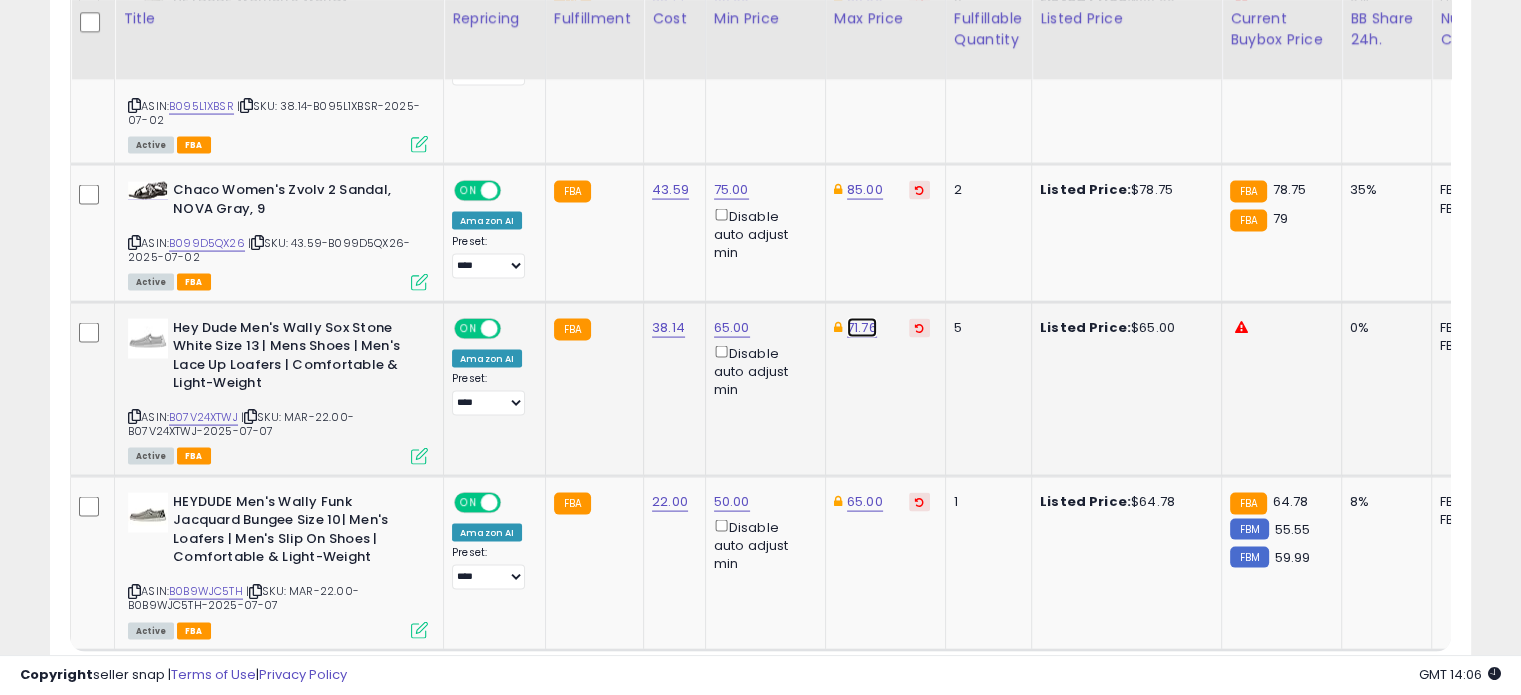 click on "71.76" at bounding box center (865, -3029) 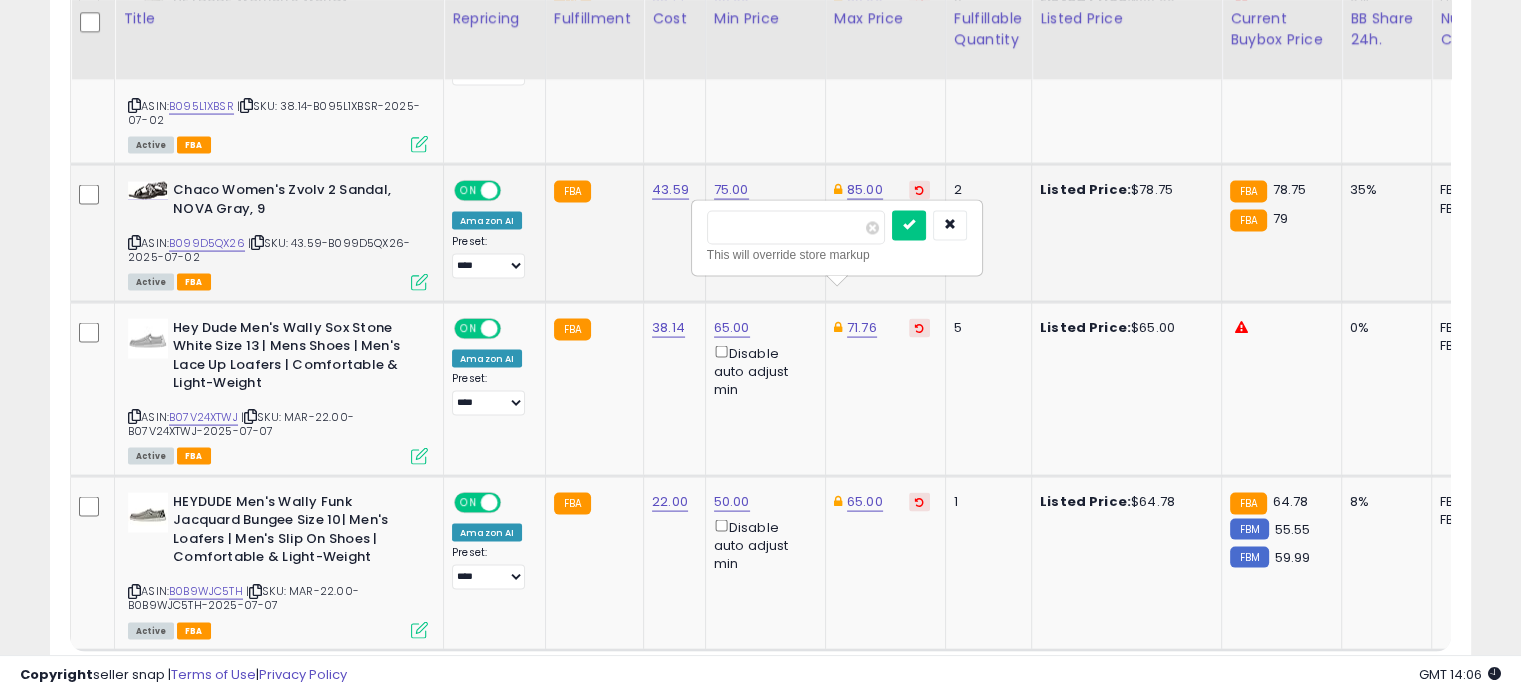 drag, startPoint x: 827, startPoint y: 227, endPoint x: 680, endPoint y: 195, distance: 150.44267 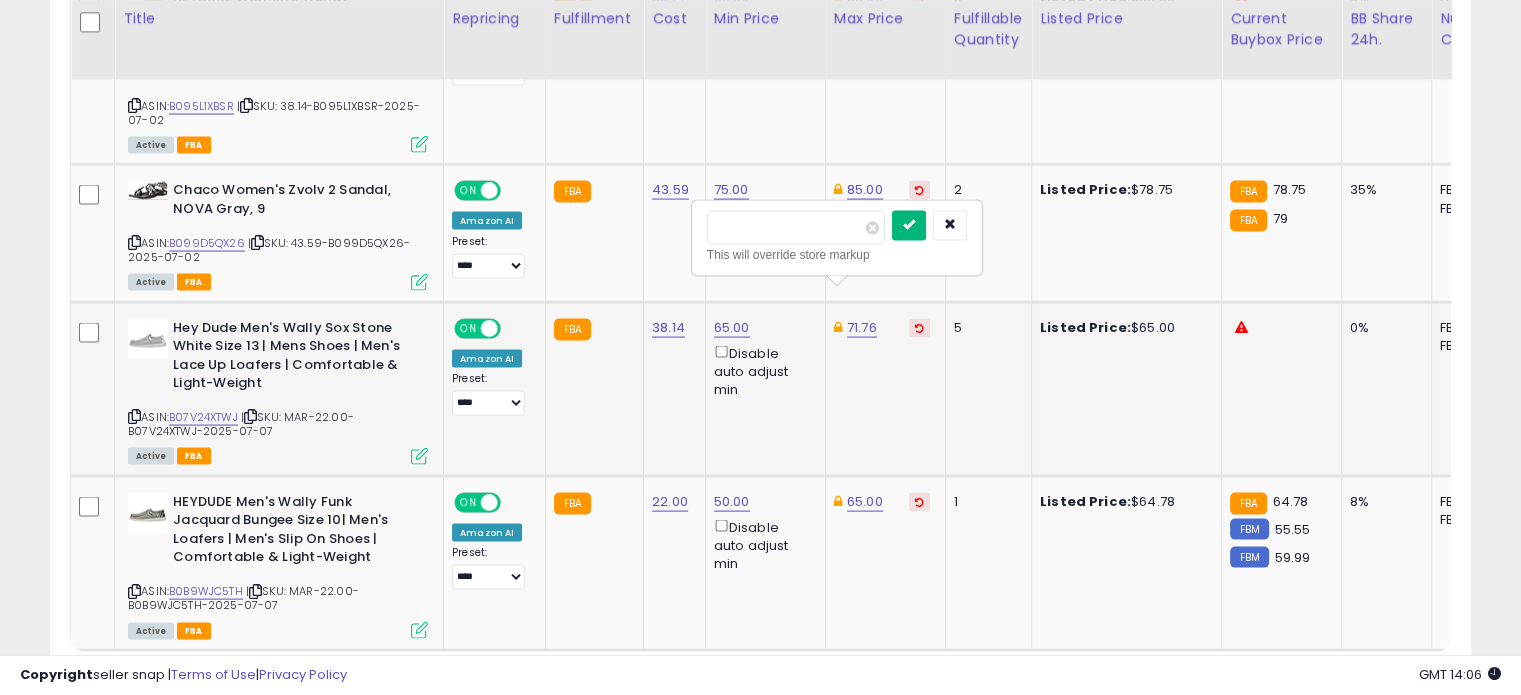 type on "**" 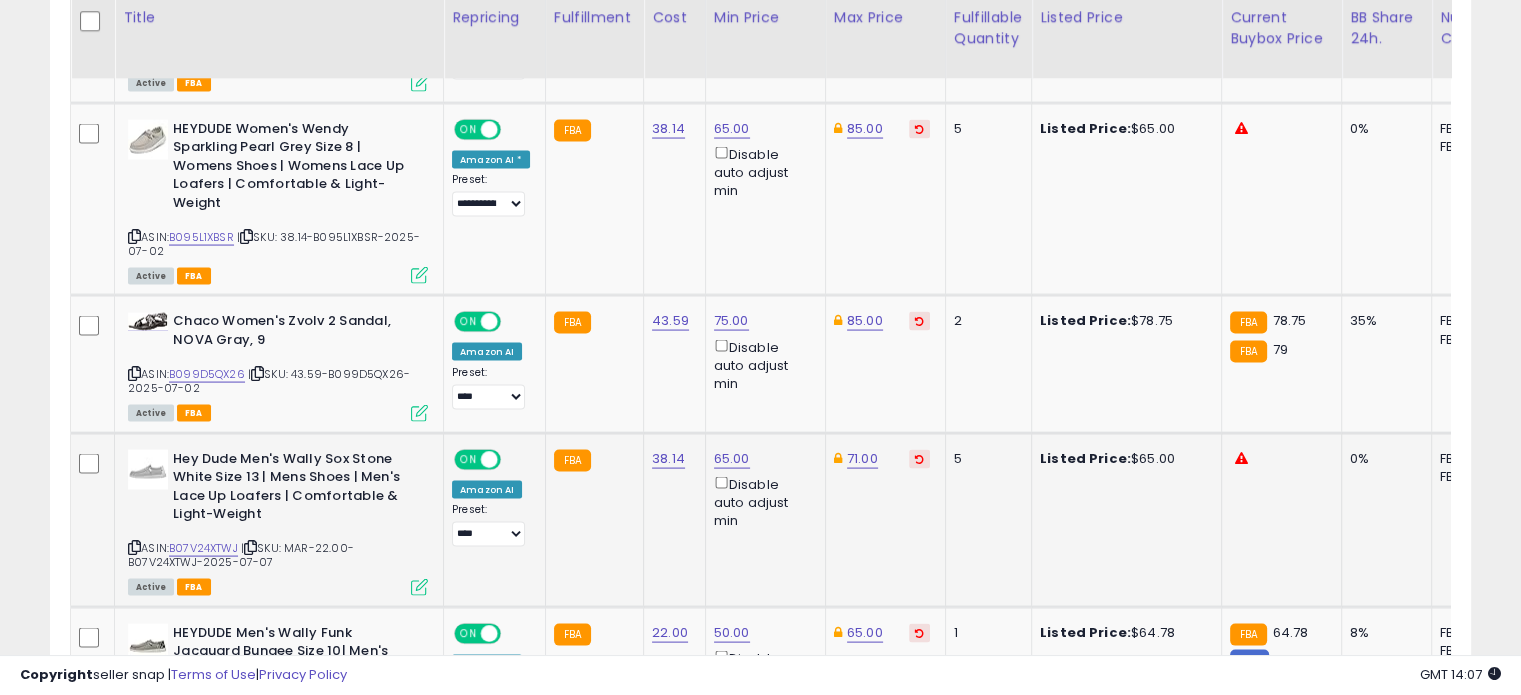scroll, scrollTop: 3970, scrollLeft: 0, axis: vertical 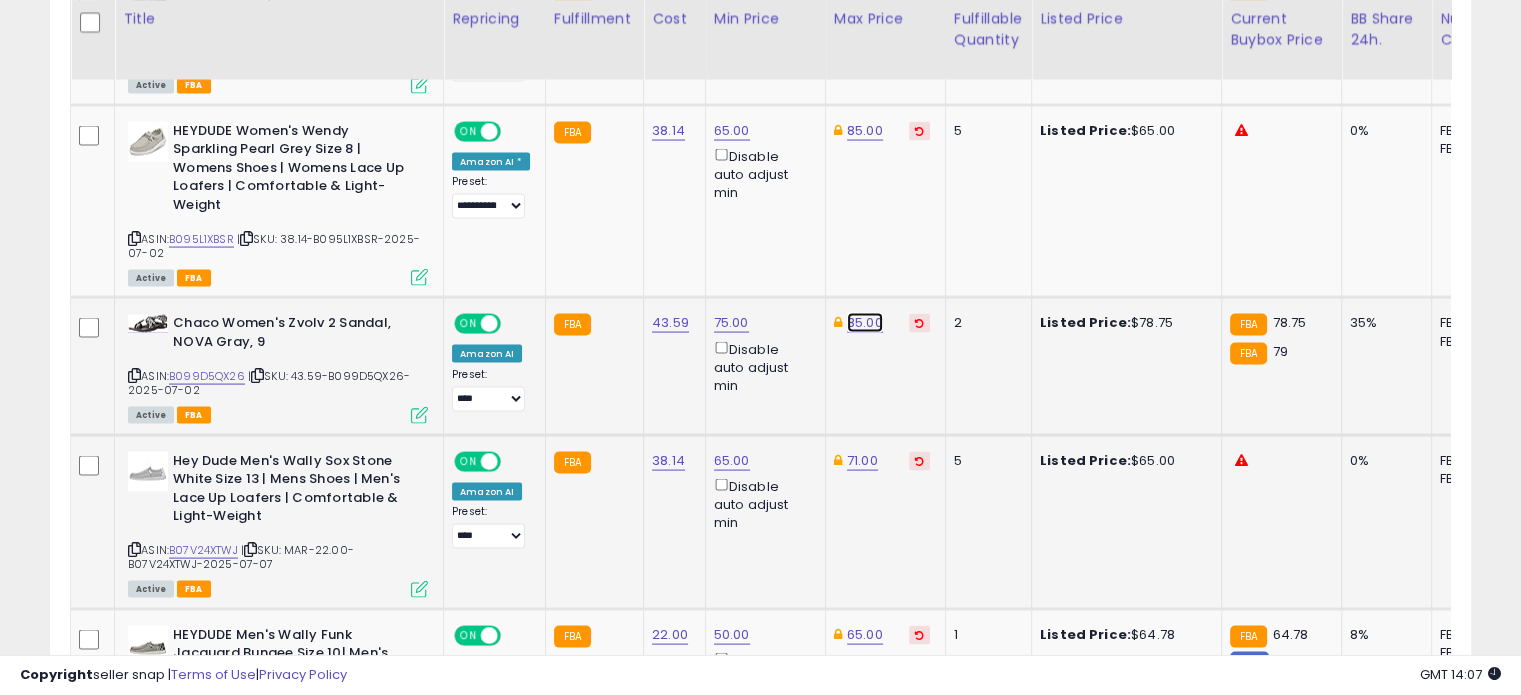 click on "85.00" at bounding box center (865, -2896) 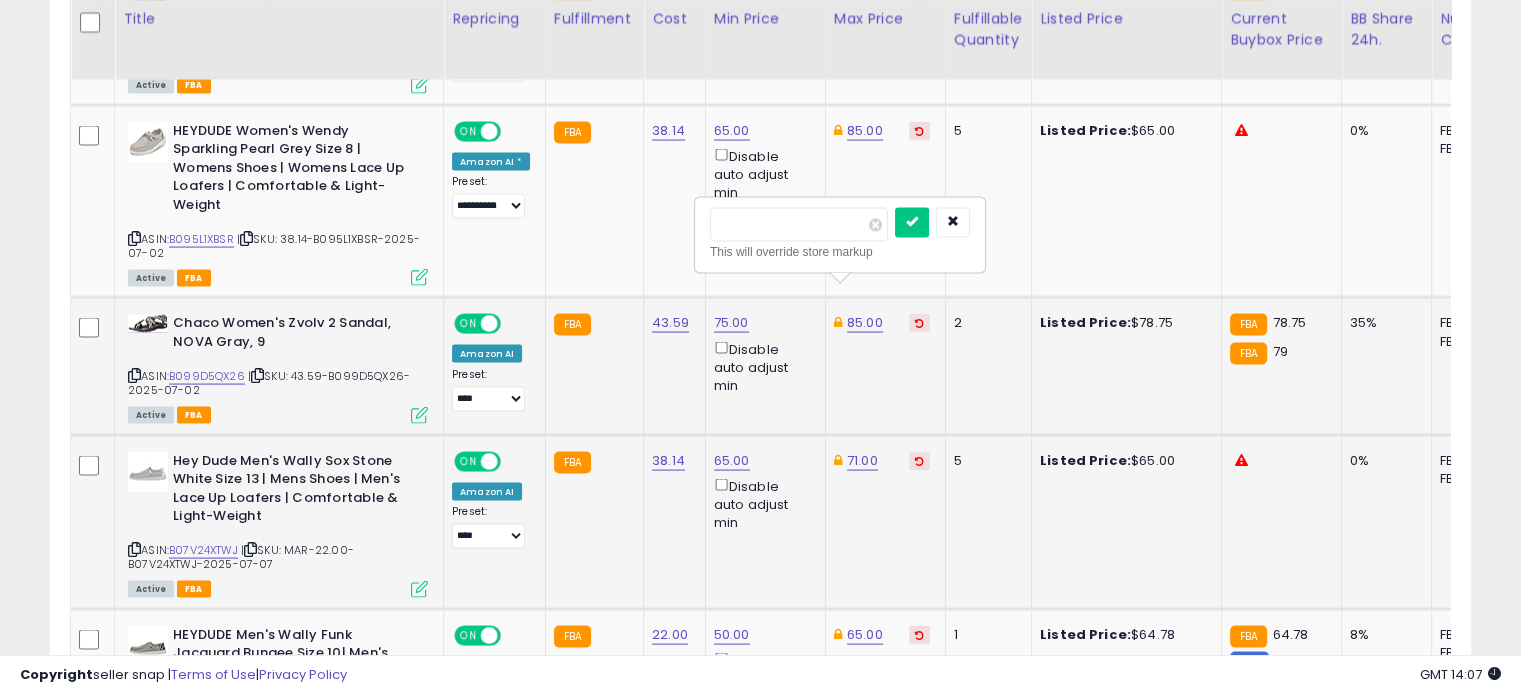 drag, startPoint x: 781, startPoint y: 204, endPoint x: 747, endPoint y: 227, distance: 41.04875 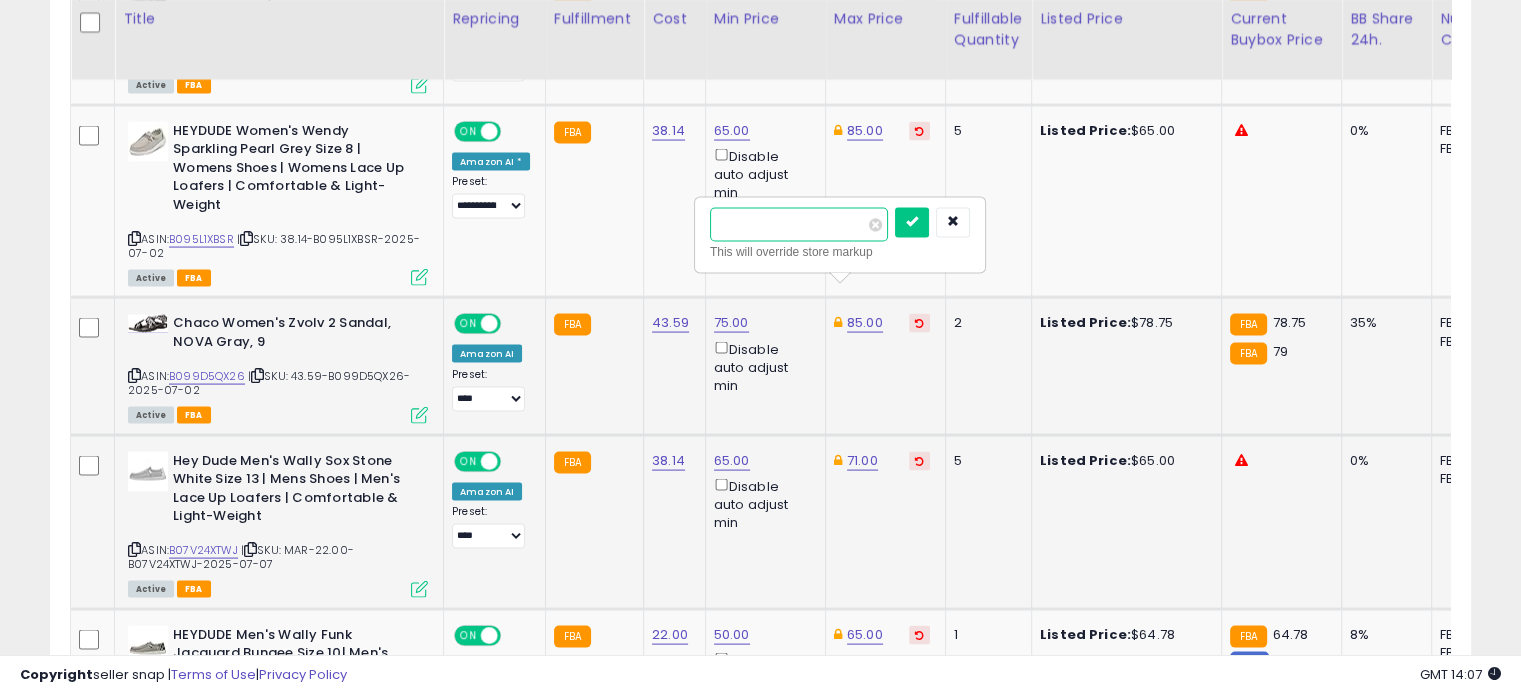 drag, startPoint x: 778, startPoint y: 228, endPoint x: 706, endPoint y: 226, distance: 72.02777 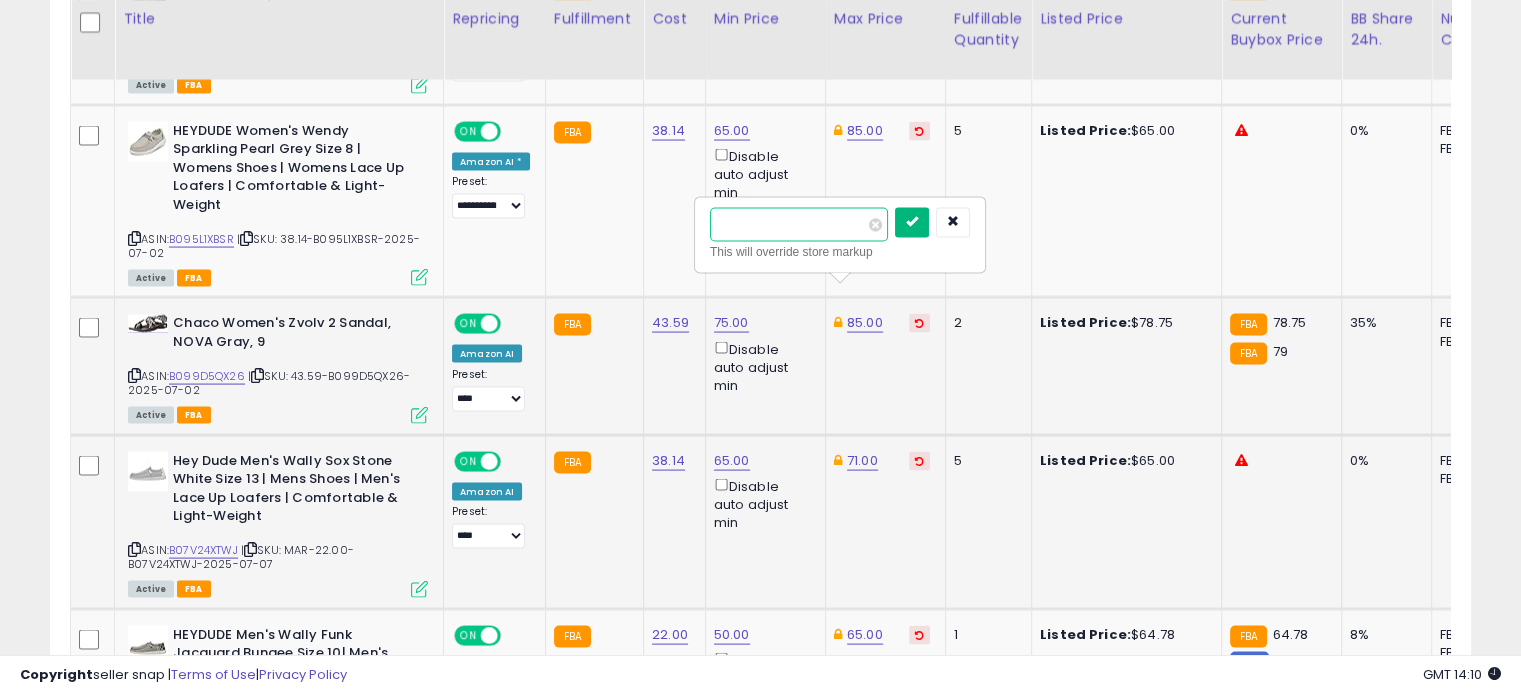 type on "**" 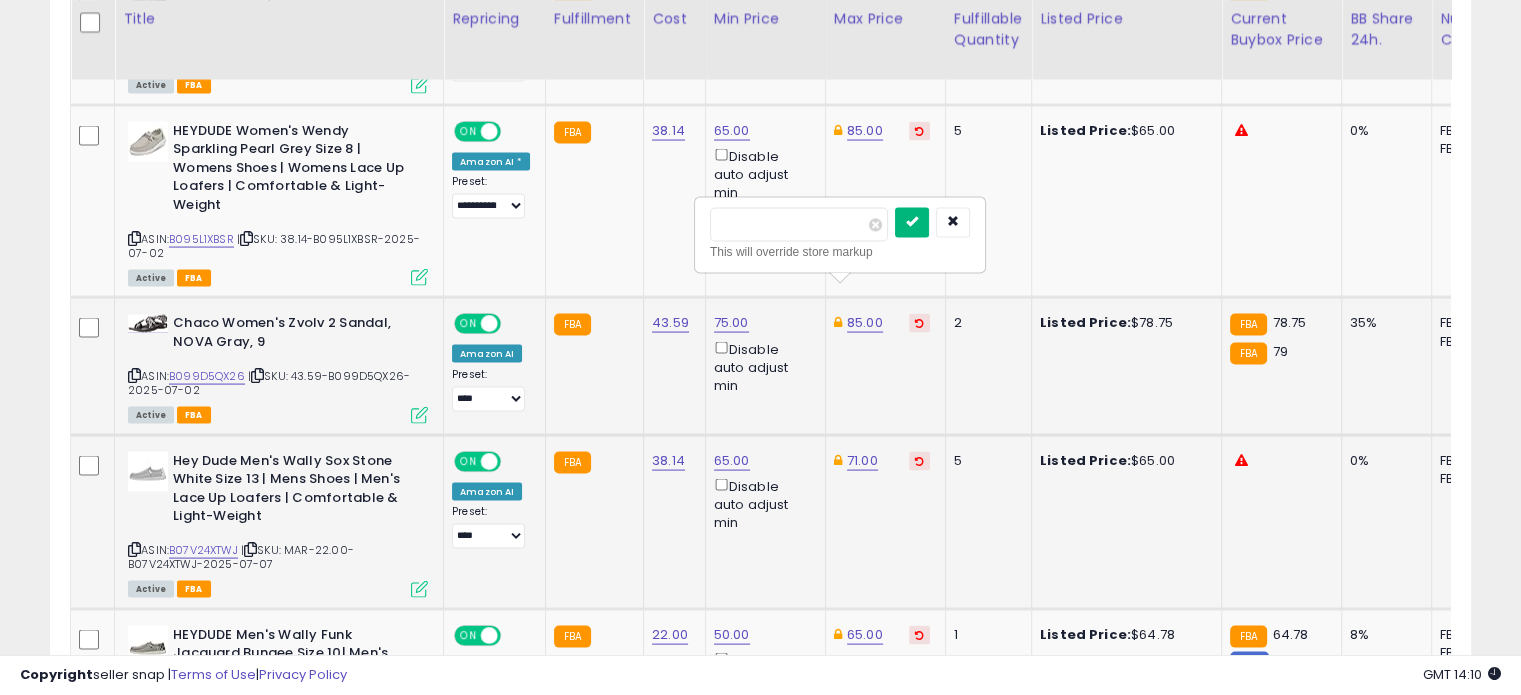 click at bounding box center (912, 222) 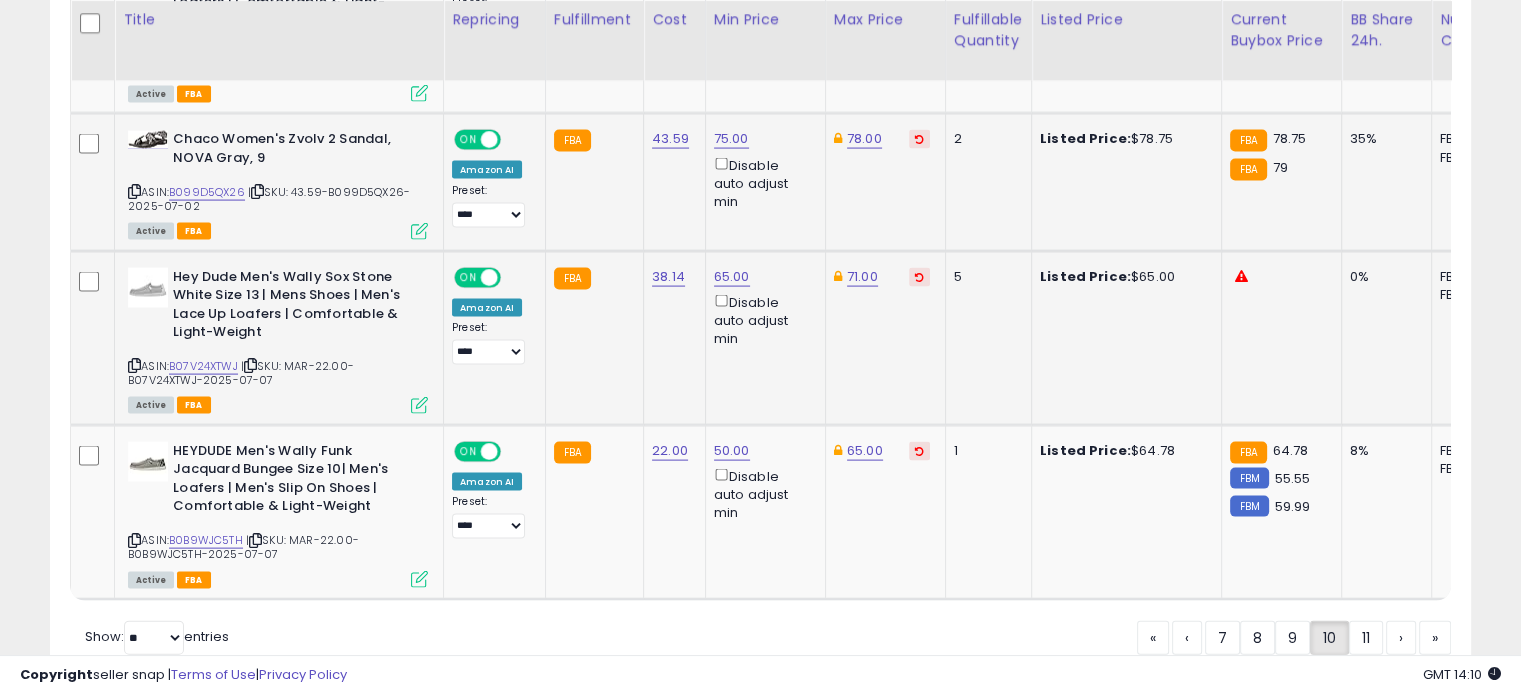 scroll, scrollTop: 4156, scrollLeft: 0, axis: vertical 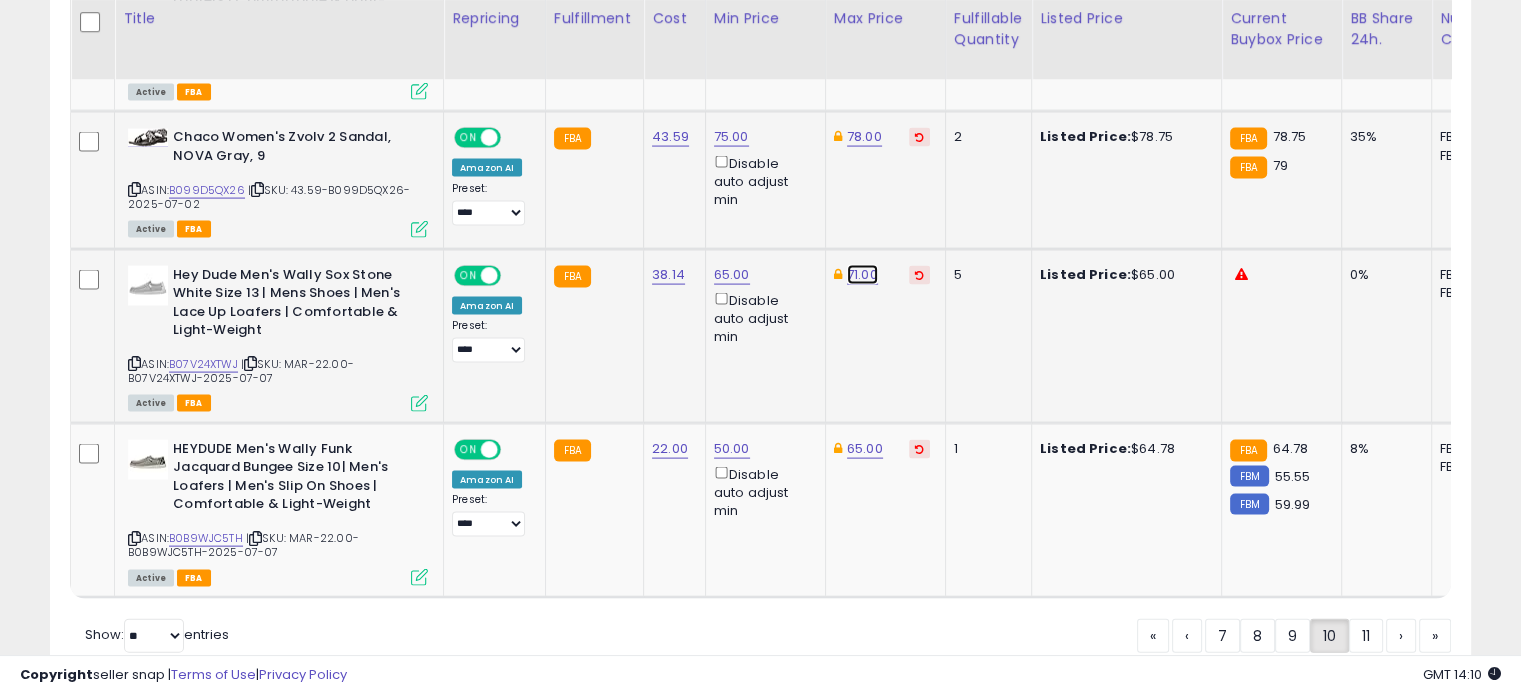 click on "71.00" at bounding box center [865, -3082] 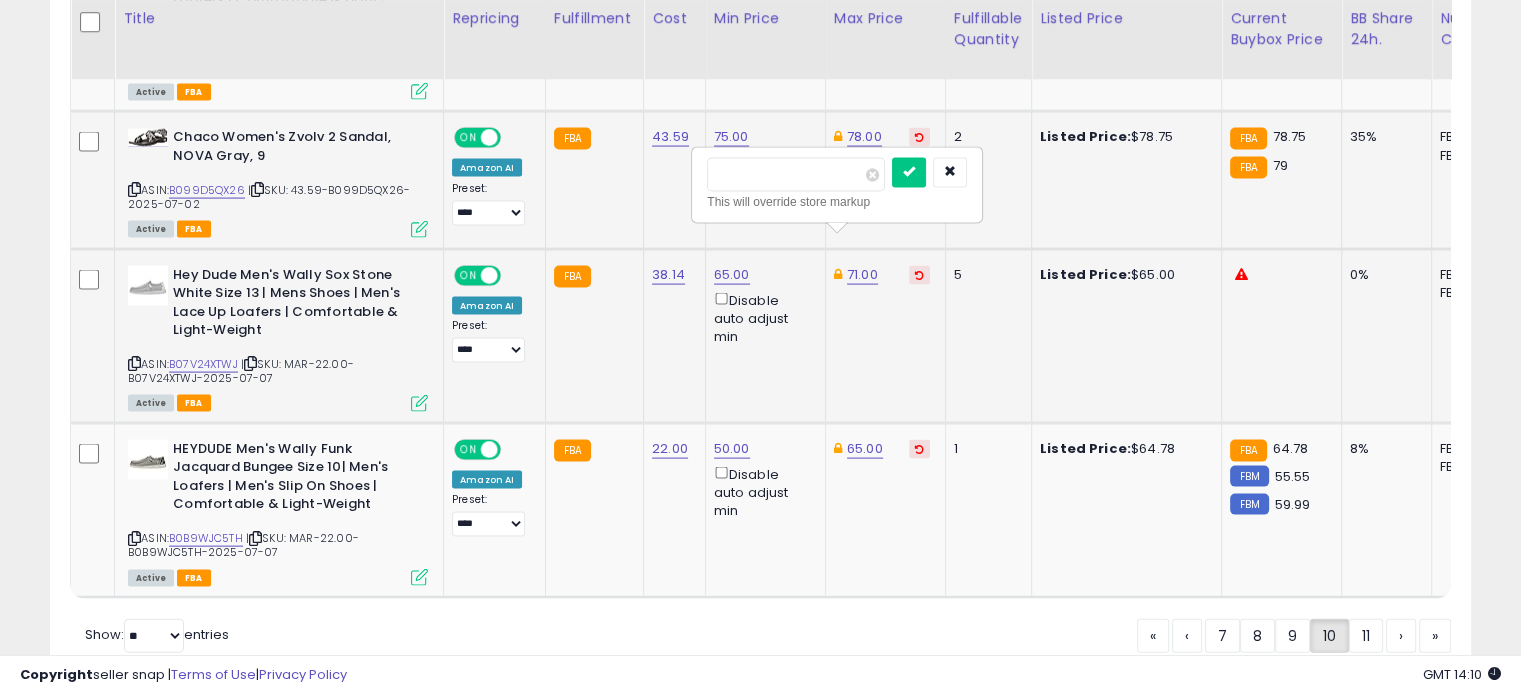 drag, startPoint x: 802, startPoint y: 180, endPoint x: 706, endPoint y: 158, distance: 98.48858 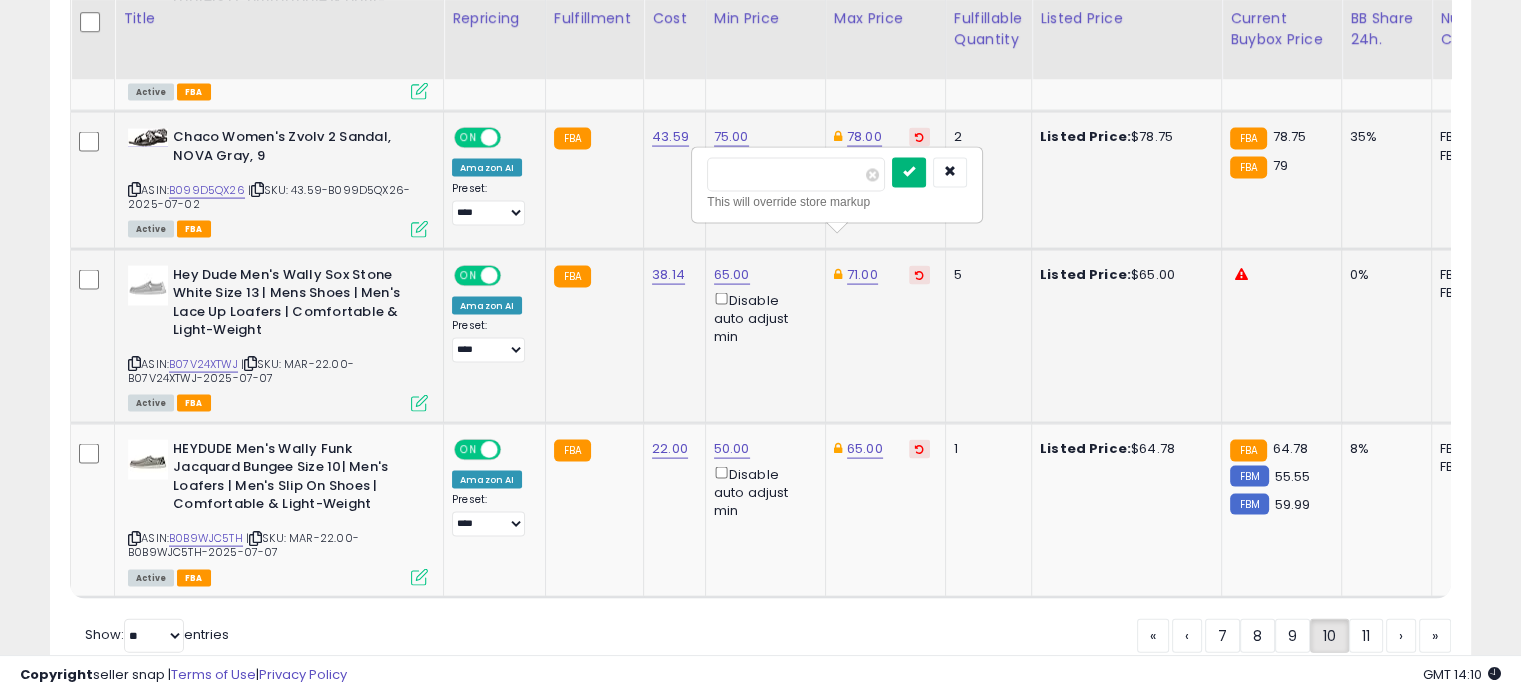 type on "**" 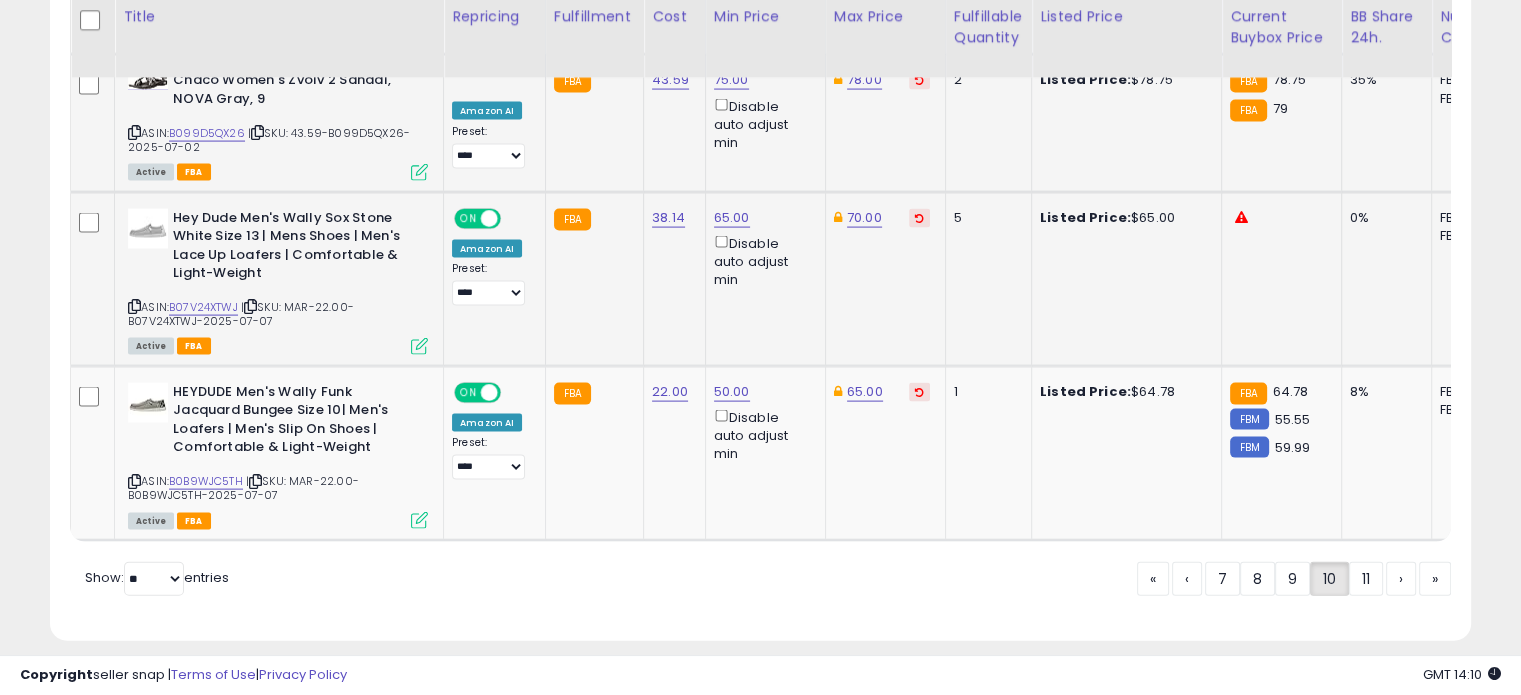 scroll, scrollTop: 4215, scrollLeft: 0, axis: vertical 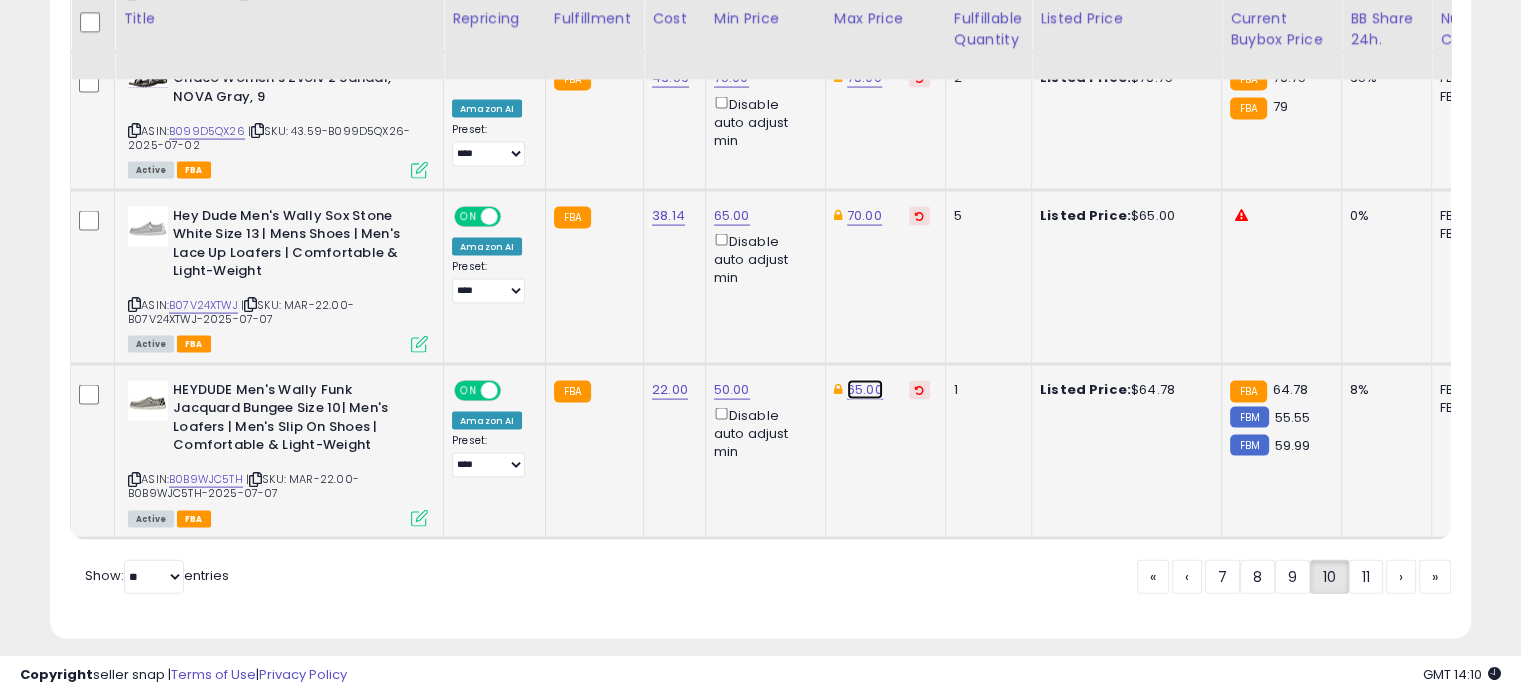 click on "65.00" at bounding box center (865, -3141) 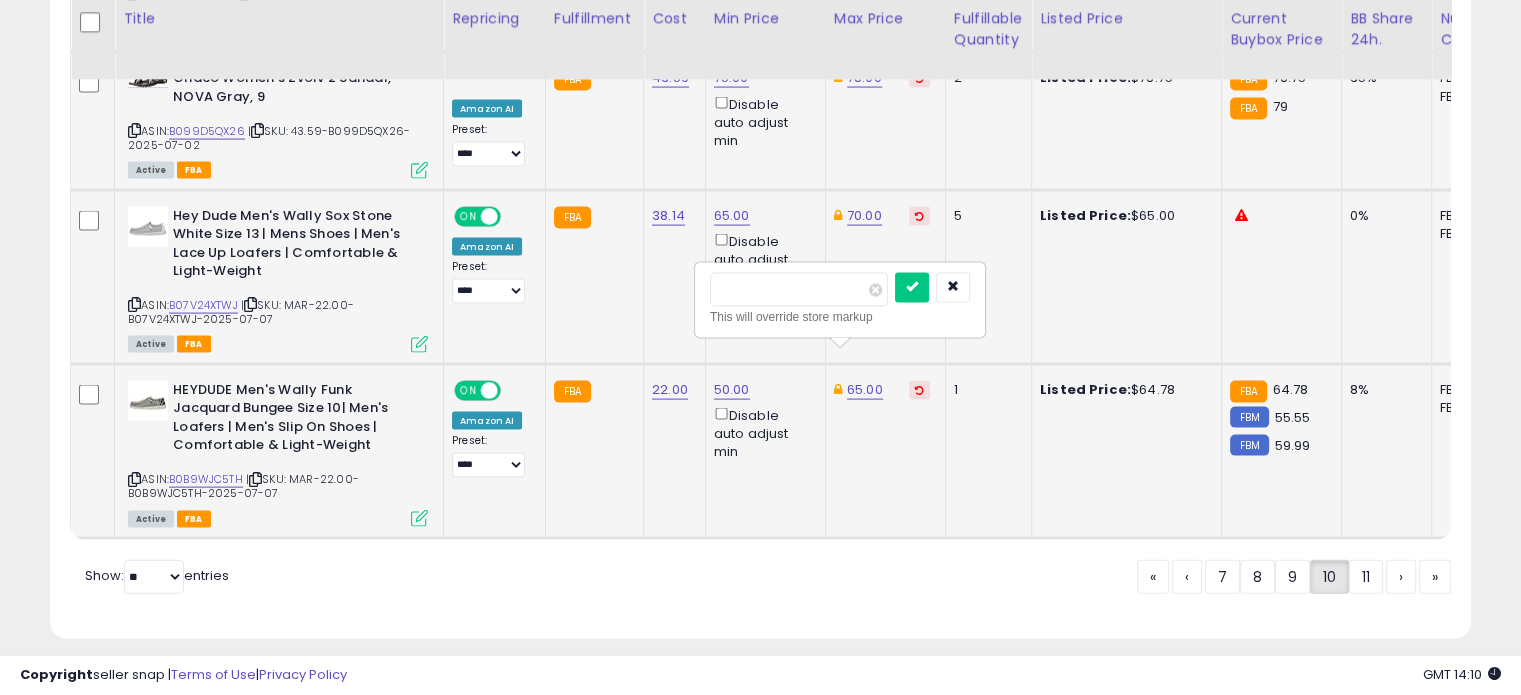 drag, startPoint x: 777, startPoint y: 291, endPoint x: 715, endPoint y: 280, distance: 62.968246 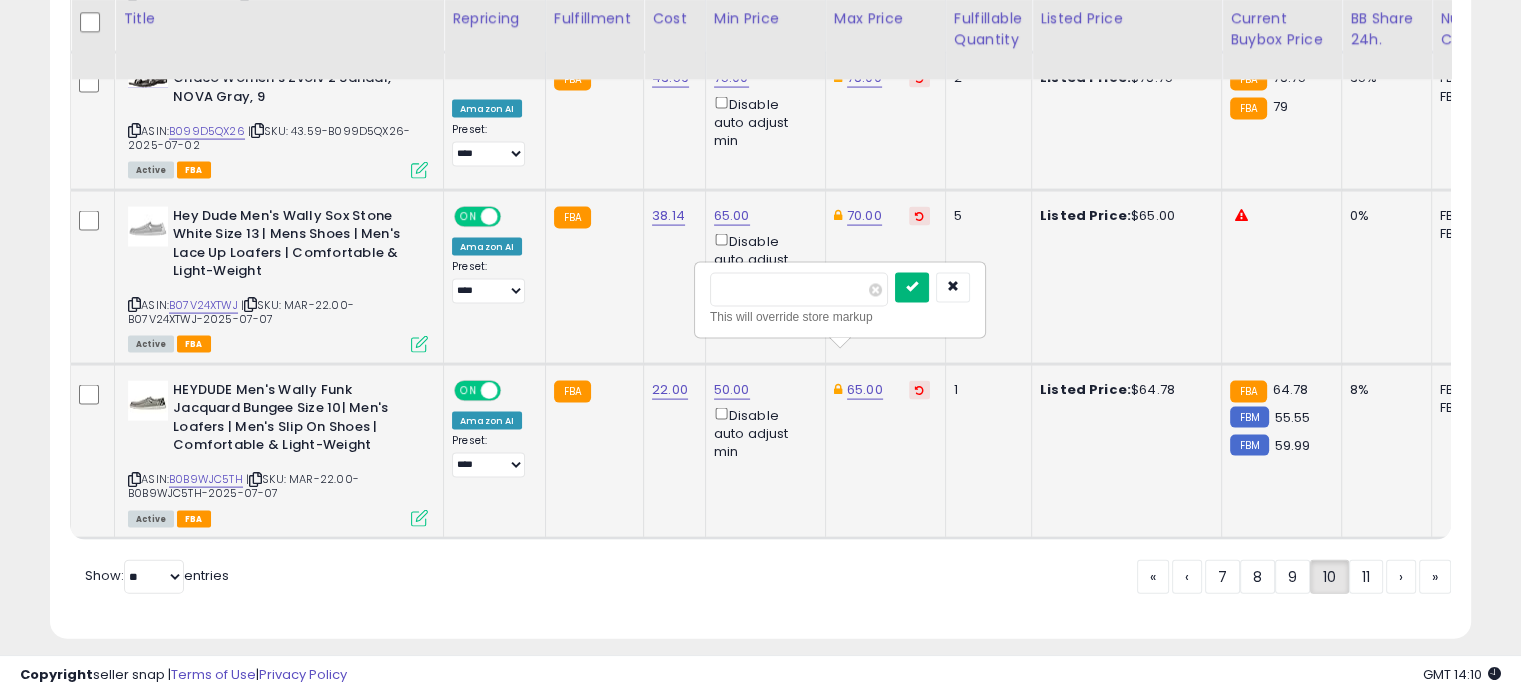 type on "**" 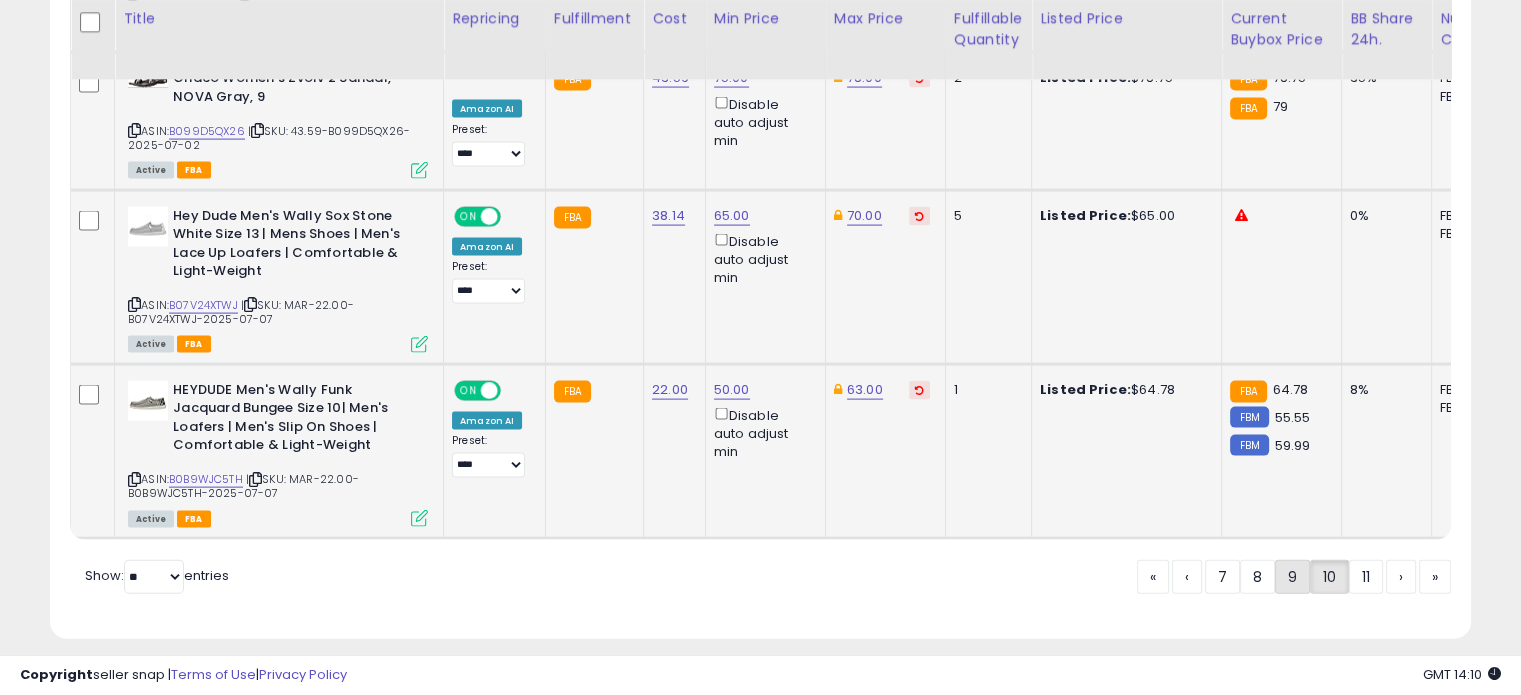 click on "9" 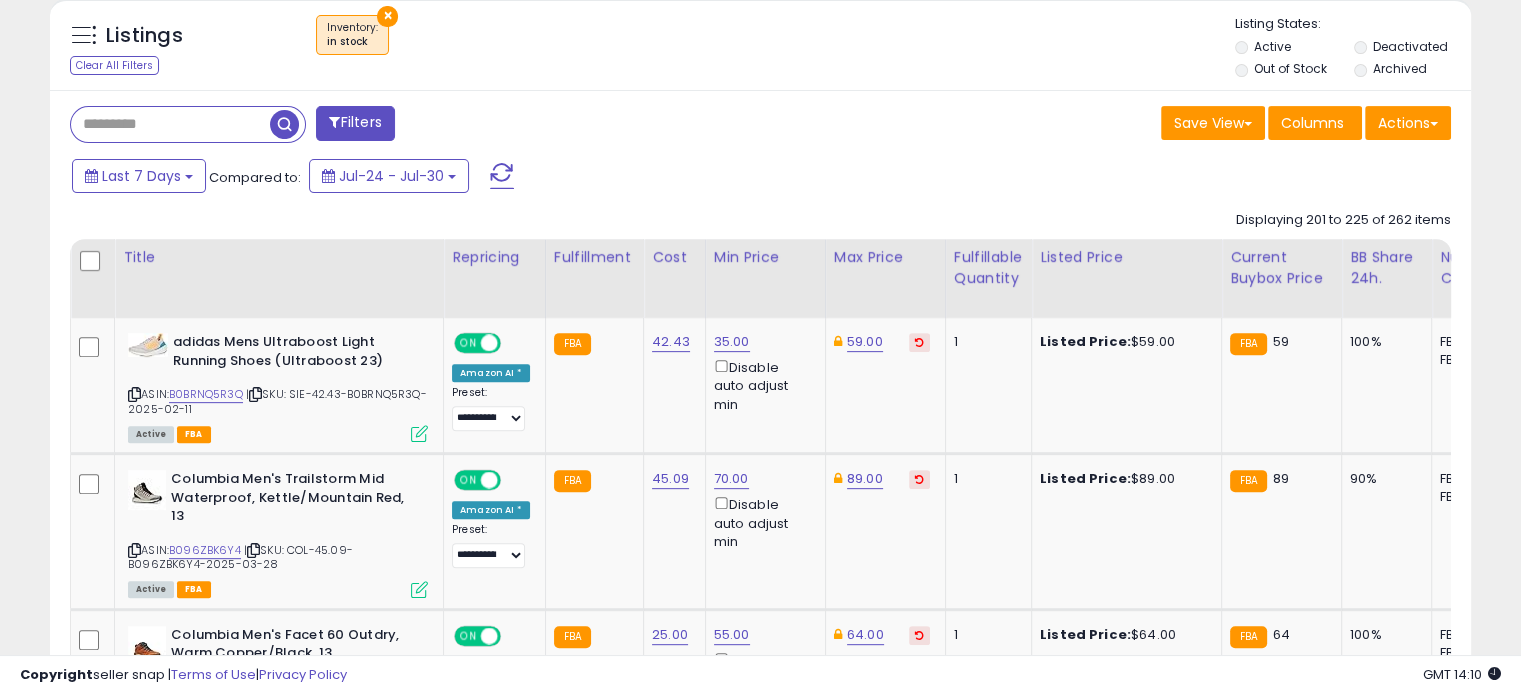 scroll, scrollTop: 736, scrollLeft: 0, axis: vertical 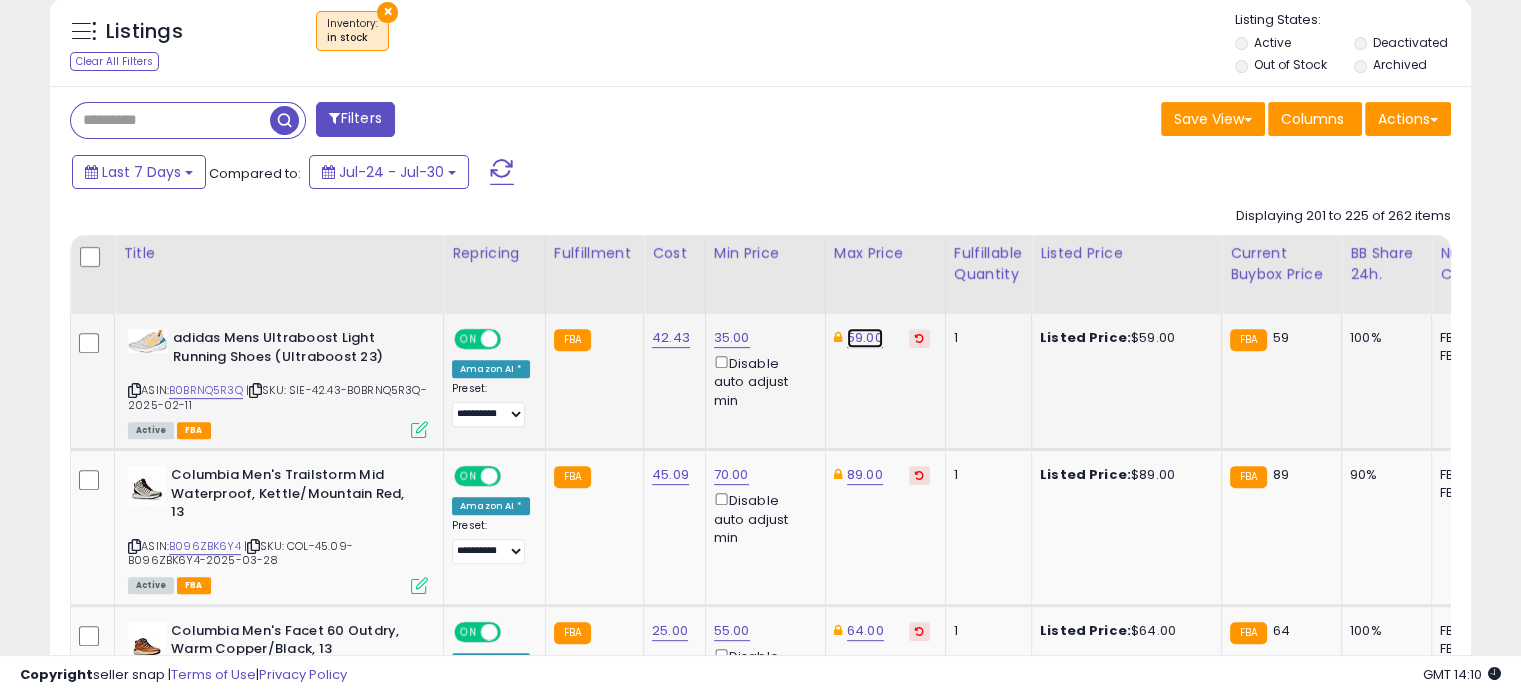 click on "59.00" at bounding box center (865, 338) 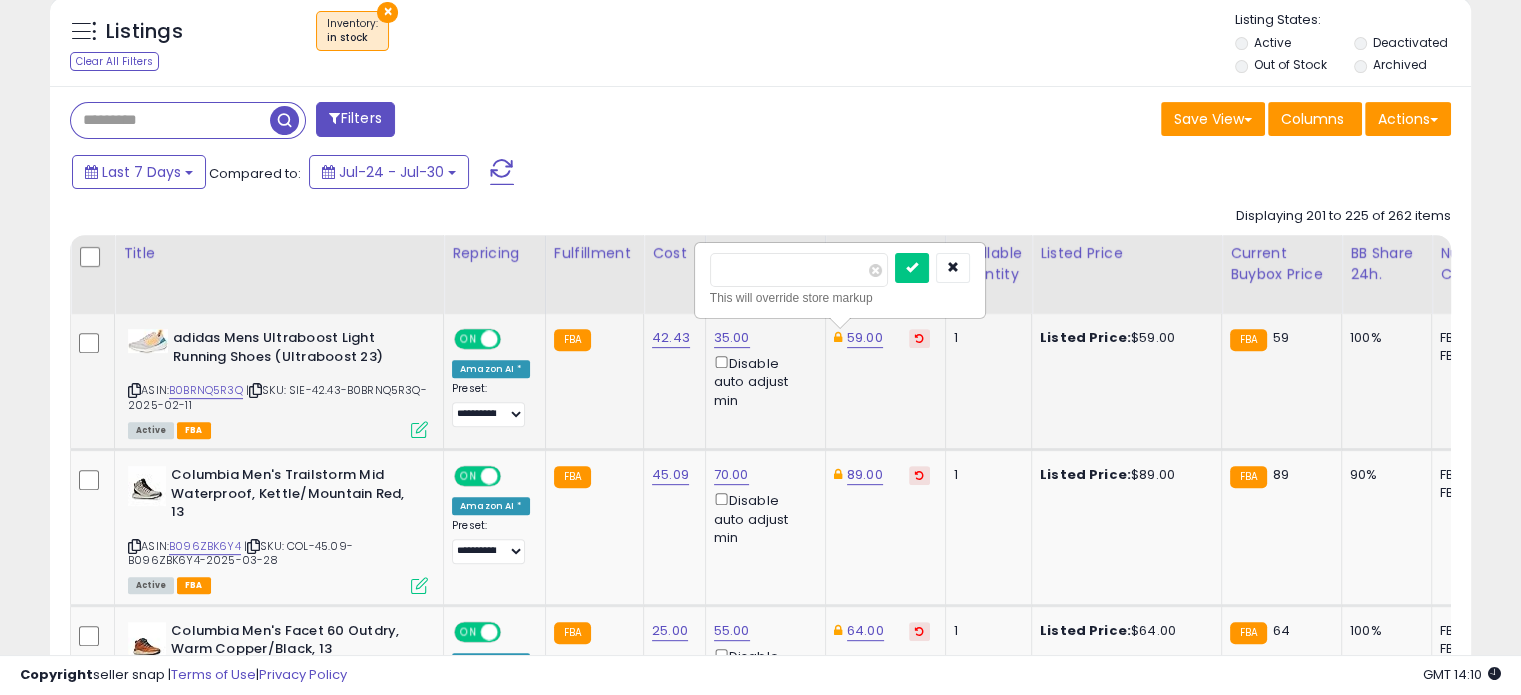 drag, startPoint x: 785, startPoint y: 251, endPoint x: 708, endPoint y: 259, distance: 77.41447 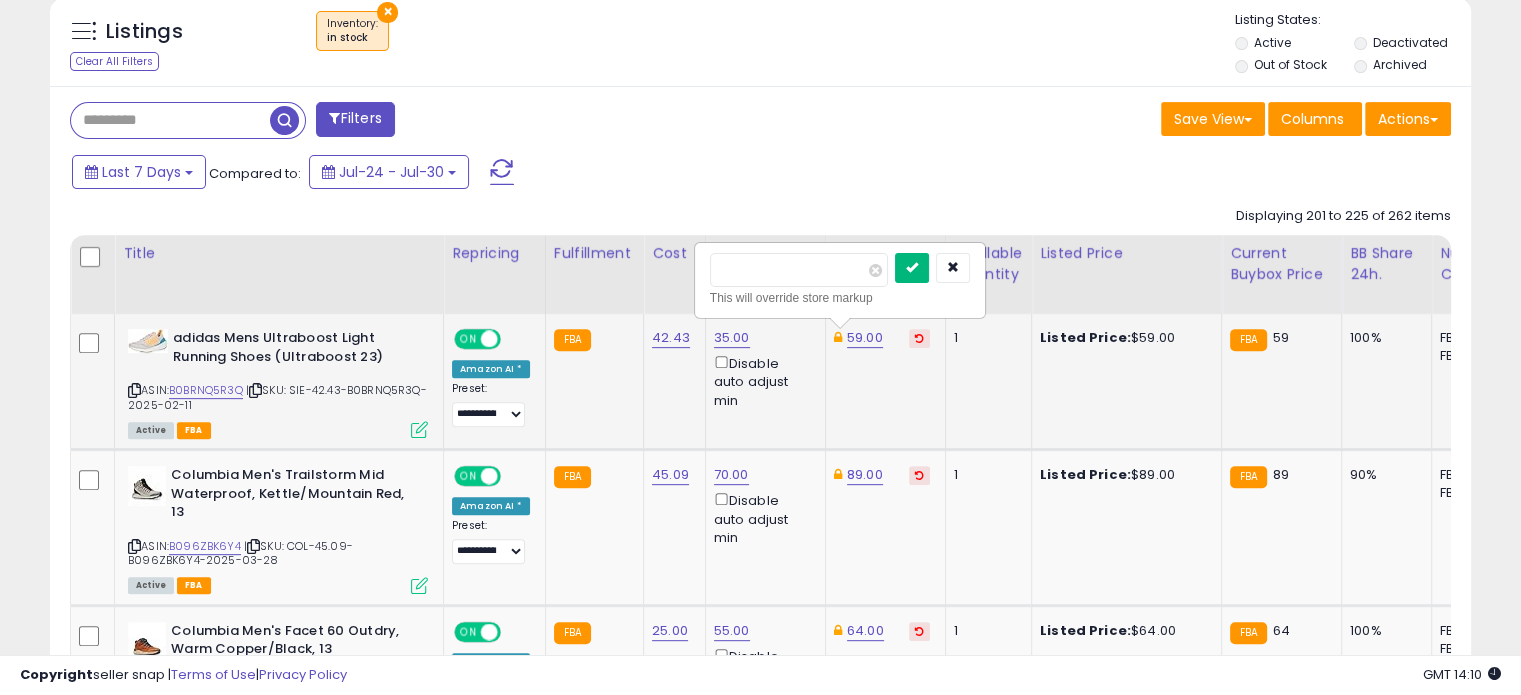 type on "**" 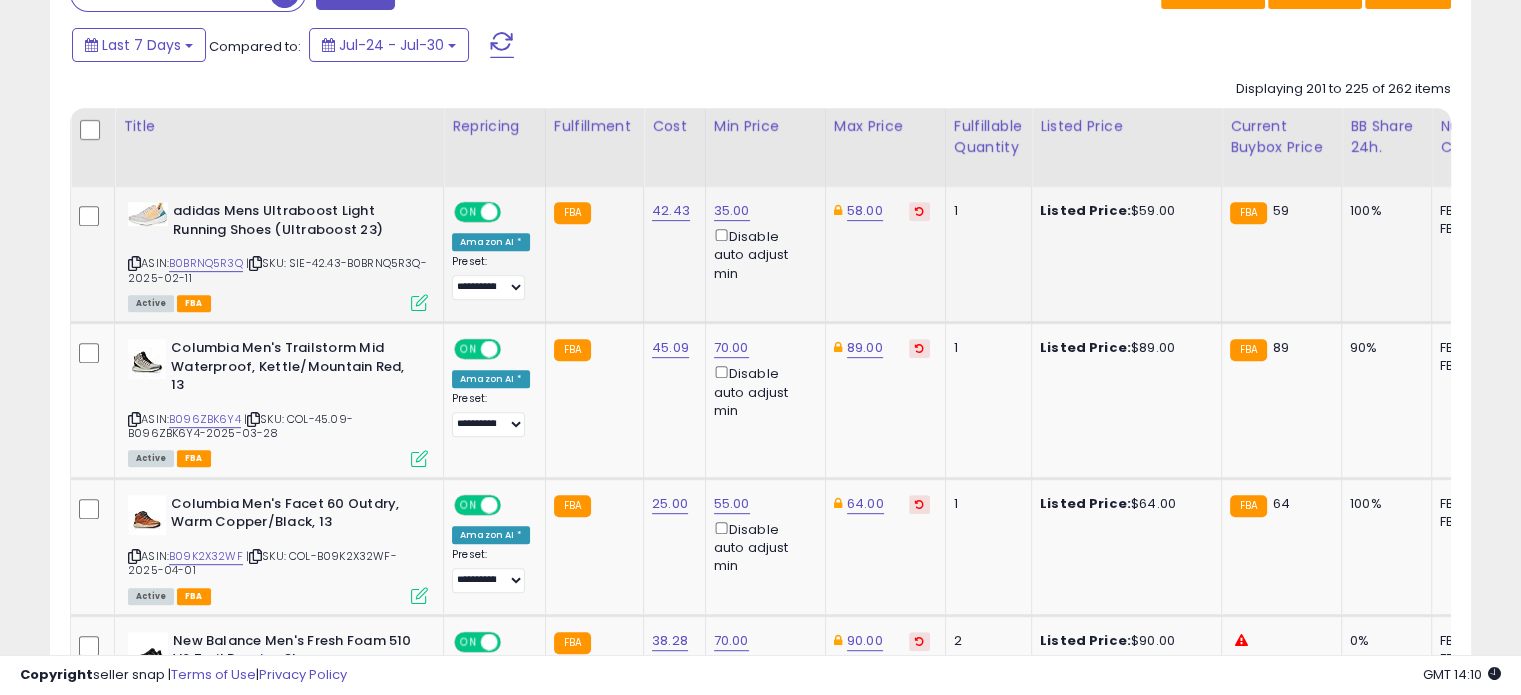 scroll, scrollTop: 872, scrollLeft: 0, axis: vertical 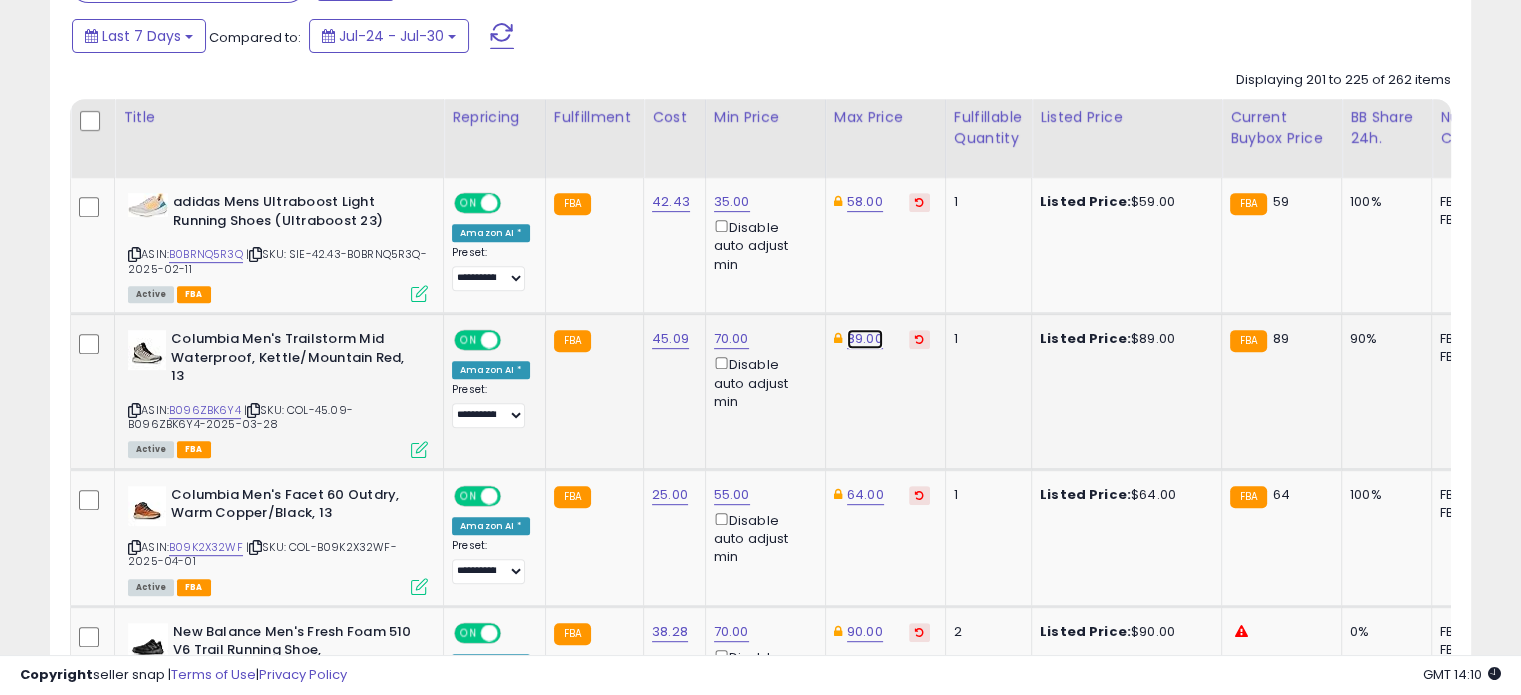 click on "89.00" at bounding box center (865, 202) 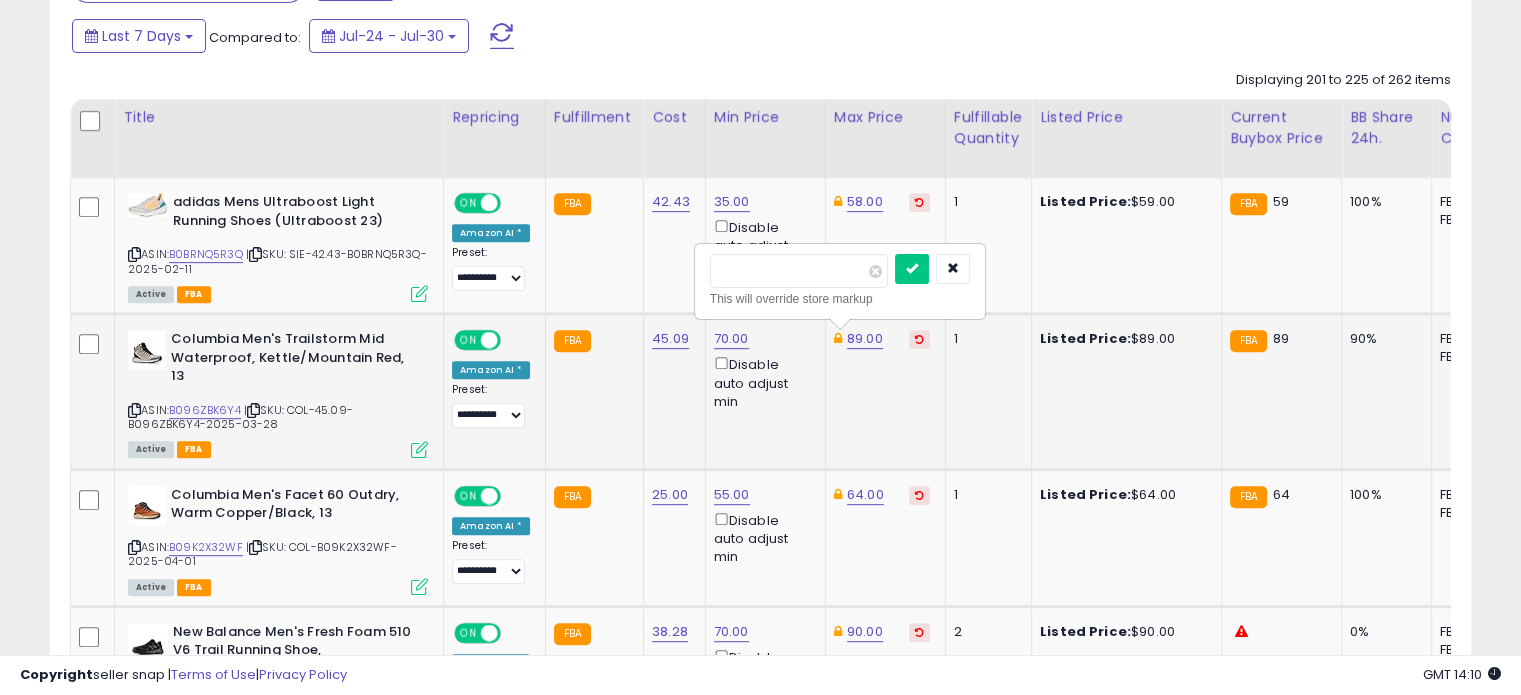 drag, startPoint x: 797, startPoint y: 266, endPoint x: 710, endPoint y: 257, distance: 87.46428 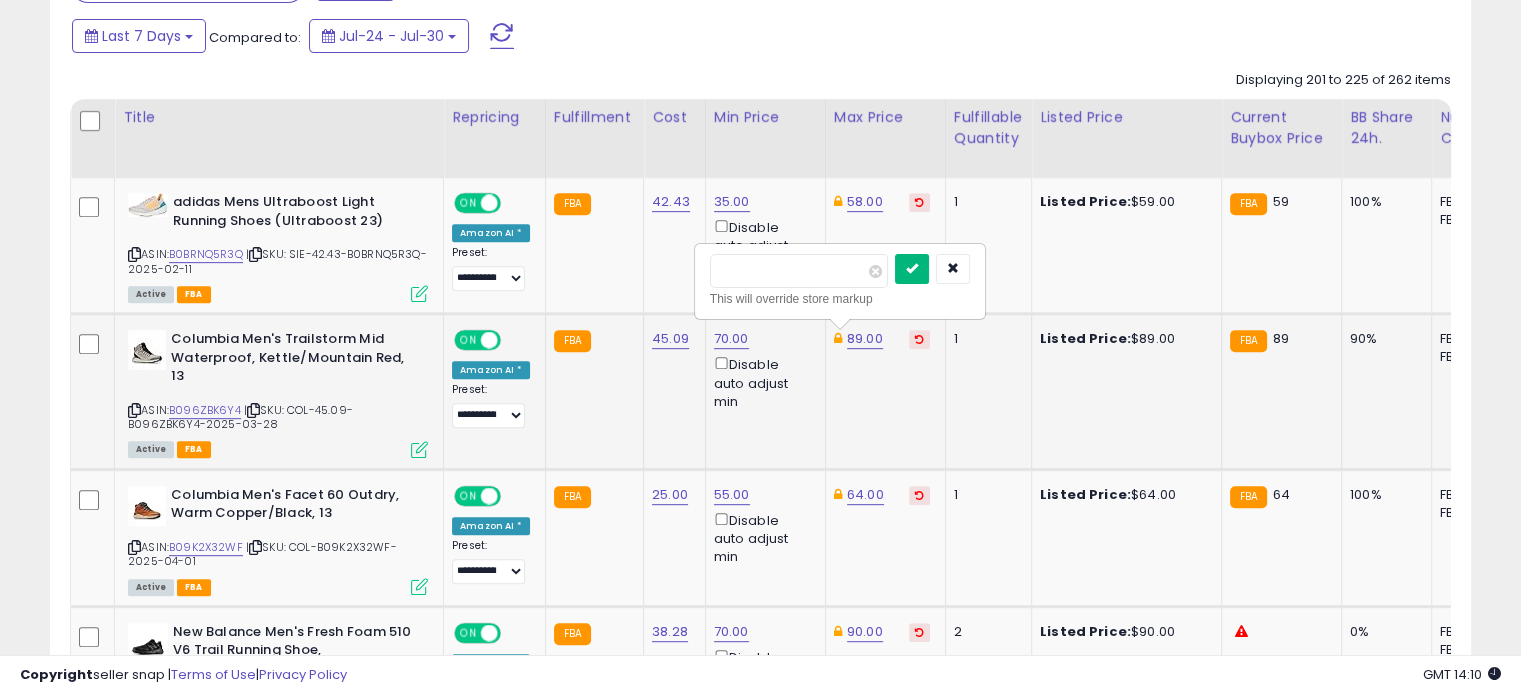 type on "**" 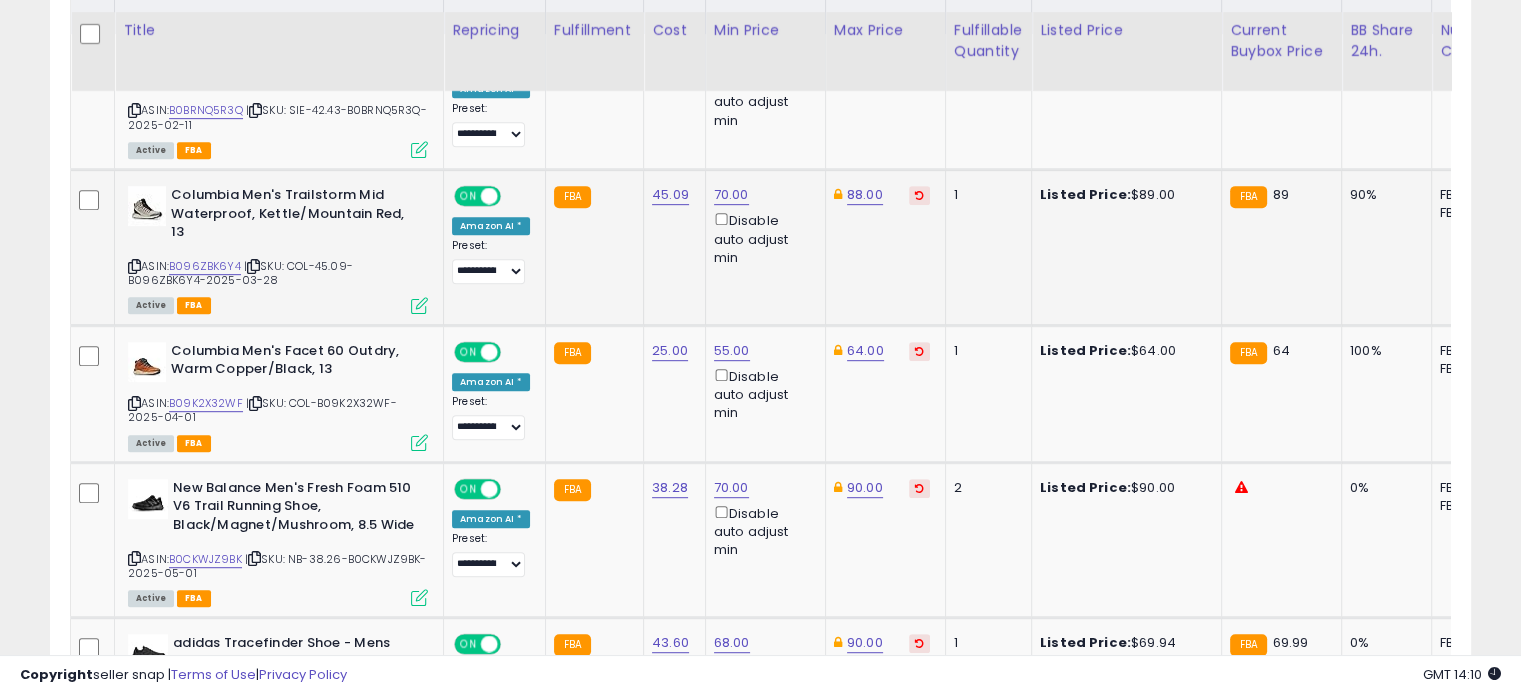 scroll, scrollTop: 1028, scrollLeft: 0, axis: vertical 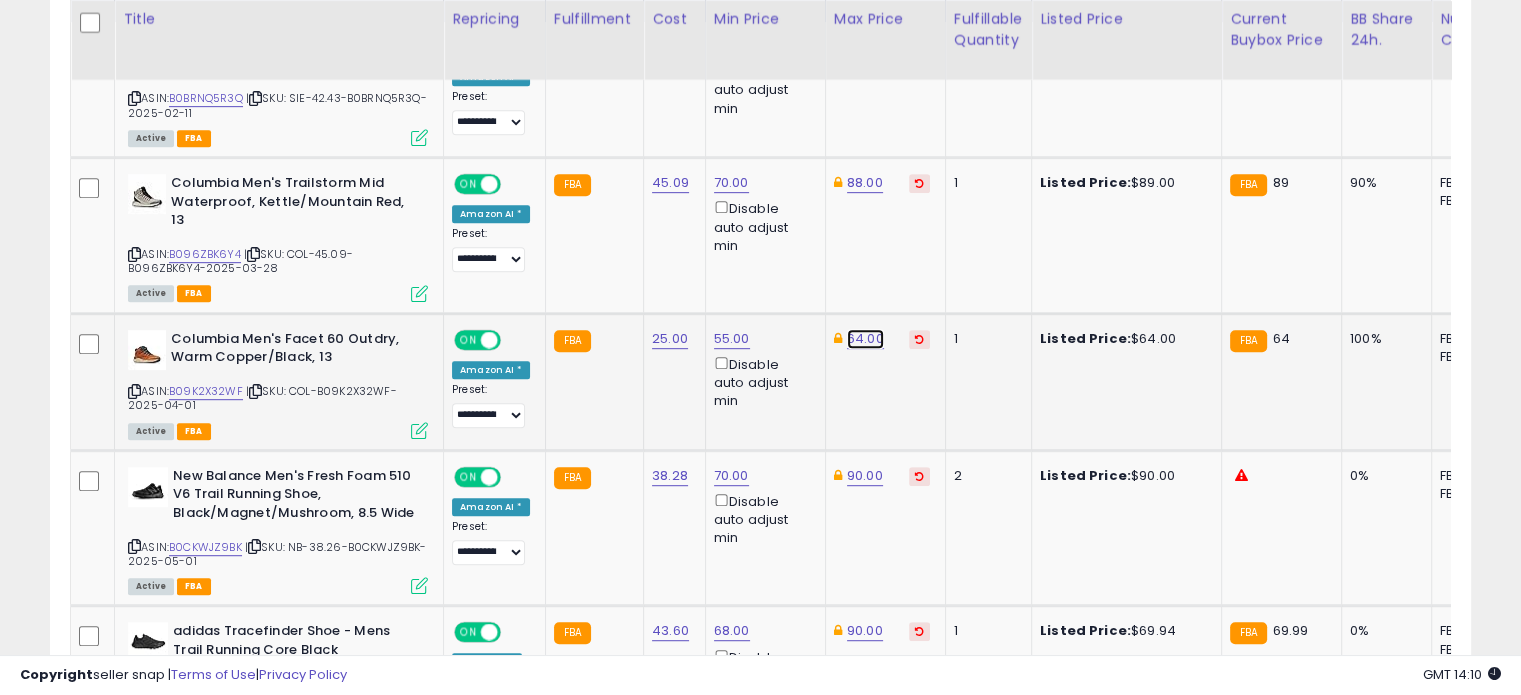 click on "64.00" at bounding box center (865, 46) 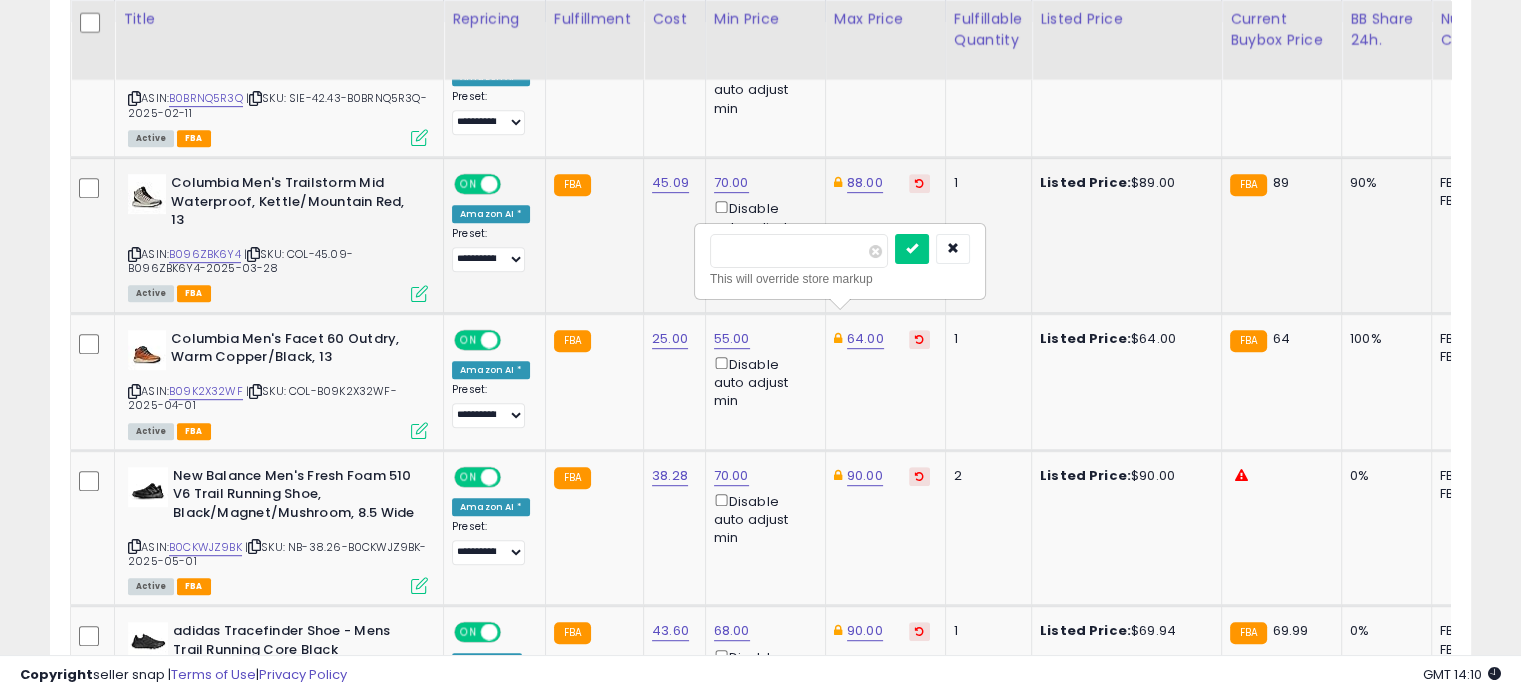 drag, startPoint x: 779, startPoint y: 239, endPoint x: 684, endPoint y: 237, distance: 95.02105 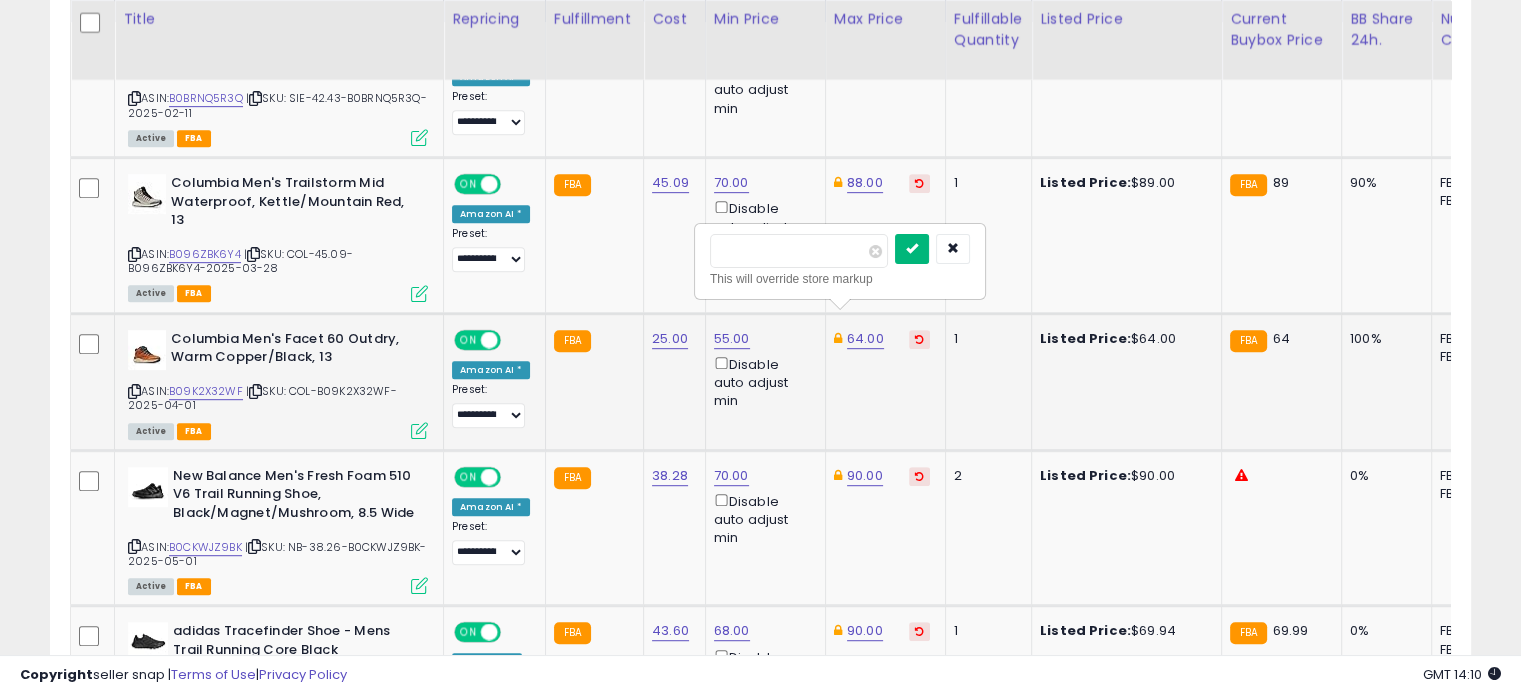 type on "**" 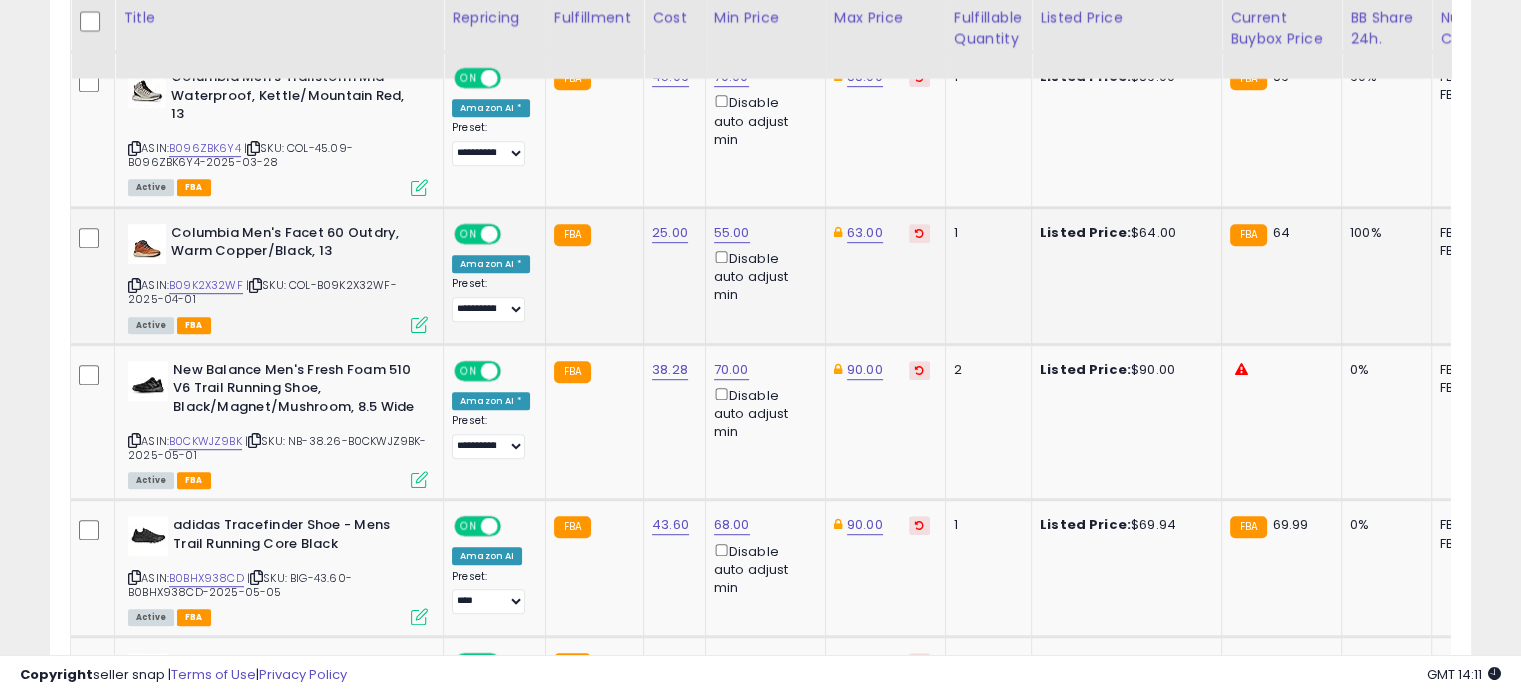 scroll, scrollTop: 1144, scrollLeft: 0, axis: vertical 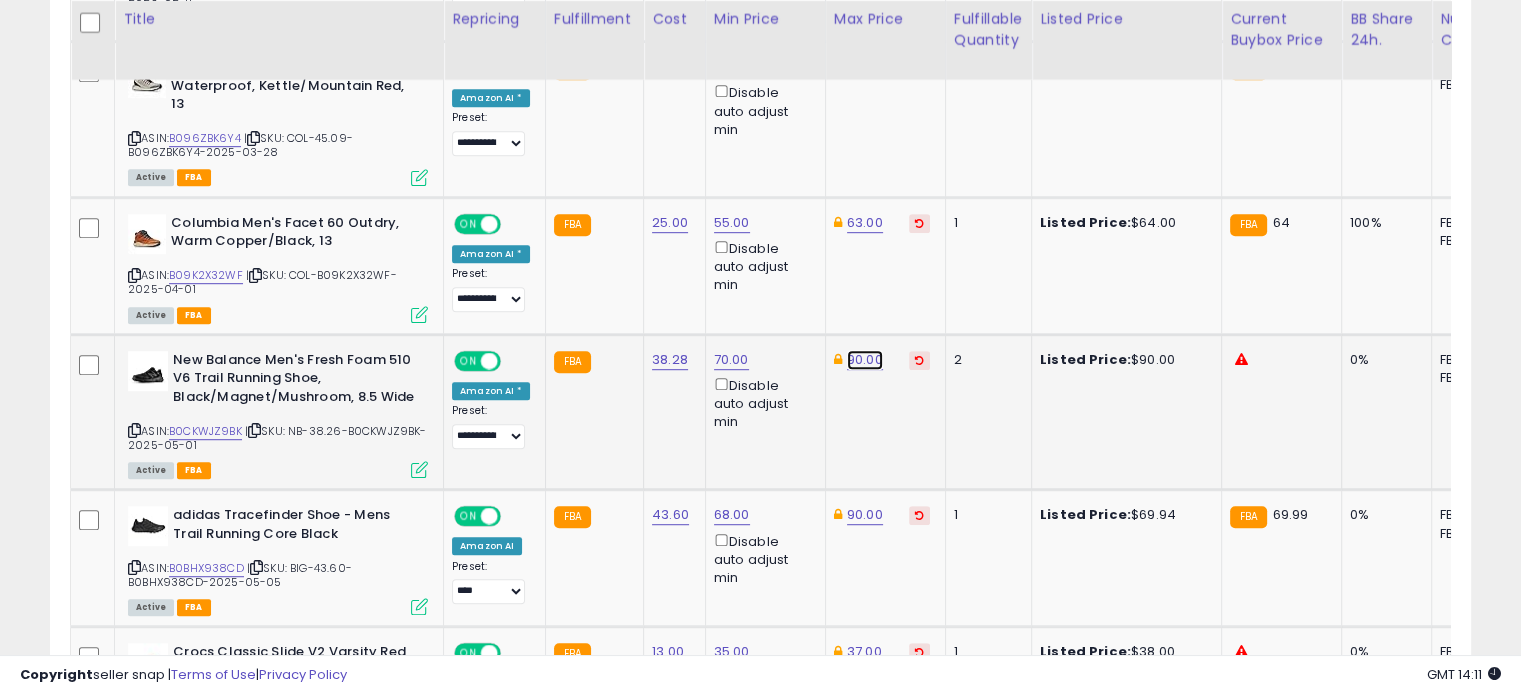 click on "90.00" at bounding box center (865, -70) 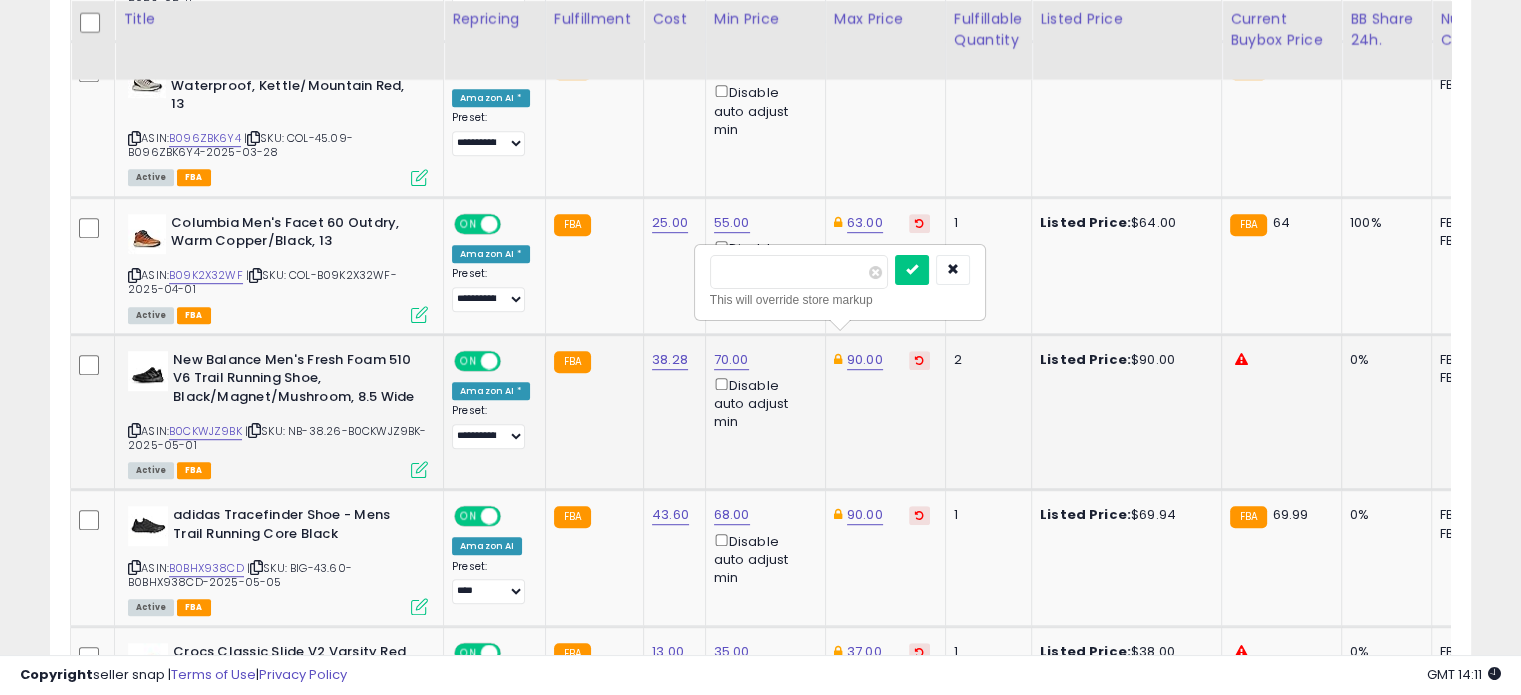 drag, startPoint x: 788, startPoint y: 267, endPoint x: 693, endPoint y: 257, distance: 95.524864 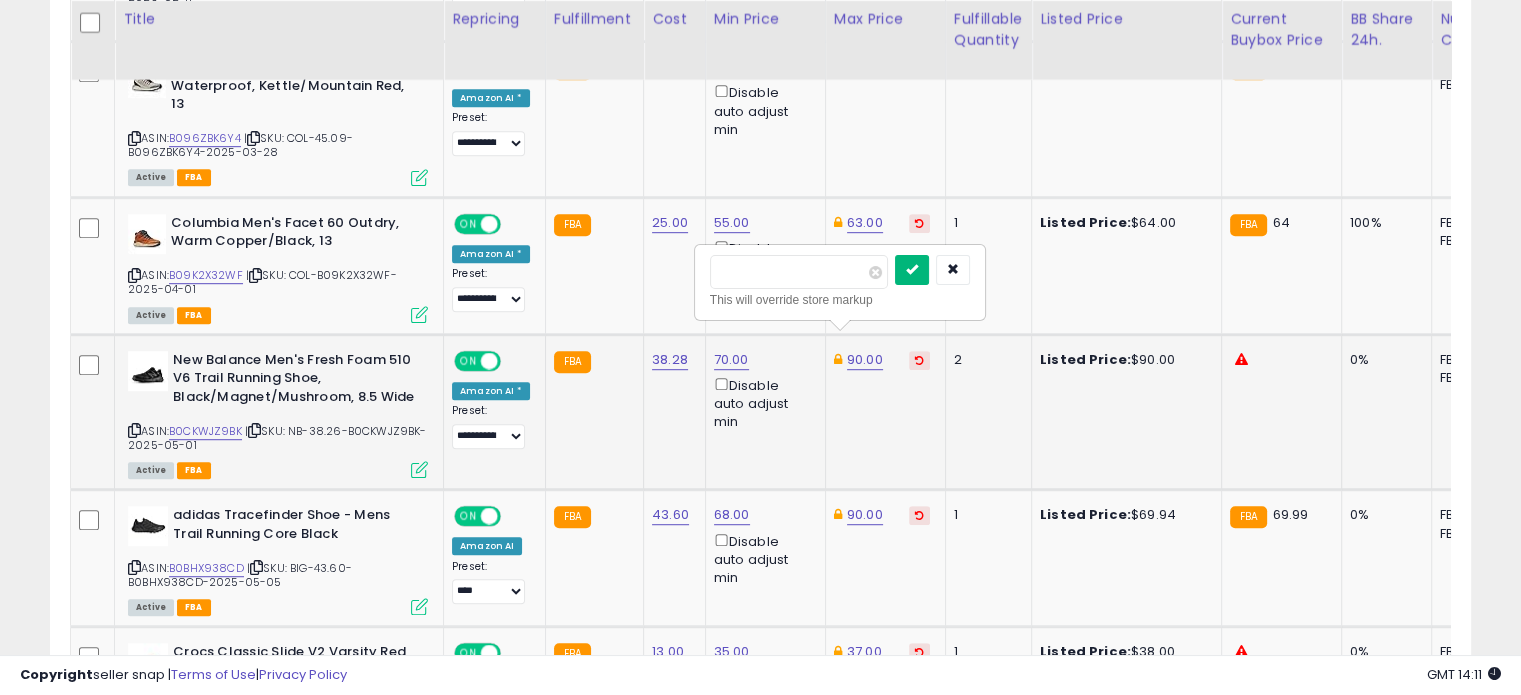 type on "**" 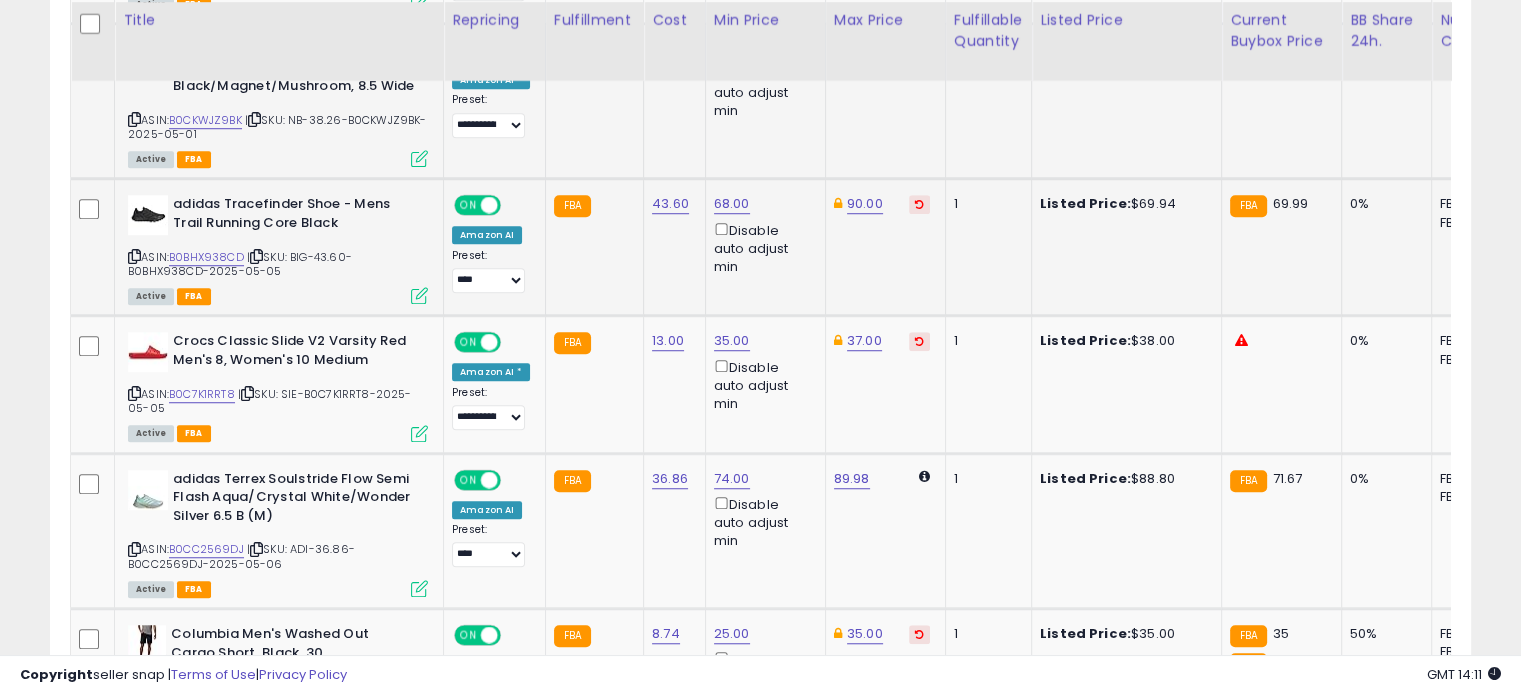 scroll, scrollTop: 1456, scrollLeft: 0, axis: vertical 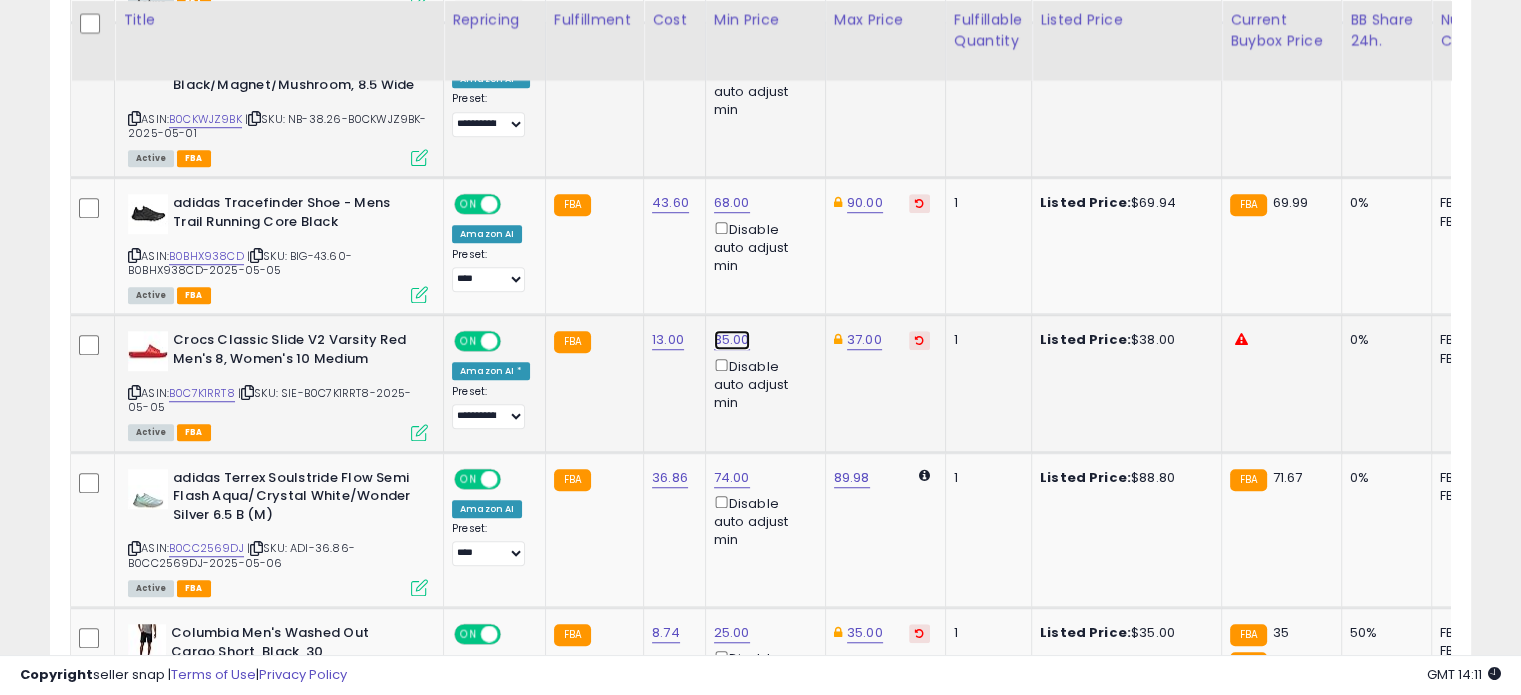 click on "35.00" at bounding box center (732, -382) 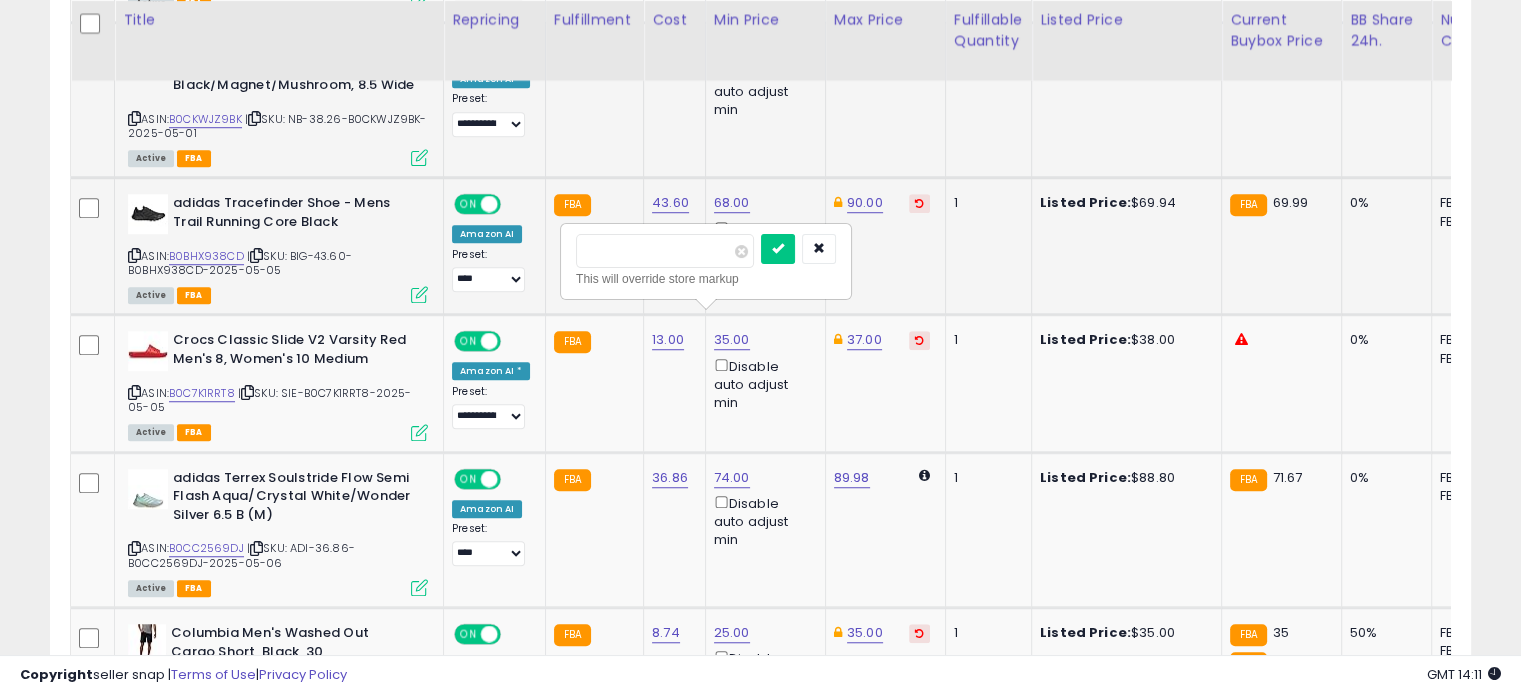drag, startPoint x: 652, startPoint y: 236, endPoint x: 533, endPoint y: 236, distance: 119 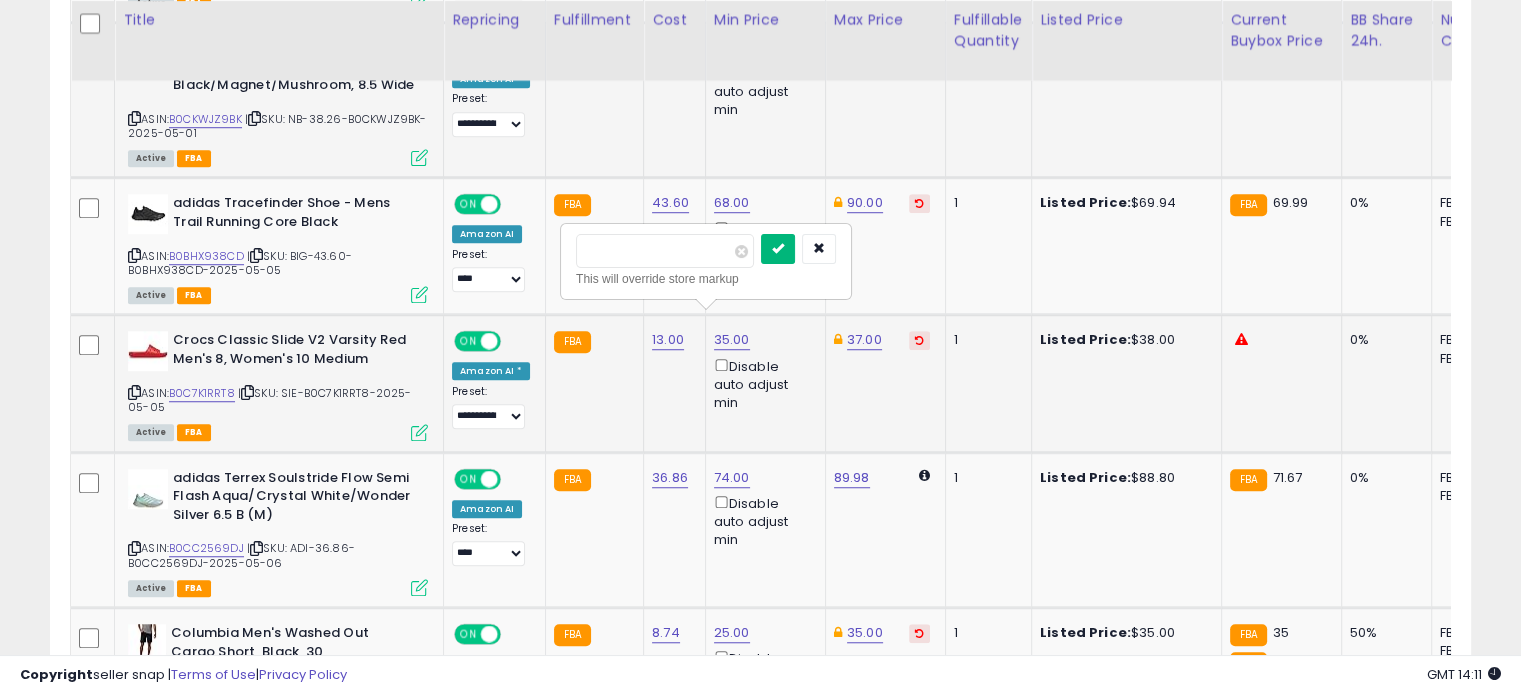 type on "**" 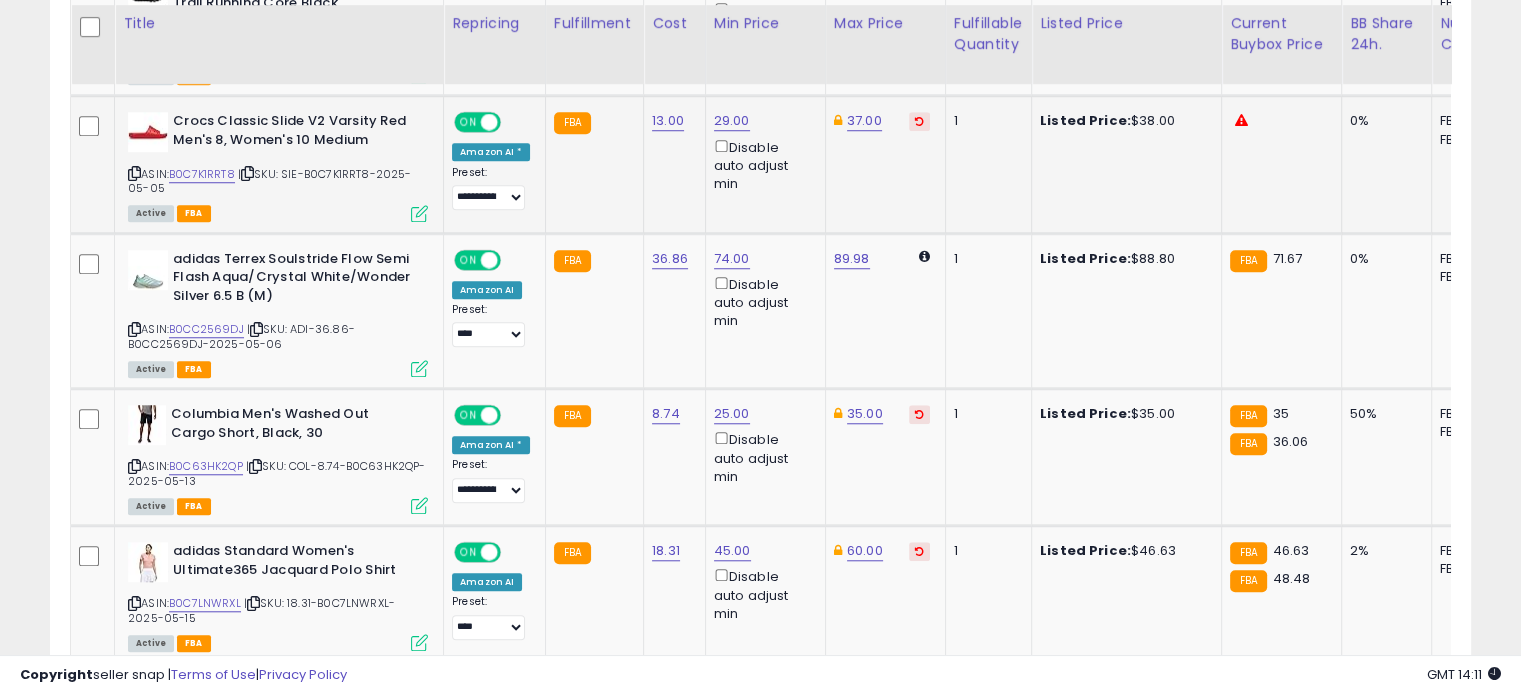 scroll, scrollTop: 1679, scrollLeft: 0, axis: vertical 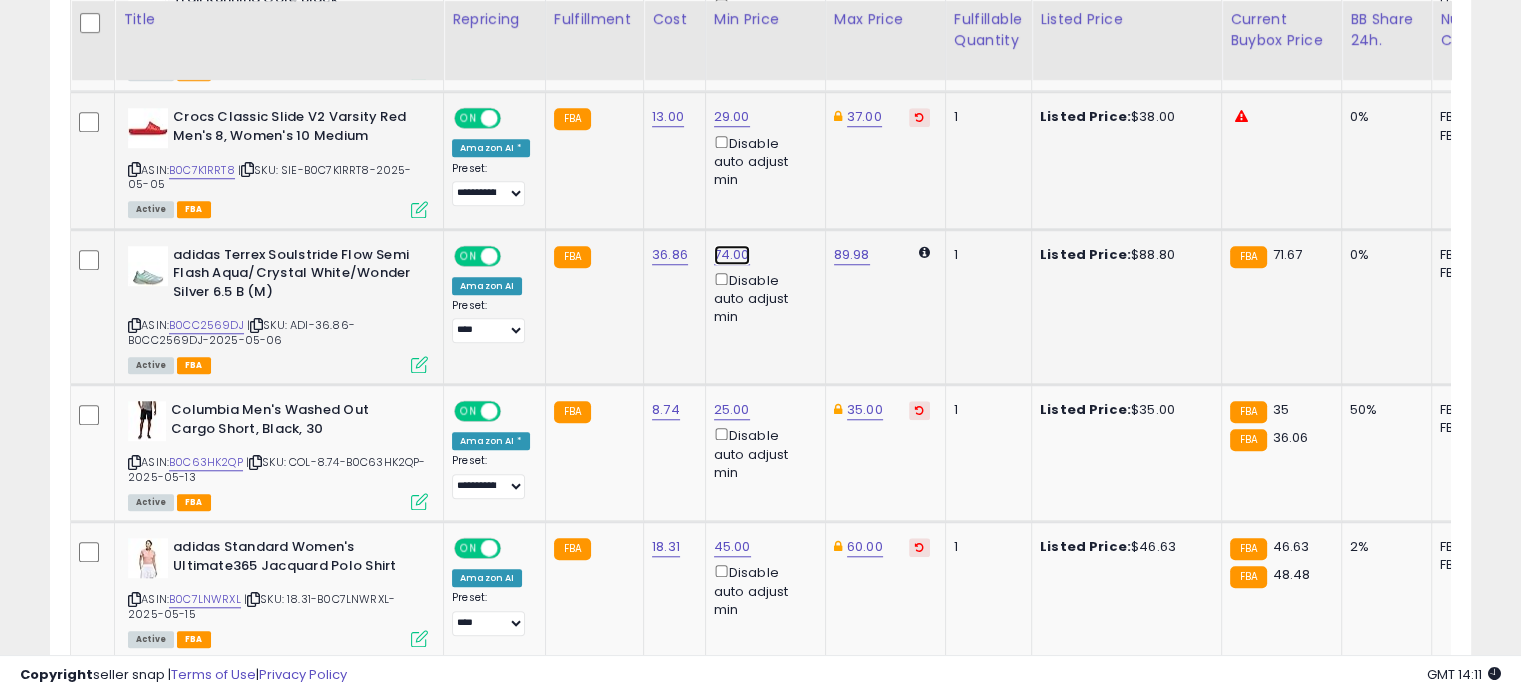 click on "74.00" at bounding box center (732, -605) 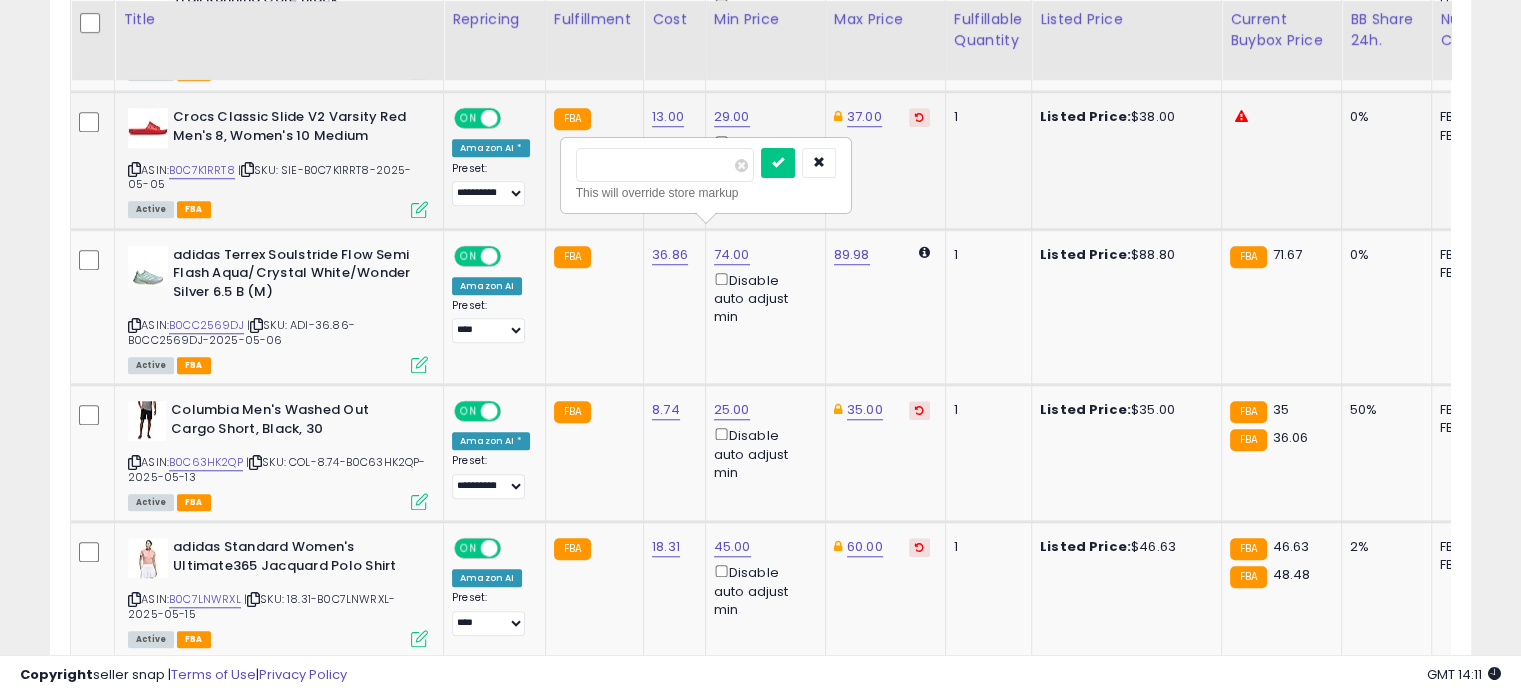 drag, startPoint x: 656, startPoint y: 159, endPoint x: 548, endPoint y: 143, distance: 109.17875 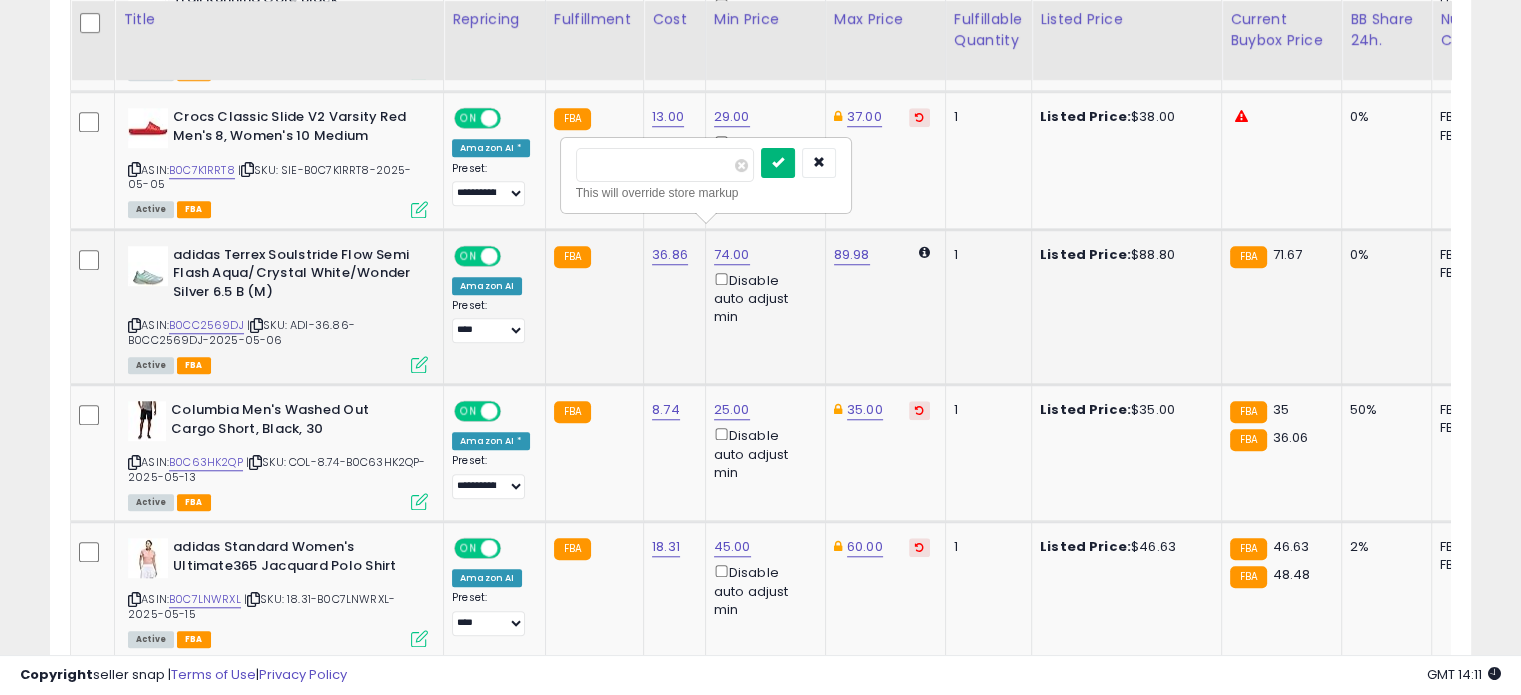 type on "**" 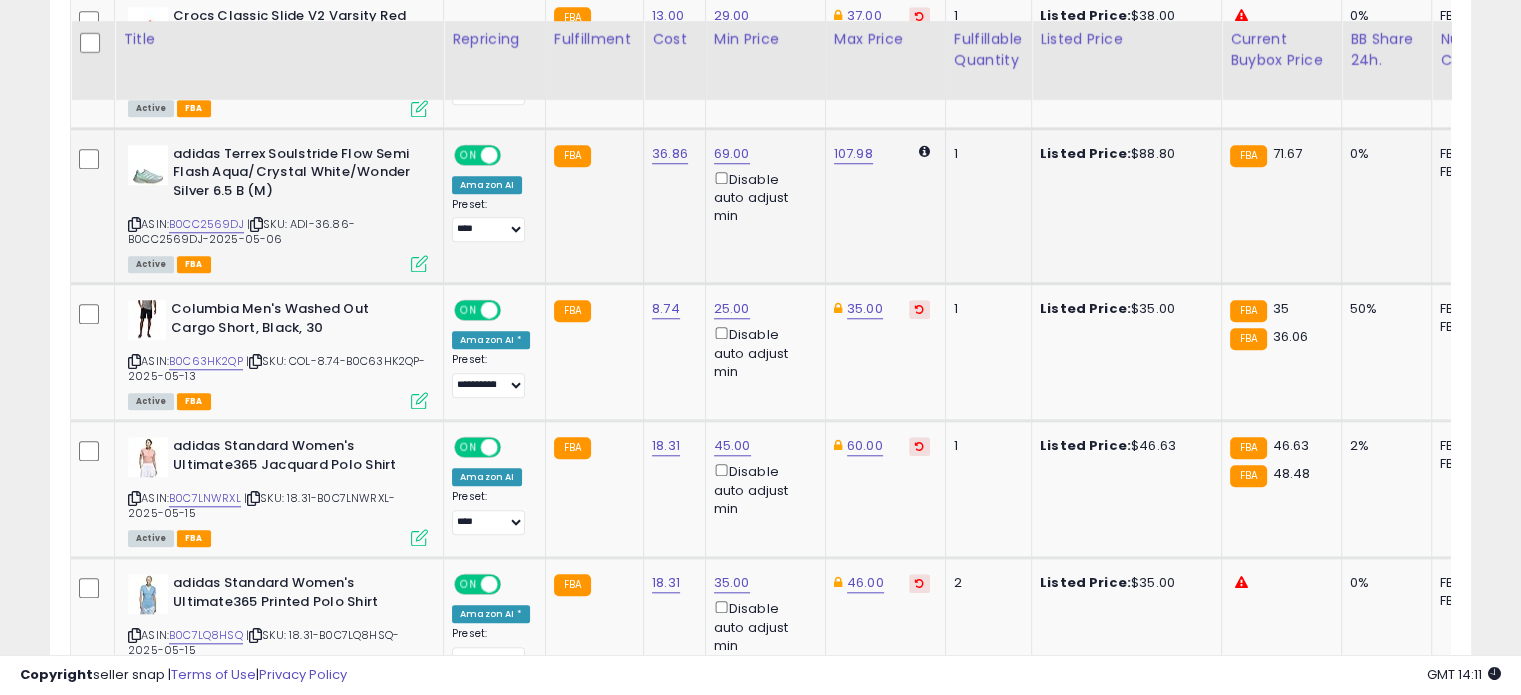 scroll, scrollTop: 1820, scrollLeft: 0, axis: vertical 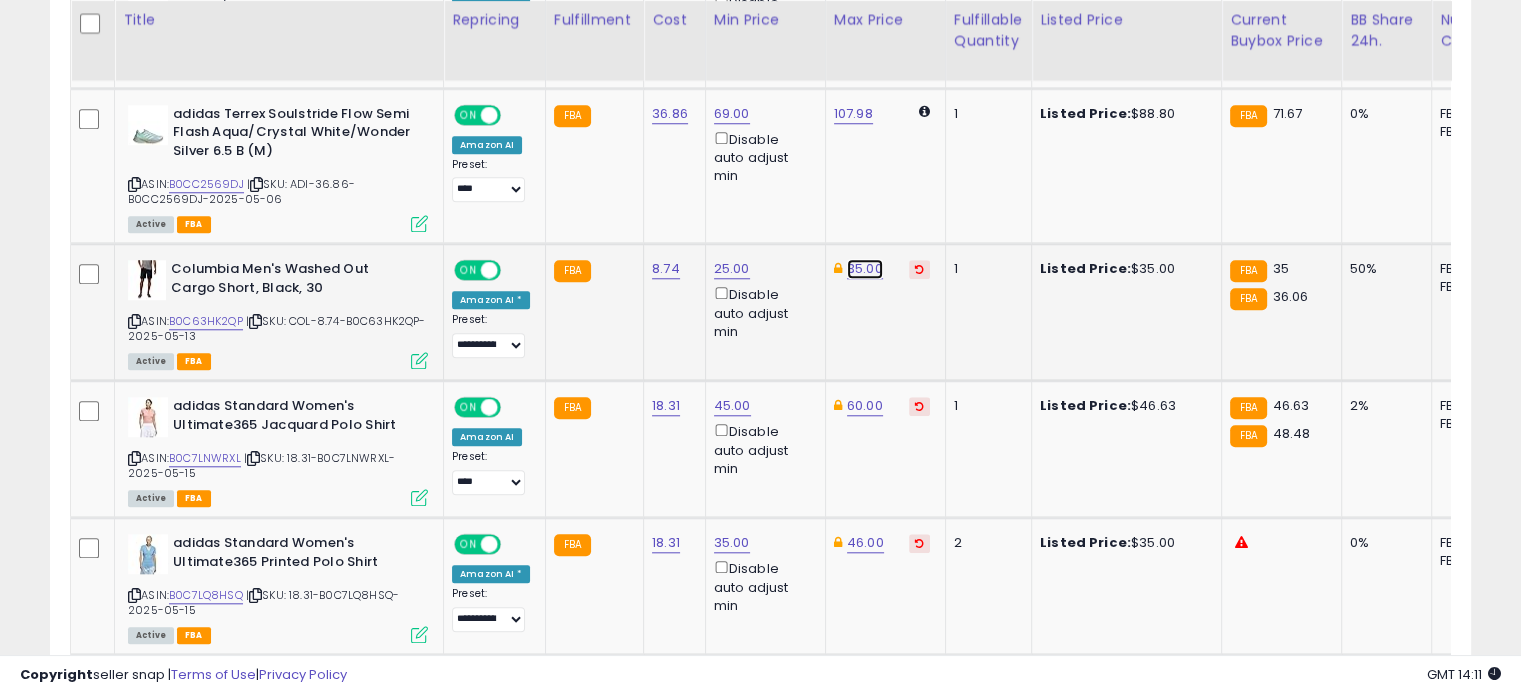click on "35.00" at bounding box center (865, -746) 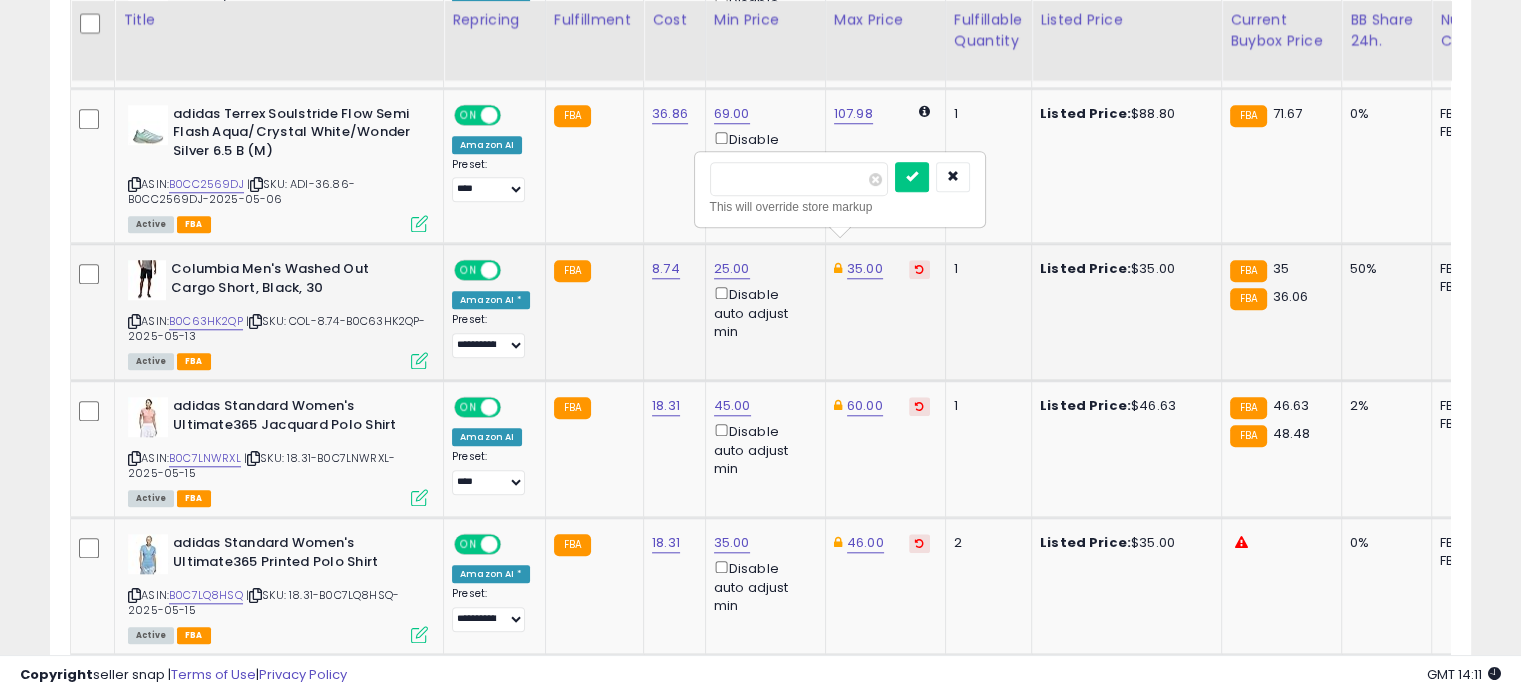 drag, startPoint x: 774, startPoint y: 174, endPoint x: 708, endPoint y: 174, distance: 66 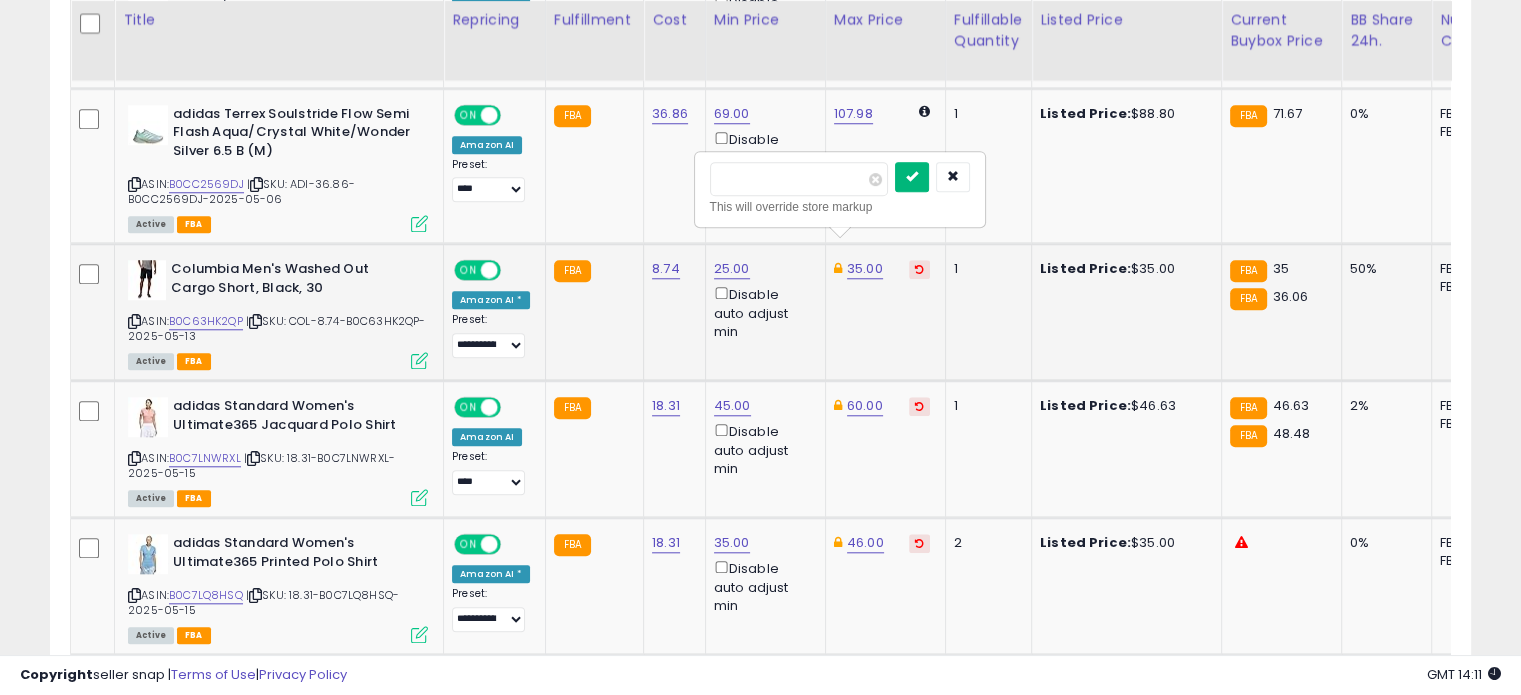 type on "**" 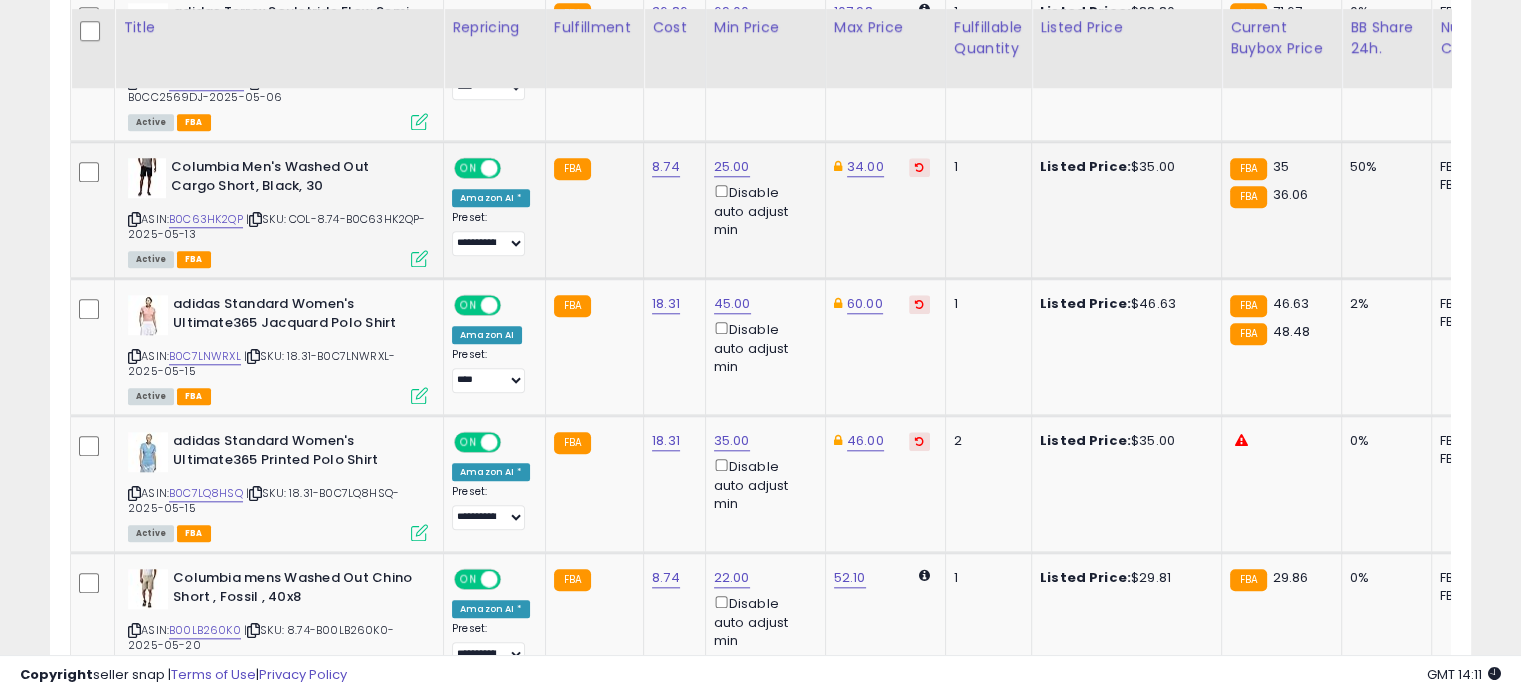 scroll, scrollTop: 1939, scrollLeft: 0, axis: vertical 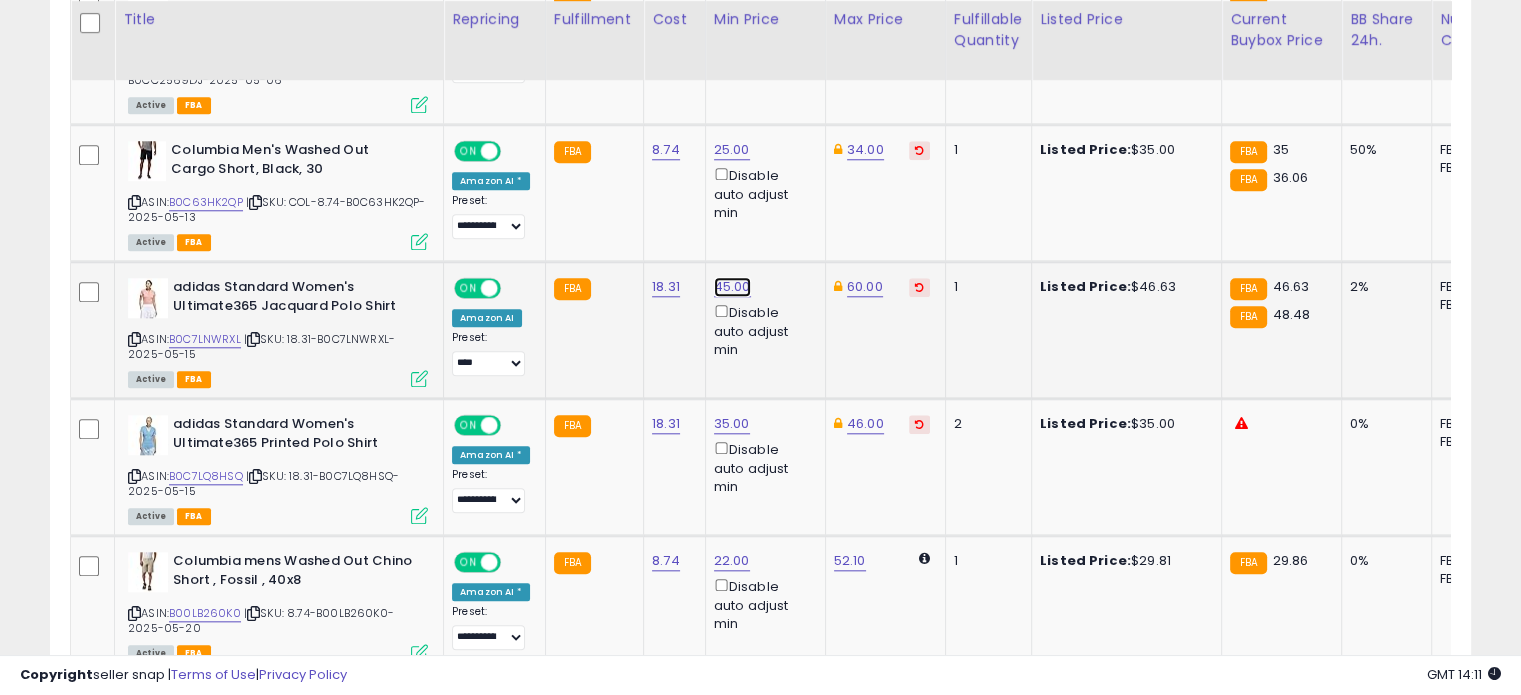 click on "45.00" at bounding box center [732, -865] 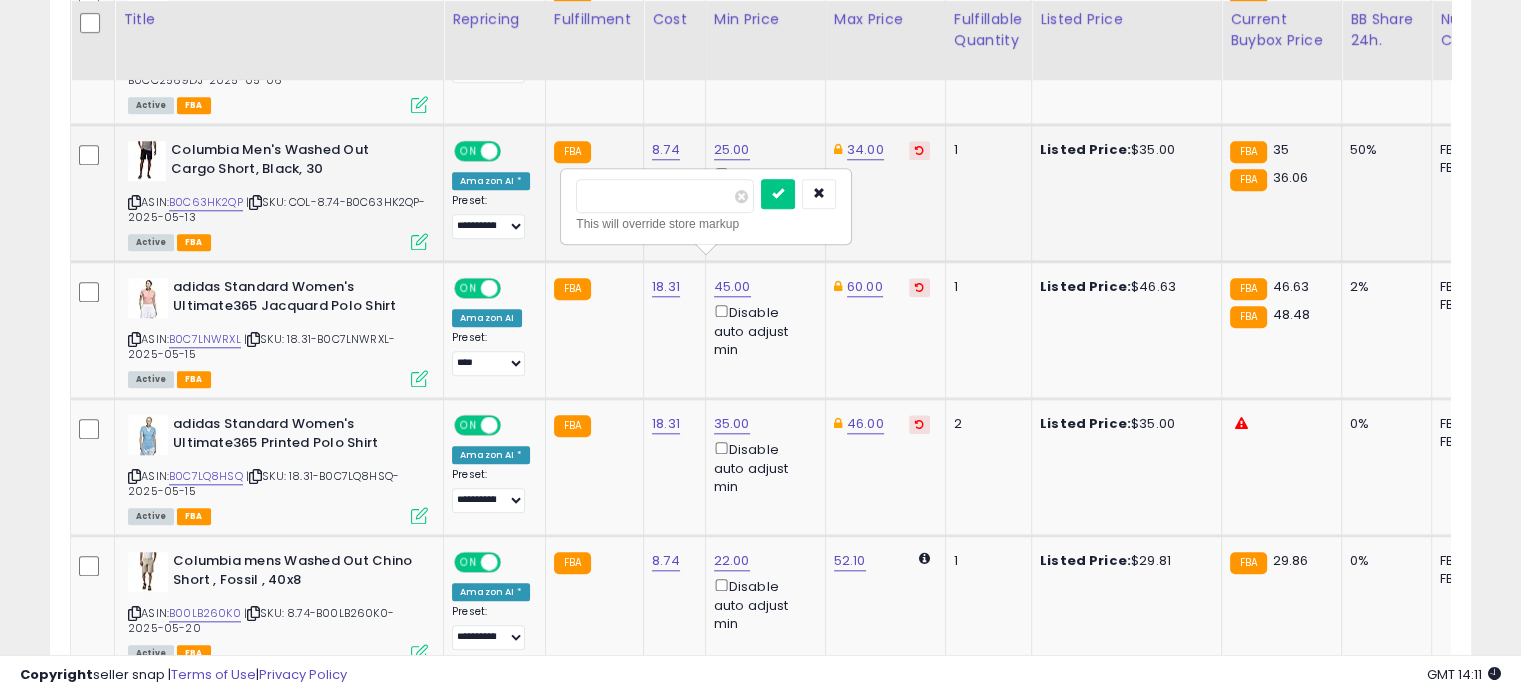 drag, startPoint x: 648, startPoint y: 192, endPoint x: 551, endPoint y: 189, distance: 97.04638 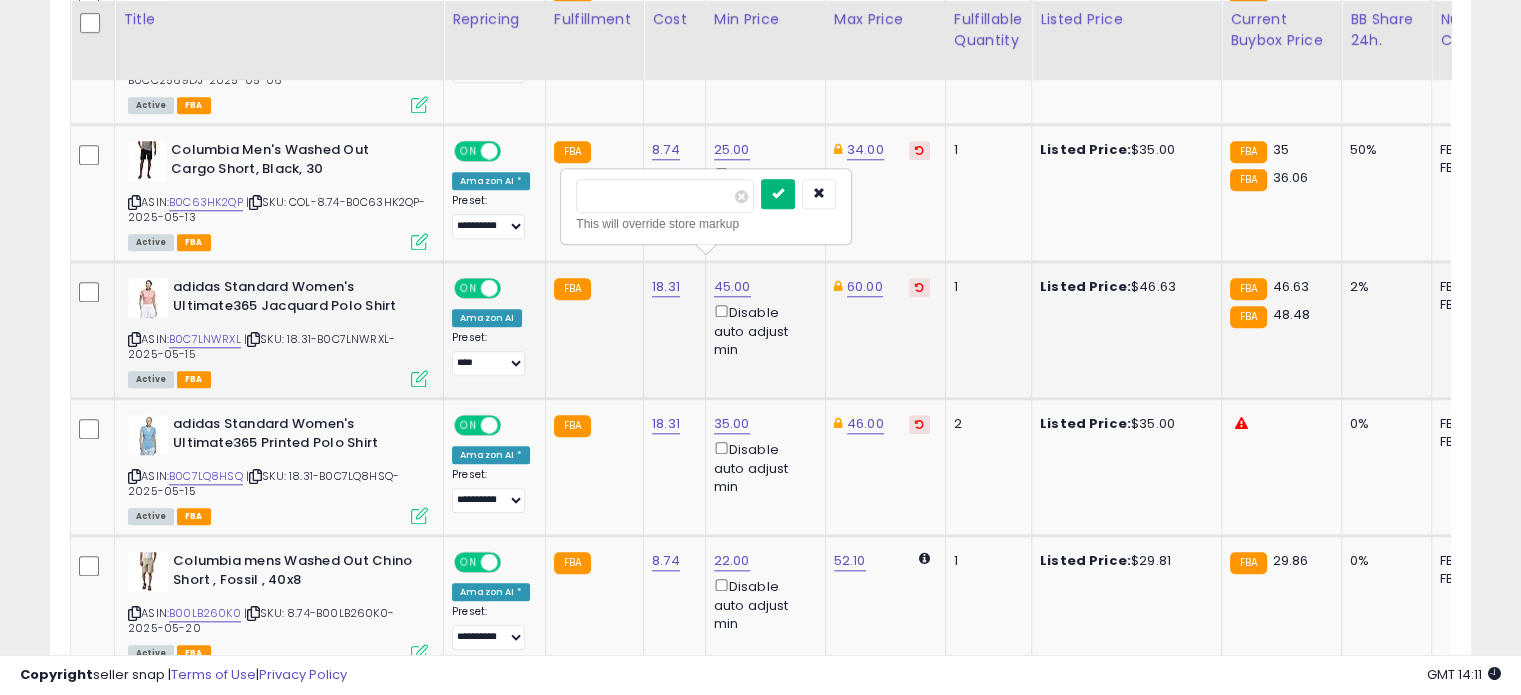 type on "**" 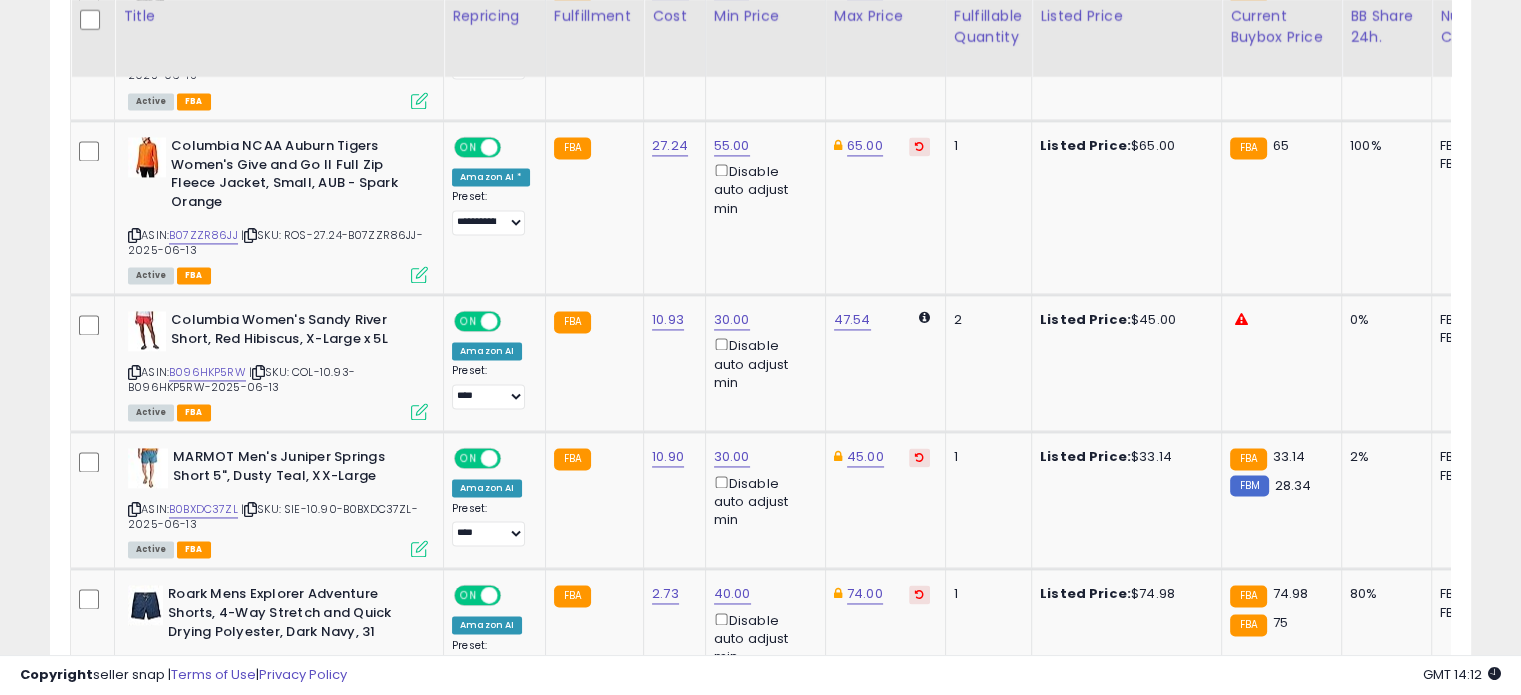 scroll, scrollTop: 2963, scrollLeft: 0, axis: vertical 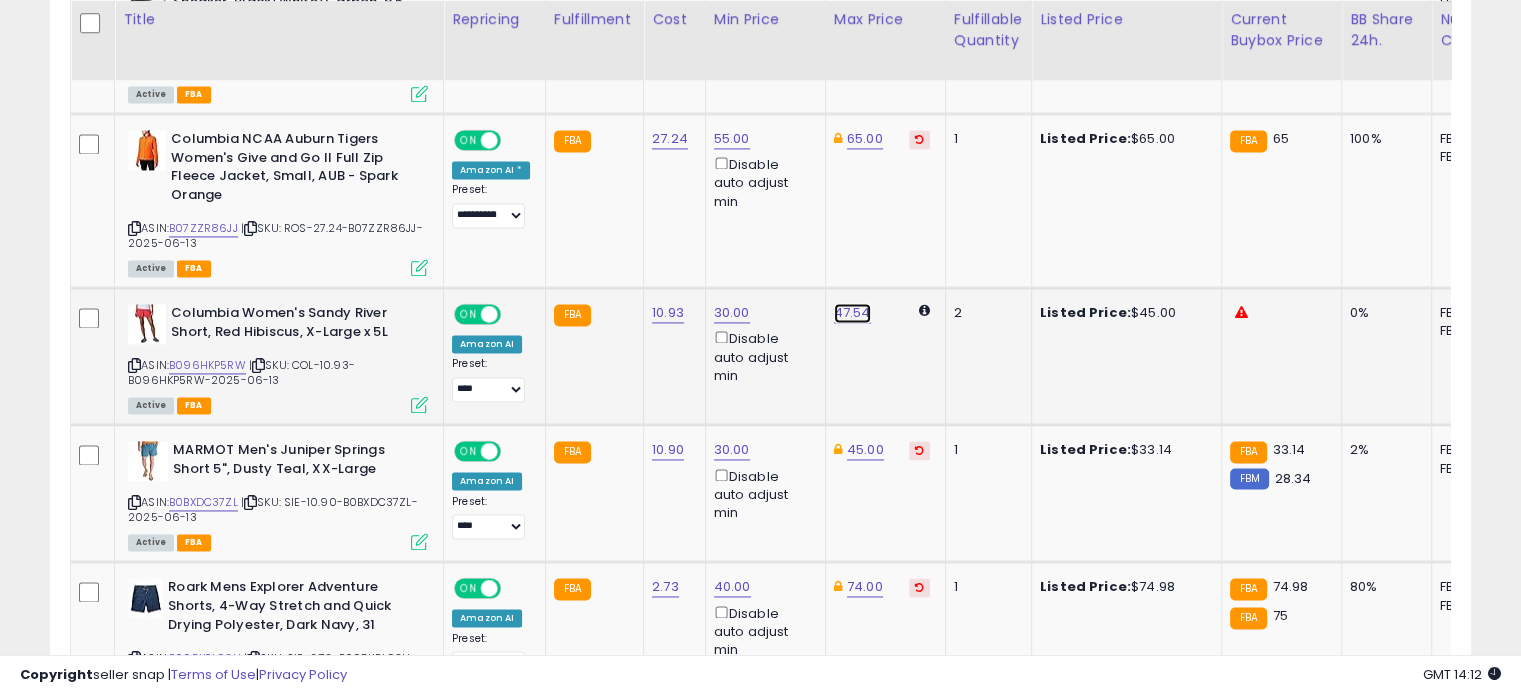 click on "47.54" at bounding box center [853, -1029] 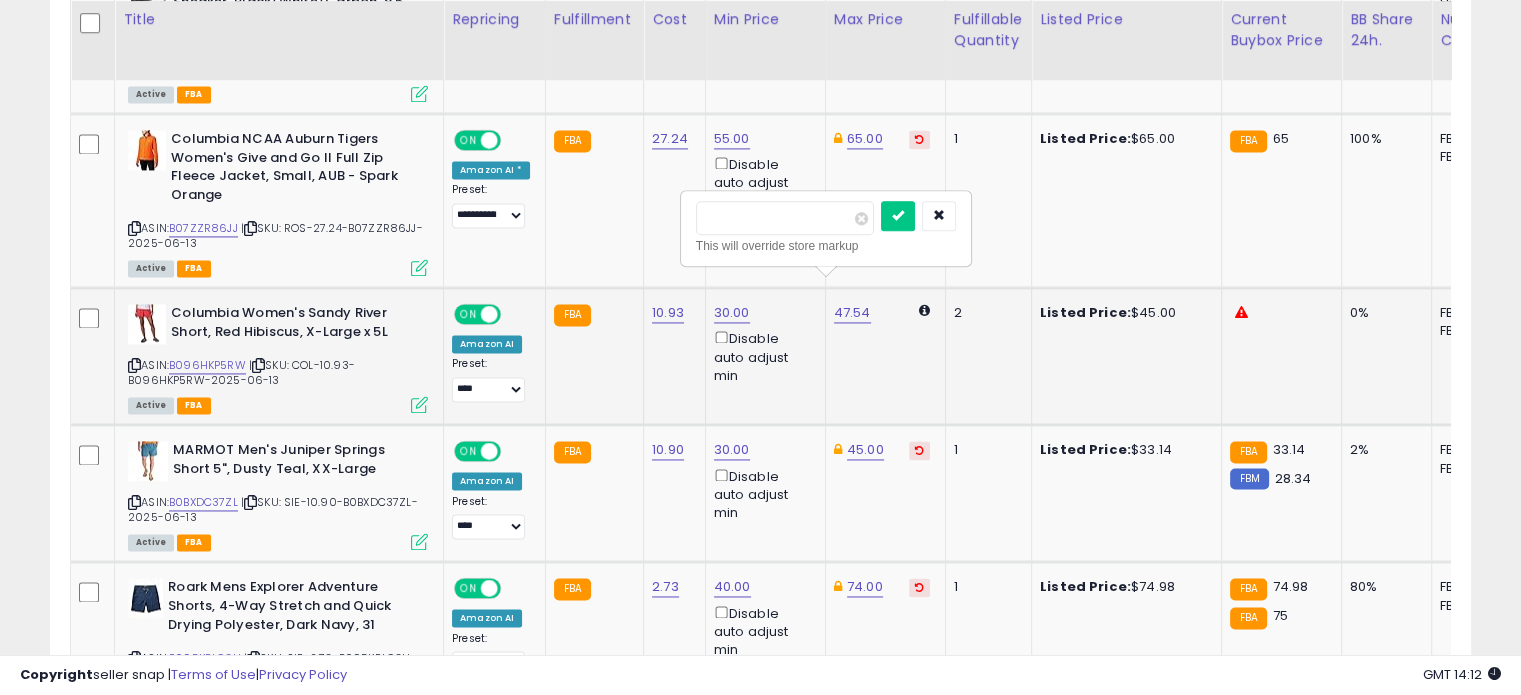 drag, startPoint x: 760, startPoint y: 216, endPoint x: 686, endPoint y: 207, distance: 74.54529 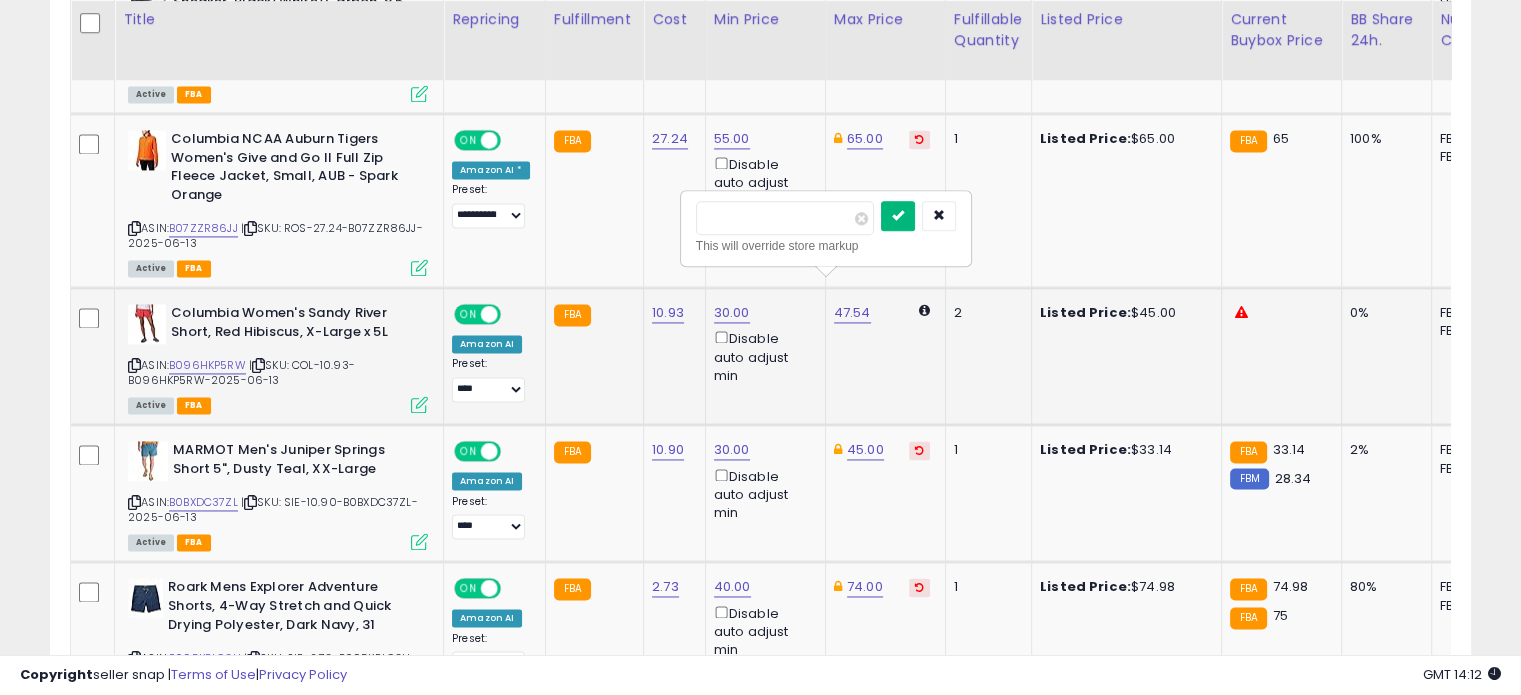 type on "**" 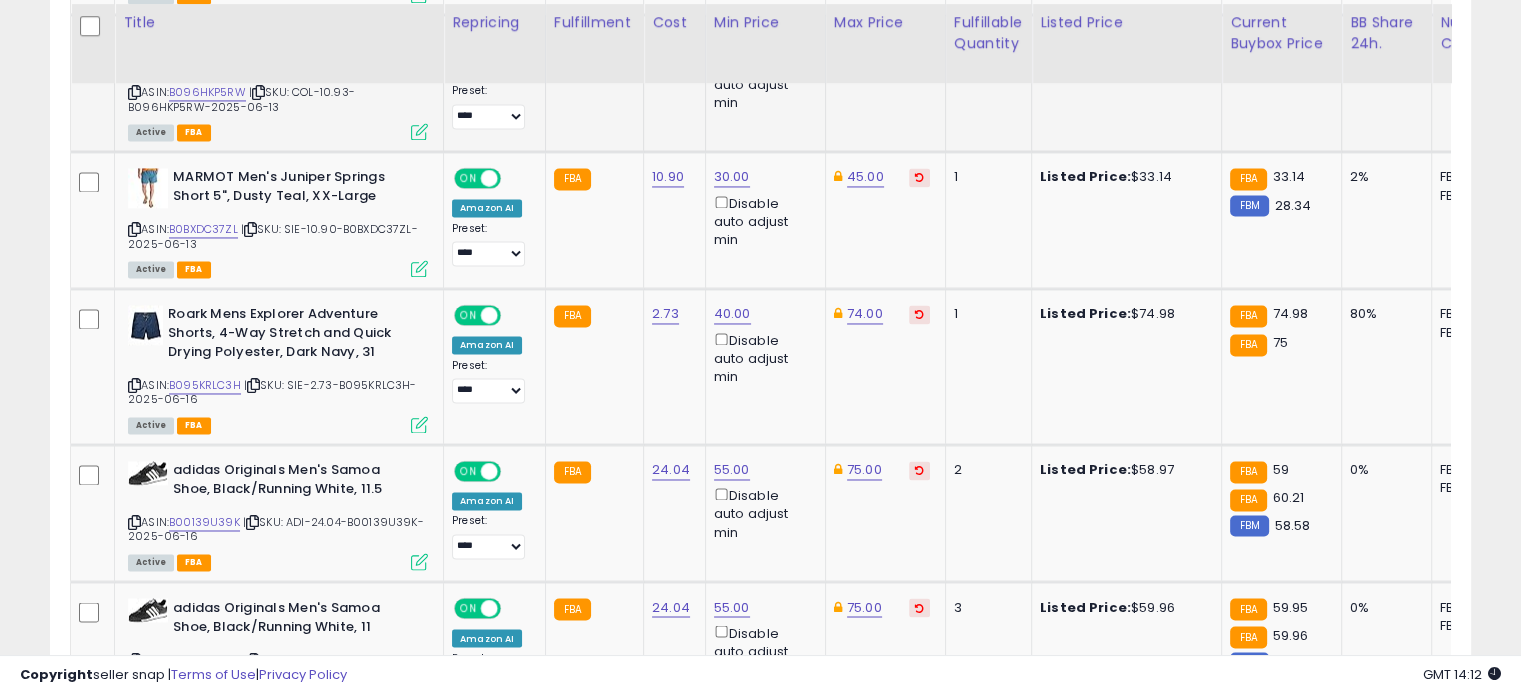 scroll, scrollTop: 3243, scrollLeft: 0, axis: vertical 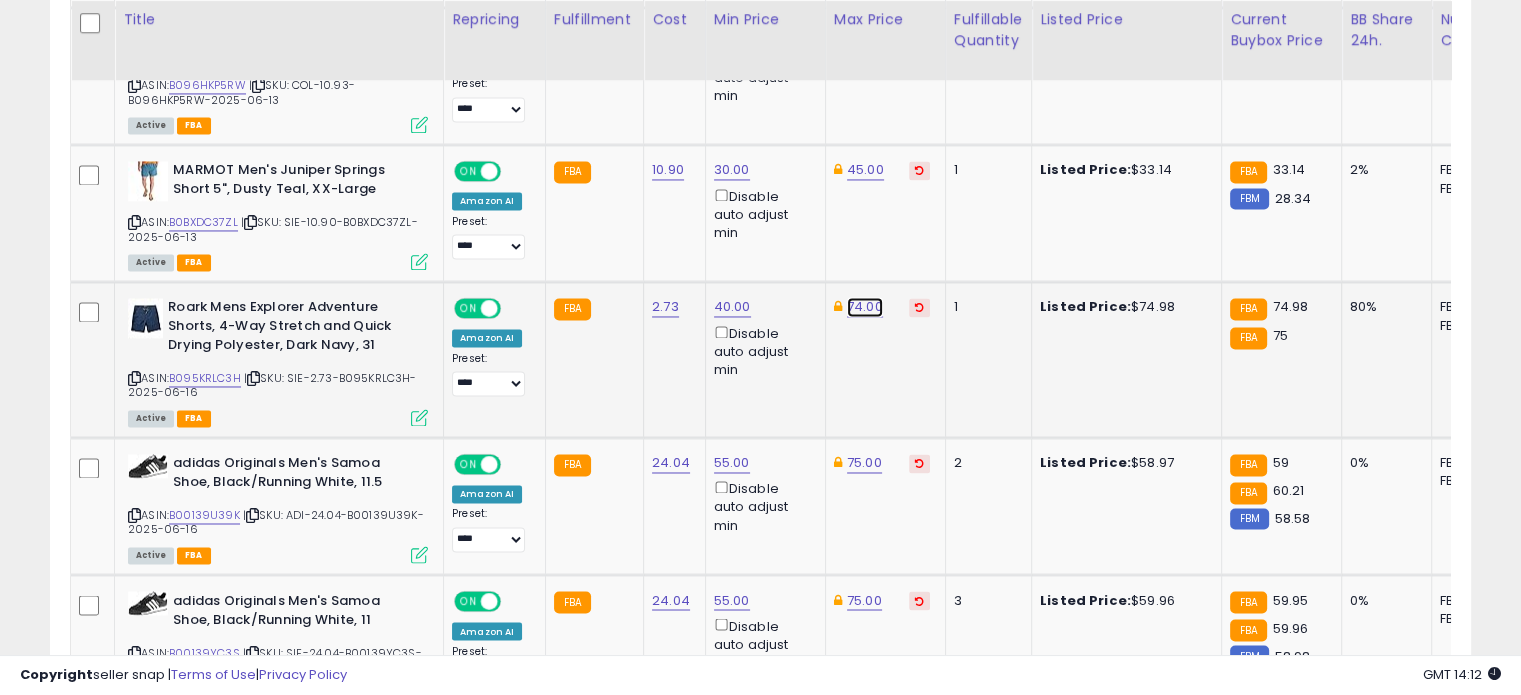 click on "74.00" at bounding box center (865, -2169) 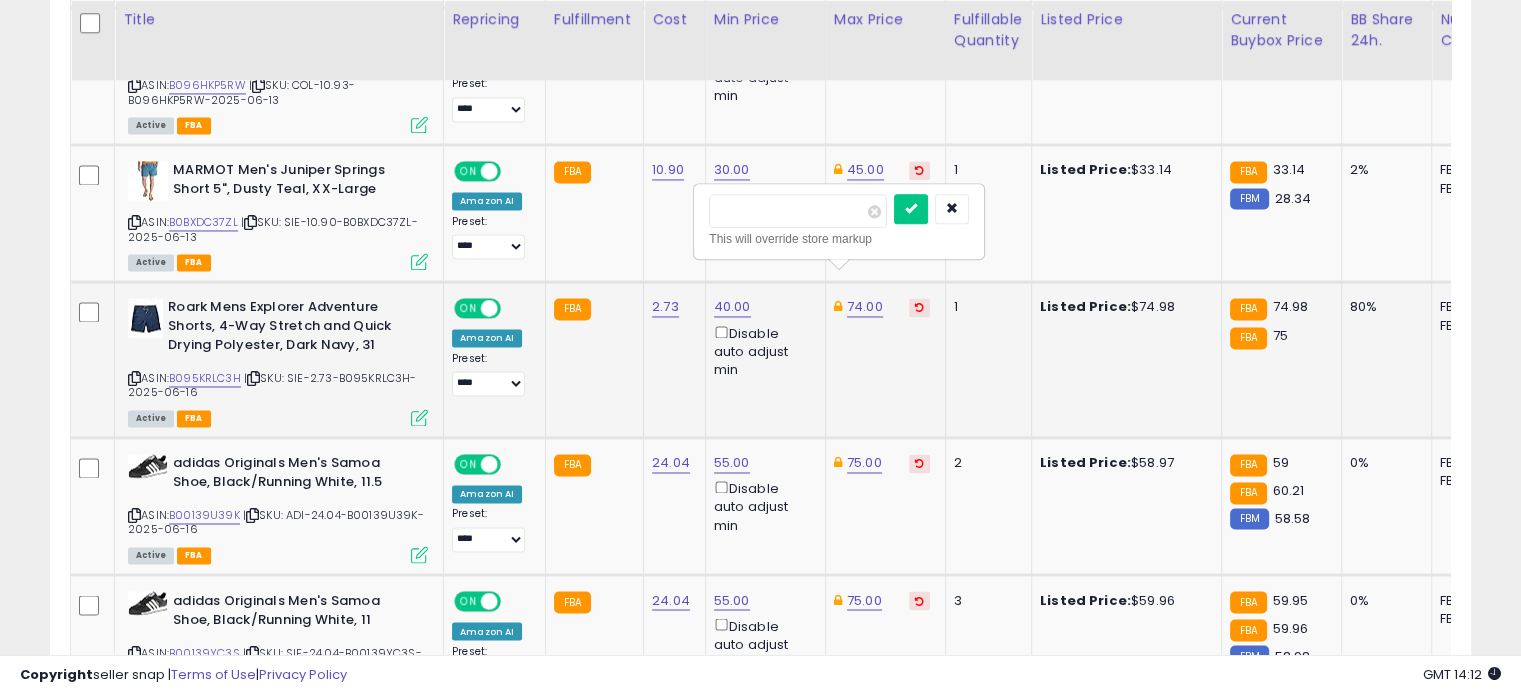 drag, startPoint x: 786, startPoint y: 214, endPoint x: 693, endPoint y: 199, distance: 94.20191 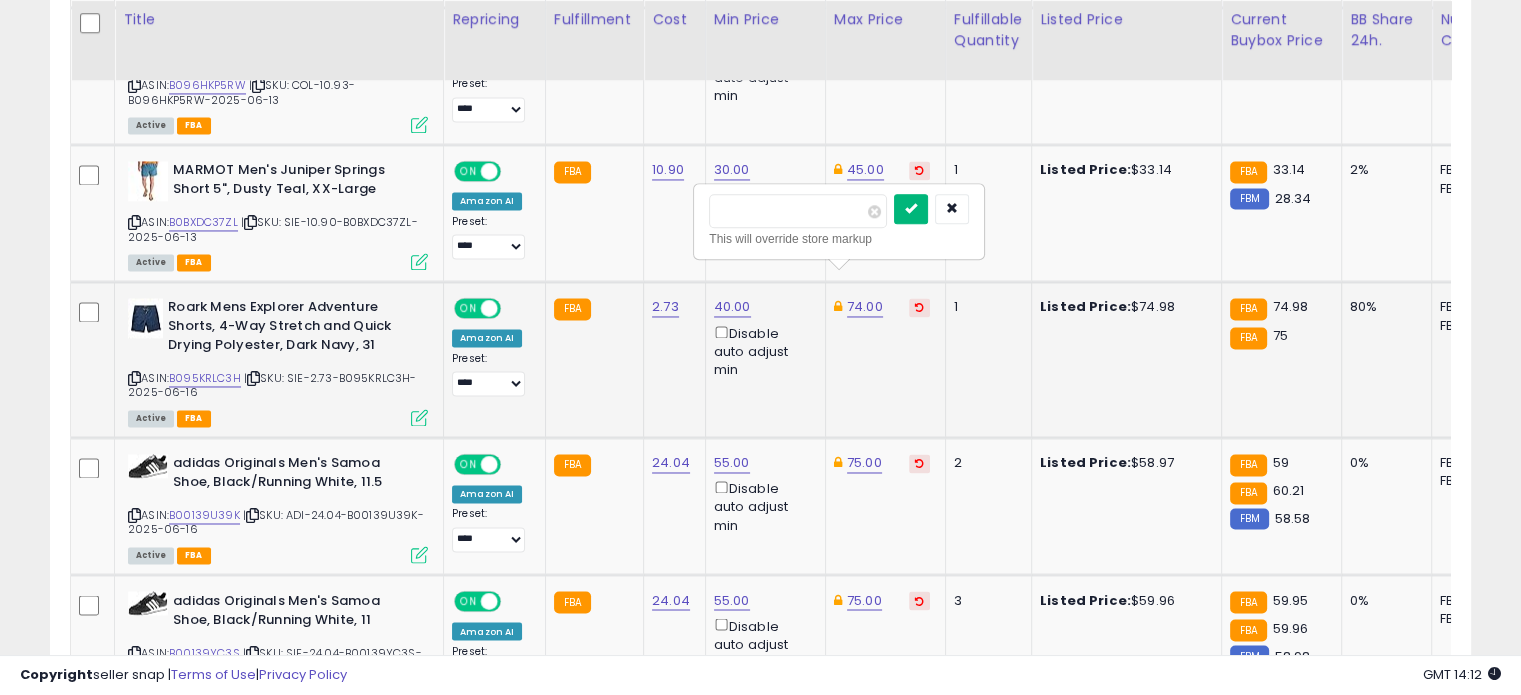 type on "**" 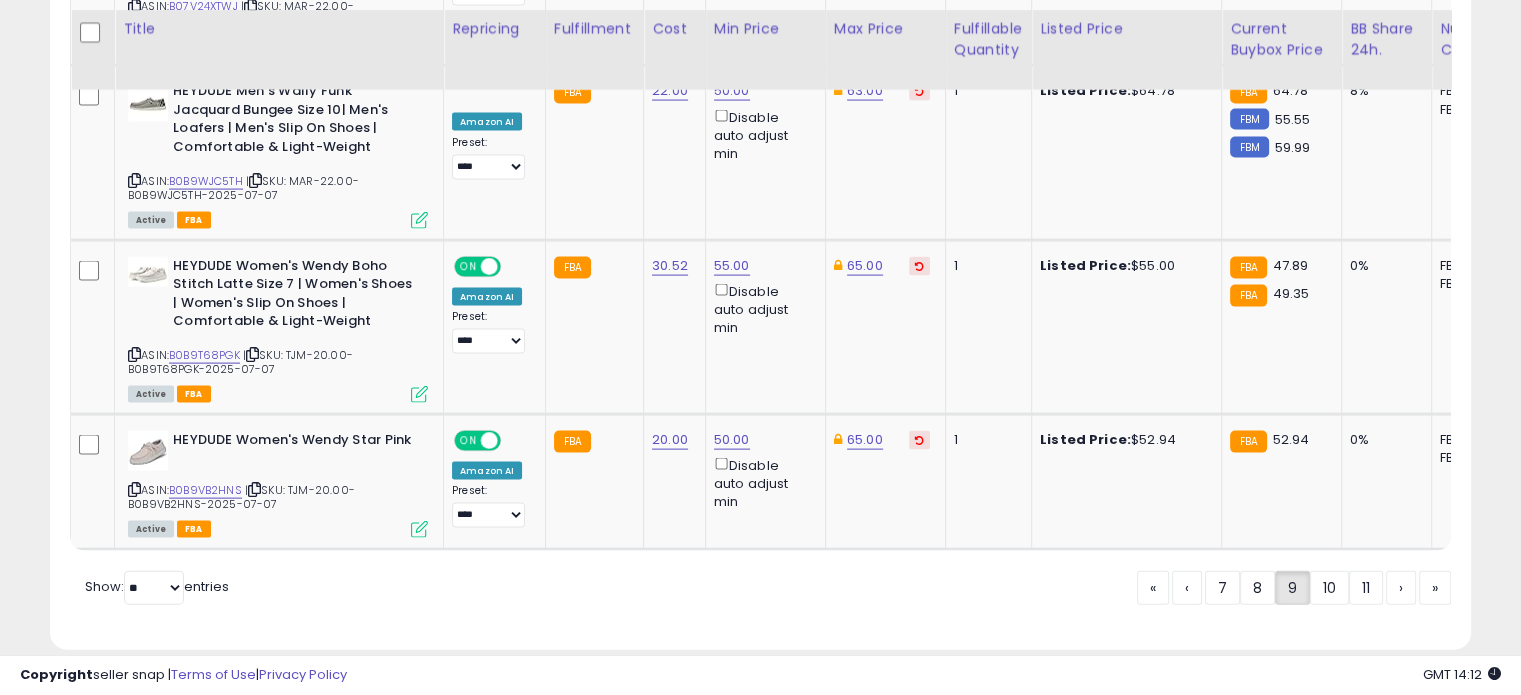 scroll, scrollTop: 4210, scrollLeft: 0, axis: vertical 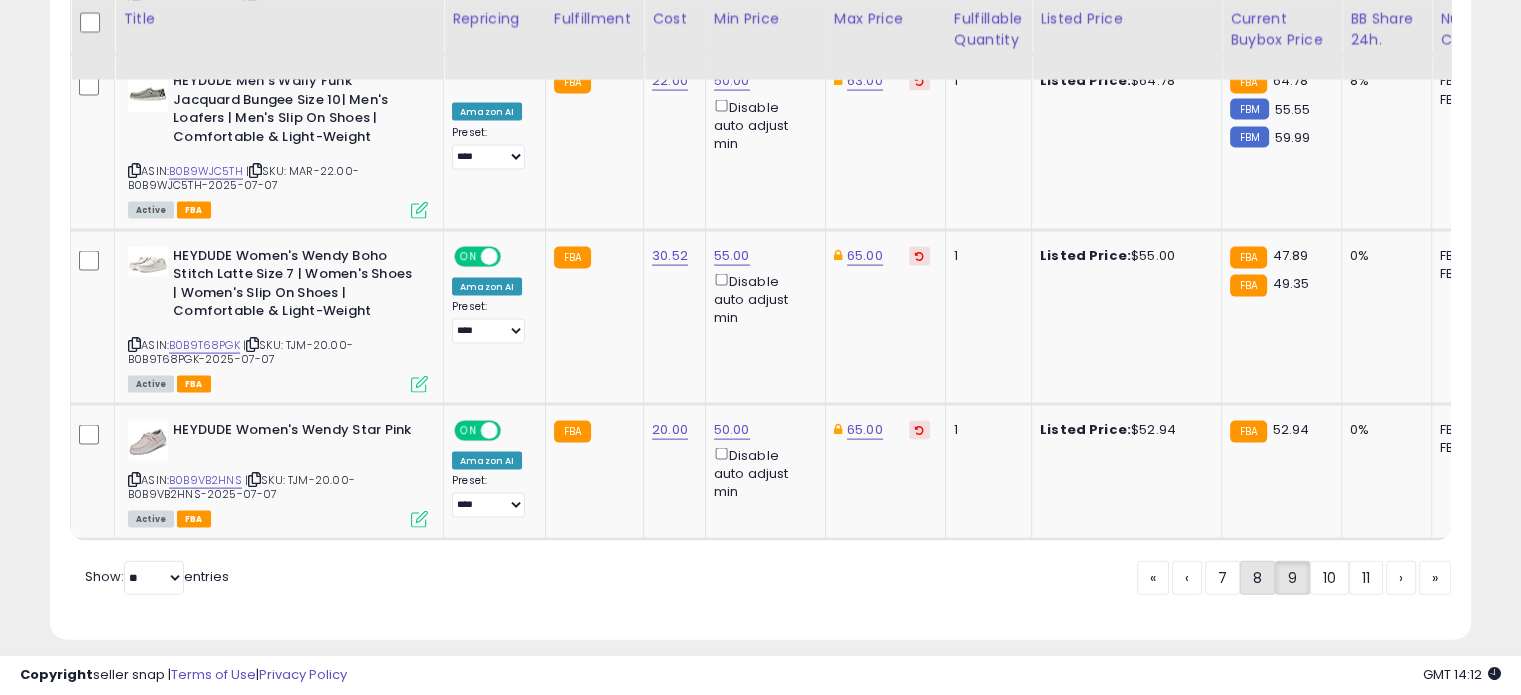 click on "8" 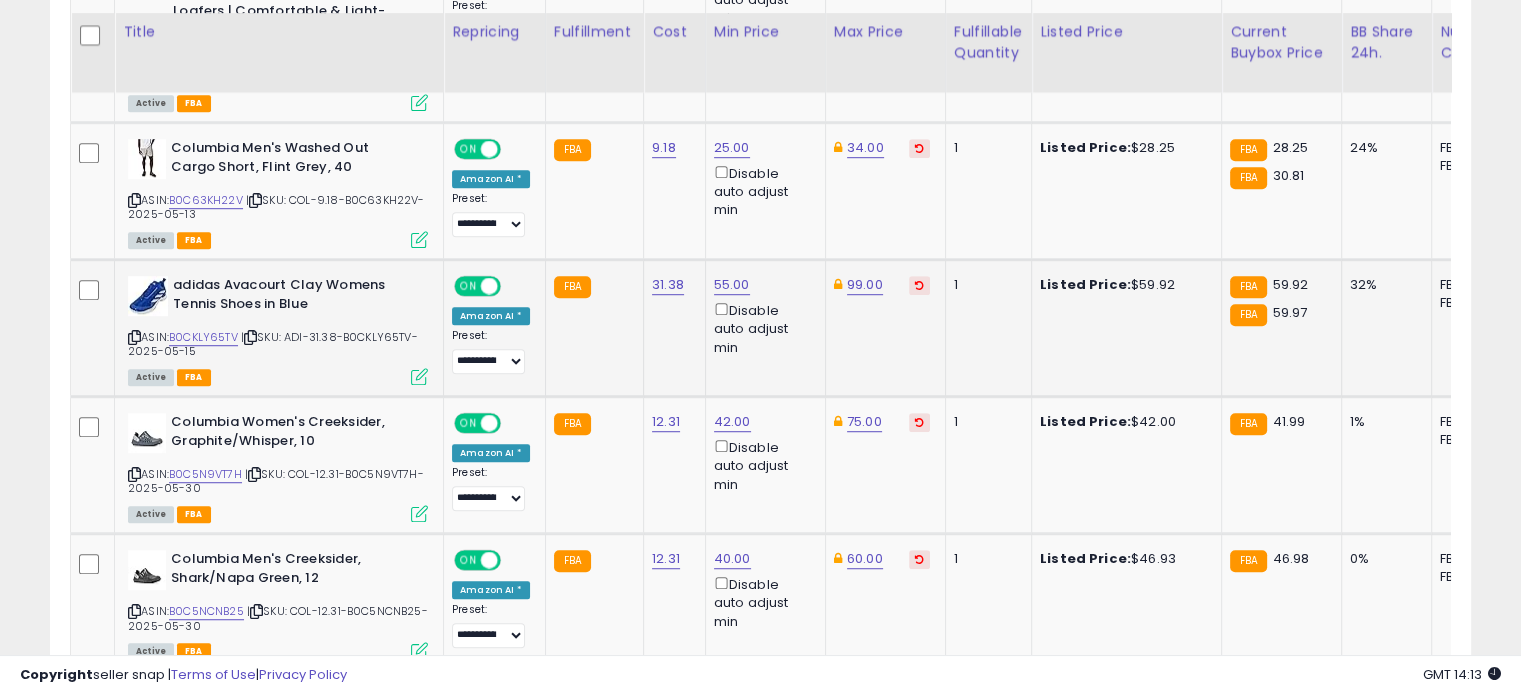 scroll, scrollTop: 1276, scrollLeft: 0, axis: vertical 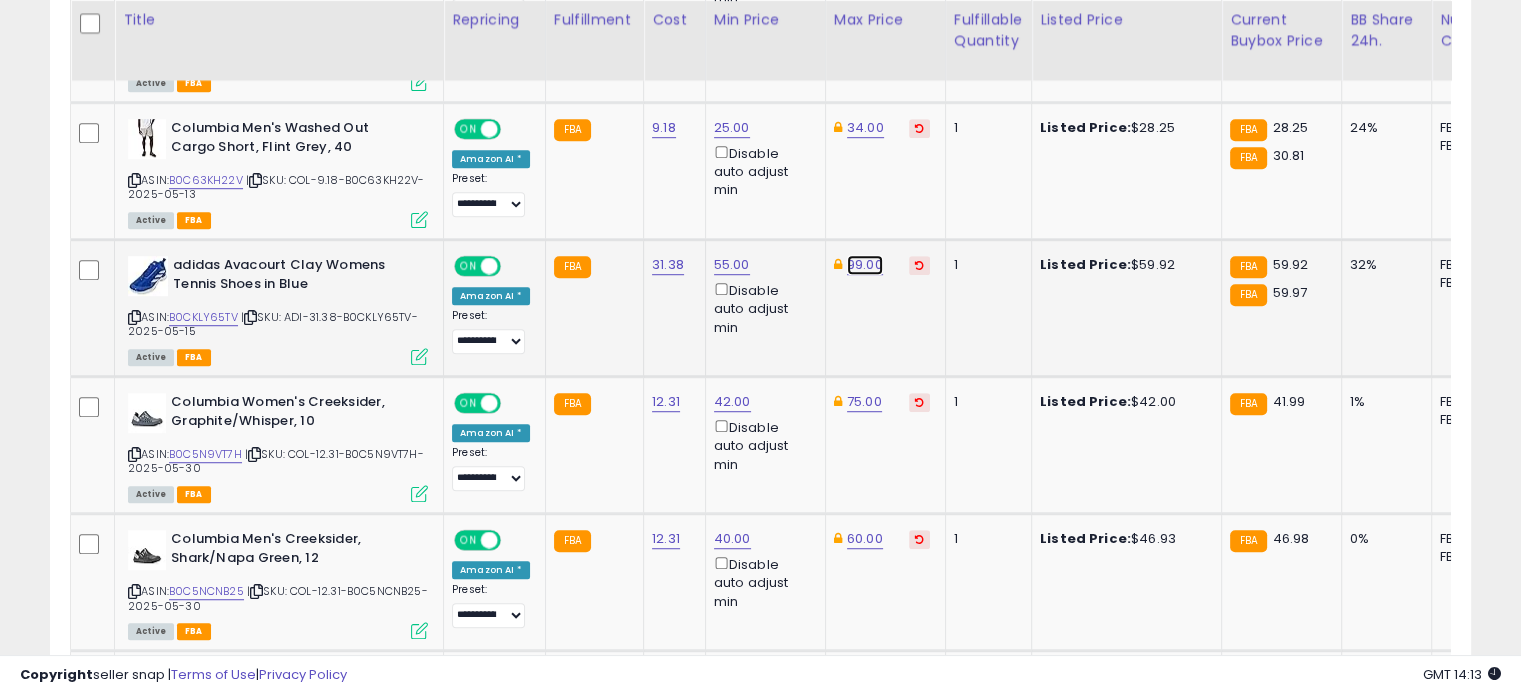 click on "99.00" at bounding box center (864, -202) 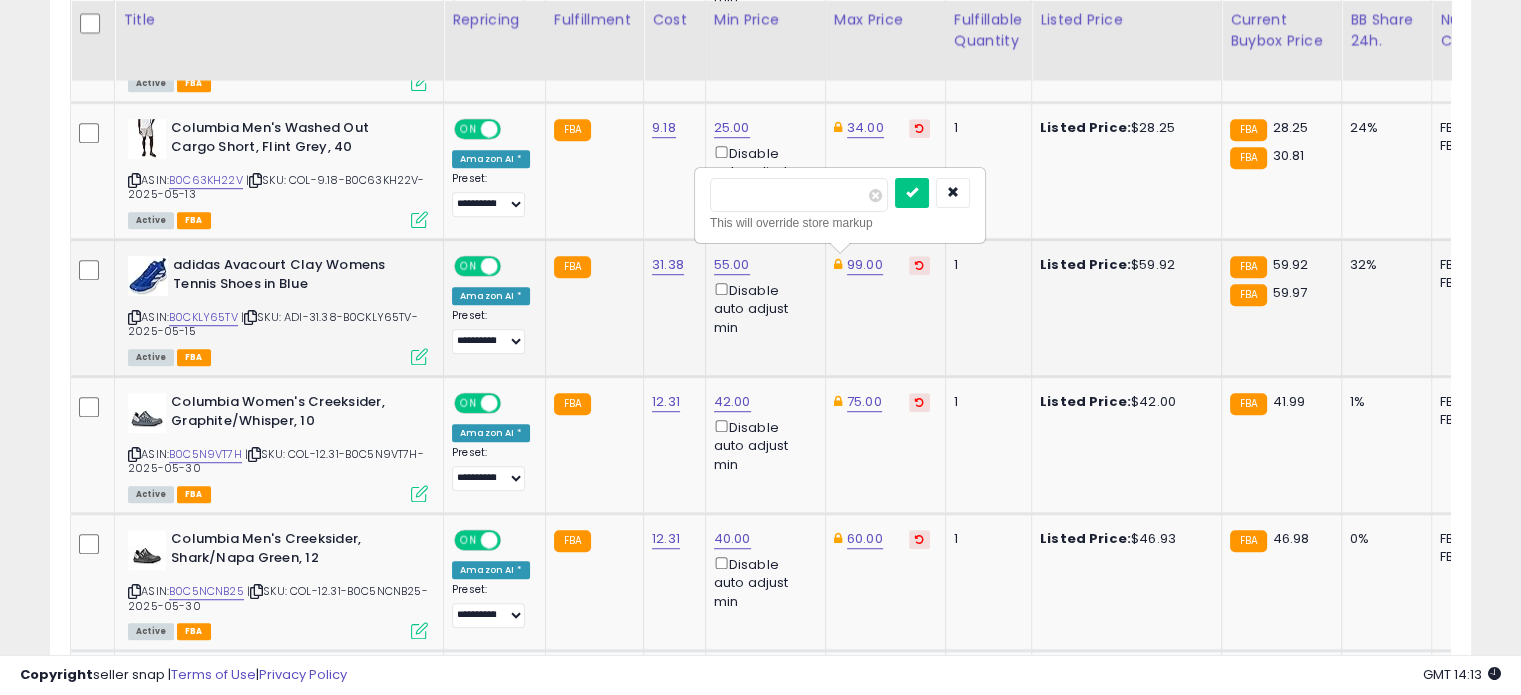 drag, startPoint x: 786, startPoint y: 179, endPoint x: 703, endPoint y: 172, distance: 83.294655 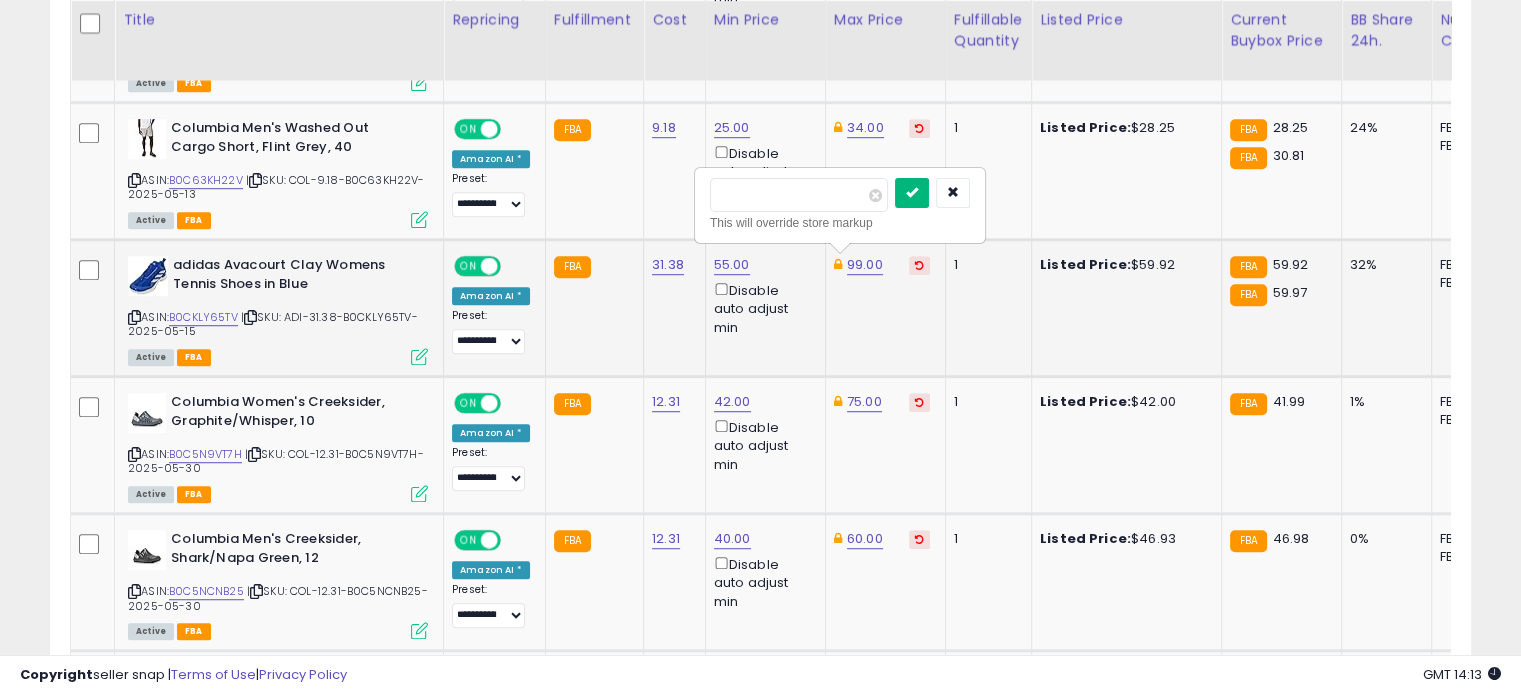type on "**" 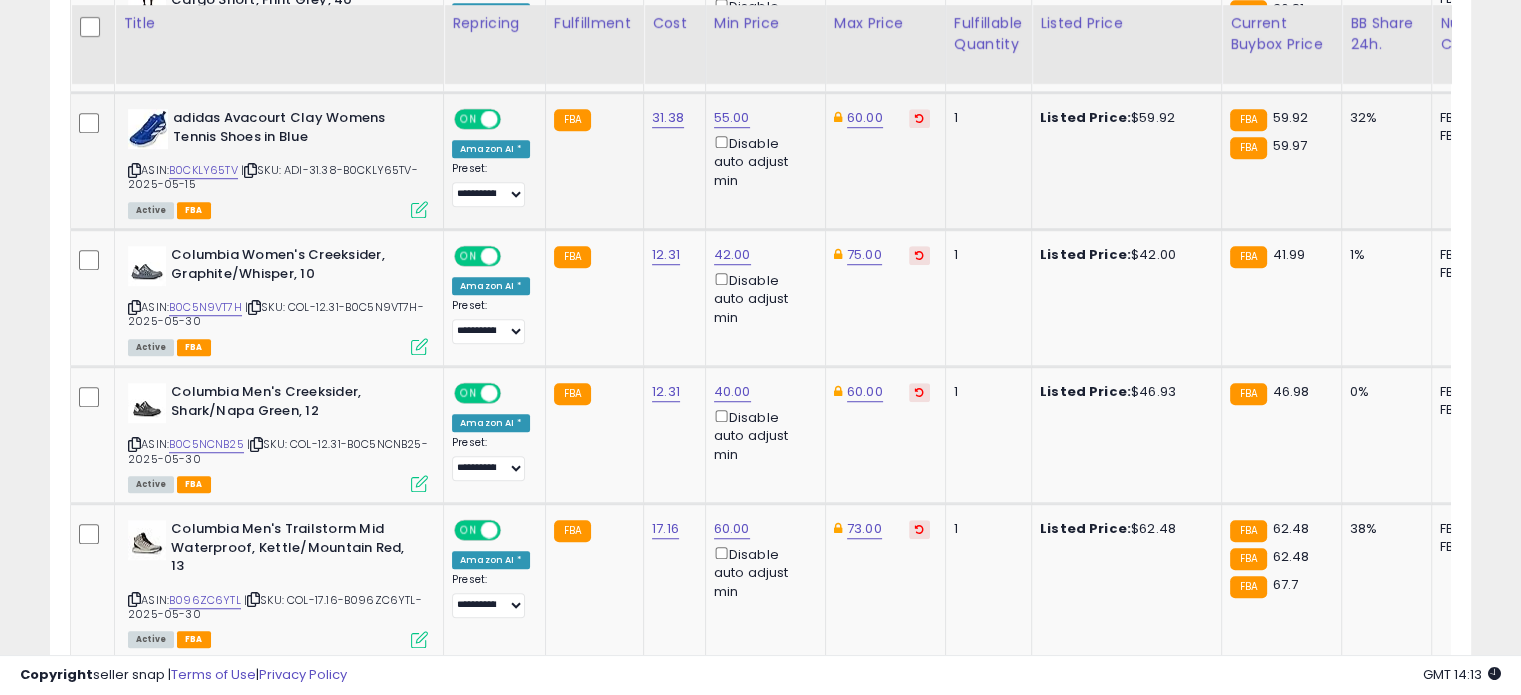 scroll, scrollTop: 1428, scrollLeft: 0, axis: vertical 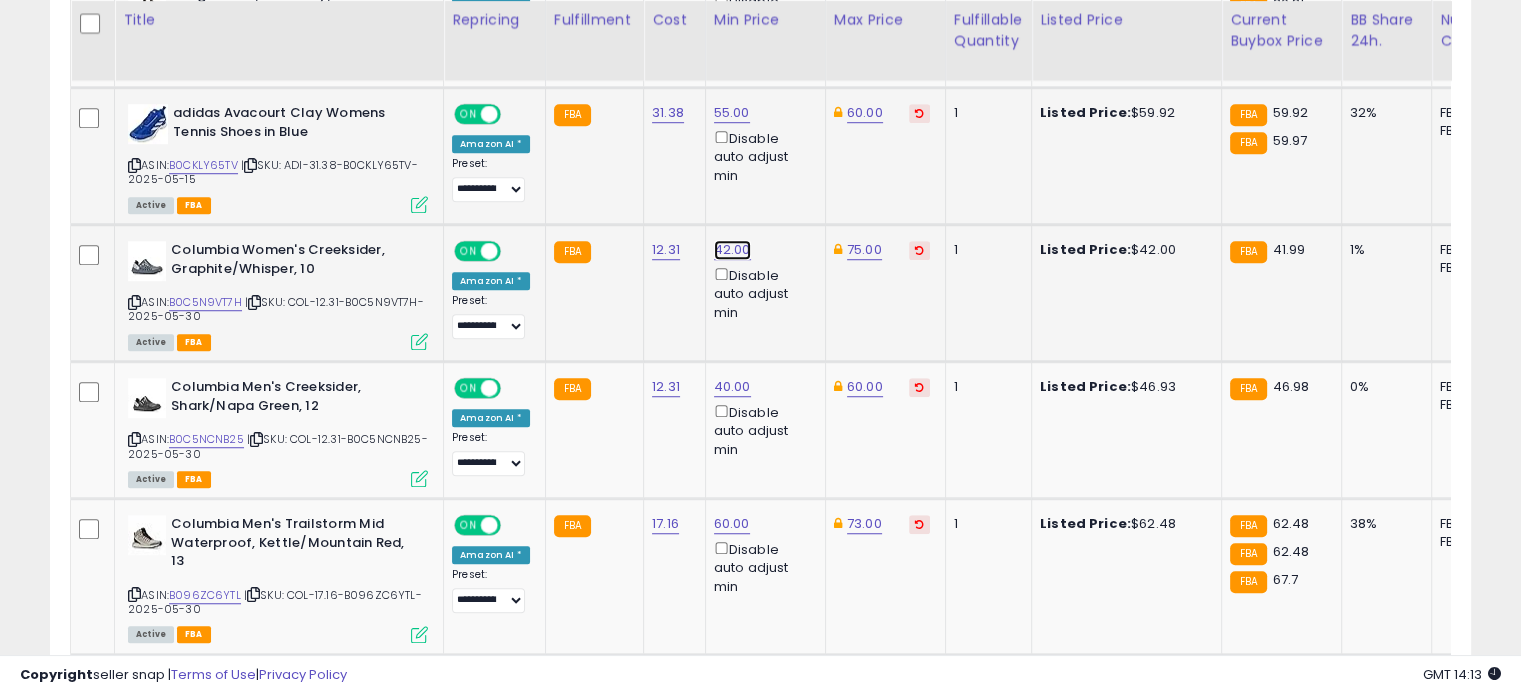 click on "42.00" at bounding box center (732, -354) 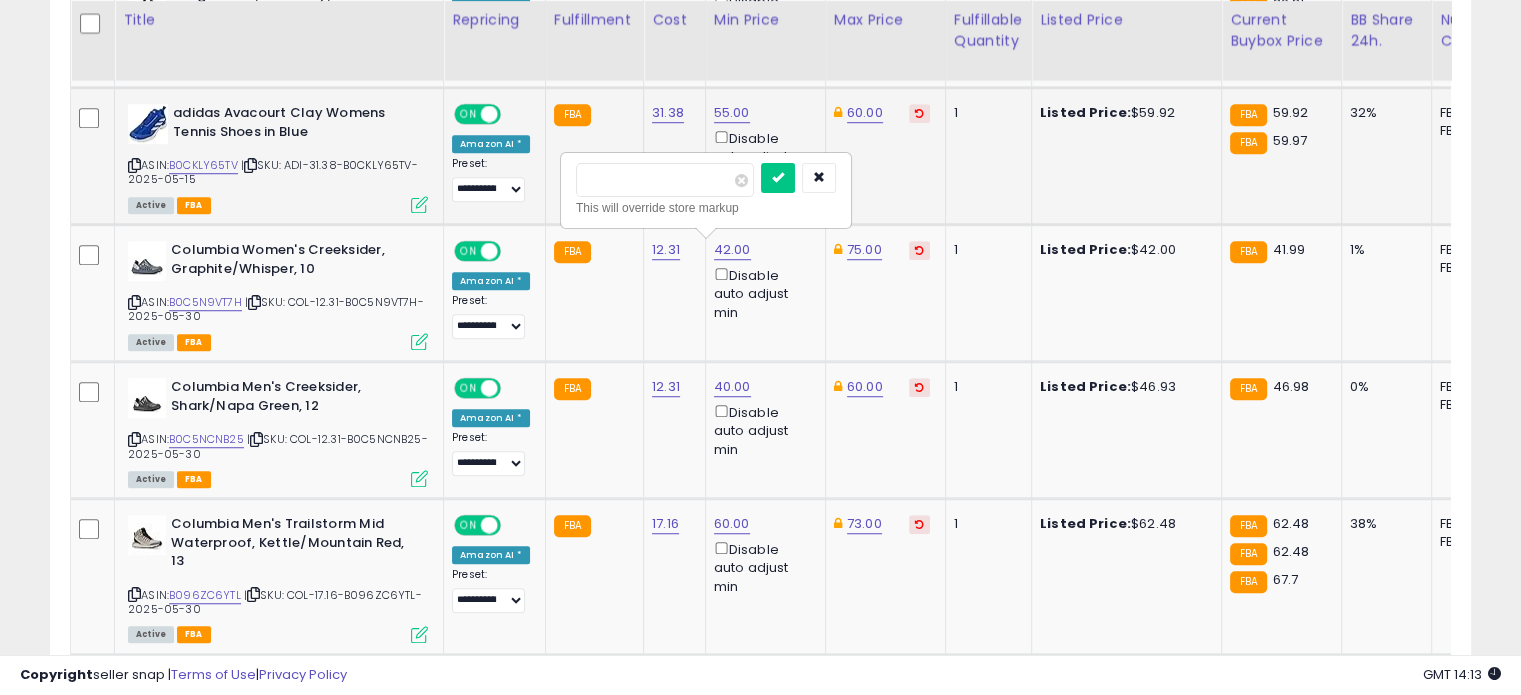drag, startPoint x: 644, startPoint y: 177, endPoint x: 544, endPoint y: 175, distance: 100.02 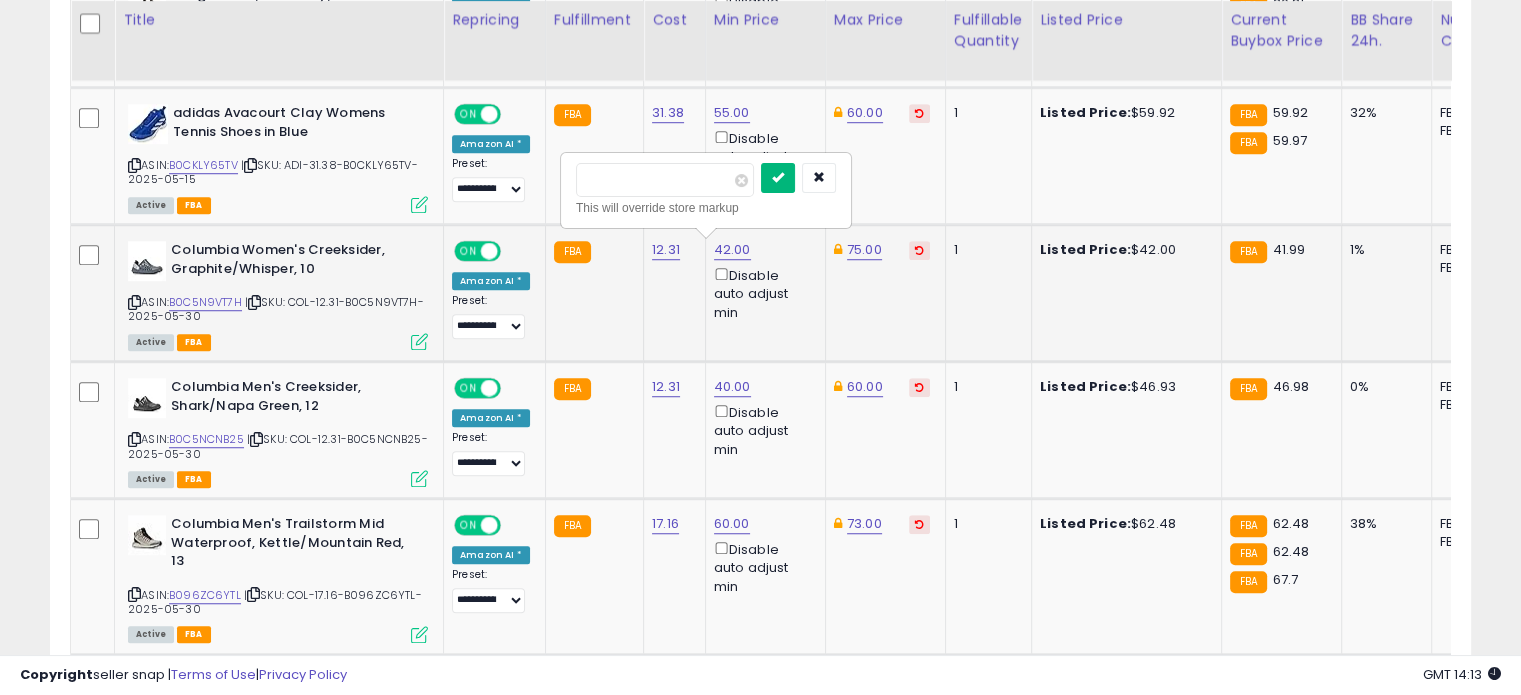 type on "**" 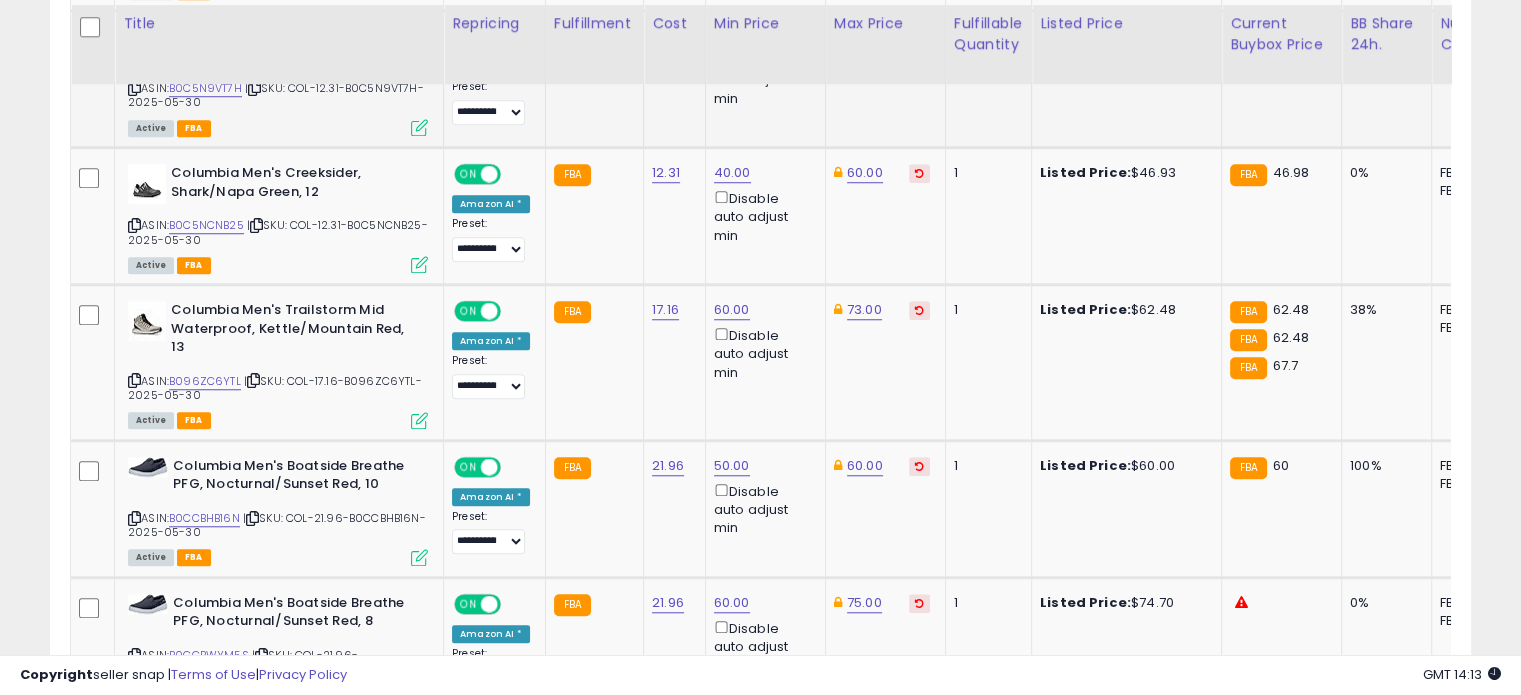 scroll, scrollTop: 1646, scrollLeft: 0, axis: vertical 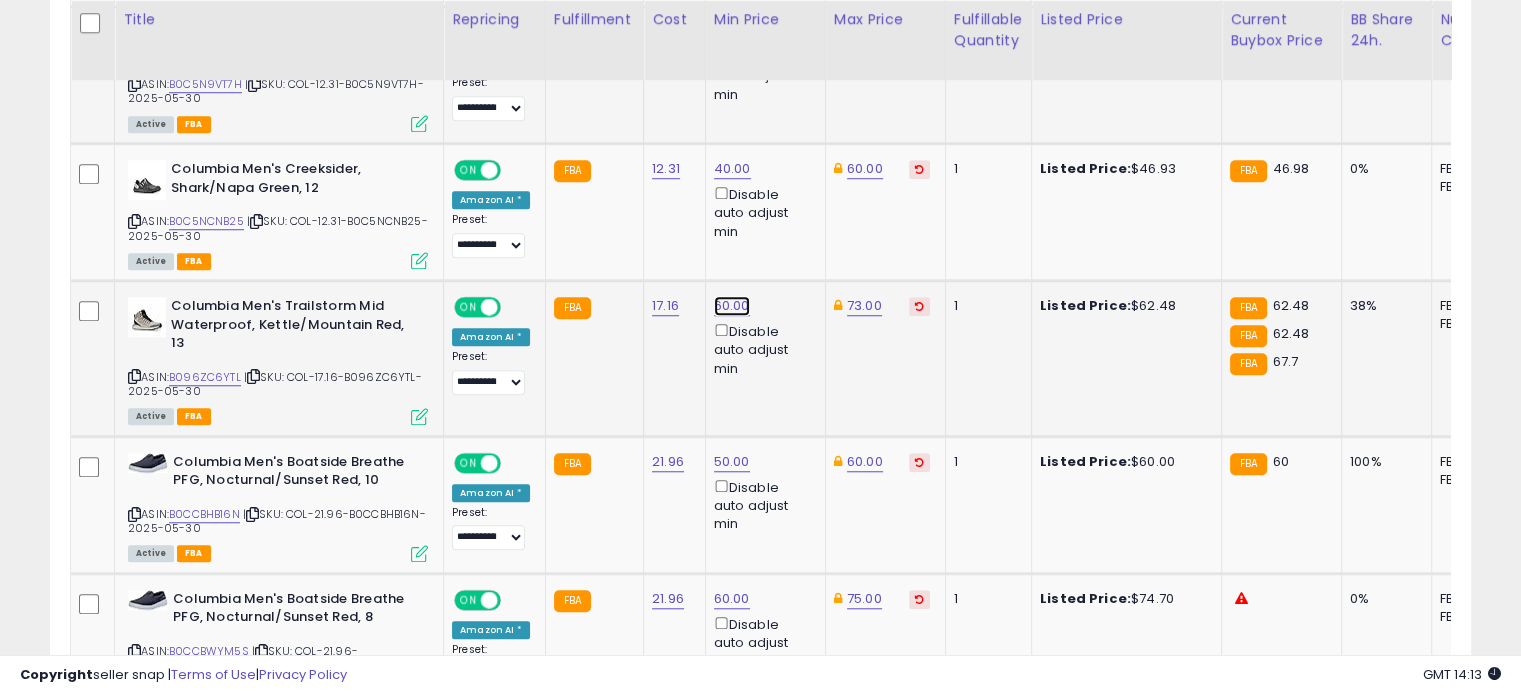 click on "60.00" at bounding box center (732, -572) 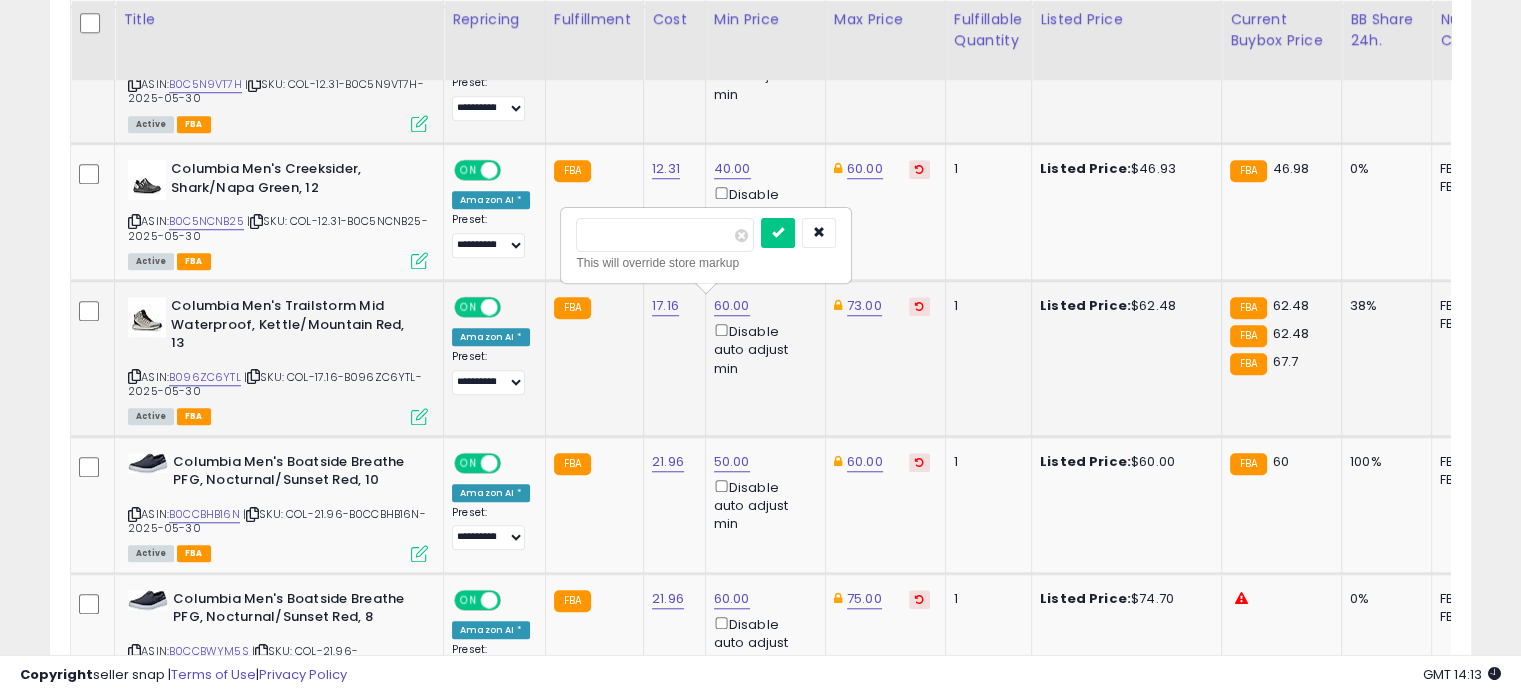 drag, startPoint x: 642, startPoint y: 228, endPoint x: 580, endPoint y: 228, distance: 62 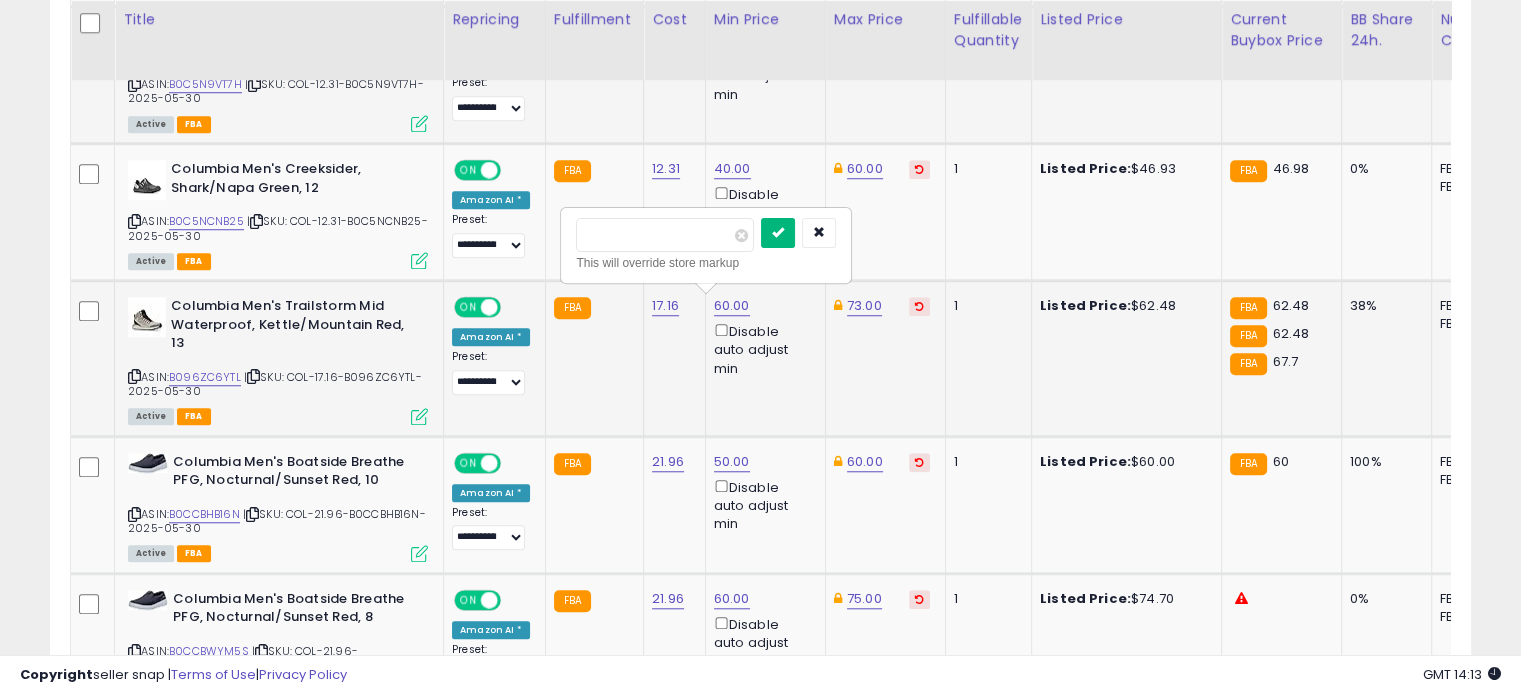 type on "**" 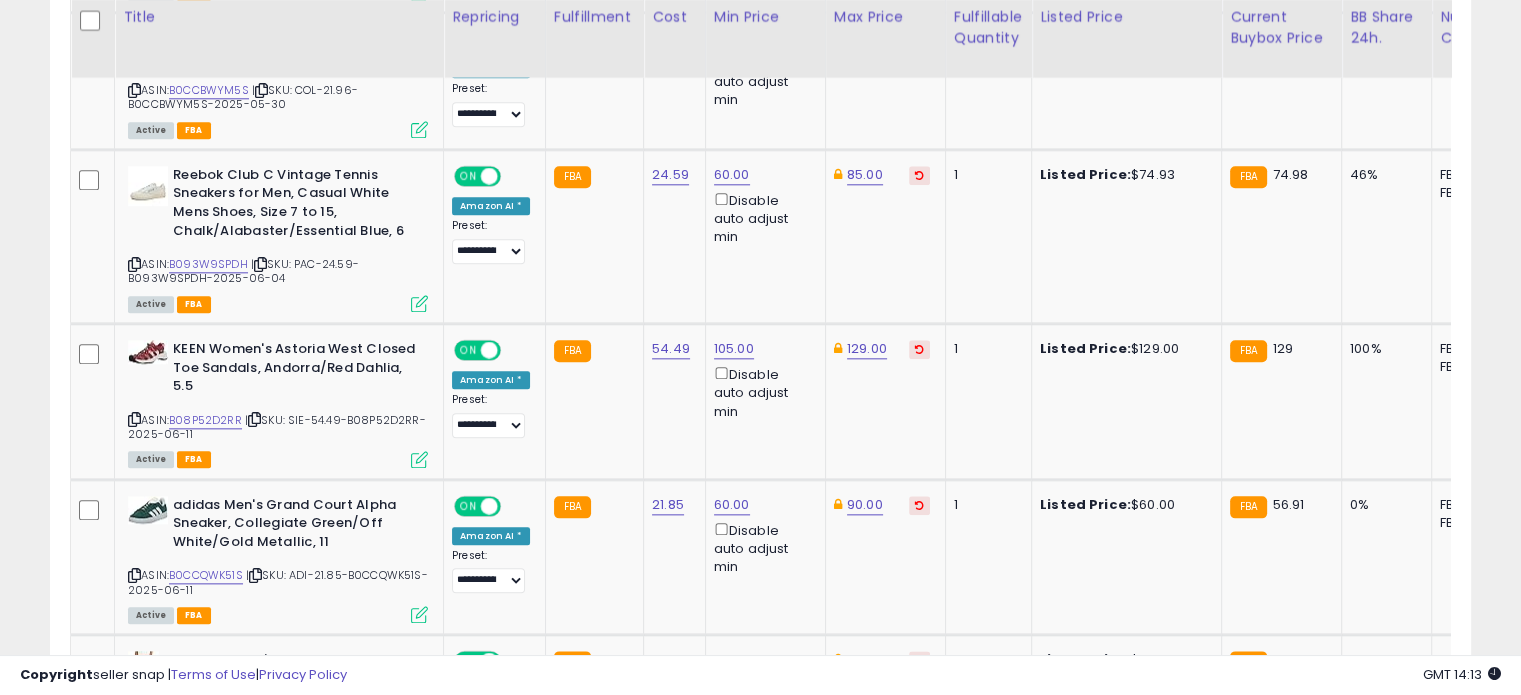 scroll, scrollTop: 2208, scrollLeft: 0, axis: vertical 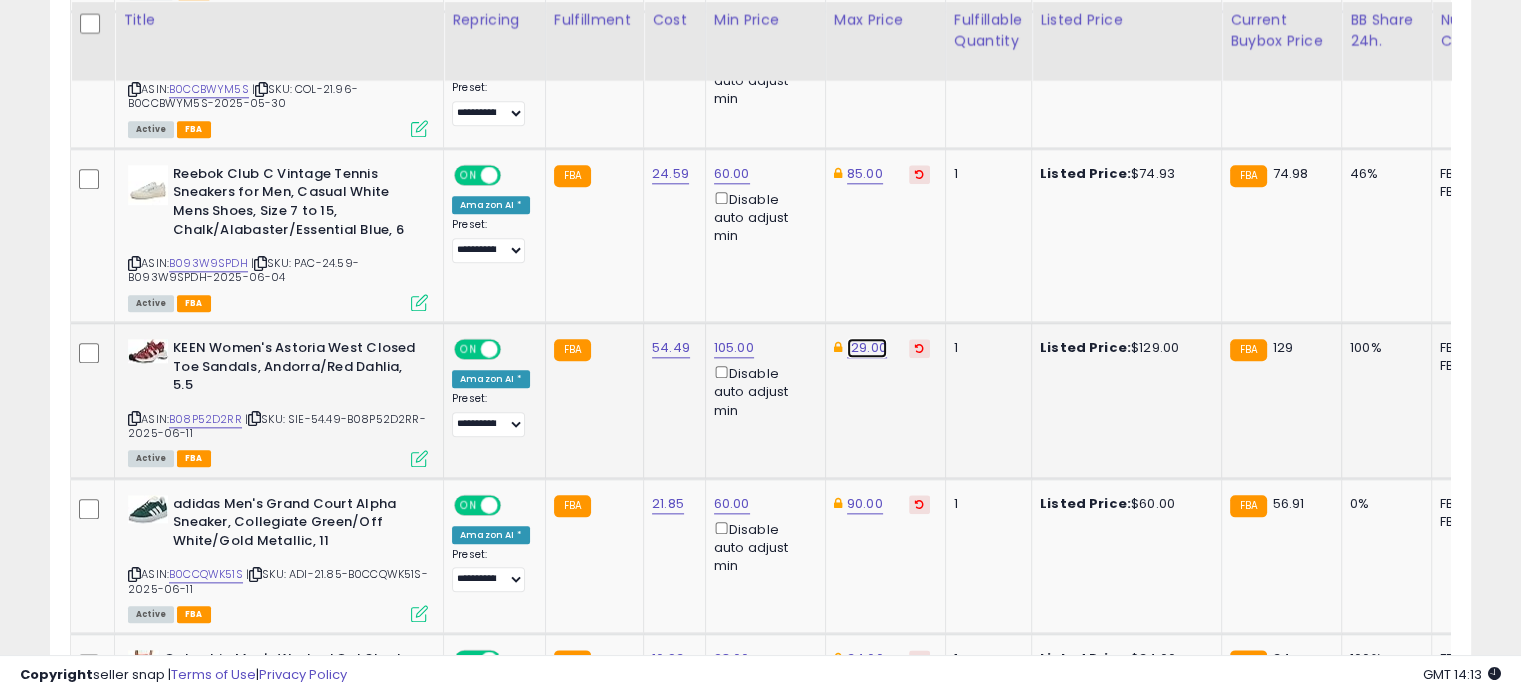 click on "129.00" at bounding box center (864, -1134) 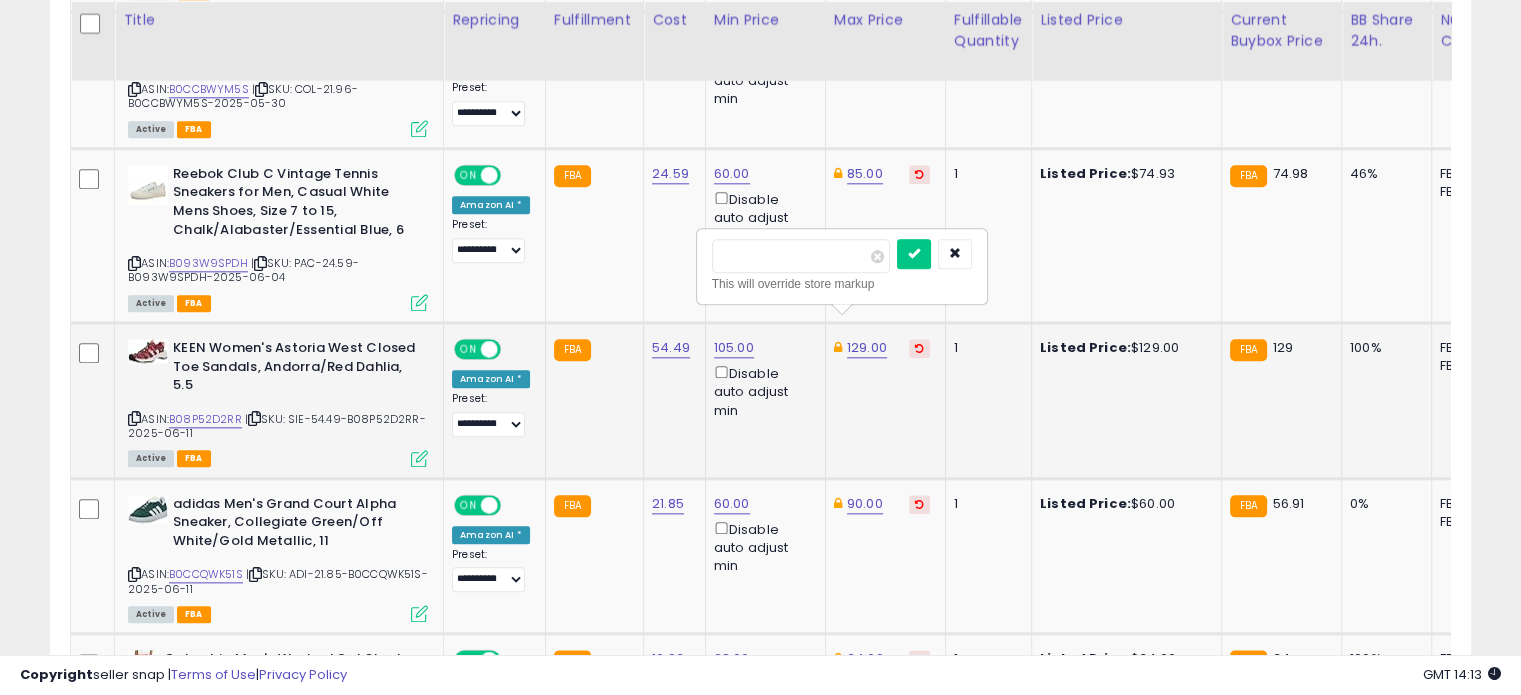 drag, startPoint x: 796, startPoint y: 266, endPoint x: 712, endPoint y: 254, distance: 84.85281 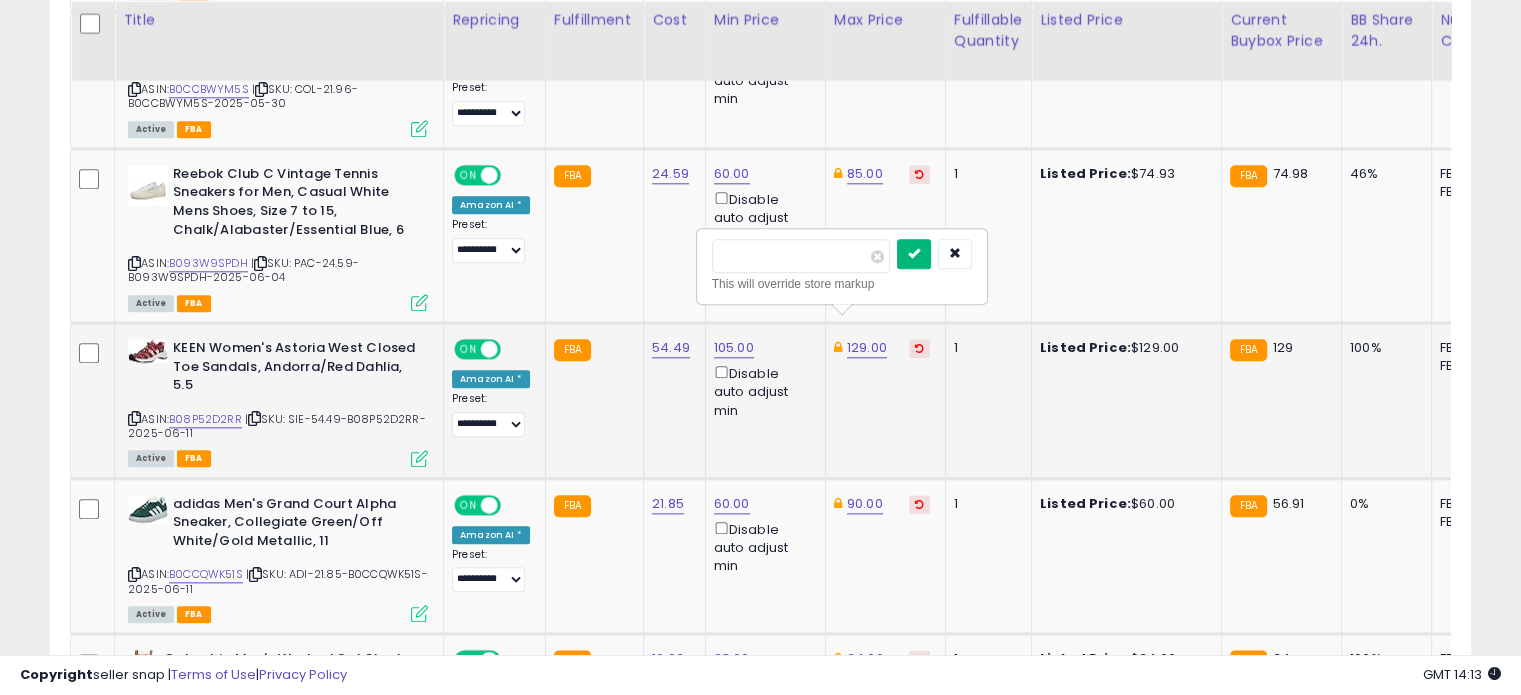 type on "***" 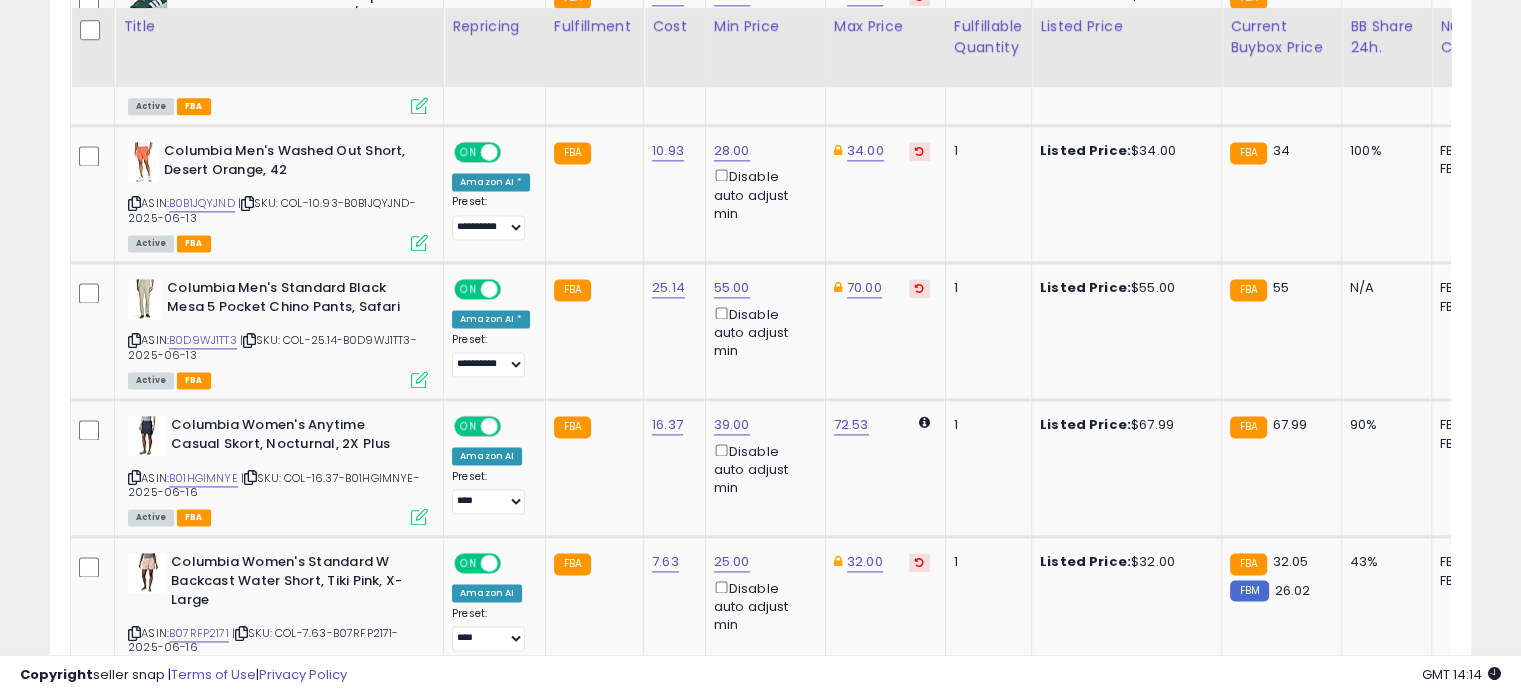 scroll, scrollTop: 2723, scrollLeft: 0, axis: vertical 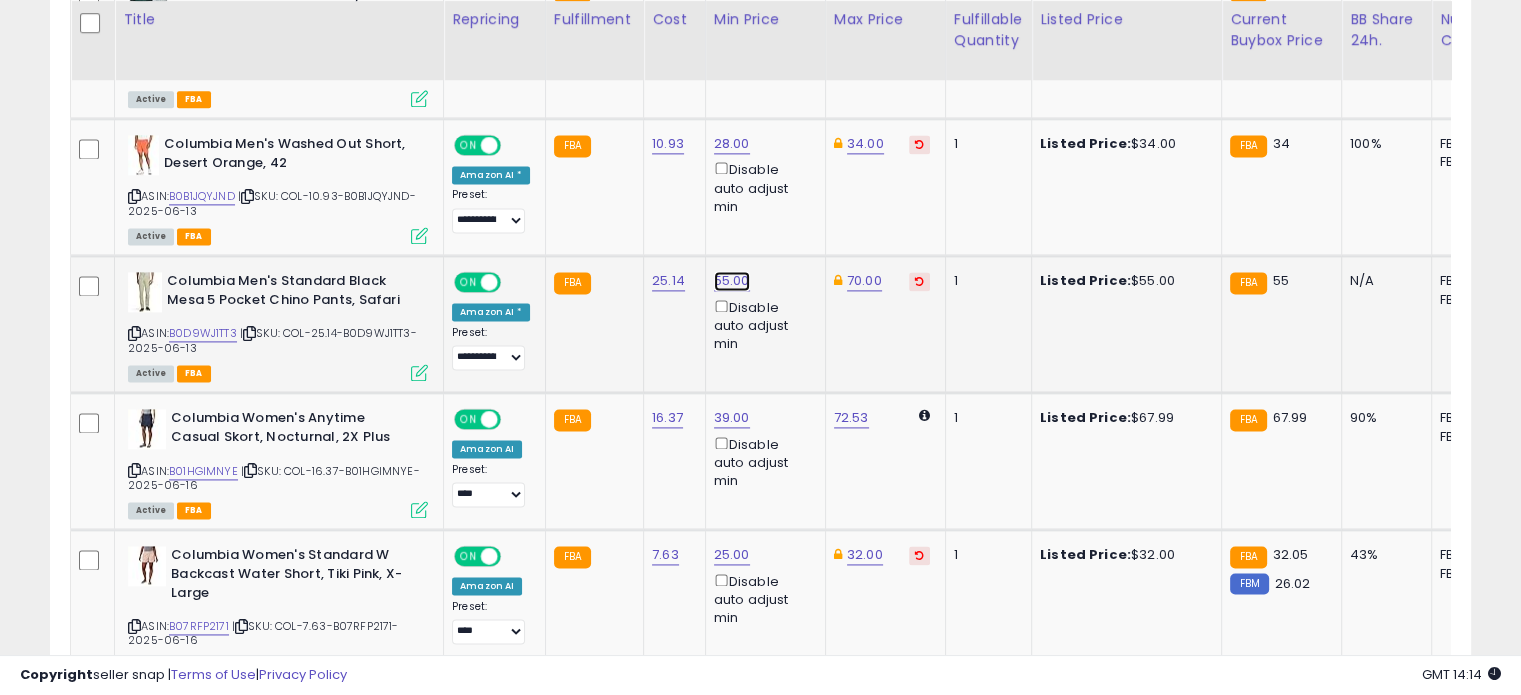 click on "55.00" at bounding box center [732, -1649] 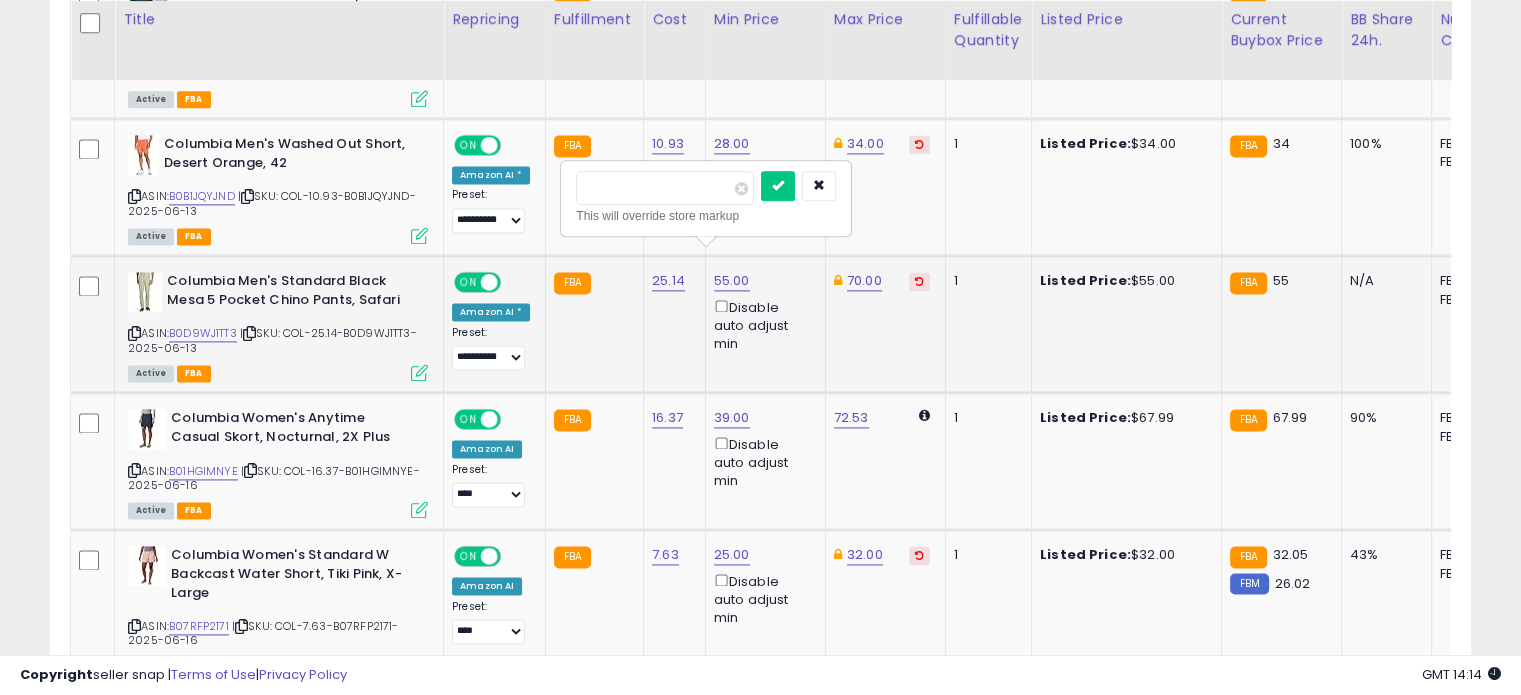 drag, startPoint x: 652, startPoint y: 179, endPoint x: 566, endPoint y: 179, distance: 86 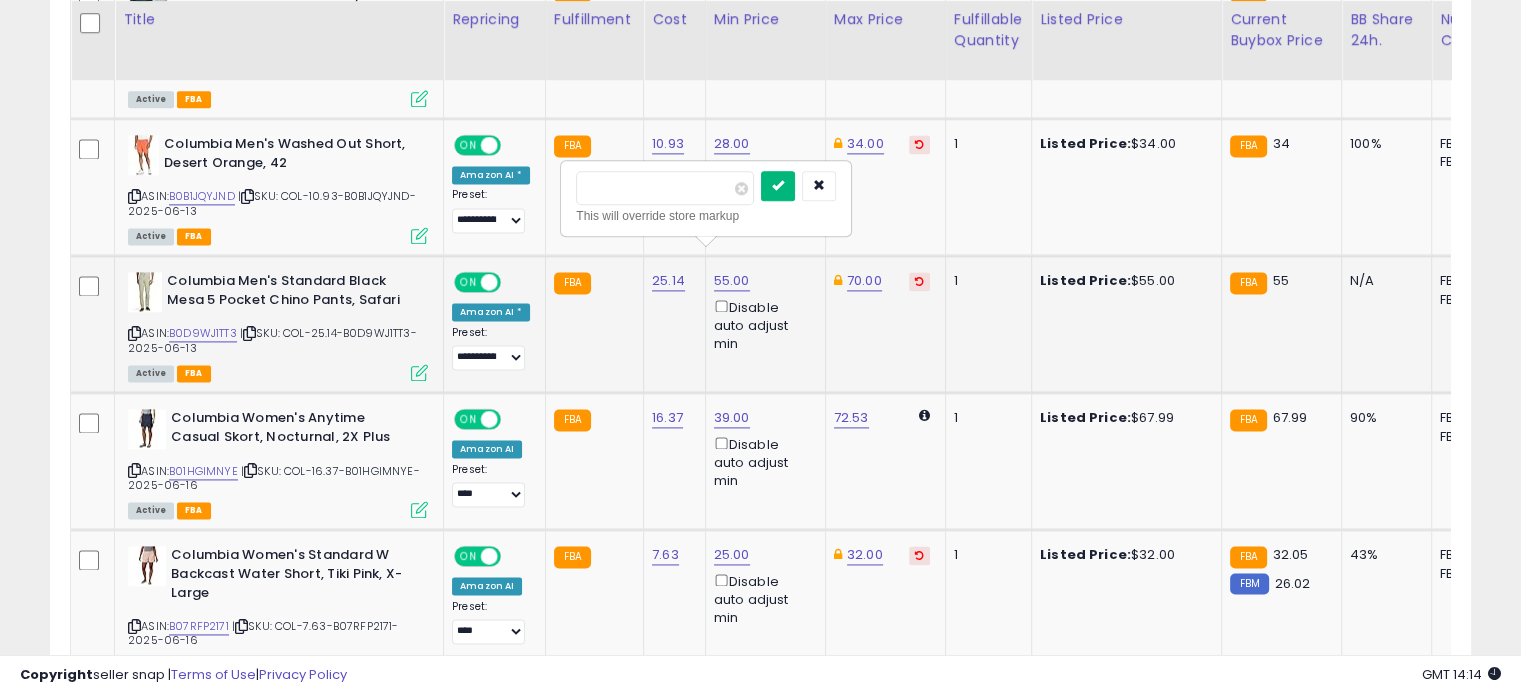 type on "**" 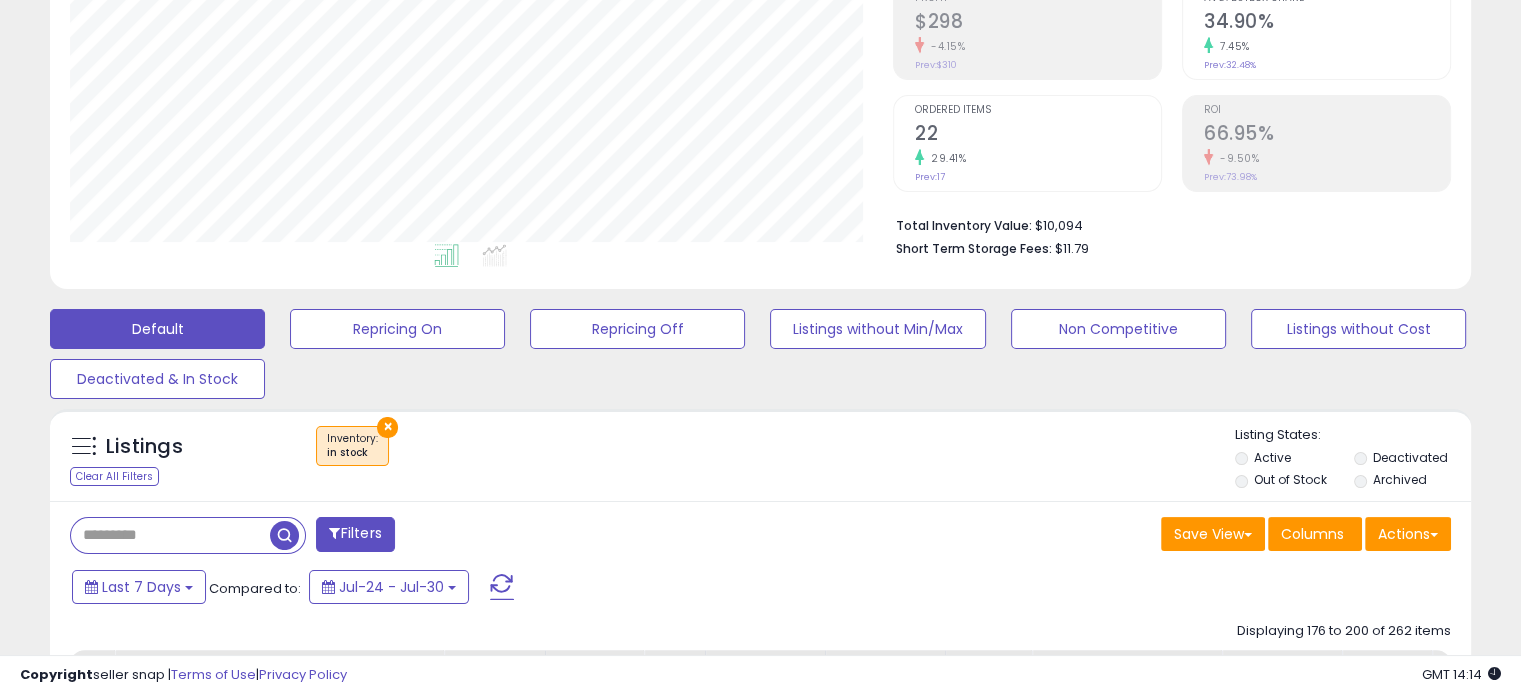 scroll, scrollTop: 0, scrollLeft: 0, axis: both 